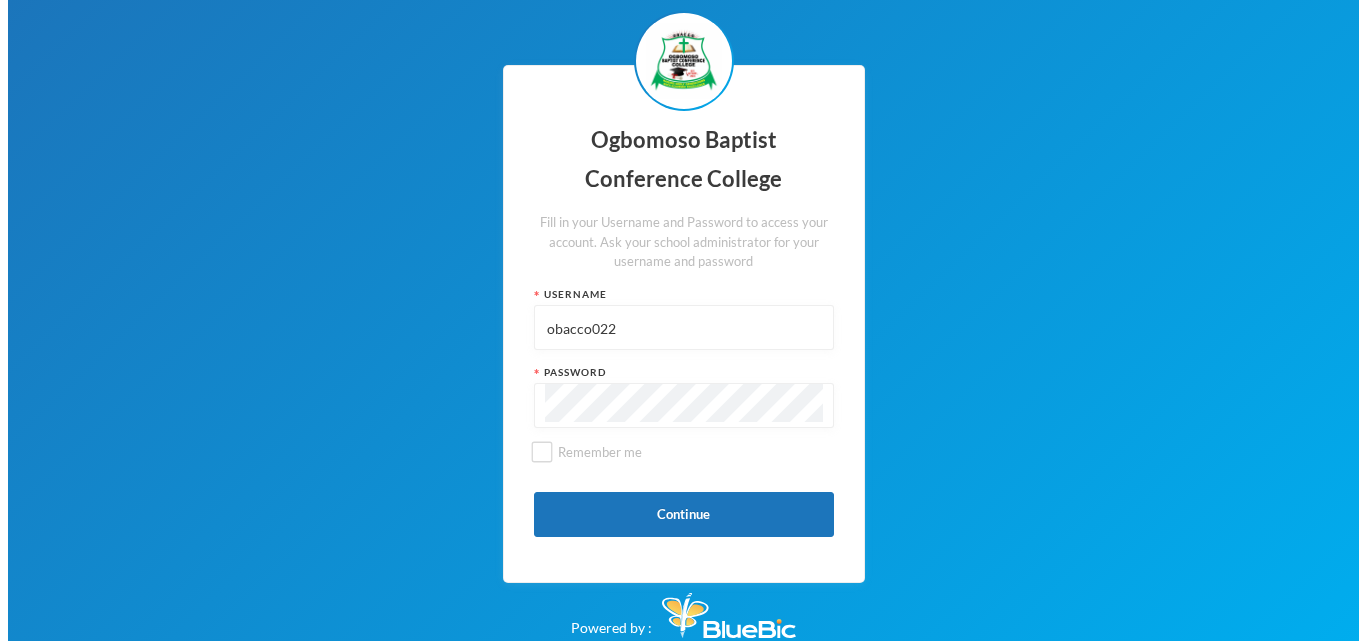 scroll, scrollTop: 0, scrollLeft: 0, axis: both 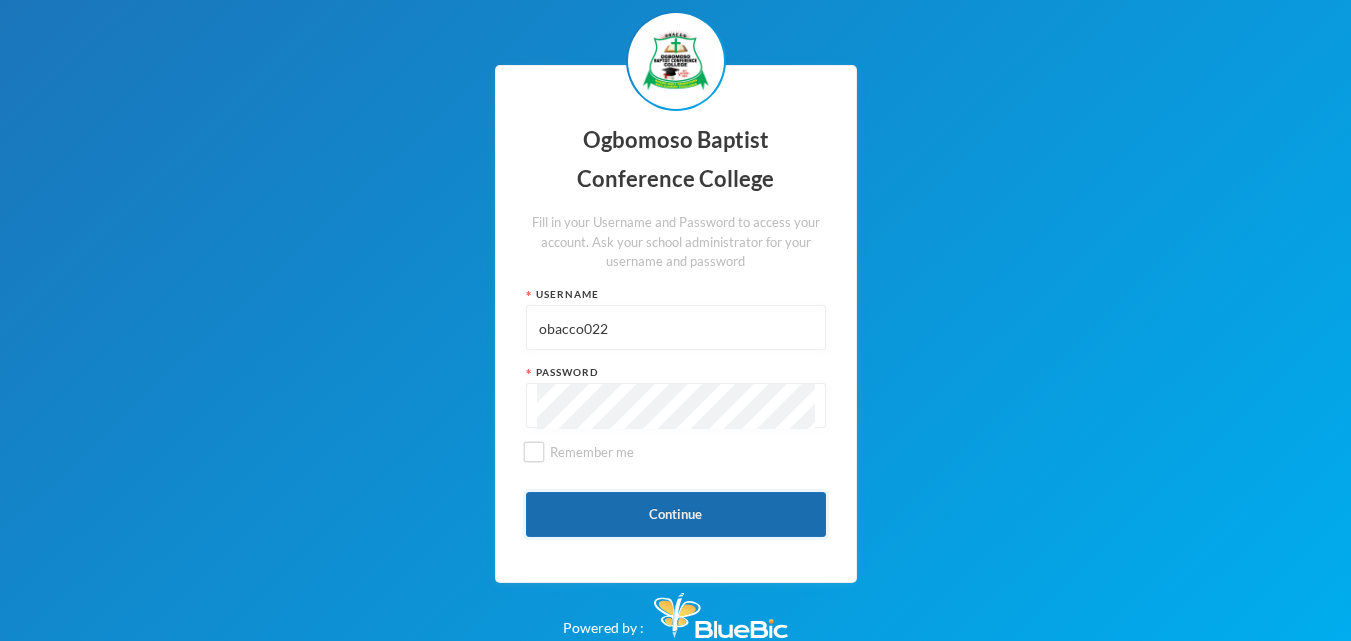 click on "Continue" at bounding box center (676, 514) 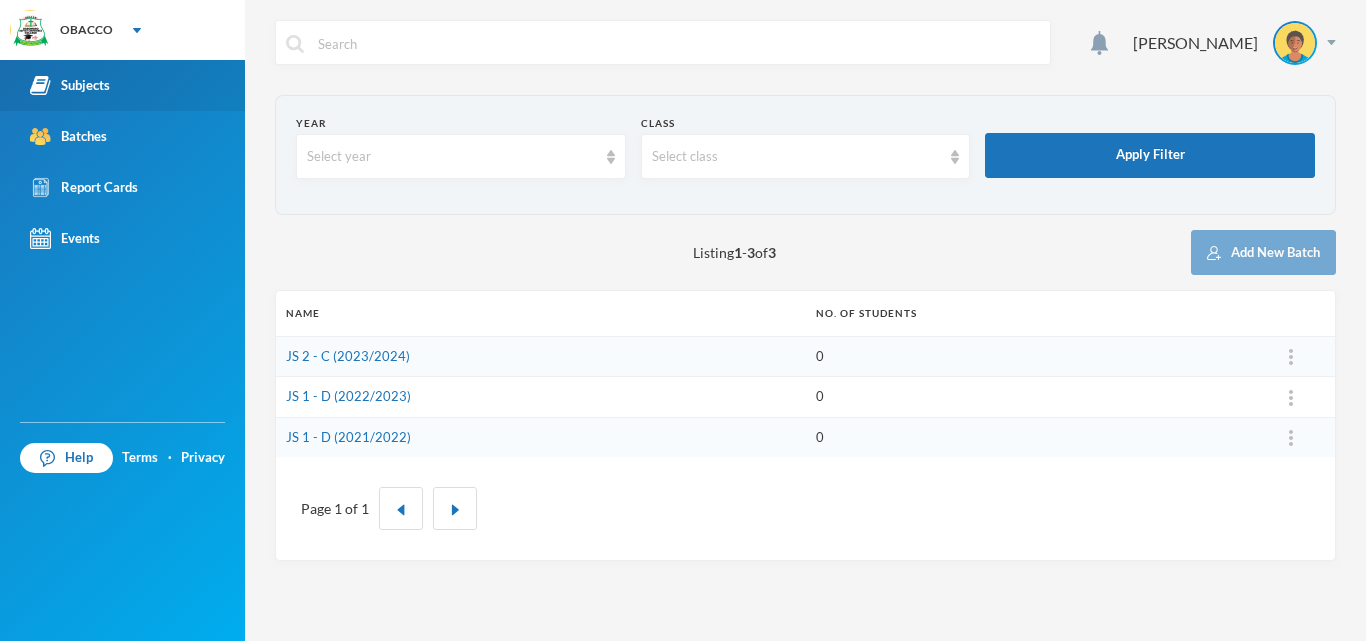 click on "Subjects" at bounding box center (122, 85) 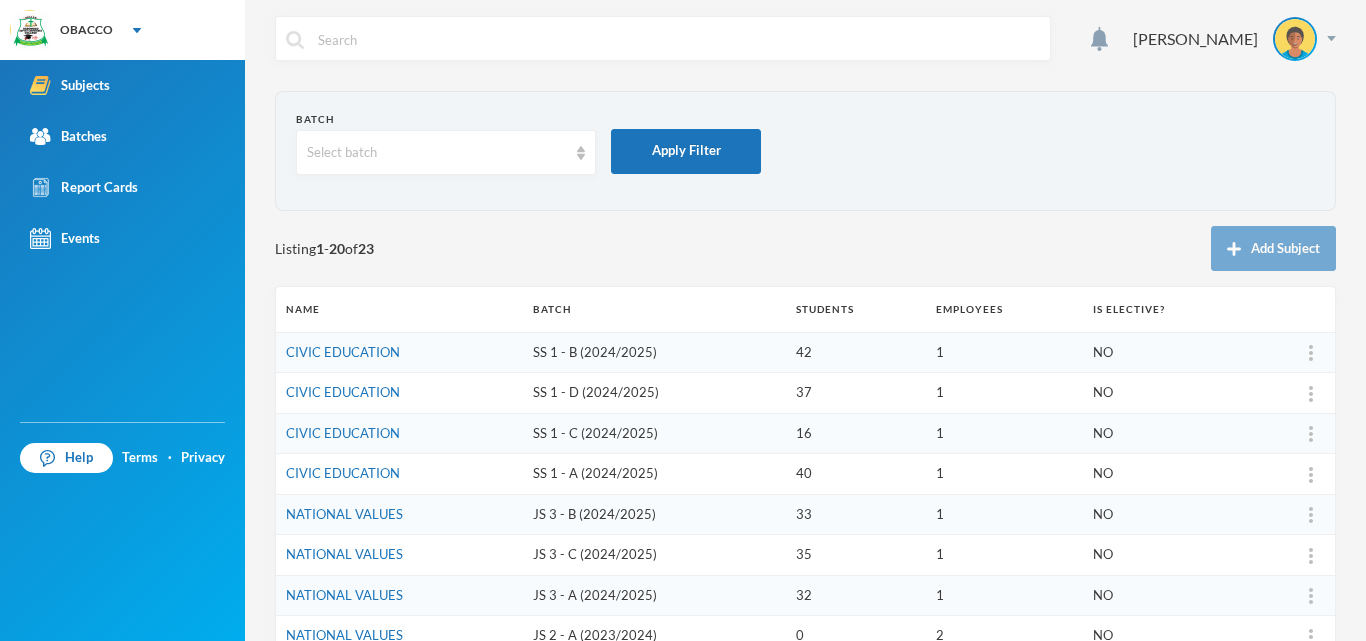 scroll, scrollTop: 0, scrollLeft: 0, axis: both 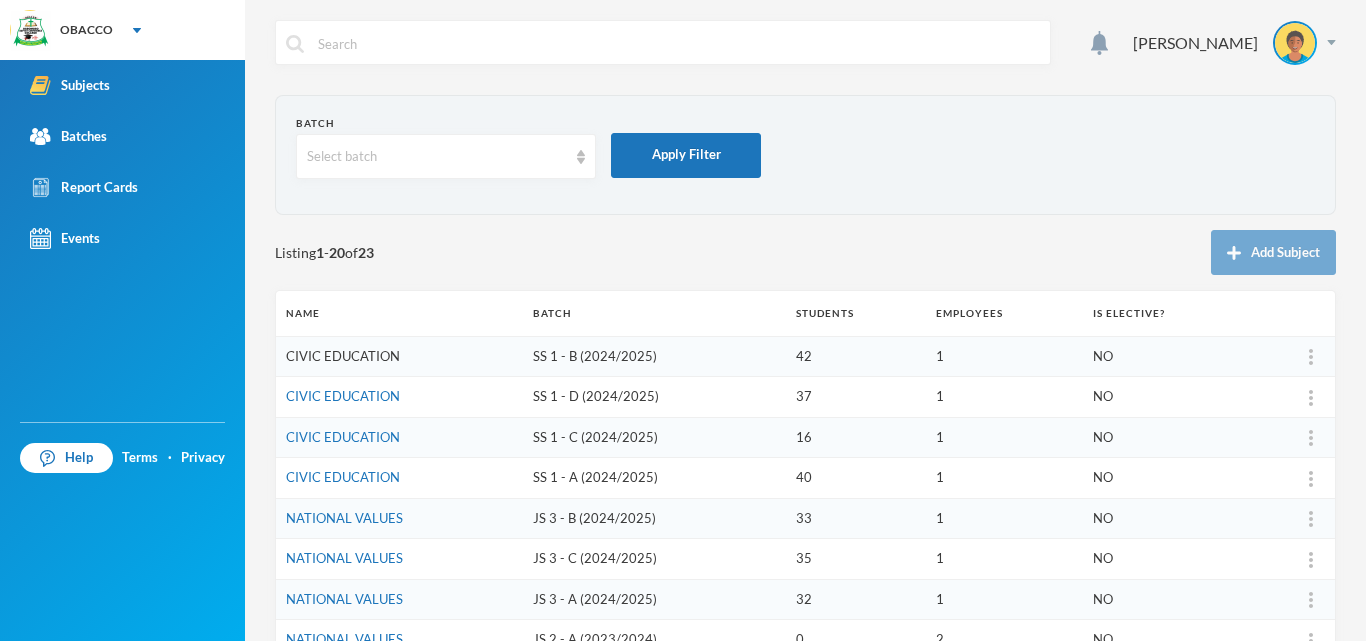 click on "CIVIC EDUCATION" at bounding box center (343, 356) 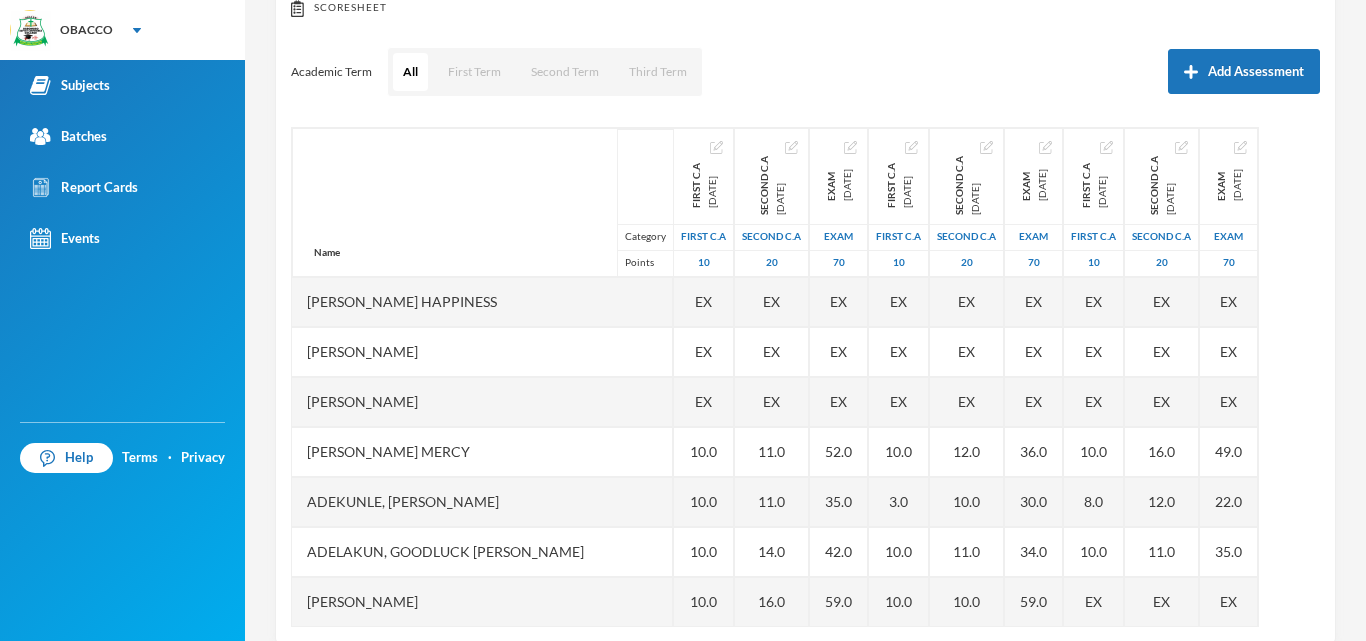 scroll, scrollTop: 240, scrollLeft: 0, axis: vertical 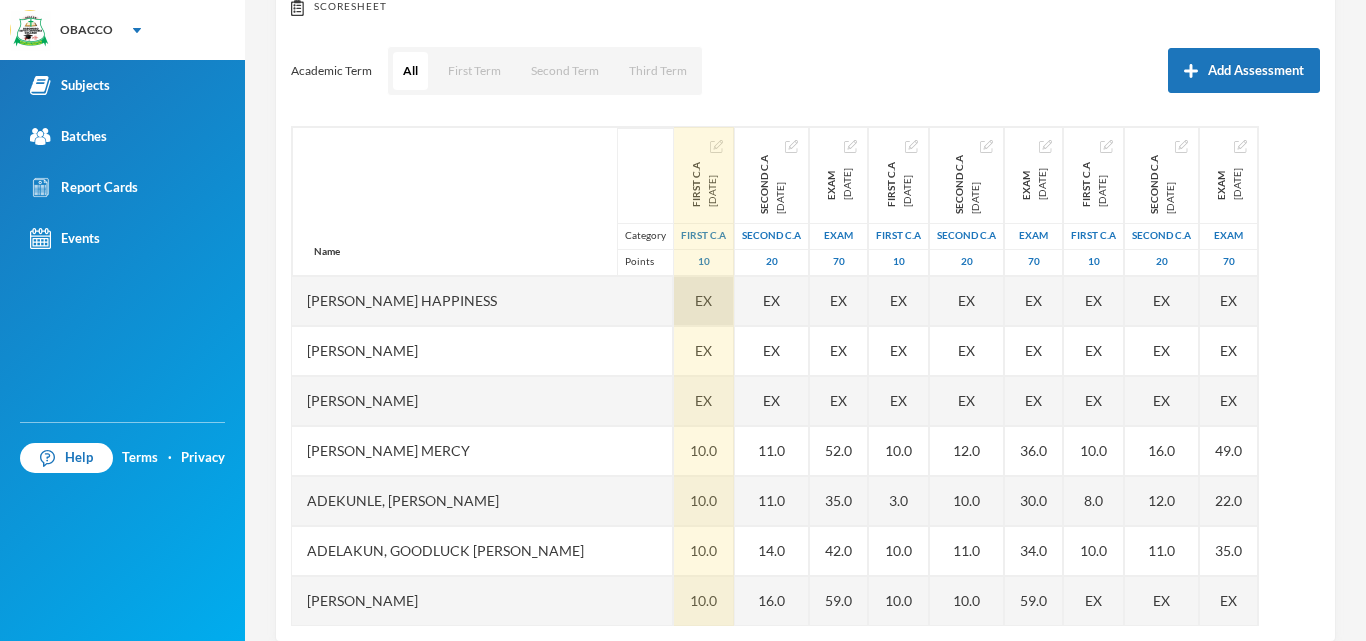 click on "EX" at bounding box center [703, 300] 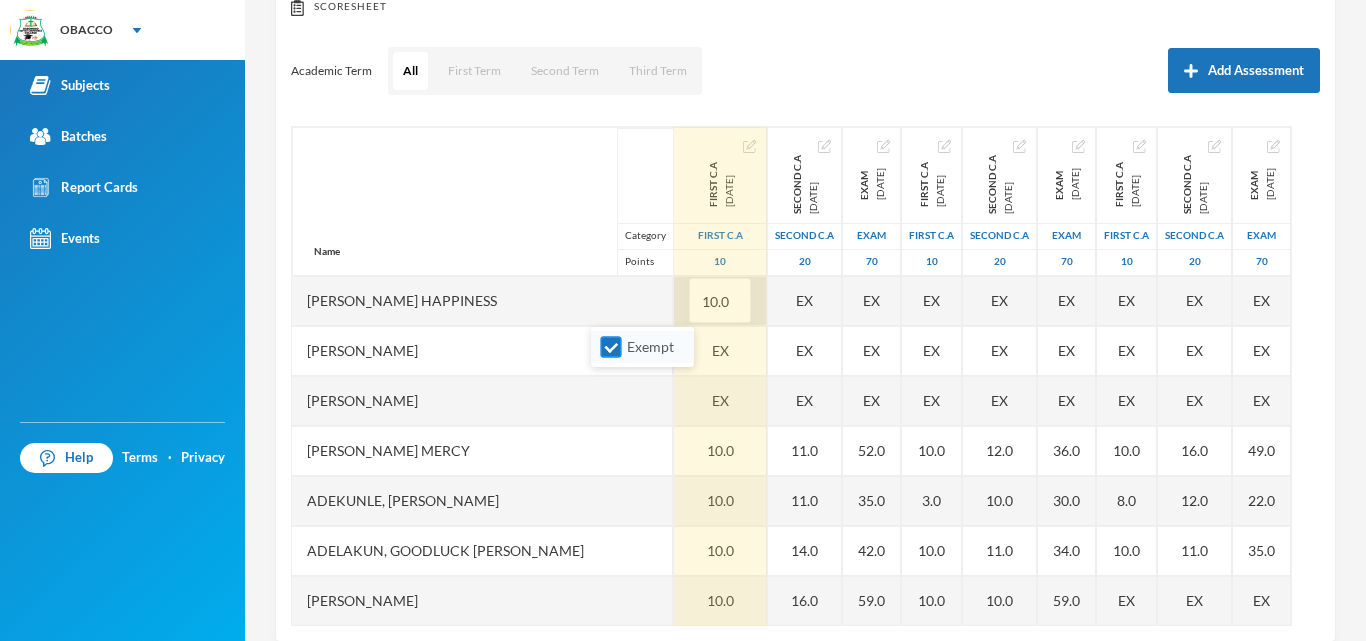 click on "Exempt" at bounding box center (611, 347) 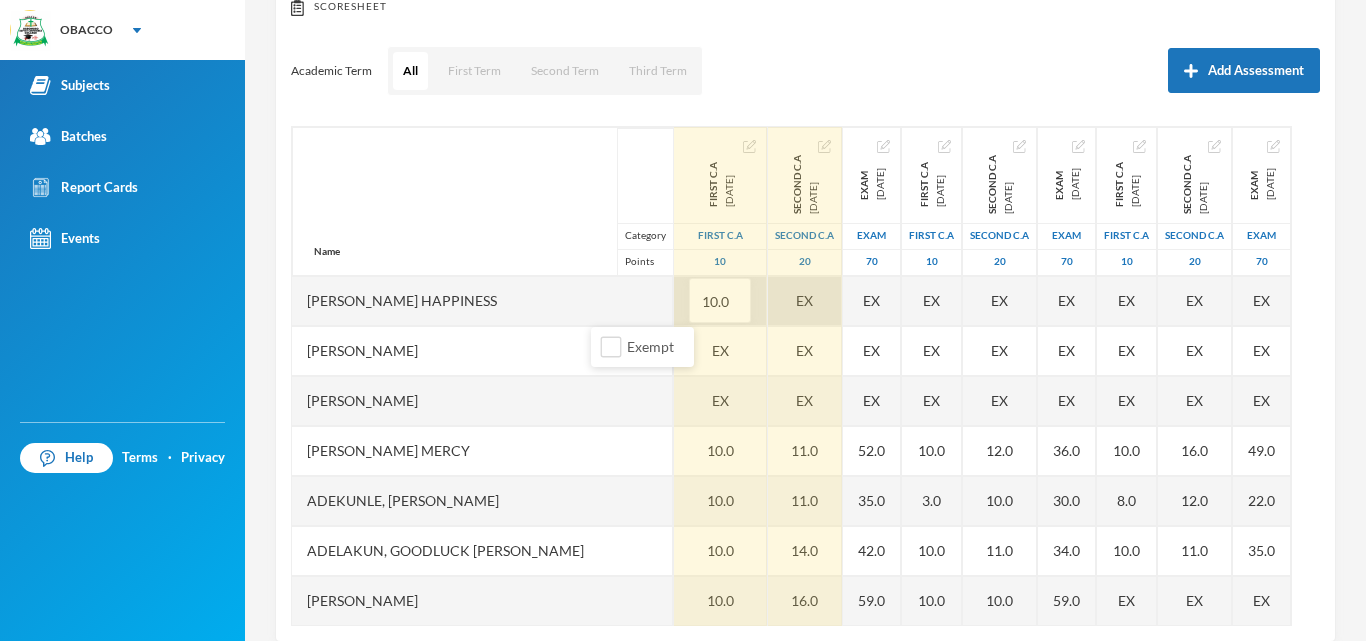 click on "EX" at bounding box center (805, 301) 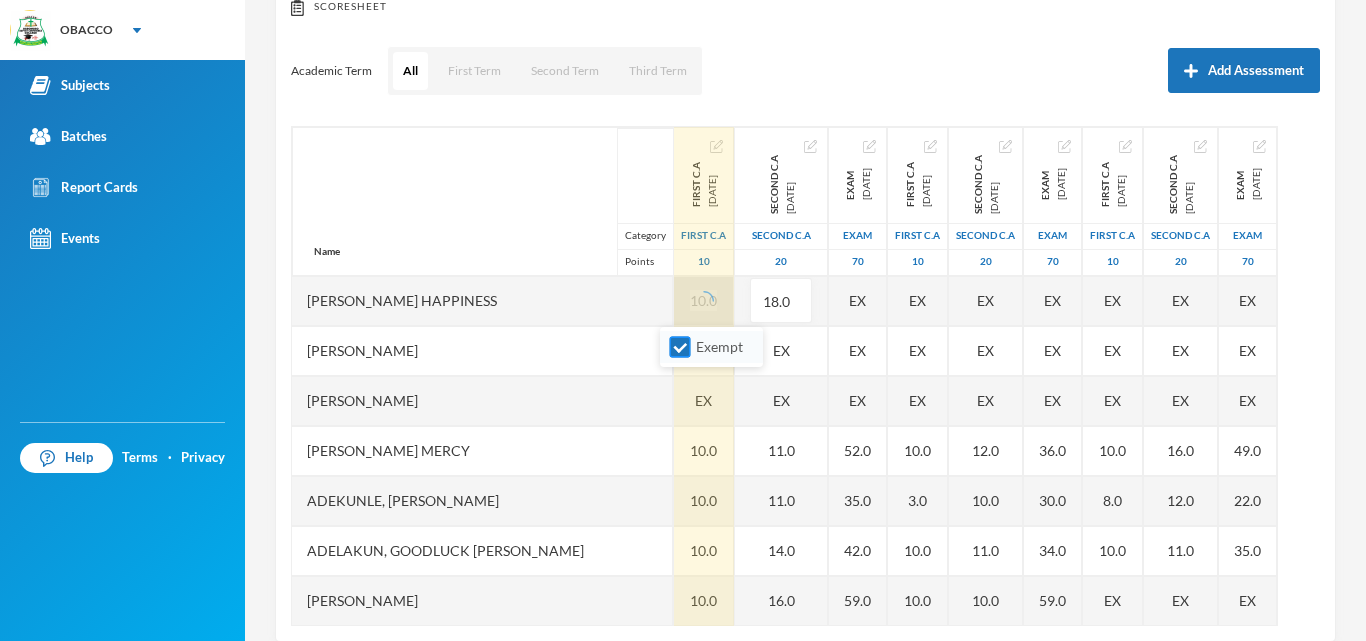 click on "Exempt" at bounding box center (680, 347) 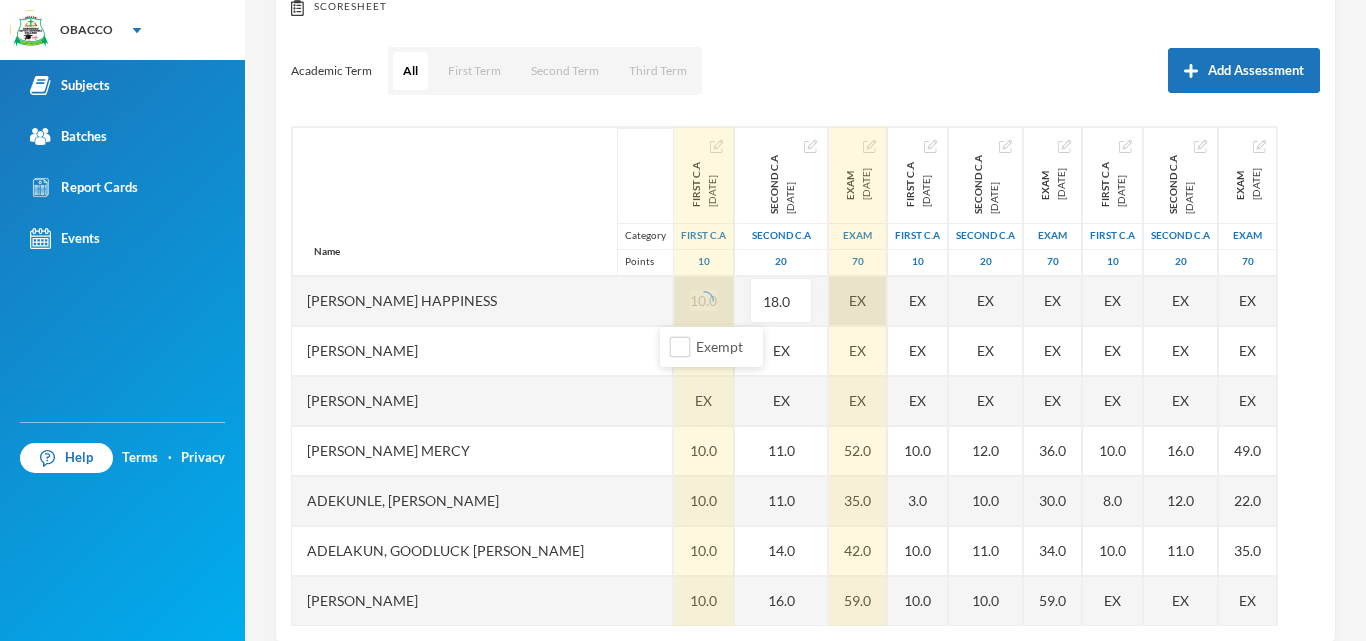 click on "EX" at bounding box center [858, 301] 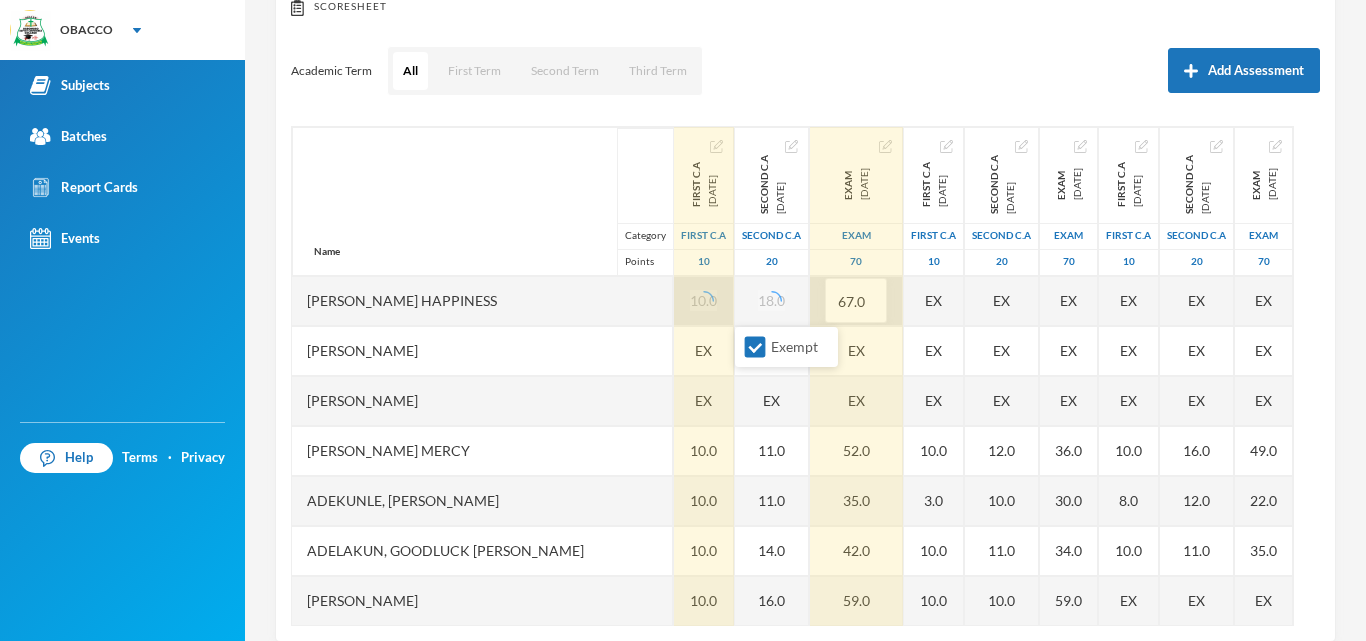 click on "67.0" at bounding box center (856, 301) 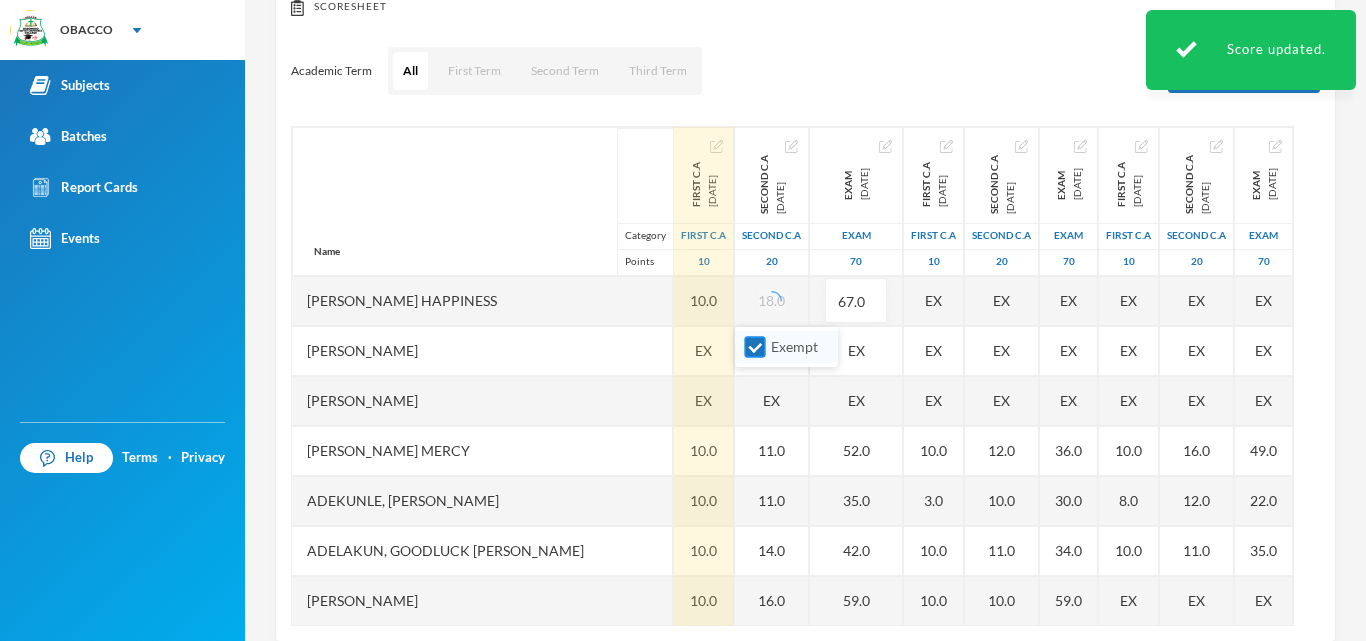 click on "Exempt" at bounding box center (755, 347) 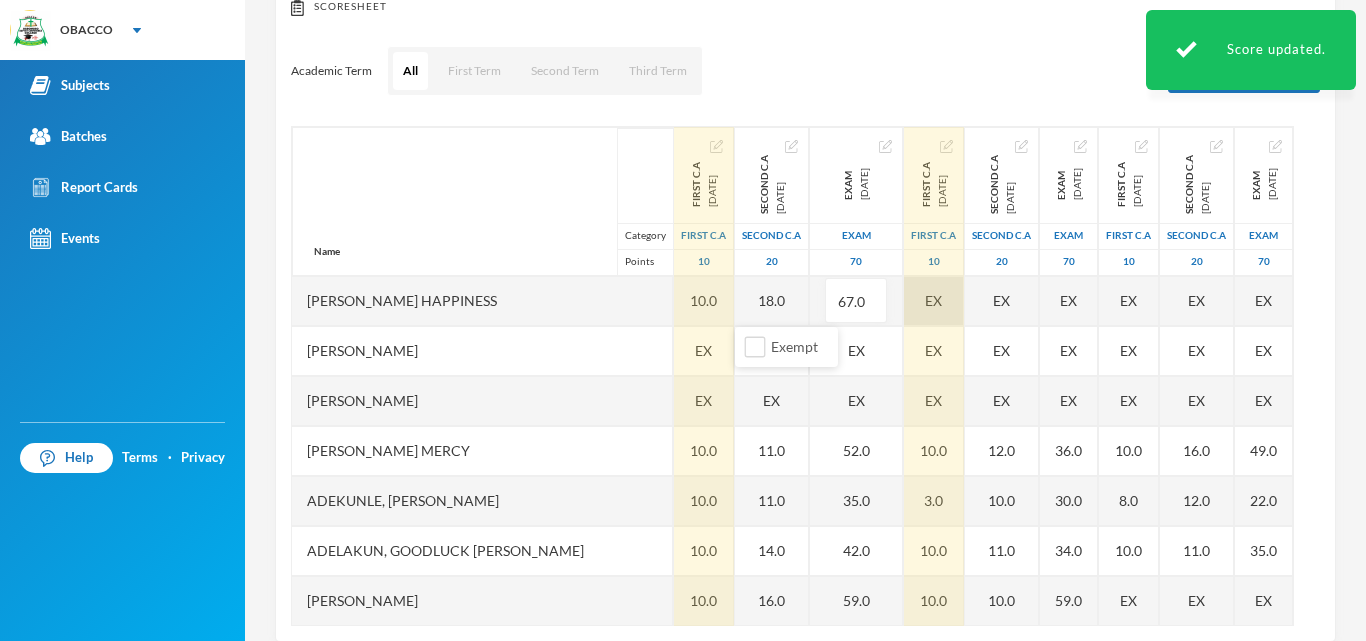 click on "EX" at bounding box center [934, 301] 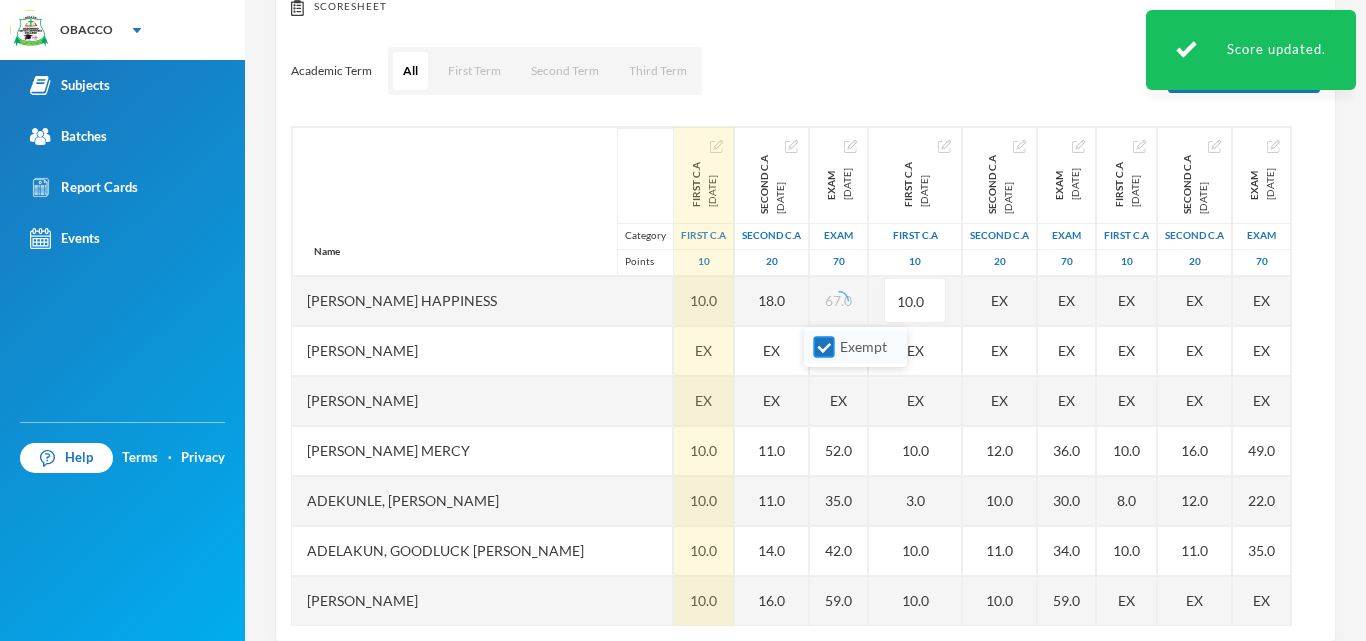 click on "Exempt" at bounding box center (824, 347) 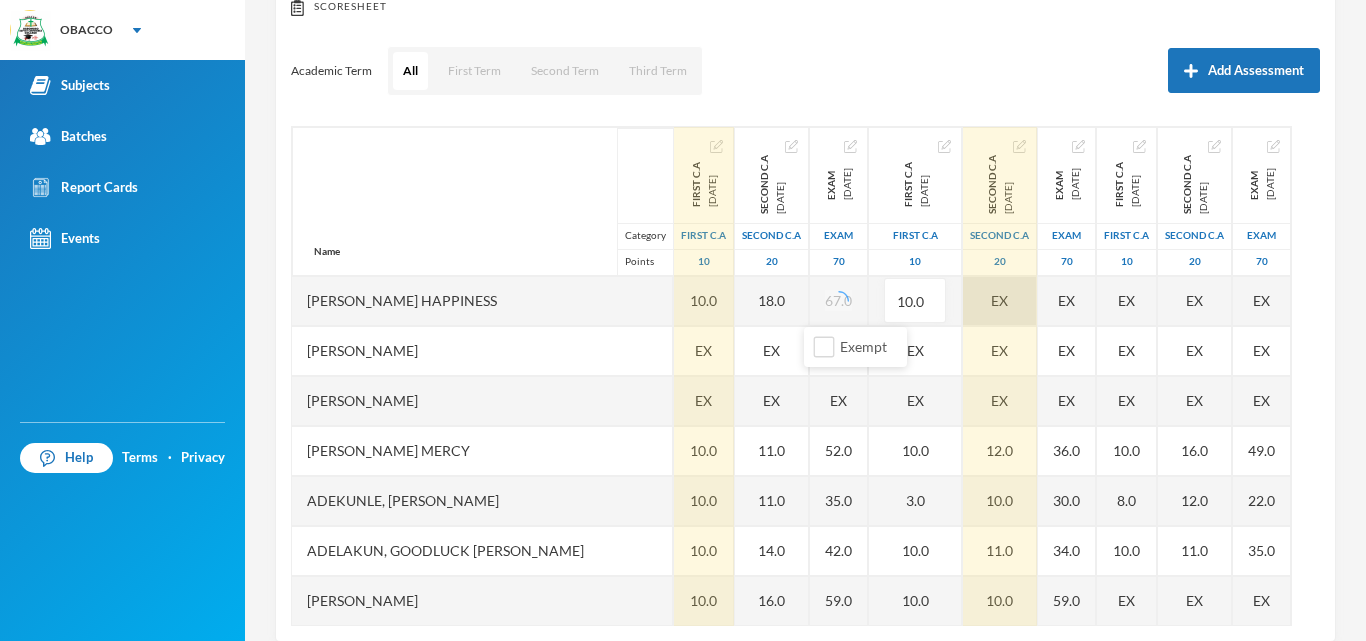click on "EX" at bounding box center (1000, 301) 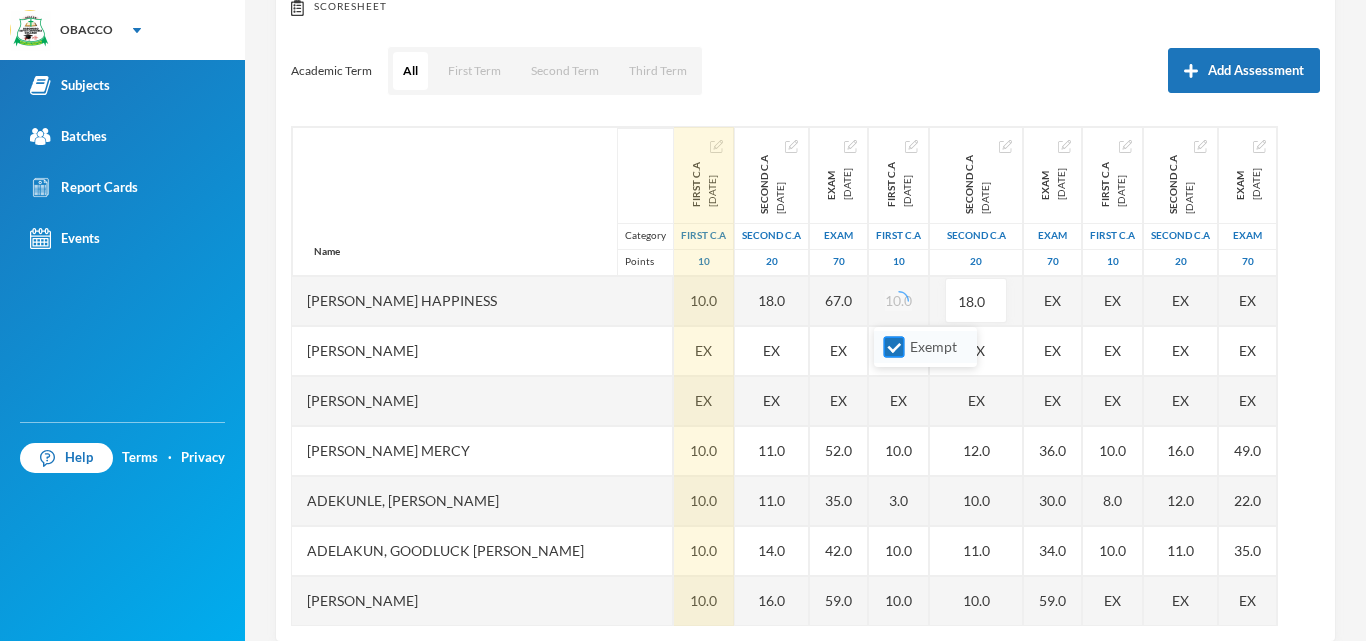 click on "Exempt" at bounding box center [894, 347] 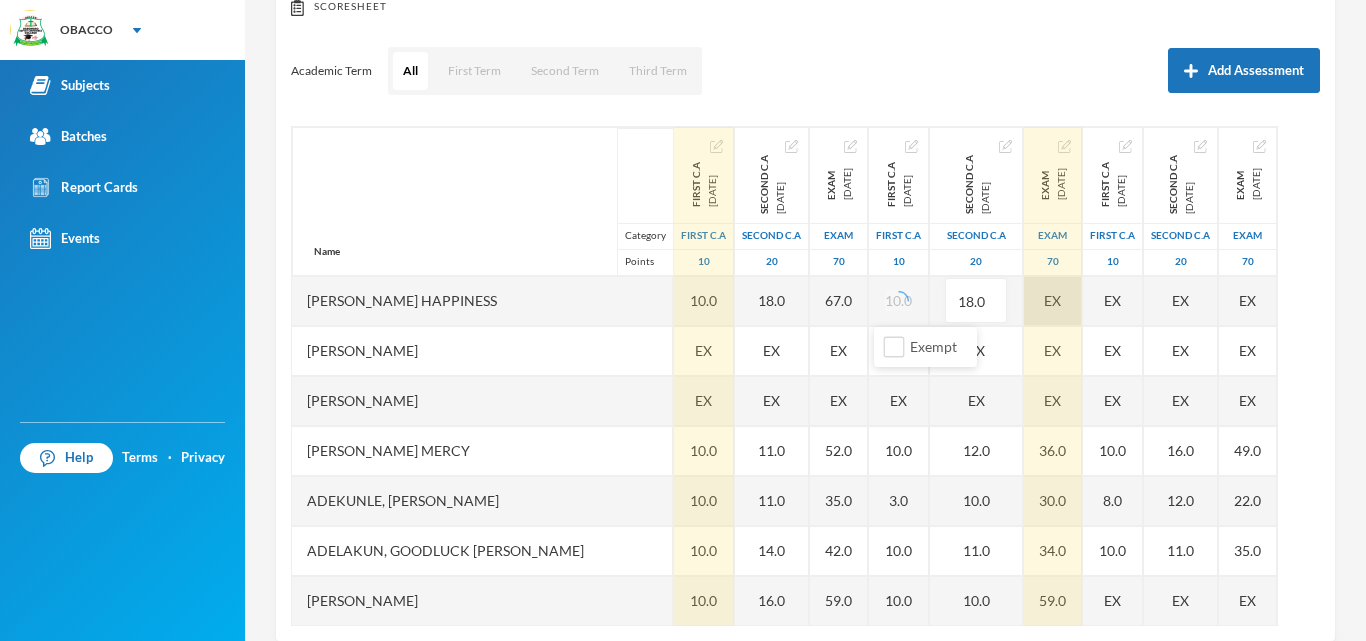 click on "Name   Category Points [PERSON_NAME] Happiness [PERSON_NAME] [PERSON_NAME], [PERSON_NAME] [PERSON_NAME] [PERSON_NAME], [PERSON_NAME] [PERSON_NAME], [PERSON_NAME] [PERSON_NAME], [PERSON_NAME], [PERSON_NAME] [PERSON_NAME], [PERSON_NAME], [PERSON_NAME] [PERSON_NAME] Glory [PERSON_NAME], [PERSON_NAME] [PERSON_NAME] [PERSON_NAME], [PERSON_NAME] [PERSON_NAME], [PERSON_NAME], Oluwadarasimi [PERSON_NAME], [PERSON_NAME] [PERSON_NAME], Inioluwa Surprise [PERSON_NAME] [PERSON_NAME], [PERSON_NAME] [PERSON_NAME], [PERSON_NAME], Boluwatife [PERSON_NAME], [PERSON_NAME] Rejoice Alagbe, Oluwaponmile Promise Alayande, Oluwabunkunmi [PERSON_NAME], [PERSON_NAME], Omobolanle [PERSON_NAME], Ifeoluwa [PERSON_NAME], [PERSON_NAME] [PERSON_NAME], [PERSON_NAME] [PERSON_NAME] Favour [PERSON_NAME] [PERSON_NAME], Olamide Covenant Fabunmi, Ayodunni [PERSON_NAME], [PERSON_NAME] 10" at bounding box center (805, 376) 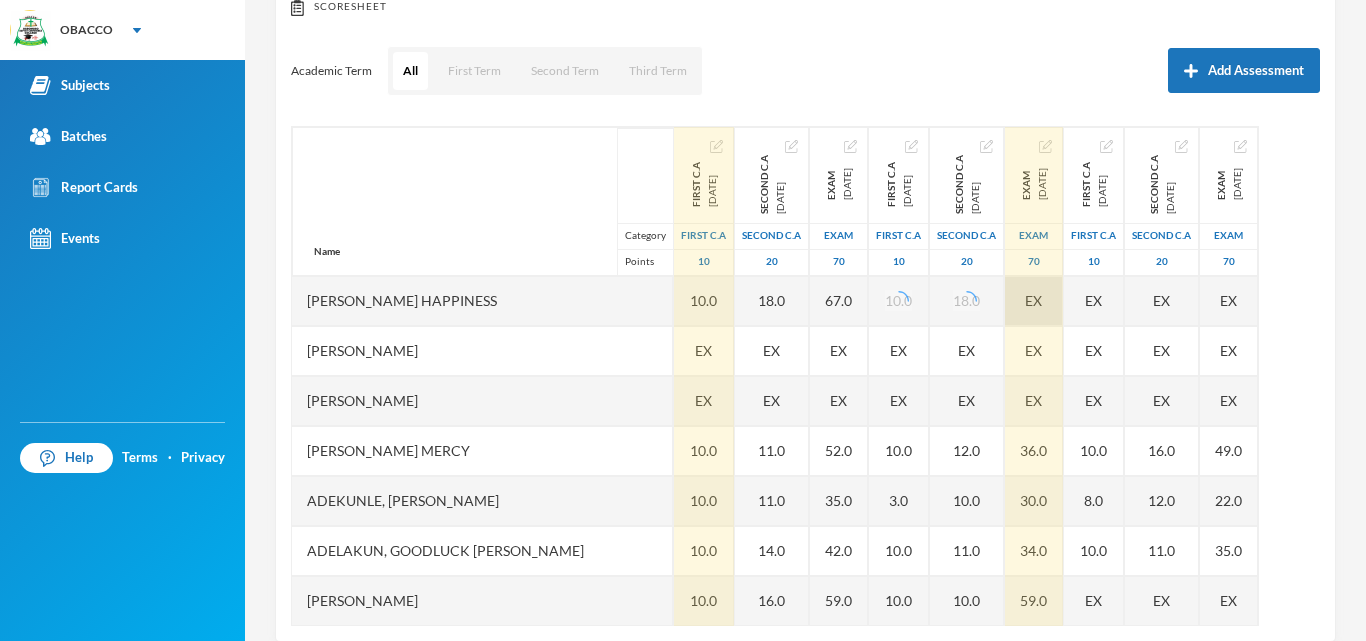 click on "EX" at bounding box center (1033, 300) 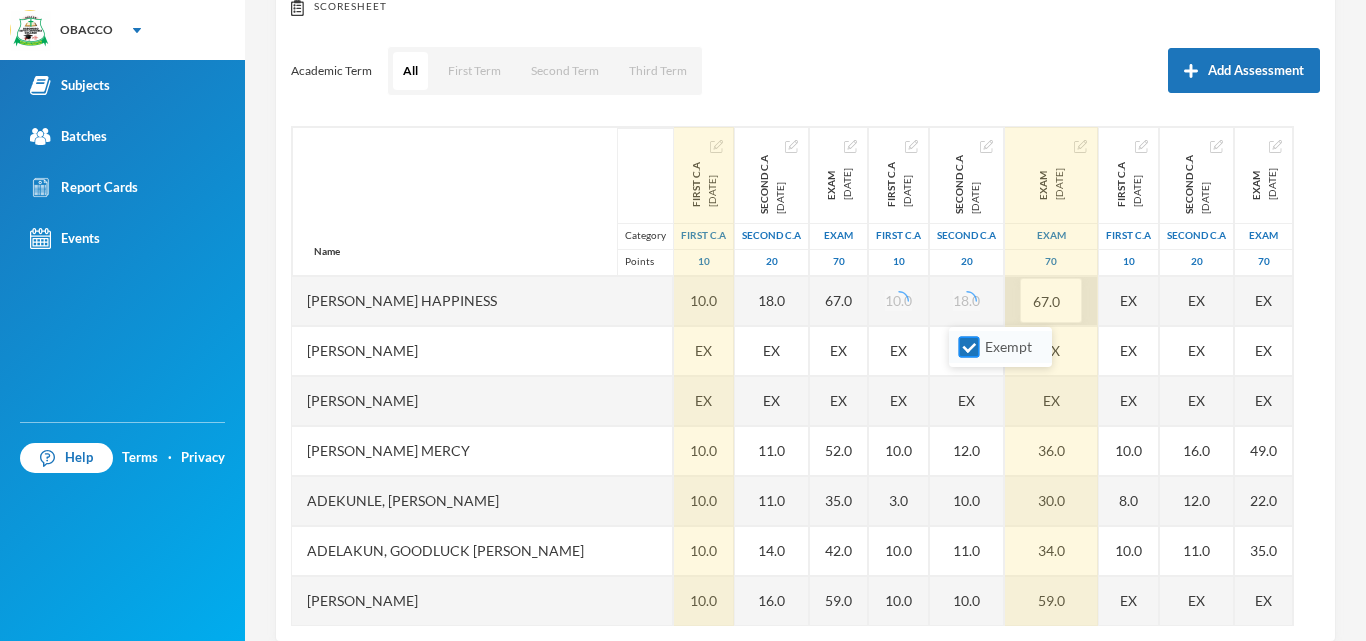 click on "Exempt" at bounding box center [969, 347] 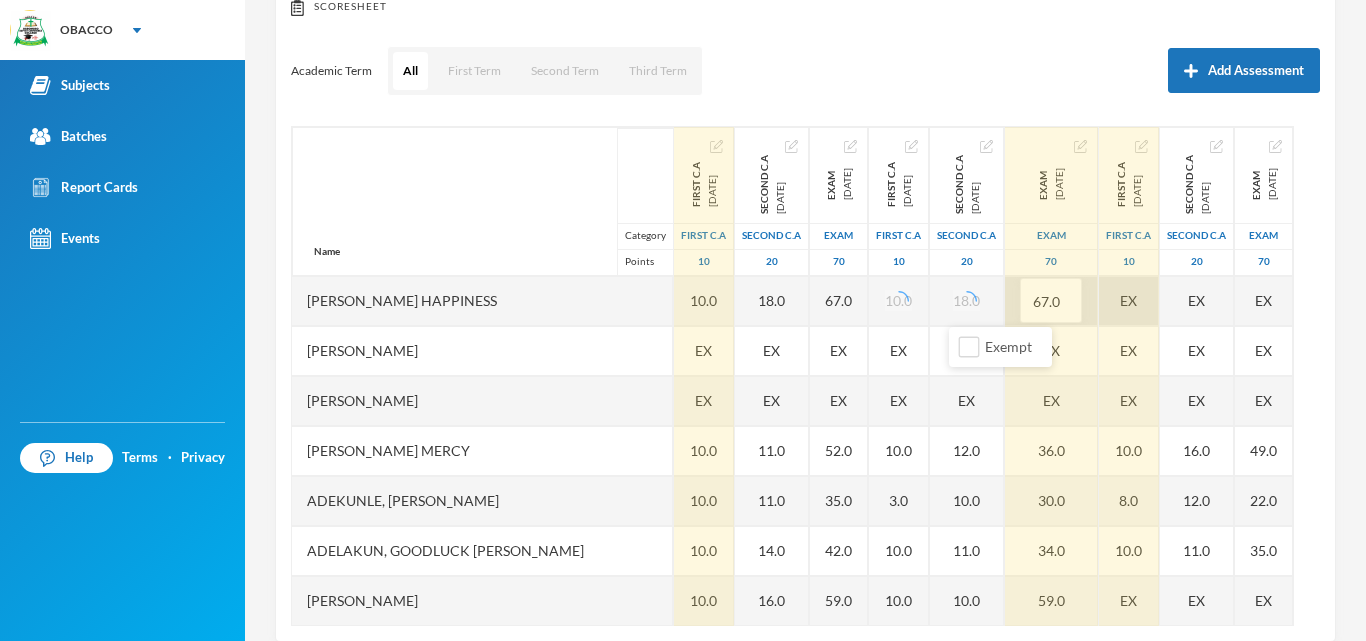click on "EX" at bounding box center (1129, 301) 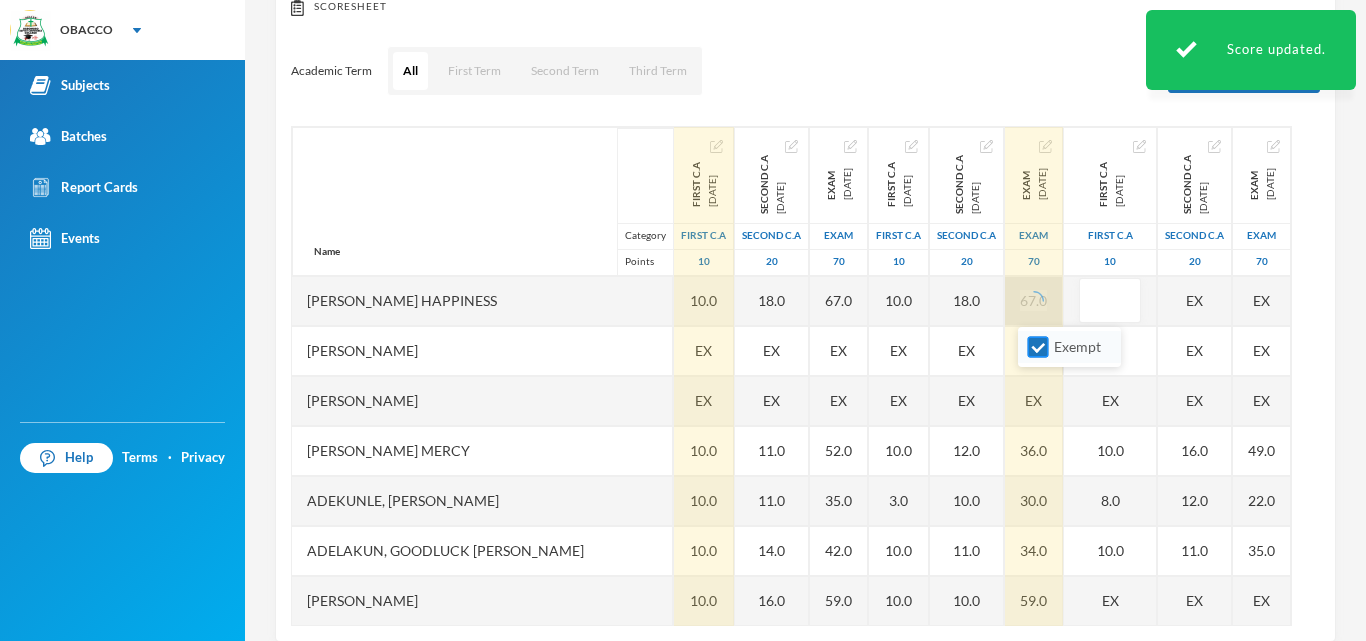 click on "Exempt" at bounding box center (1038, 347) 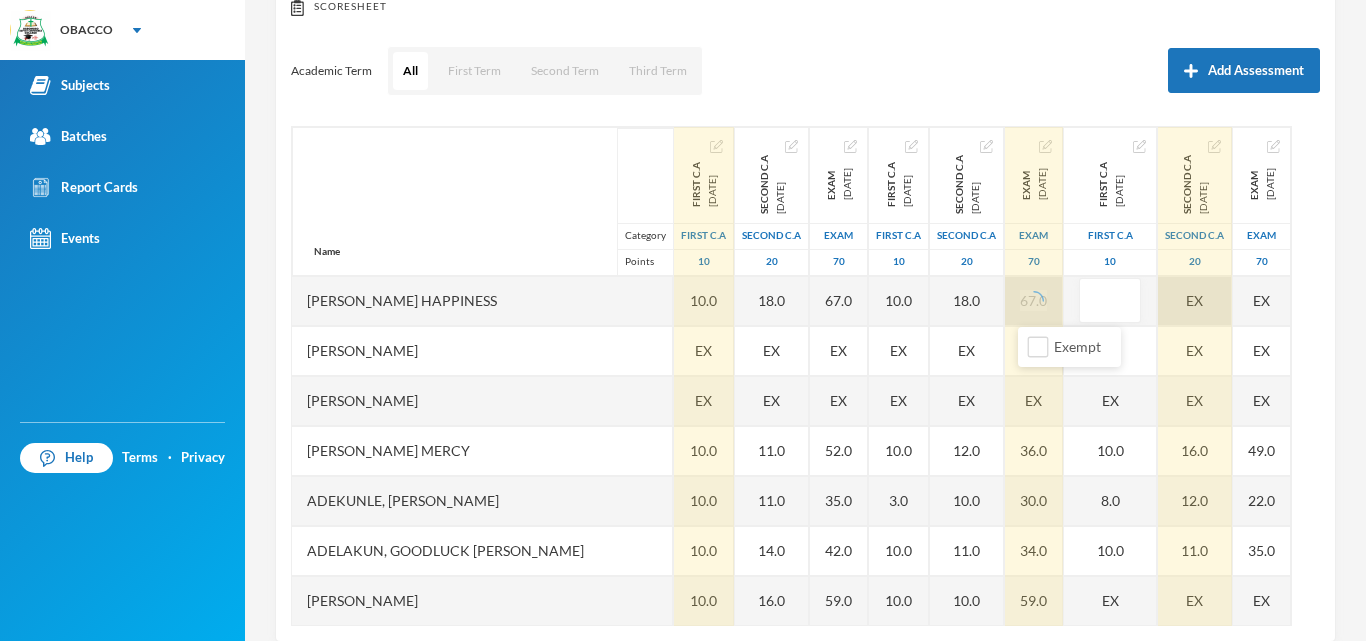 click on "EX" at bounding box center (1195, 301) 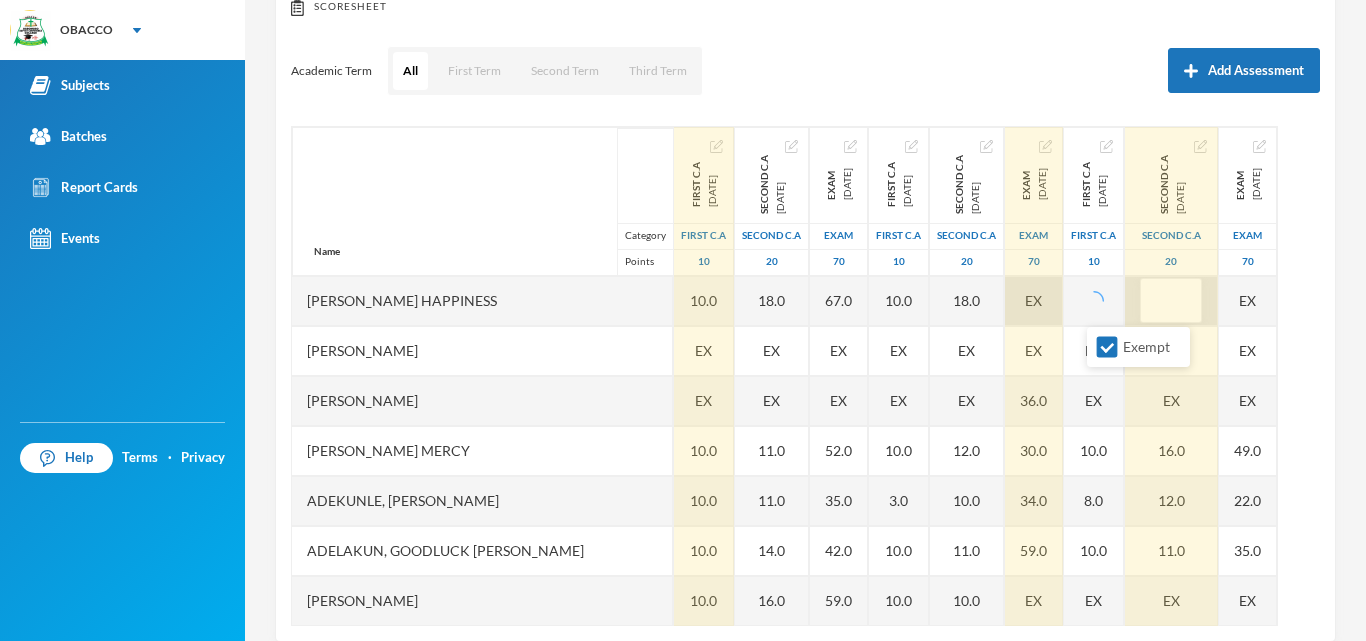 click on "EX" at bounding box center (1033, 300) 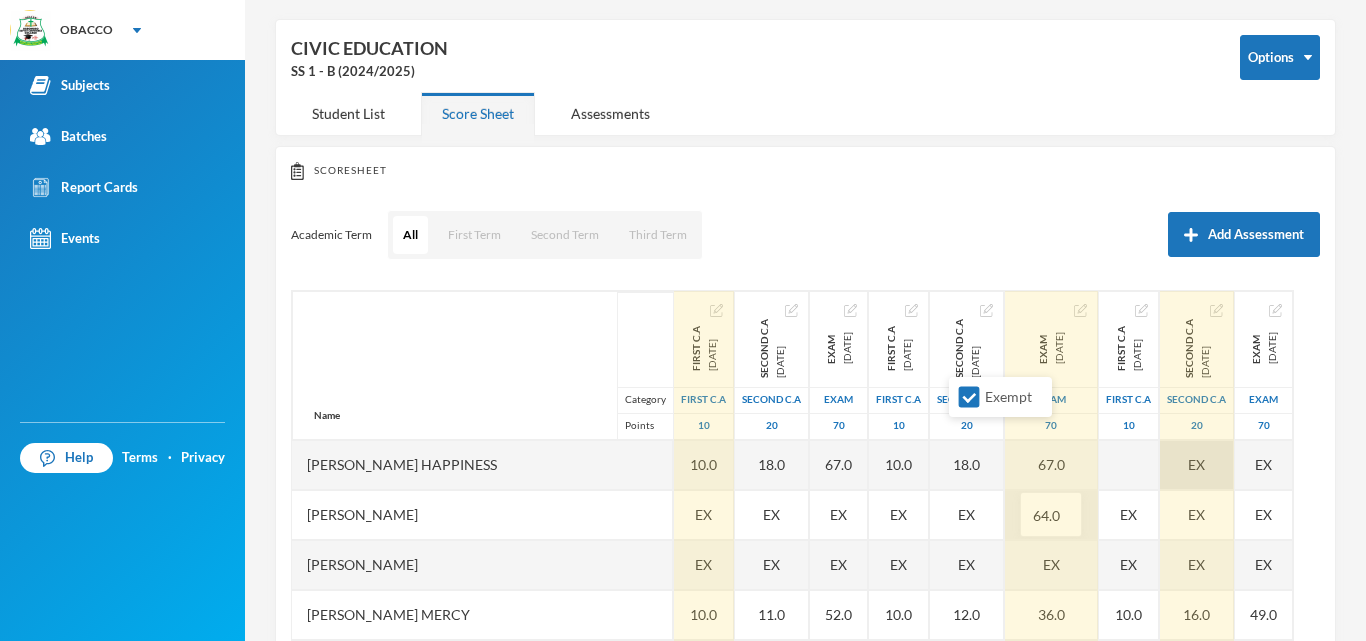 scroll, scrollTop: 40, scrollLeft: 0, axis: vertical 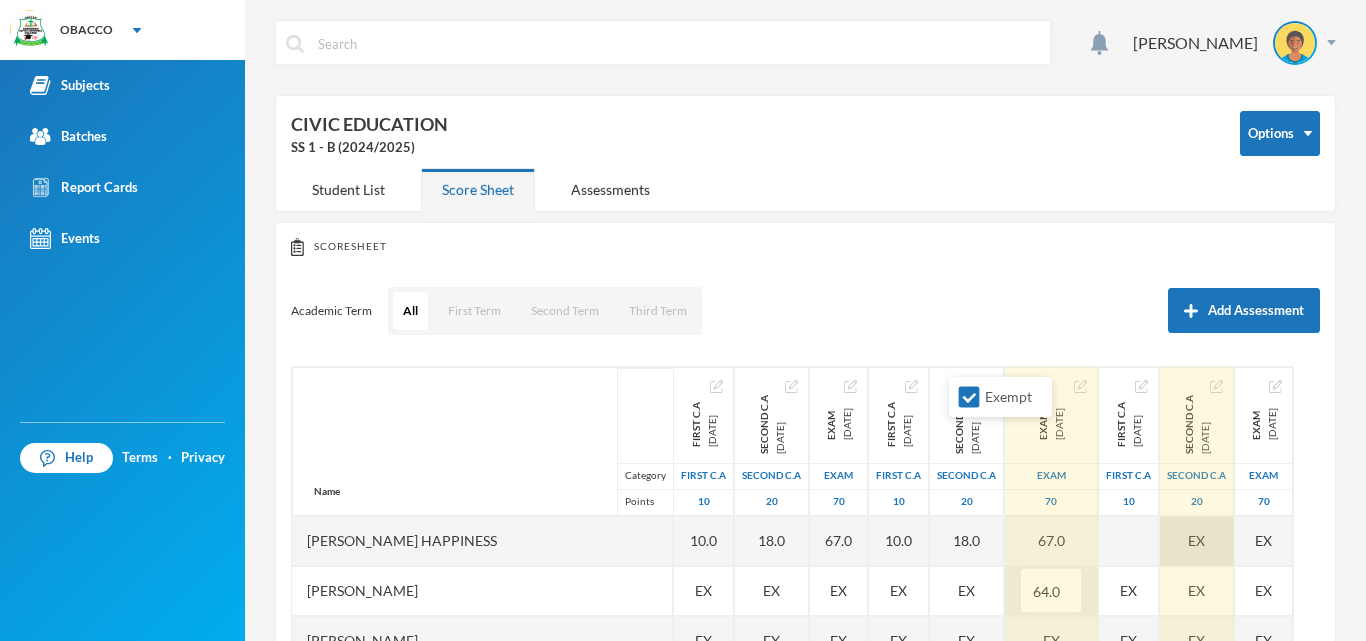 click on "EX" at bounding box center [1197, 541] 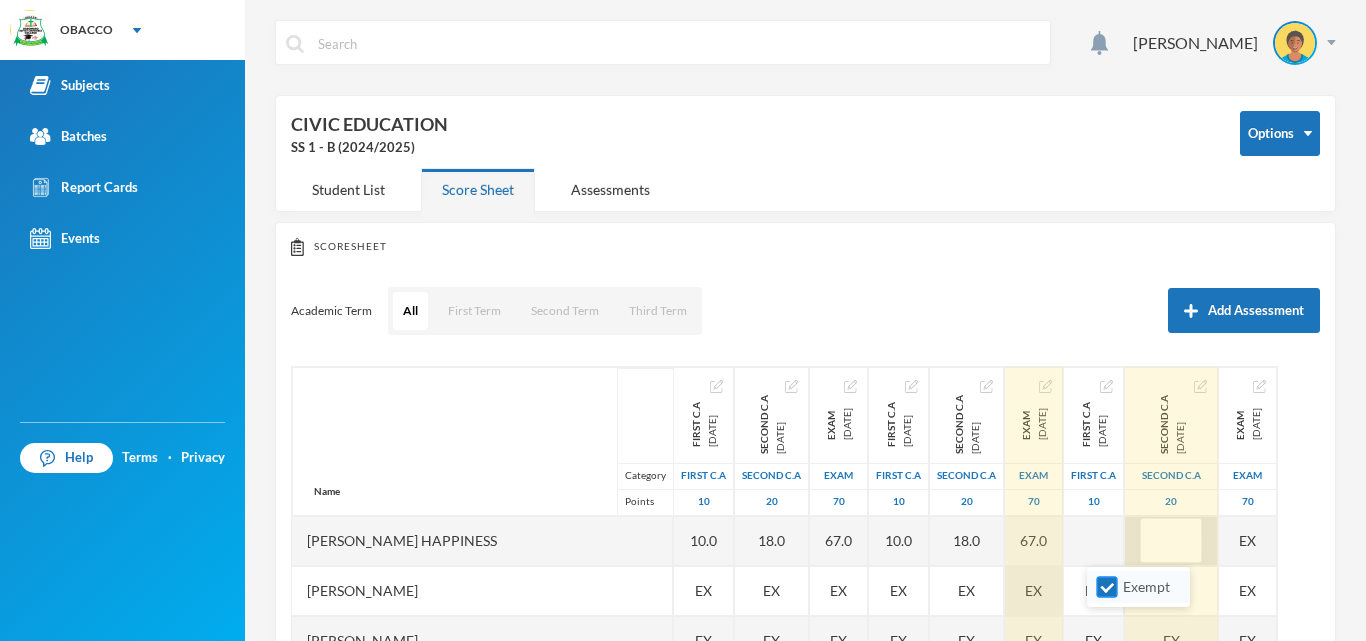 click on "Exempt" at bounding box center [1107, 587] 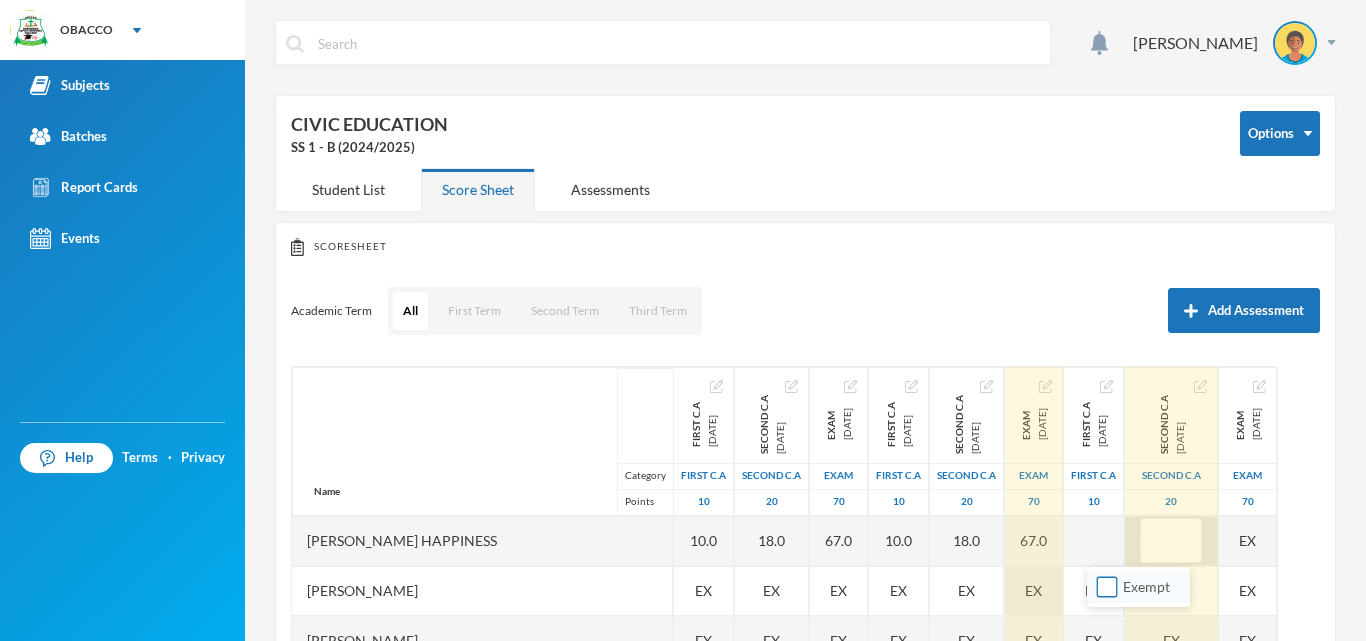 click on "Exempt" at bounding box center (1107, 587) 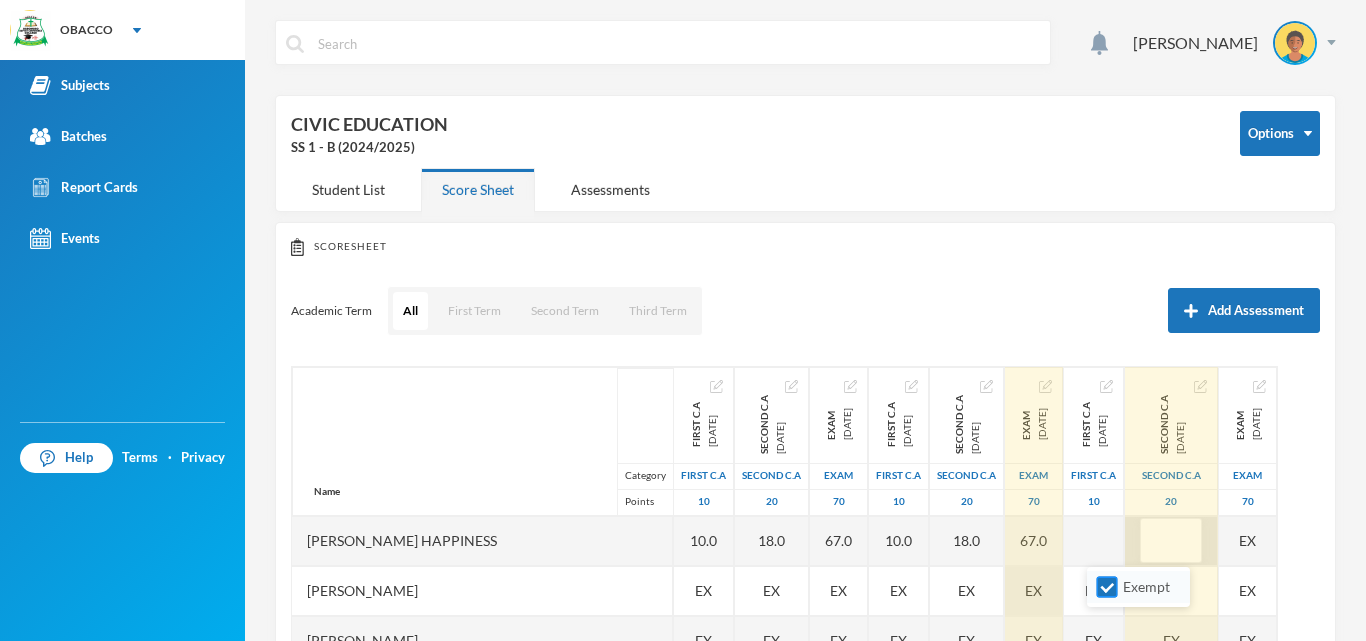 click on "Exempt" at bounding box center (1107, 587) 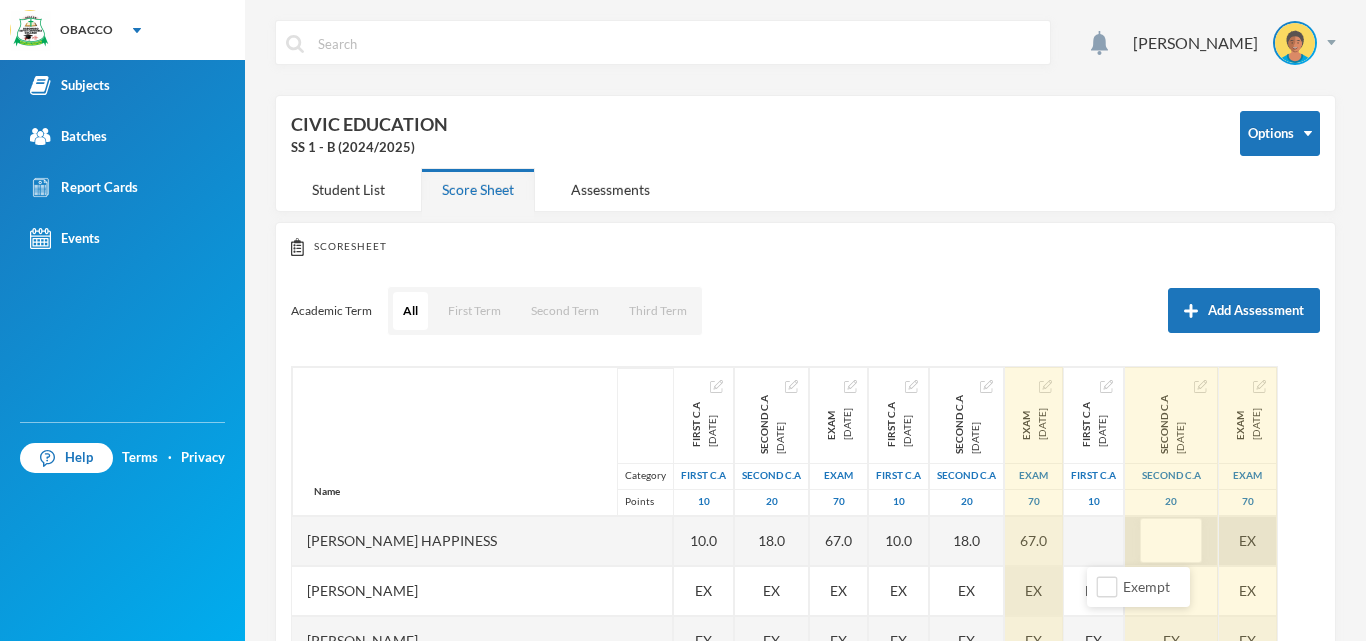 click on "EX" at bounding box center (1248, 541) 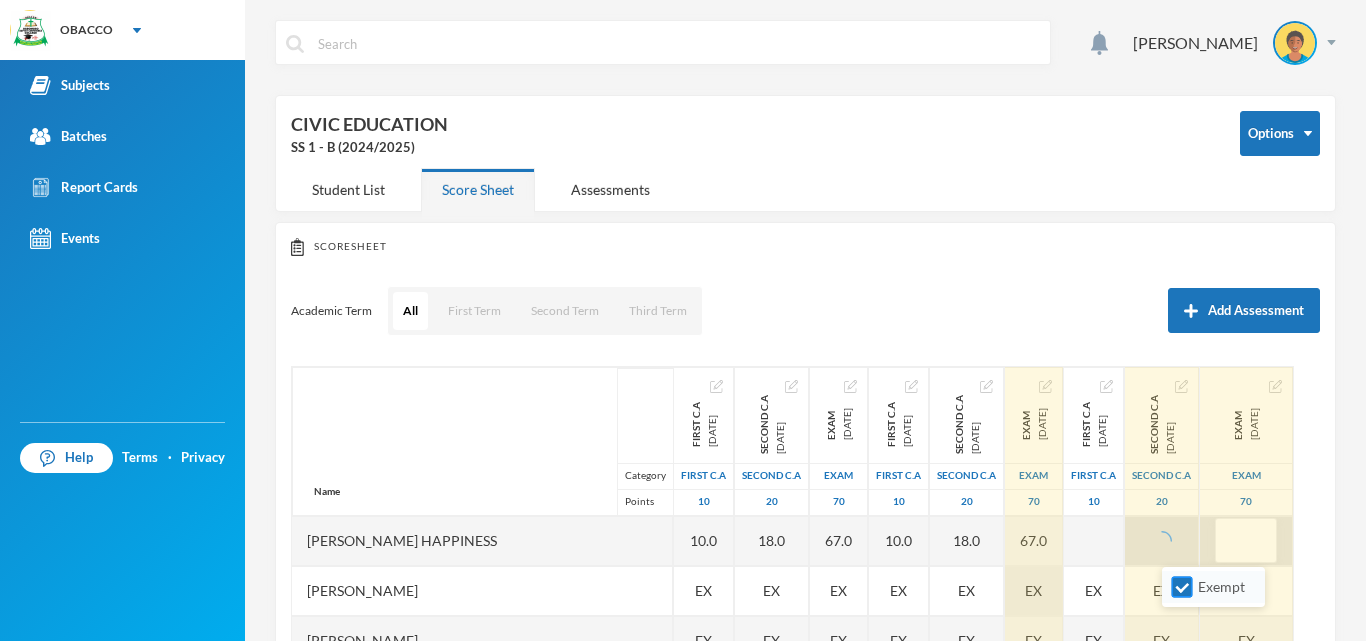 click on "Exempt" at bounding box center [1182, 587] 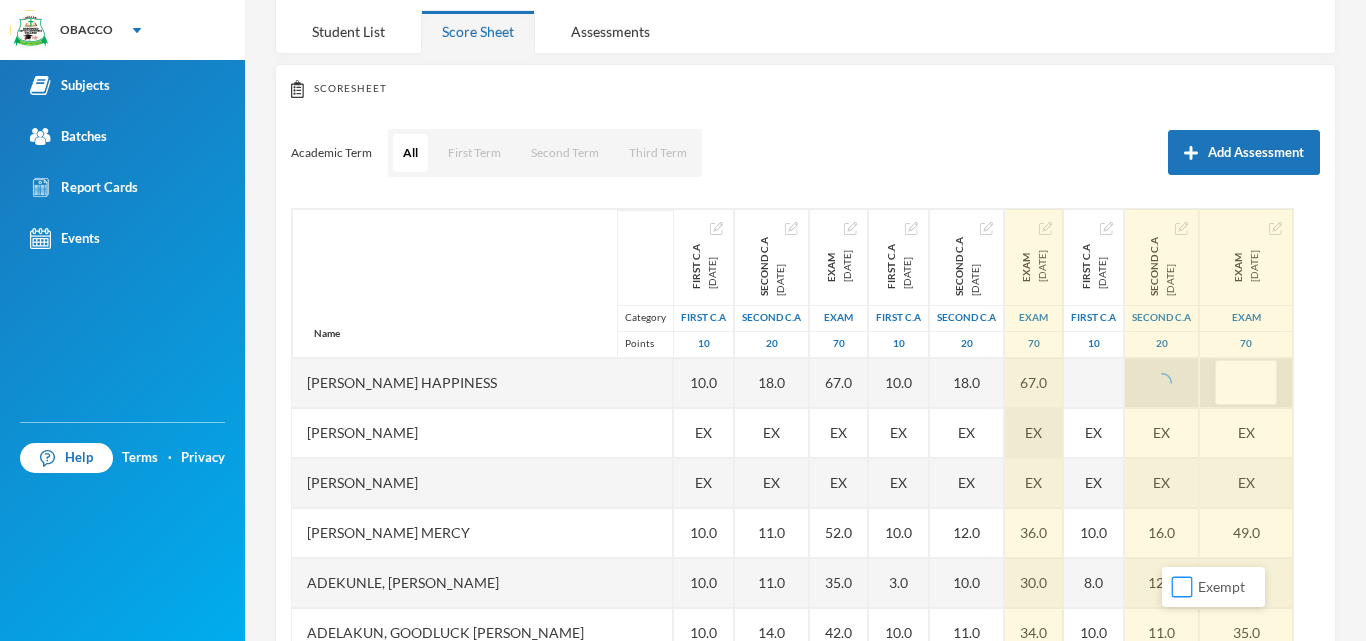 scroll, scrollTop: 160, scrollLeft: 0, axis: vertical 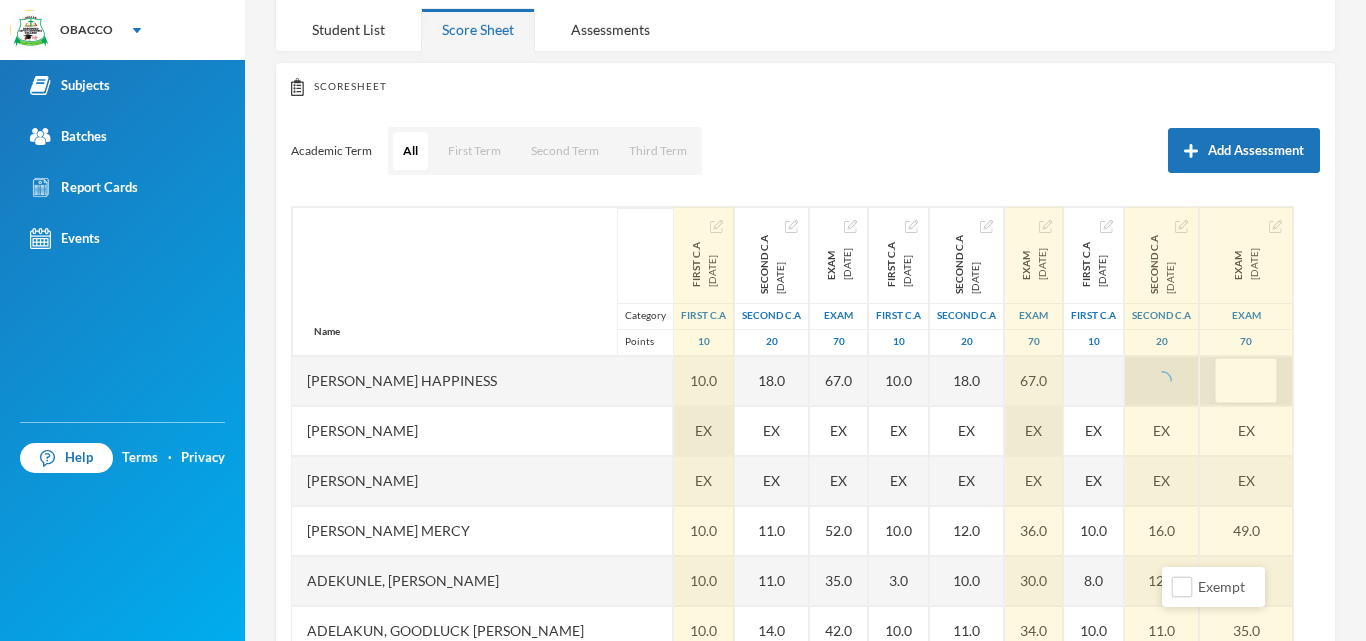 click on "10" at bounding box center (703, 342) 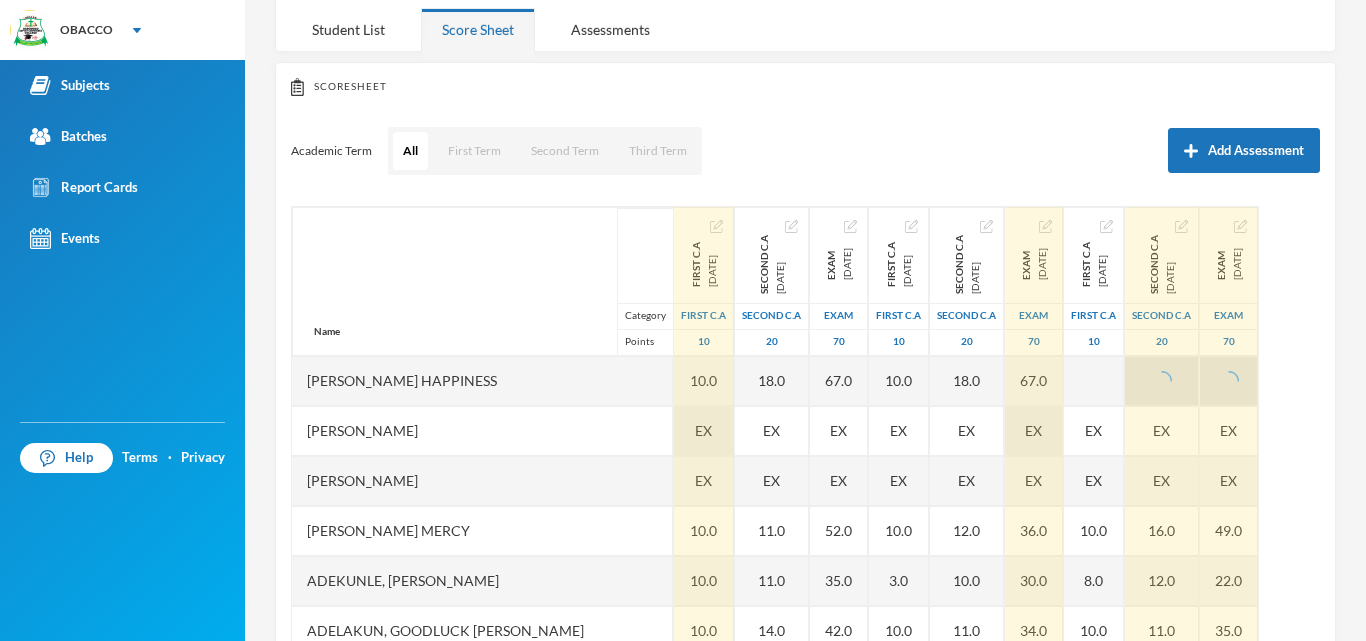 click on "EX" at bounding box center (703, 430) 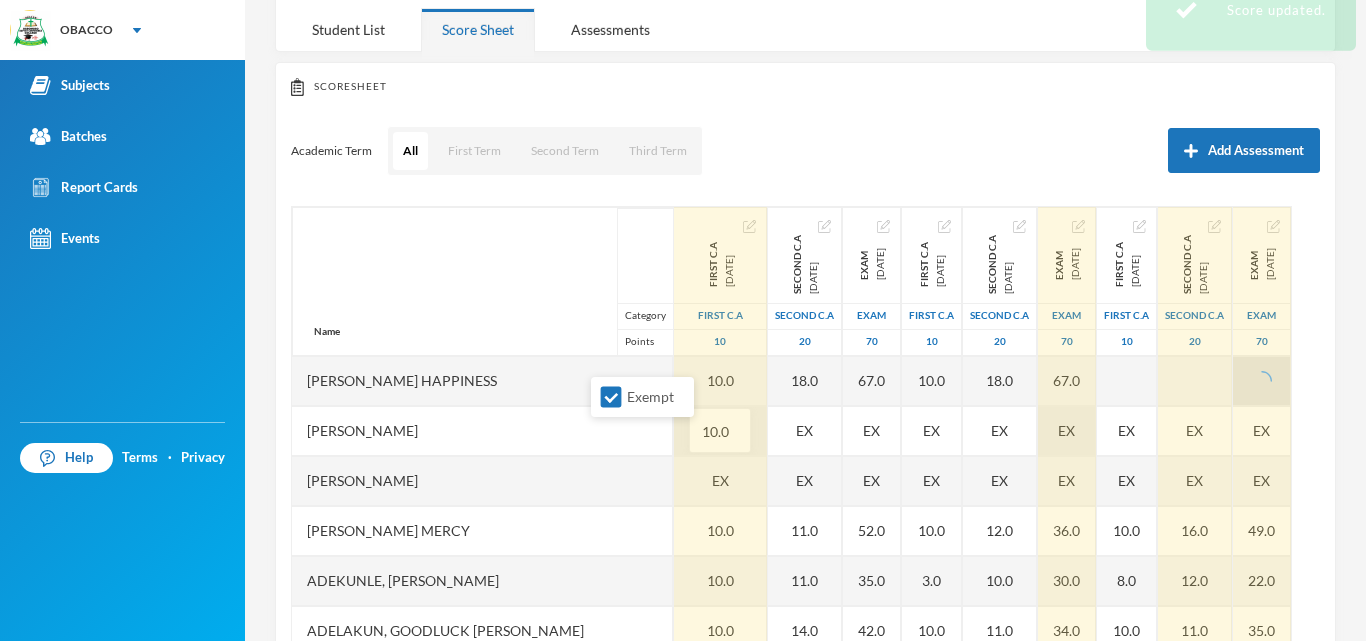 scroll, scrollTop: 240, scrollLeft: 0, axis: vertical 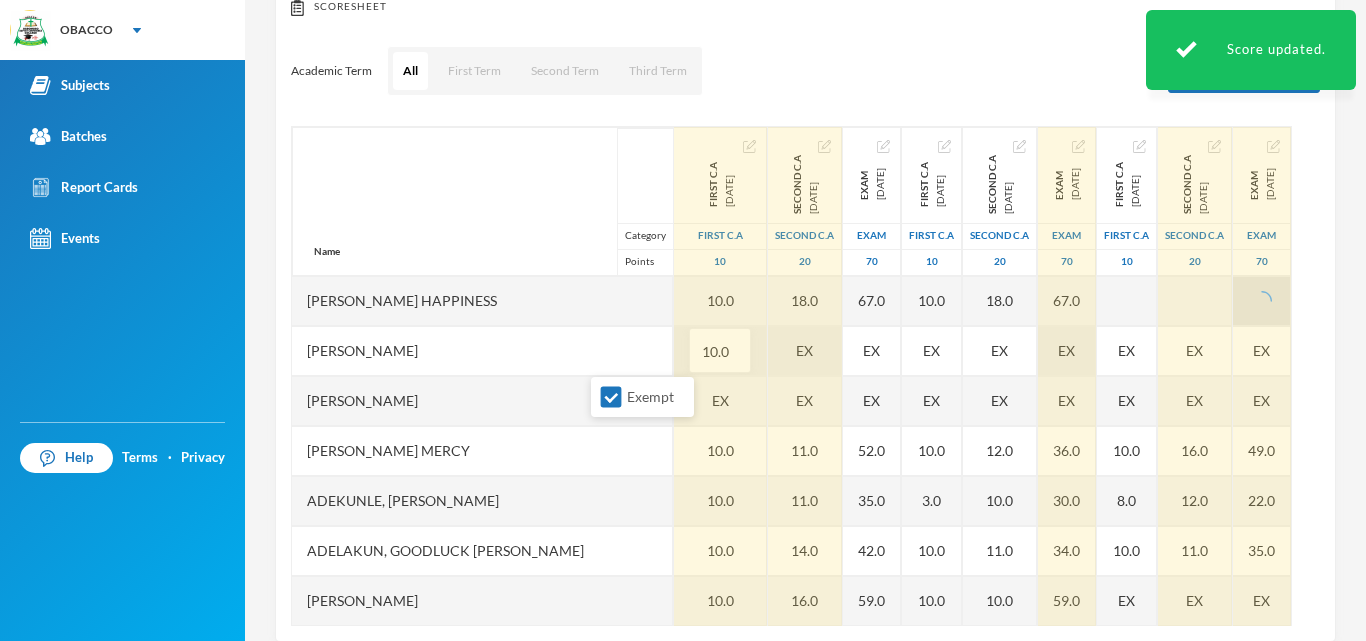click on "Exempt" at bounding box center [611, 397] 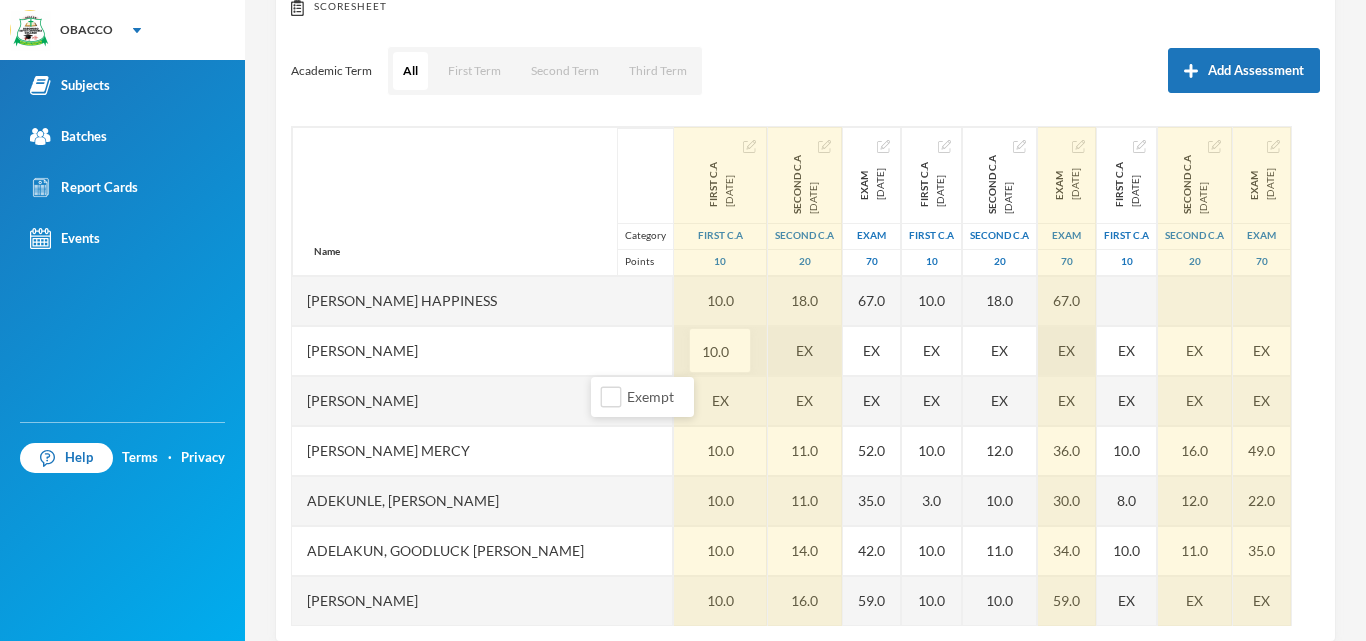 click on "EX" at bounding box center (805, 351) 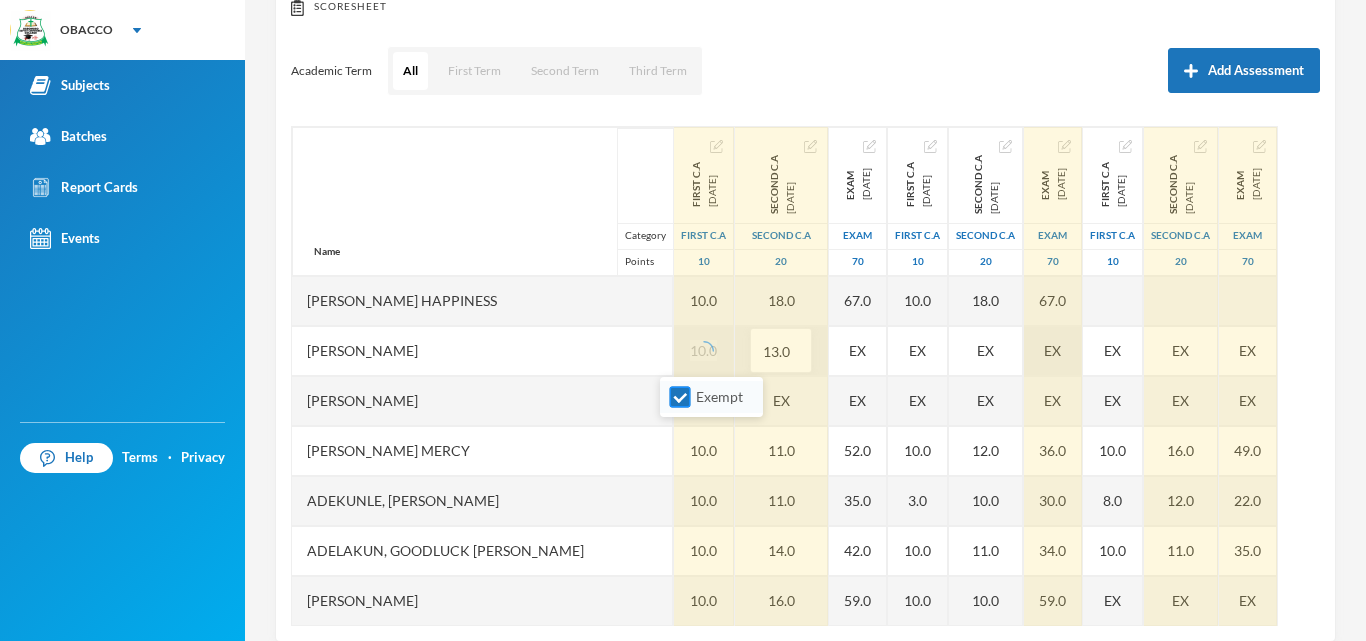click on "Exempt" at bounding box center [680, 397] 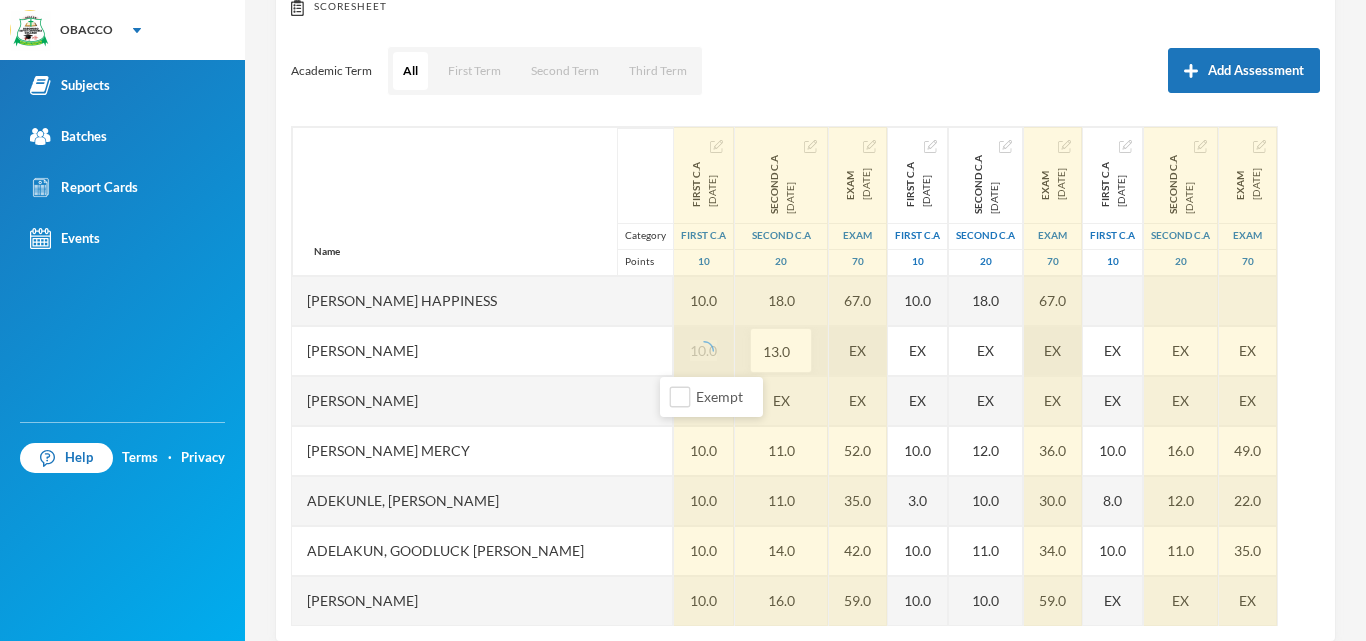click on "EX" at bounding box center (858, 351) 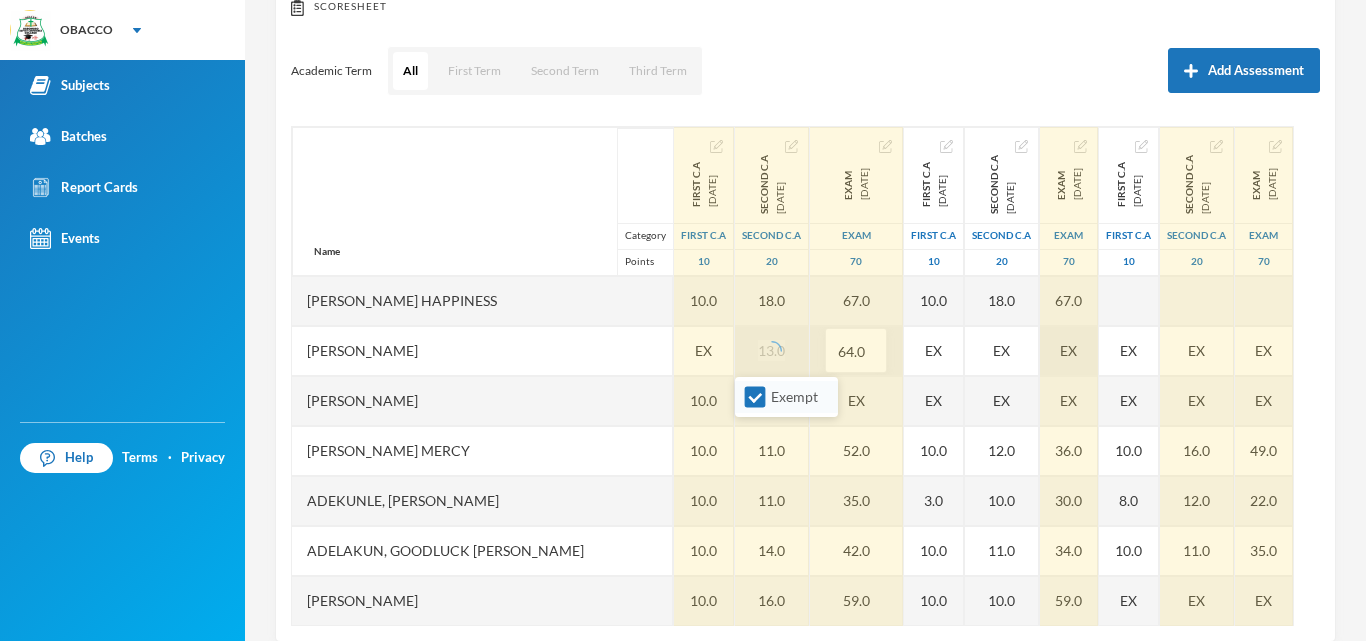click on "Exempt" at bounding box center [755, 397] 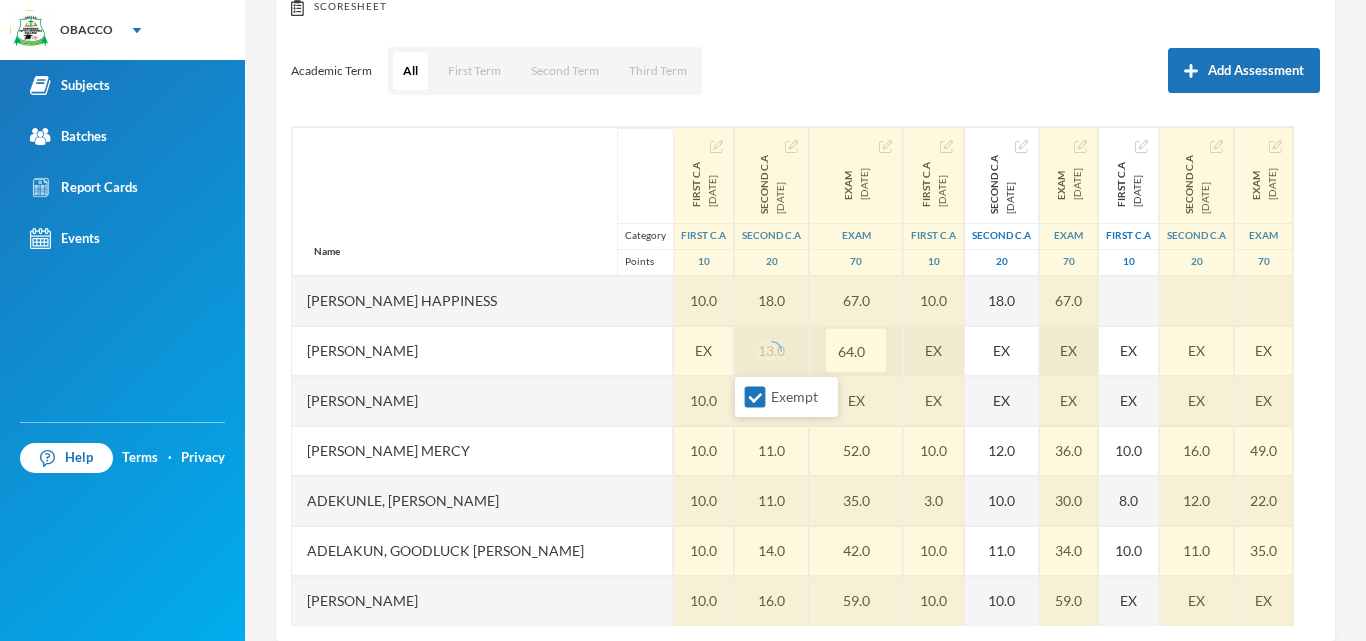 click on "EX" at bounding box center [934, 351] 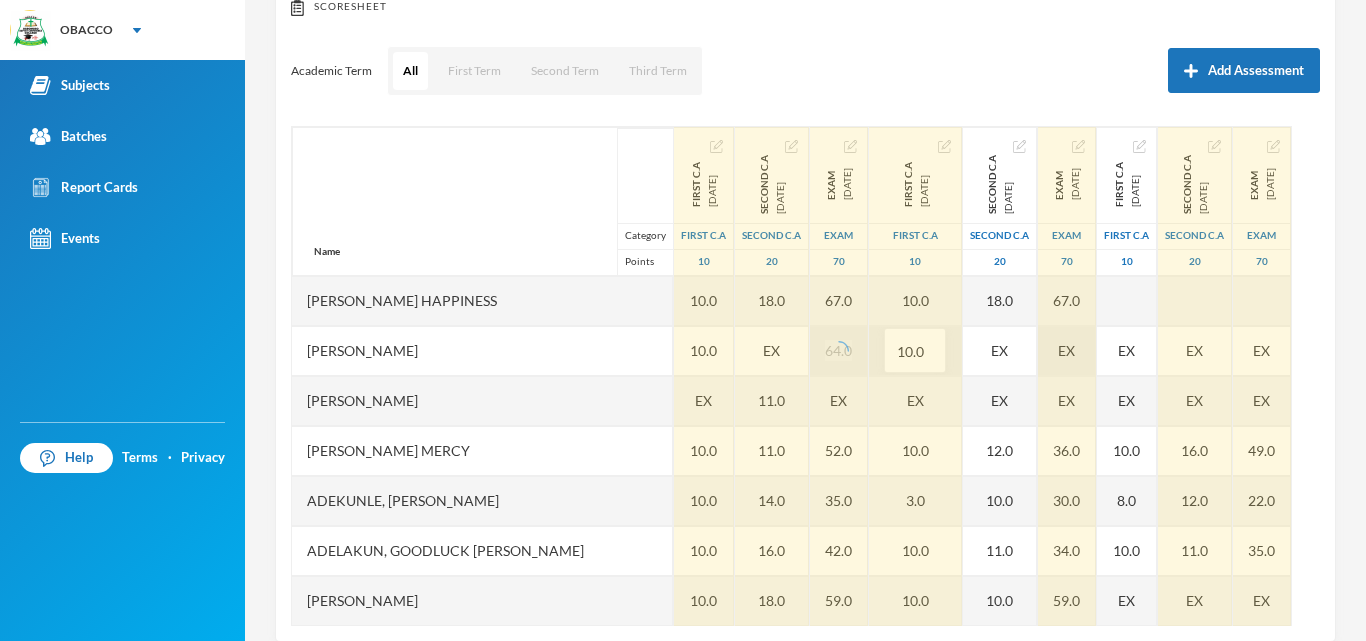 click on "10.0" at bounding box center [915, 351] 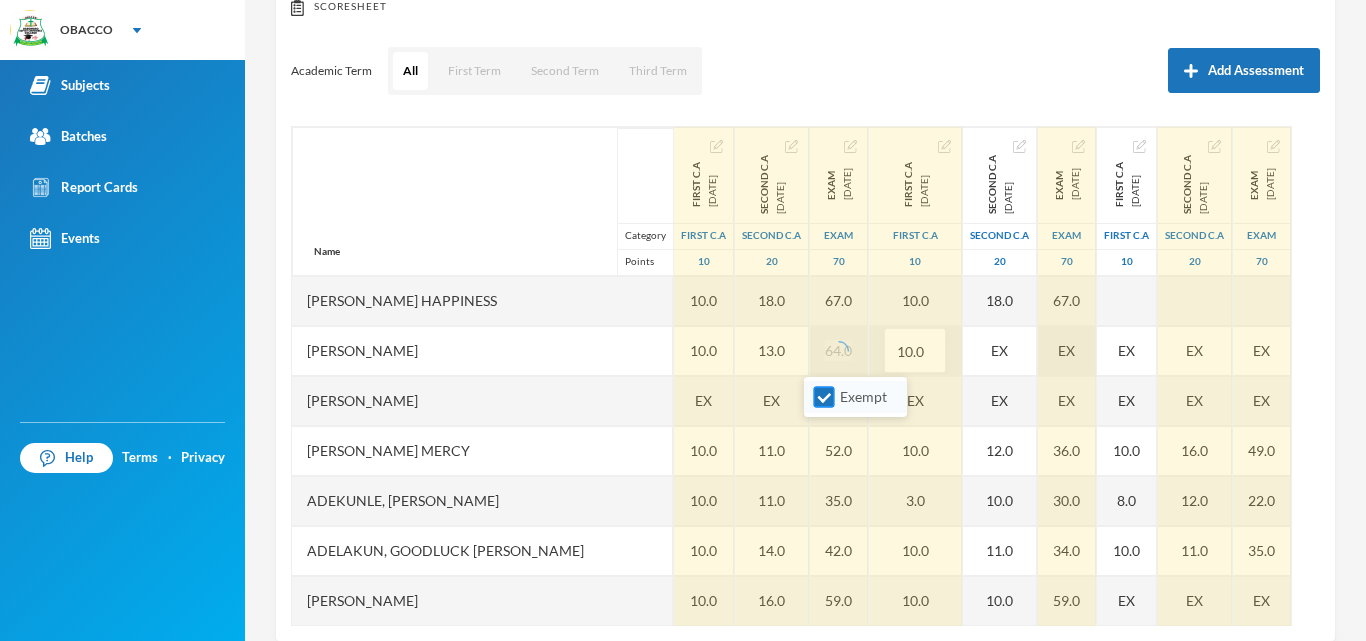 click on "Exempt" at bounding box center [824, 397] 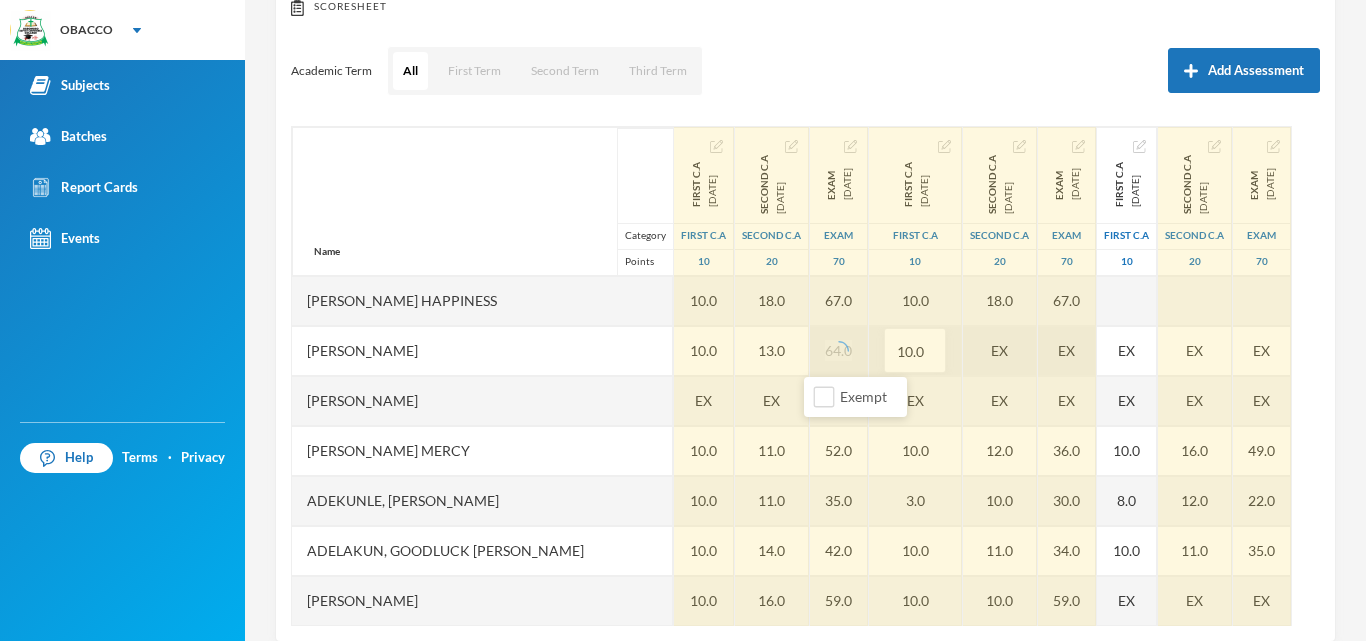 click on "Name   Category Points [PERSON_NAME] Happiness [PERSON_NAME] [PERSON_NAME], [PERSON_NAME] [PERSON_NAME] [PERSON_NAME], [PERSON_NAME] [PERSON_NAME], [PERSON_NAME] [PERSON_NAME], [PERSON_NAME], [PERSON_NAME] [PERSON_NAME], [PERSON_NAME], [PERSON_NAME] [PERSON_NAME] Glory [PERSON_NAME], [PERSON_NAME] [PERSON_NAME] [PERSON_NAME], [PERSON_NAME] [PERSON_NAME], [PERSON_NAME], Oluwadarasimi [PERSON_NAME], [PERSON_NAME] [PERSON_NAME], Inioluwa Surprise [PERSON_NAME] [PERSON_NAME], [PERSON_NAME] [PERSON_NAME], [PERSON_NAME], Boluwatife [PERSON_NAME], [PERSON_NAME] Rejoice Alagbe, Oluwaponmile Promise Alayande, Oluwabunkunmi [PERSON_NAME], [PERSON_NAME], Omobolanle [PERSON_NAME], Ifeoluwa [PERSON_NAME], [PERSON_NAME] [PERSON_NAME], [PERSON_NAME] [PERSON_NAME] Favour [PERSON_NAME] [PERSON_NAME], Olamide Covenant Fabunmi, Ayodunni [PERSON_NAME], [PERSON_NAME] 10" at bounding box center (805, 376) 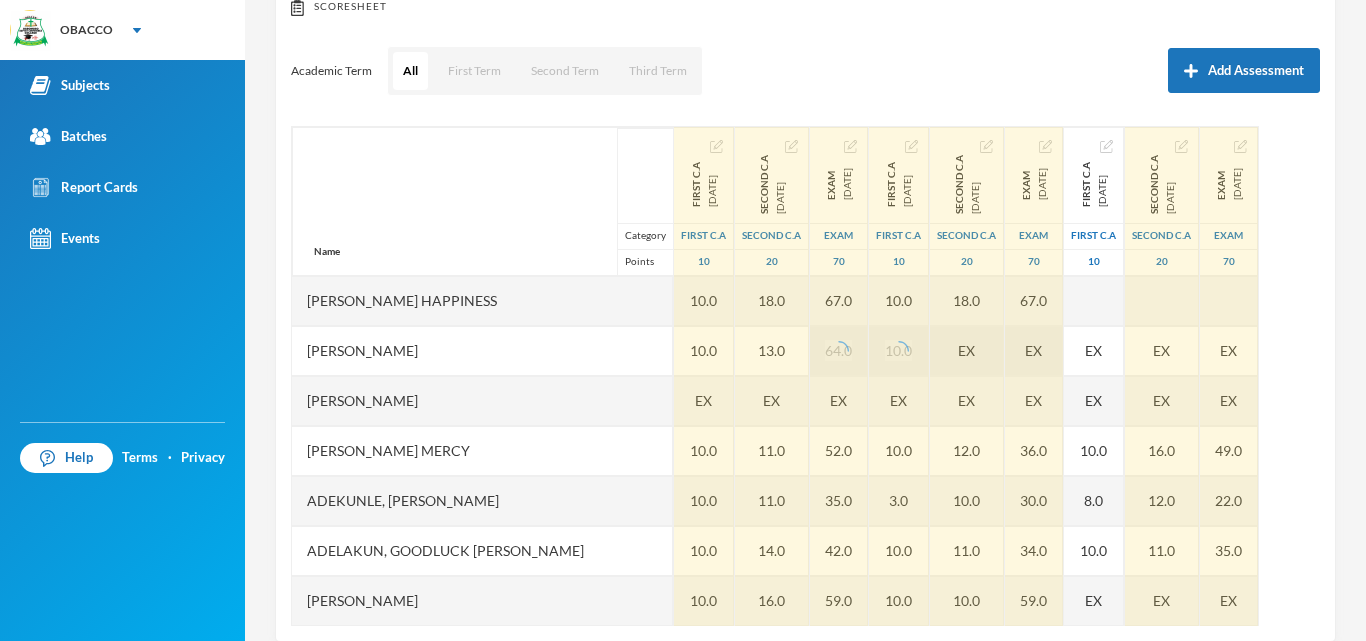 click on "EX" at bounding box center (966, 350) 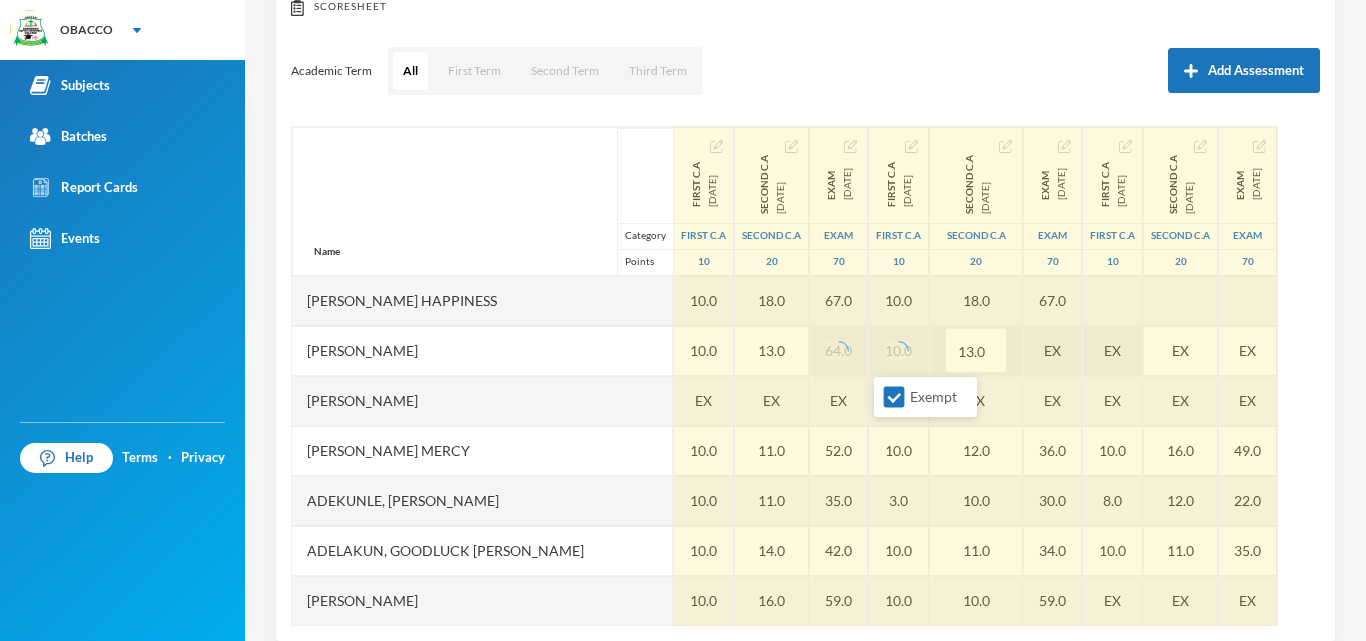 click on "Exempt" at bounding box center (894, 397) 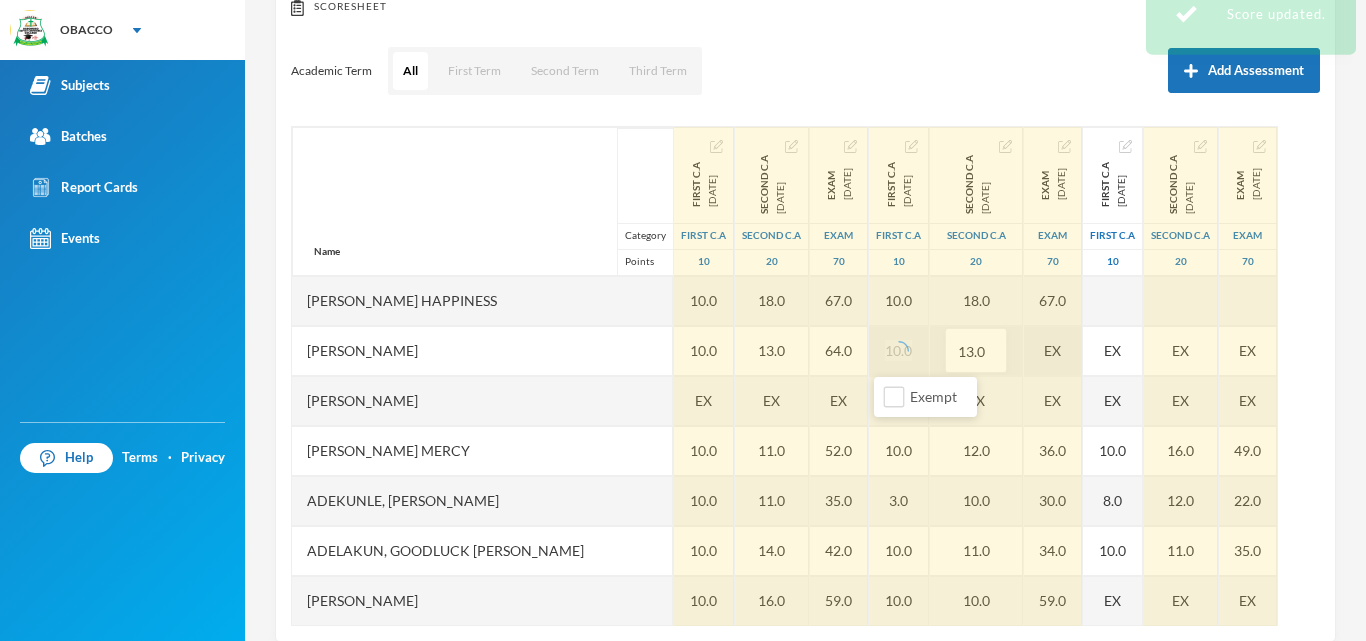 click on "EX" at bounding box center (1053, 351) 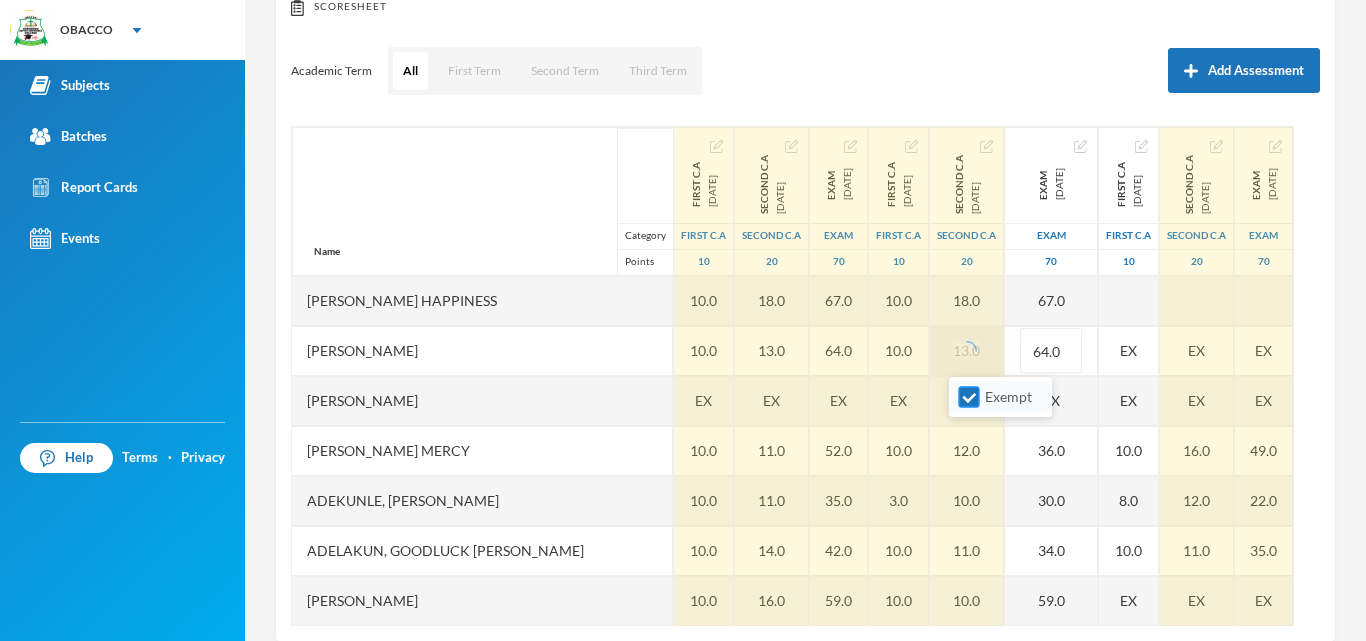 click on "Exempt" at bounding box center (969, 397) 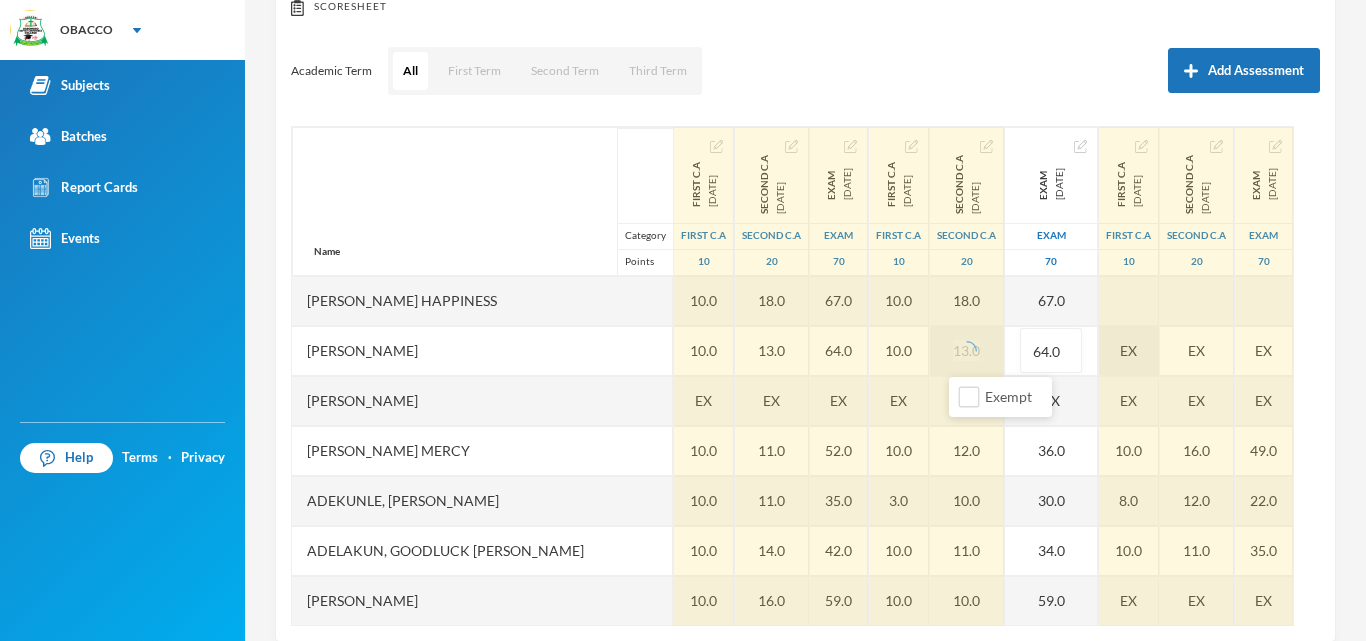 click on "EX" at bounding box center (1129, 351) 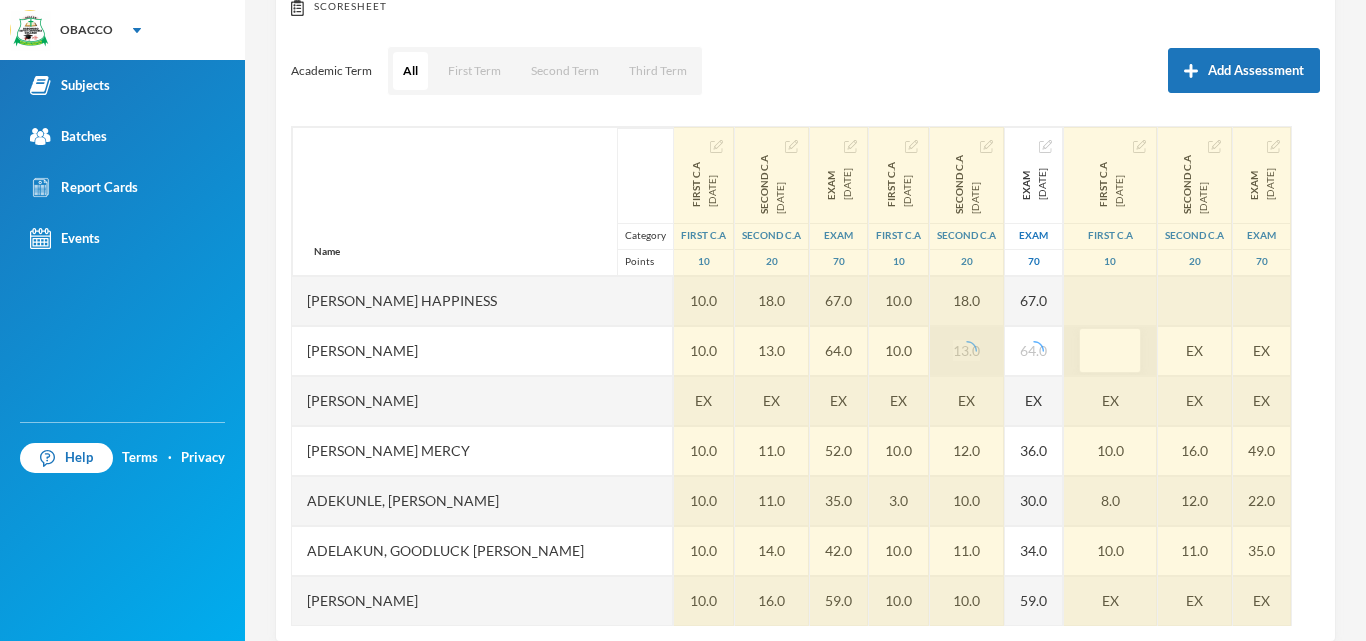 click on "Exempt" at bounding box center [1038, 397] 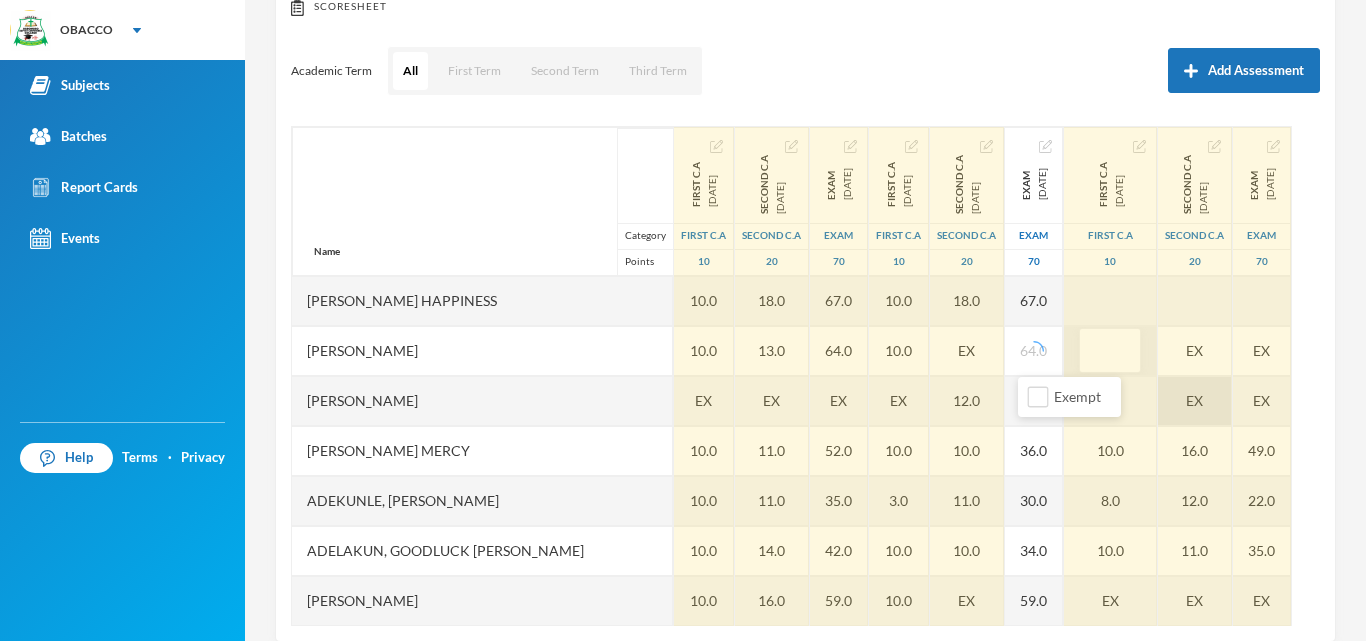 drag, startPoint x: 1140, startPoint y: 349, endPoint x: 1072, endPoint y: 407, distance: 89.37561 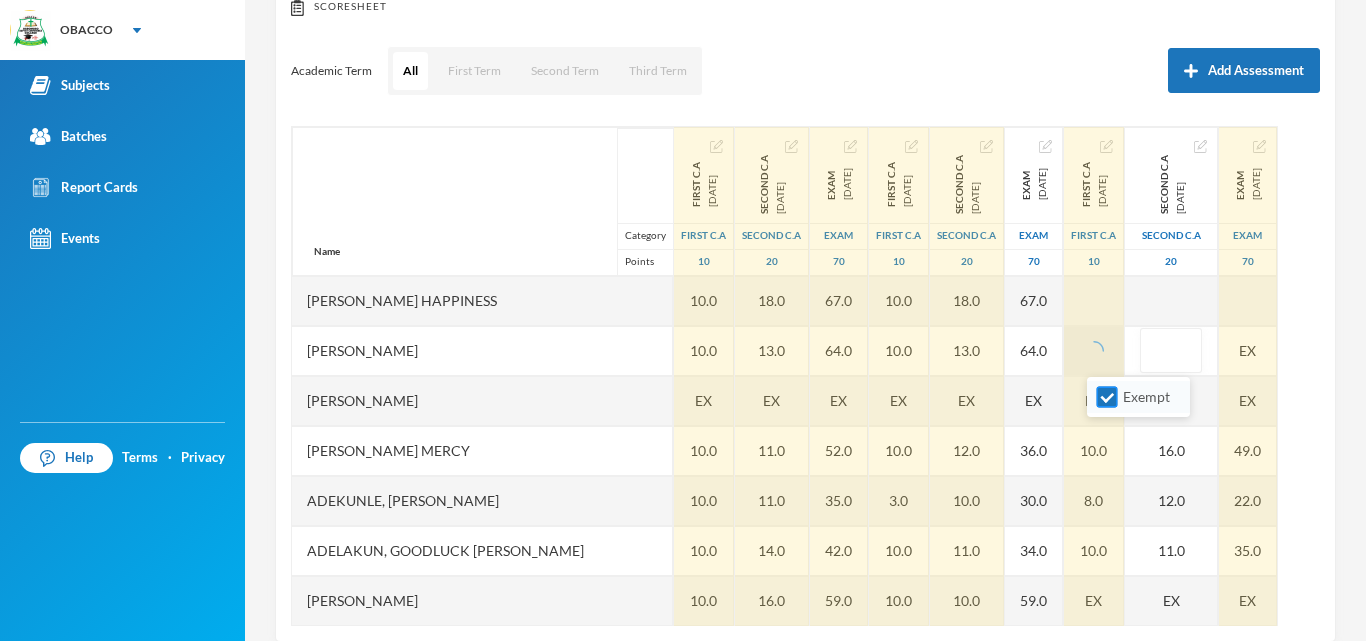 click on "Exempt" at bounding box center (1107, 397) 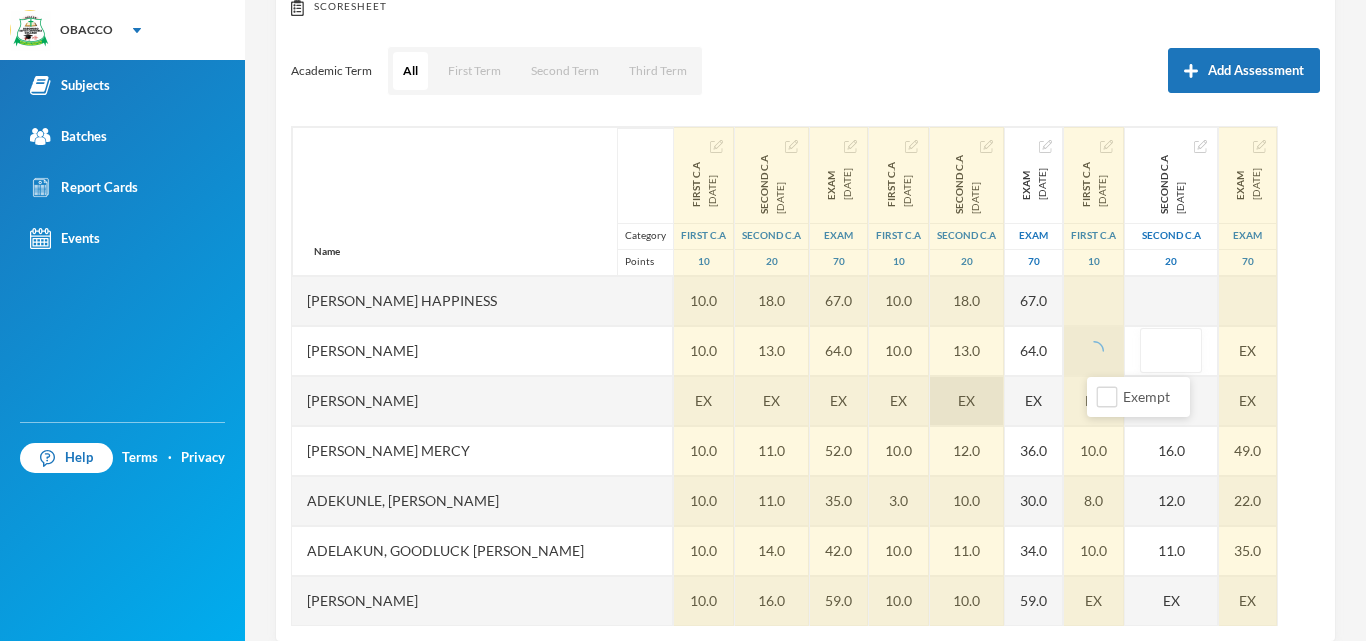 click on "EX" at bounding box center (1248, 351) 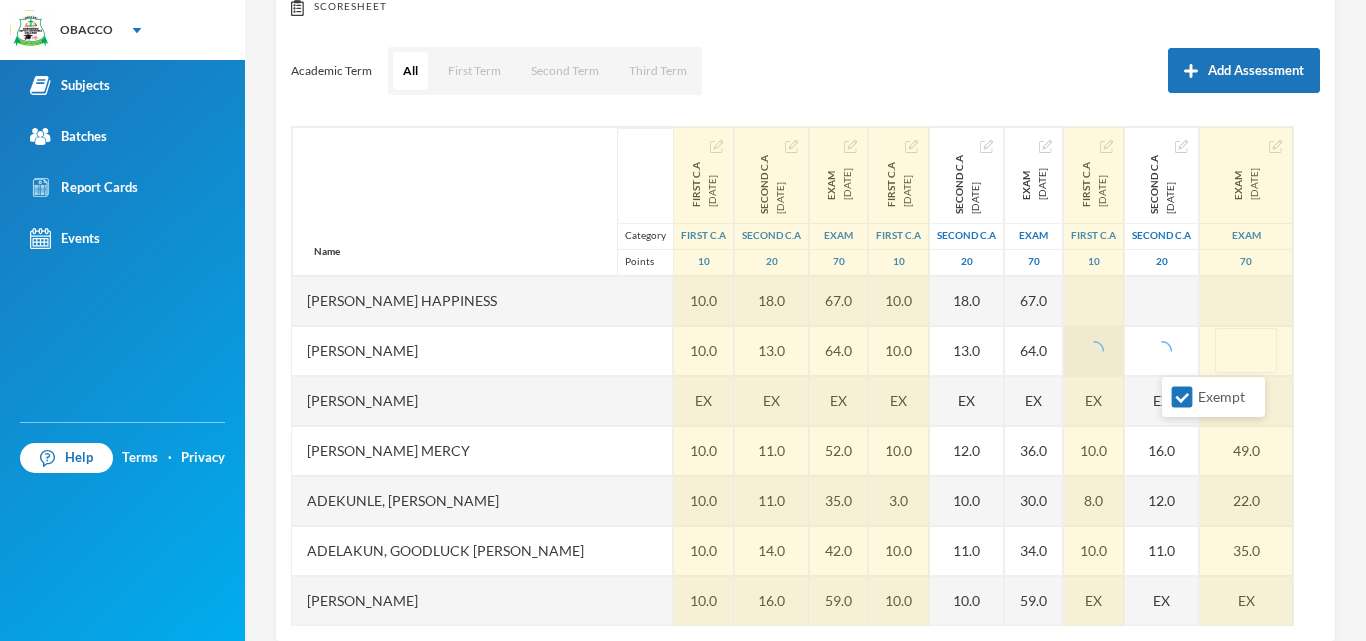 click on "Exempt" at bounding box center (1182, 397) 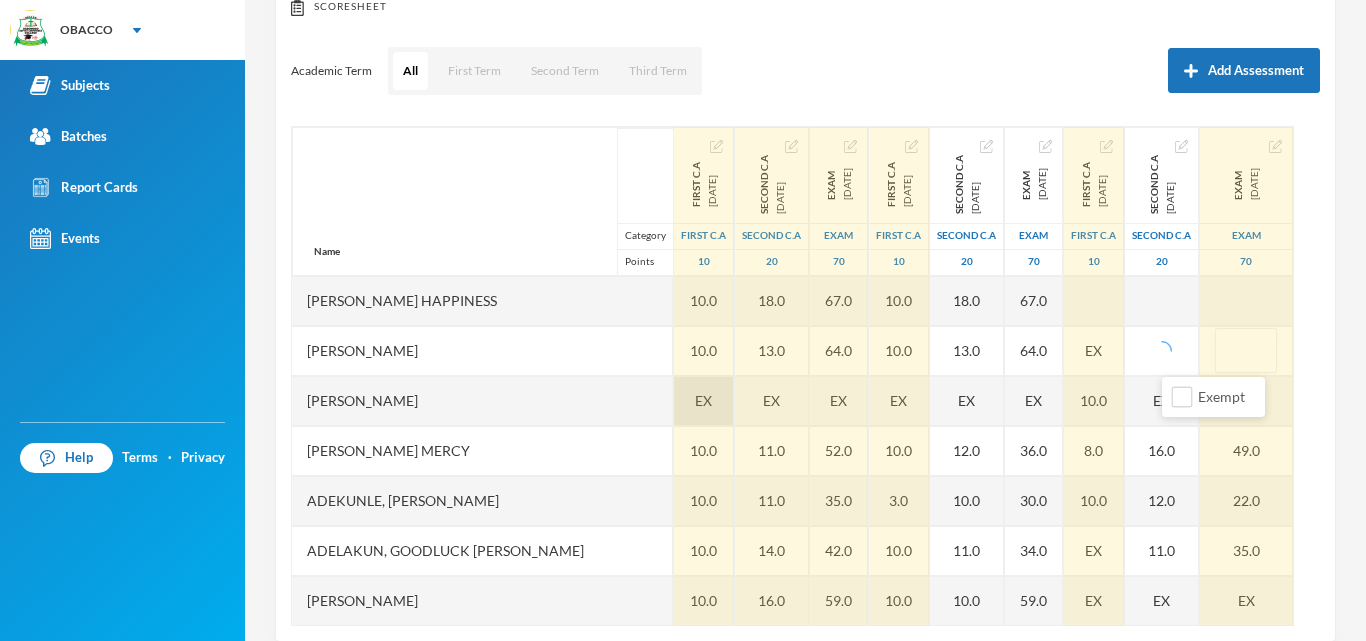 click on "EX" at bounding box center (703, 400) 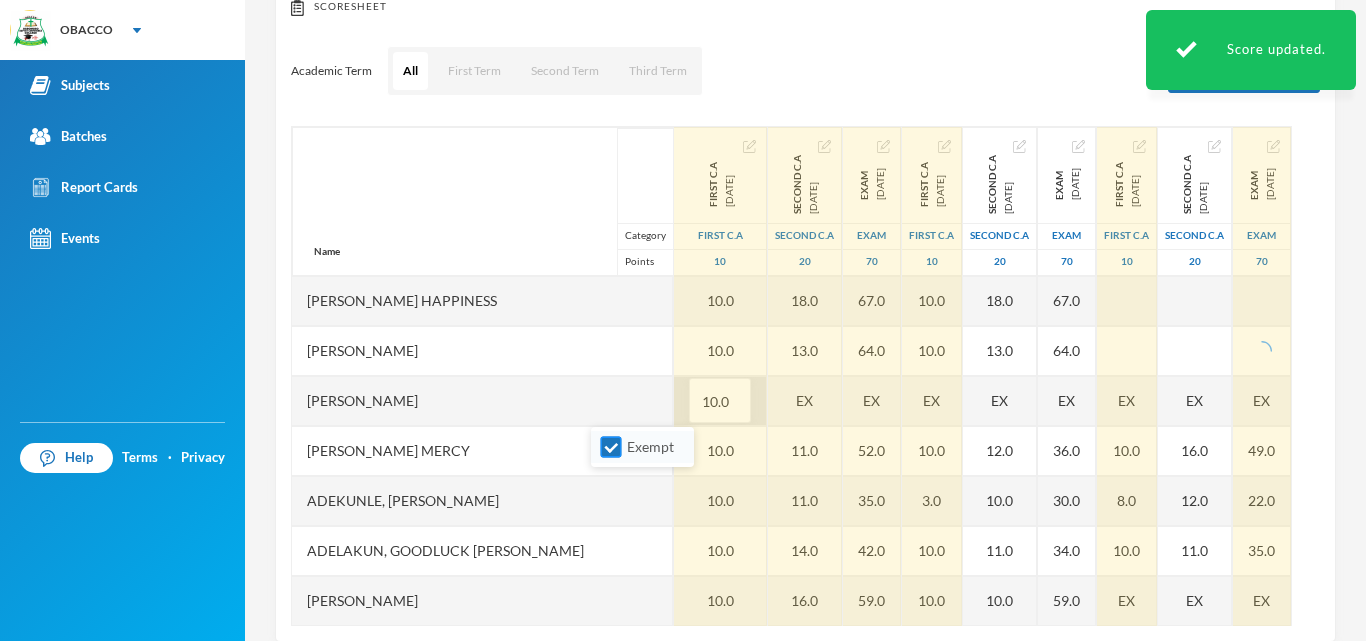 click on "Exempt" at bounding box center [611, 447] 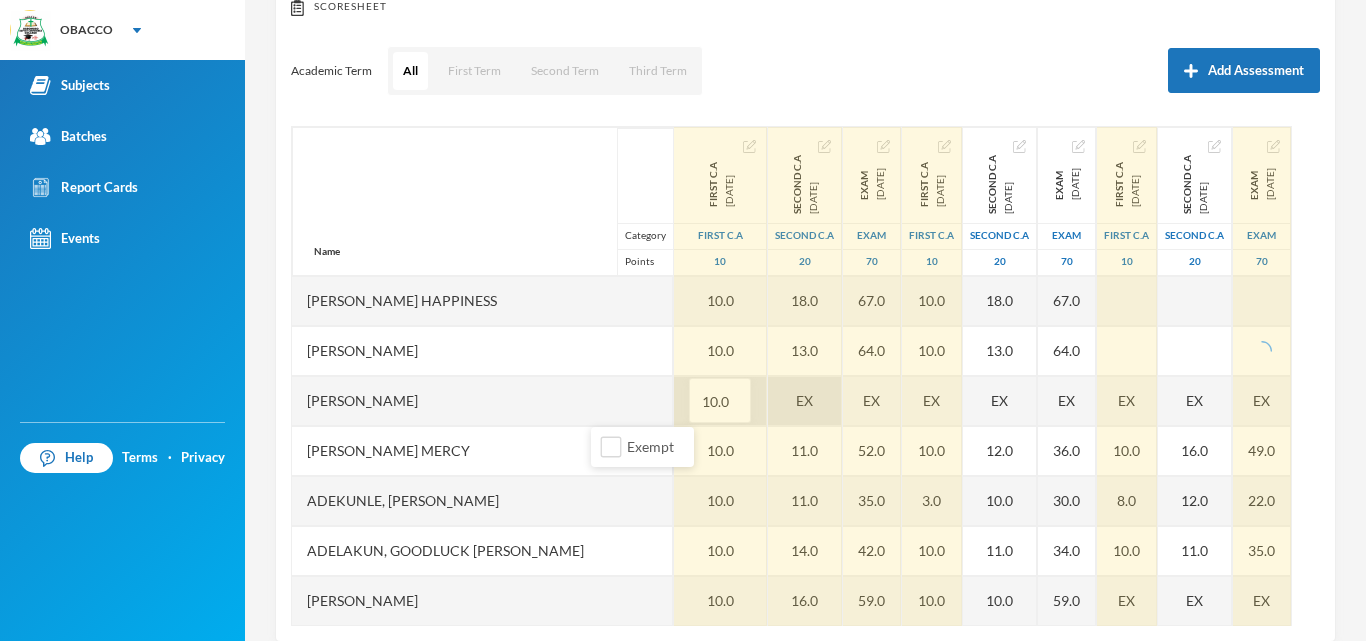 click on "EX" at bounding box center (805, 401) 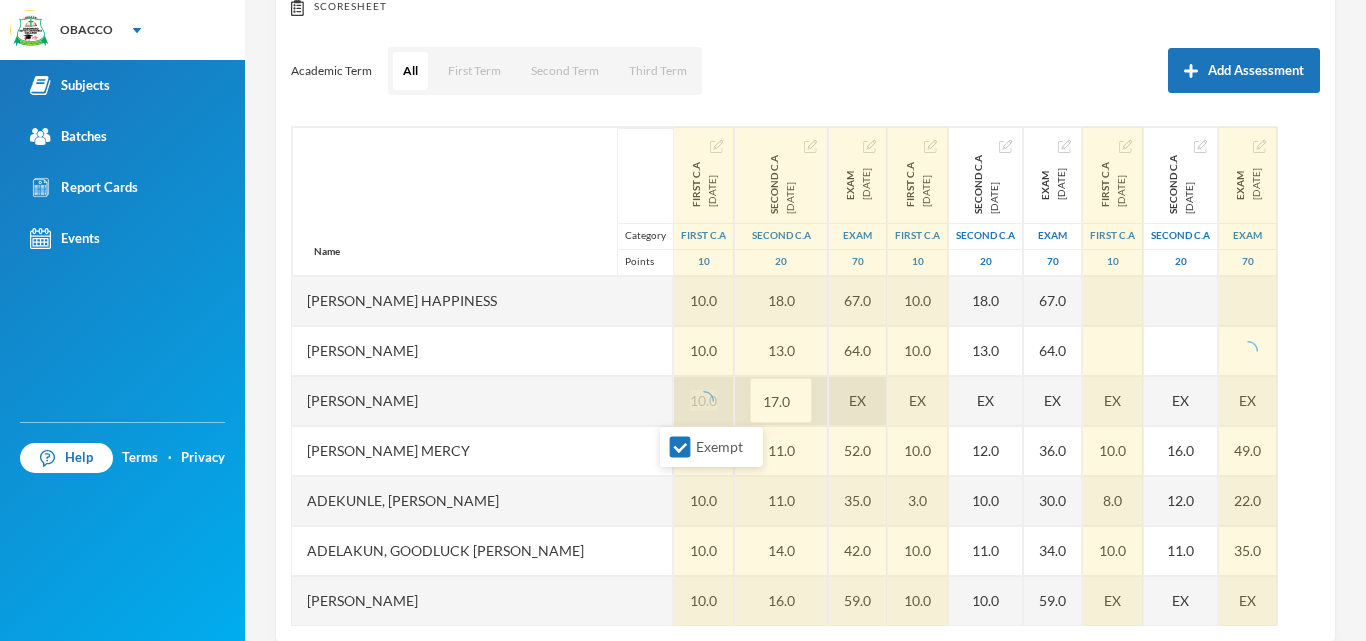 click on "Exempt" at bounding box center [680, 447] 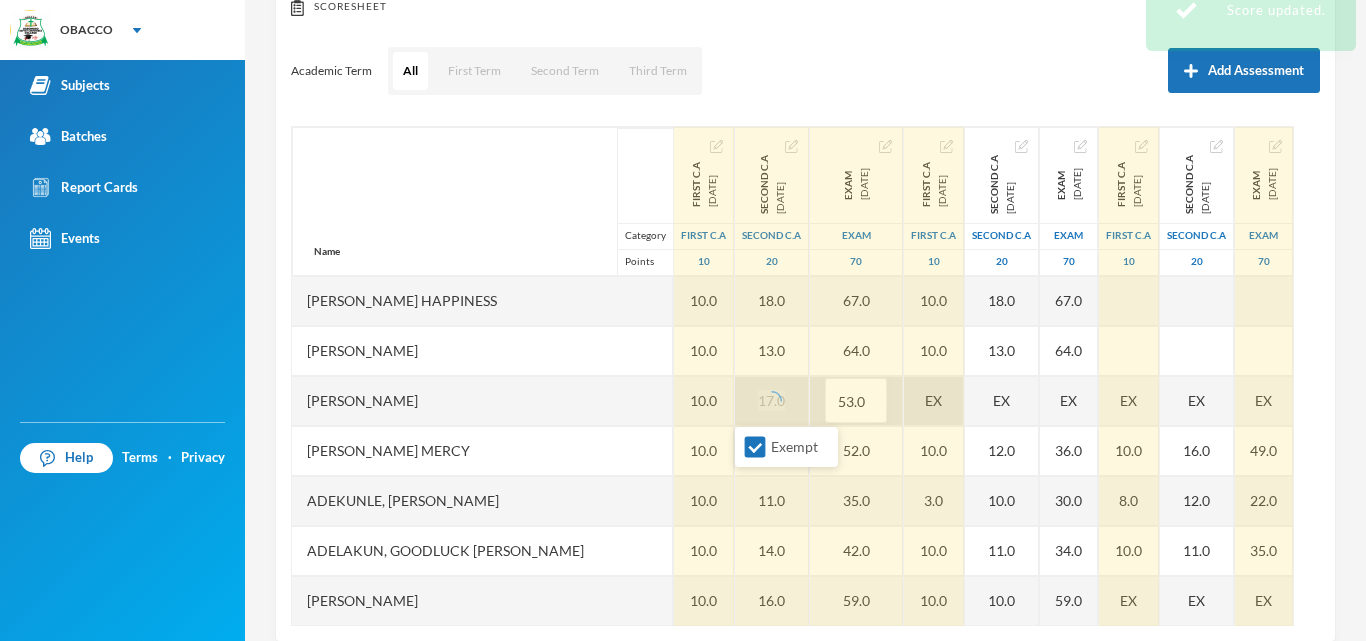 click on "Exempt" at bounding box center (755, 447) 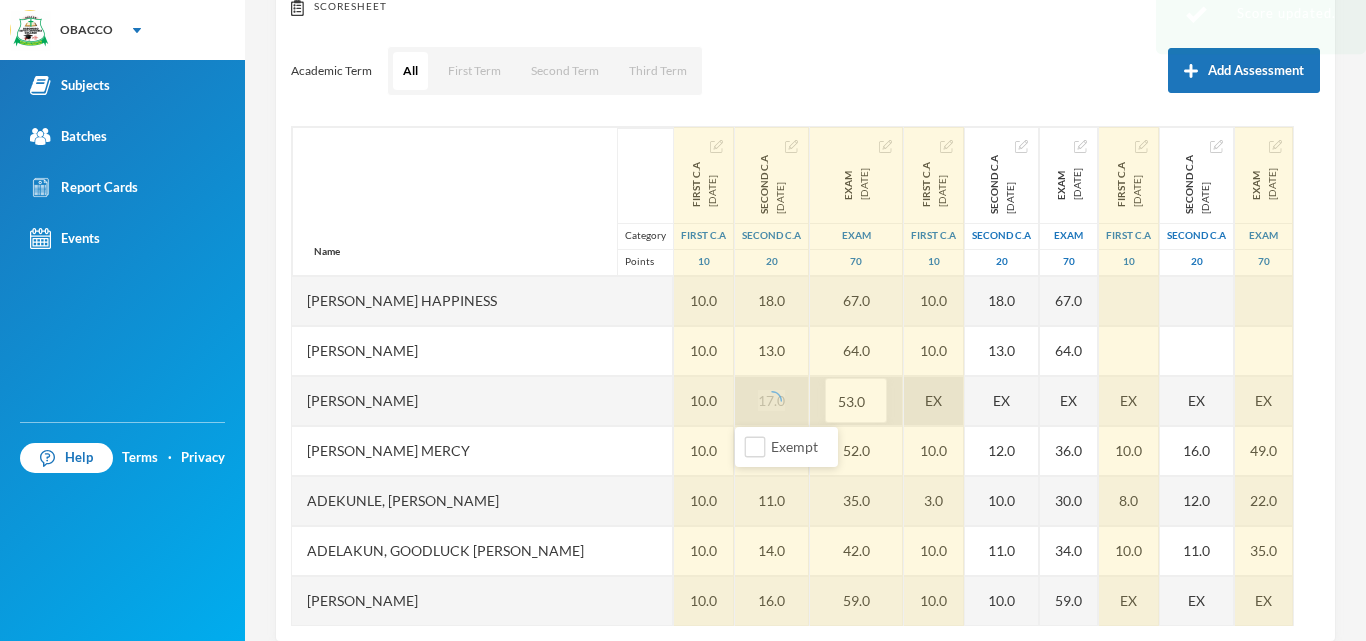 click on "EX" at bounding box center (934, 401) 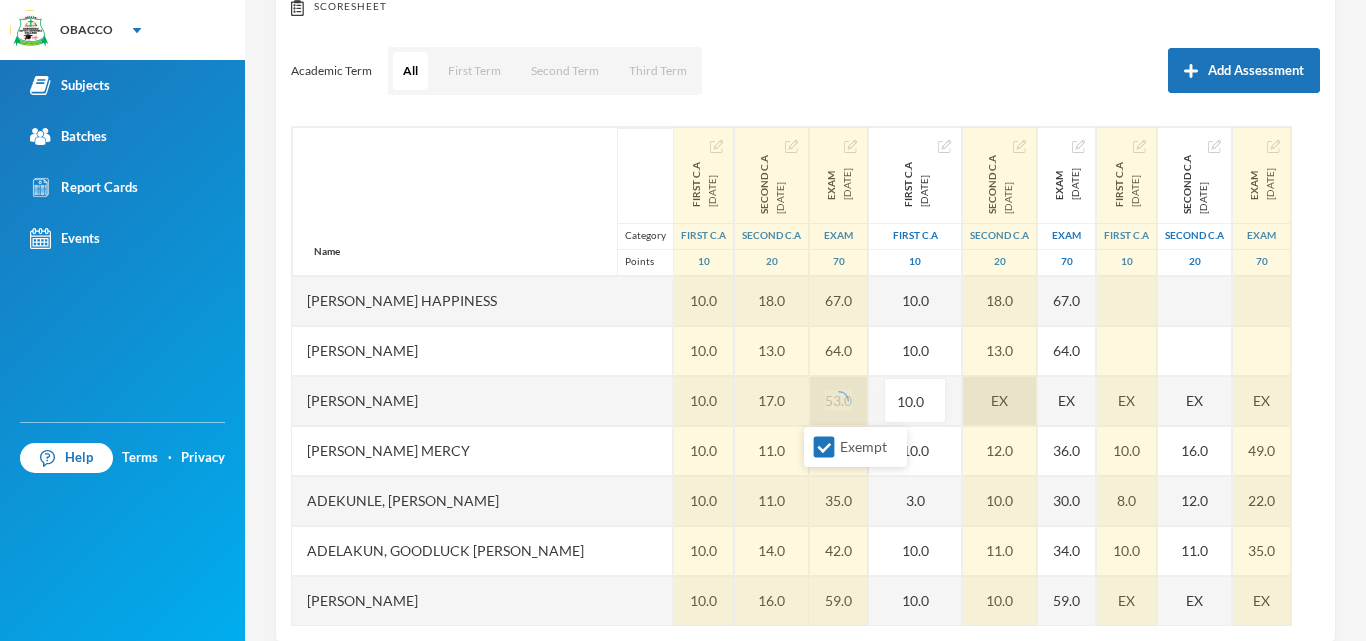 click on "Exempt" at bounding box center (824, 447) 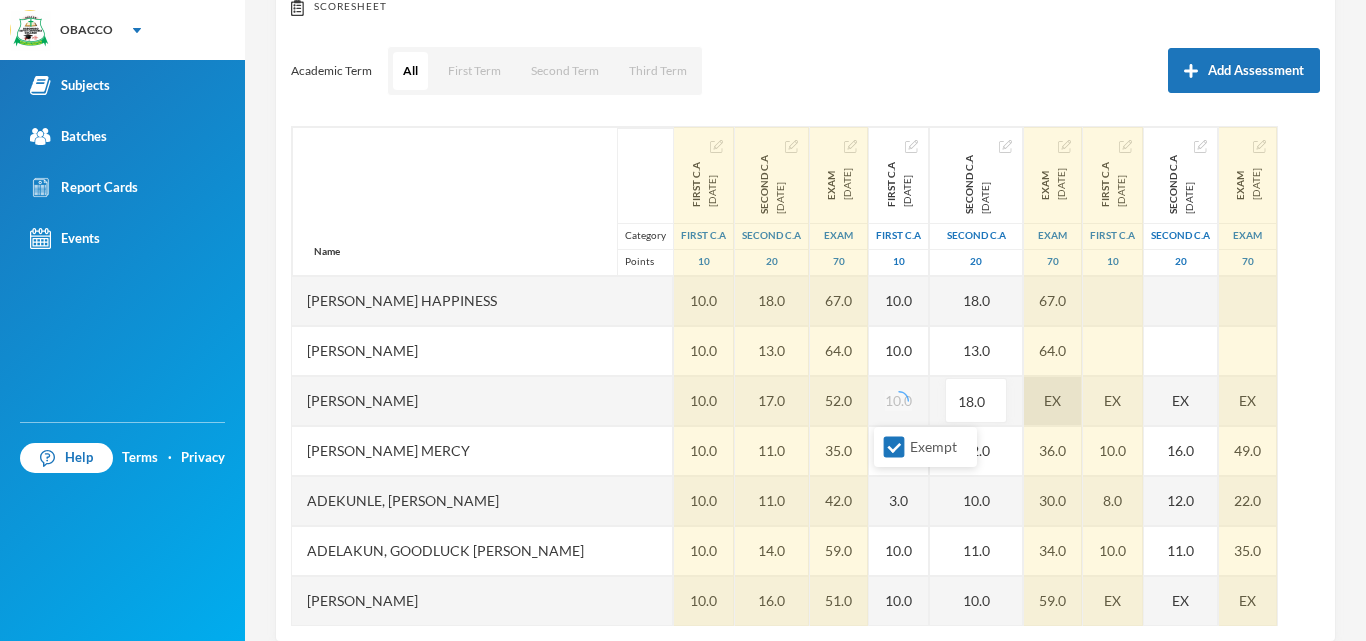 click on "Exempt" at bounding box center [894, 447] 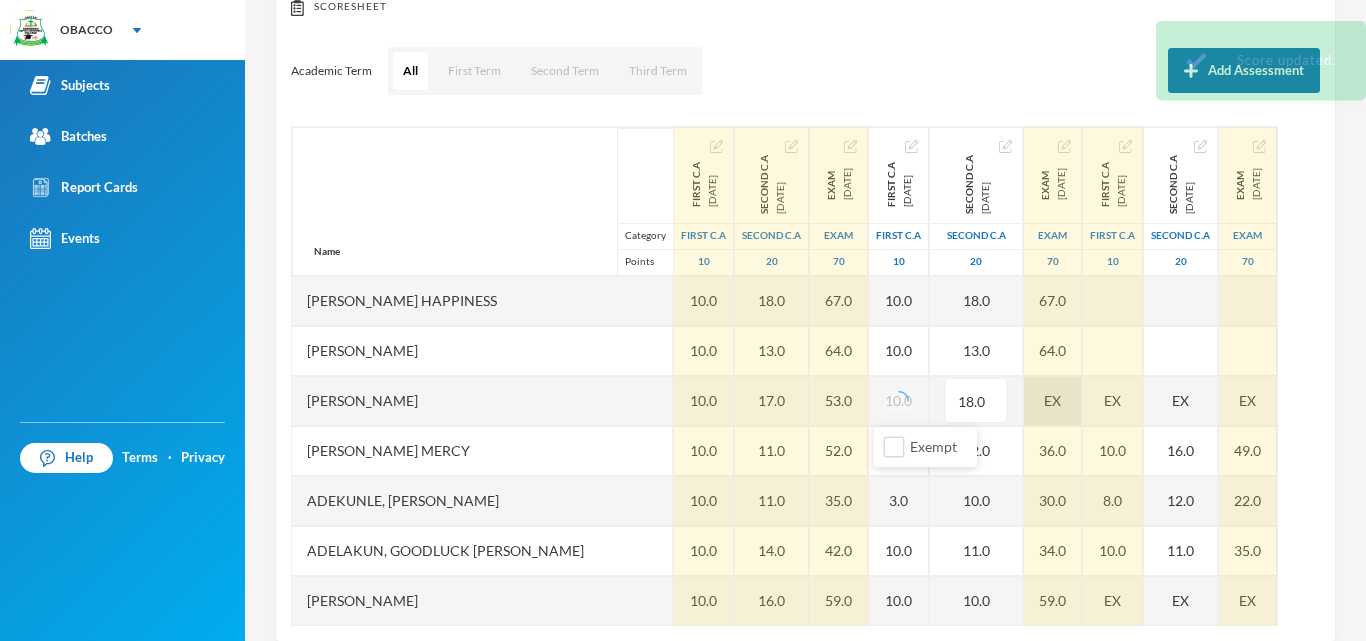 click on "EX" at bounding box center (1053, 401) 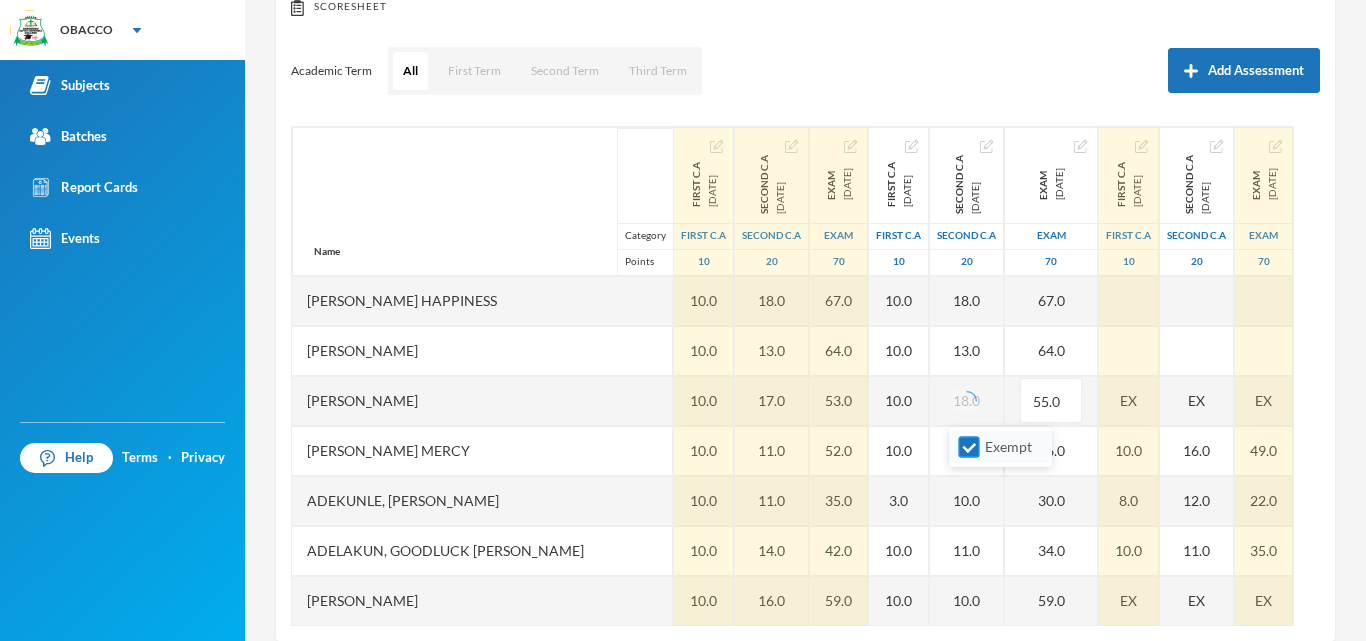 click on "Exempt" at bounding box center [969, 447] 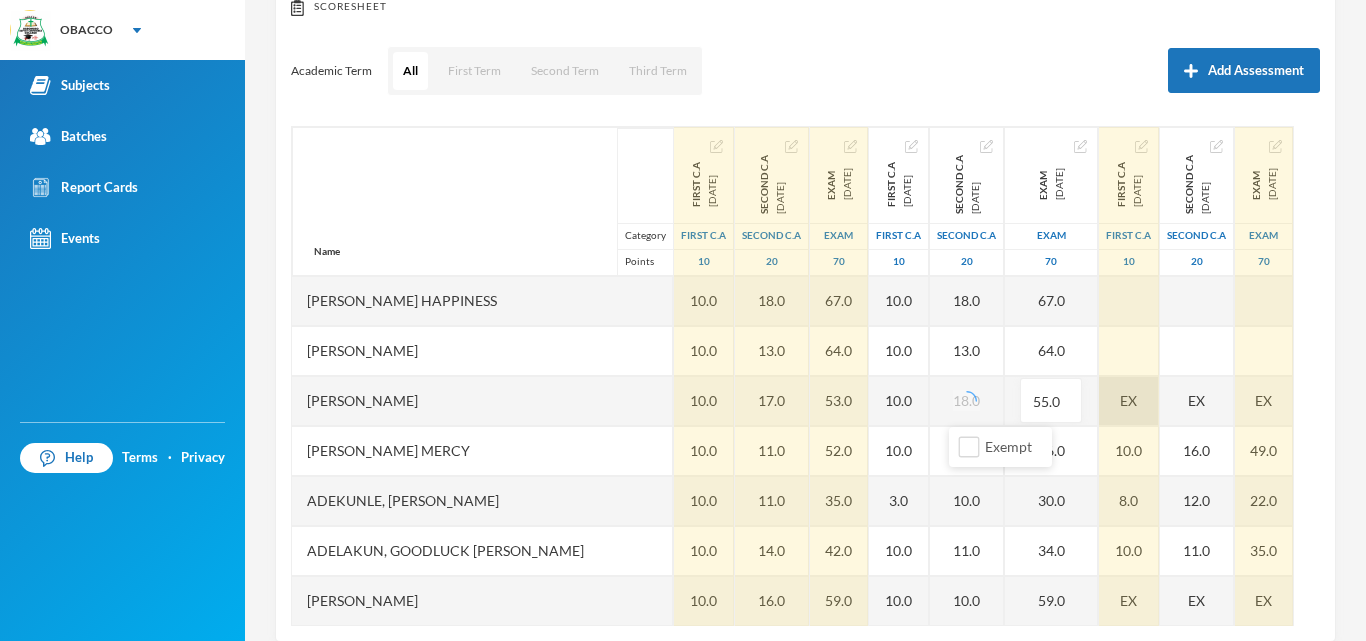click on "EX" at bounding box center (1129, 401) 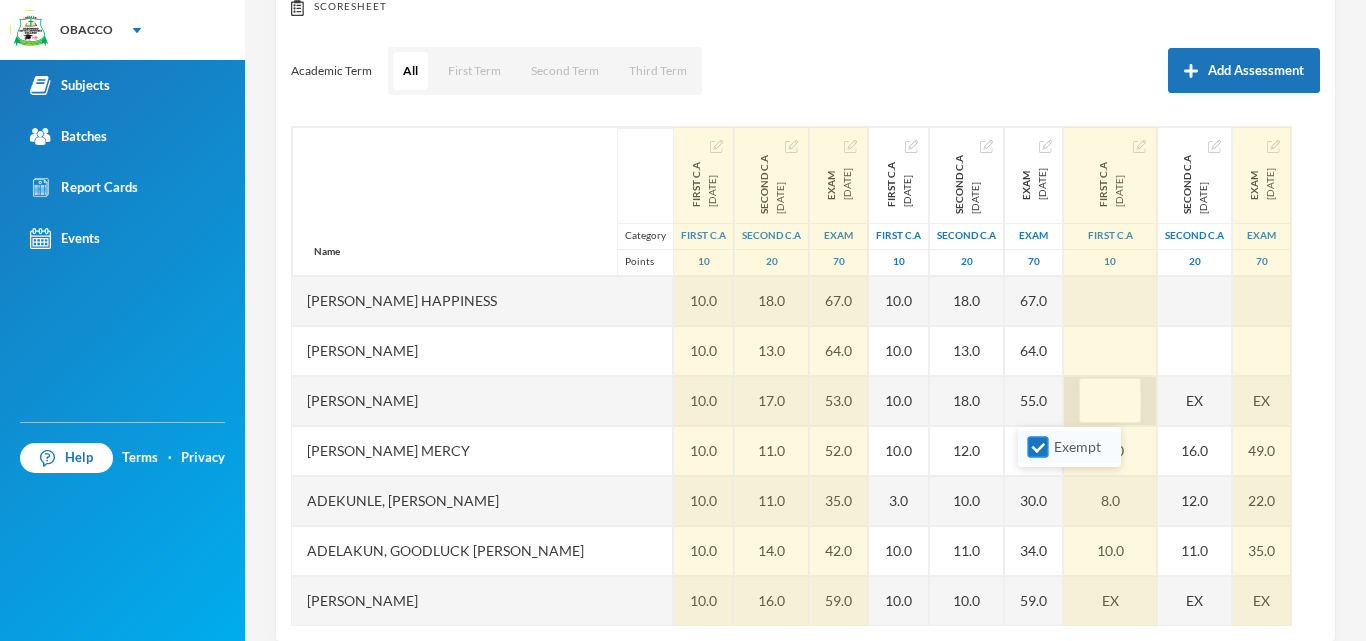 click on "Exempt" at bounding box center [1038, 447] 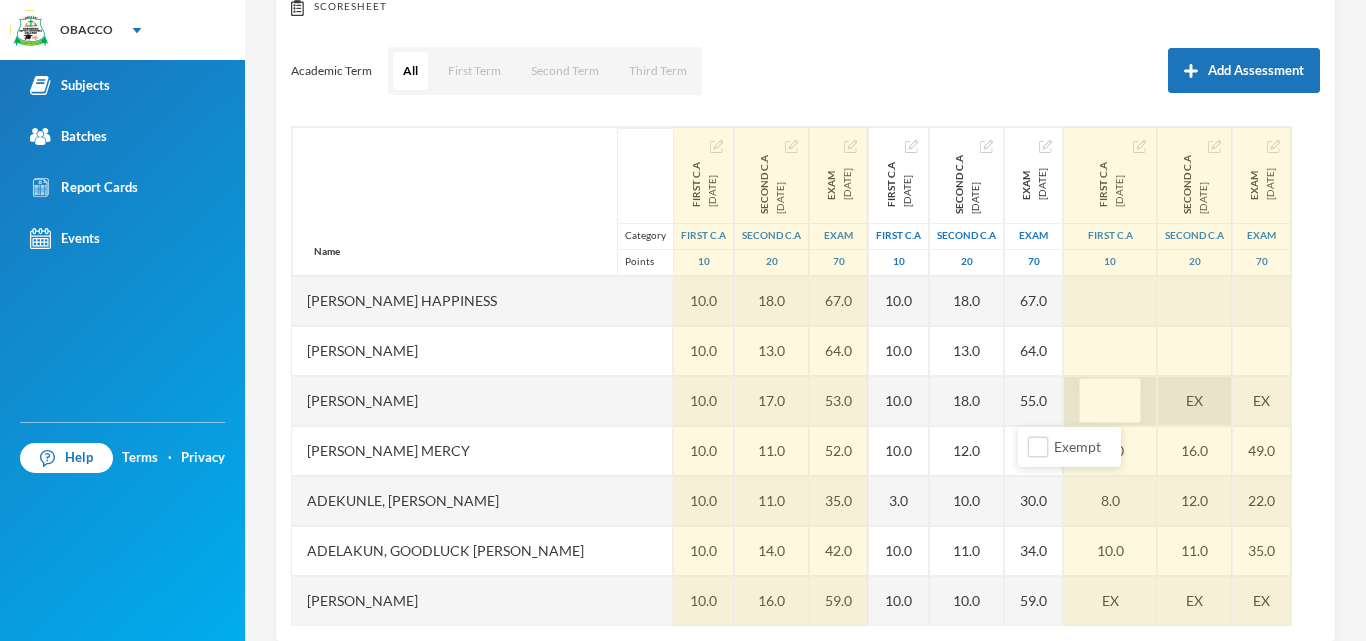 click on "EX" at bounding box center (1195, 401) 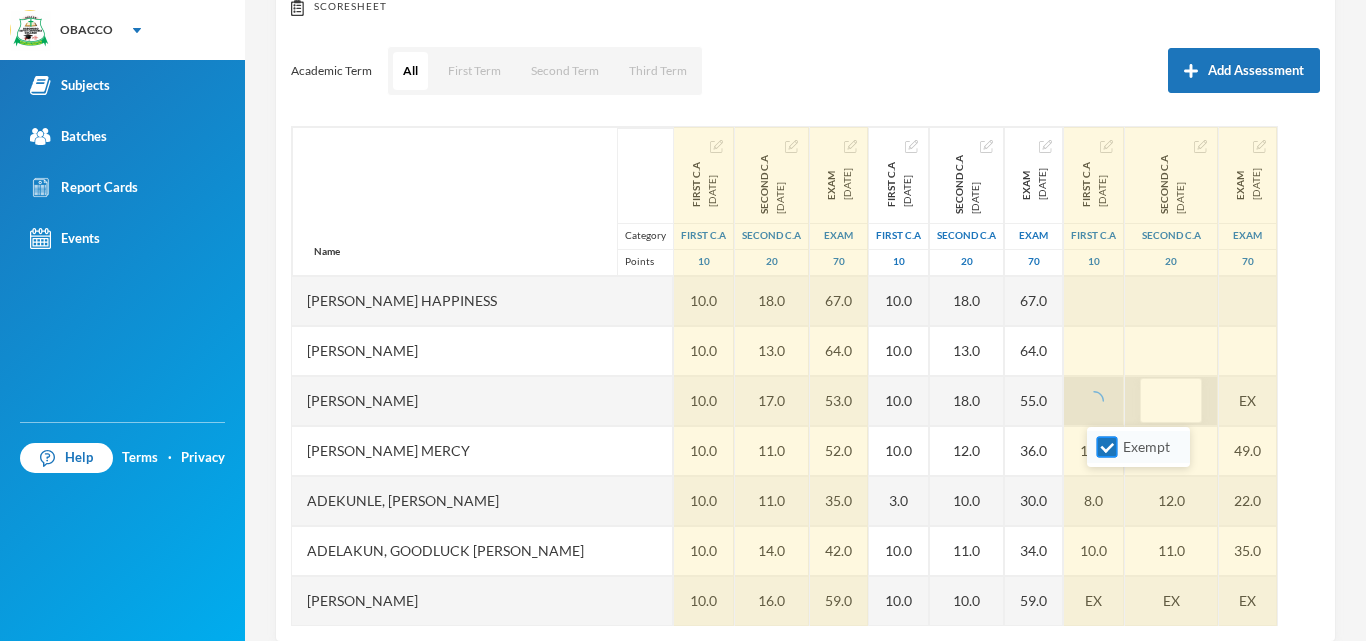 click on "Exempt" at bounding box center (1107, 447) 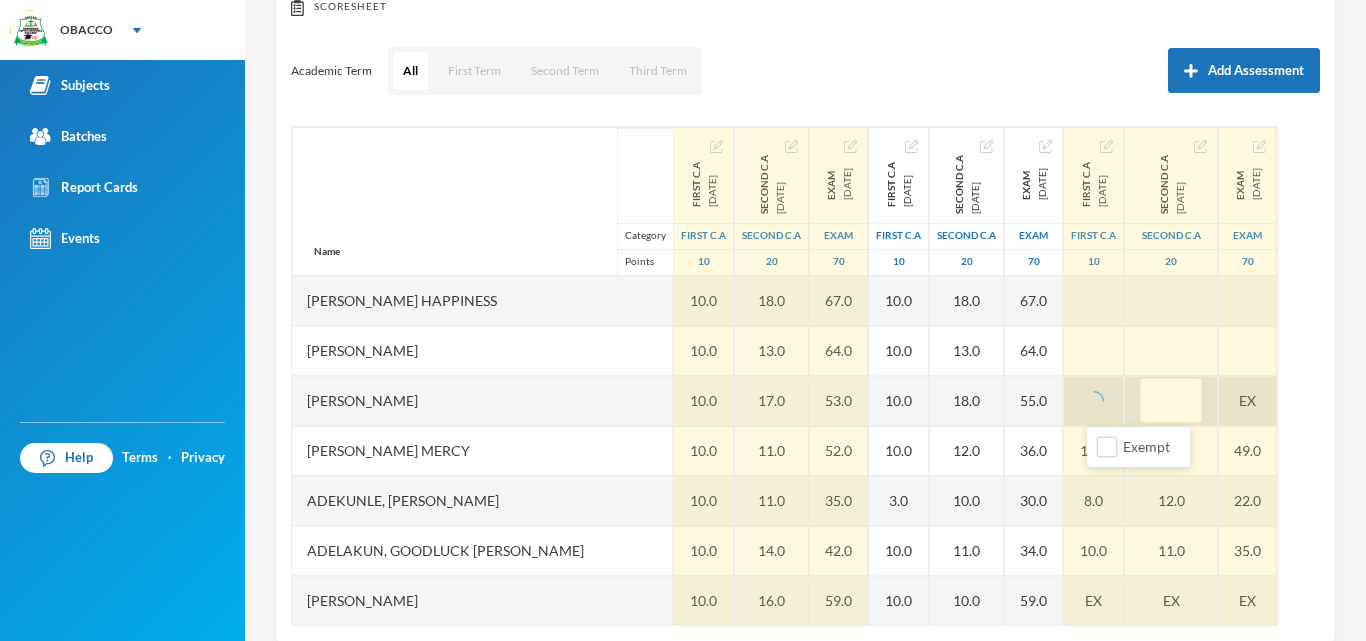 click on "EX" at bounding box center [1248, 401] 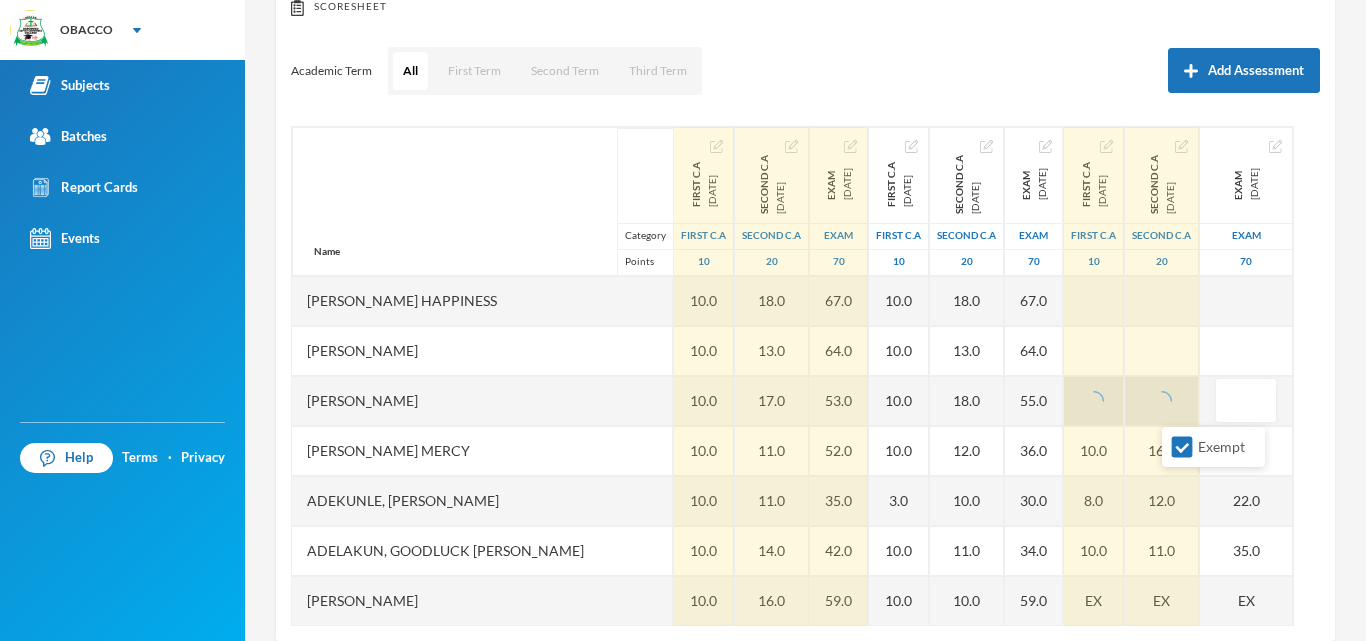 click on "Exempt" at bounding box center (1182, 447) 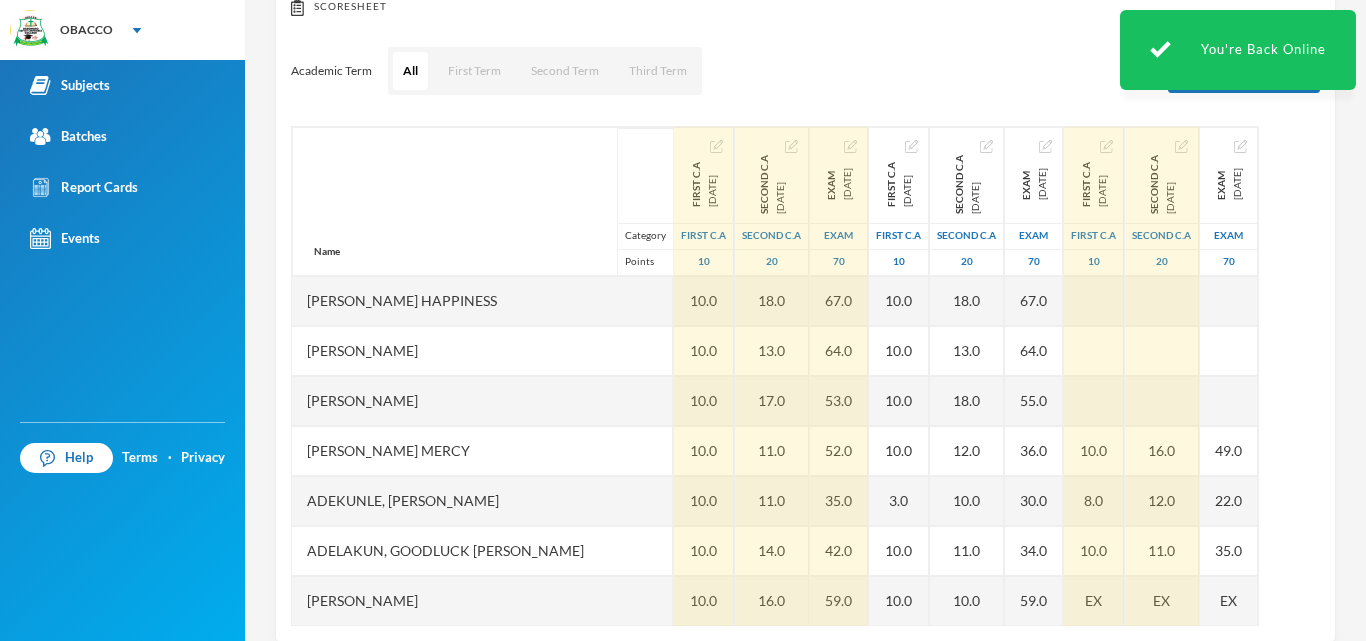 click on "Scoresheet Academic Term All First Term Second Term Third Term Add Assessment Name   Category Points [PERSON_NAME] Happiness [PERSON_NAME] [PERSON_NAME], [PERSON_NAME] [PERSON_NAME] [PERSON_NAME], [PERSON_NAME] [PERSON_NAME], [PERSON_NAME], [PERSON_NAME], [PERSON_NAME] [PERSON_NAME], [PERSON_NAME], [PERSON_NAME] Solution Adeyemi, Oluwadamilare [PERSON_NAME], [PERSON_NAME] [PERSON_NAME] [PERSON_NAME], [PERSON_NAME] [PERSON_NAME], Iretomiwa [PERSON_NAME], [PERSON_NAME], [PERSON_NAME] [PERSON_NAME], Inioluwa Surprise [PERSON_NAME] [PERSON_NAME], [PERSON_NAME] [PERSON_NAME], [PERSON_NAME], Boluwatife [PERSON_NAME], [PERSON_NAME] Rejoice Alagbe, Oluwaponmile Promise Alayande, Oluwabunkunmi [PERSON_NAME], [PERSON_NAME], [PERSON_NAME] [PERSON_NAME], Ifeoluwa [PERSON_NAME], [PERSON_NAME] [PERSON_NAME], [PERSON_NAME] [PERSON_NAME] [PERSON_NAME]" at bounding box center [805, 312] 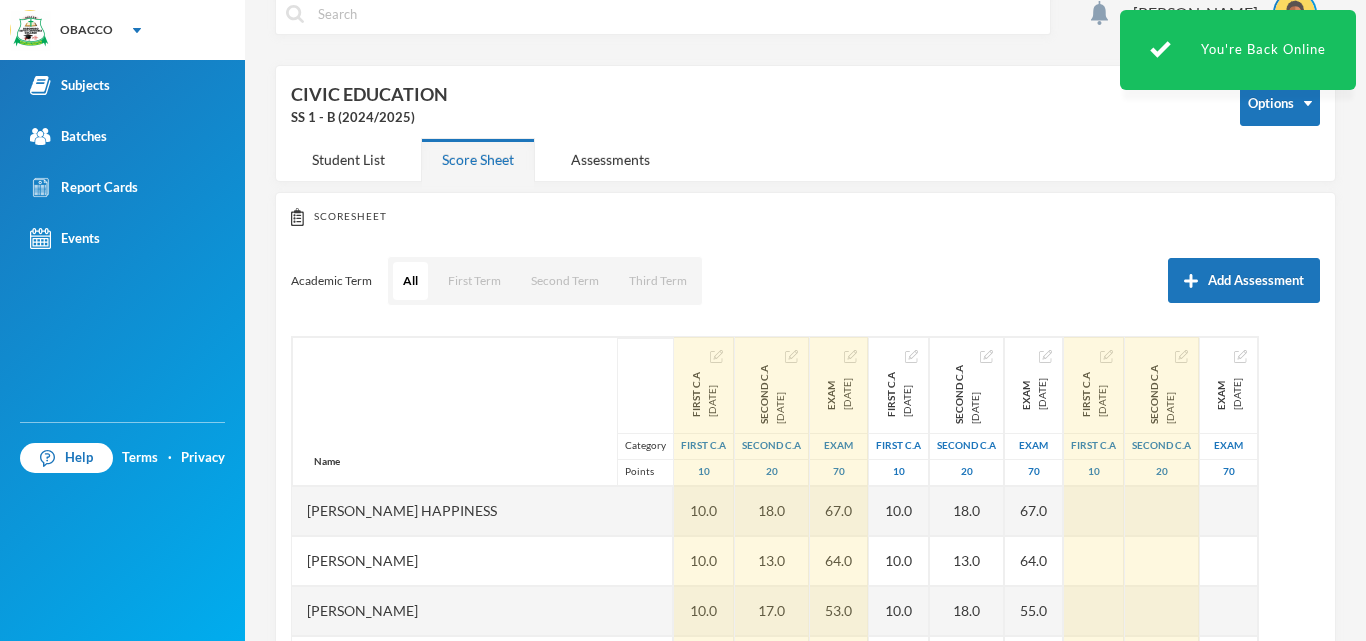 scroll, scrollTop: 0, scrollLeft: 0, axis: both 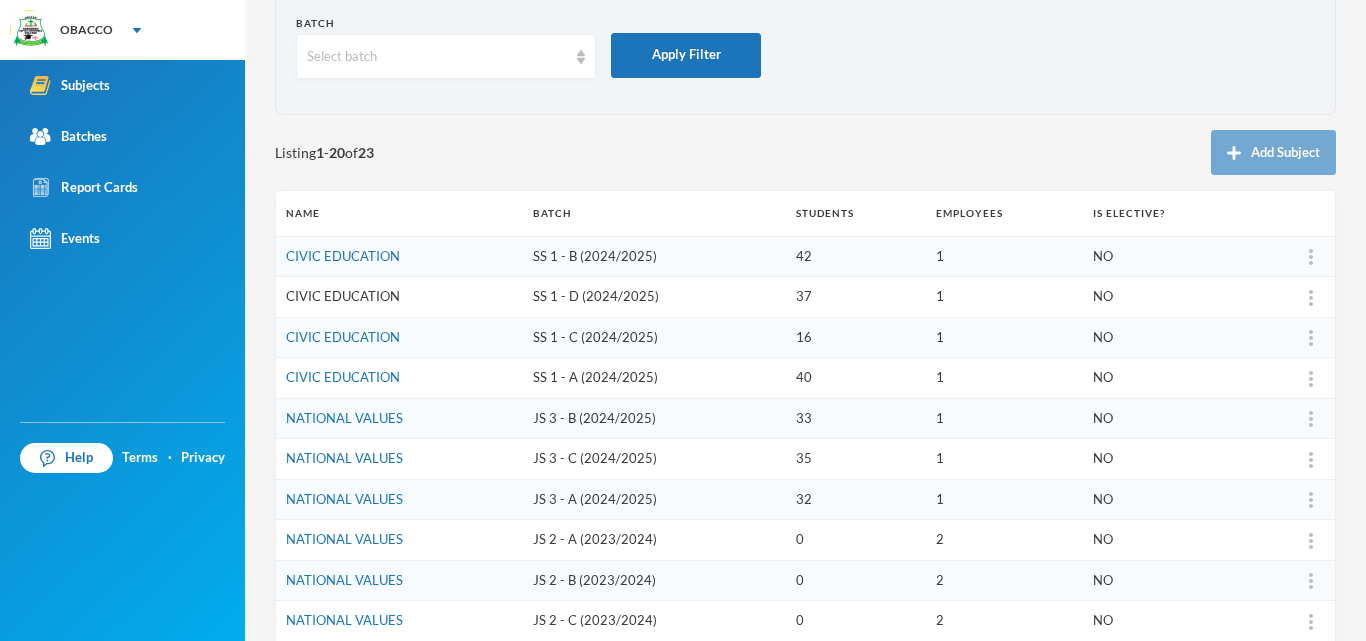 click on "CIVIC EDUCATION" at bounding box center (343, 296) 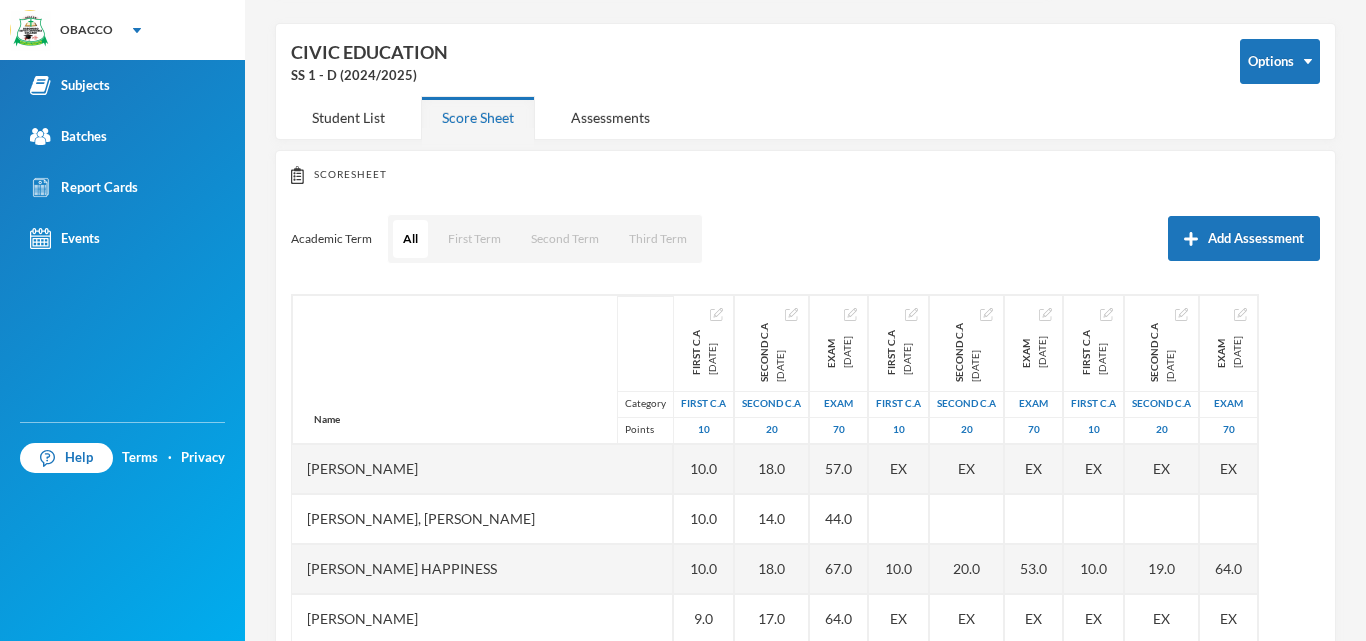 scroll, scrollTop: 100, scrollLeft: 0, axis: vertical 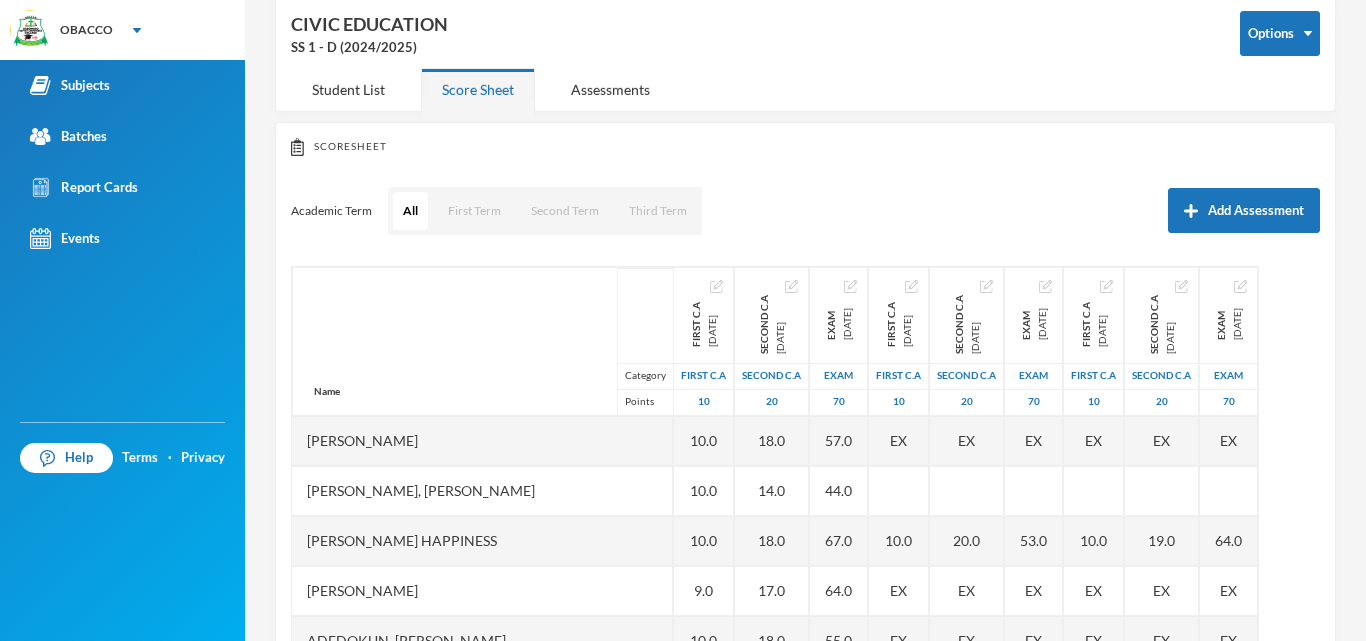 drag, startPoint x: 372, startPoint y: 631, endPoint x: 372, endPoint y: 663, distance: 32 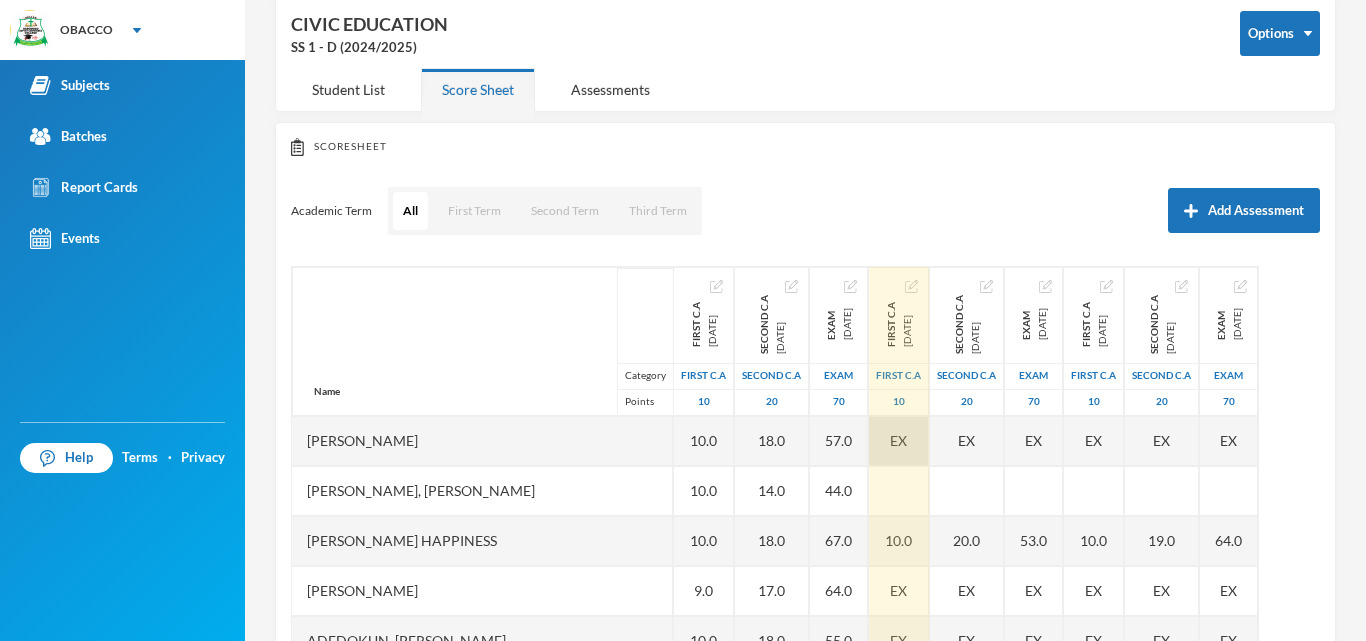 click on "EX" at bounding box center [898, 440] 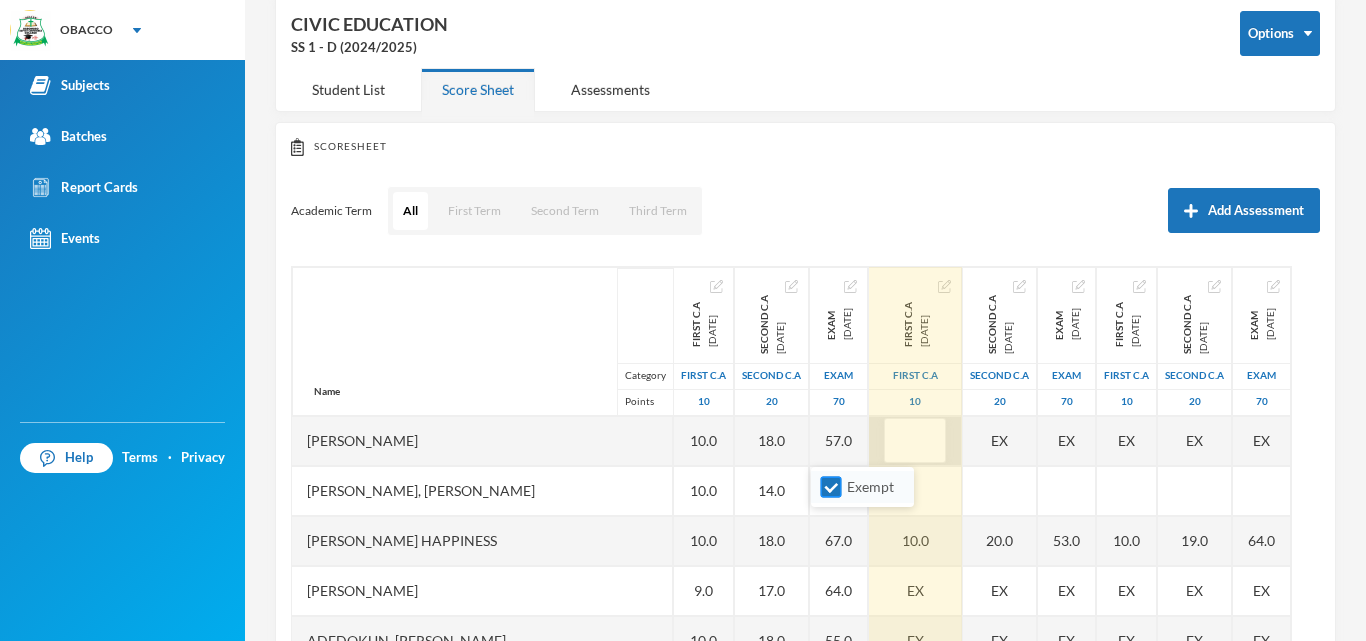 click on "Exempt" at bounding box center [831, 487] 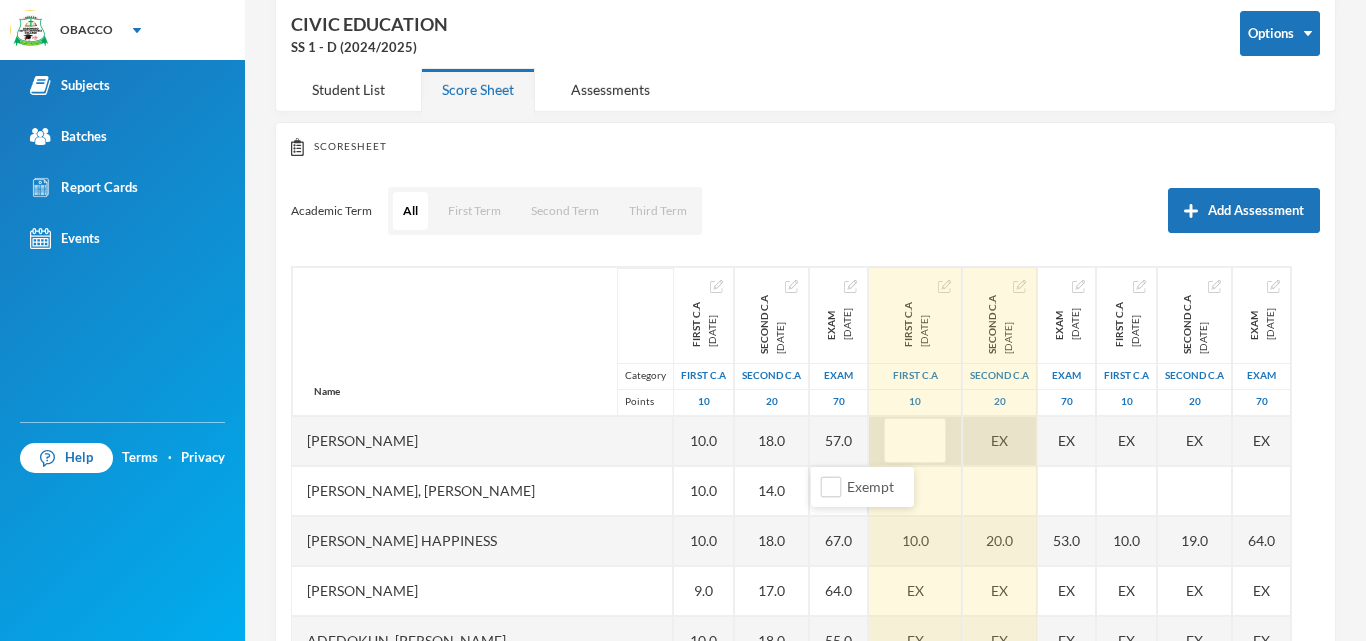 click on "EX" at bounding box center (1000, 441) 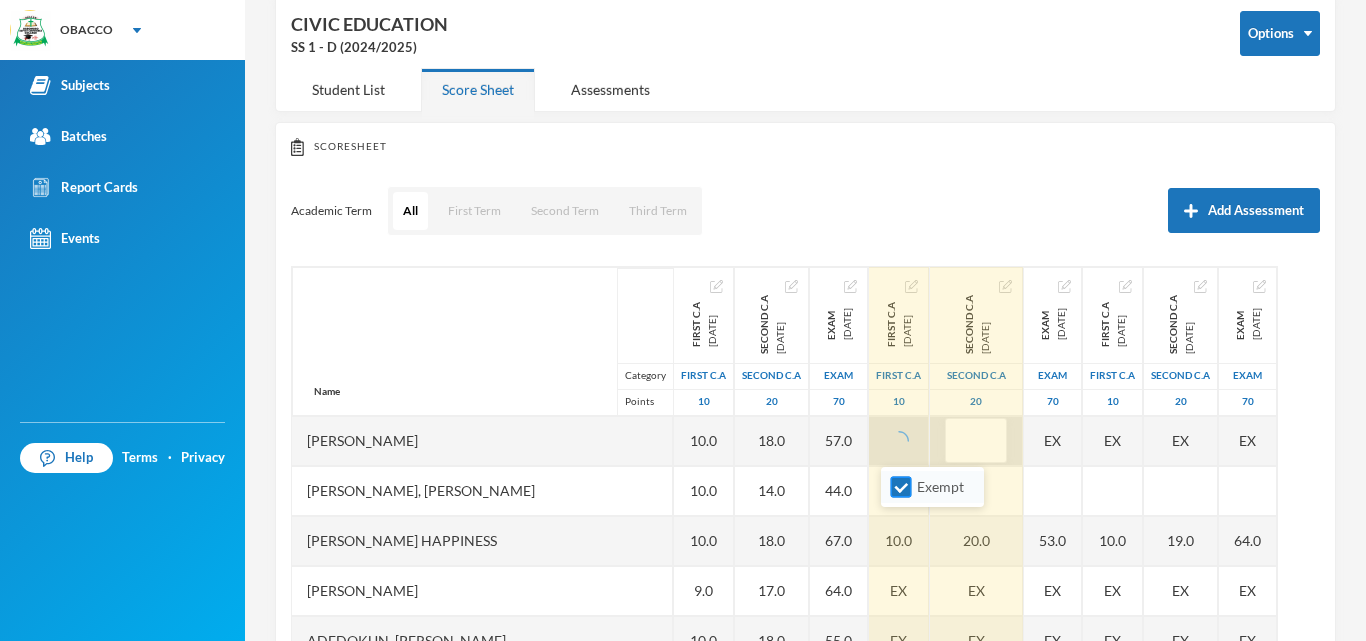 click on "Exempt" at bounding box center [901, 487] 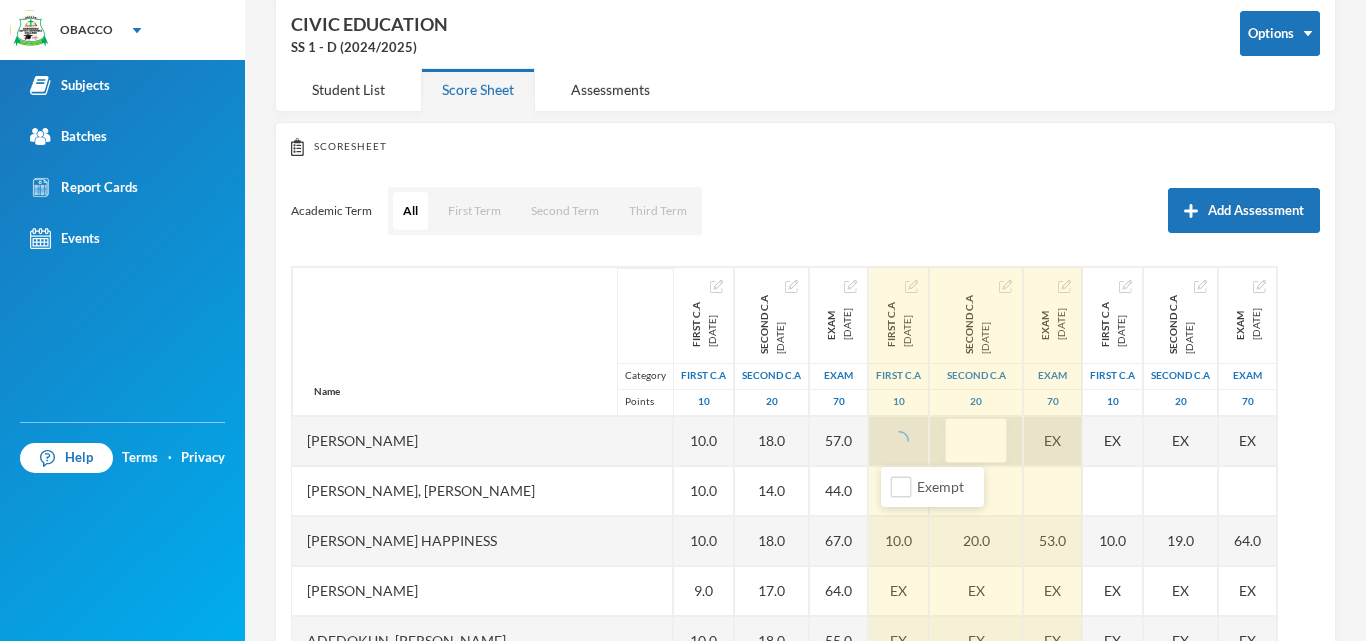 click on "EX" at bounding box center (1053, 441) 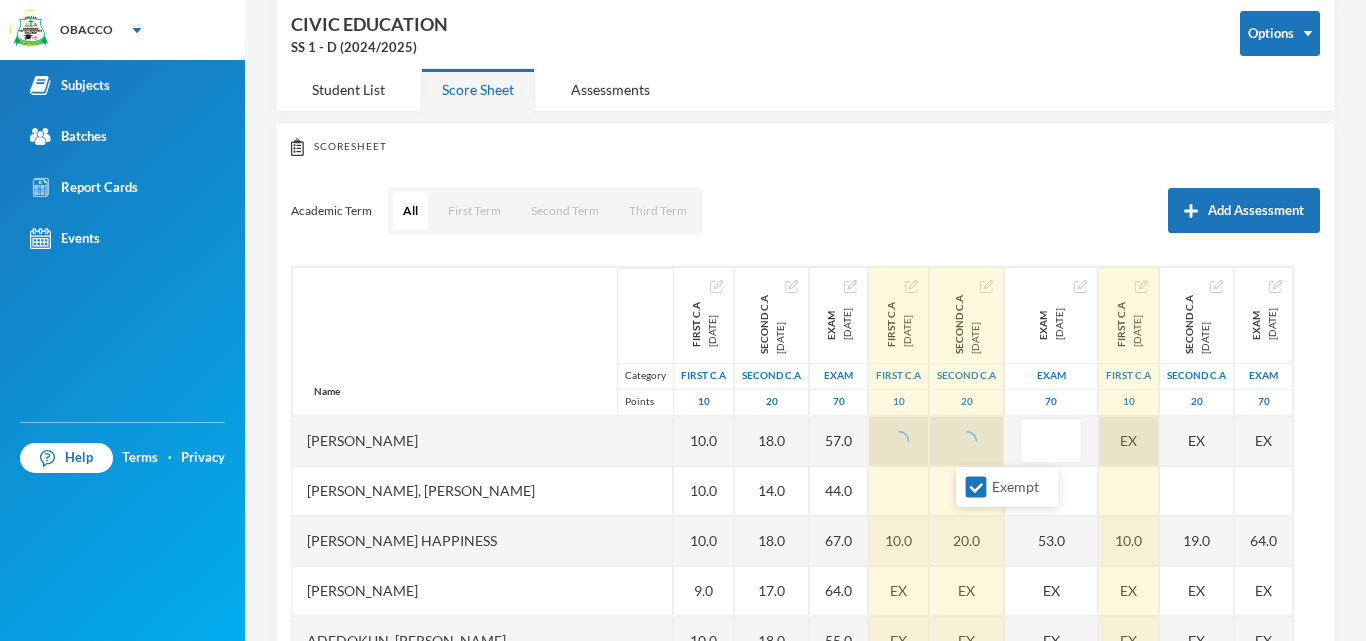 click on "Exempt" at bounding box center [976, 487] 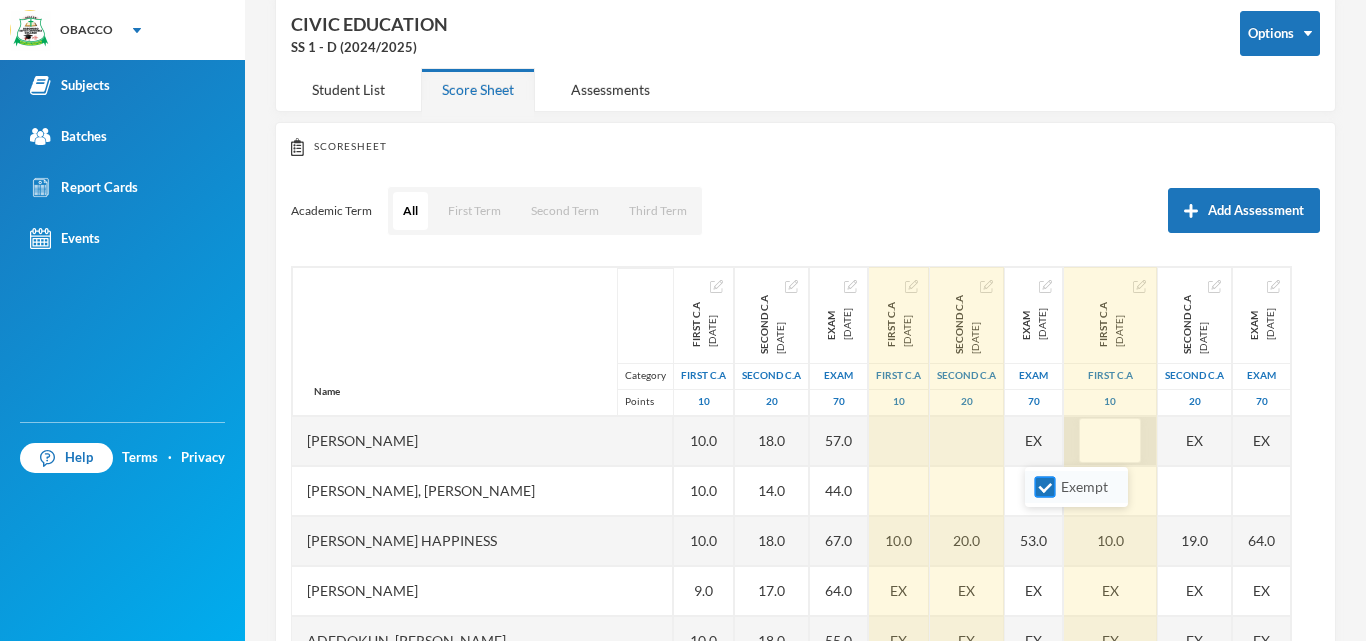 click on "Exempt" at bounding box center [1045, 487] 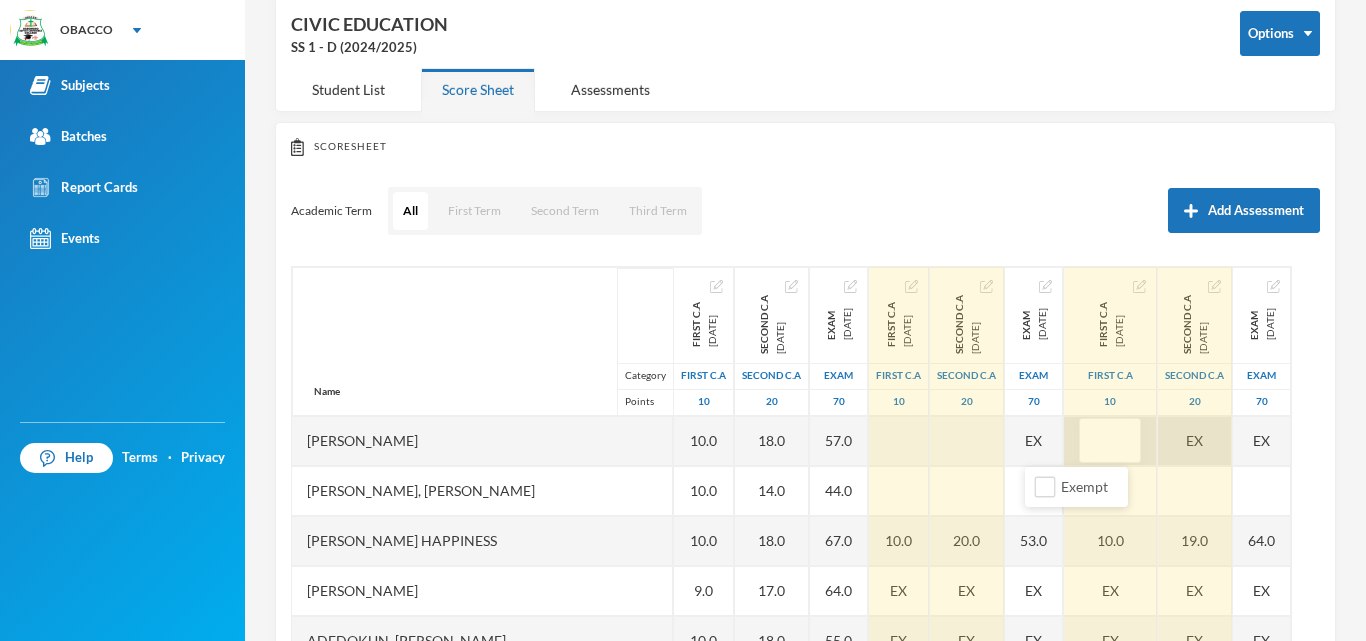click on "EX" at bounding box center (1195, 441) 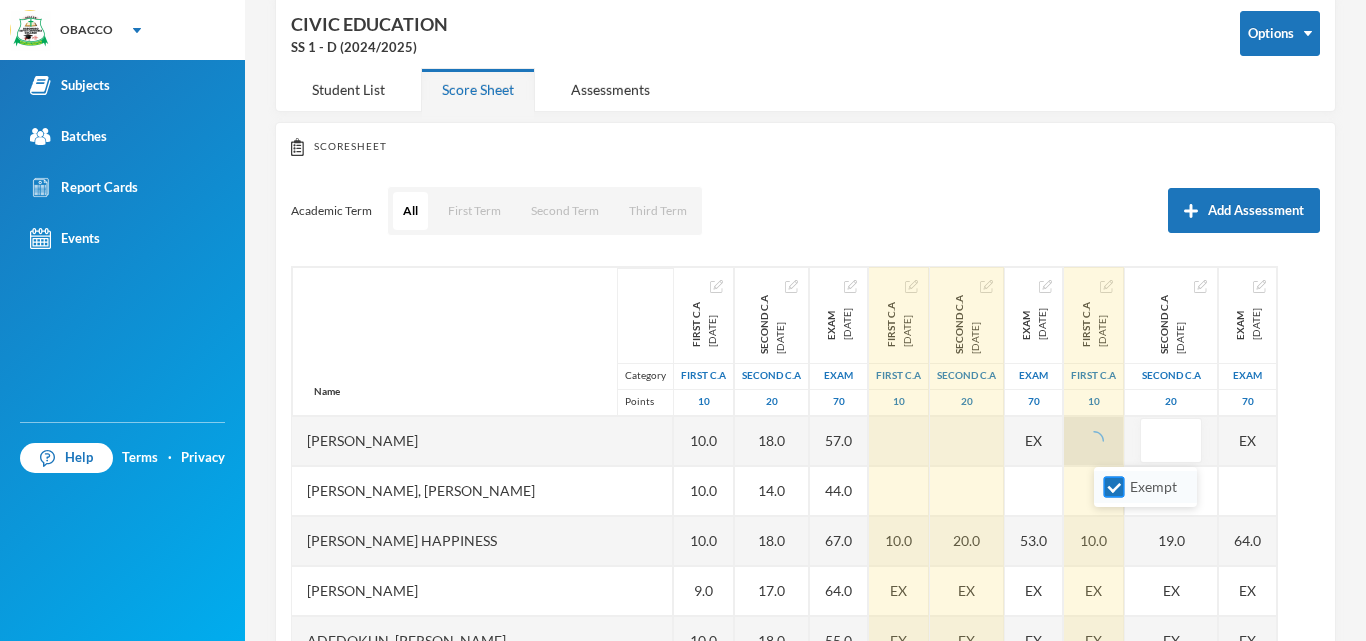 click on "Exempt" at bounding box center (1114, 487) 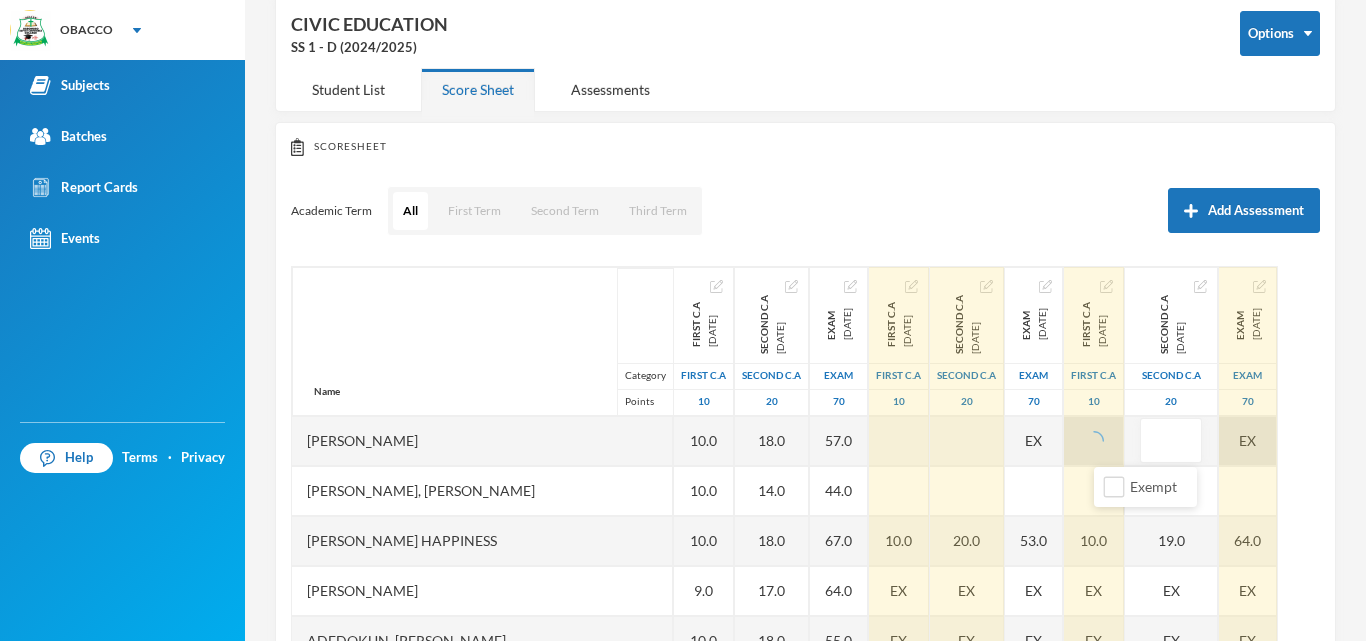 click on "EX" at bounding box center [1248, 441] 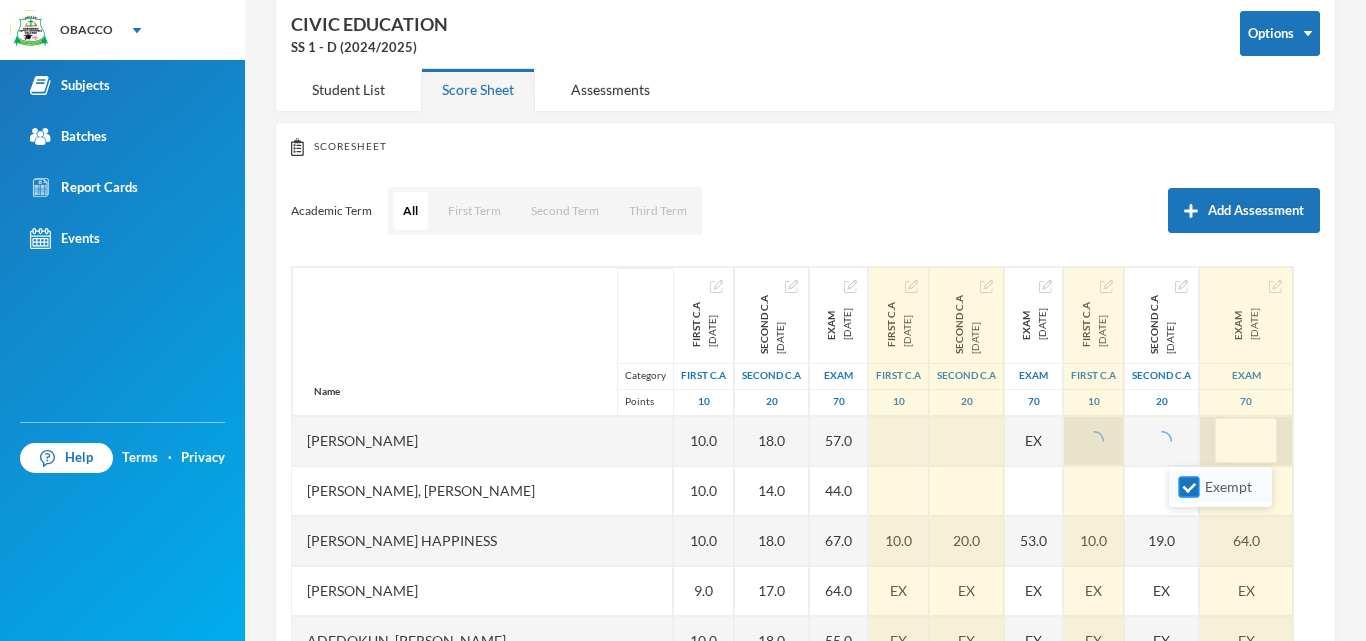 click on "Exempt" at bounding box center (1189, 487) 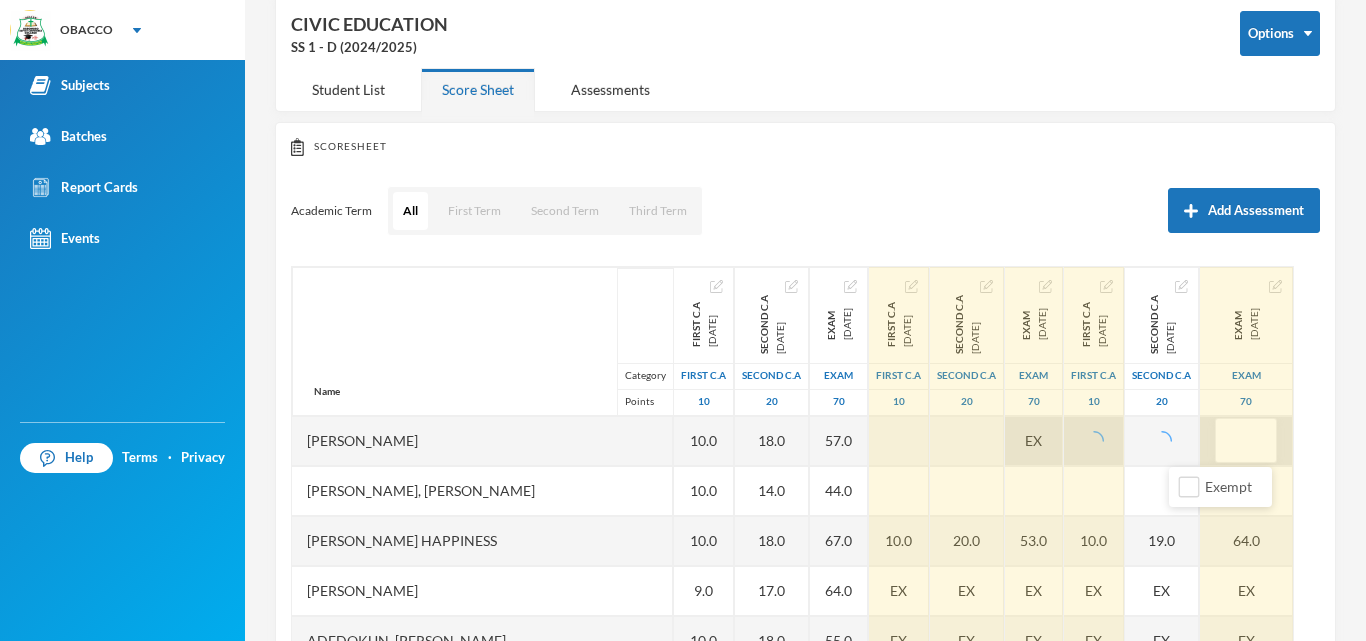 click on "EX" at bounding box center [1034, 441] 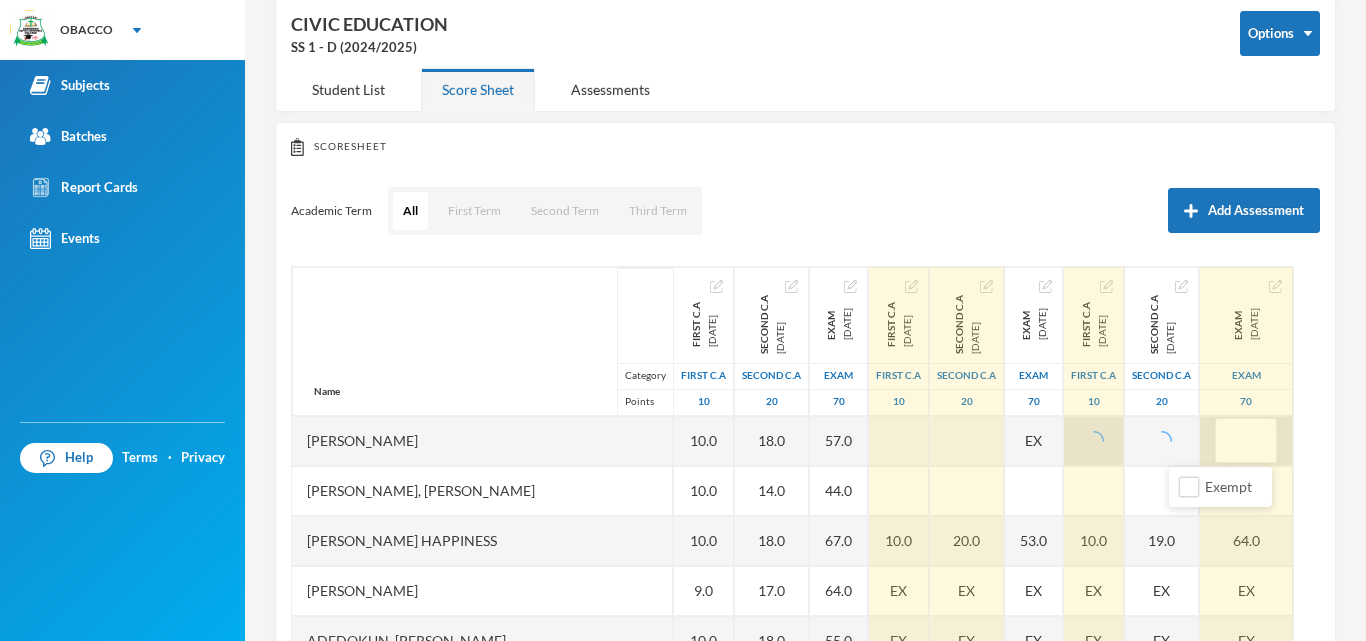 click at bounding box center (1094, 441) 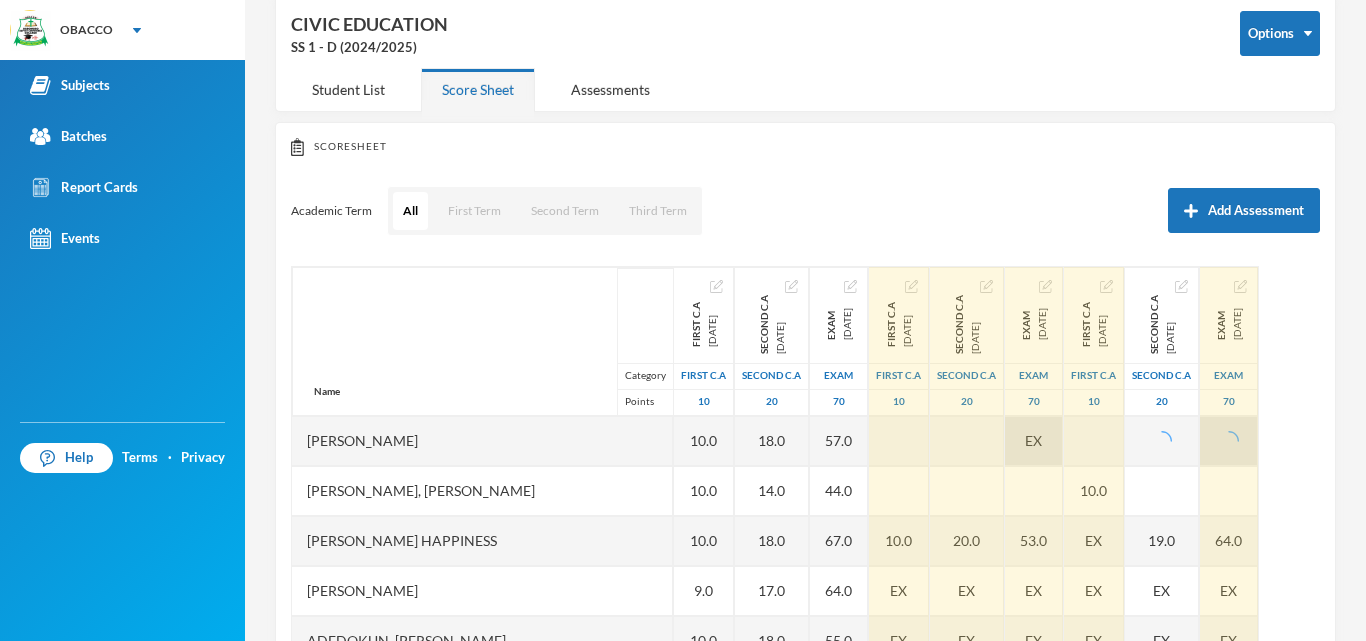click on "EX" at bounding box center [1033, 440] 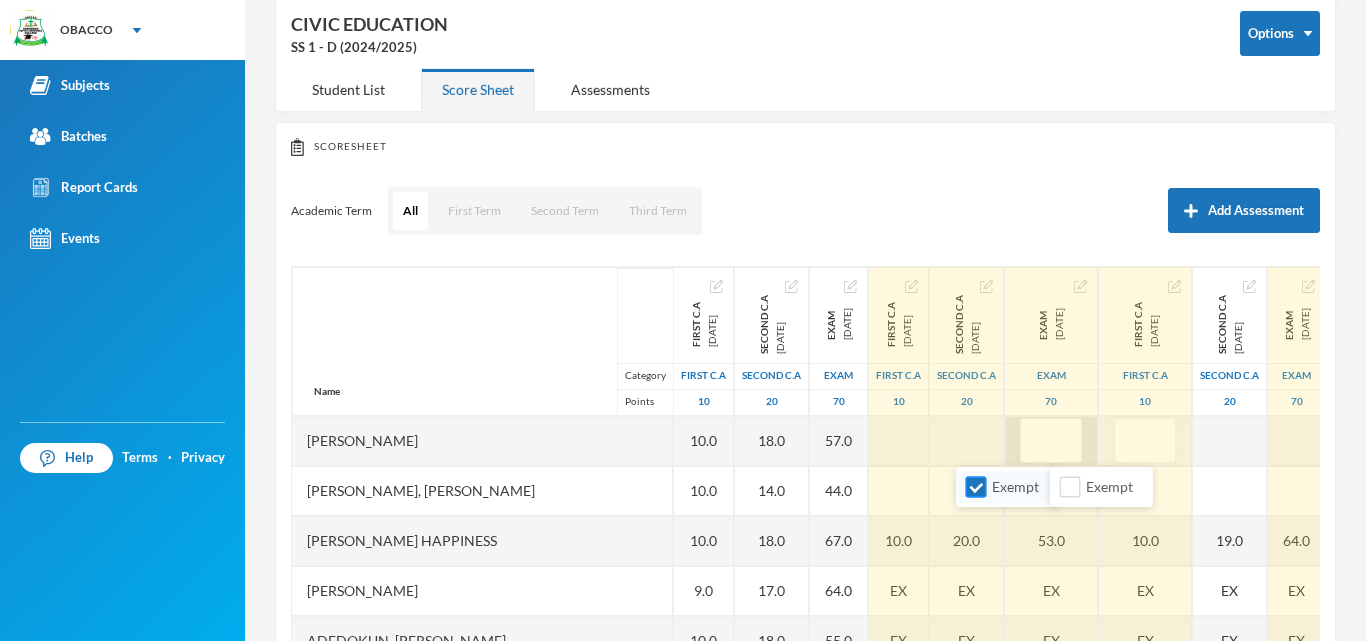 click on "Exempt" at bounding box center [976, 487] 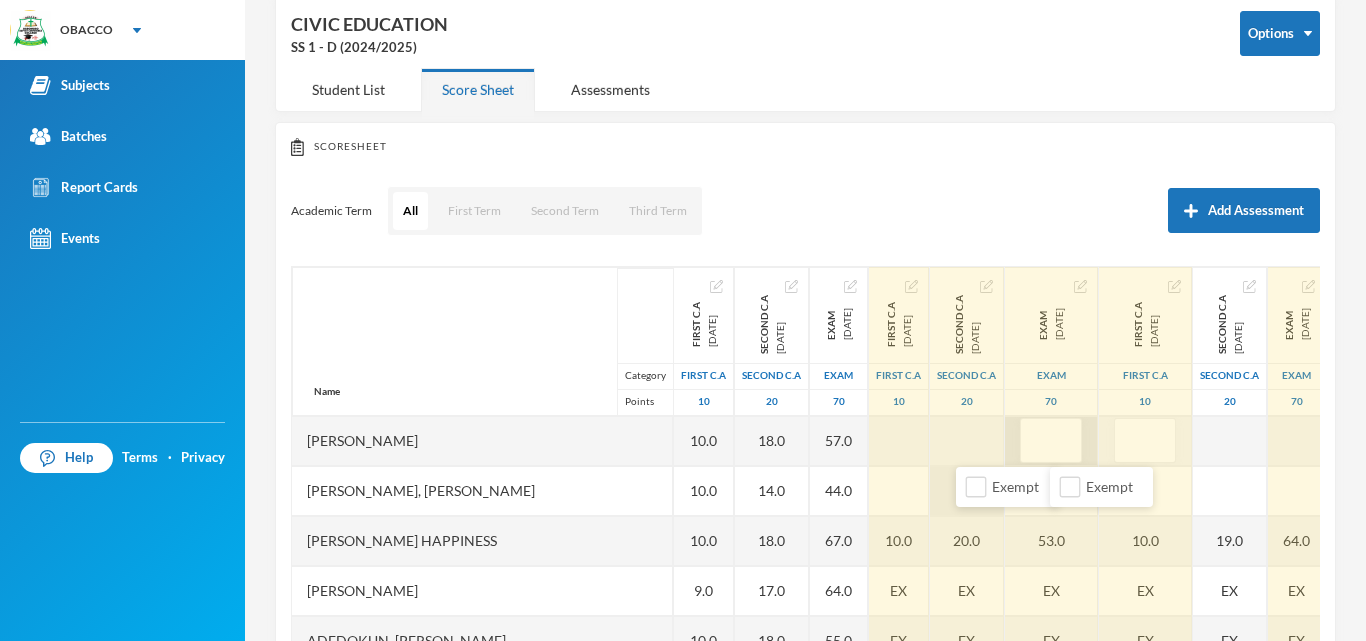 click at bounding box center (899, 441) 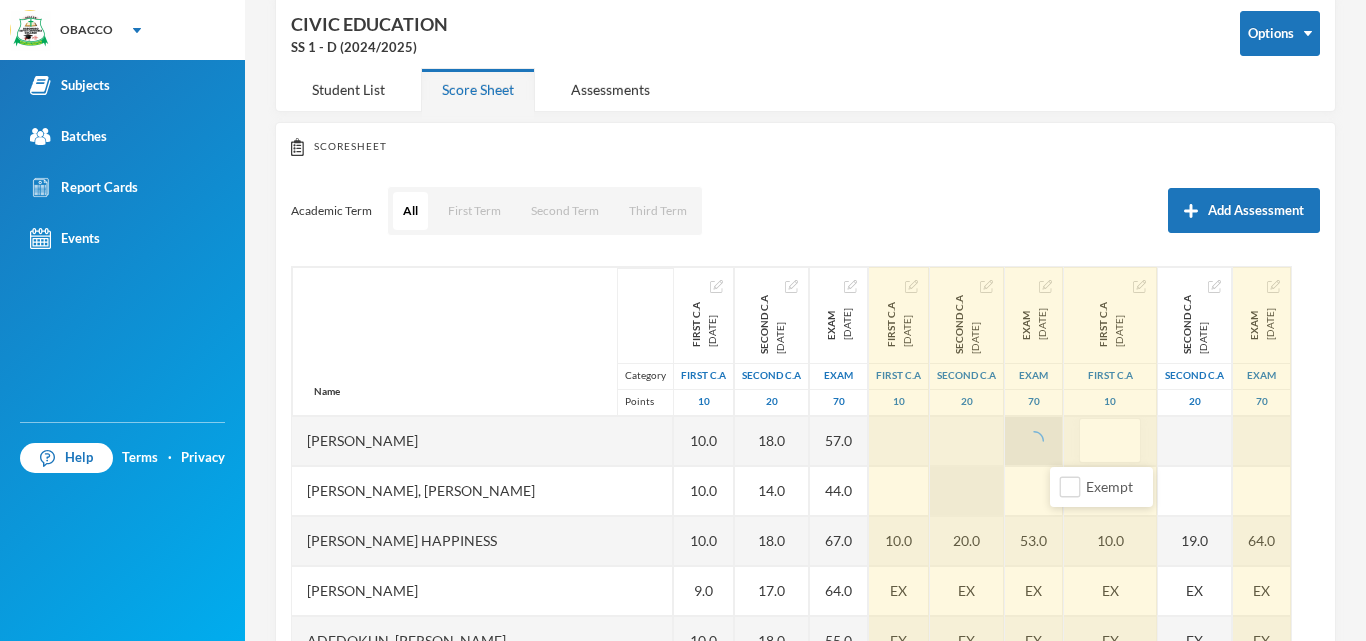 click at bounding box center [967, 491] 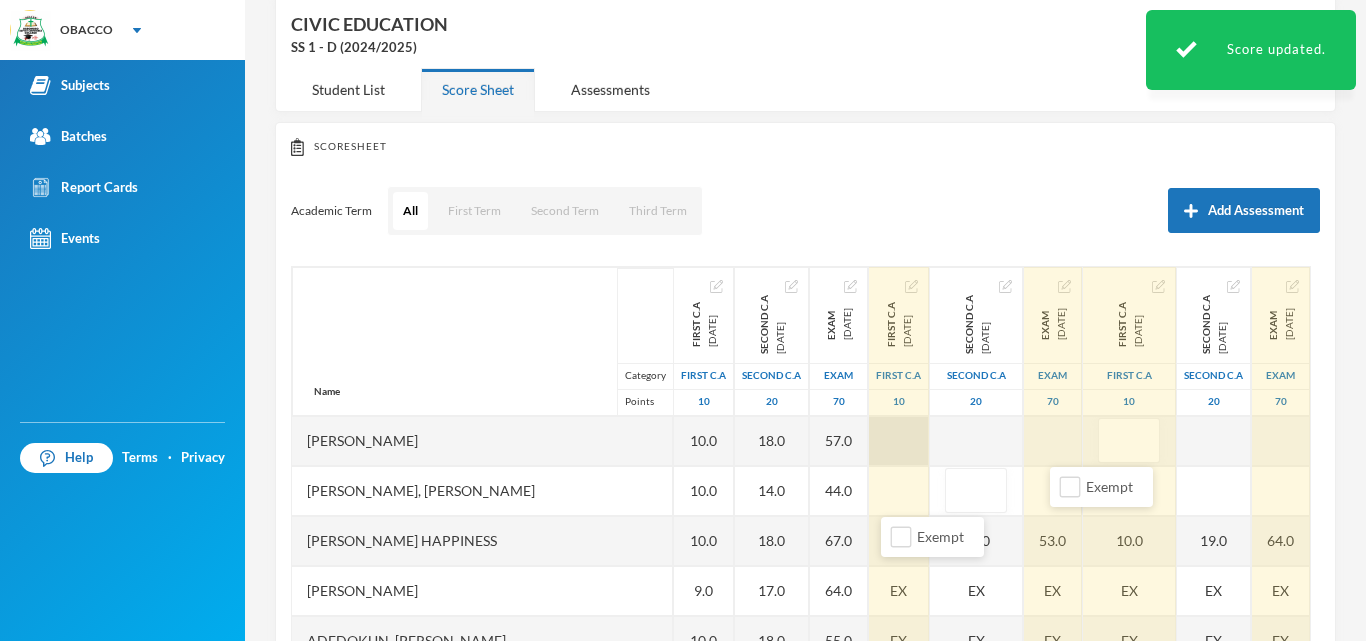 click at bounding box center [899, 441] 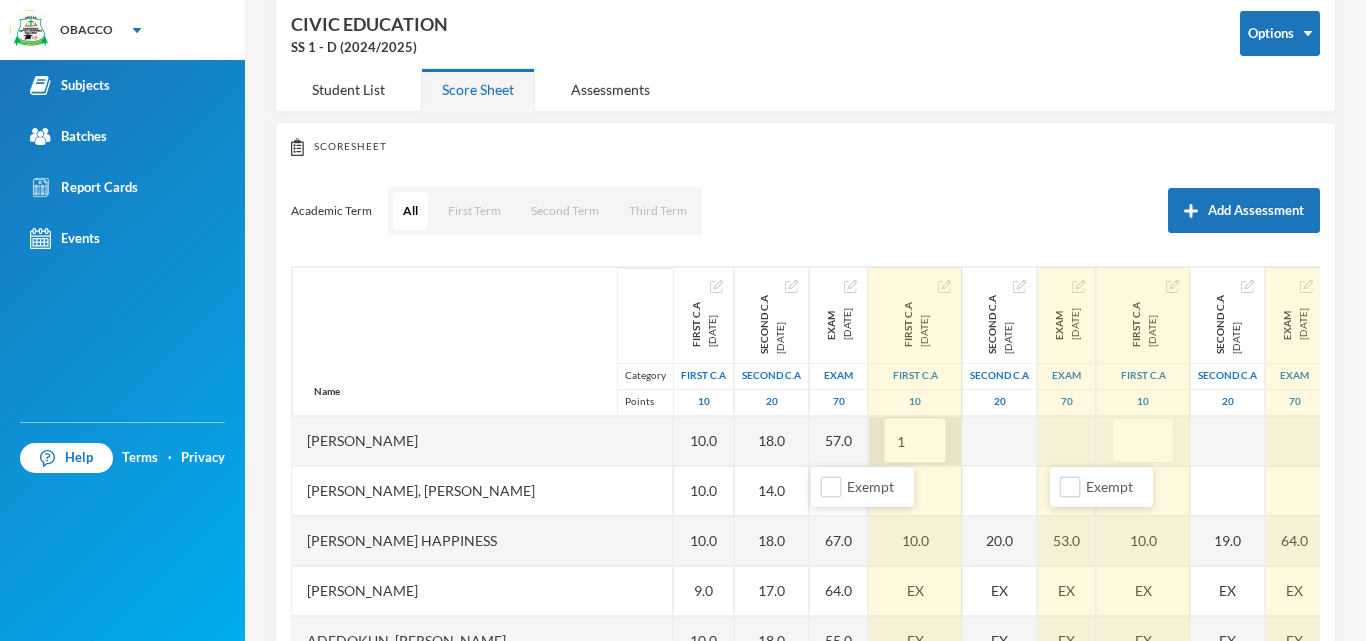type on "10" 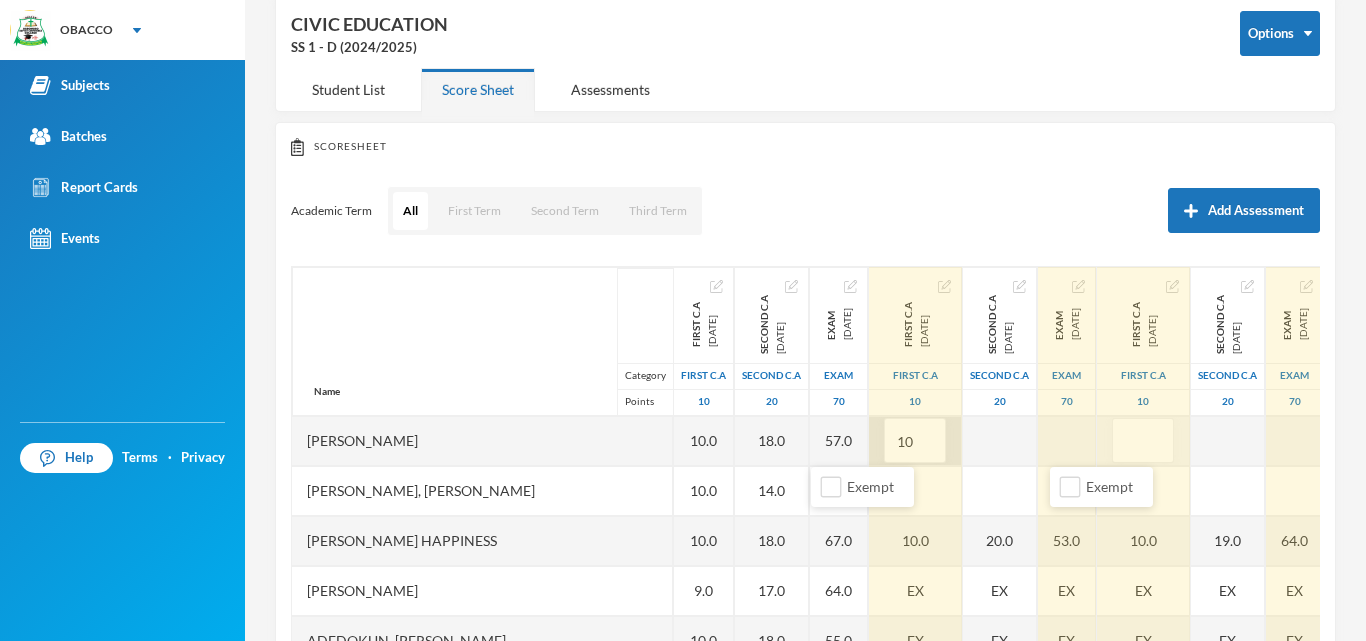 type 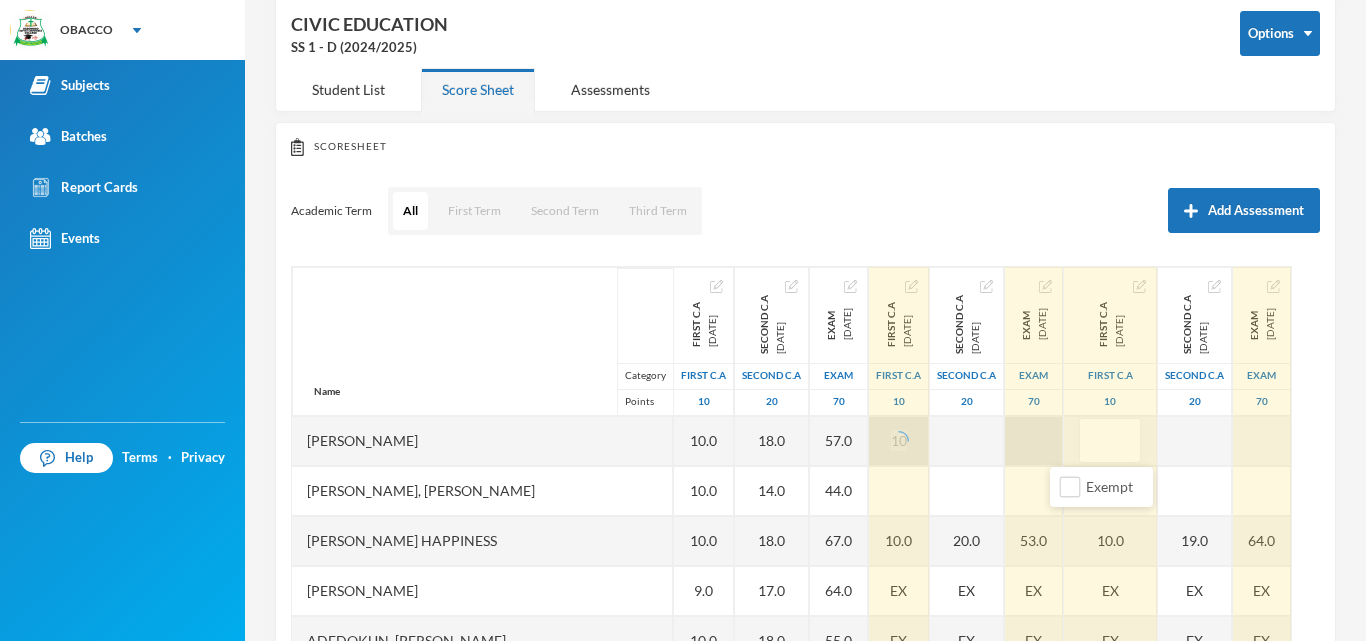 click at bounding box center [1034, 441] 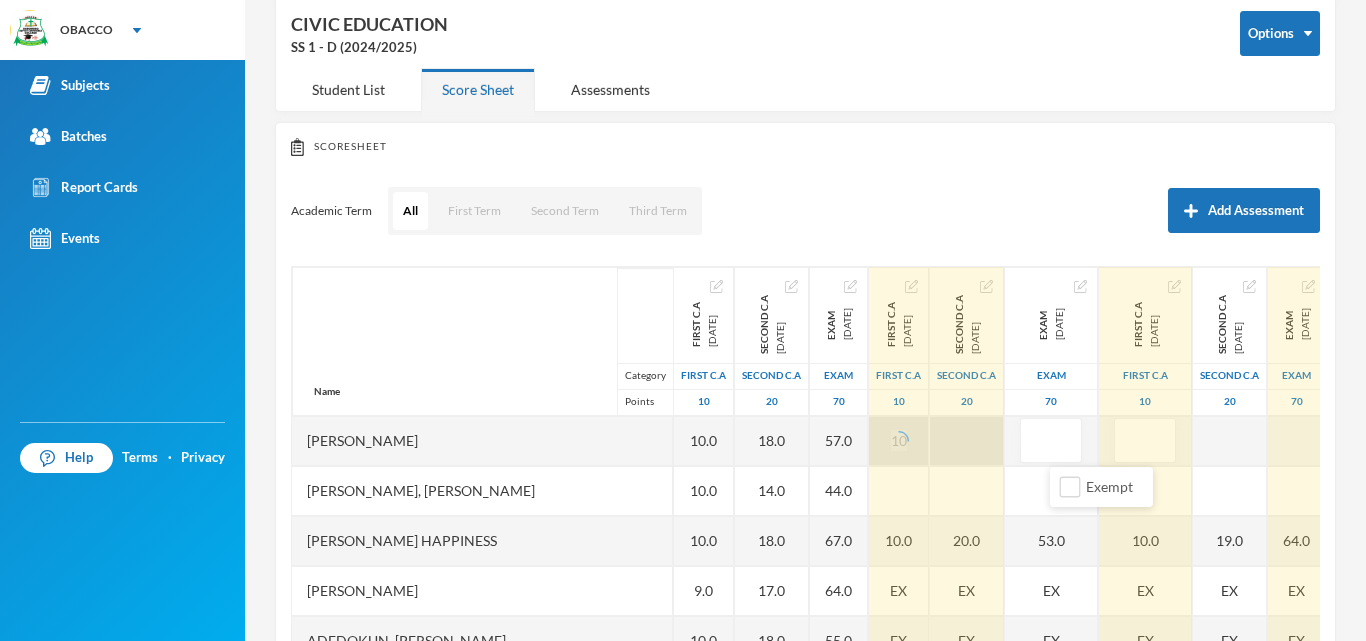 click at bounding box center [967, 441] 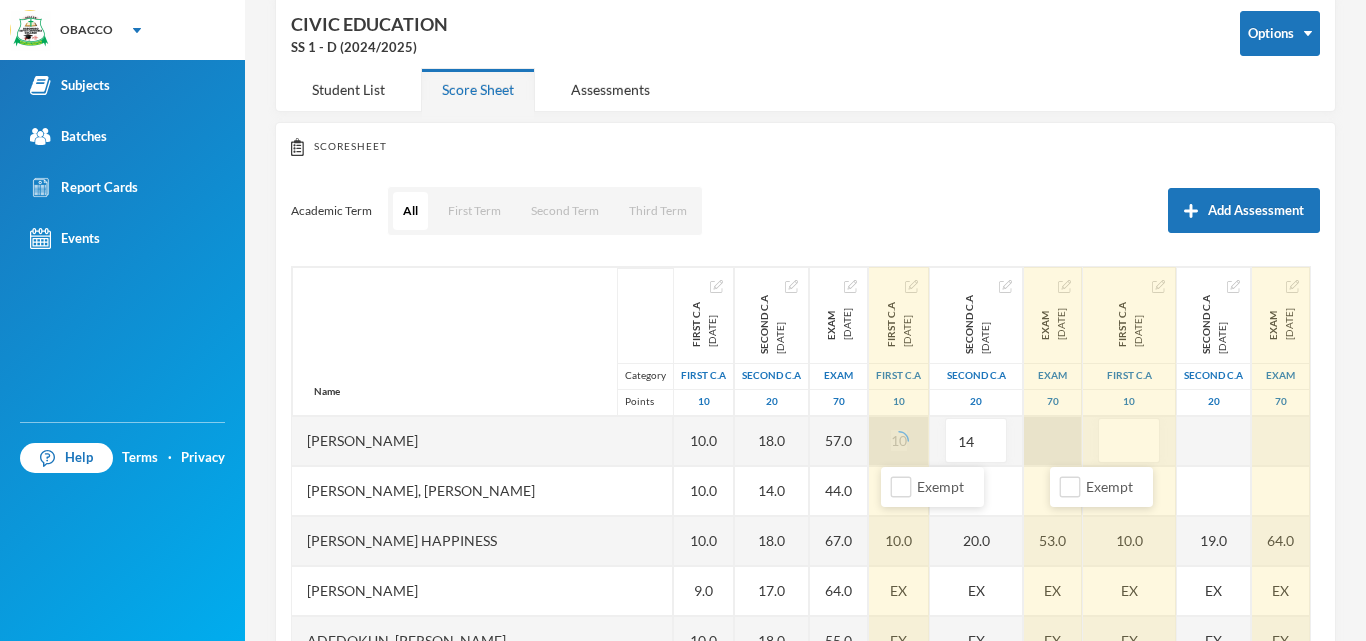 click at bounding box center (1053, 441) 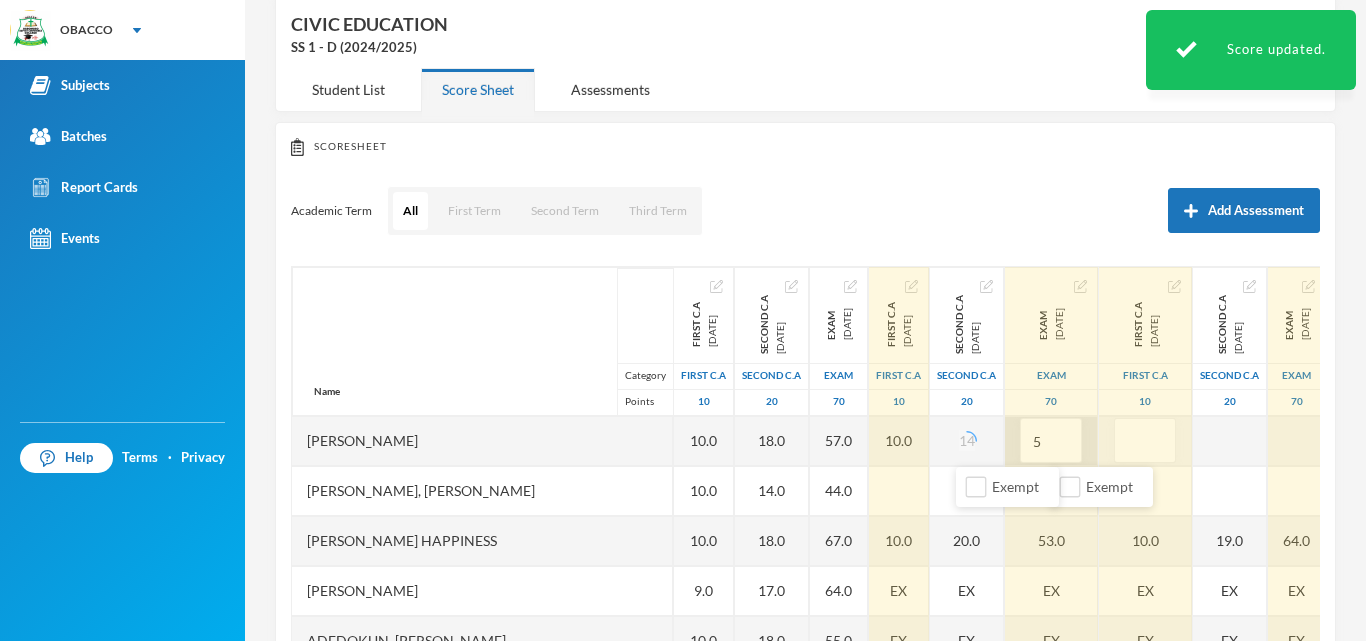 type on "50" 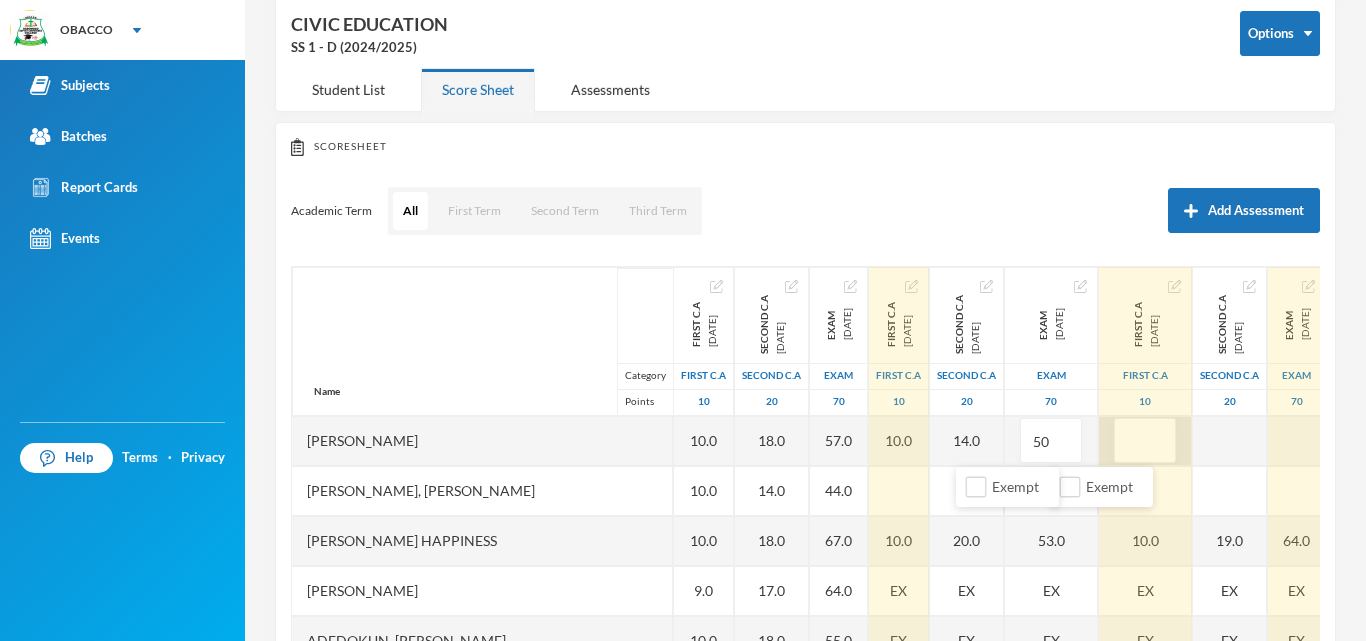 click at bounding box center [1145, 441] 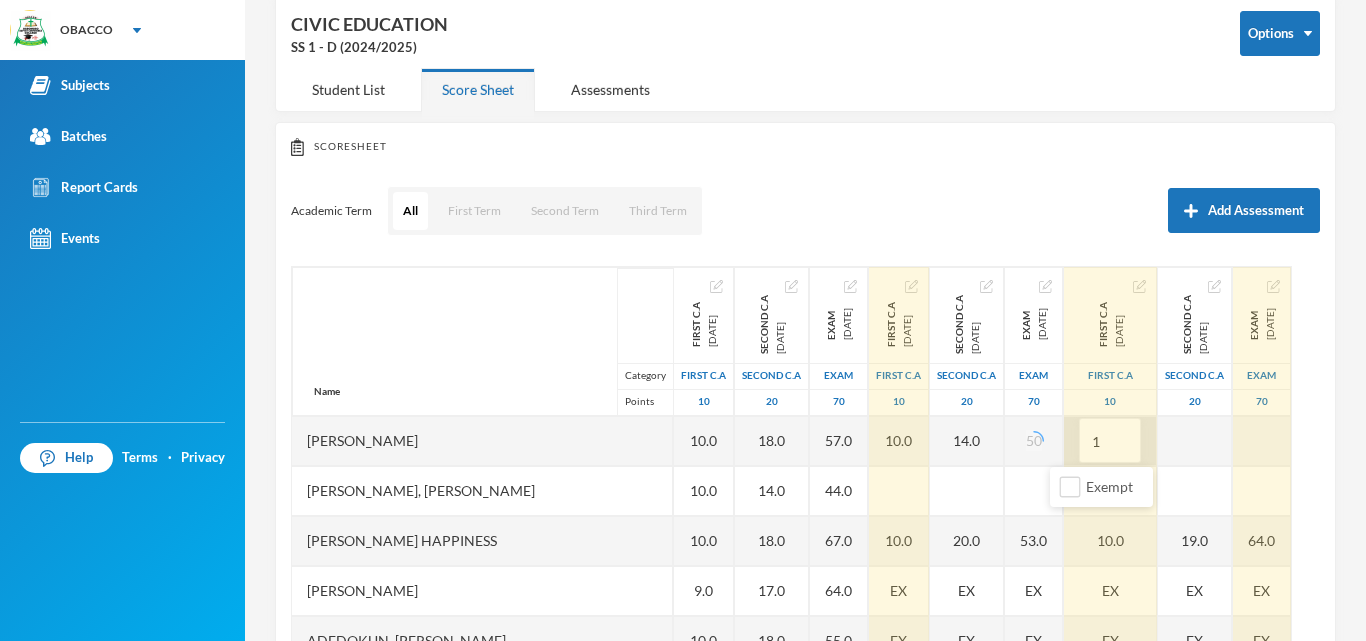 type on "10" 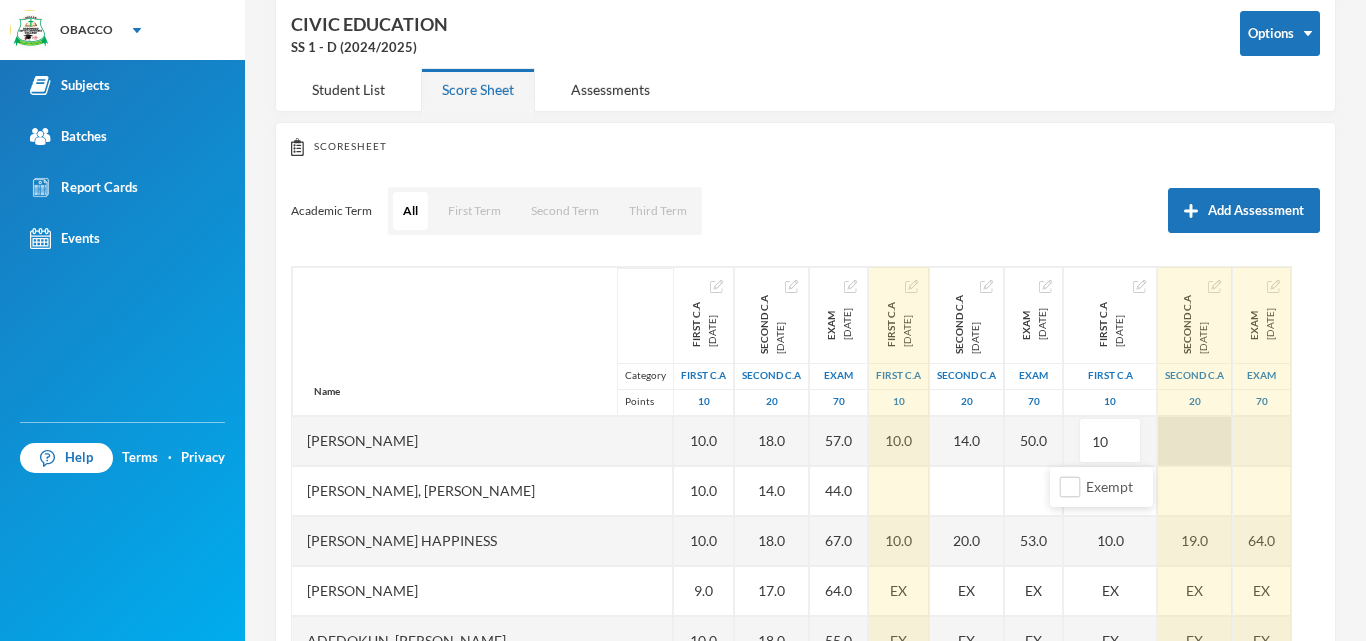 click at bounding box center [1195, 441] 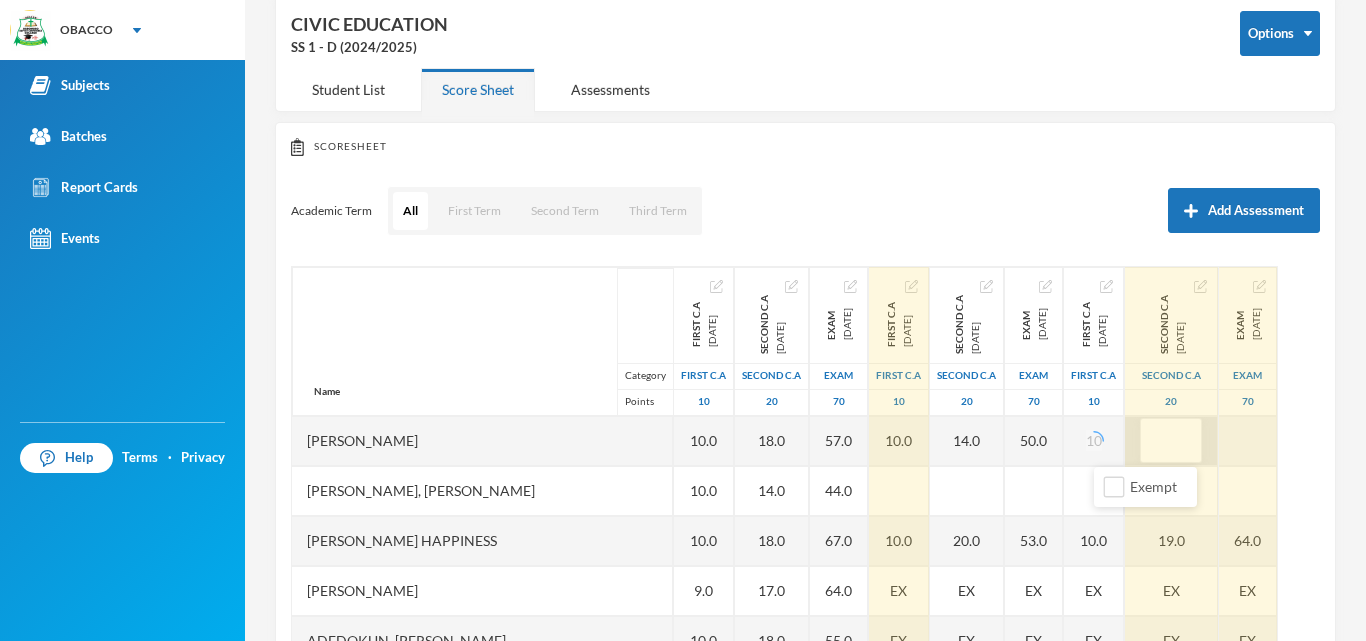 type on "1" 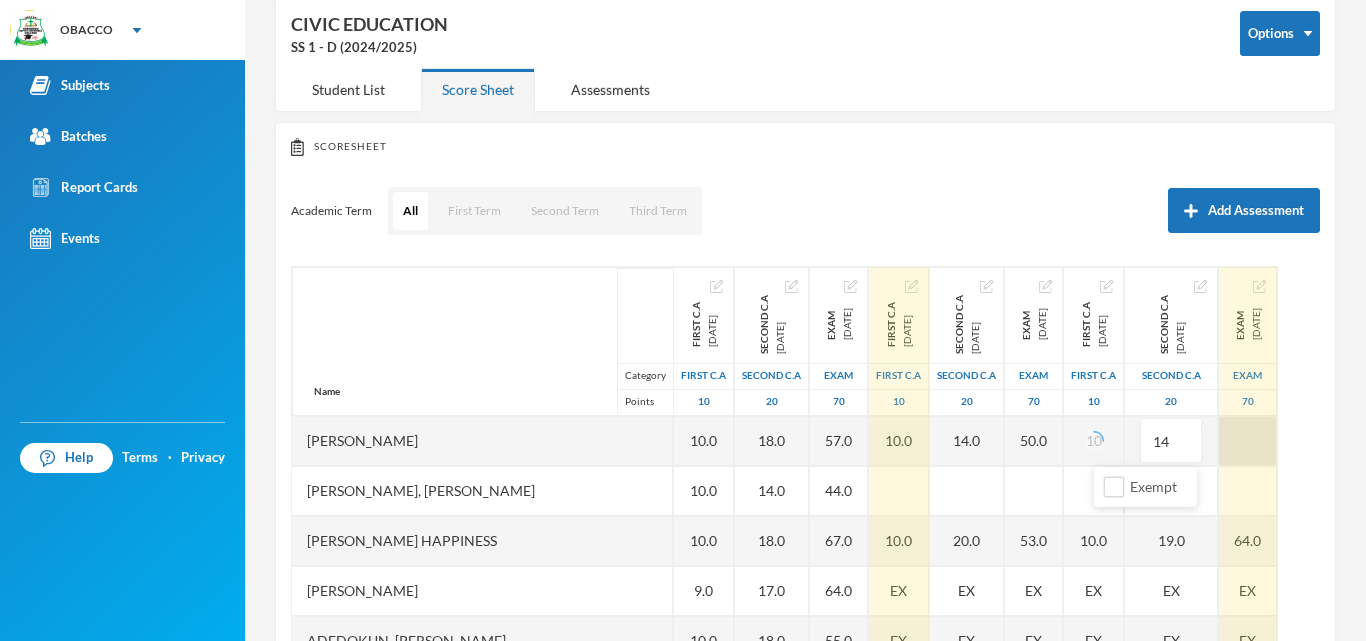 click at bounding box center (1248, 441) 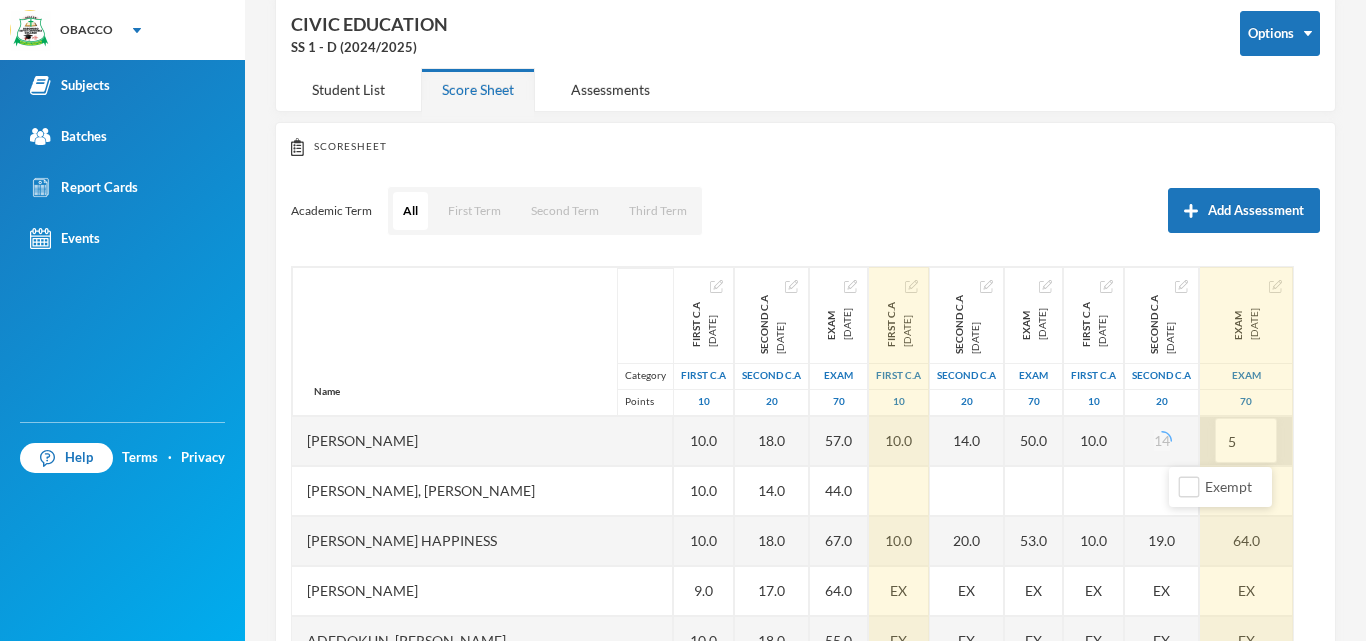 type on "54" 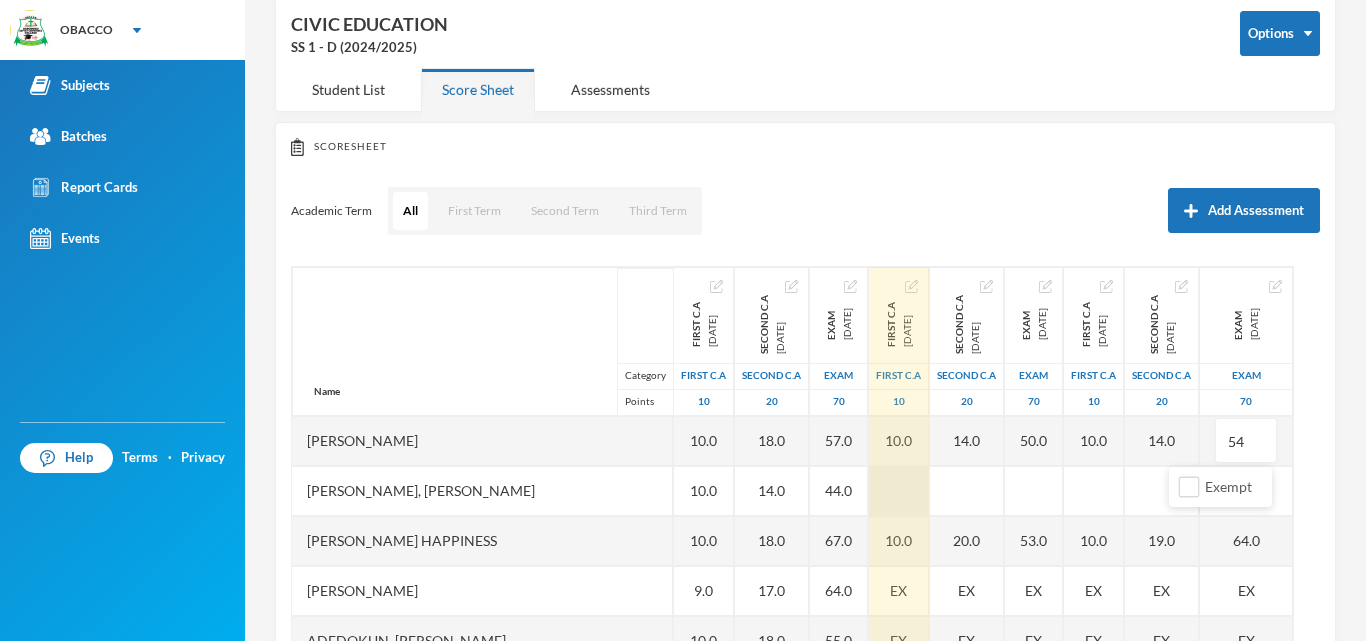 click at bounding box center [899, 491] 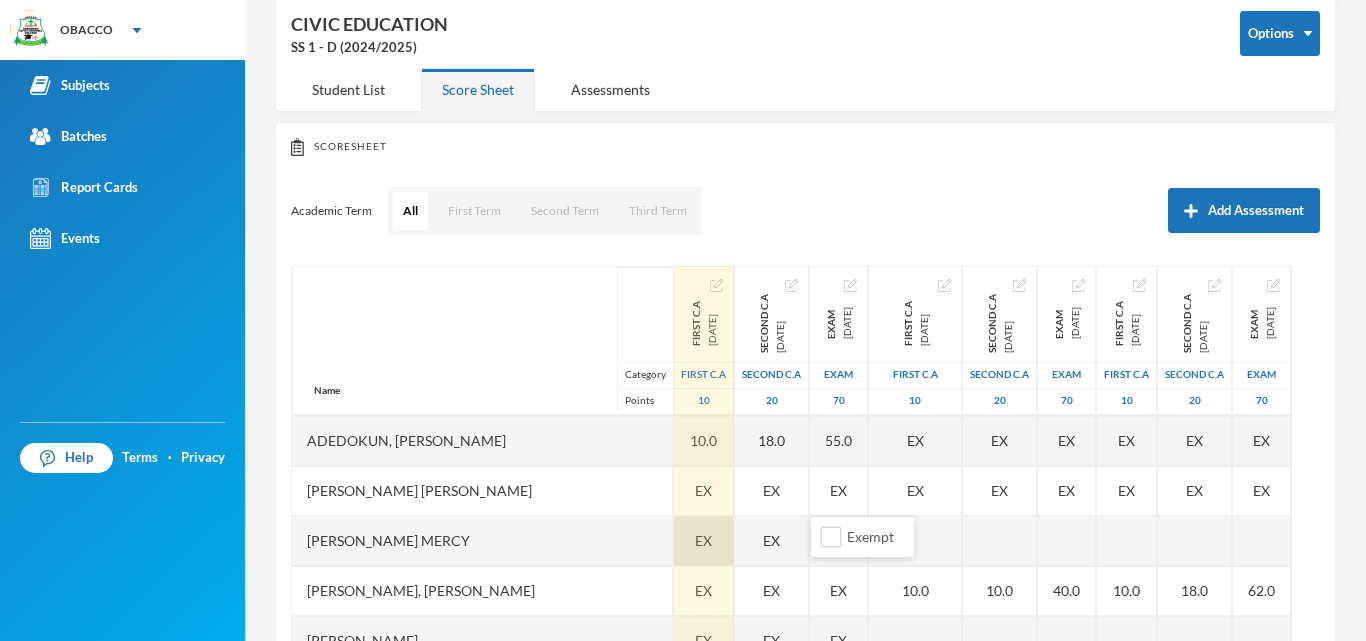 scroll, scrollTop: 0, scrollLeft: 0, axis: both 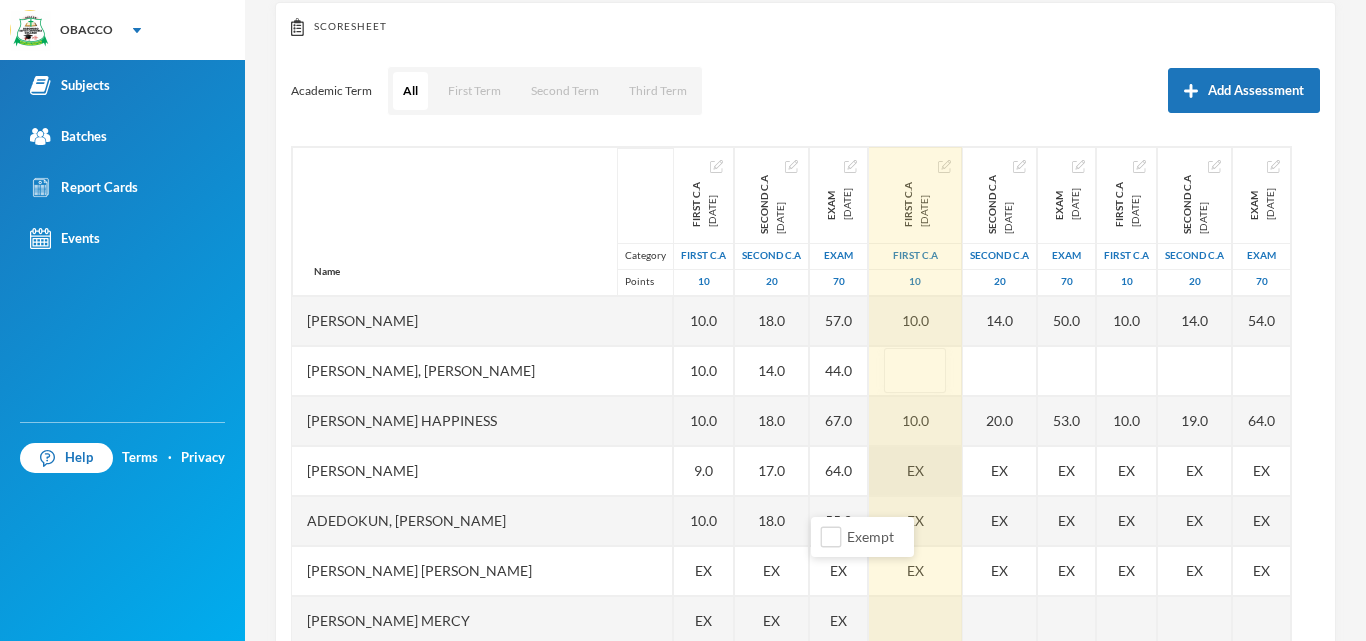 click on "EX" at bounding box center (915, 471) 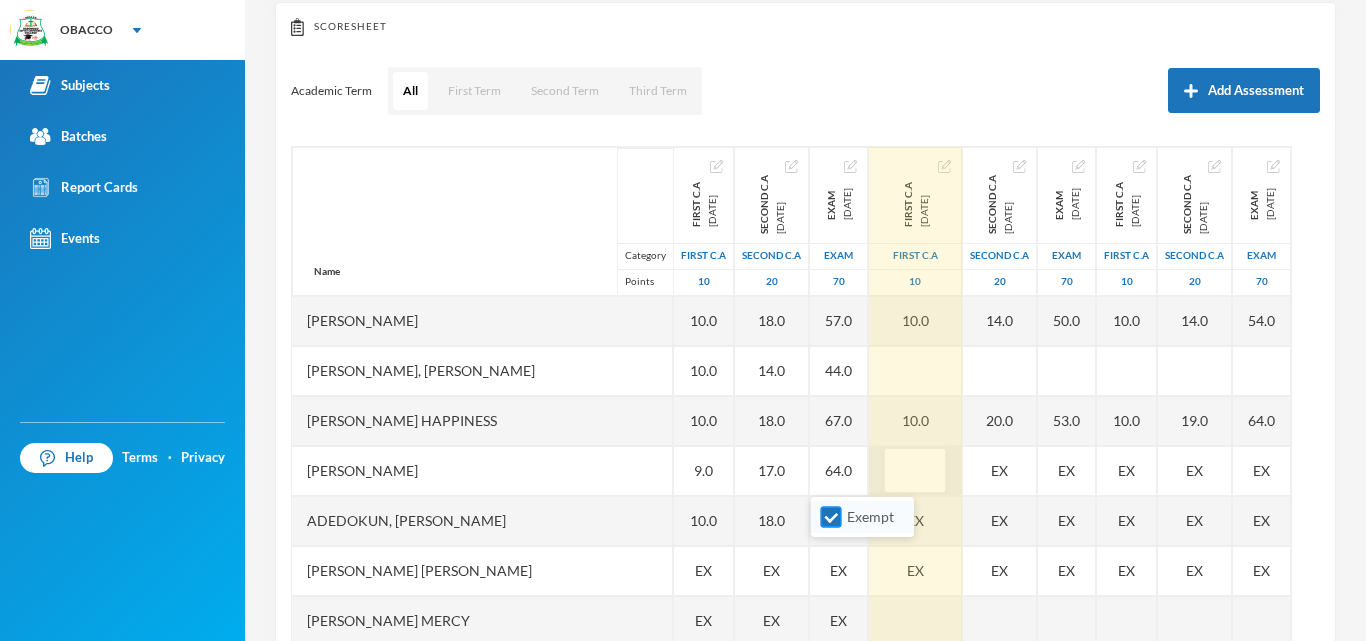 click on "Exempt" at bounding box center (831, 517) 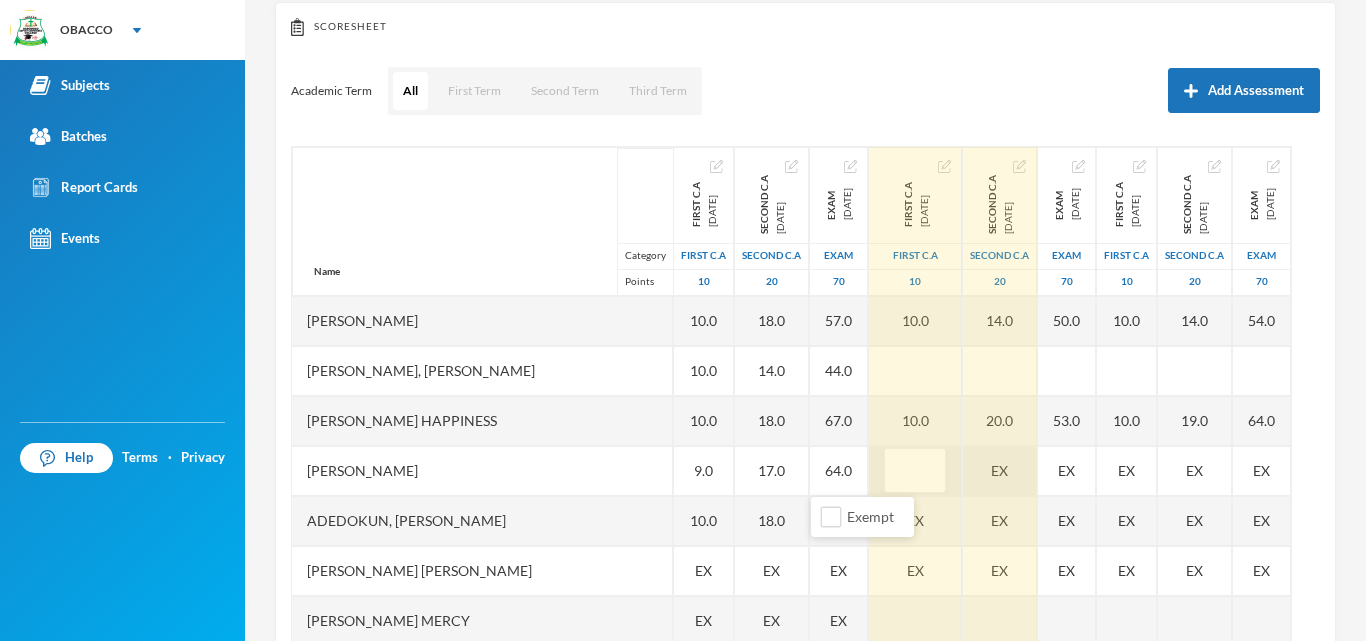click on "EX" at bounding box center (1000, 471) 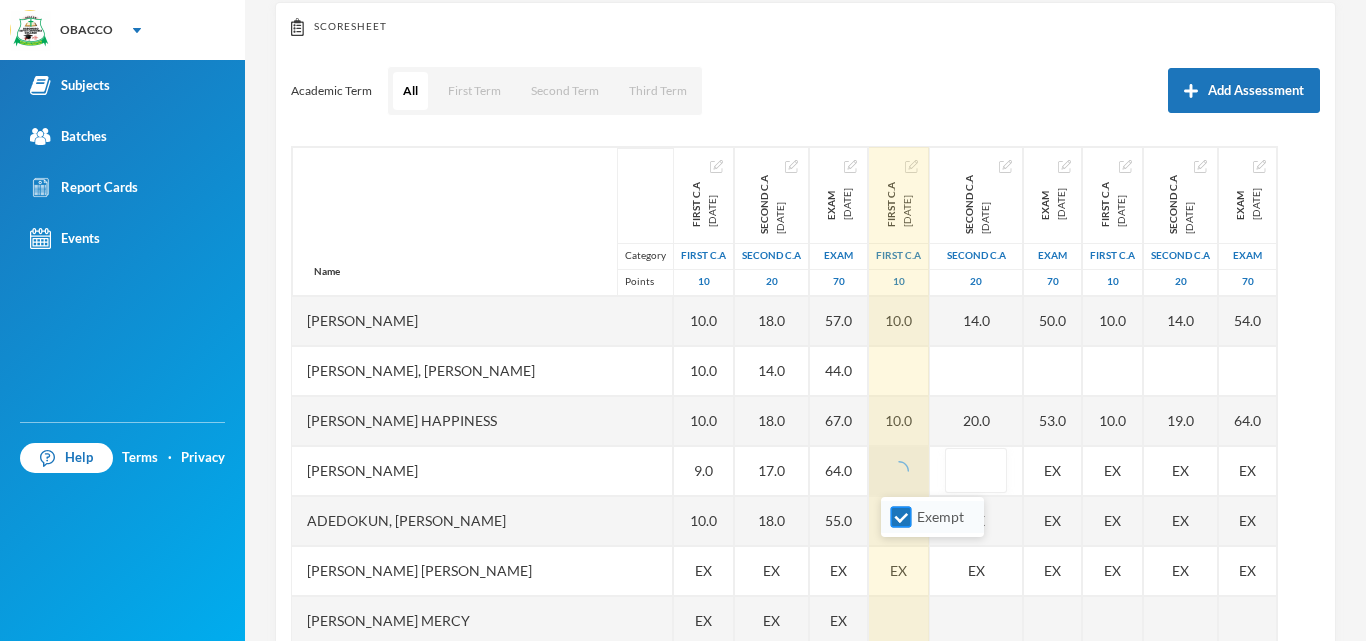 click on "Exempt" at bounding box center [901, 517] 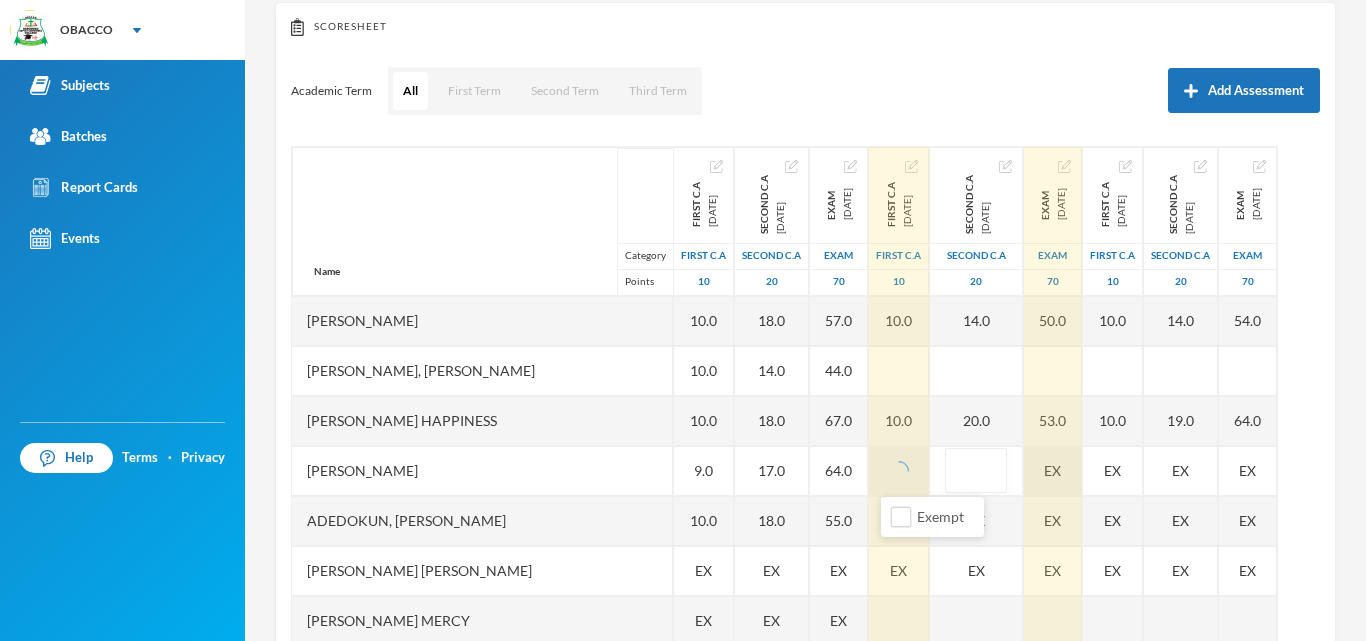 click on "EX" at bounding box center [1053, 471] 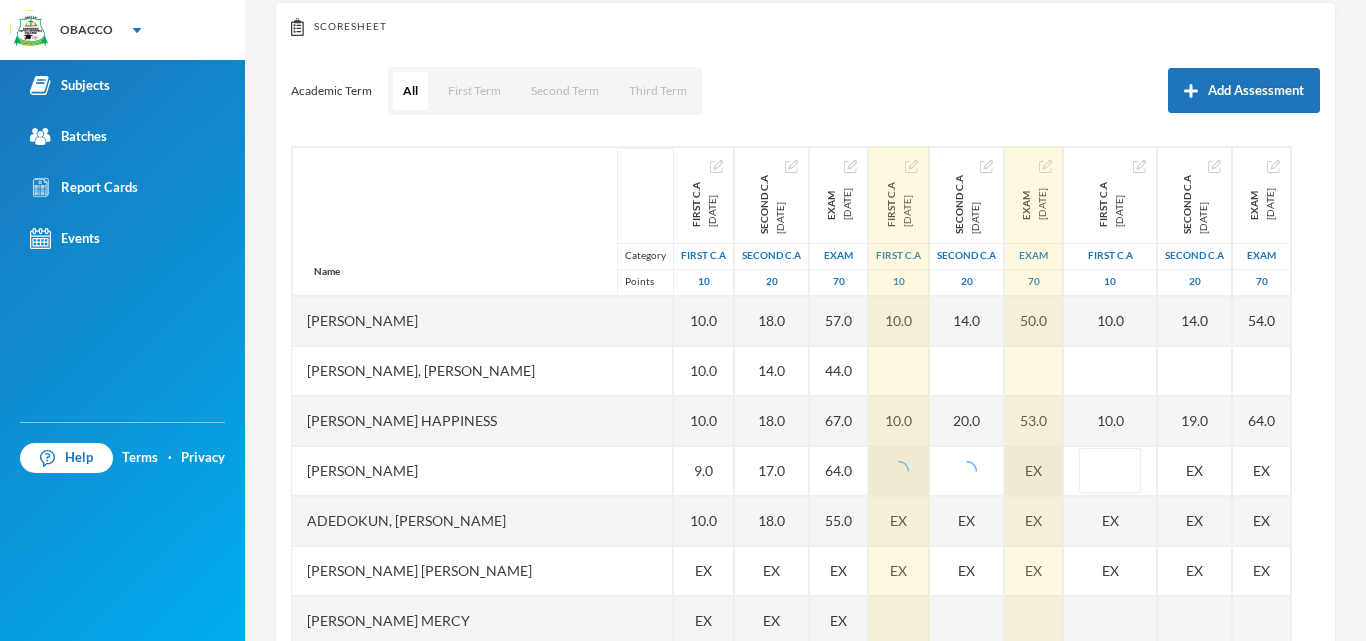 click on "EX" at bounding box center [1033, 470] 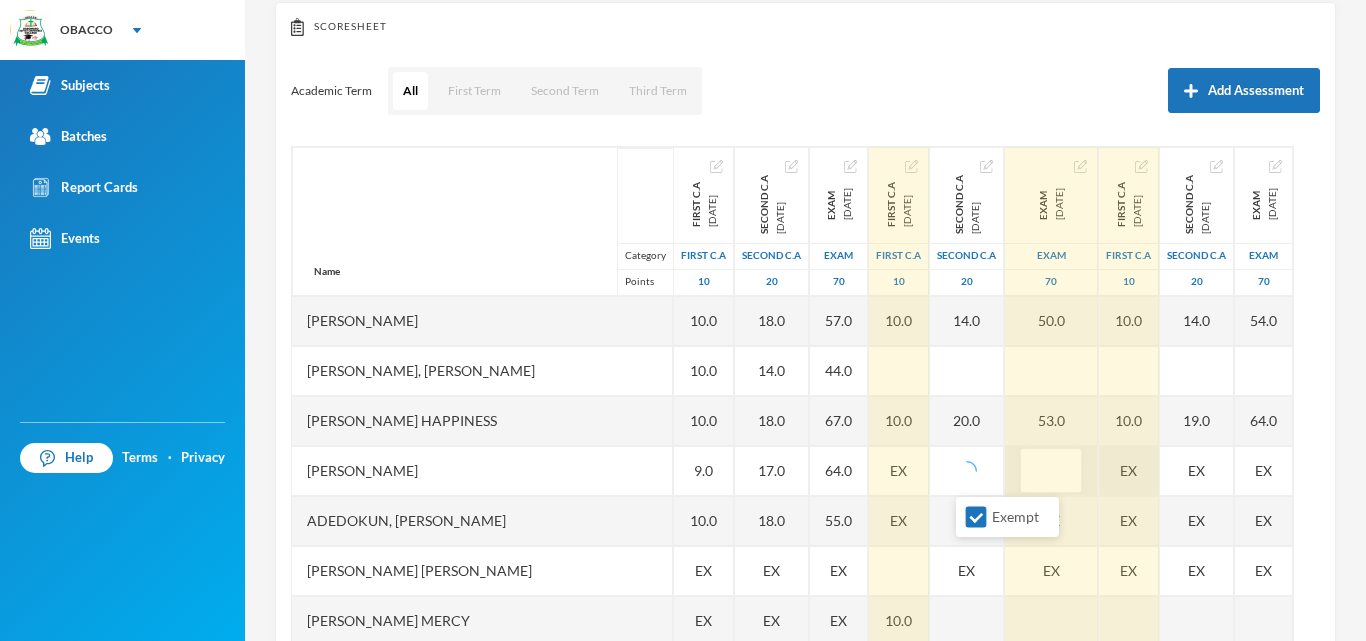 click on "Exempt" at bounding box center (976, 517) 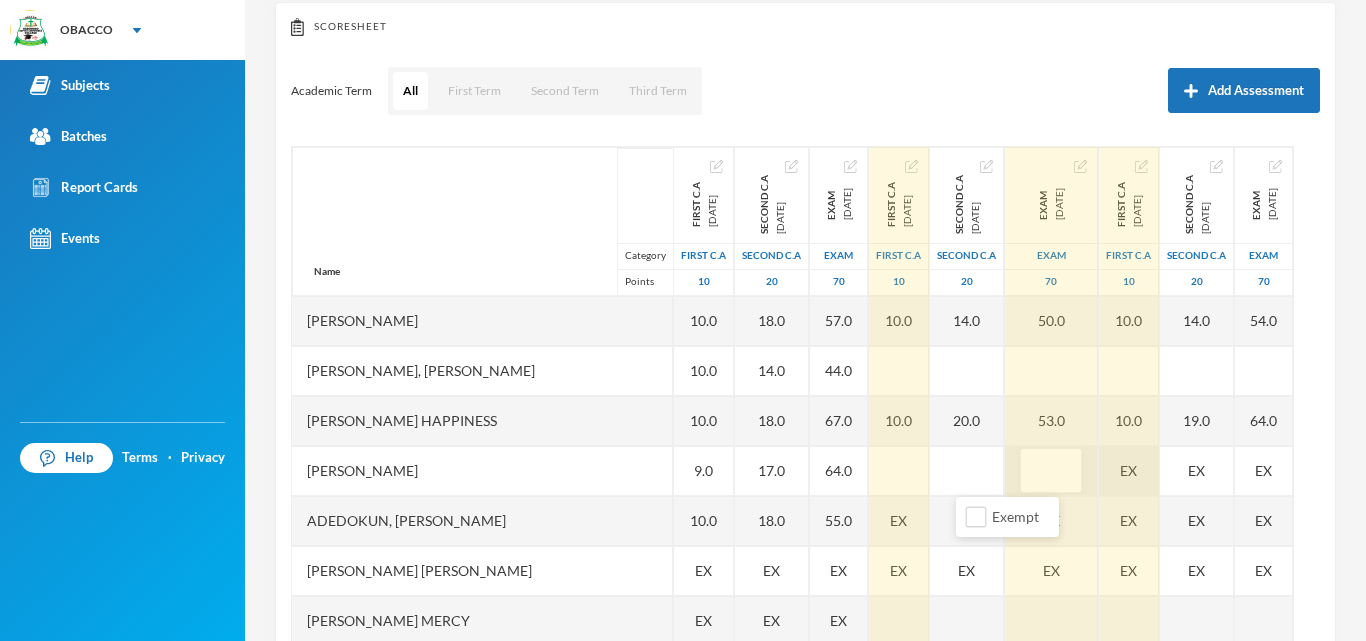 click on "Name   Category Points [PERSON_NAME] [PERSON_NAME], [PERSON_NAME], Wuraola Happiness [PERSON_NAME] [PERSON_NAME], [PERSON_NAME], [PERSON_NAME] [PERSON_NAME] Mercy [PERSON_NAME] [PERSON_NAME], [PERSON_NAME], [PERSON_NAME], [PERSON_NAME], [PERSON_NAME] [PERSON_NAME] [PERSON_NAME], Oluwamayokun [PERSON_NAME], [PERSON_NAME], [PERSON_NAME], [PERSON_NAME] [PERSON_NAME], [PERSON_NAME], Testimony [PERSON_NAME], [PERSON_NAME], [PERSON_NAME] [PERSON_NAME] [PERSON_NAME], [PERSON_NAME] [PERSON_NAME], [PERSON_NAME], [PERSON_NAME] [PERSON_NAME], Ololade [PERSON_NAME], [PERSON_NAME], [PERSON_NAME], Adesewa [PERSON_NAME], [PERSON_NAME], [PERSON_NAME], [PERSON_NAME] [PERSON_NAME], Oluwadamilare [PERSON_NAME], [PERSON_NAME], [PERSON_NAME], [PERSON_NAME], [PERSON_NAME] 10 10.0" at bounding box center (805, 396) 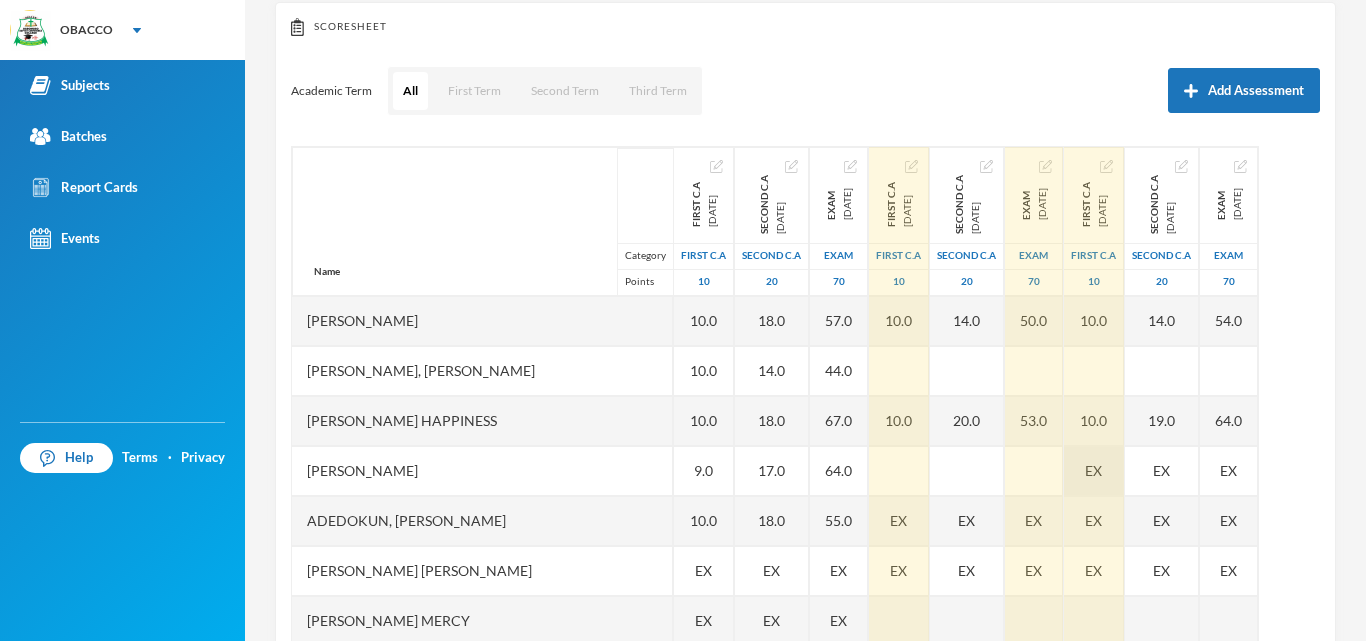 click on "EX" at bounding box center (1093, 470) 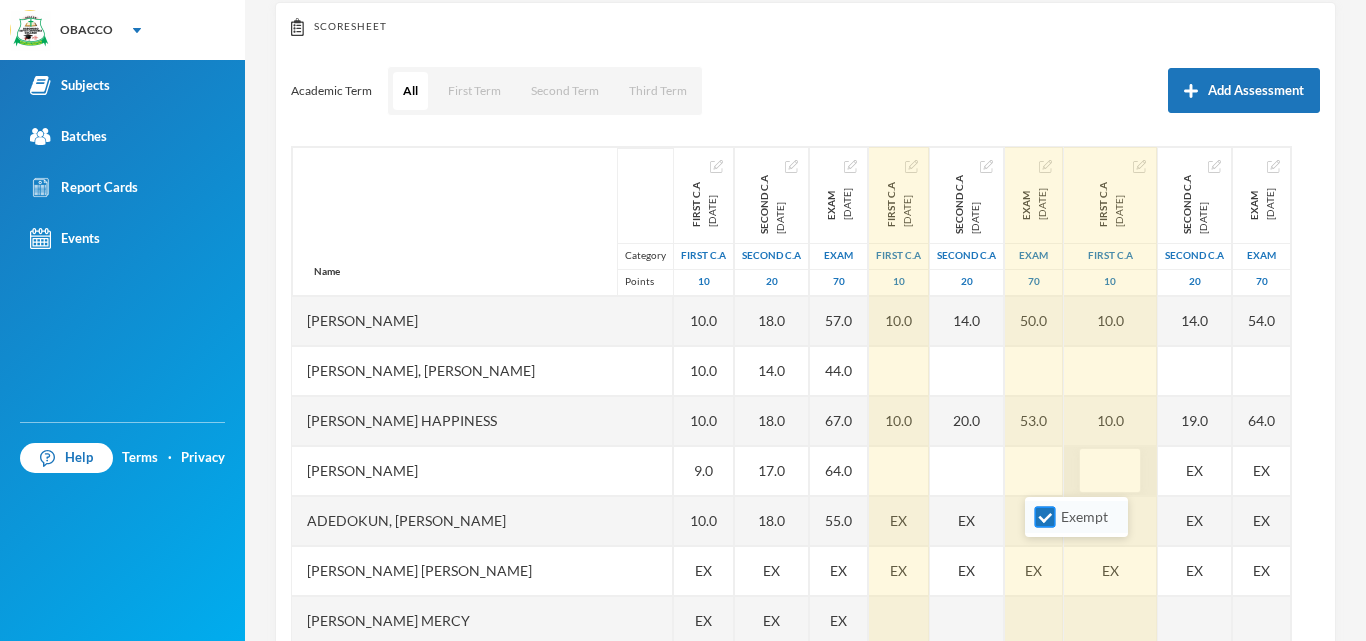 click on "Exempt" at bounding box center (1045, 517) 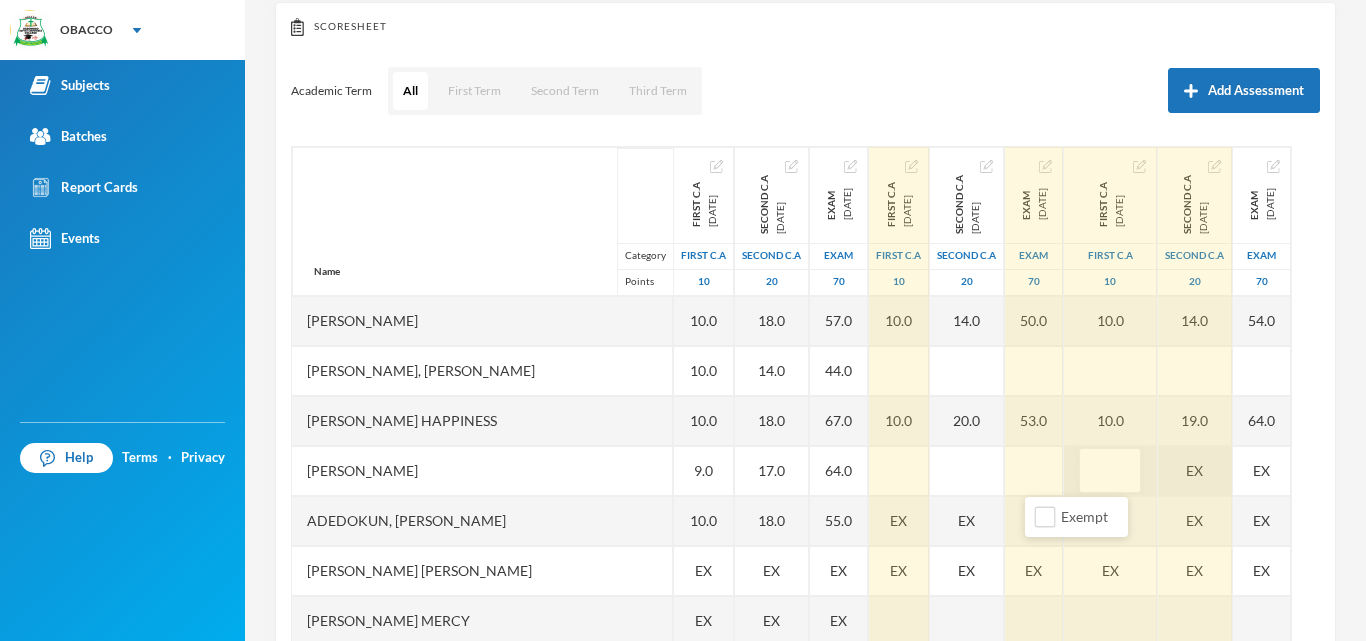 click on "EX" at bounding box center (1195, 471) 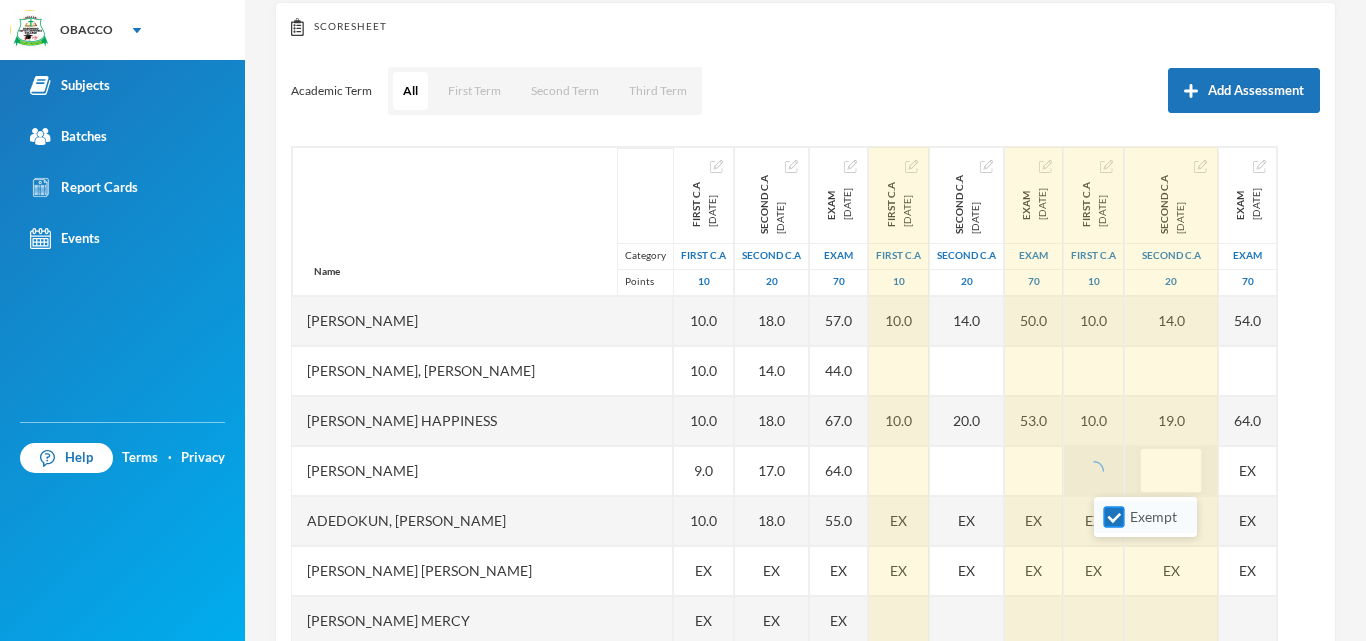 click on "Exempt" at bounding box center (1114, 517) 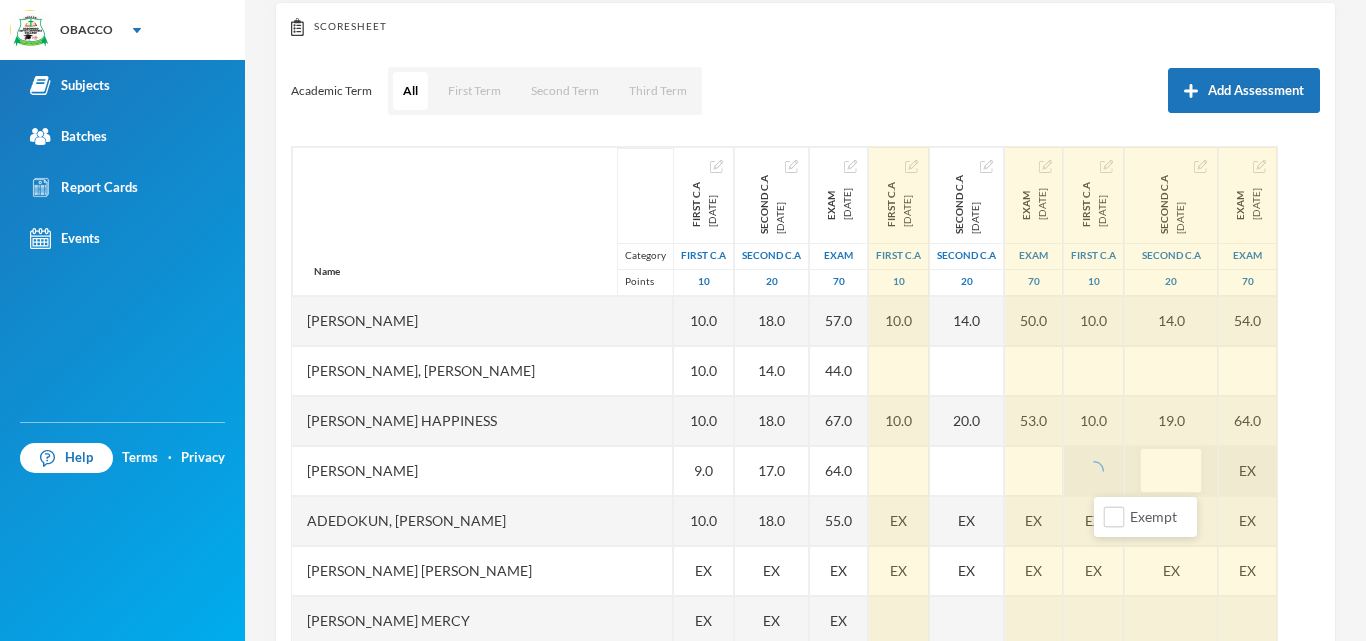 click on "EX" at bounding box center (1248, 471) 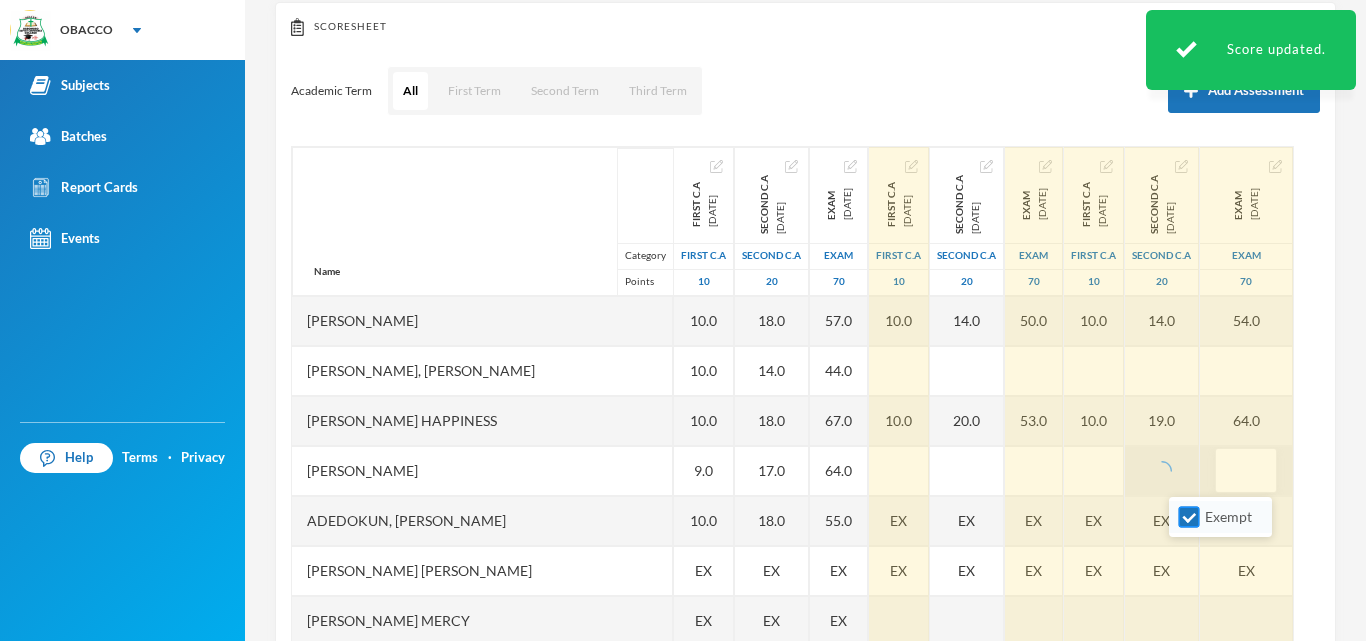 click on "Exempt" at bounding box center (1189, 517) 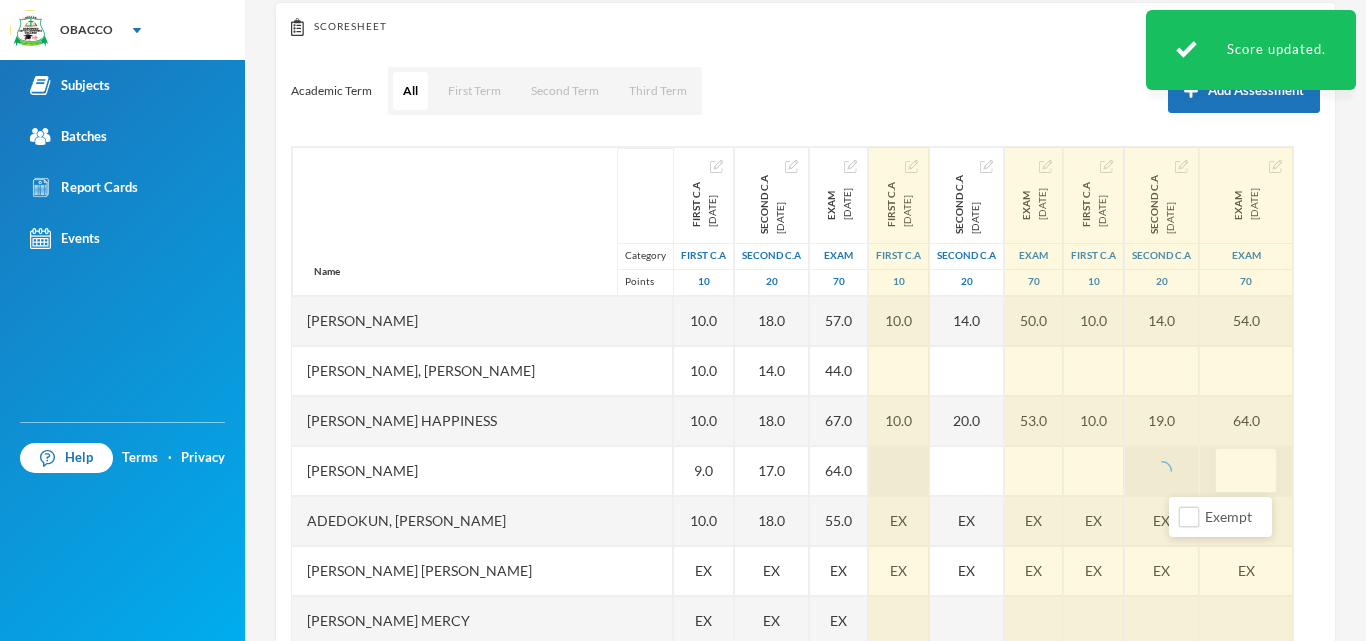 click at bounding box center [899, 471] 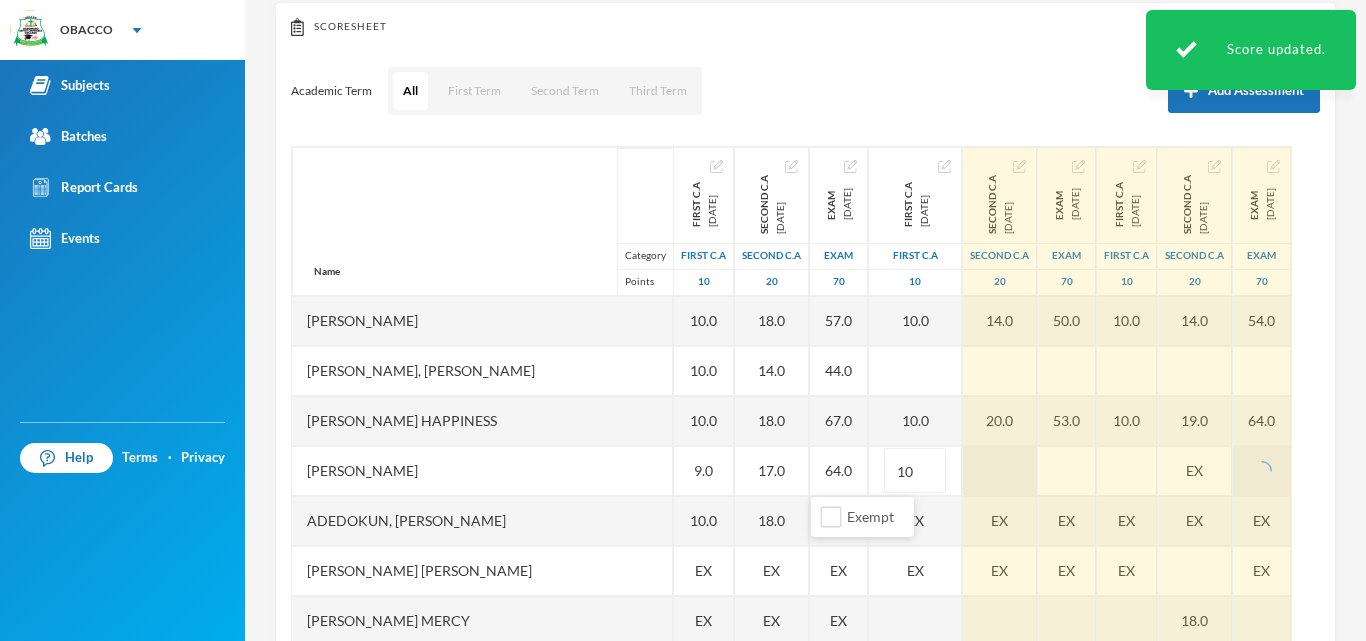click at bounding box center (1000, 471) 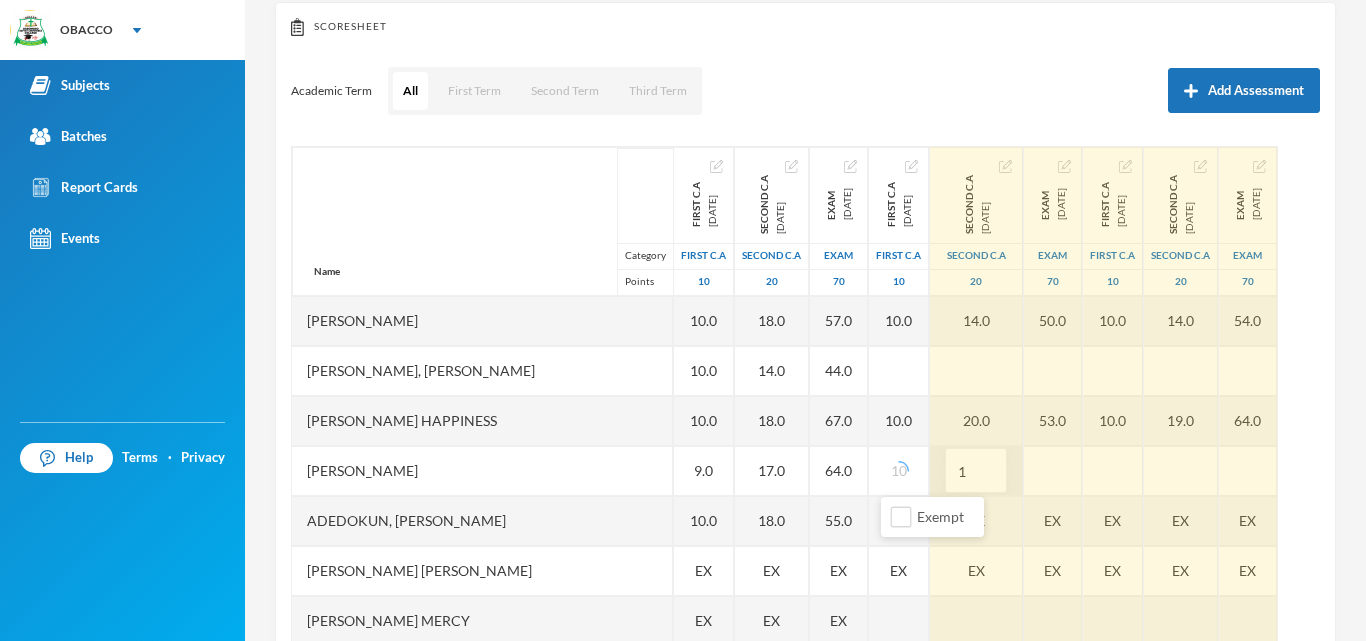 type on "19" 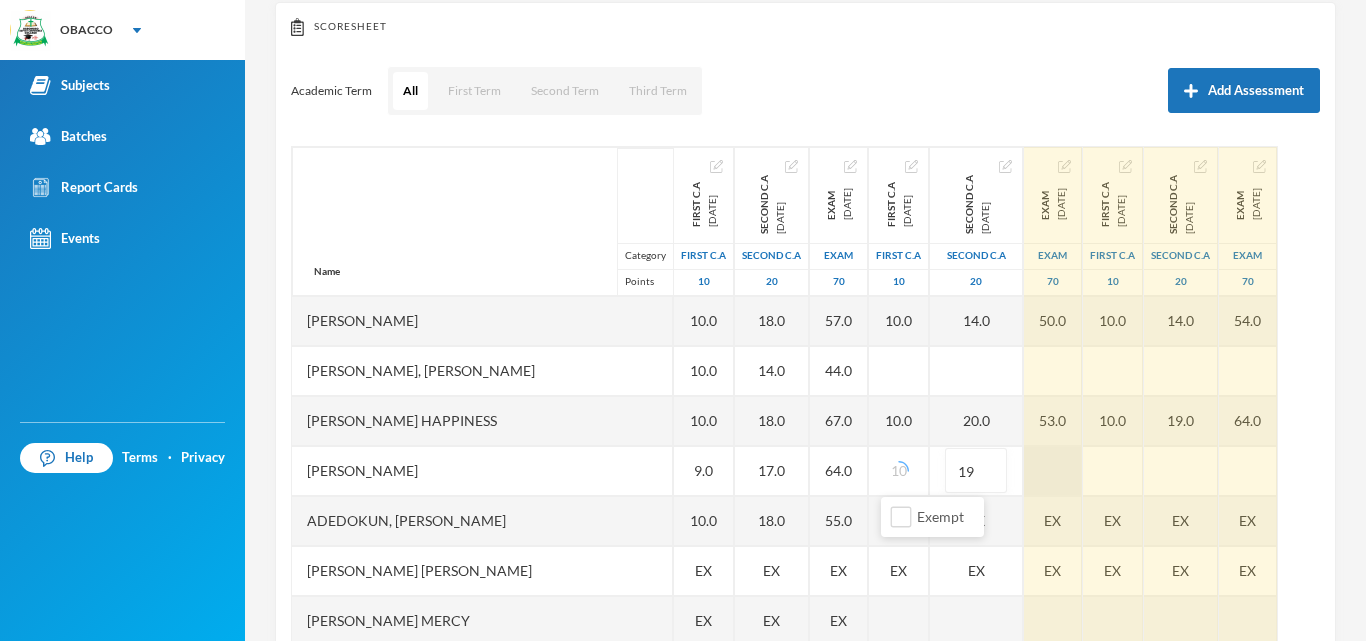 click at bounding box center [1053, 471] 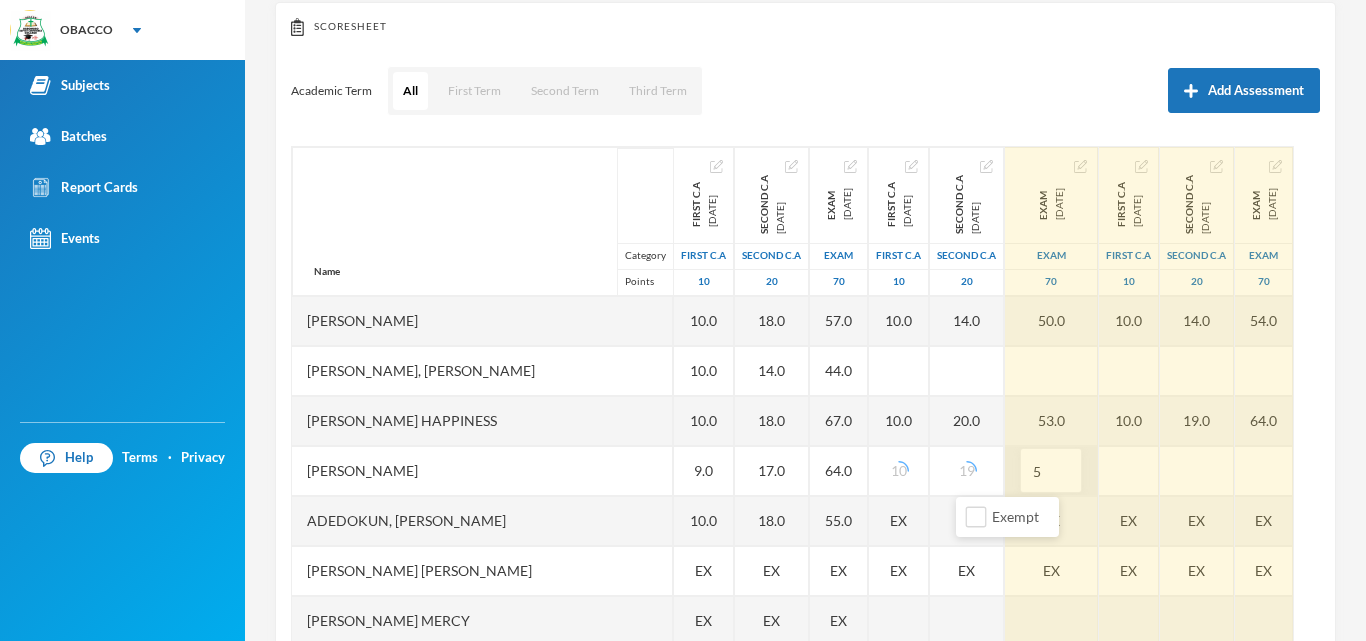 type on "50" 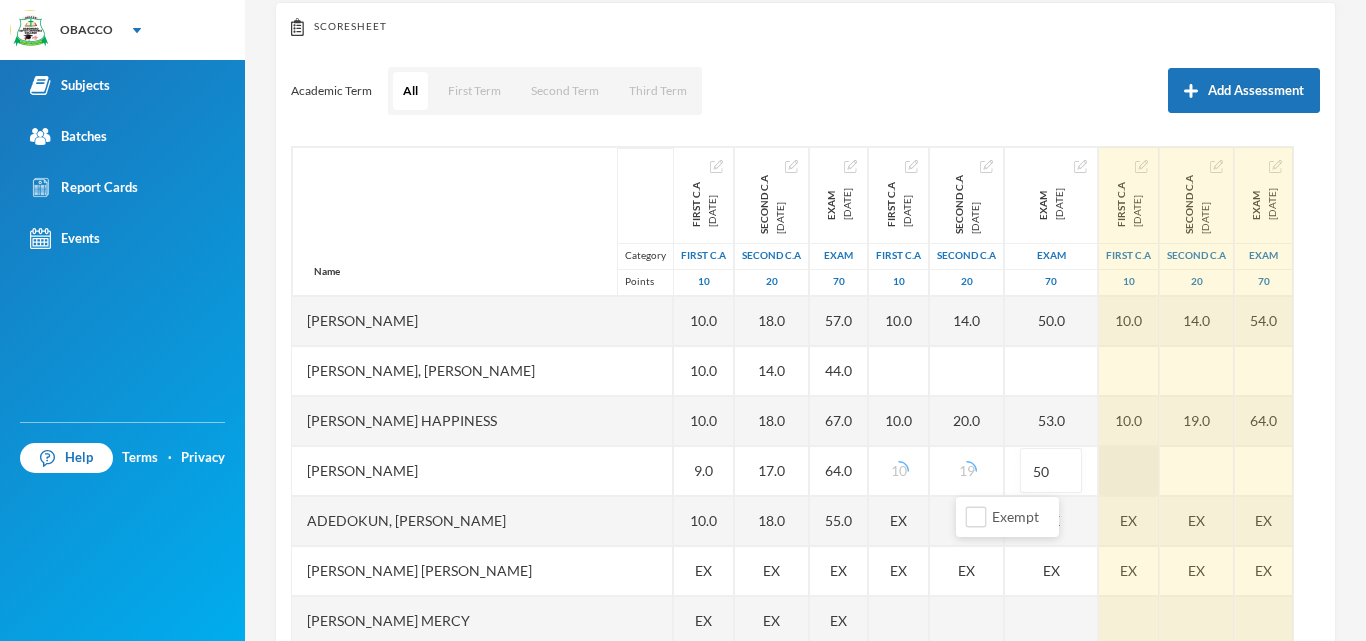 click at bounding box center [1129, 471] 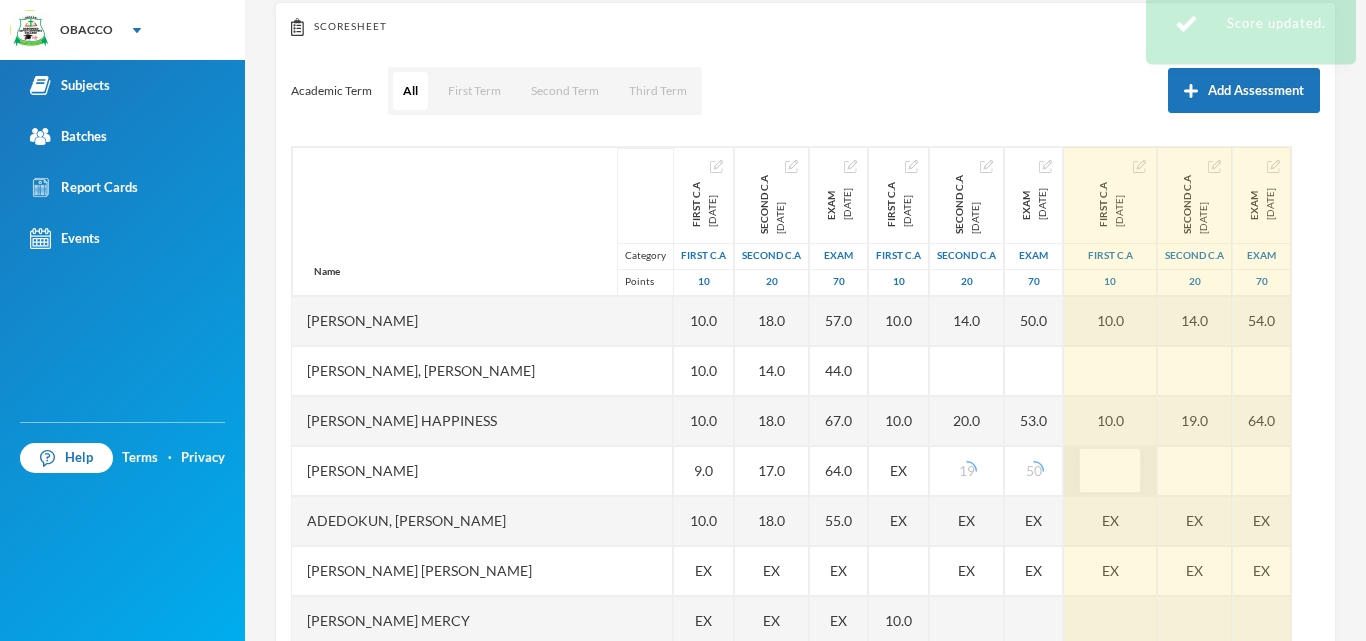 click at bounding box center [1110, 471] 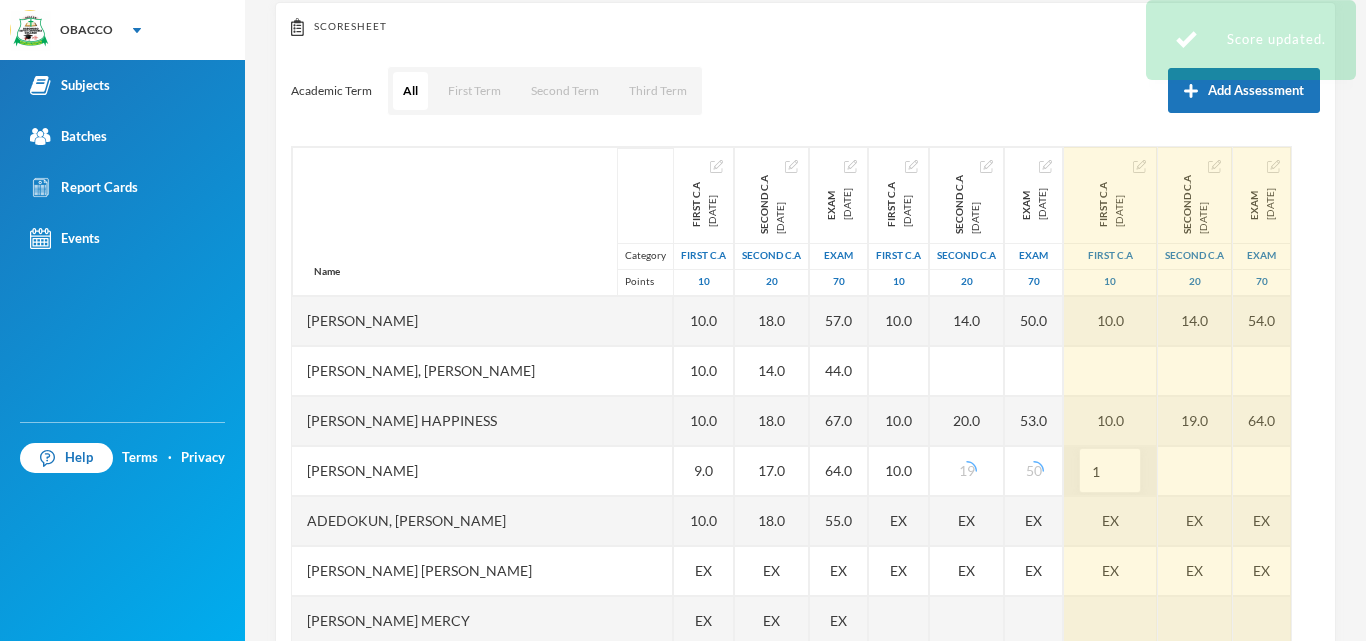 type on "10" 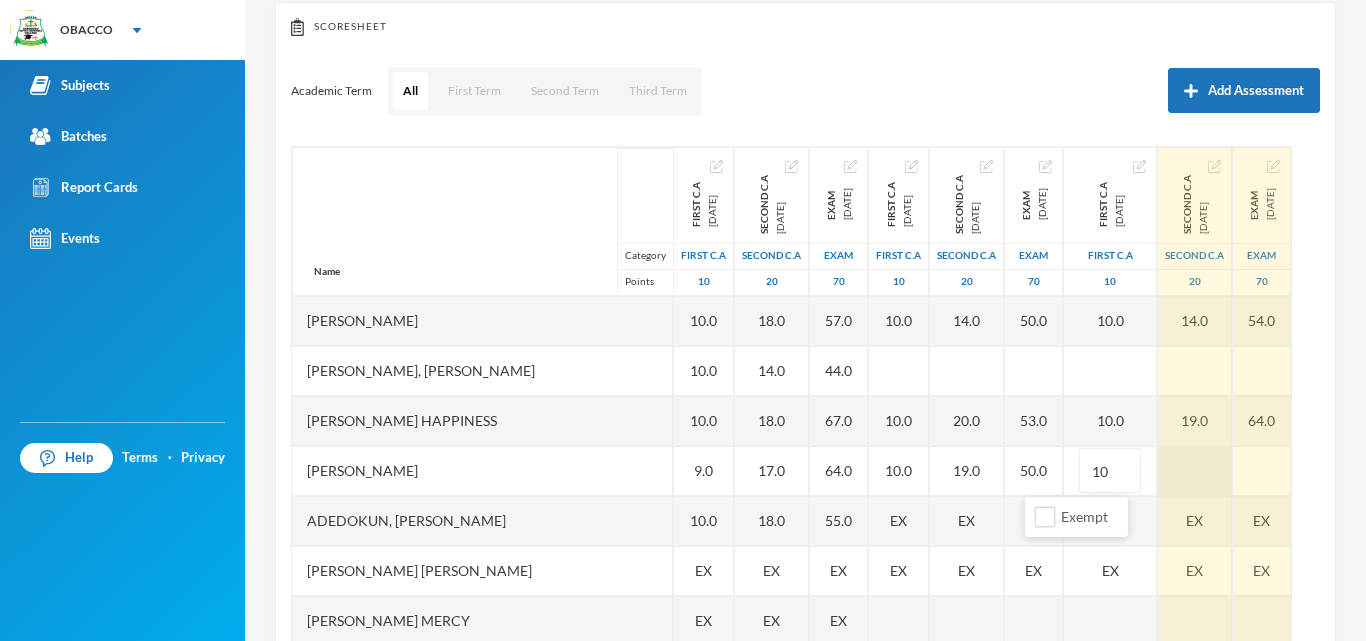 click at bounding box center (1195, 471) 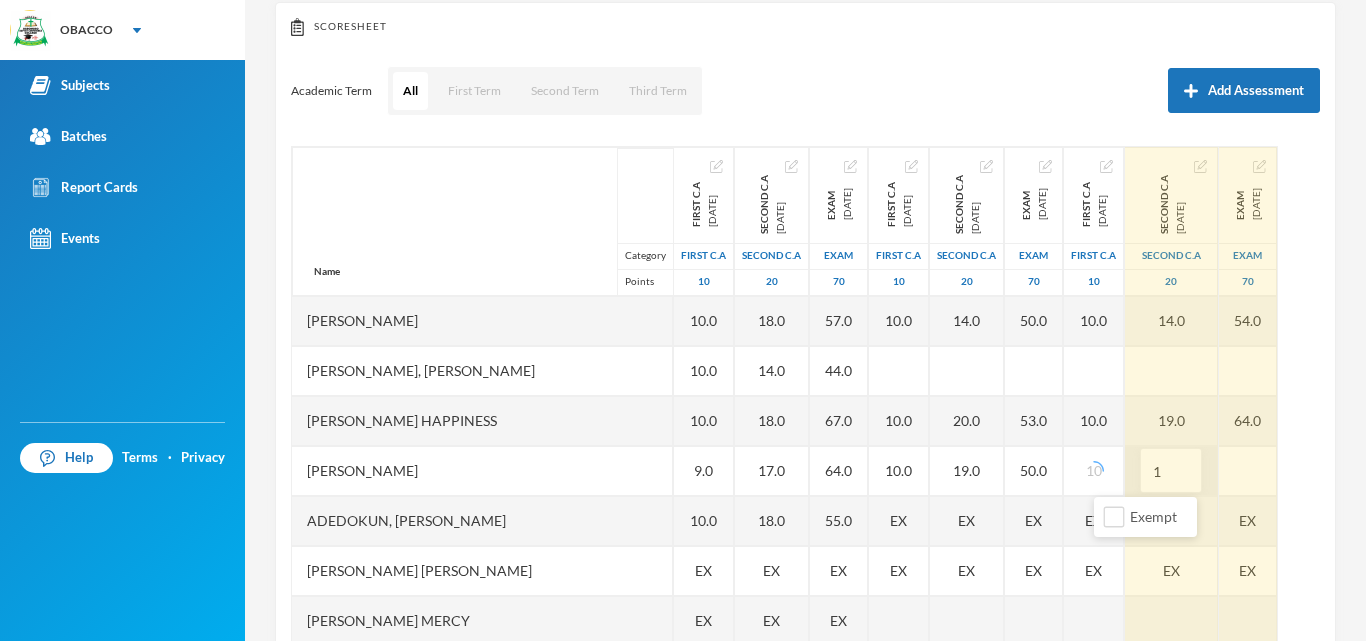 type on "16" 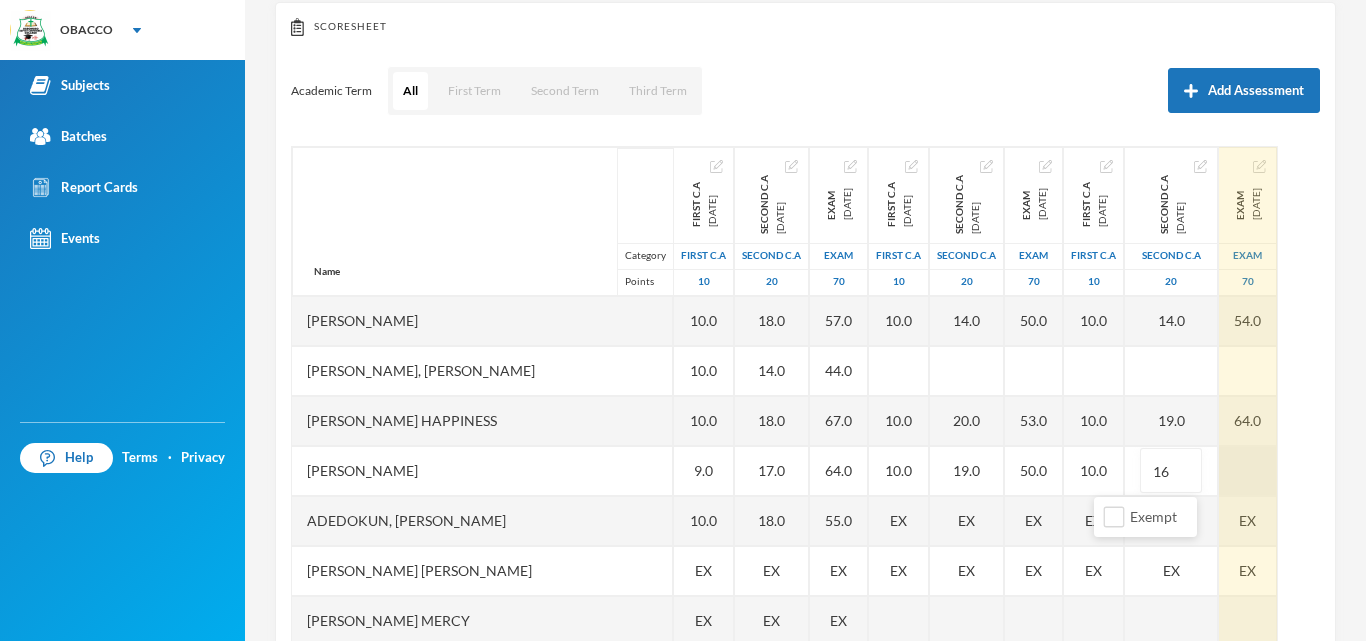 click at bounding box center (1248, 471) 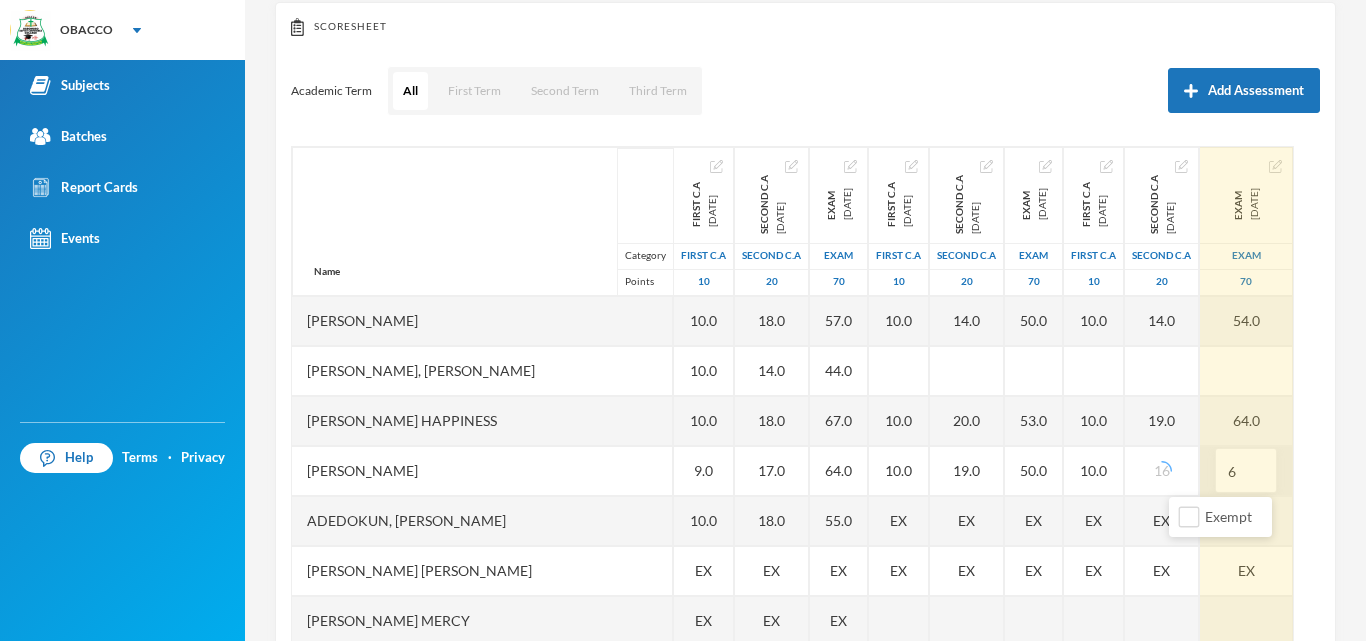 type on "62" 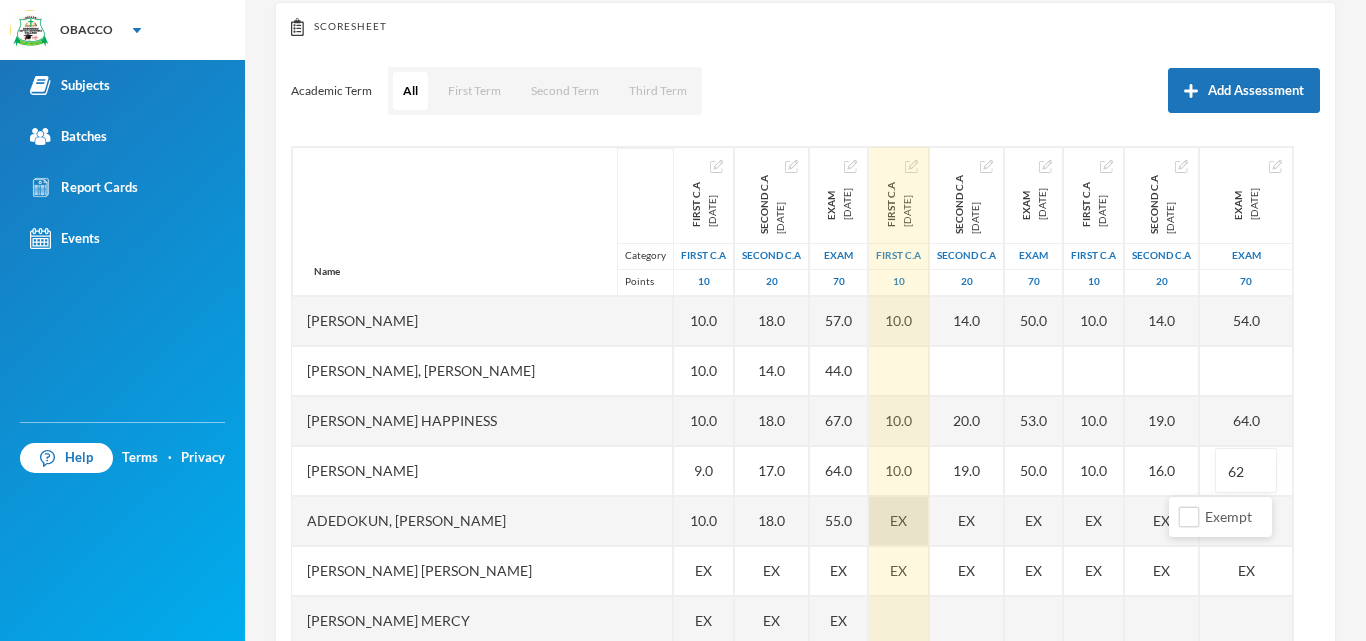 click on "EX" at bounding box center (898, 520) 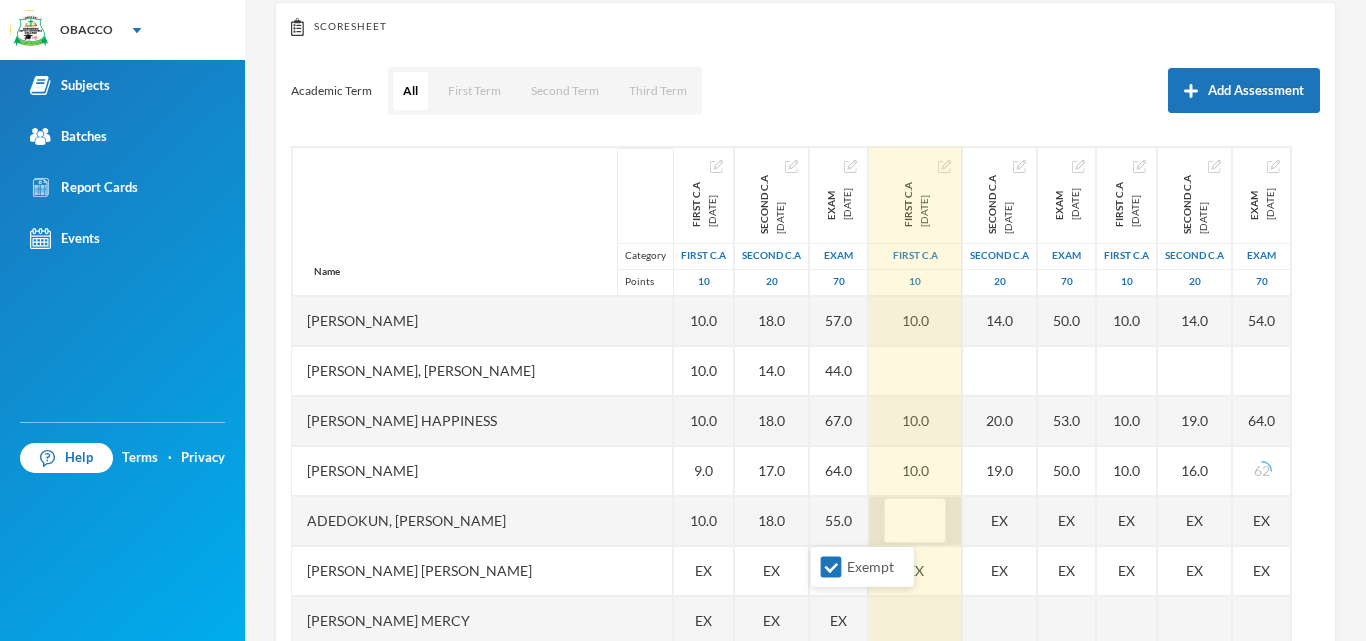 click on "Exempt" at bounding box center (831, 567) 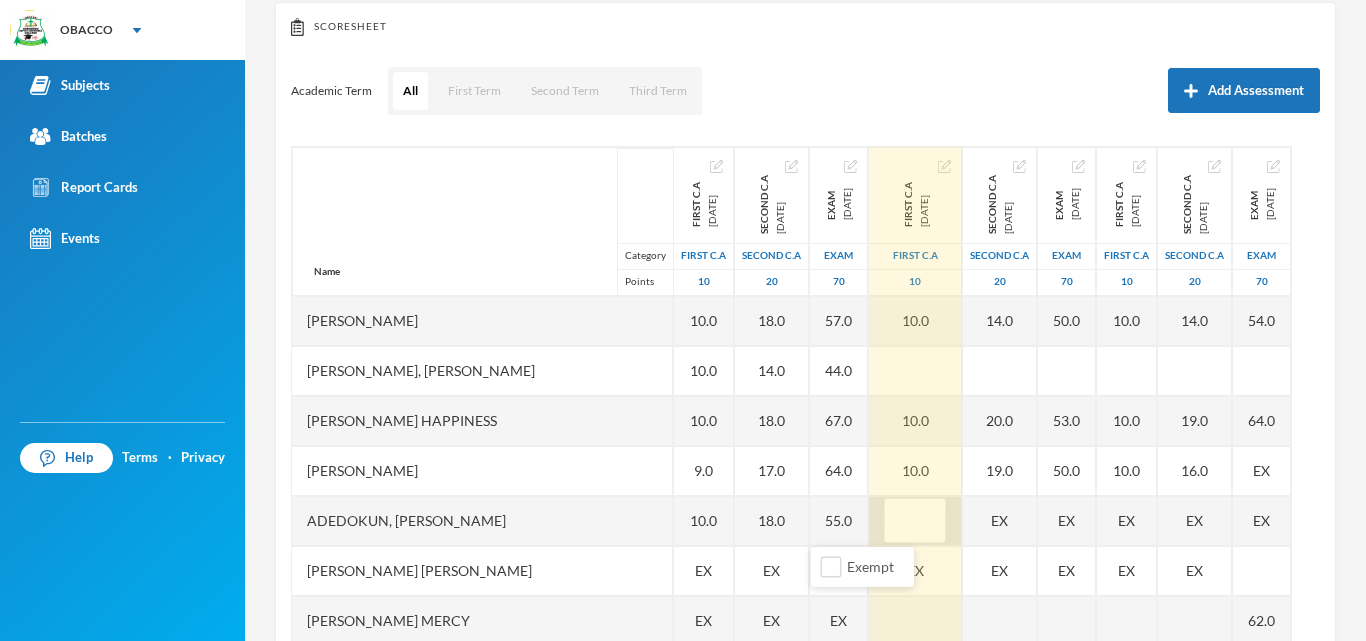 click at bounding box center [915, 521] 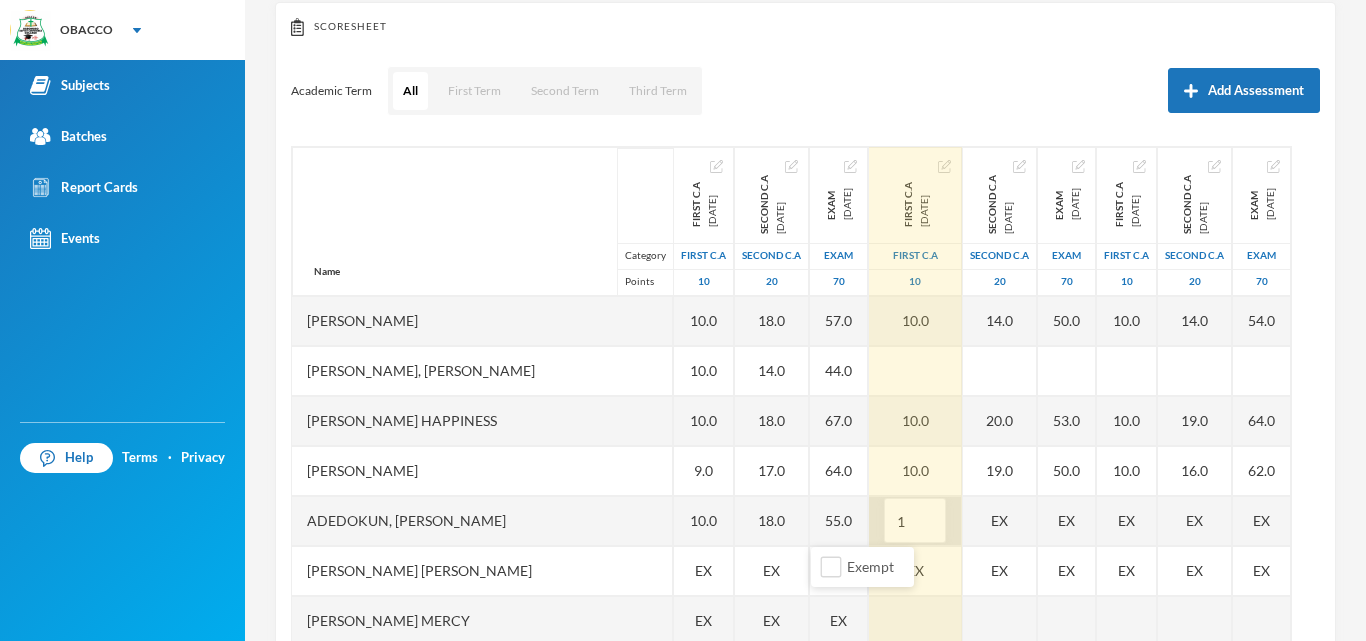 type on "10" 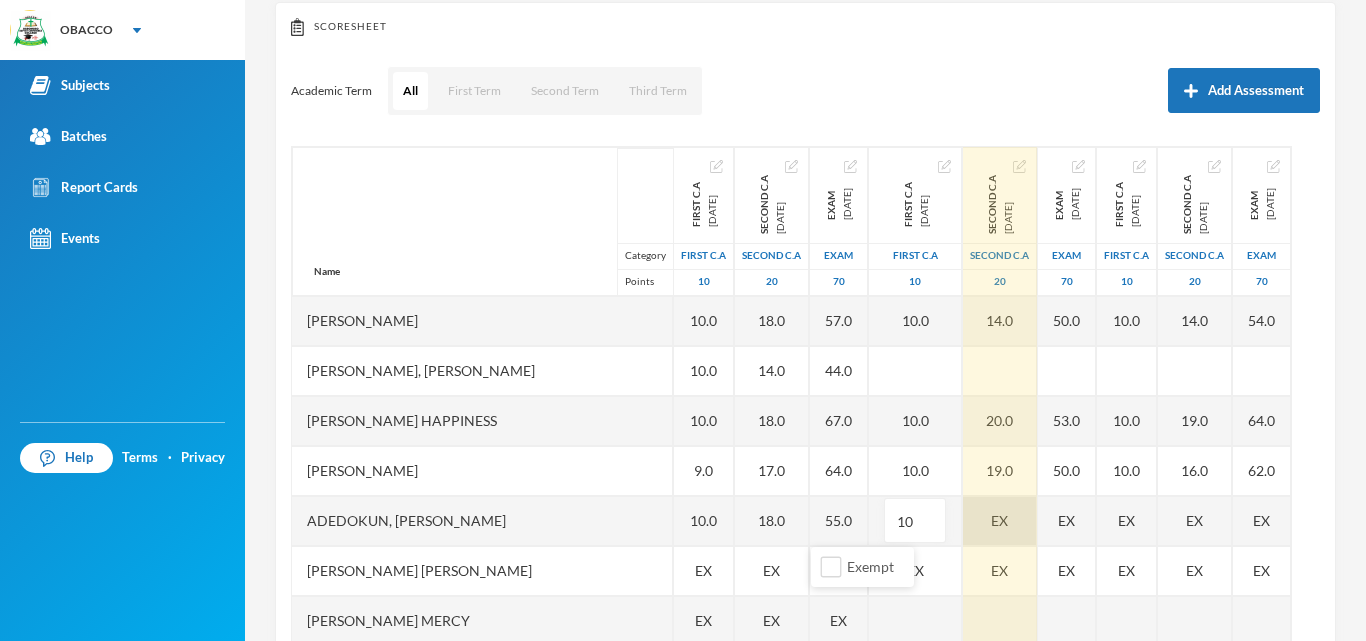 click on "EX" at bounding box center (1000, 521) 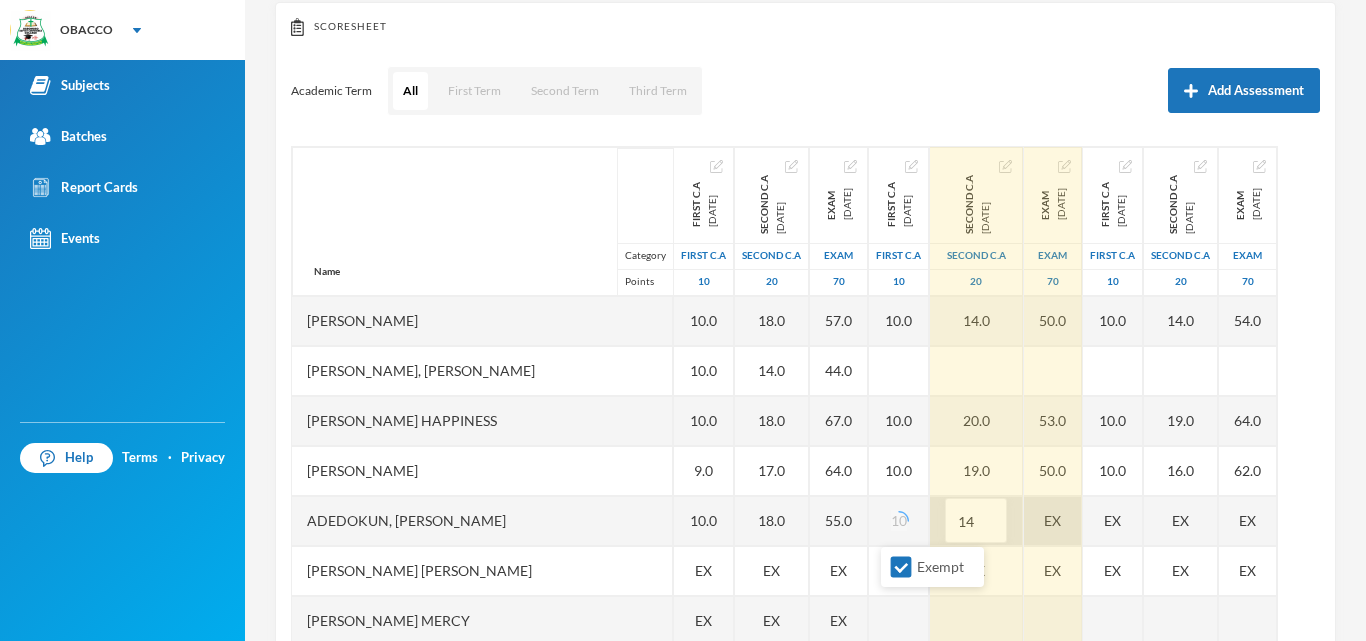 type on "14" 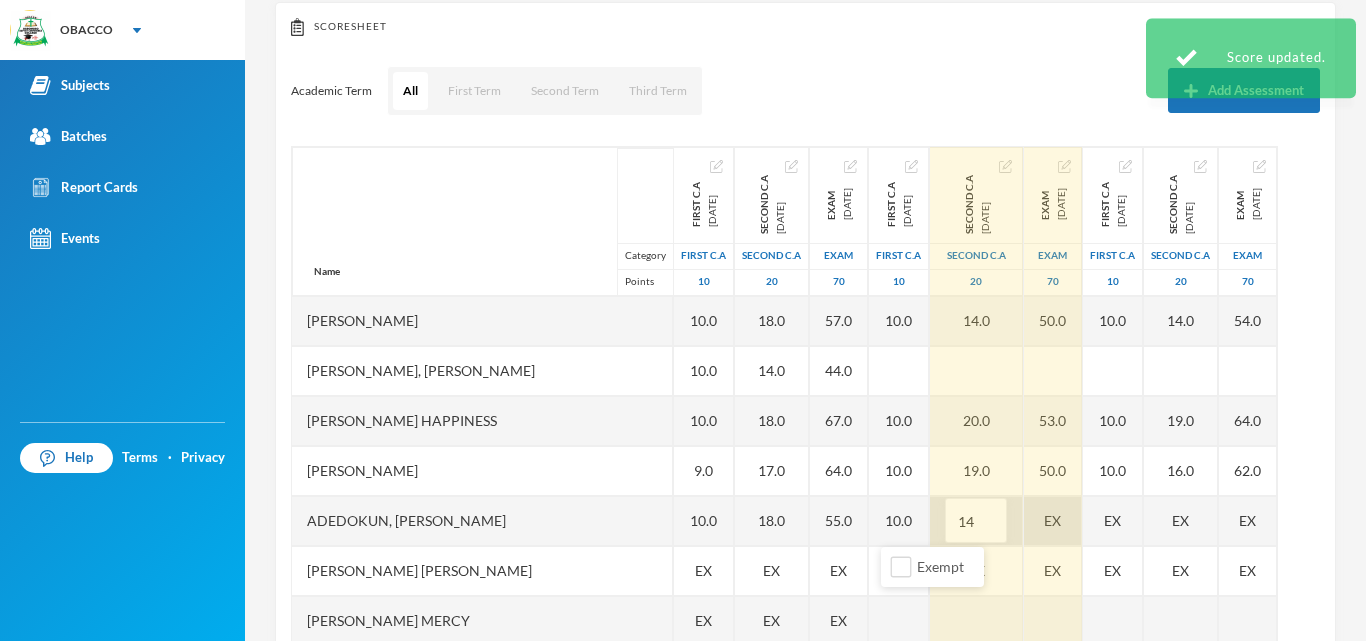 click on "EX" at bounding box center [1053, 521] 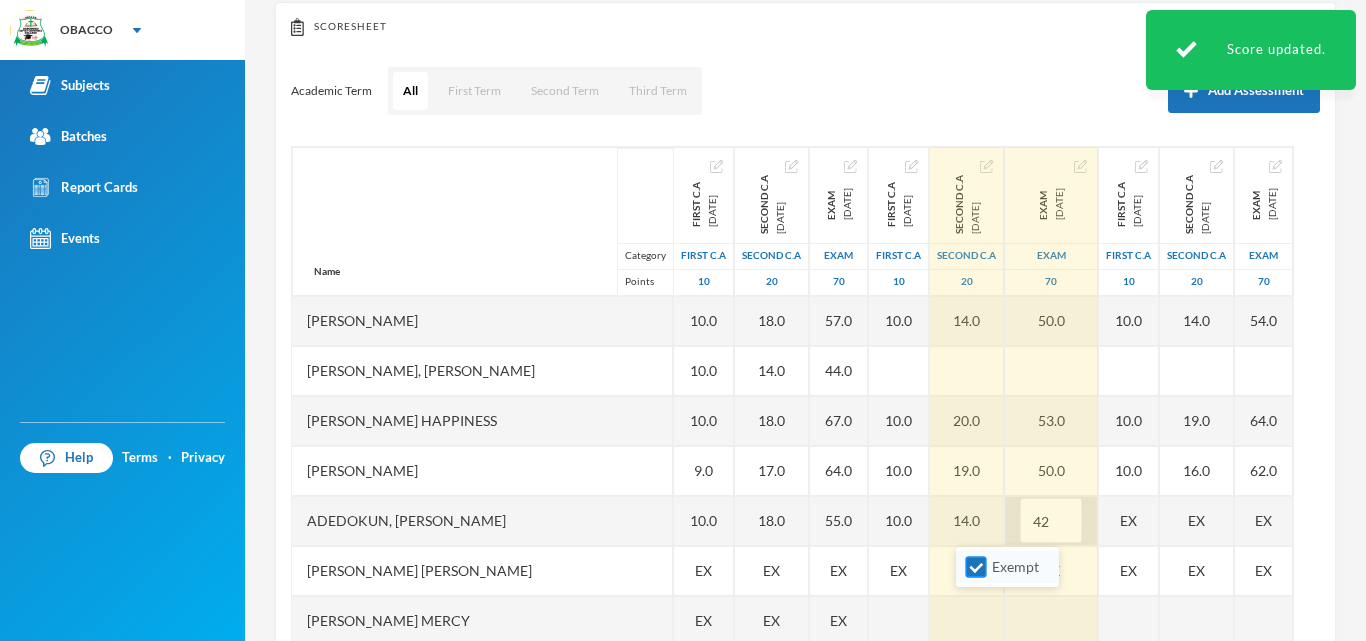 type on "42" 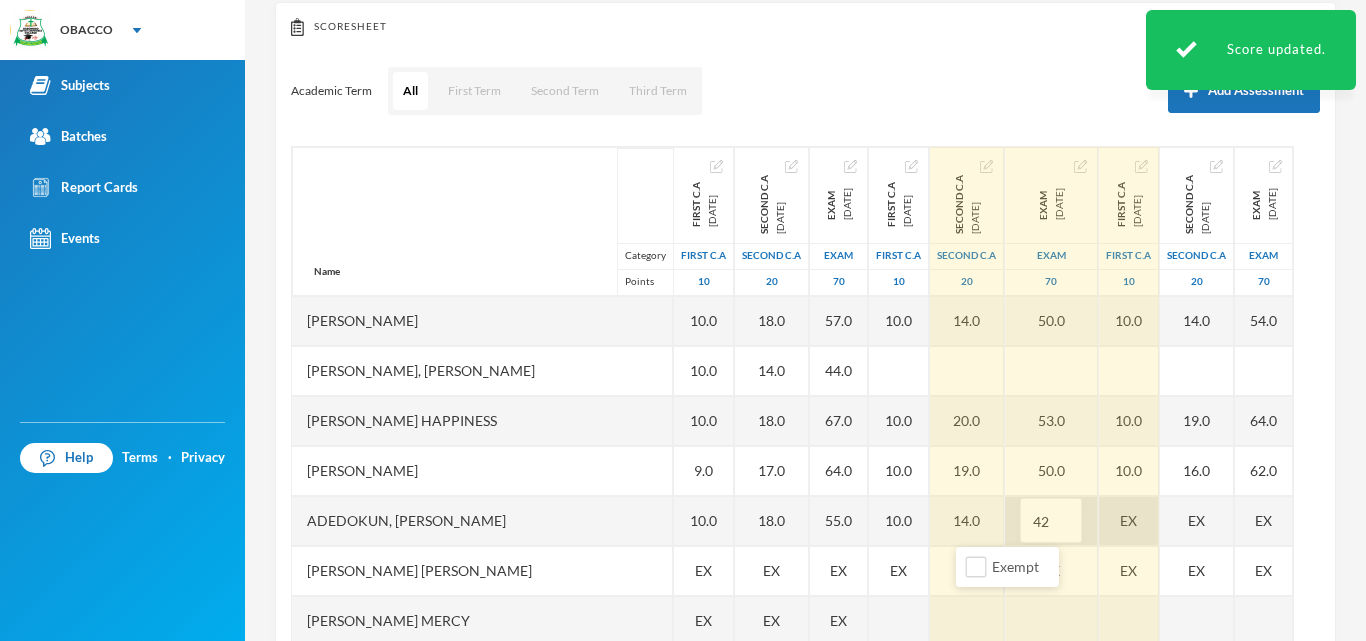 click on "EX" at bounding box center [1129, 521] 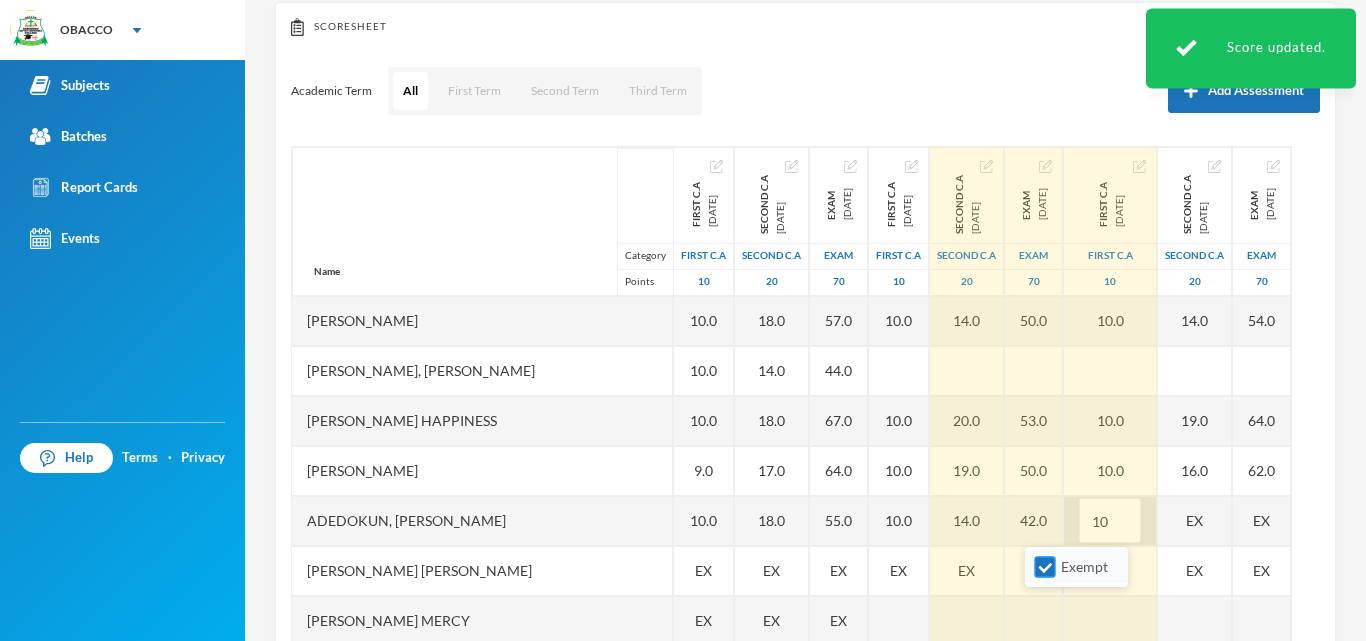 type on "10" 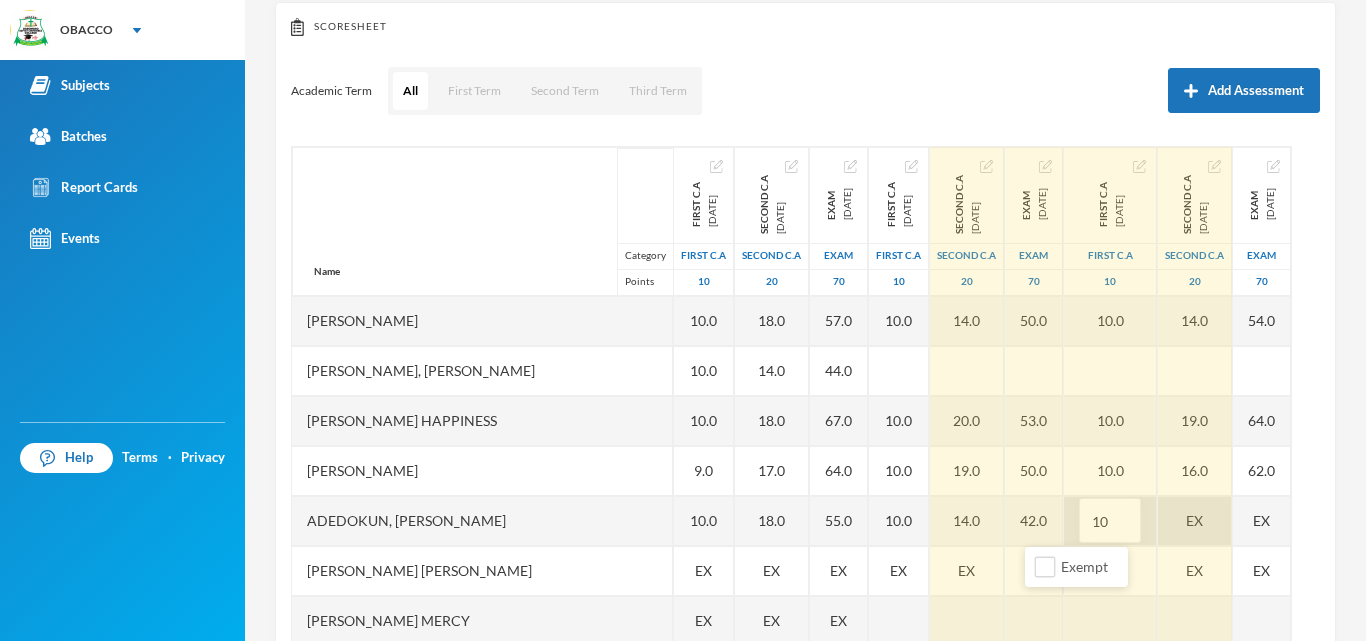 click on "EX" at bounding box center [1195, 521] 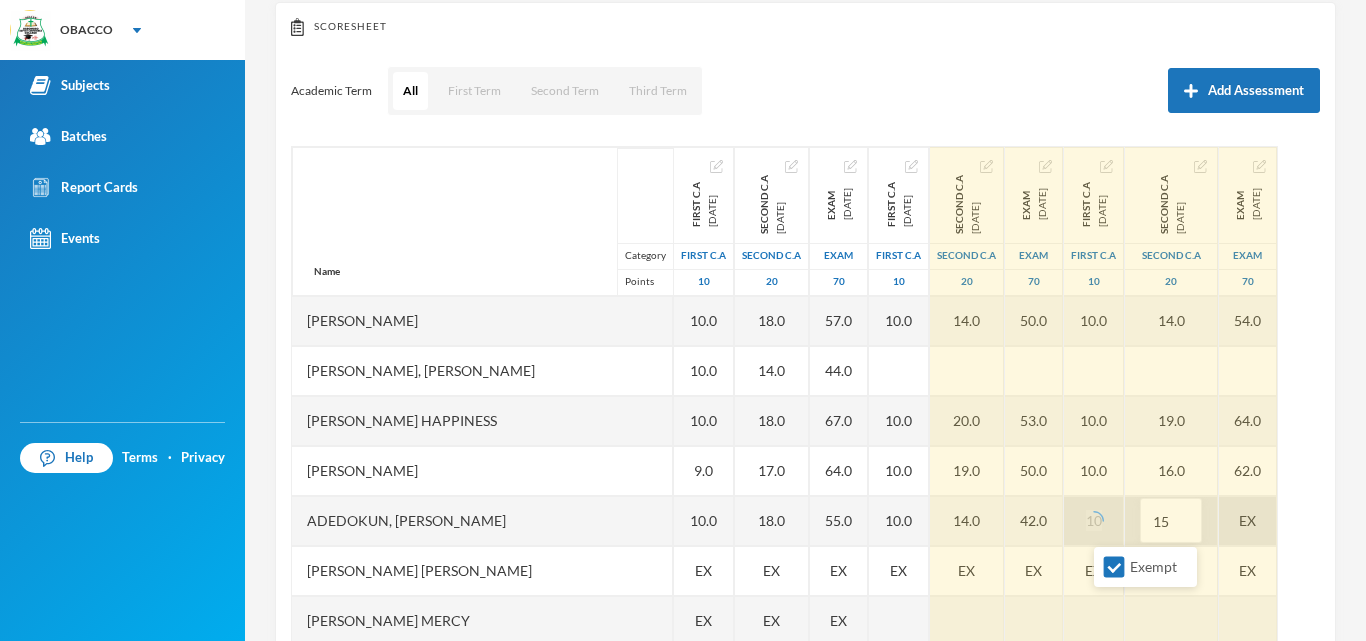 type on "15" 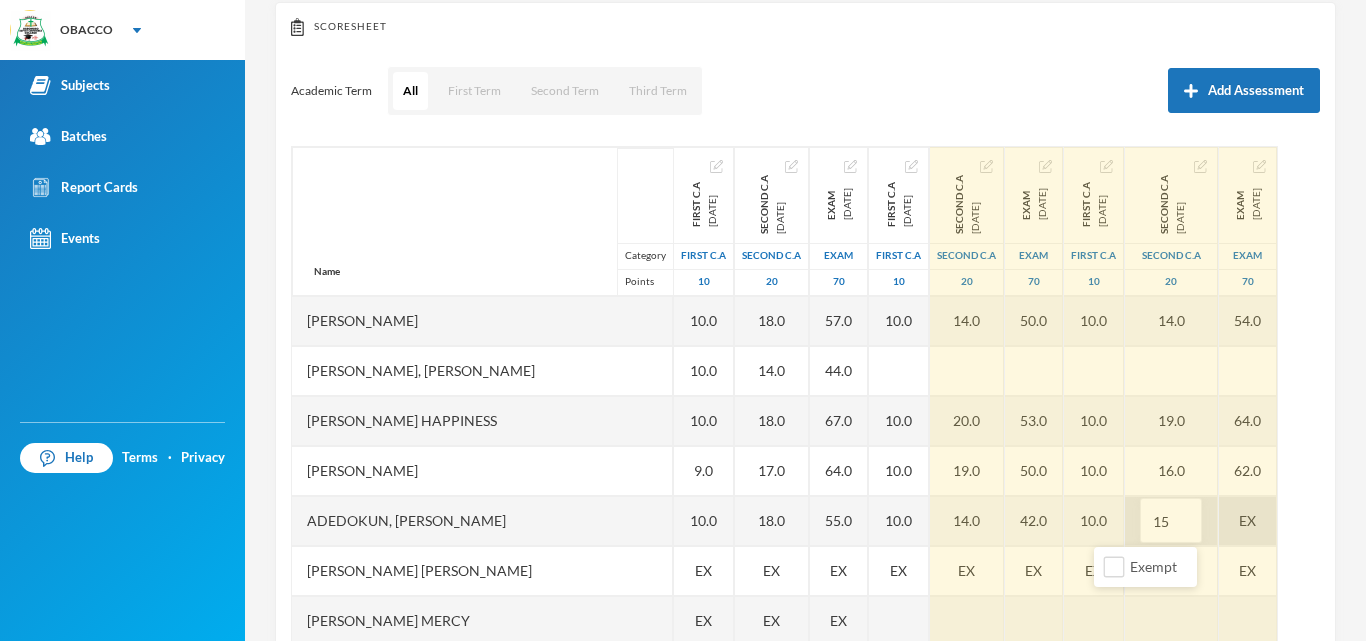 click on "EX" at bounding box center [1248, 521] 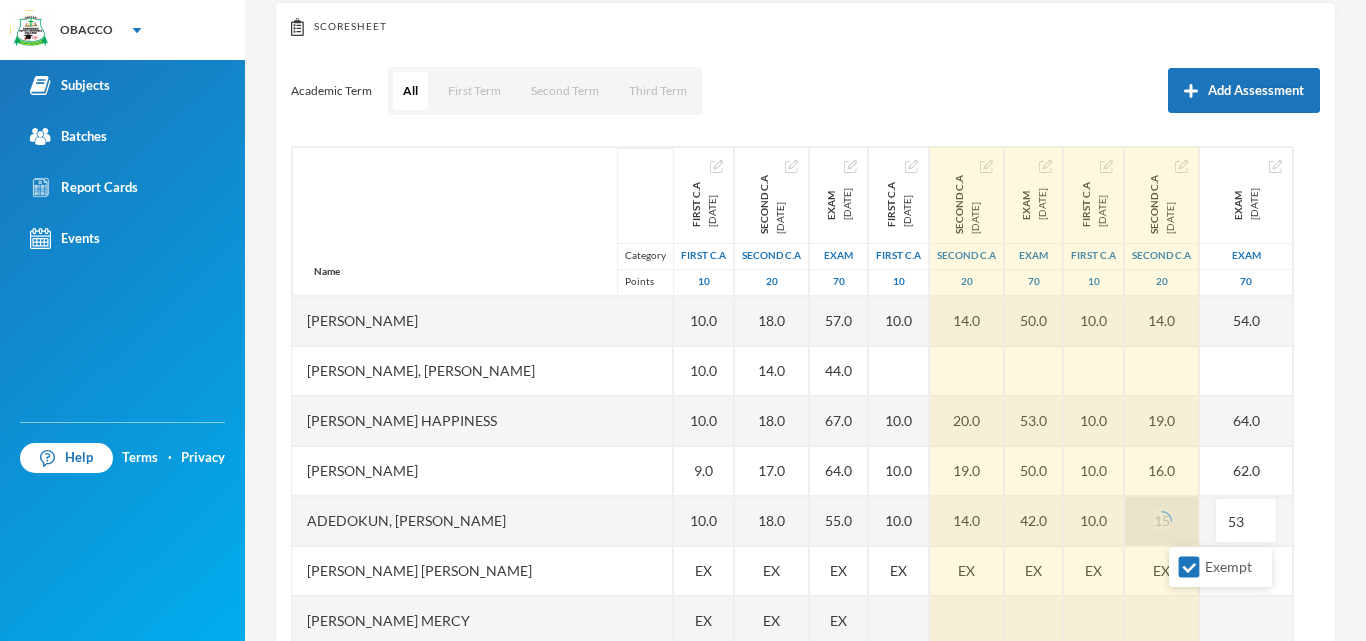 type on "53" 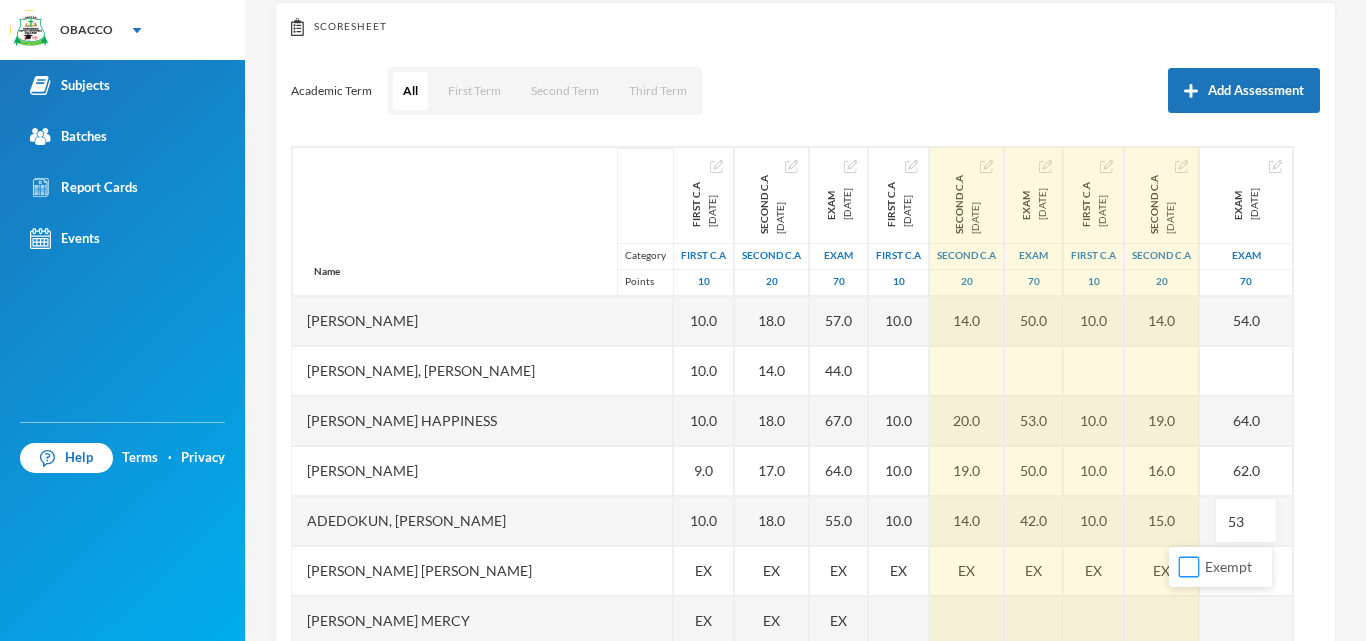 scroll, scrollTop: 271, scrollLeft: 0, axis: vertical 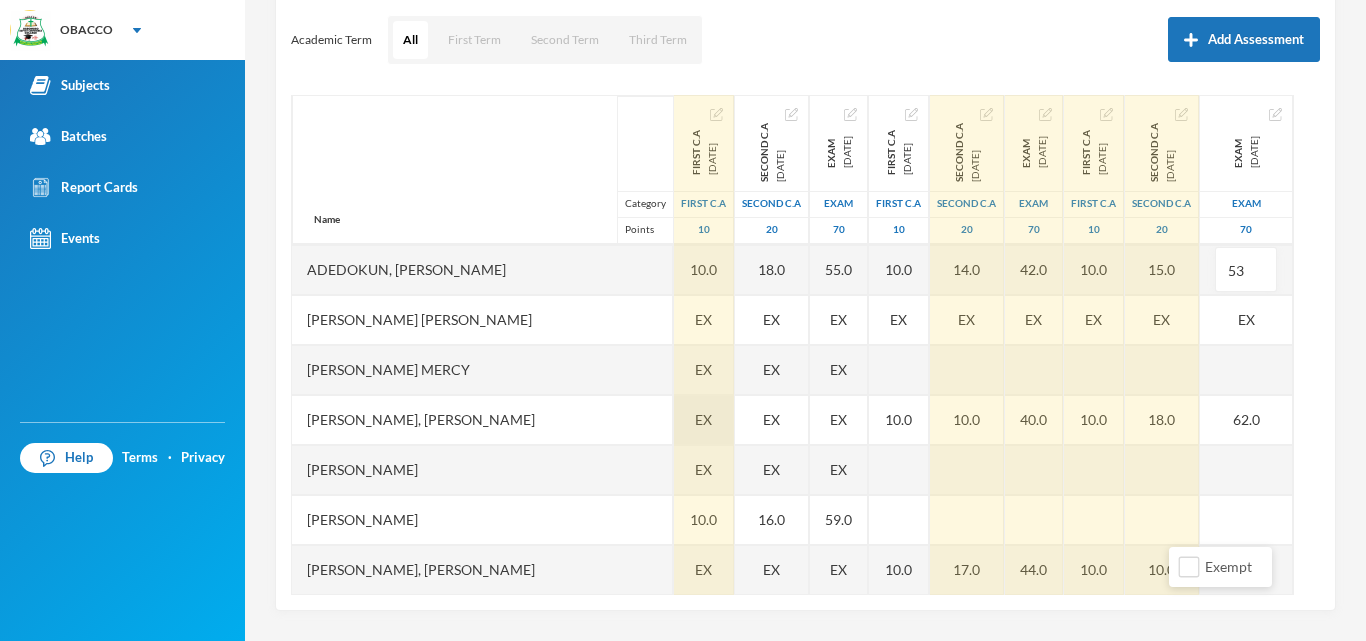 click on "EX" at bounding box center [703, 419] 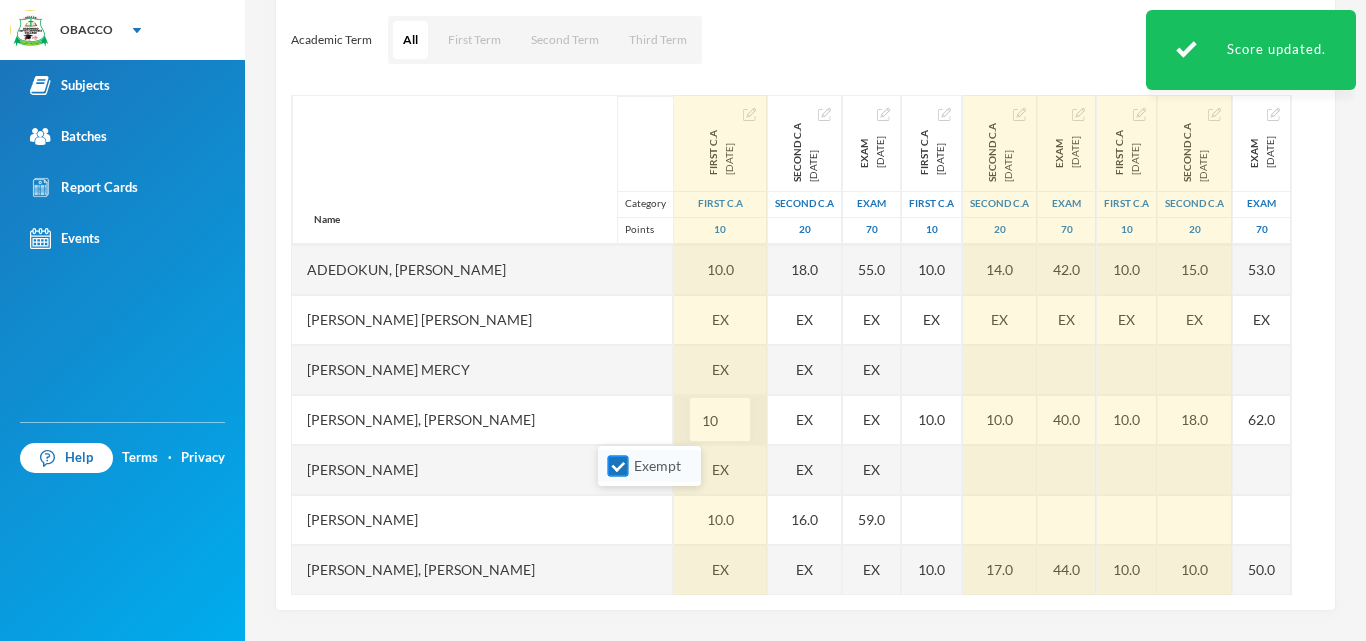 type on "10" 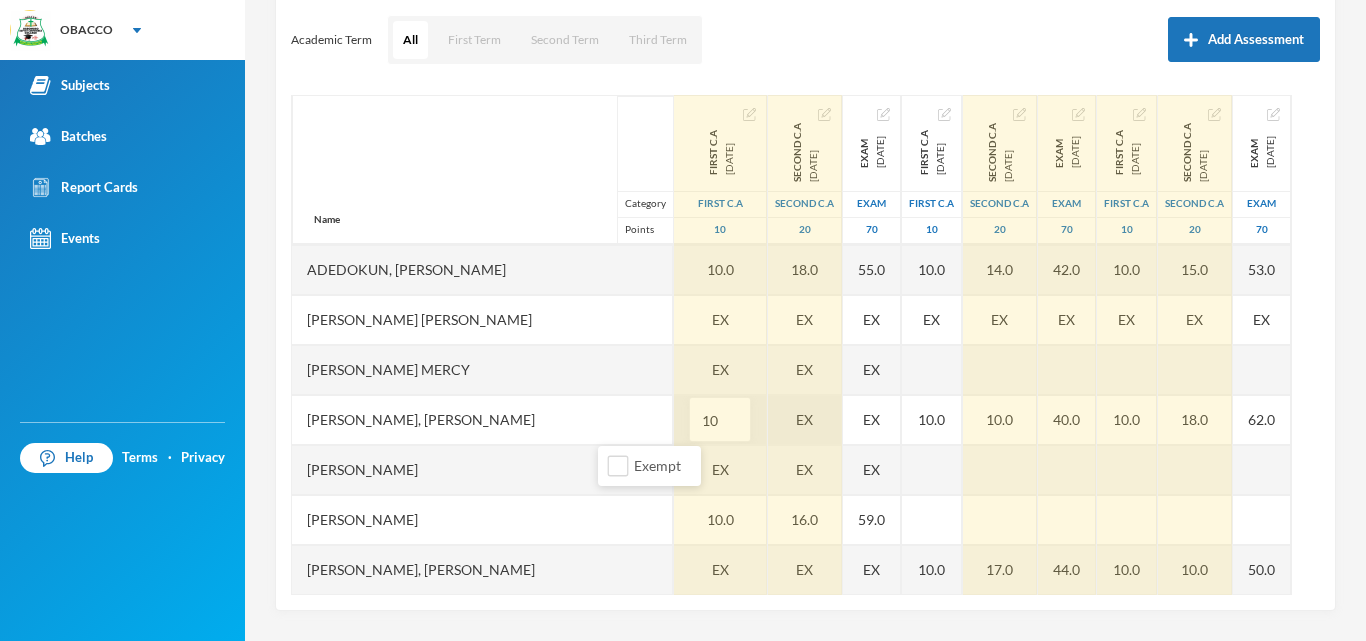 click on "EX" at bounding box center (805, 420) 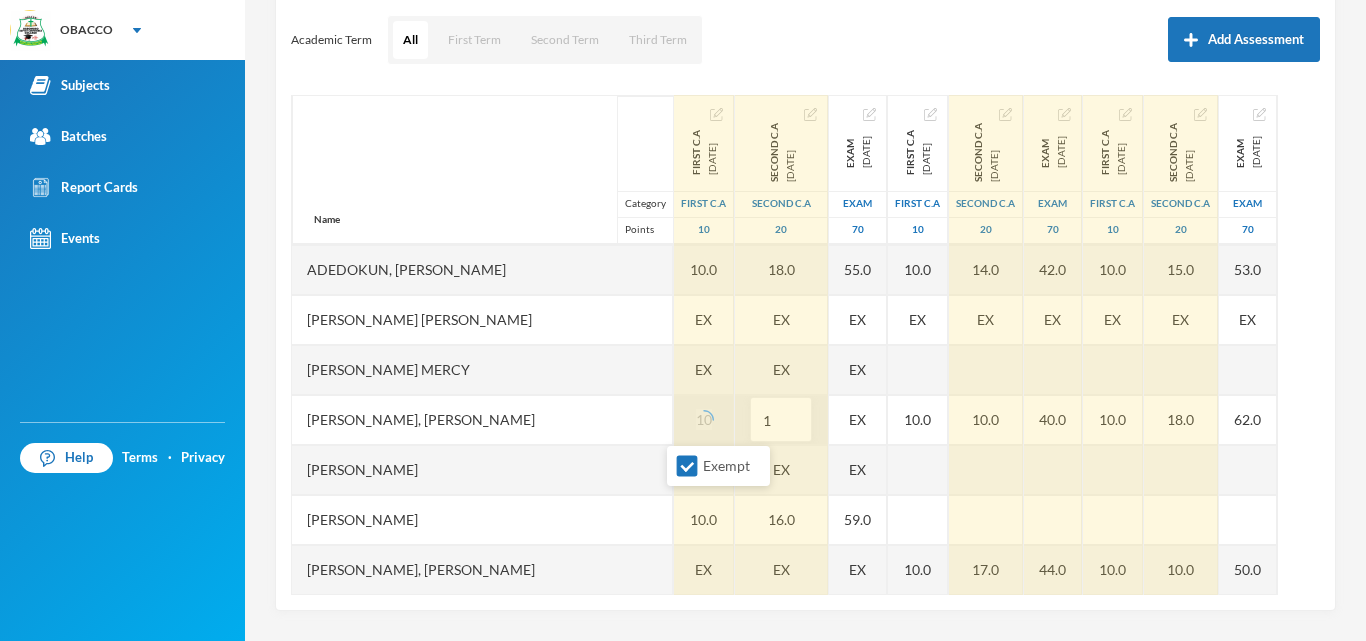 type on "15" 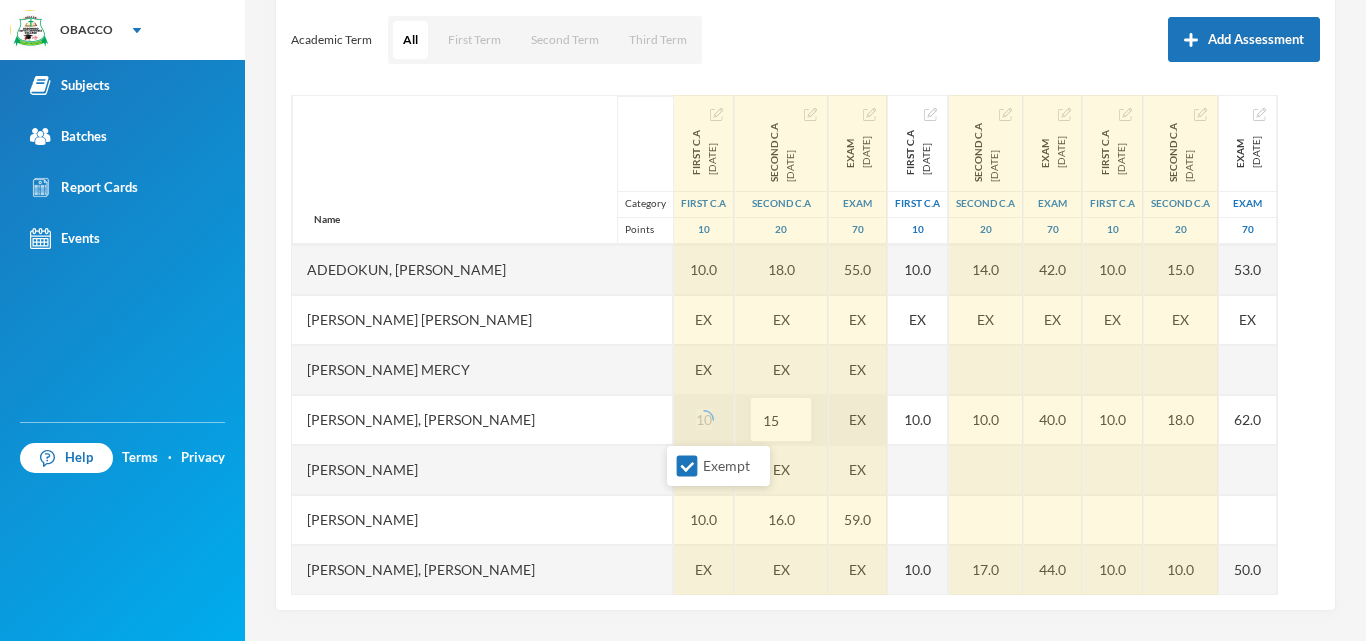 click on "Exempt" at bounding box center (687, 466) 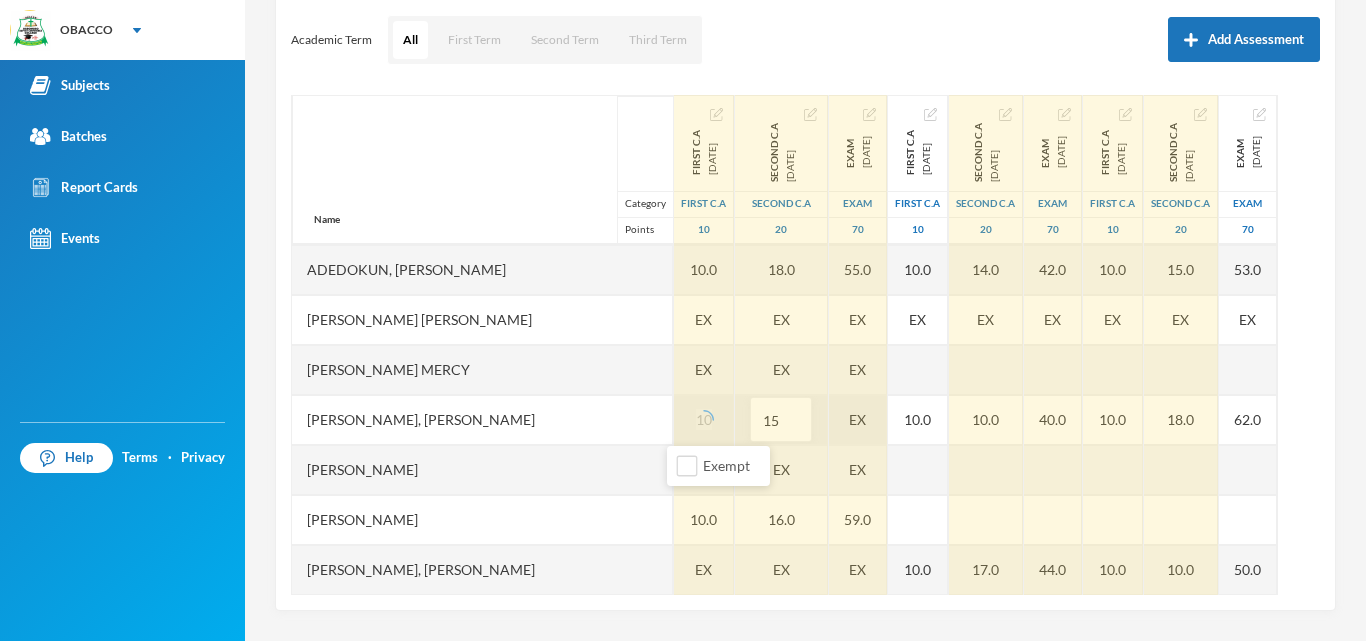 click on "EX" at bounding box center (858, 420) 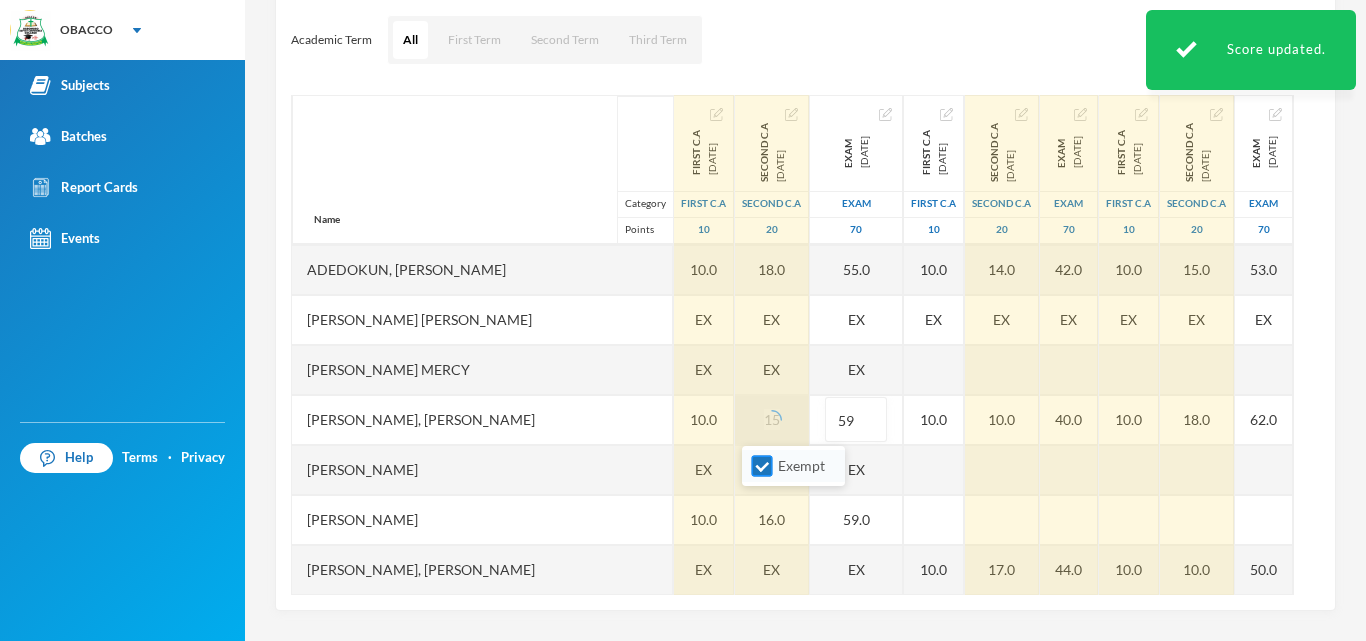 type on "59" 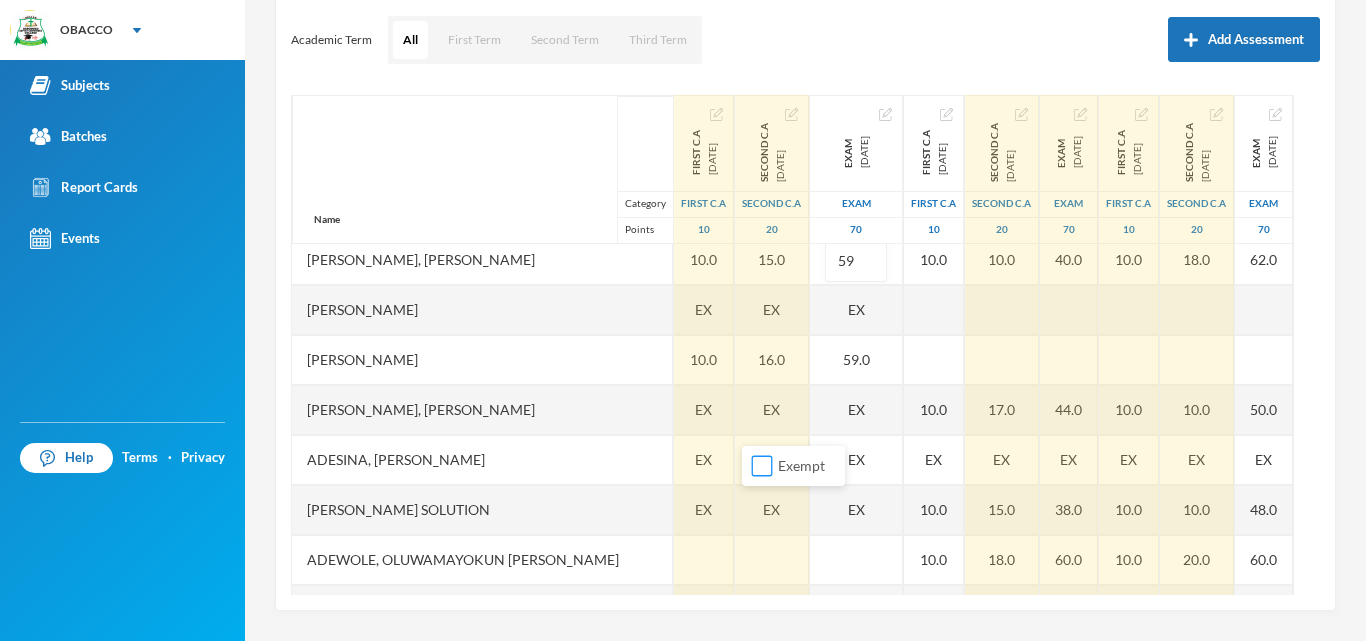 scroll, scrollTop: 400, scrollLeft: 0, axis: vertical 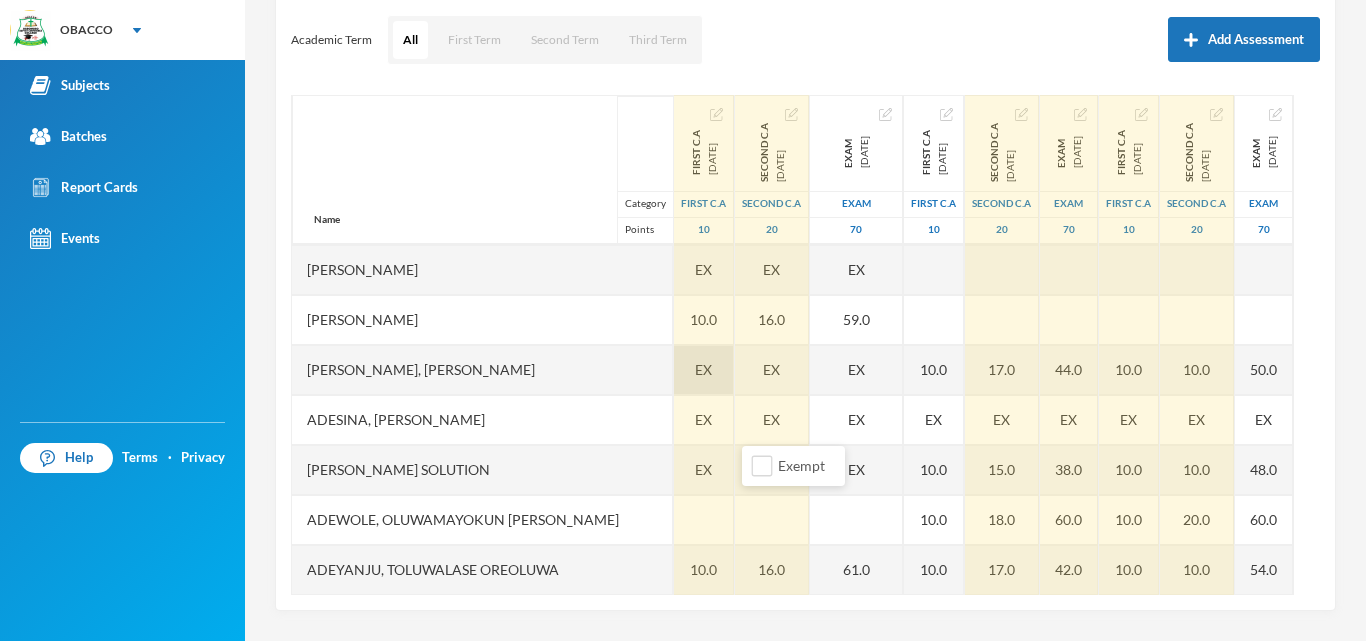 click on "EX" at bounding box center [703, 369] 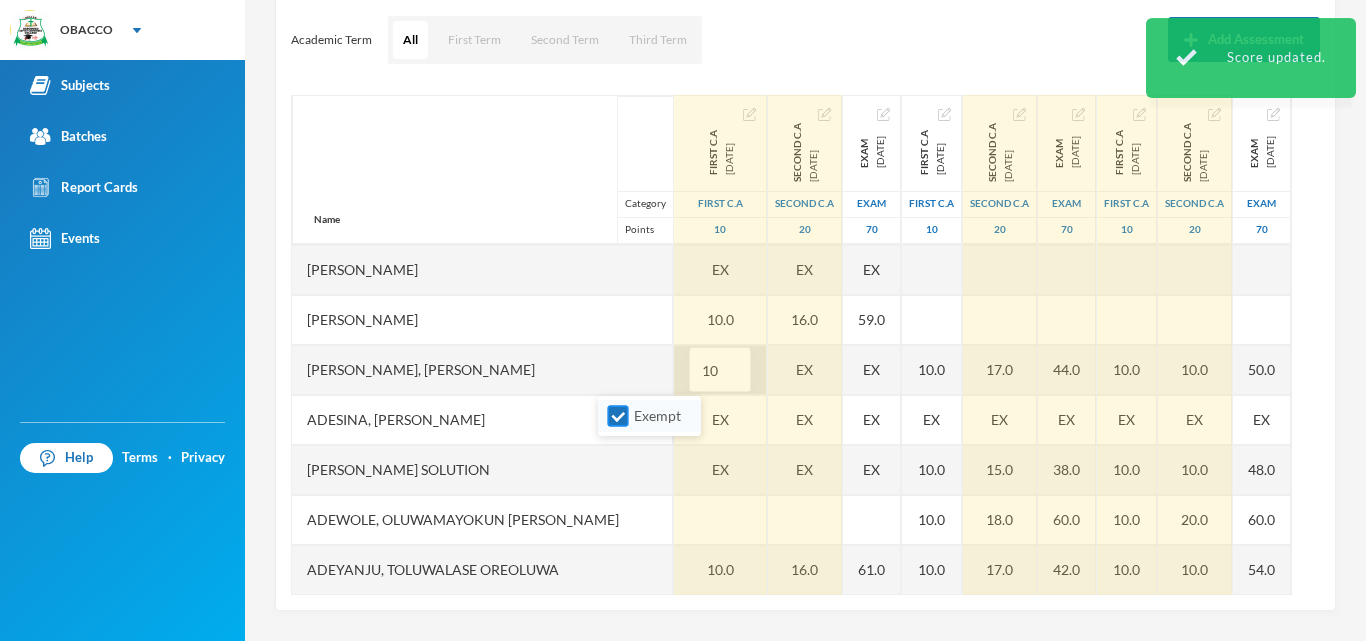 type on "10" 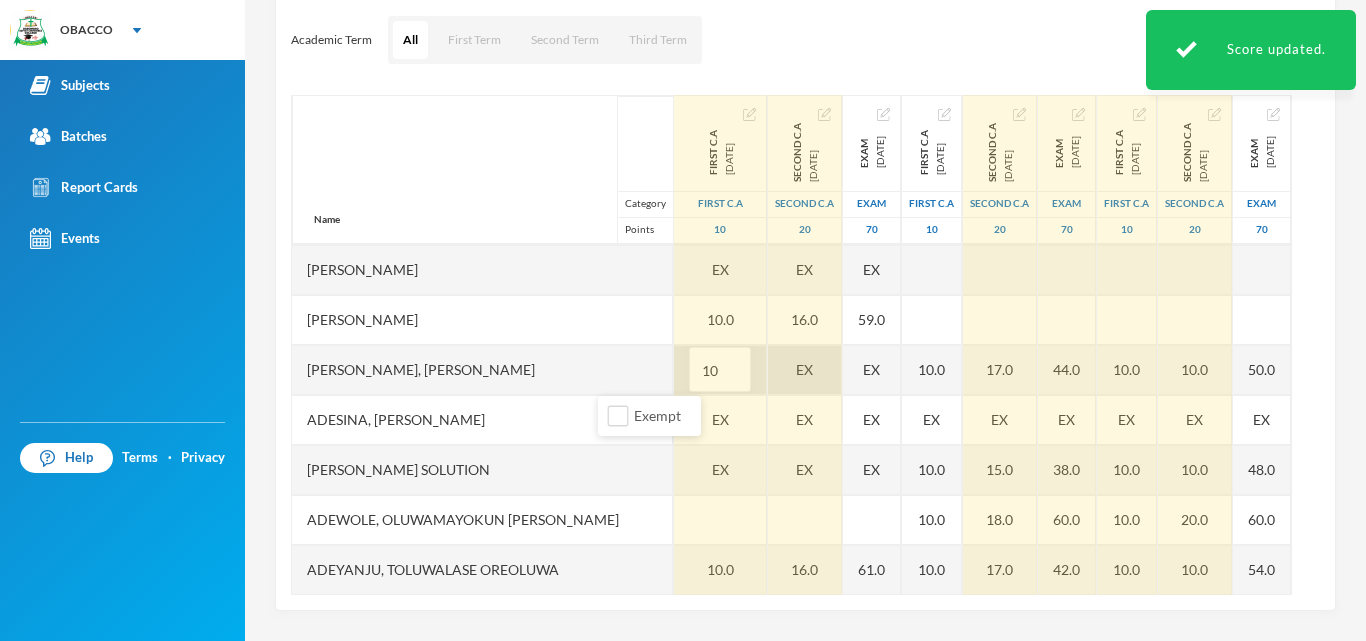 click on "EX" at bounding box center (805, 370) 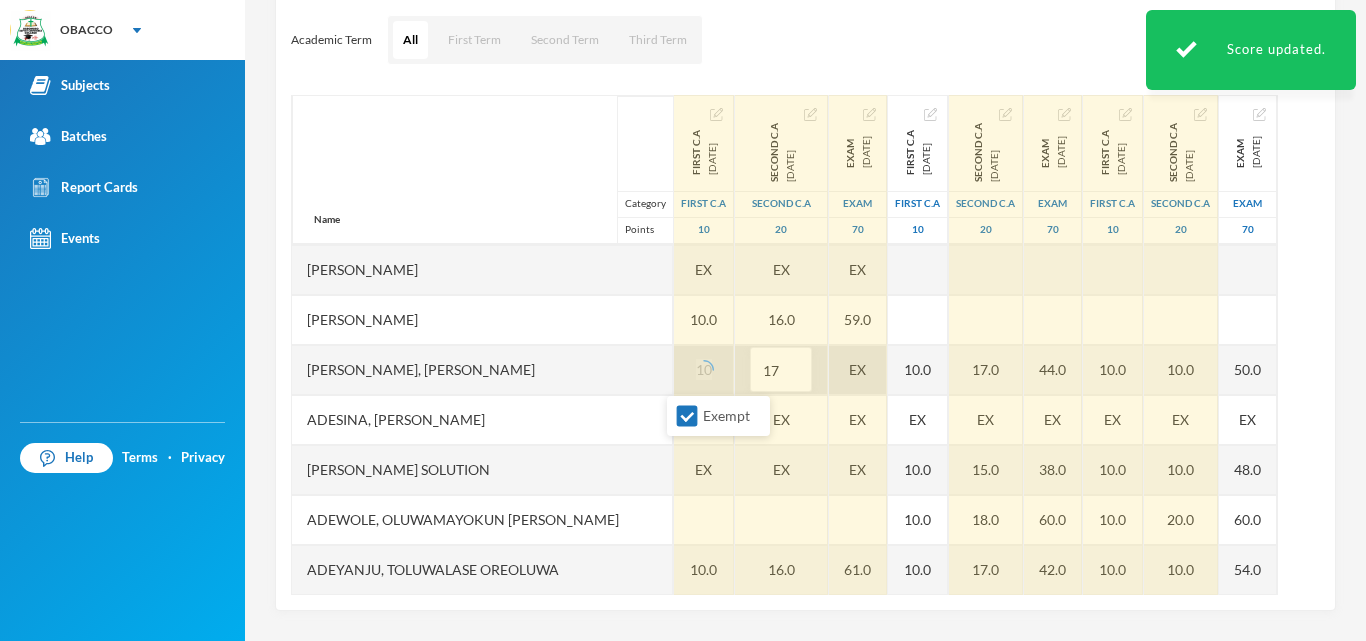 type on "17" 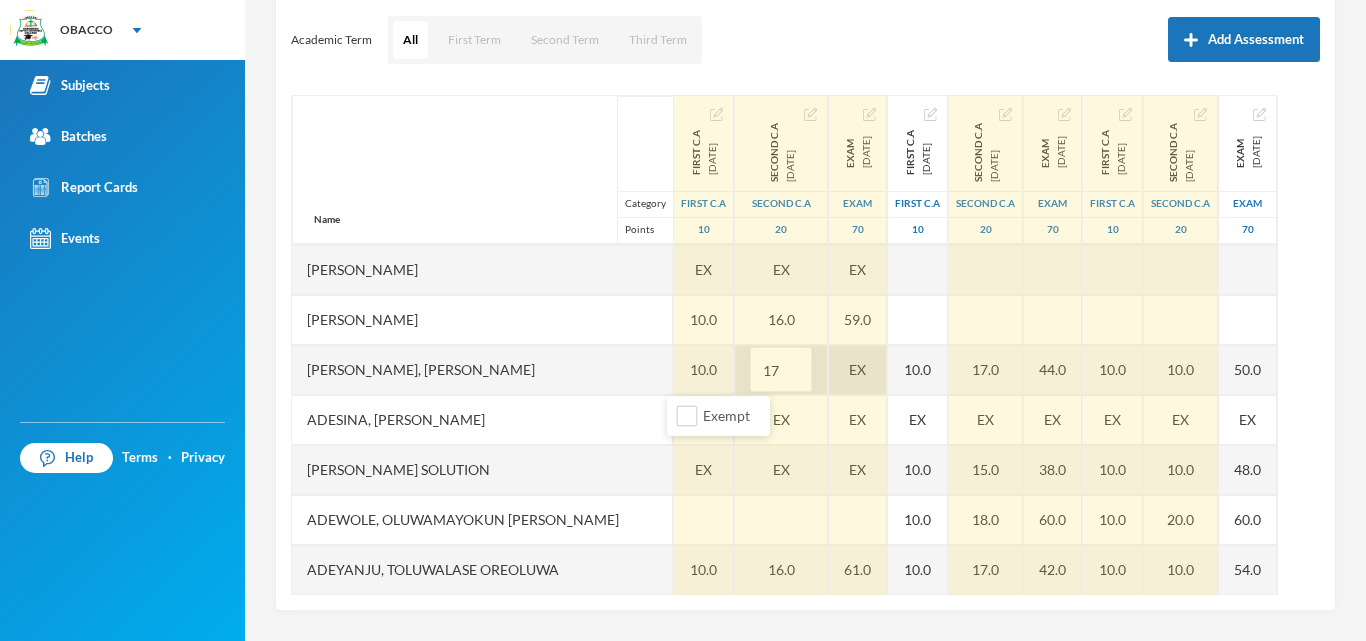 click on "EX" at bounding box center [858, 370] 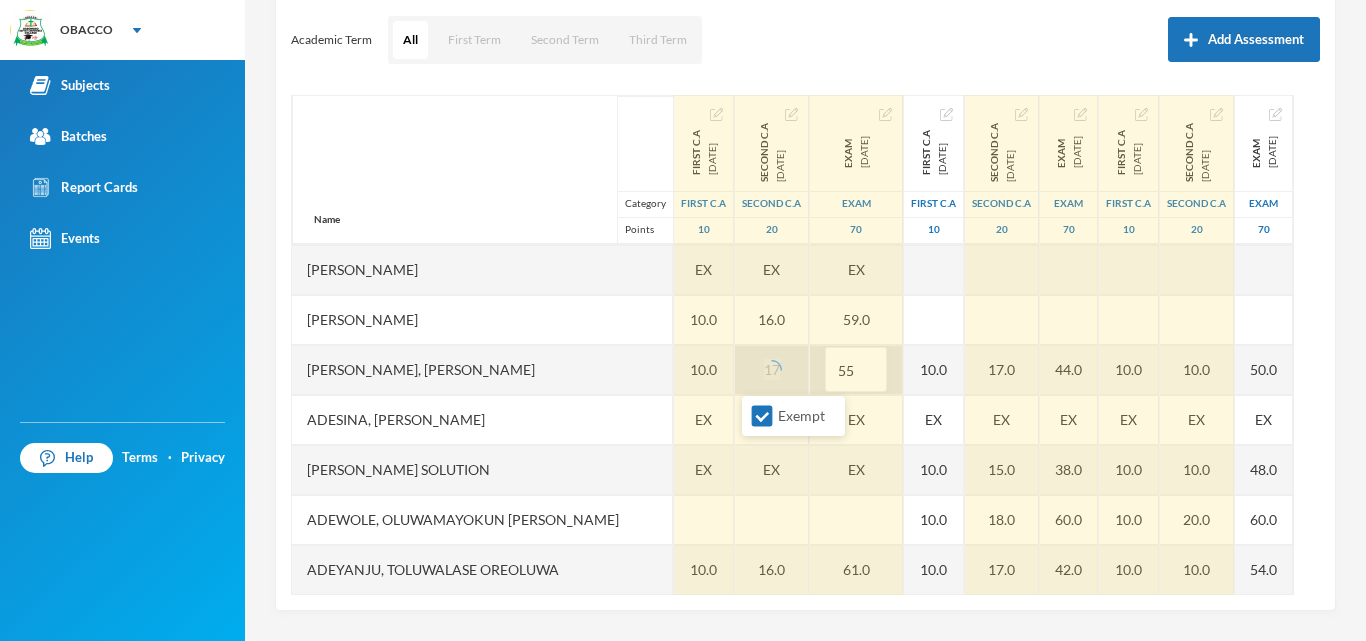type on "55" 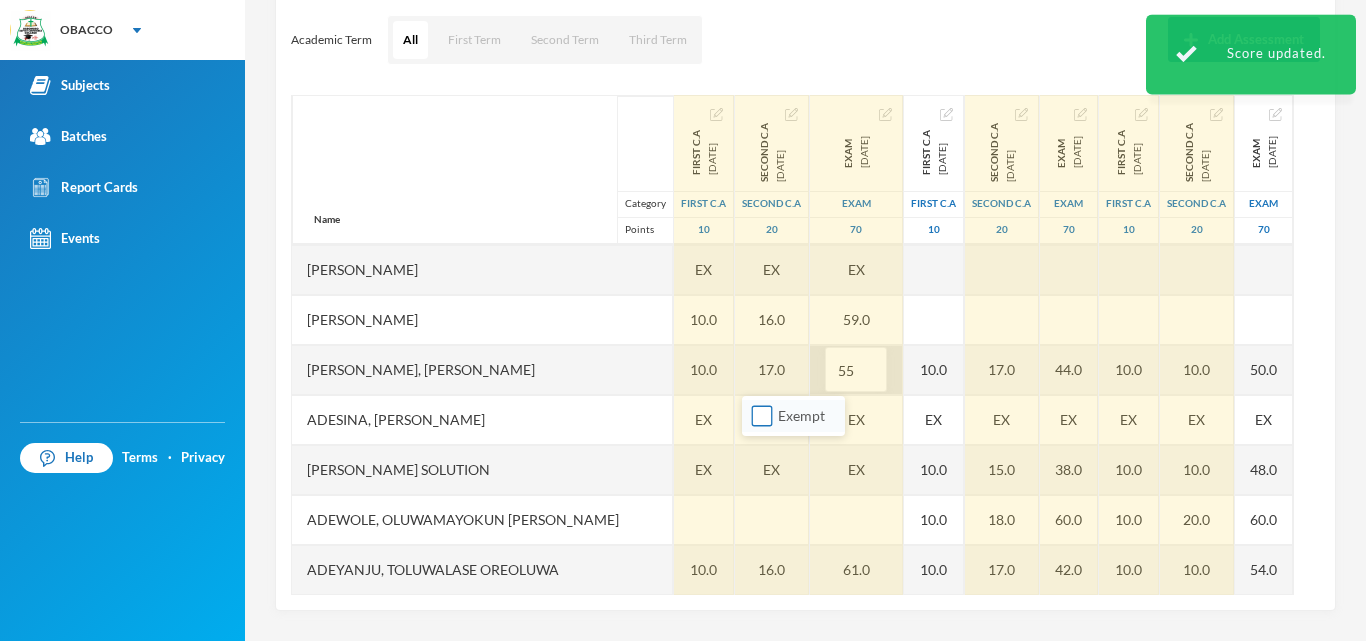click on "Exempt" at bounding box center (762, 416) 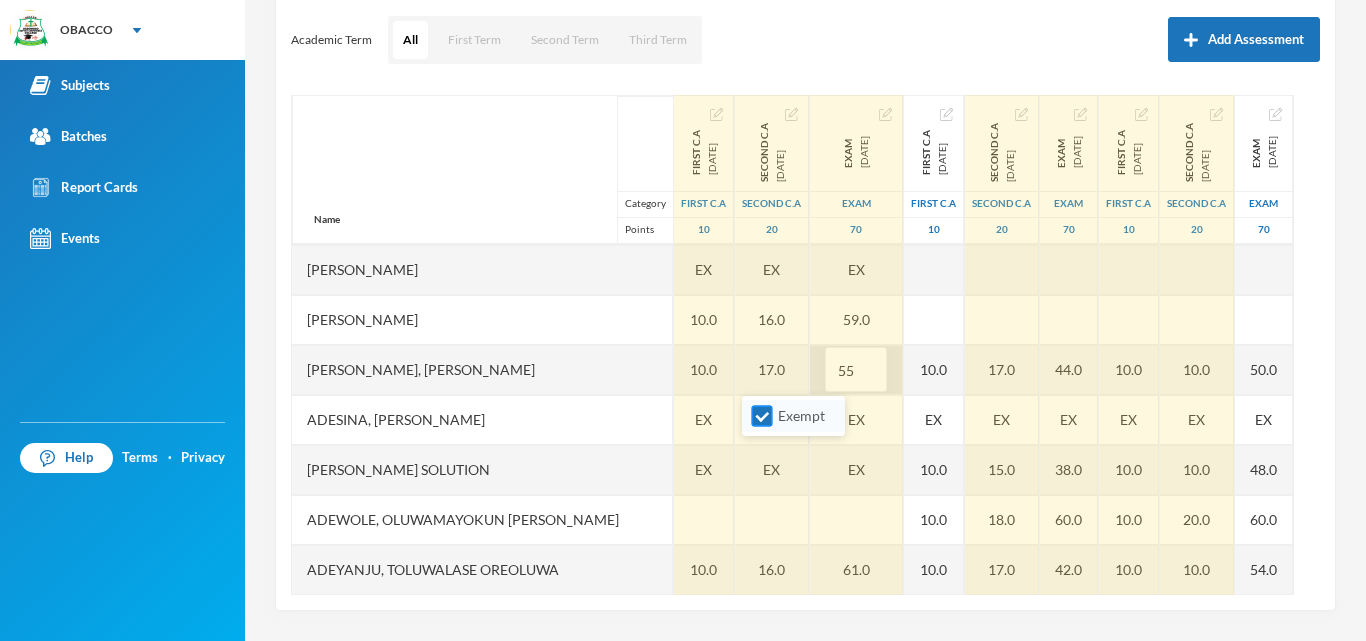 click on "Exempt" at bounding box center [762, 416] 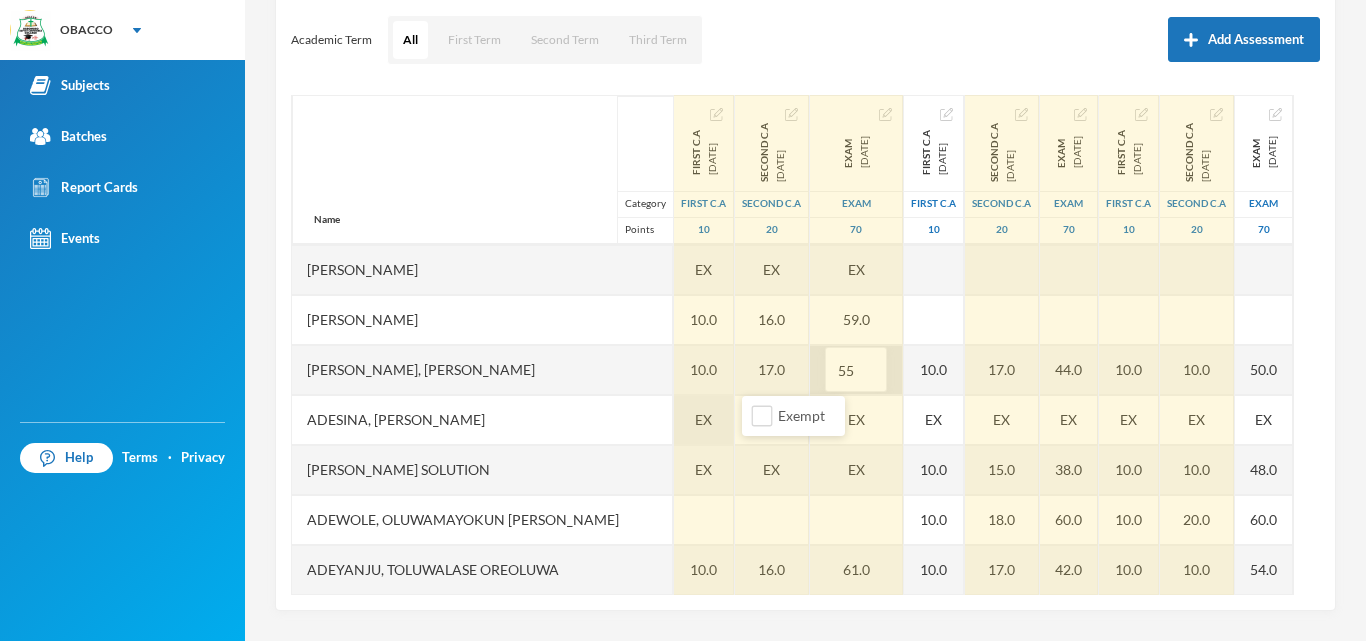 click on "EX" at bounding box center (703, 419) 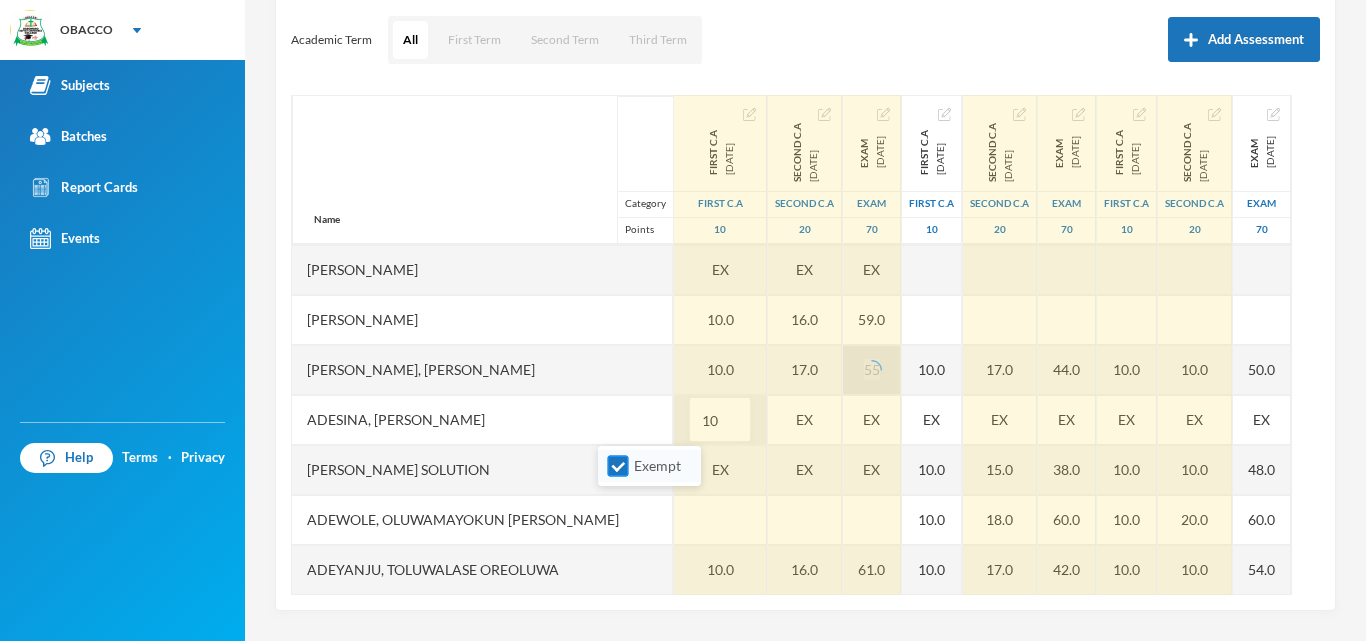 type on "10" 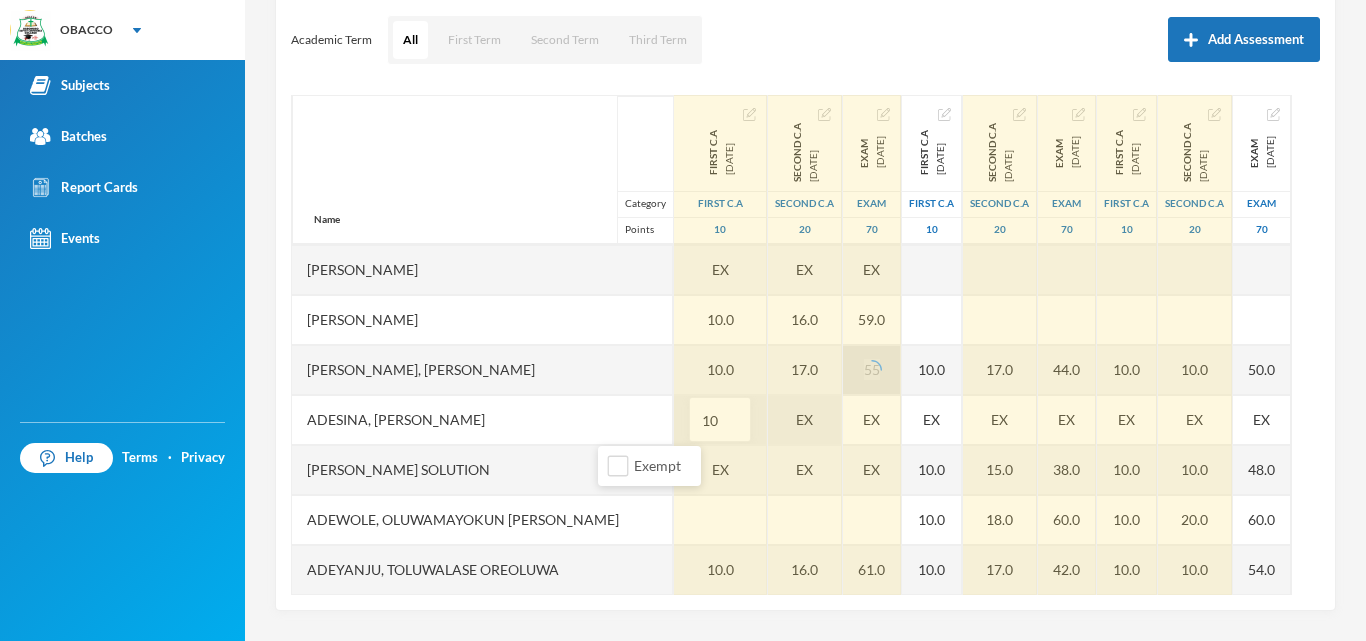 click on "EX" at bounding box center [805, 420] 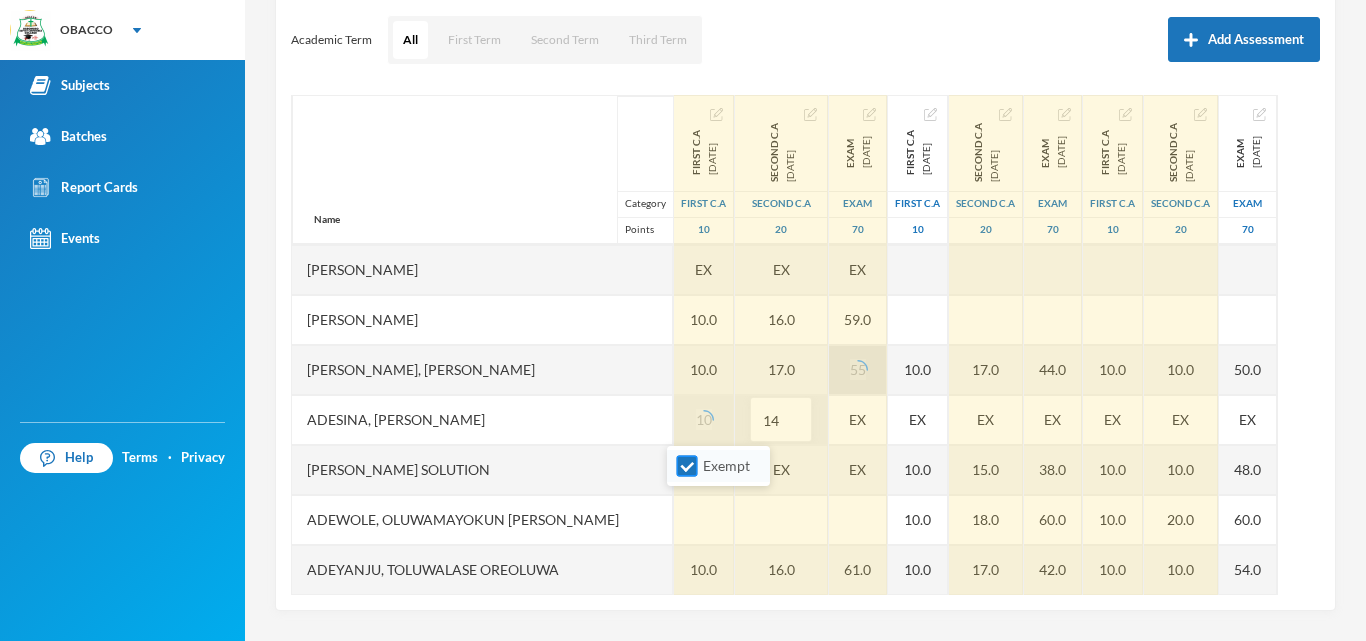 type on "14" 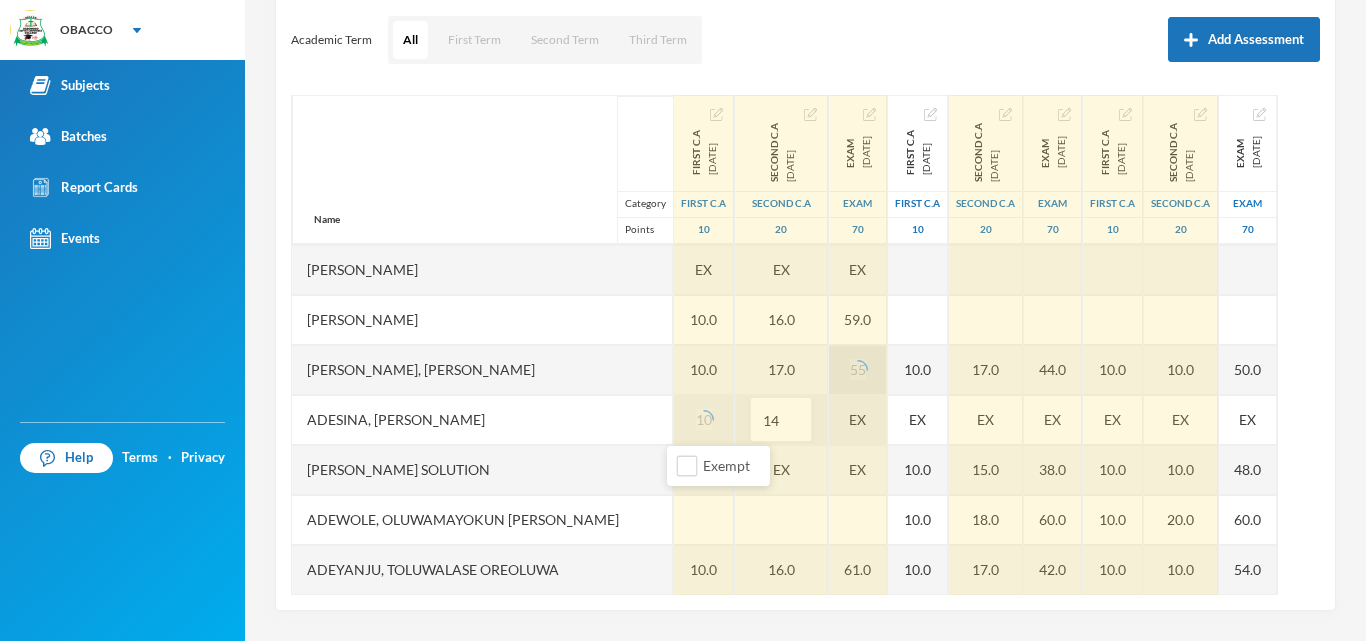 click on "EX" at bounding box center (858, 420) 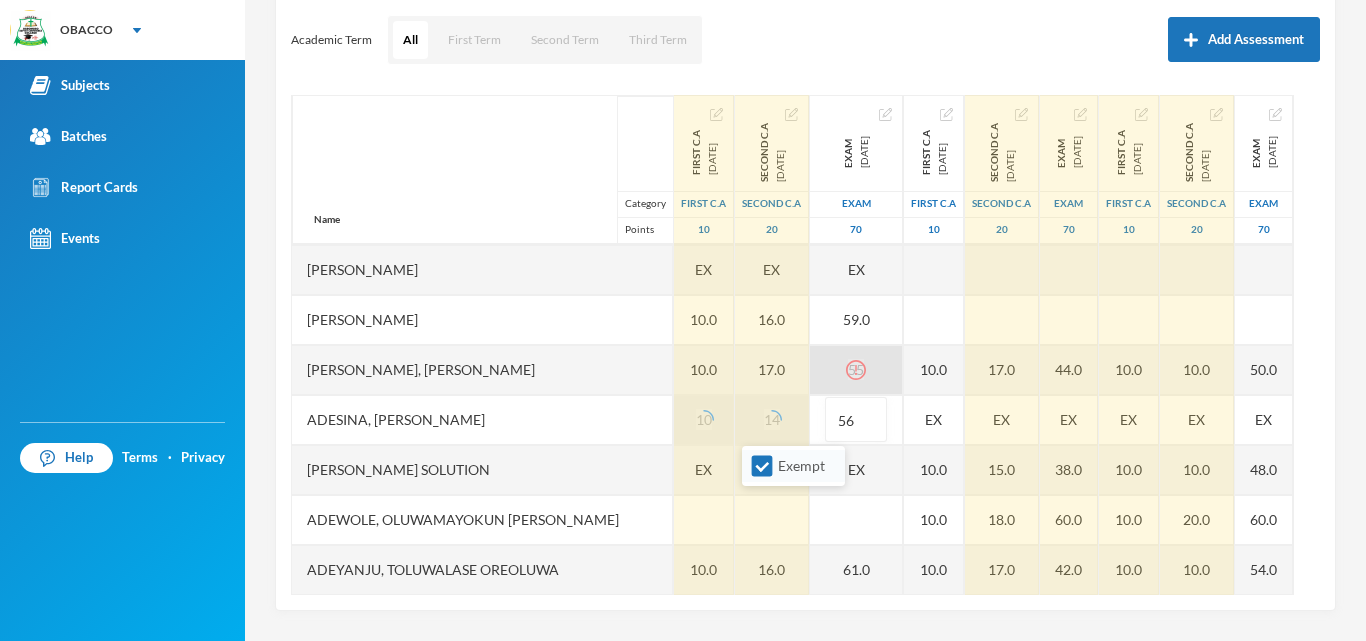 type on "56" 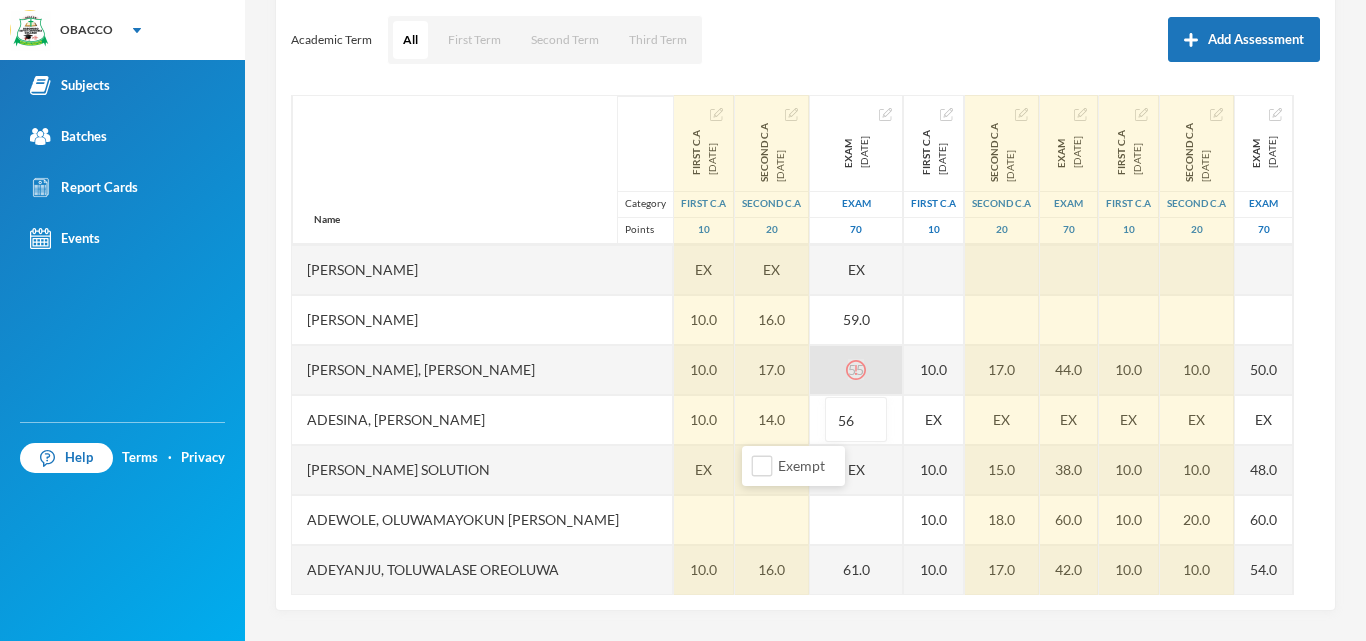 click on "55" at bounding box center (856, 370) 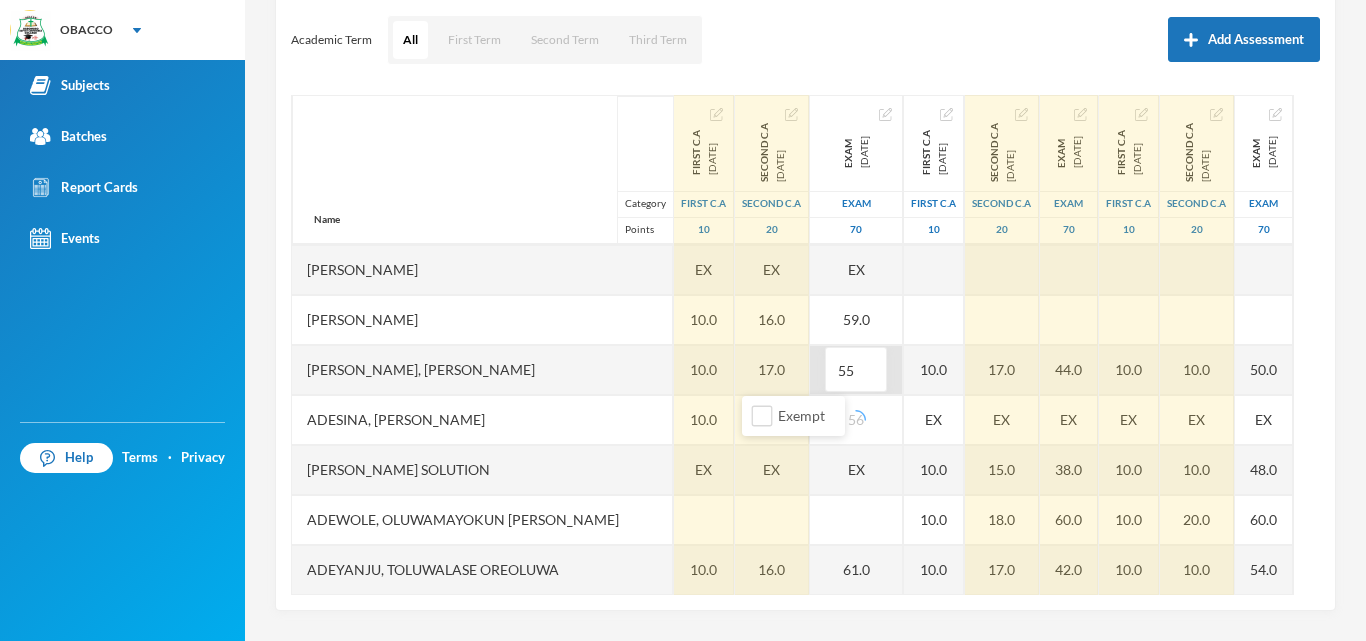 type on "5" 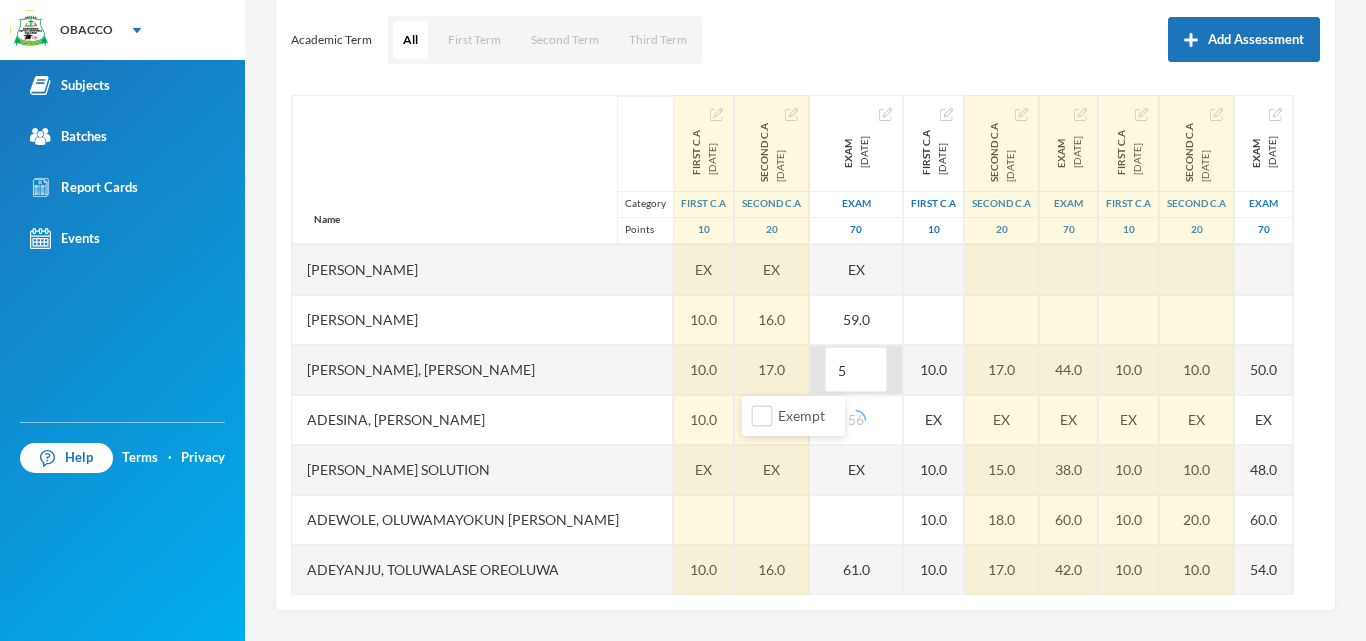 type on "55" 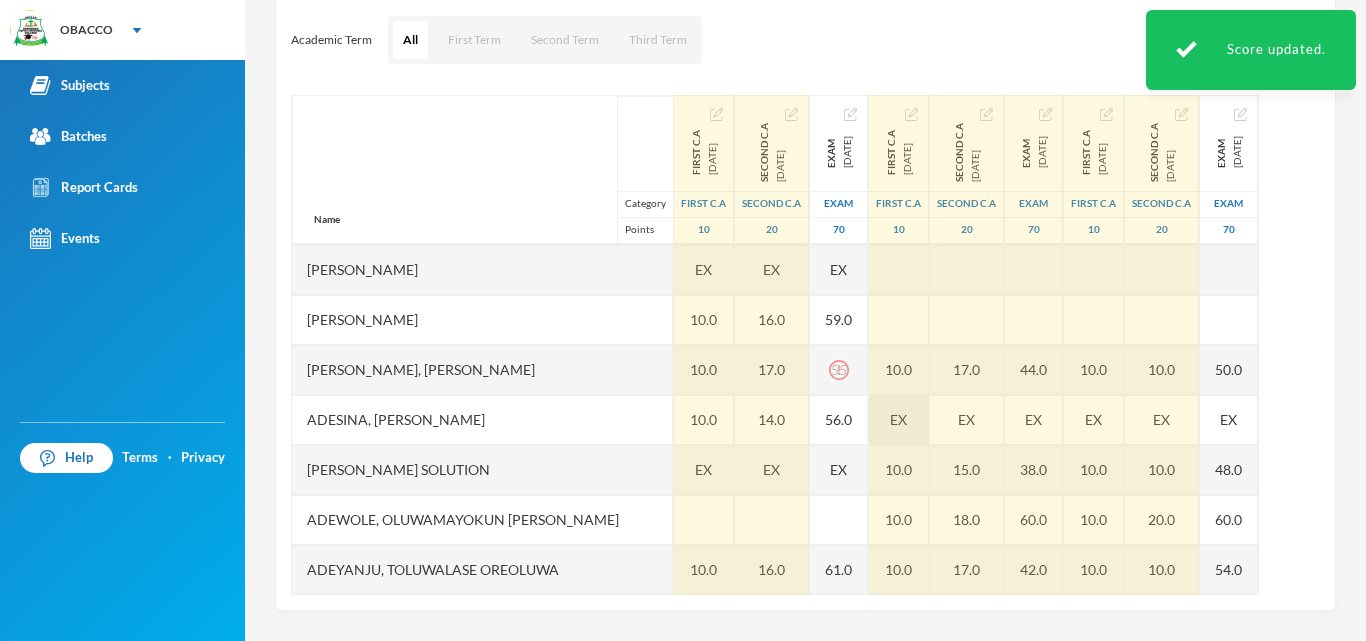 click on "EX" at bounding box center [899, 420] 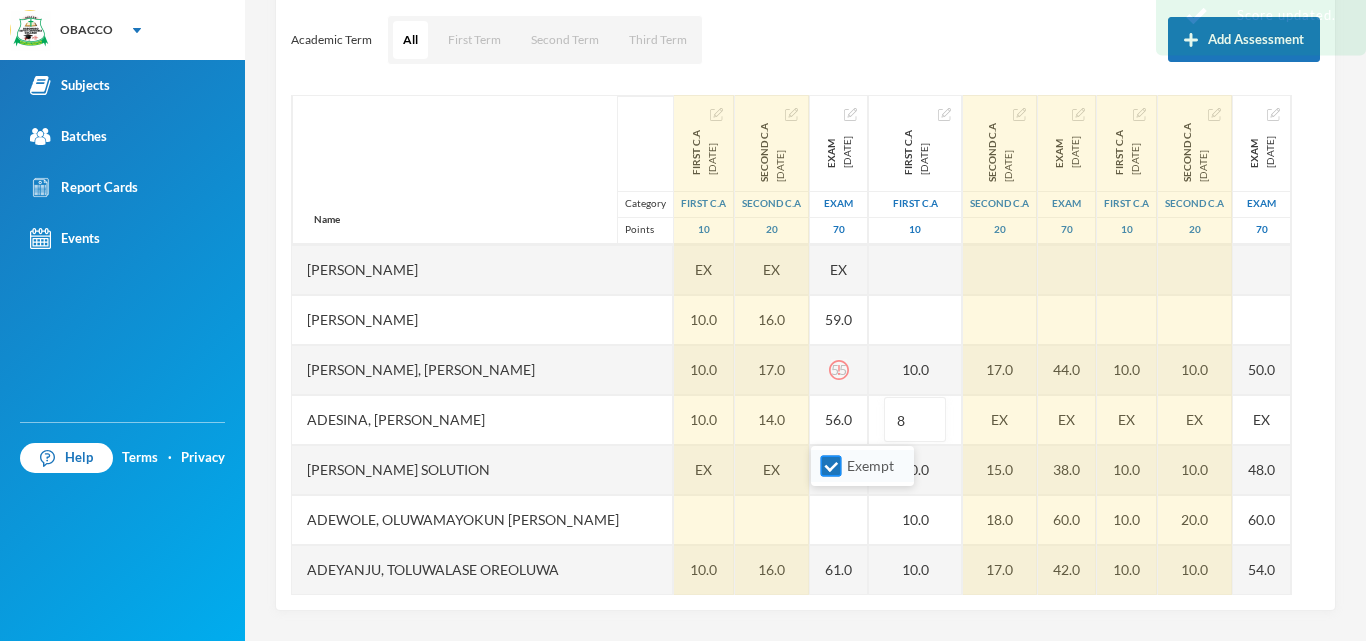 type on "8" 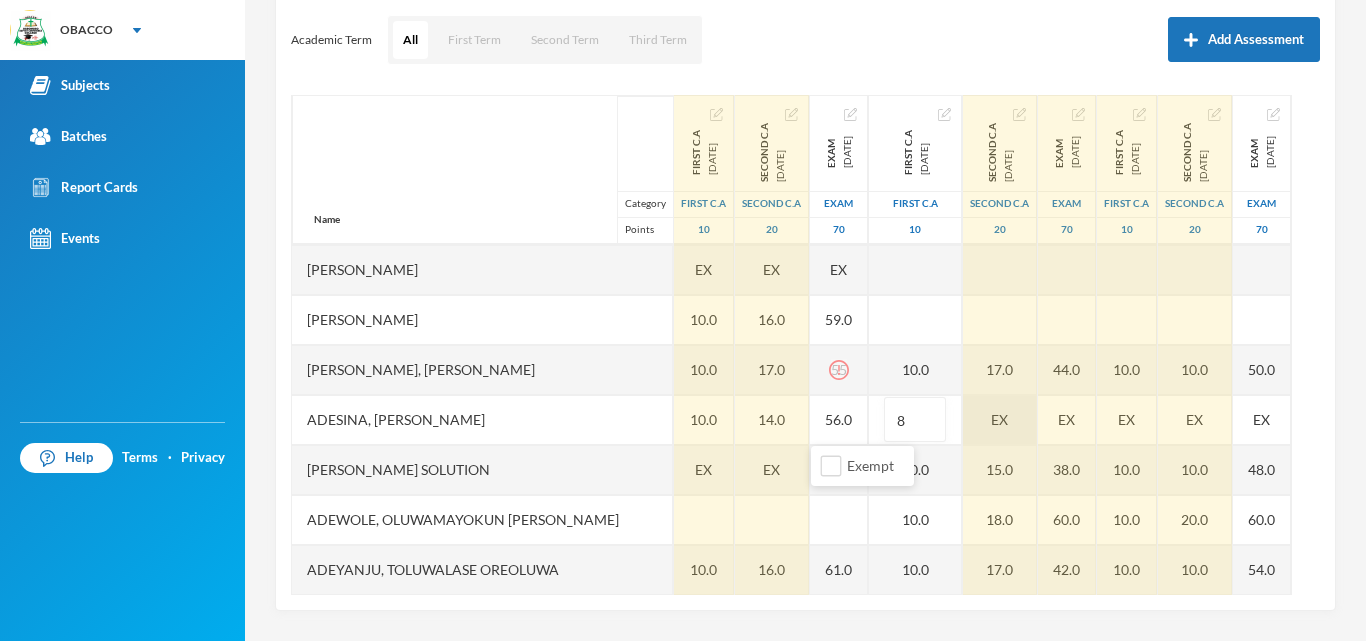 click on "EX" at bounding box center [1000, 420] 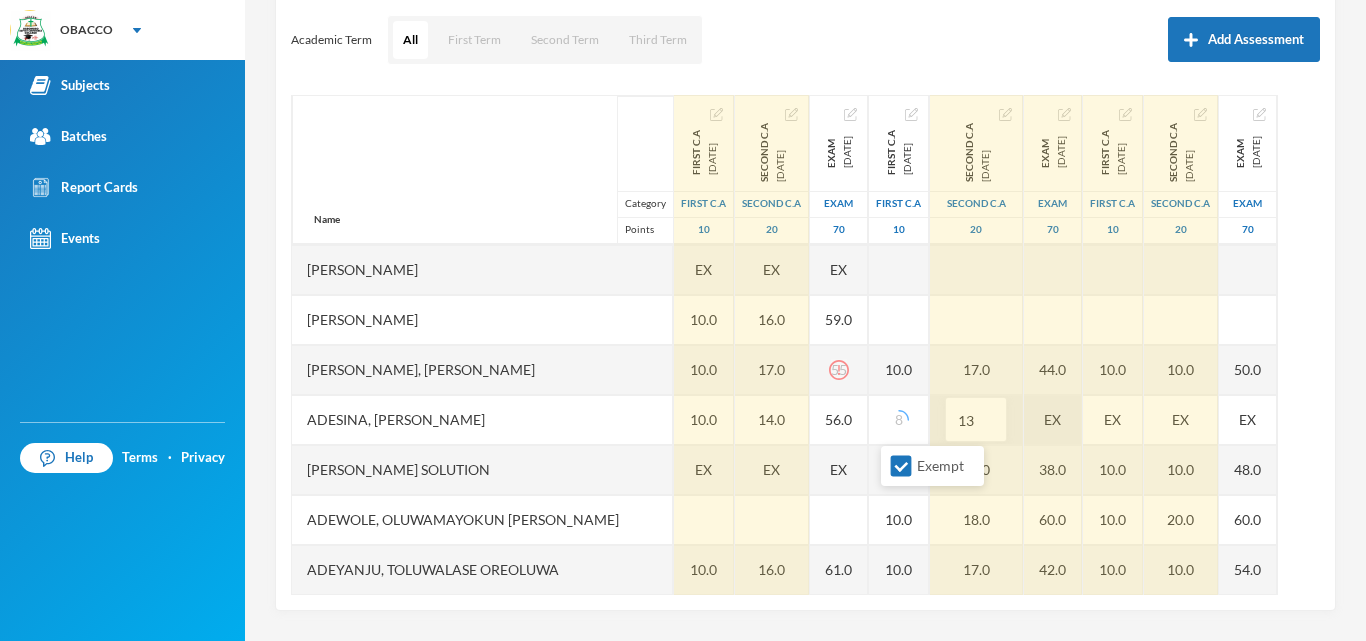 type on "13" 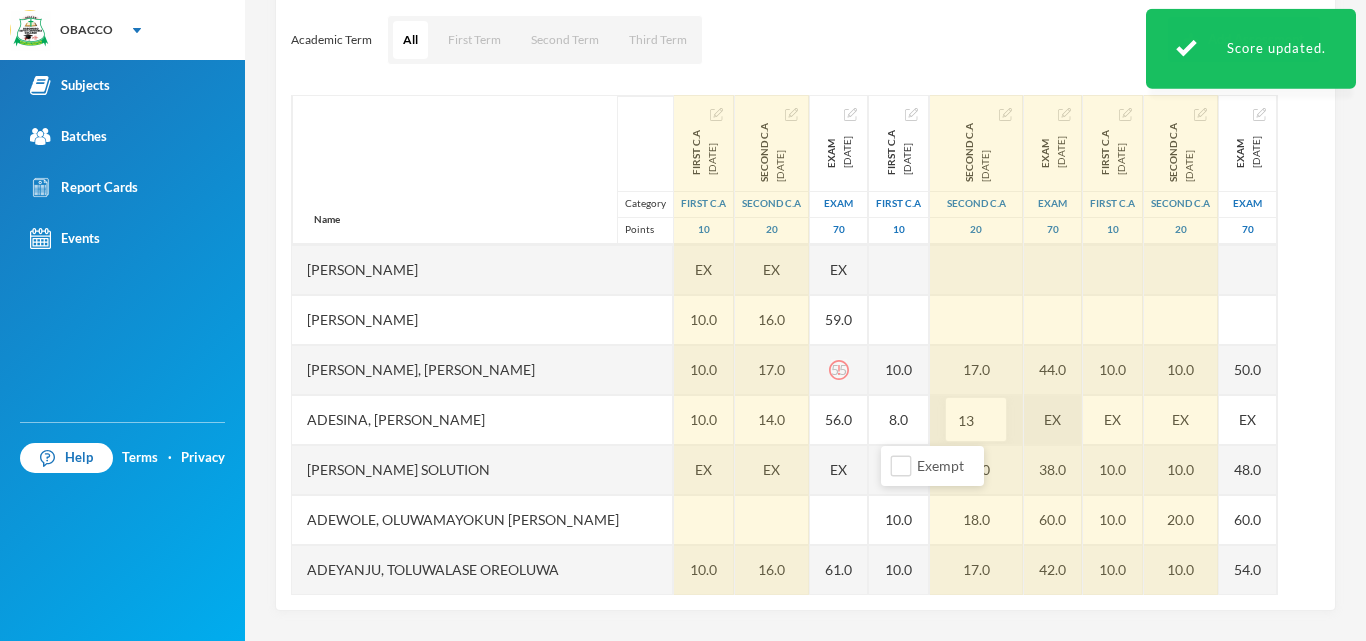 click on "EX" at bounding box center (1053, 420) 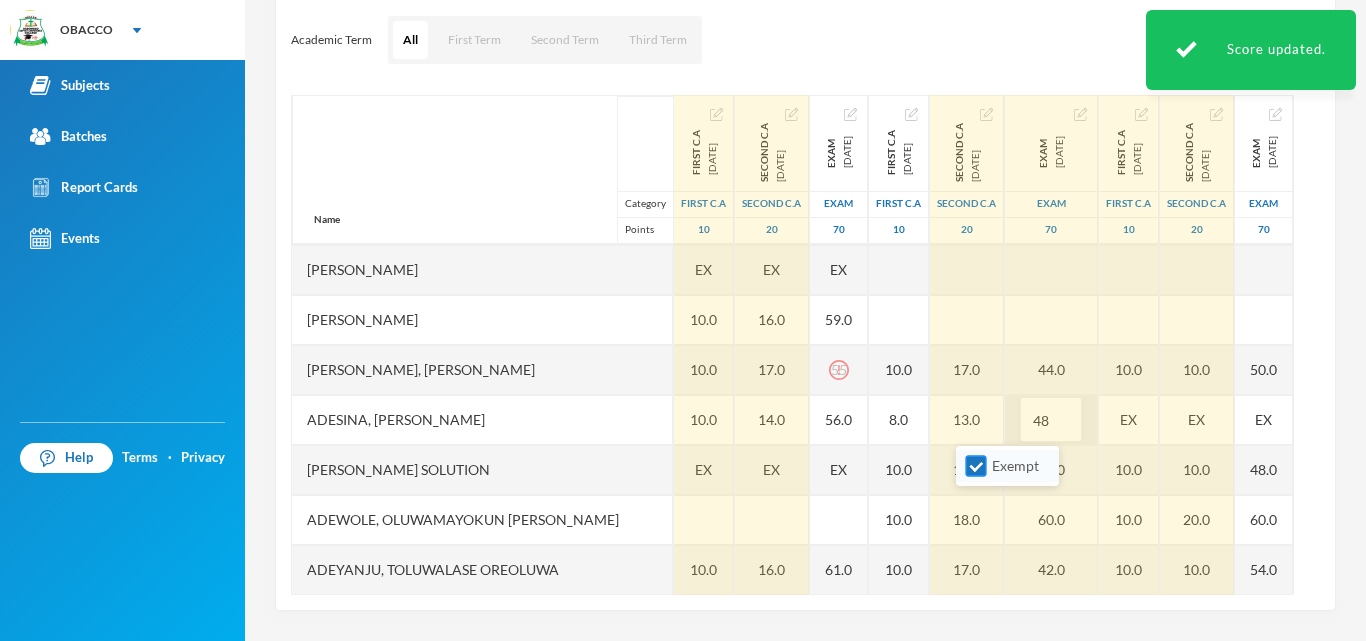 type on "48" 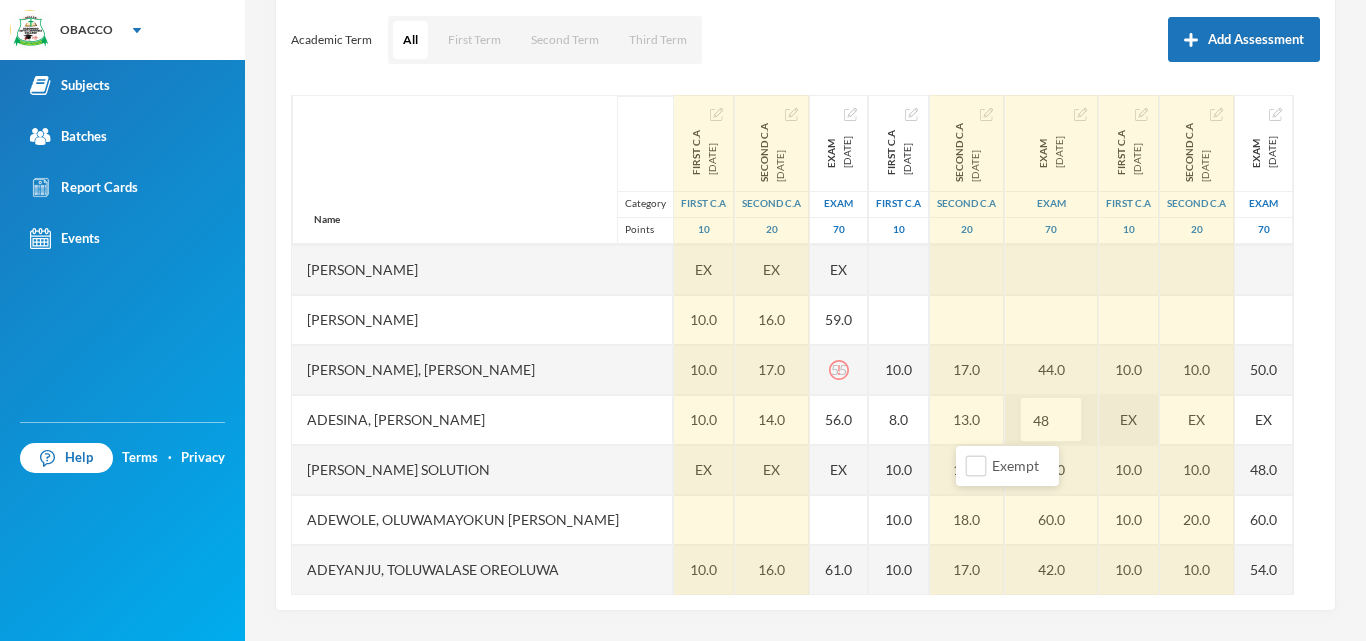 click on "EX" at bounding box center [1129, 420] 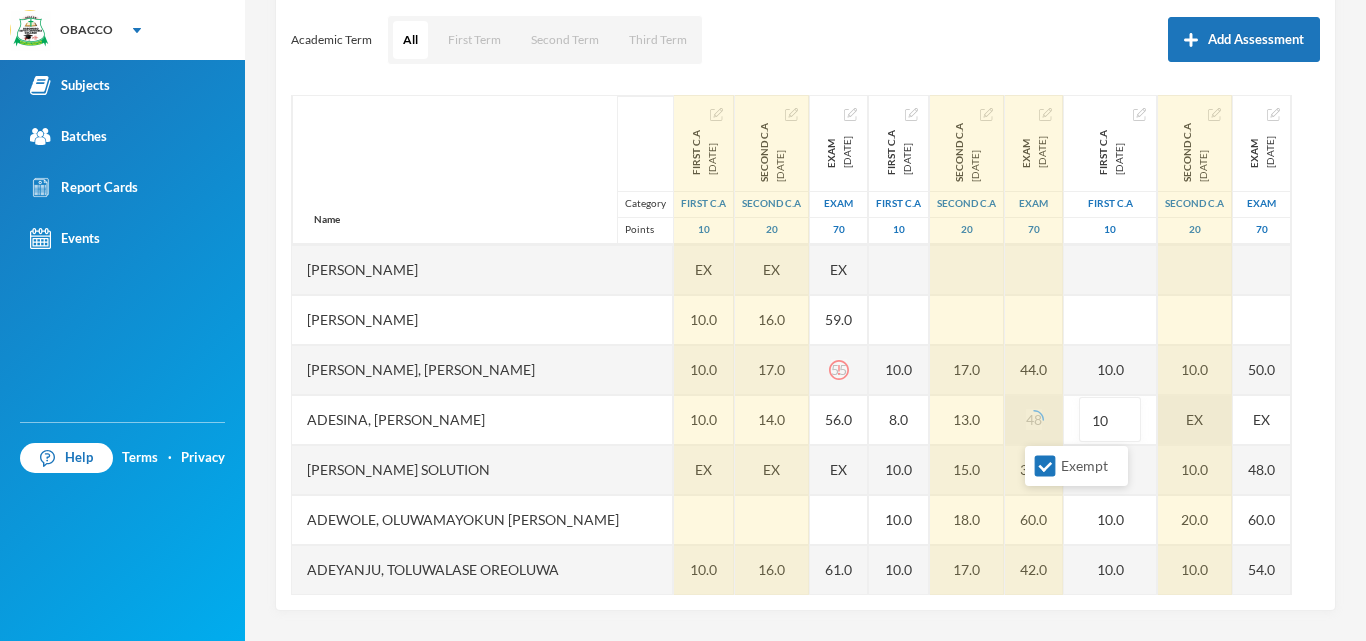 type on "10" 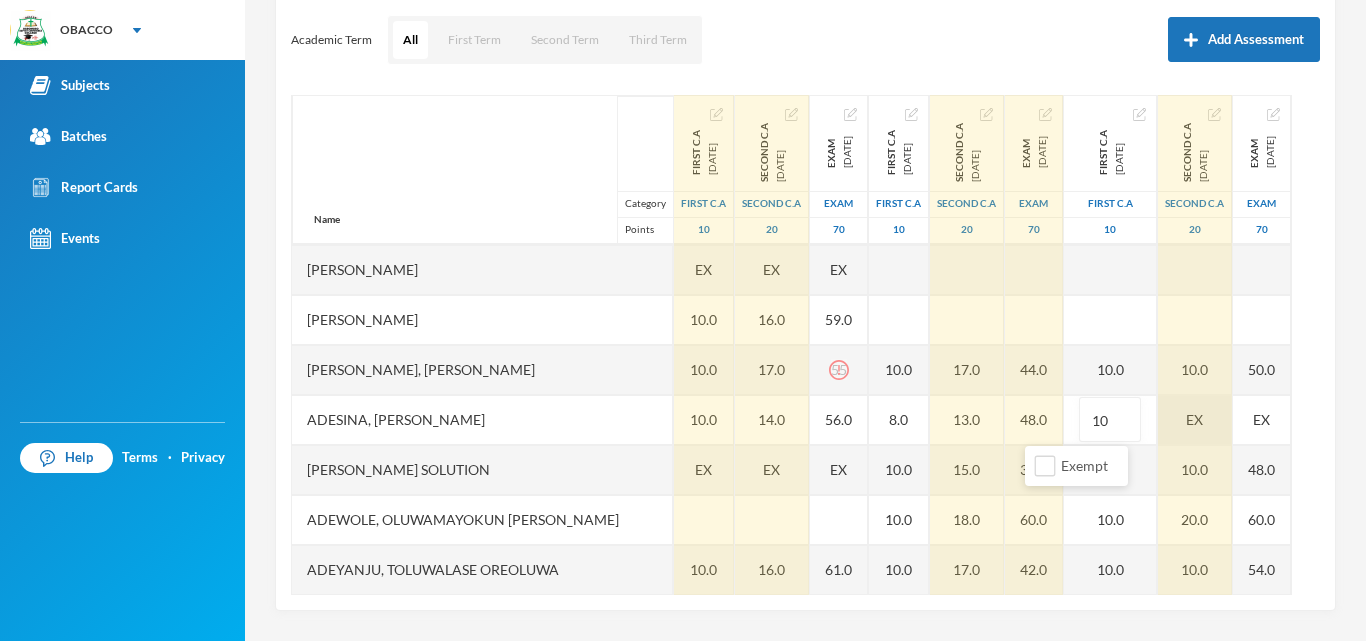 click on "EX" at bounding box center (1195, 420) 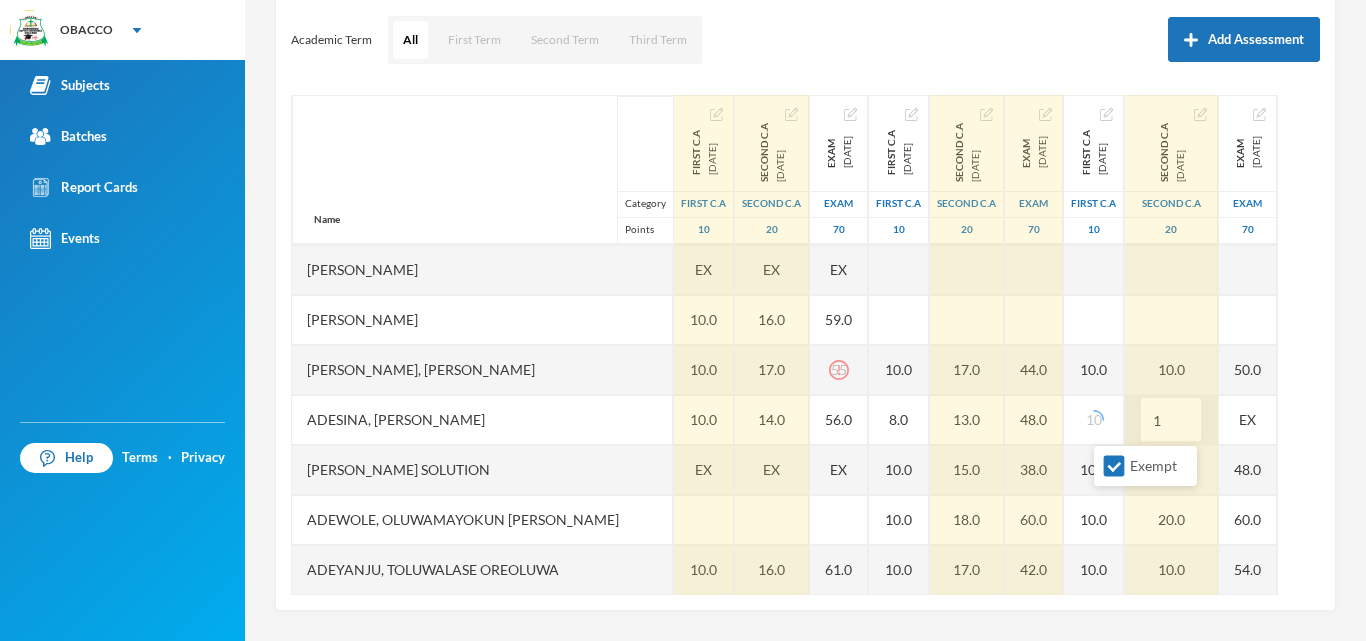 type on "15" 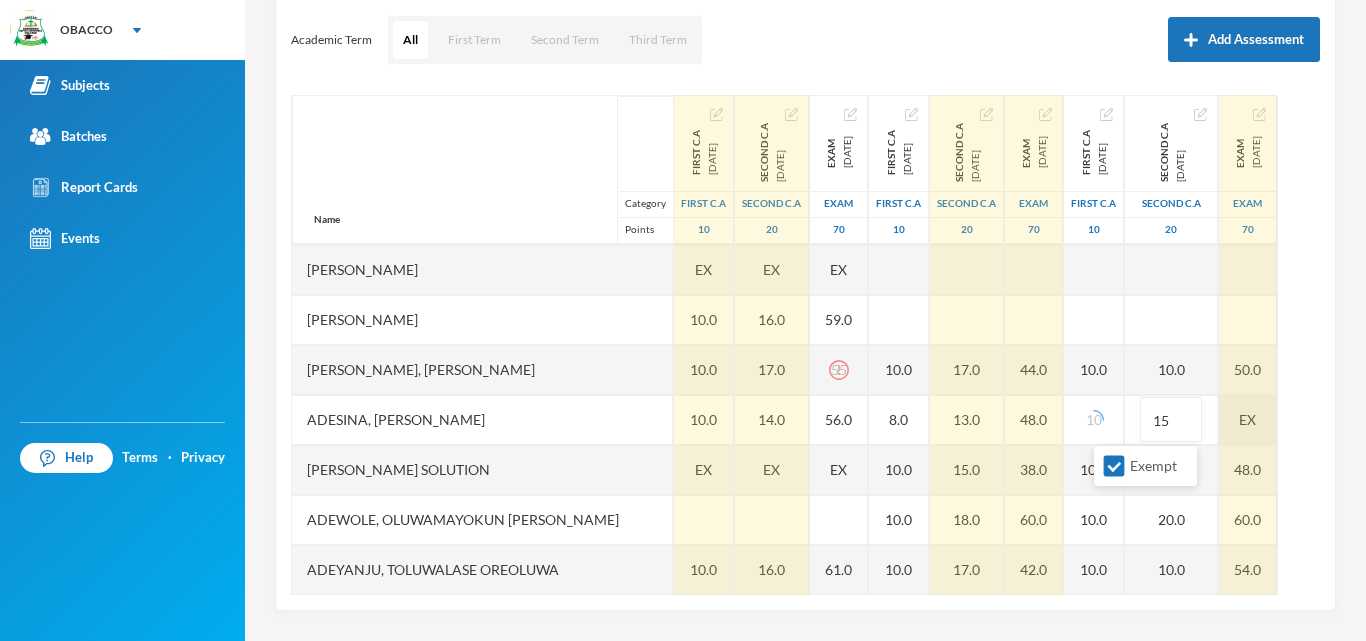 click on "Exempt" at bounding box center (1114, 466) 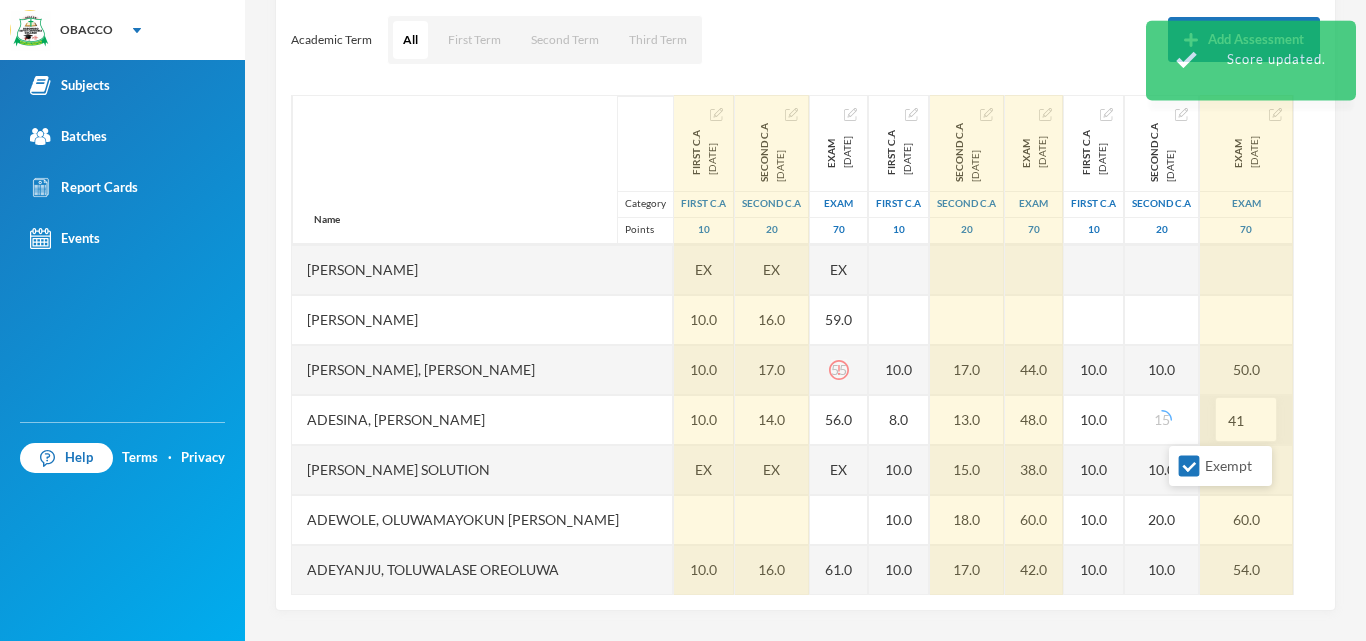 type on "41" 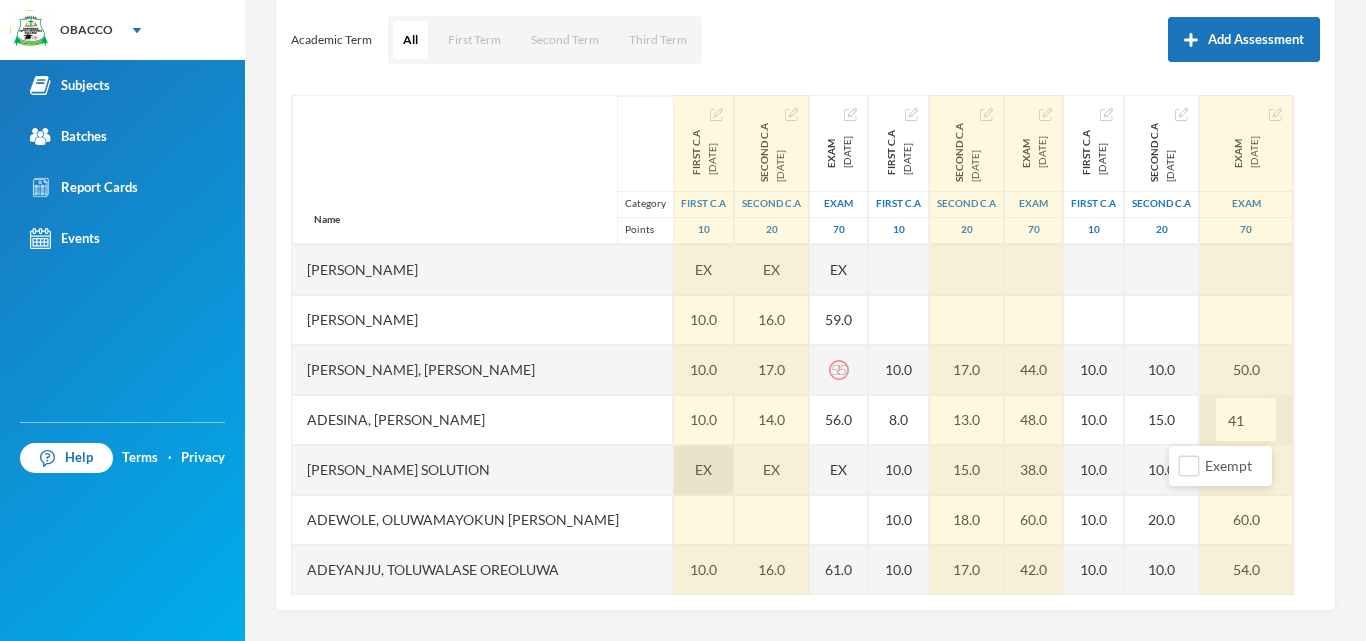 click on "EX" at bounding box center (703, 469) 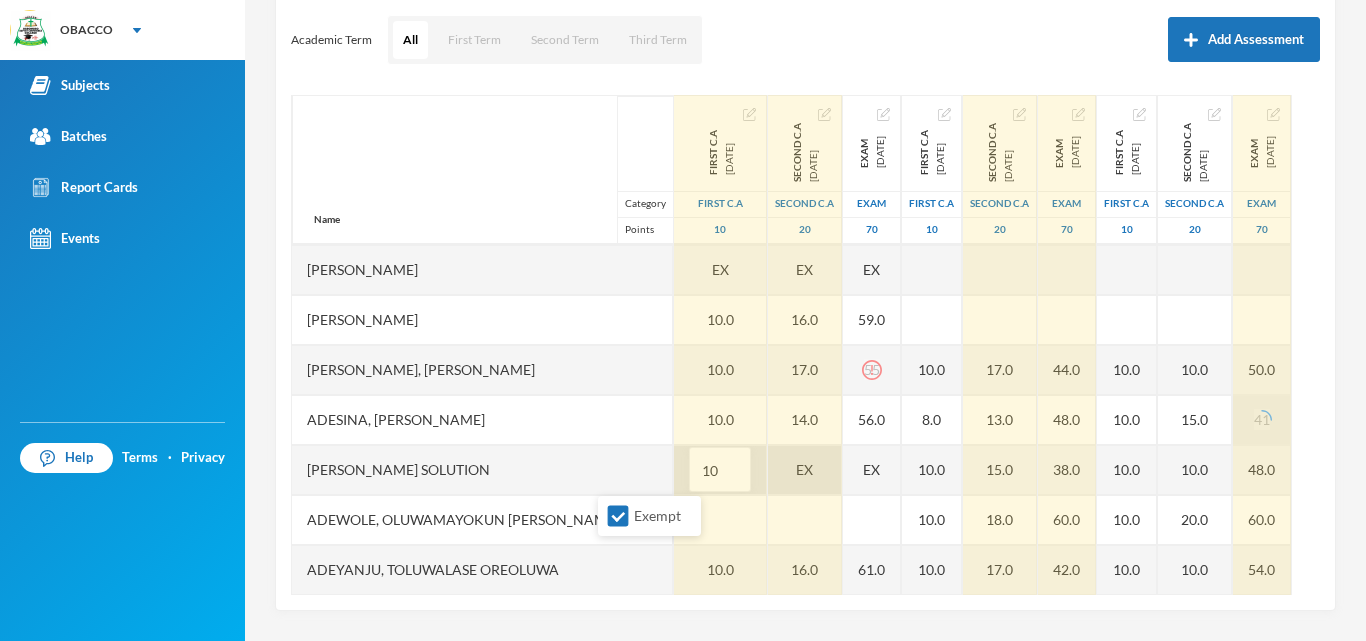 type on "10" 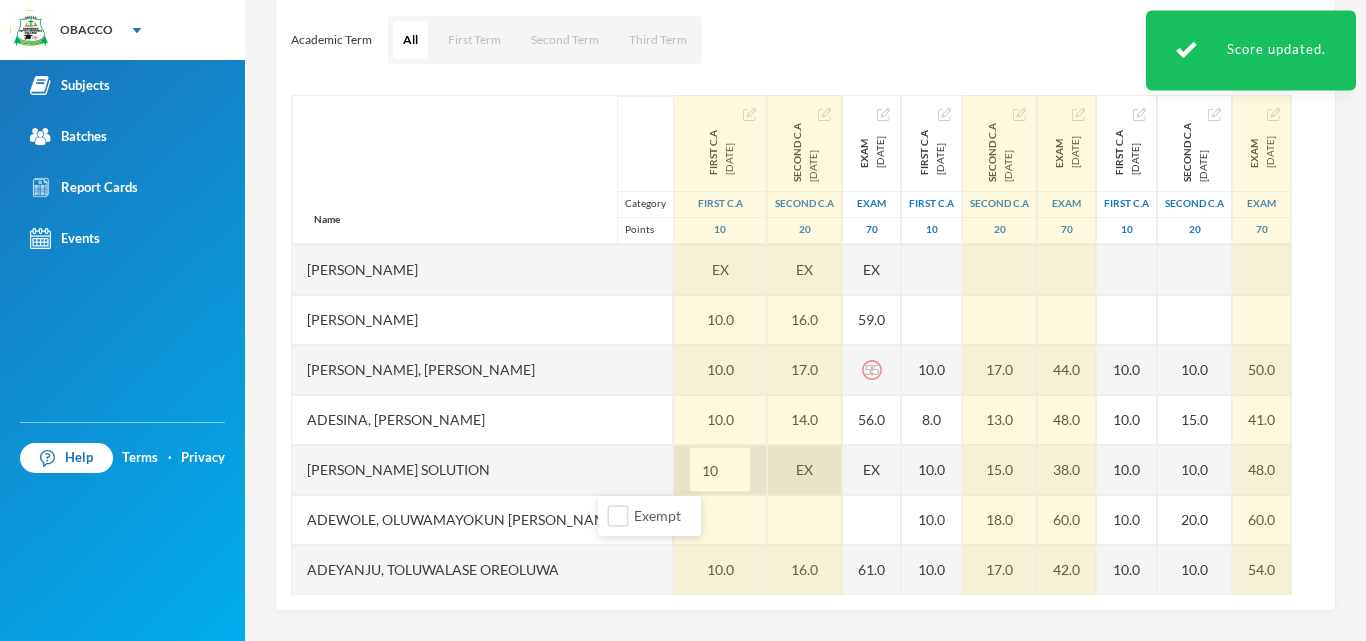 click on "EX" at bounding box center [805, 470] 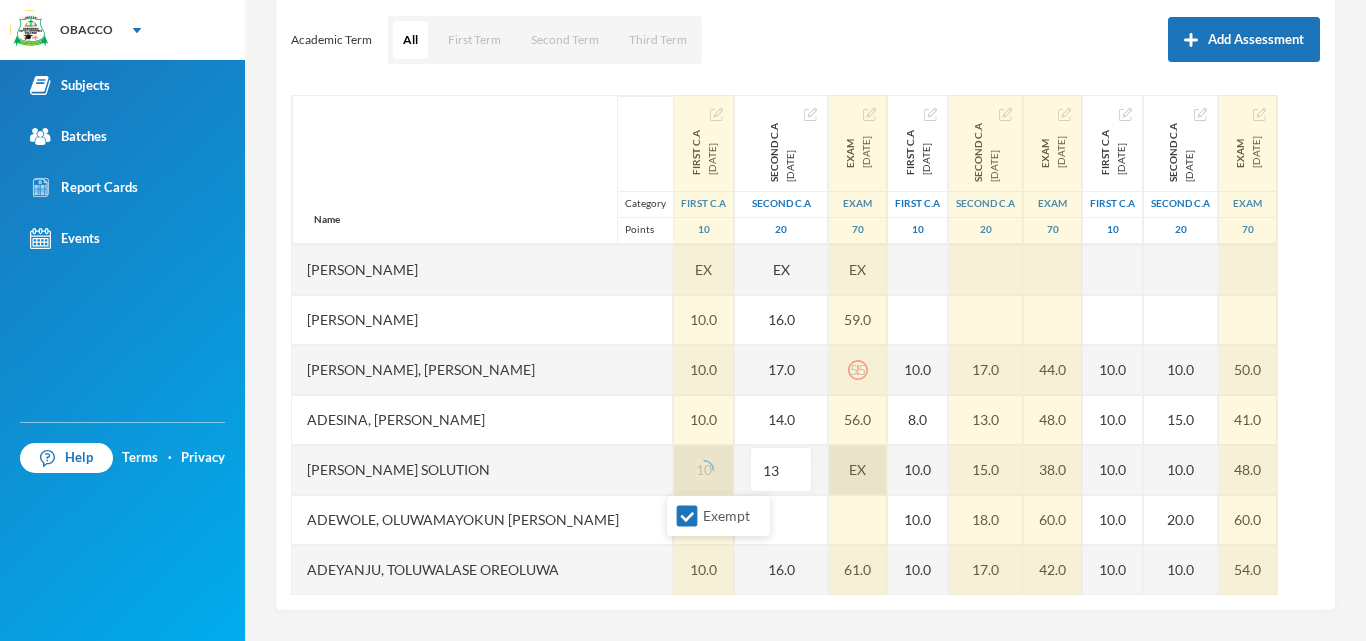 type on "13" 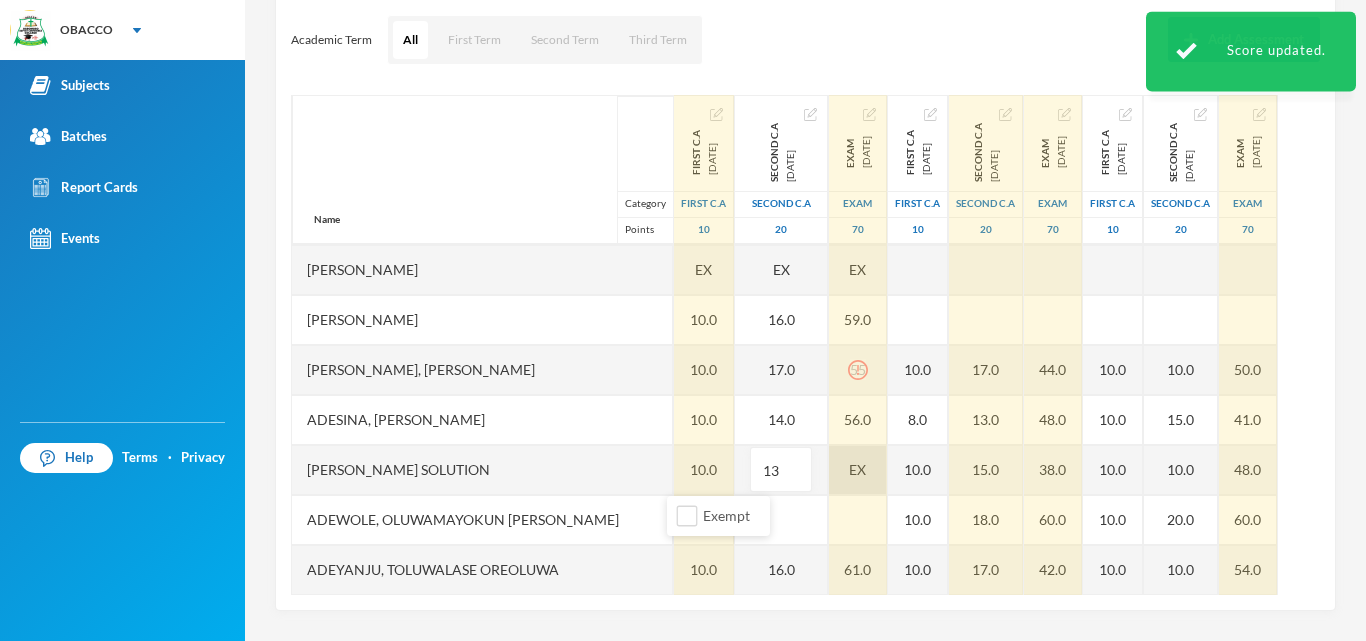 click on "EX" at bounding box center [858, 470] 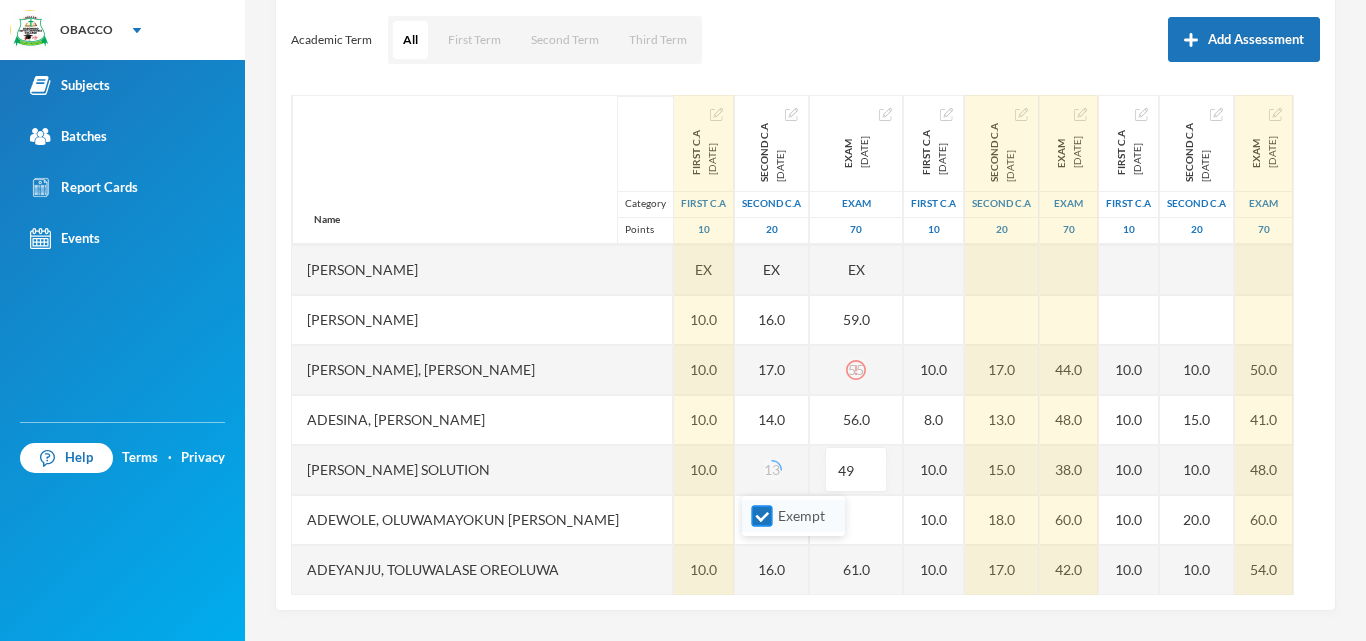 type on "49" 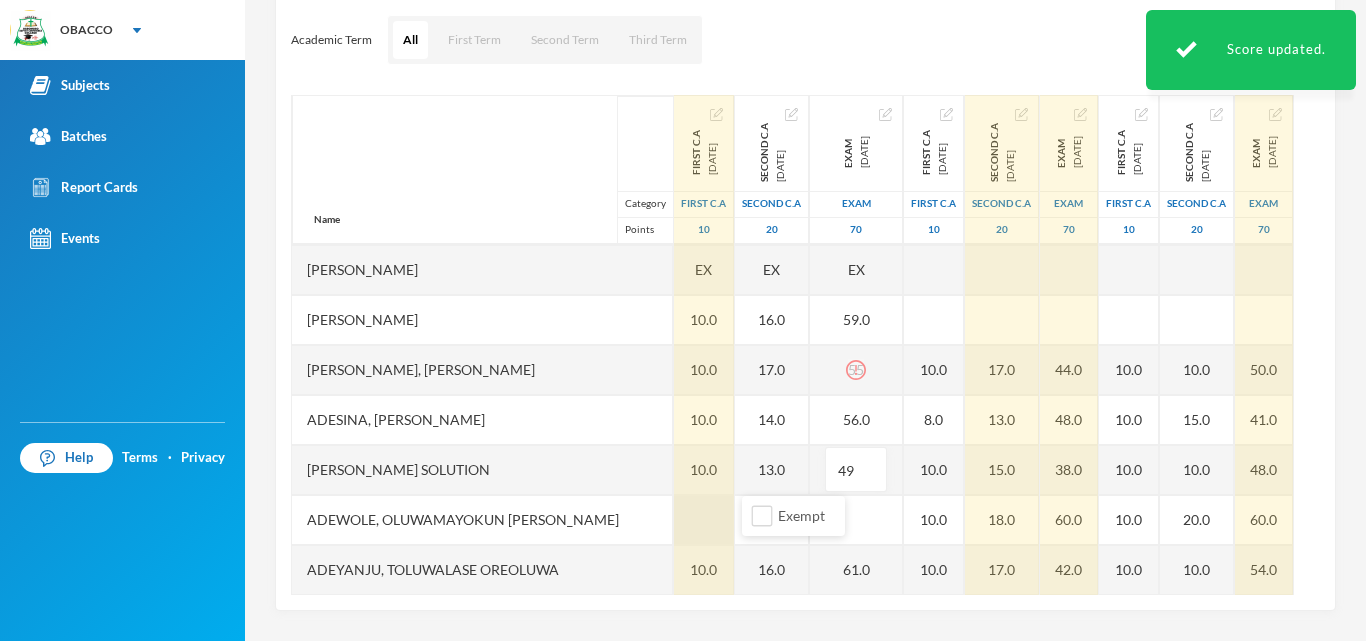 click at bounding box center [704, 520] 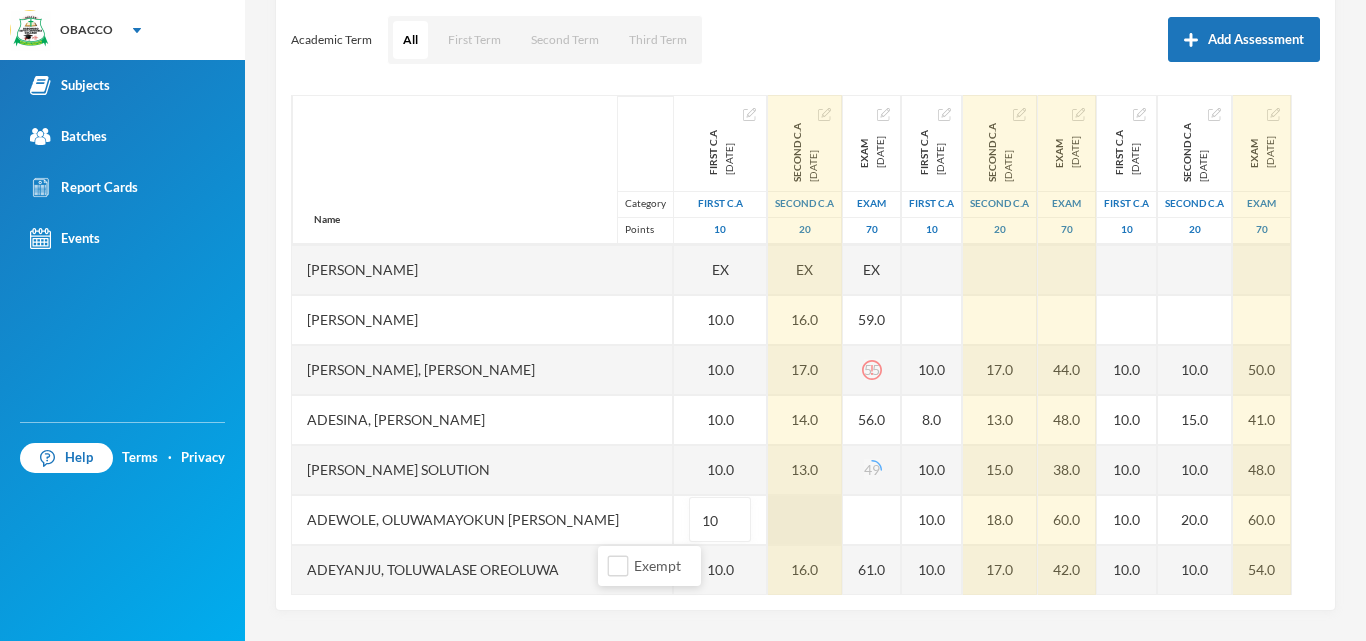 click at bounding box center [805, 520] 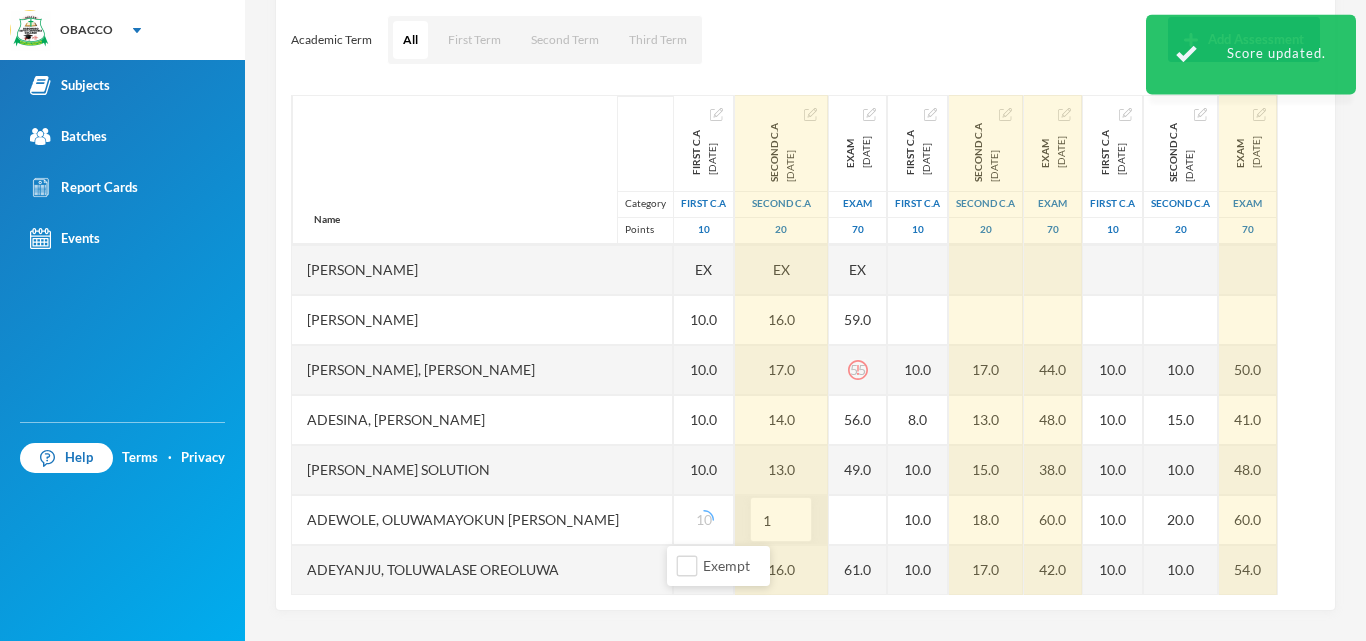 type on "16" 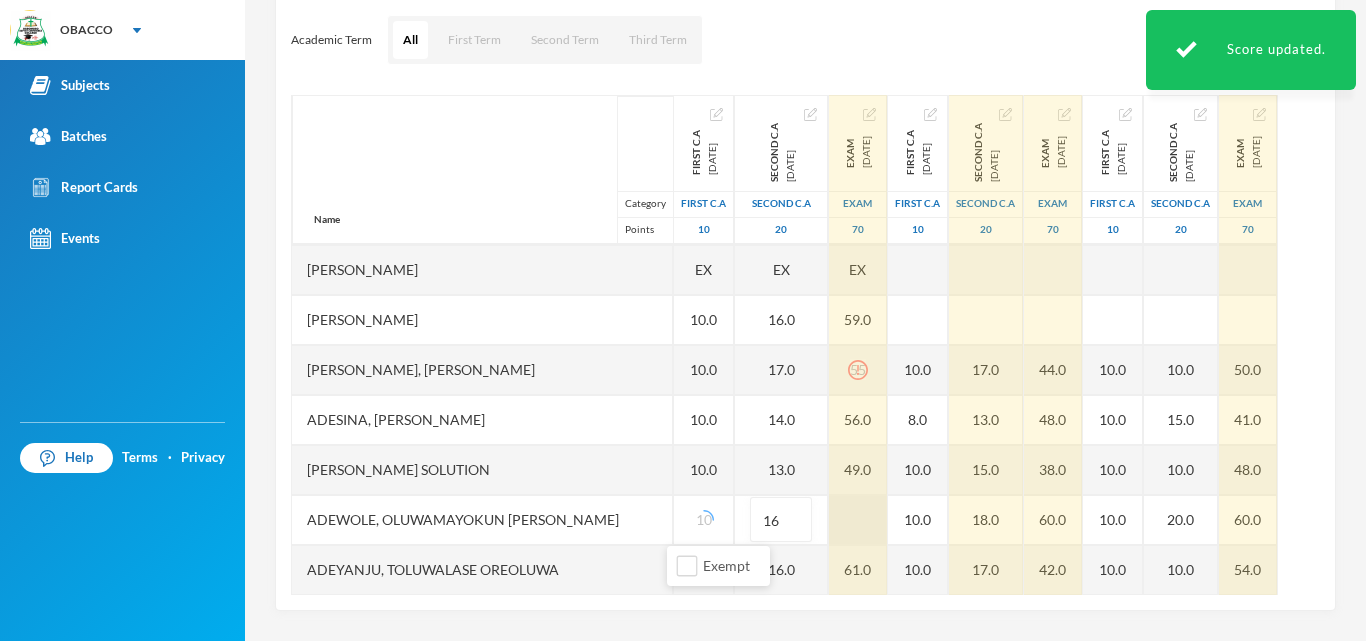 click at bounding box center [858, 520] 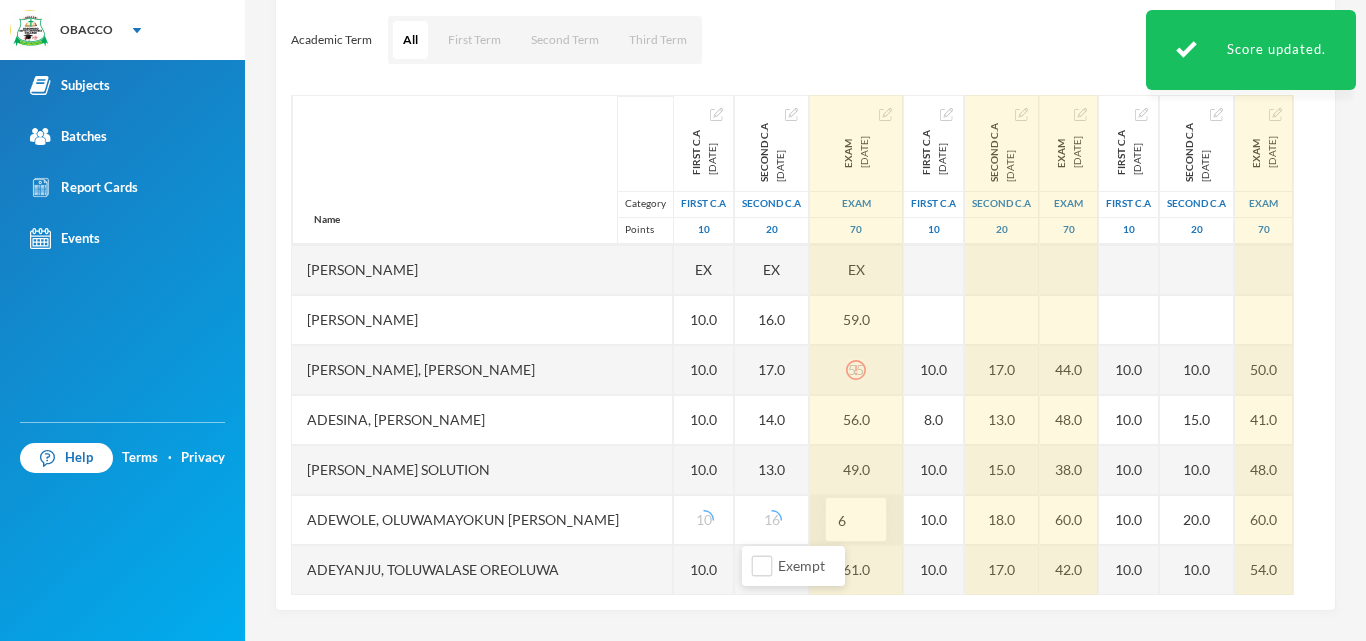 type on "65" 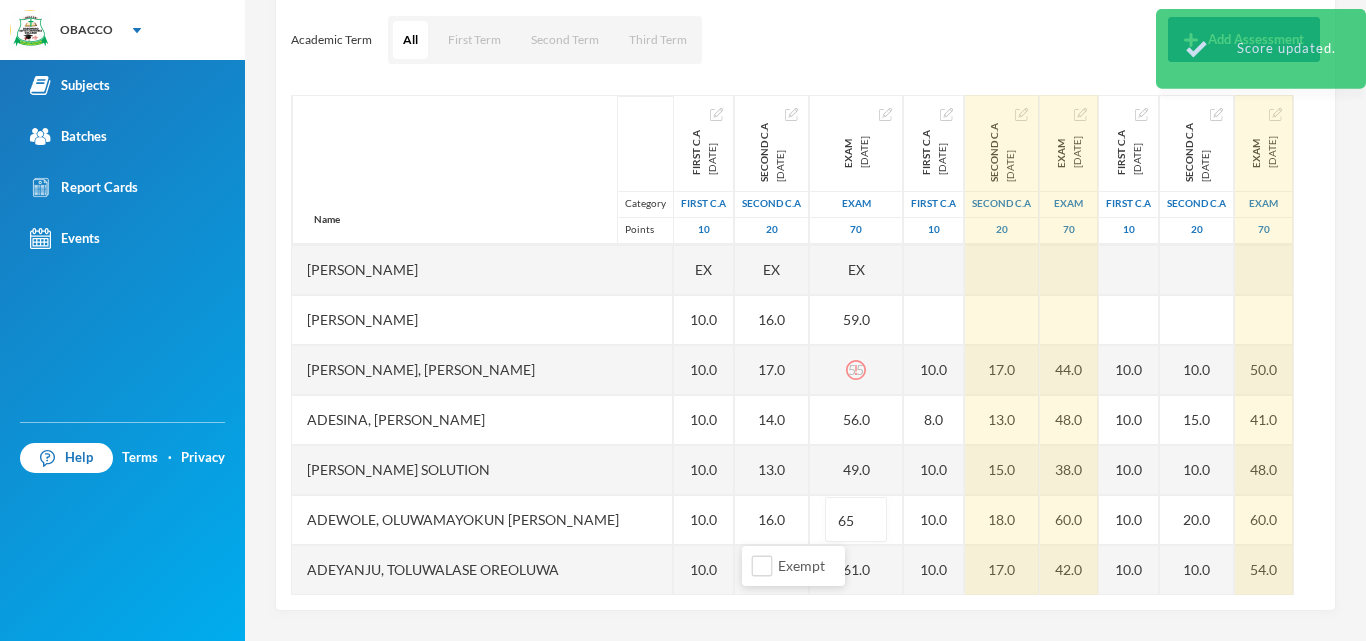 scroll, scrollTop: 480, scrollLeft: 0, axis: vertical 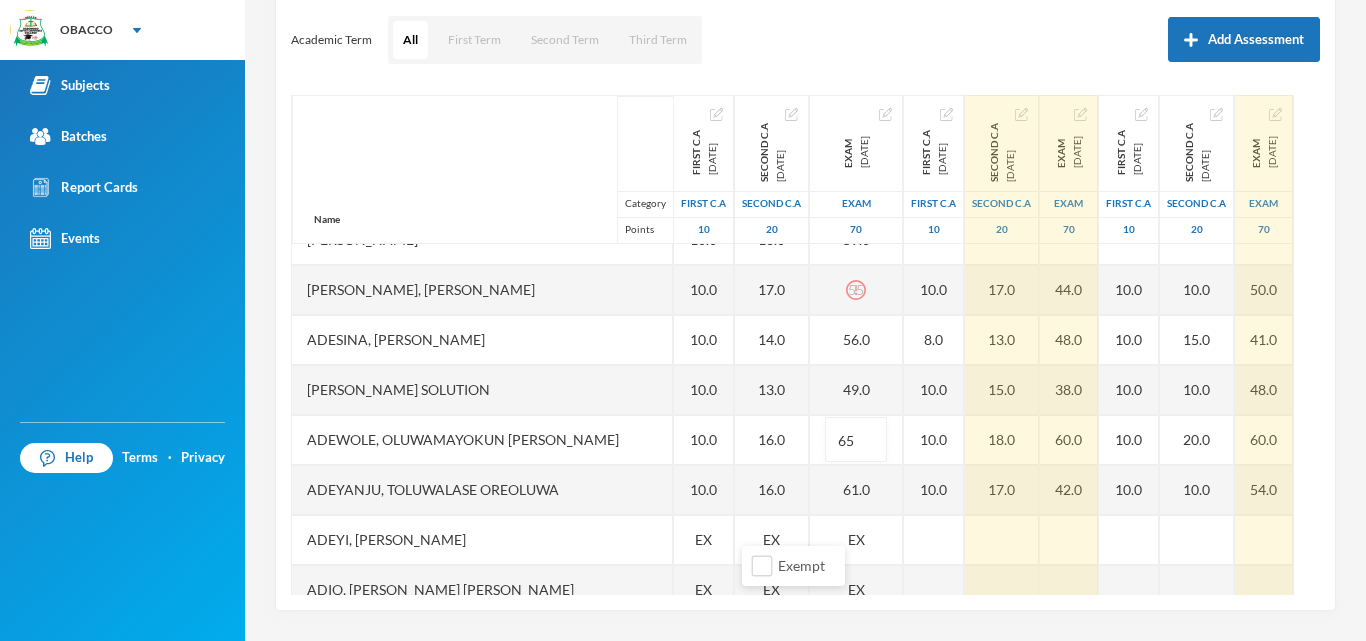 click on "Scoresheet Academic Term All First Term Second Term Third Term Add Assessment Name   Category Points [PERSON_NAME] [PERSON_NAME], [PERSON_NAME] [PERSON_NAME], Wuraola Happiness [PERSON_NAME] [PERSON_NAME], [PERSON_NAME], [PERSON_NAME] [PERSON_NAME] Mercy [PERSON_NAME] [PERSON_NAME], Adejoju [PERSON_NAME], [PERSON_NAME], [PERSON_NAME], [PERSON_NAME] [PERSON_NAME] Solution [PERSON_NAME], [PERSON_NAME] [PERSON_NAME], [PERSON_NAME], [PERSON_NAME], [PERSON_NAME] [PERSON_NAME], [PERSON_NAME], Testimony [PERSON_NAME], Oluwadarasimi [PERSON_NAME], [PERSON_NAME] [PERSON_NAME] [PERSON_NAME], [PERSON_NAME] [PERSON_NAME], [PERSON_NAME], [PERSON_NAME] [PERSON_NAME], [PERSON_NAME] [PERSON_NAME], Omobolanle [PERSON_NAME], [PERSON_NAME], [PERSON_NAME], [PERSON_NAME], [PERSON_NAME], [PERSON_NAME] [PERSON_NAME], Oluwadamilare [PERSON_NAME], [PERSON_NAME] 10" at bounding box center [805, 281] 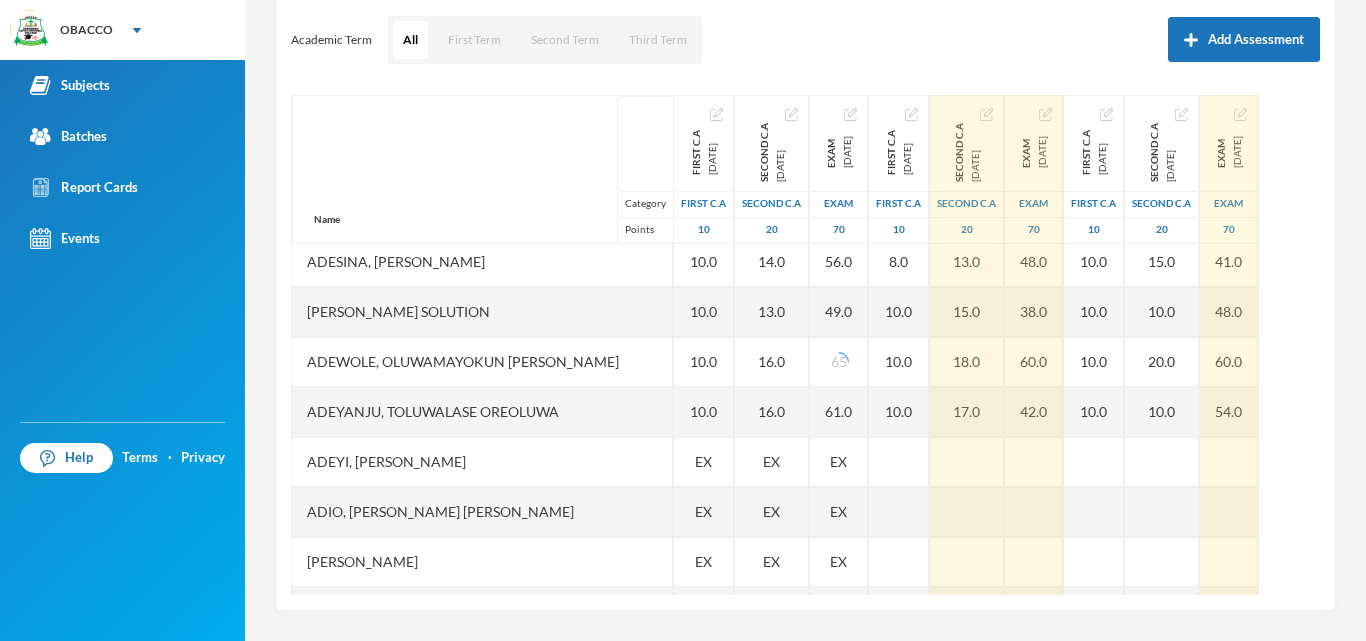 scroll, scrollTop: 560, scrollLeft: 0, axis: vertical 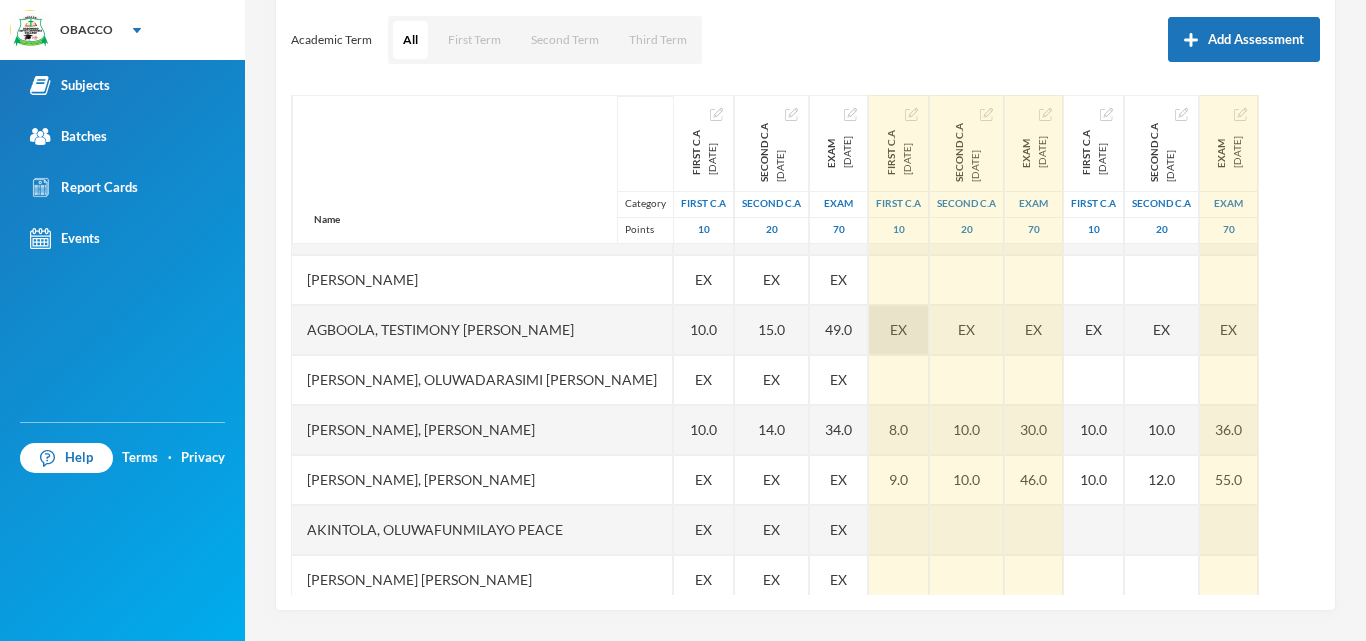 click on "EX" at bounding box center (899, 330) 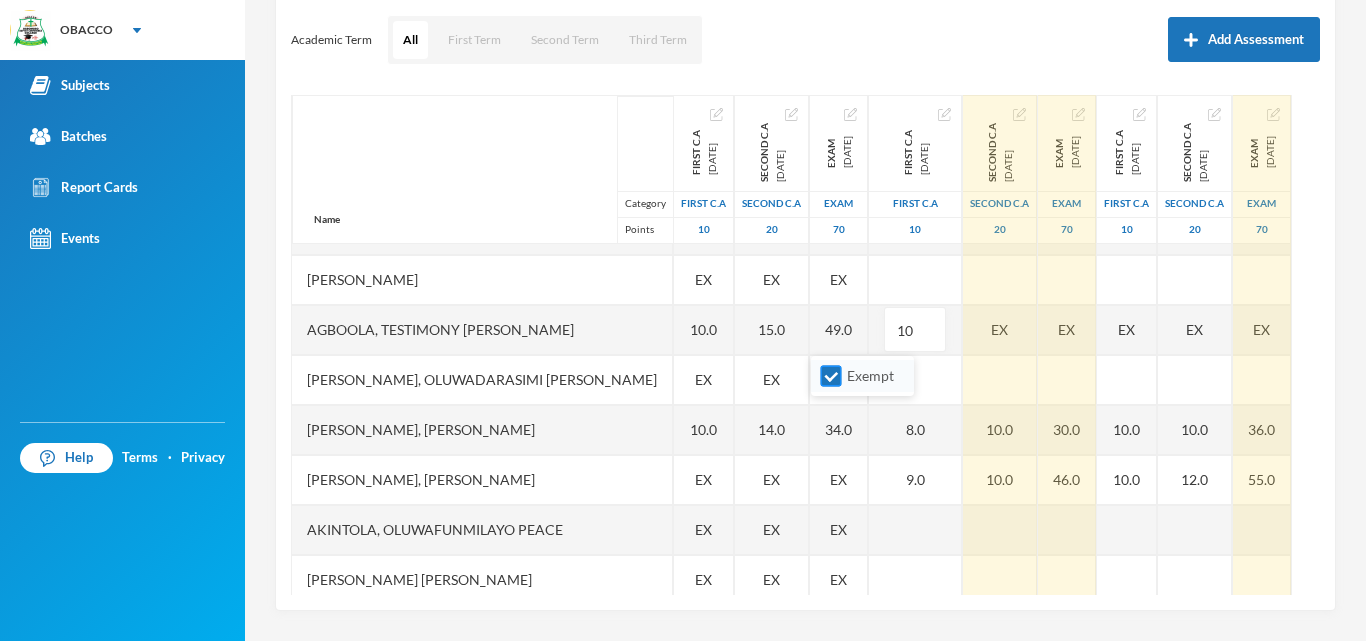 type on "10" 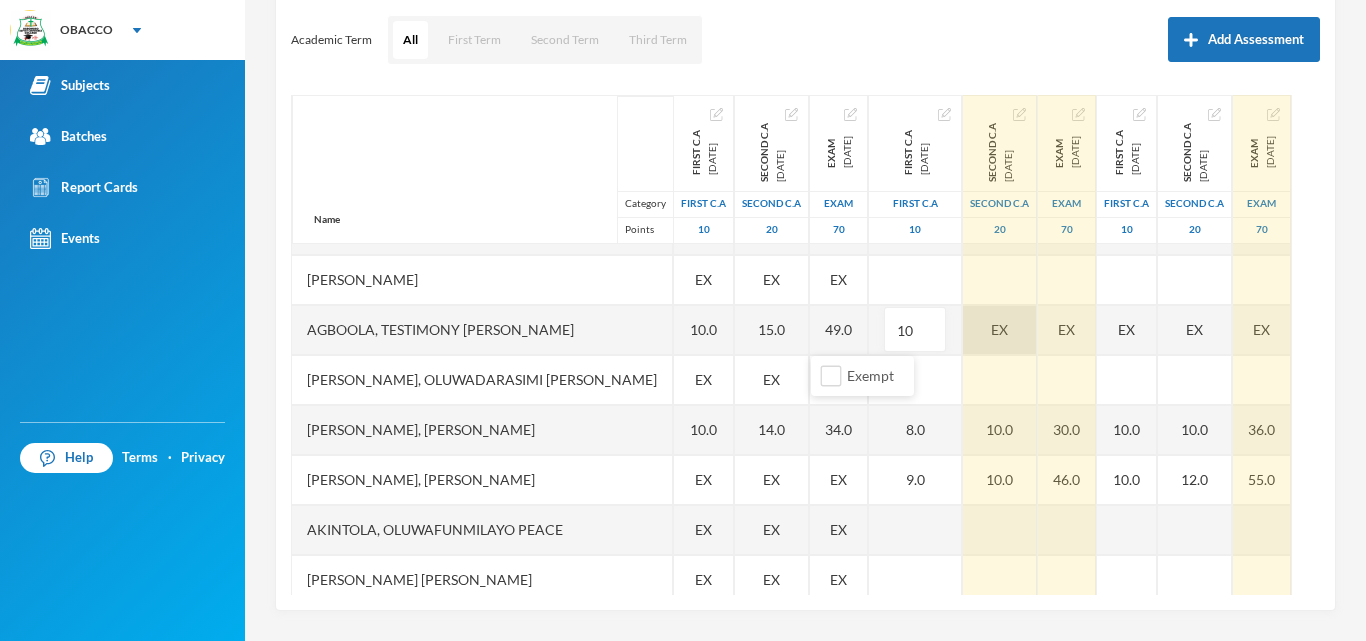 click on "EX" at bounding box center [1000, 330] 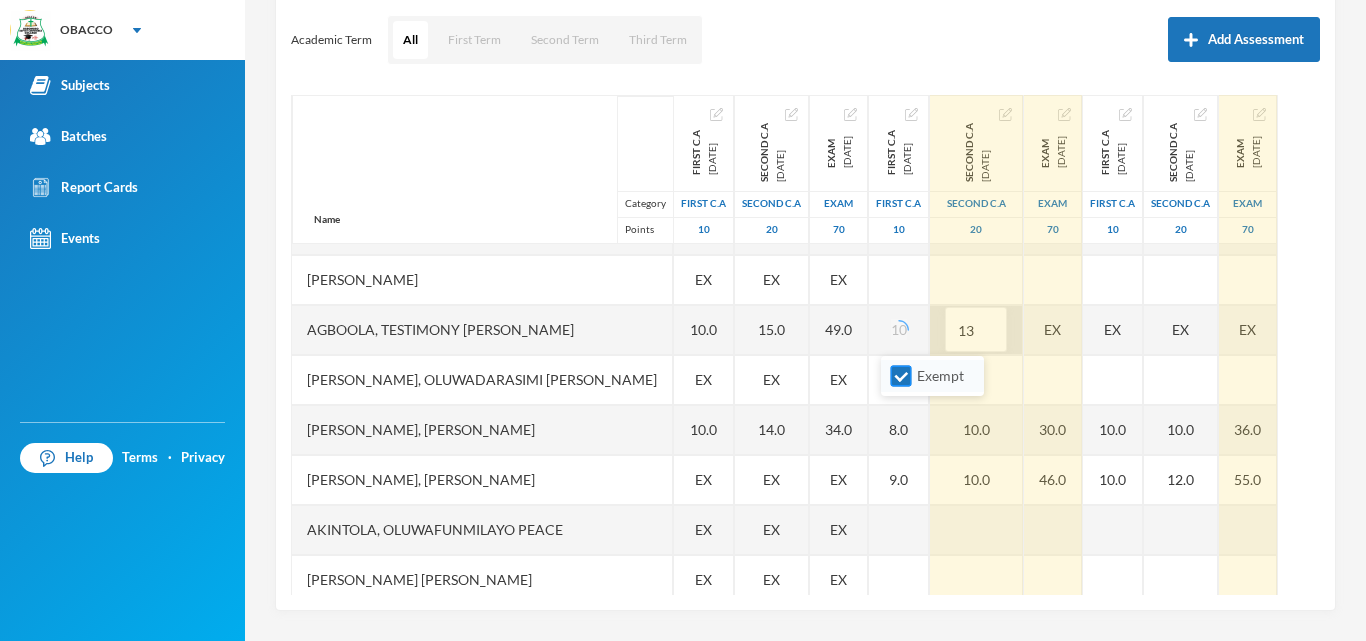 type on "13" 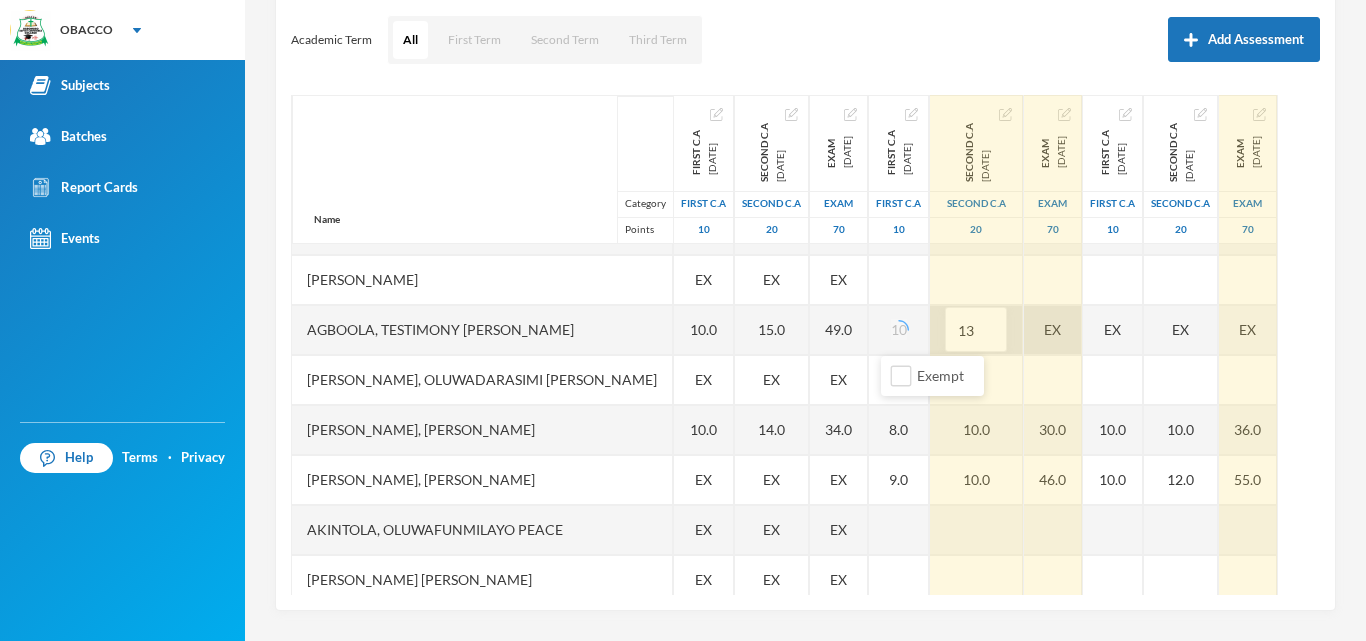 click on "EX" at bounding box center (1053, 330) 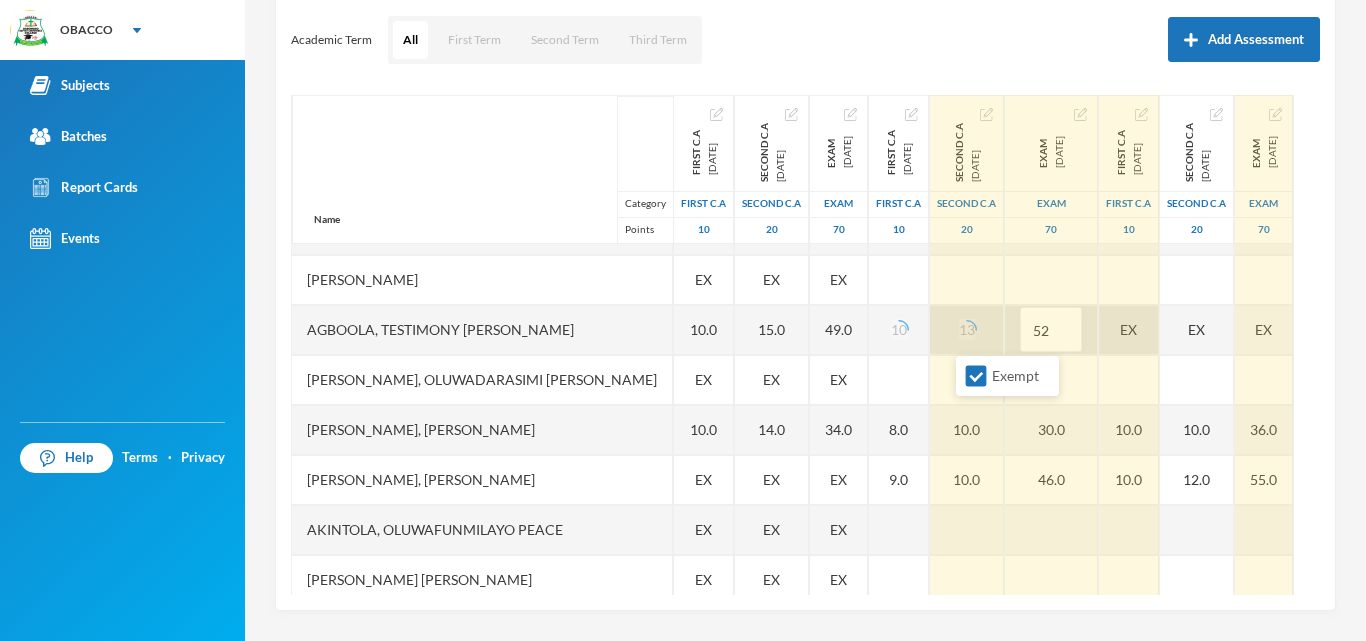 click on "Exempt" at bounding box center [976, 376] 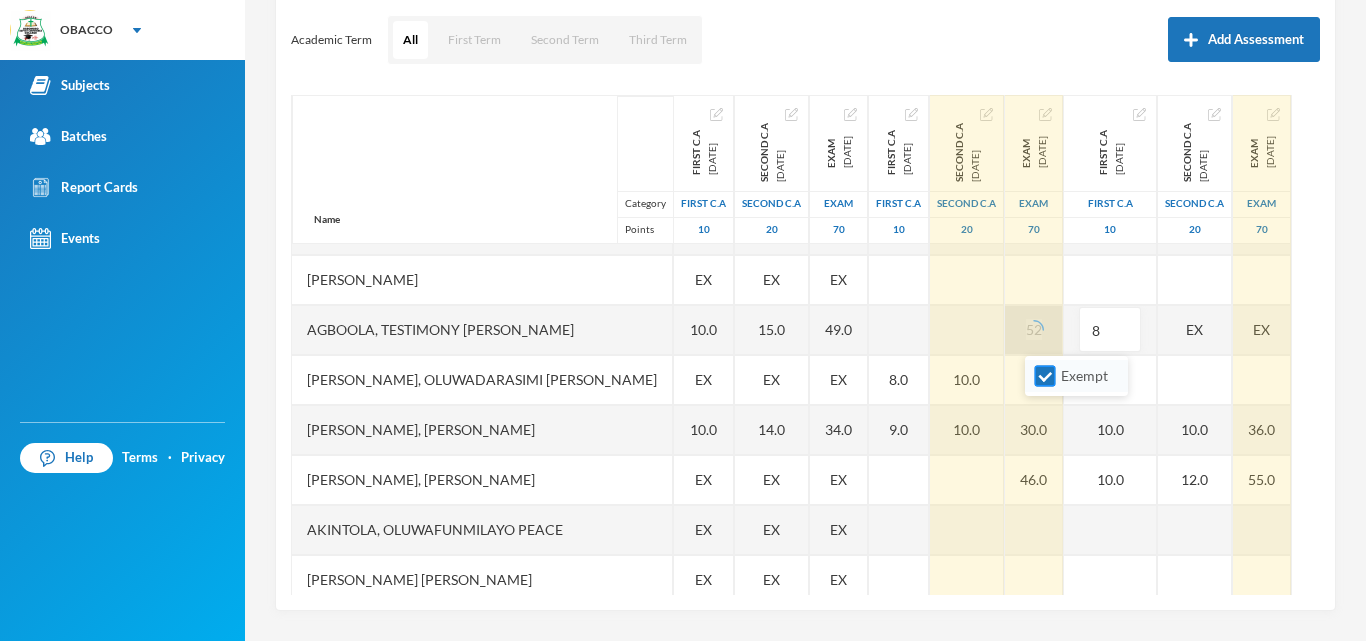 click on "Exempt" at bounding box center (1045, 376) 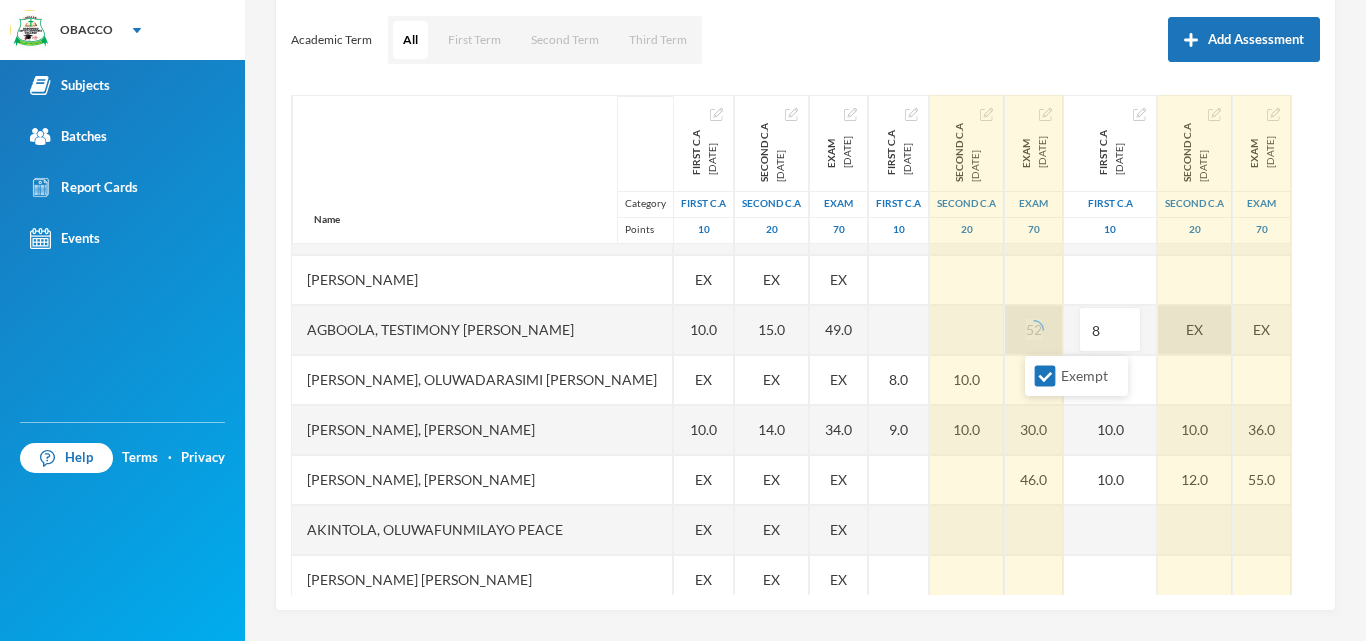 click on "EX" at bounding box center (1195, 330) 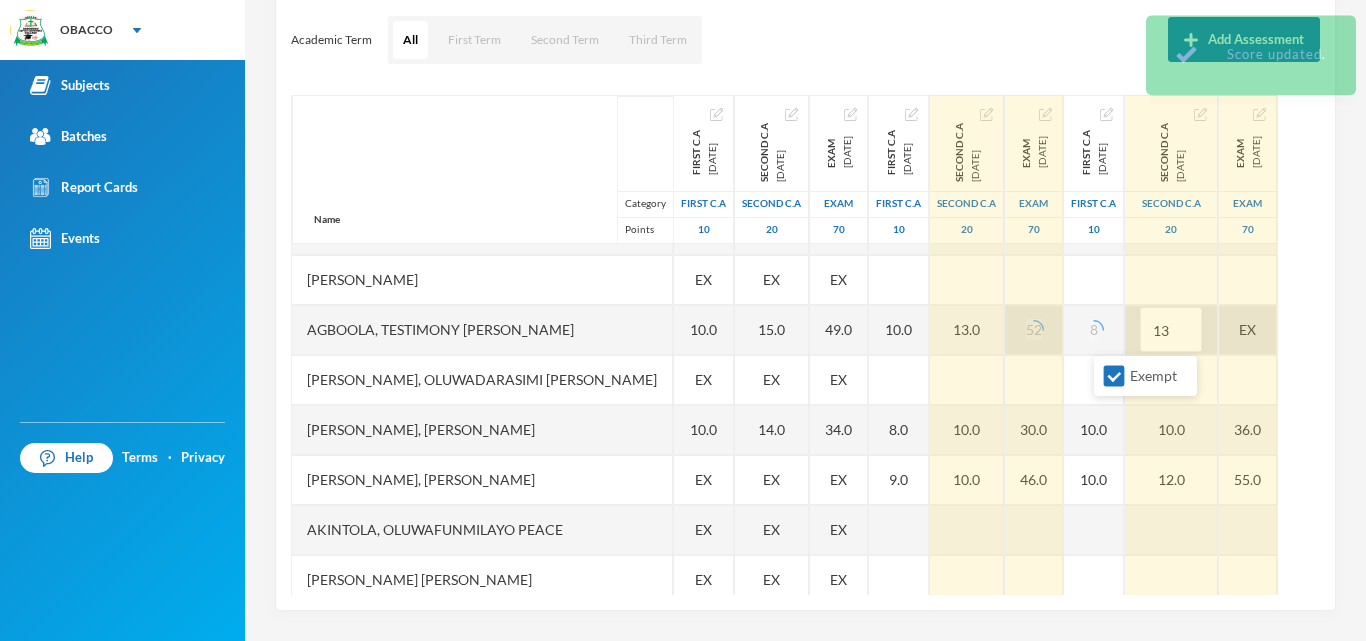 type on "13" 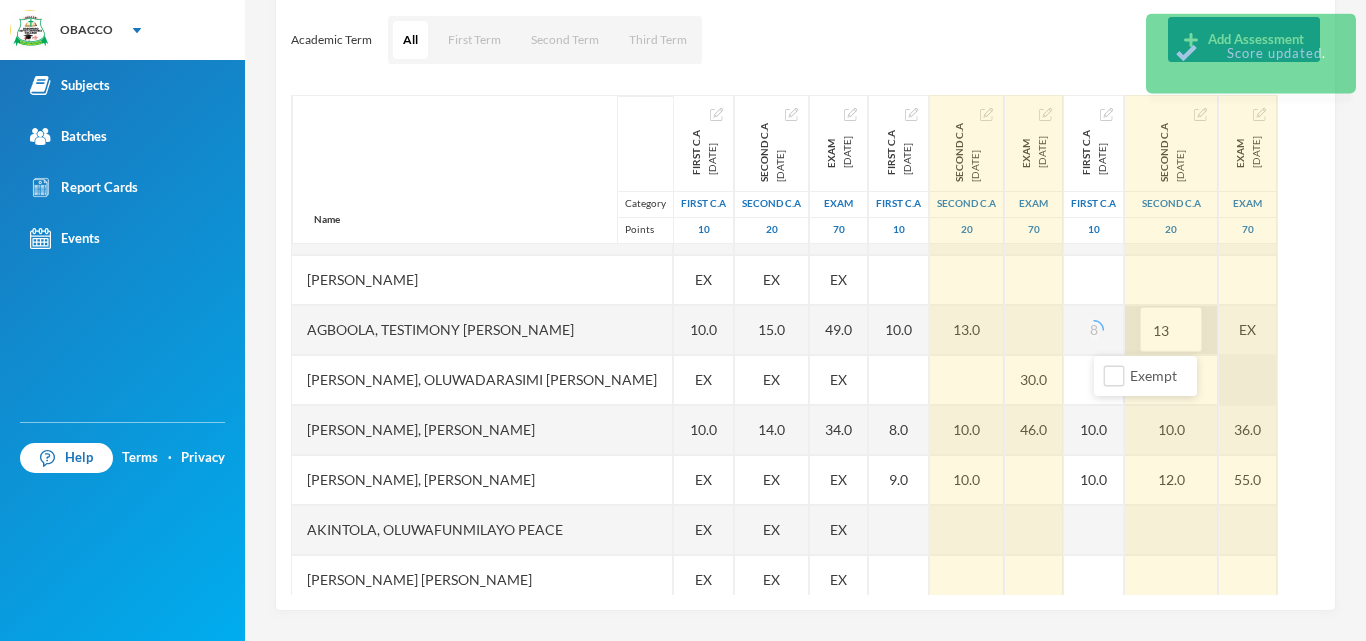 drag, startPoint x: 1201, startPoint y: 326, endPoint x: 1158, endPoint y: 373, distance: 63.702435 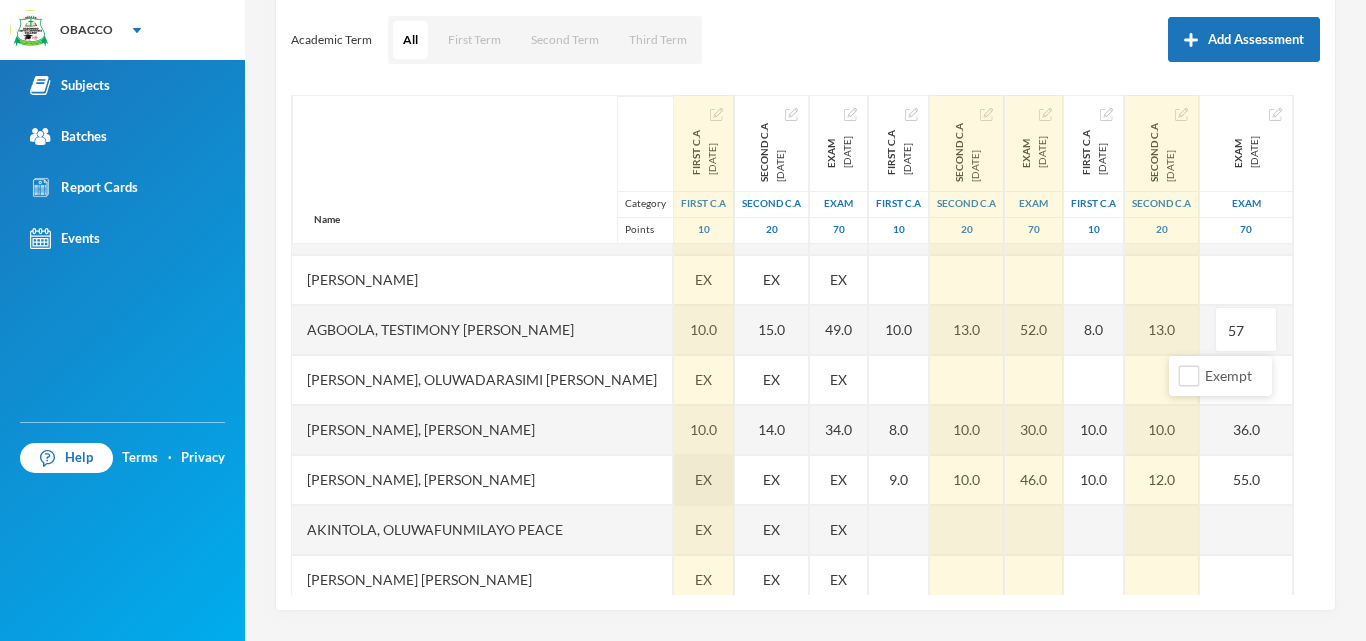 click on "EX" at bounding box center [704, 480] 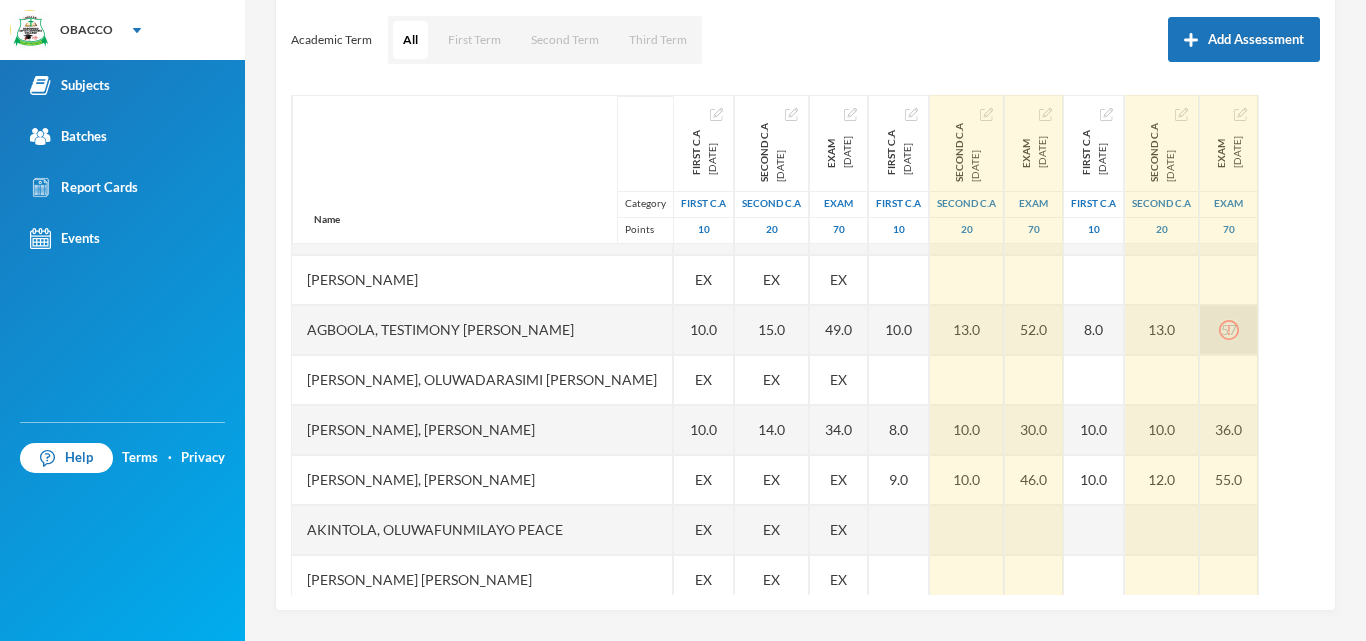 click on "57" at bounding box center [1229, 330] 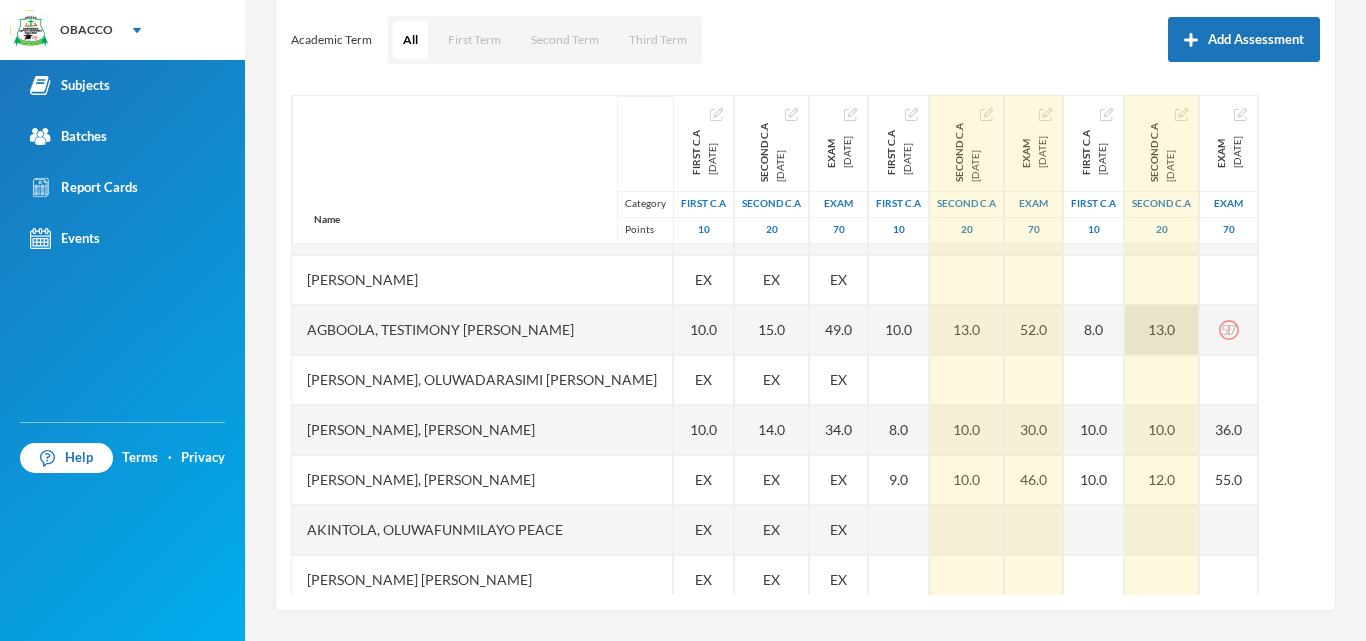 click on "13.0" at bounding box center (1162, 330) 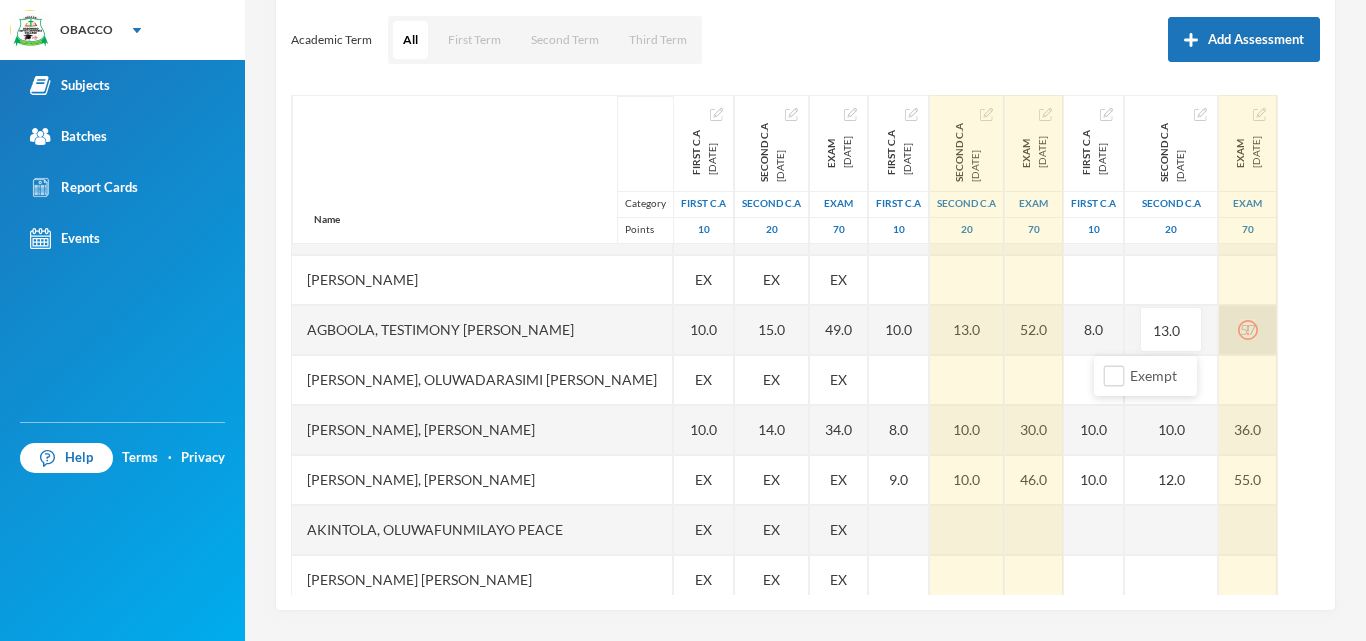 click on "57" at bounding box center [1248, 330] 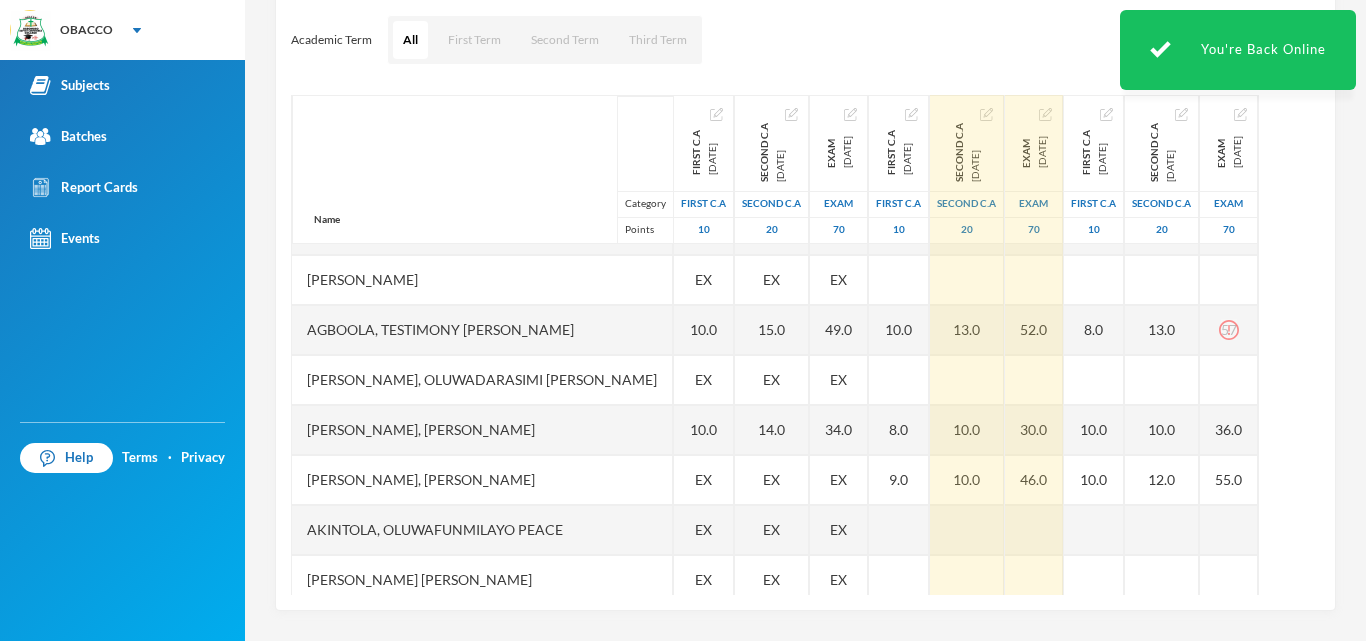 click on "Academic Term All First Term Second Term Third Term Add Assessment" at bounding box center [805, 40] 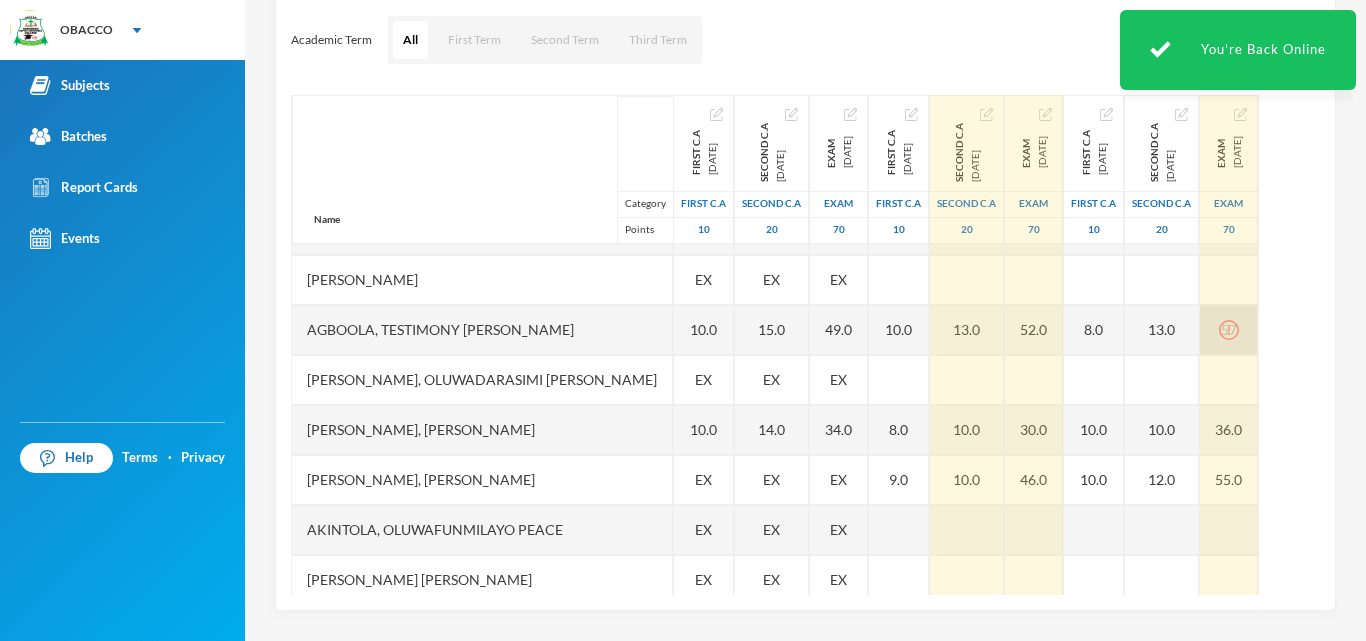 click 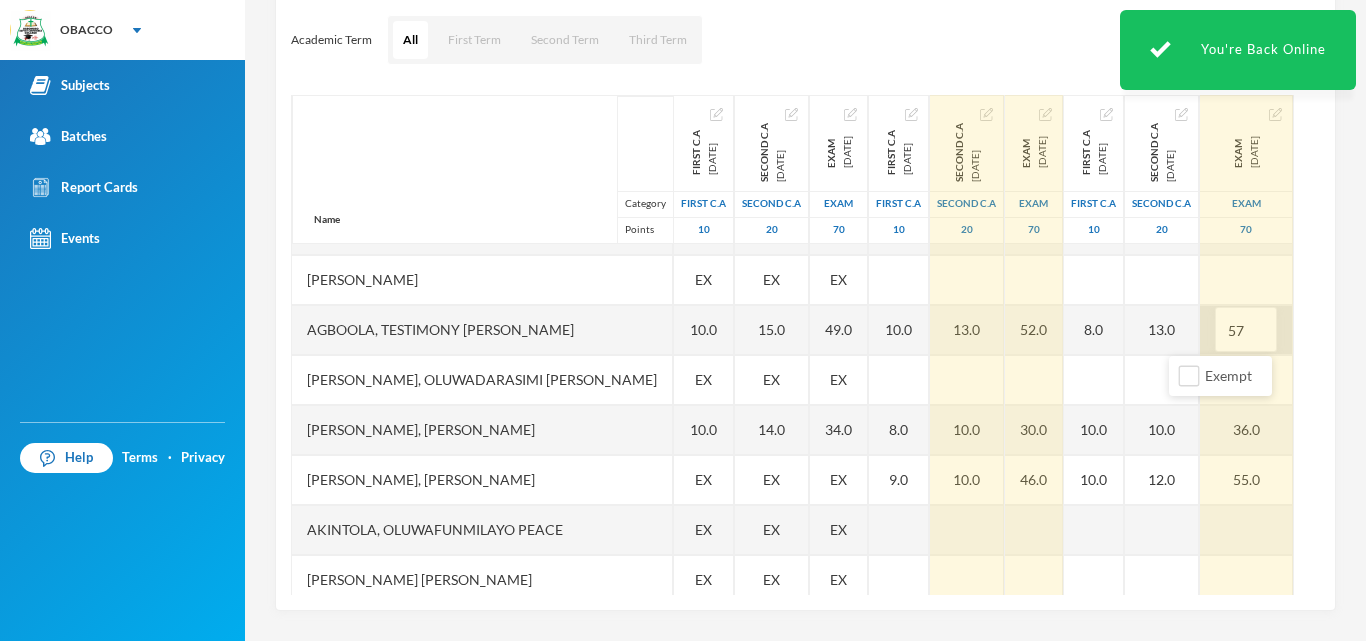type on "5" 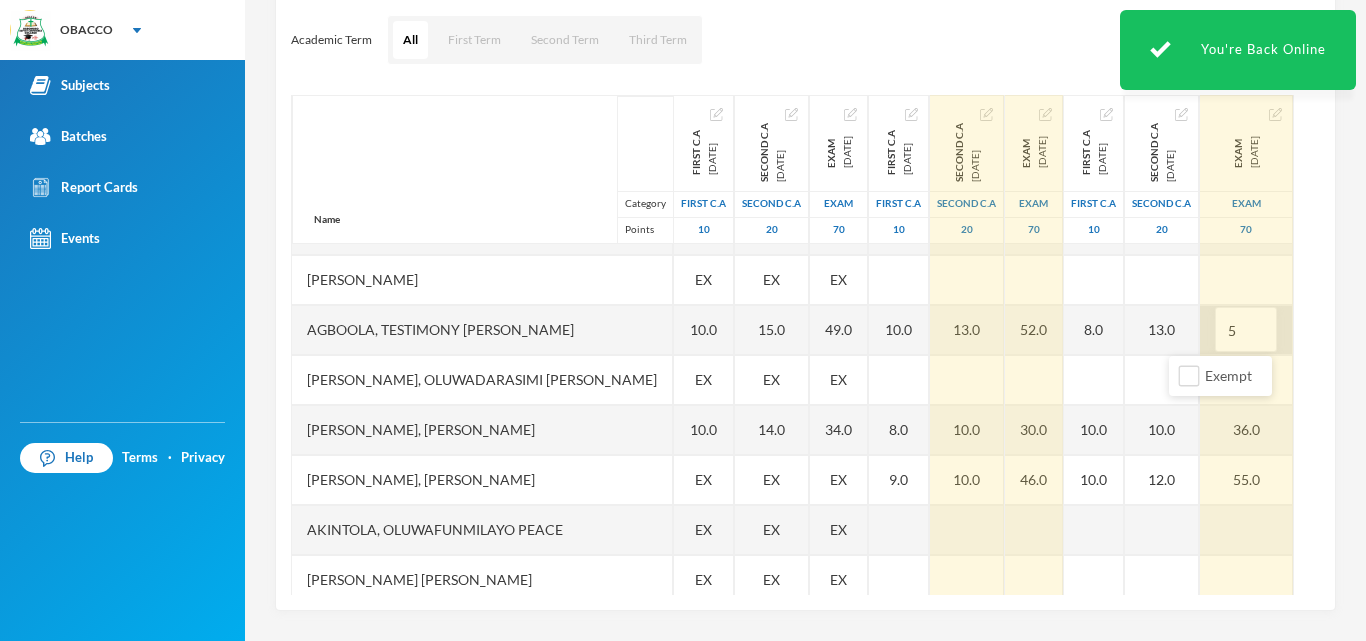 type on "57" 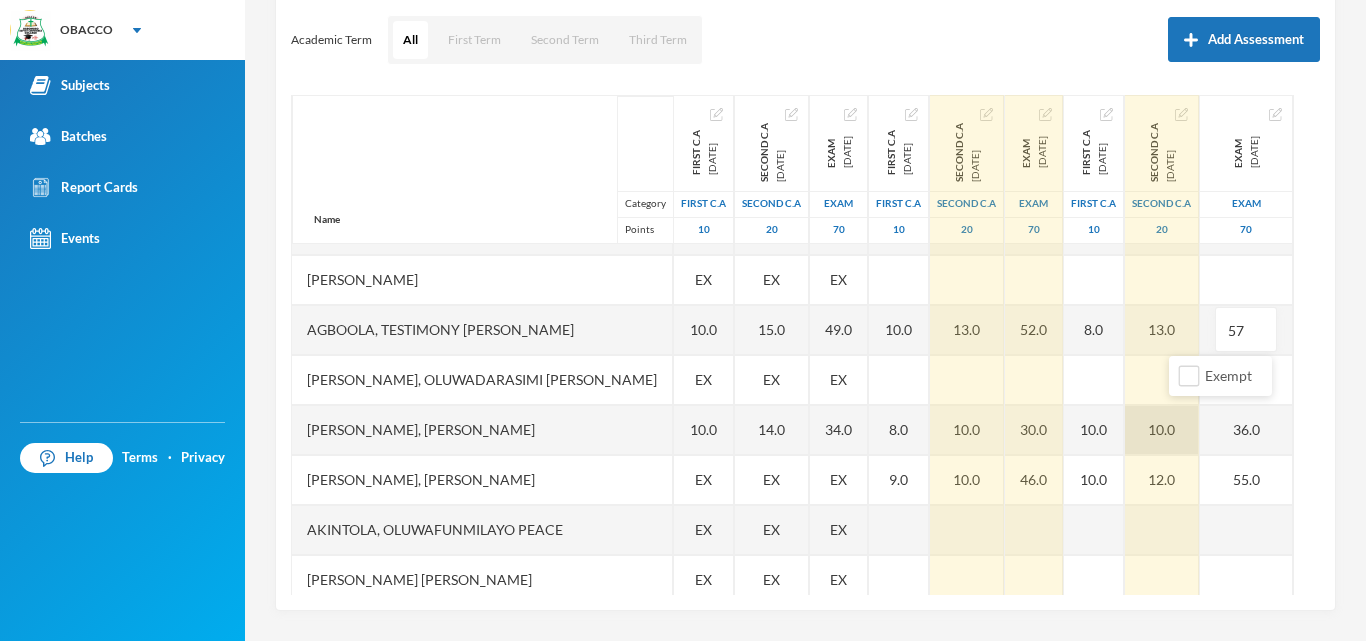 click on "10.0" at bounding box center [1162, 430] 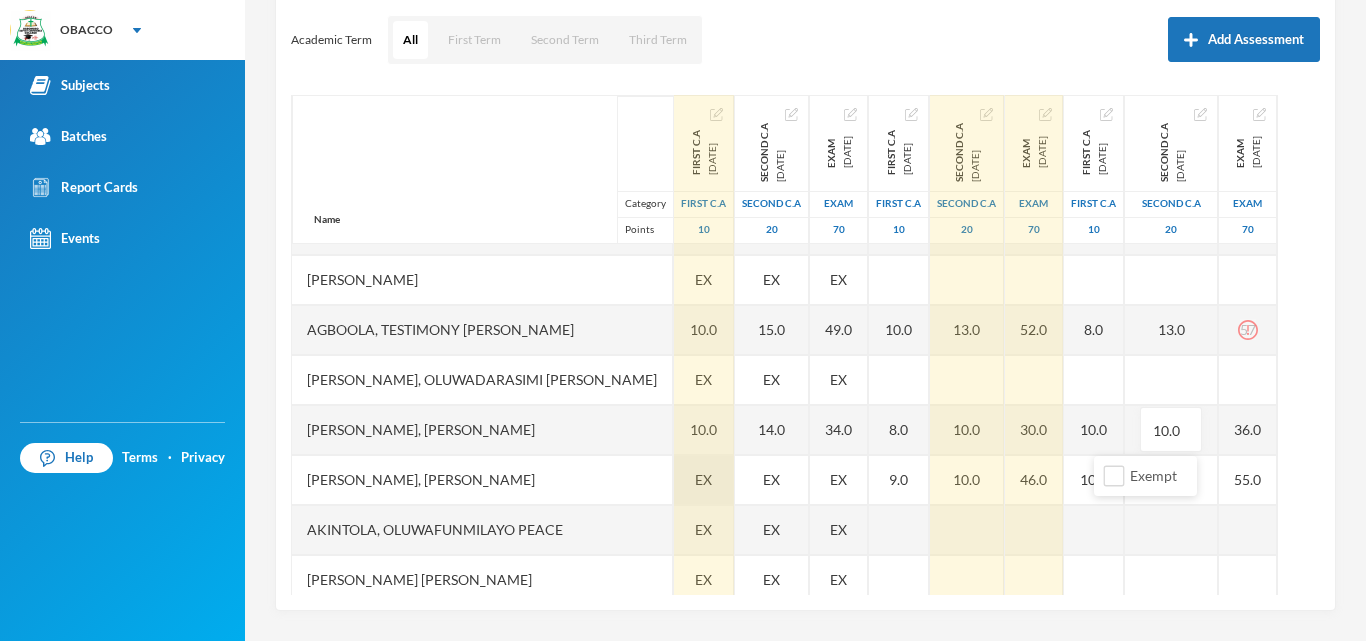click on "EX" at bounding box center (703, 479) 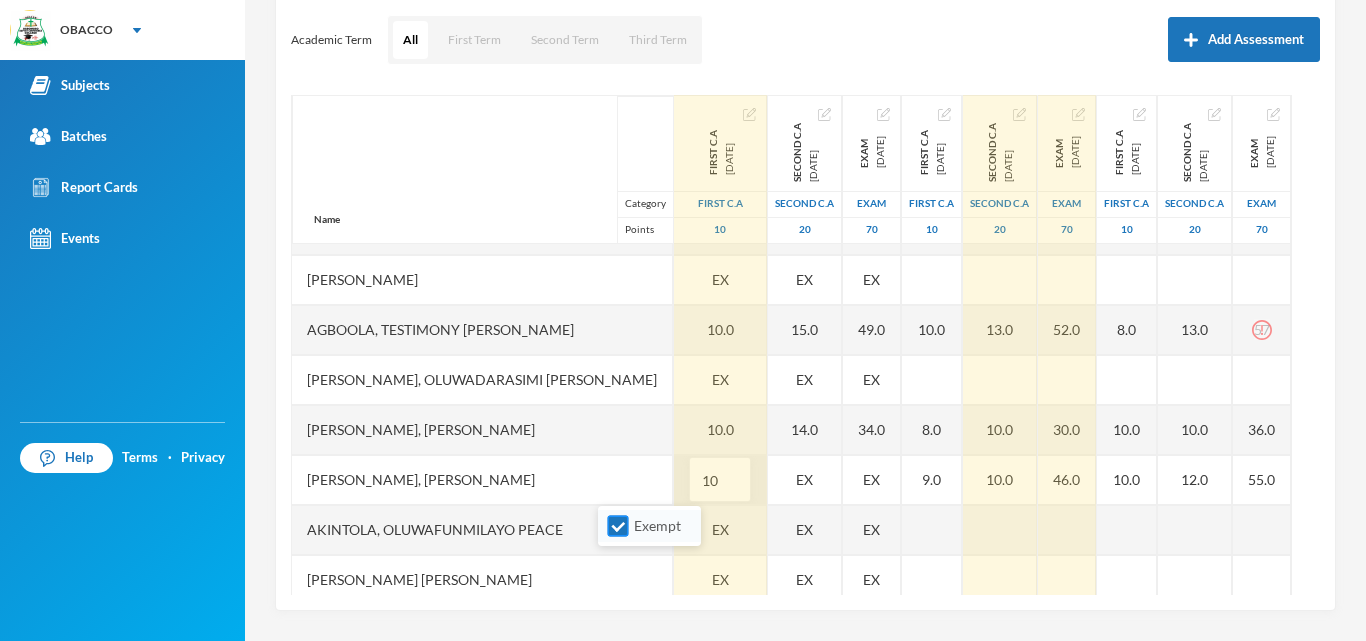 type on "10" 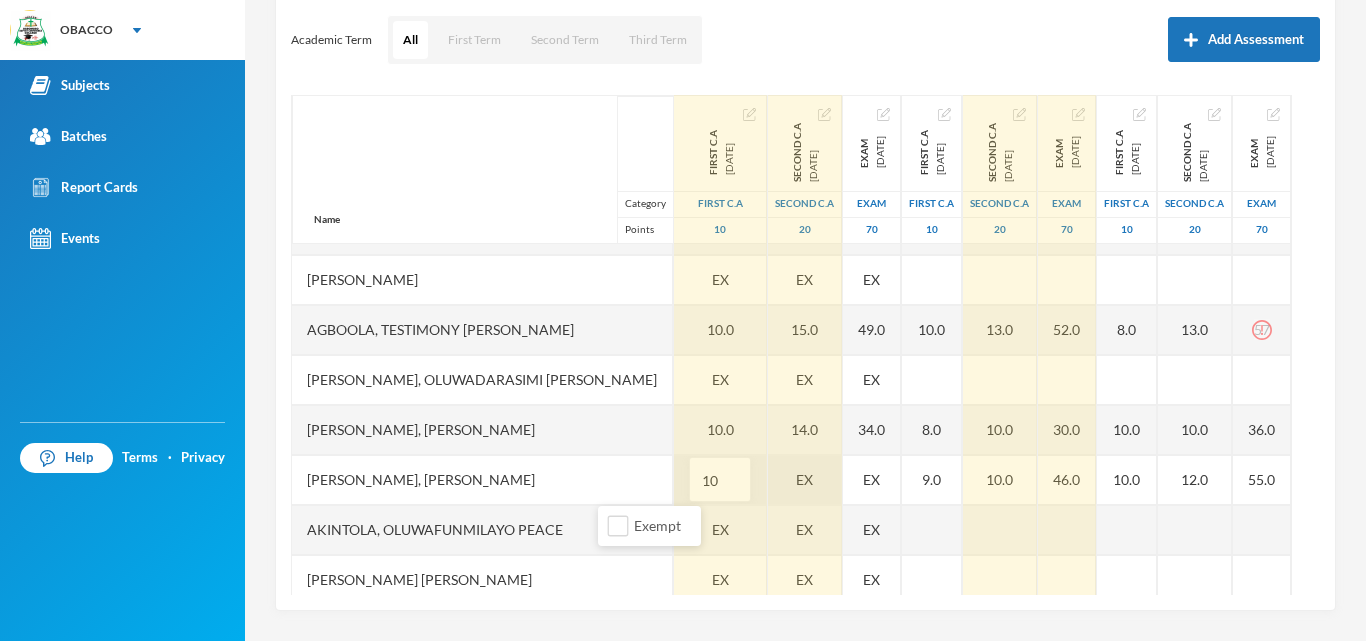 click on "EX" at bounding box center [805, 480] 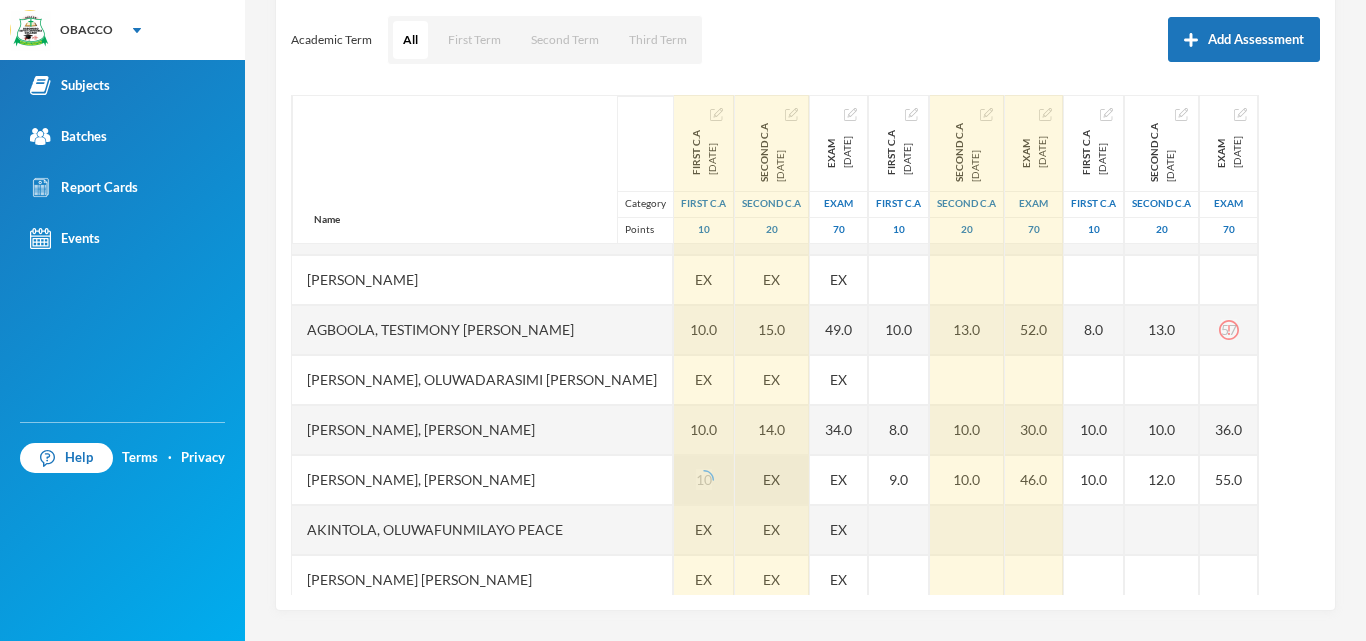 click on "EX" at bounding box center (772, 480) 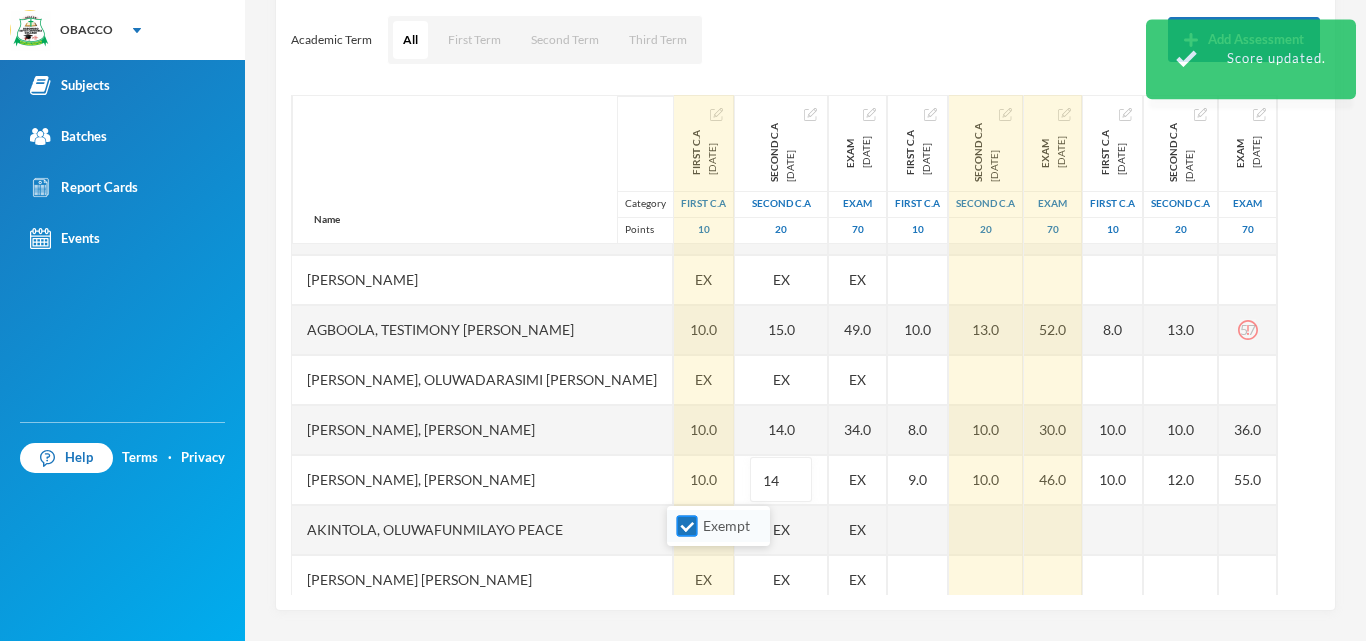 type on "14" 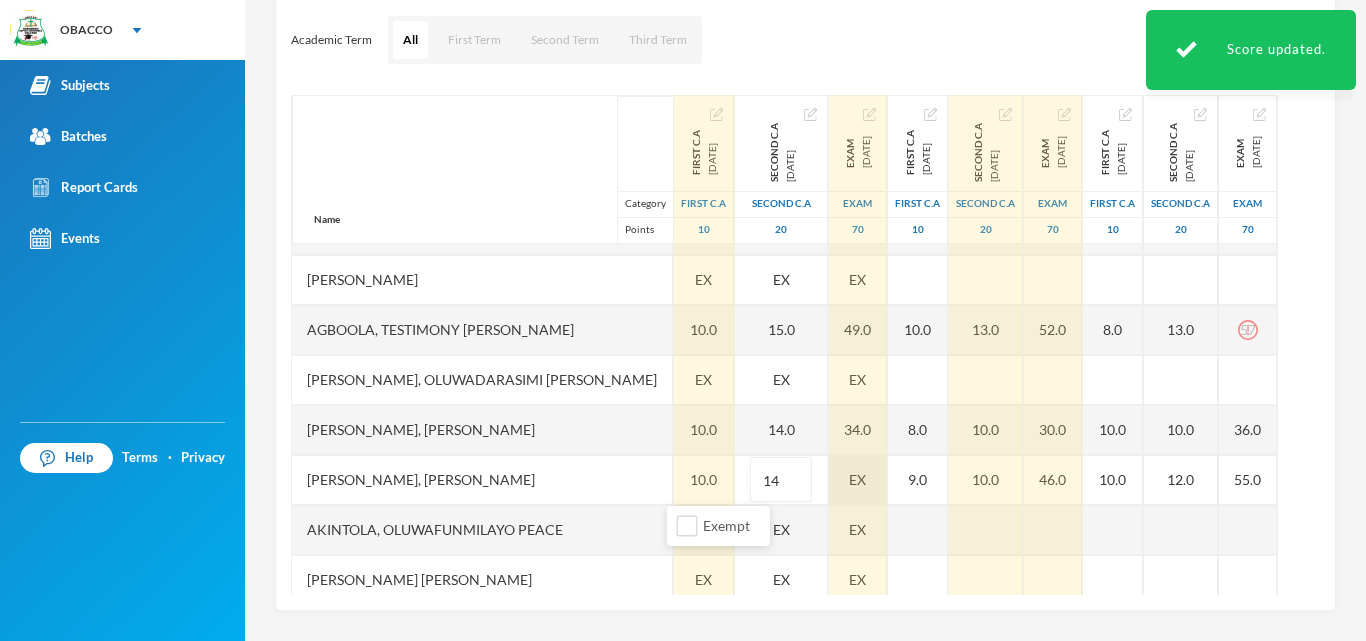 click on "EX" at bounding box center (858, 480) 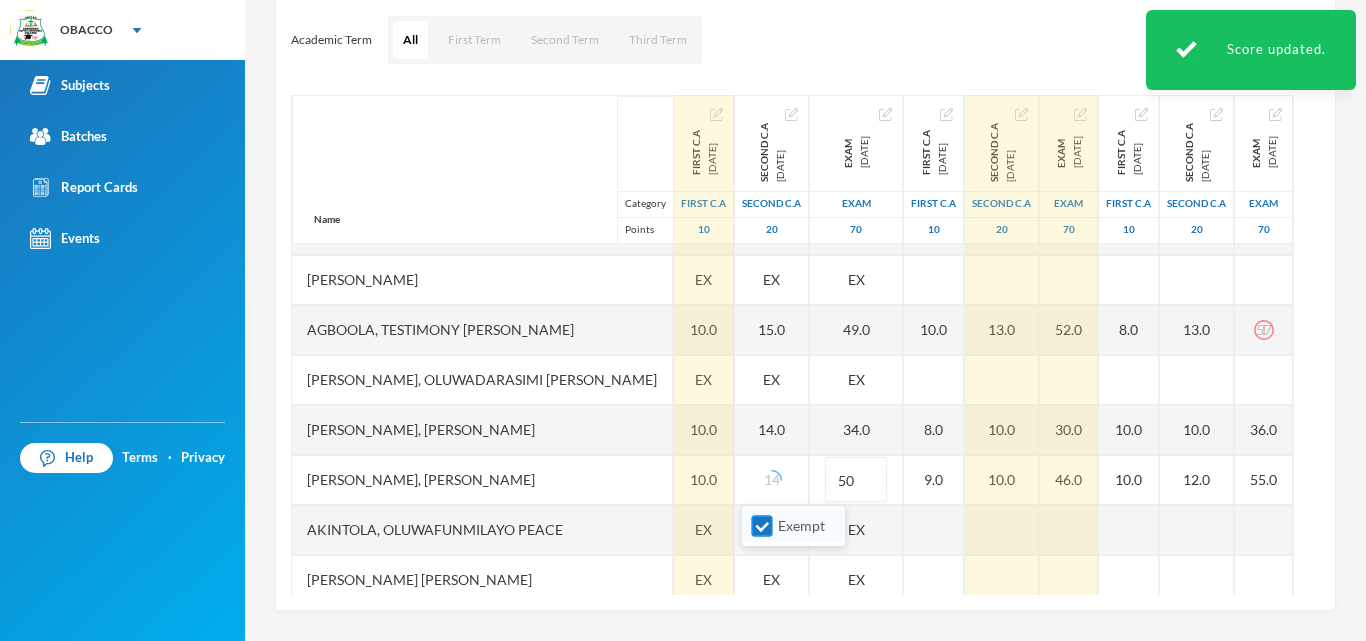 type on "50" 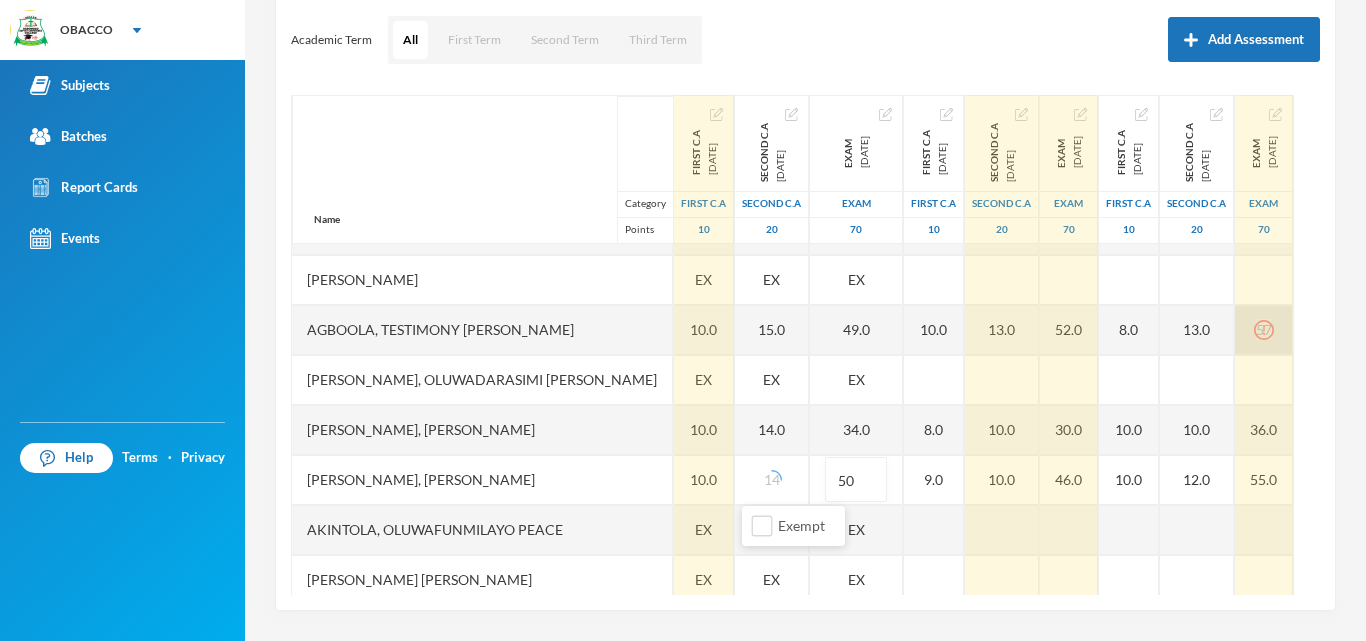 click on "57" at bounding box center (1264, 330) 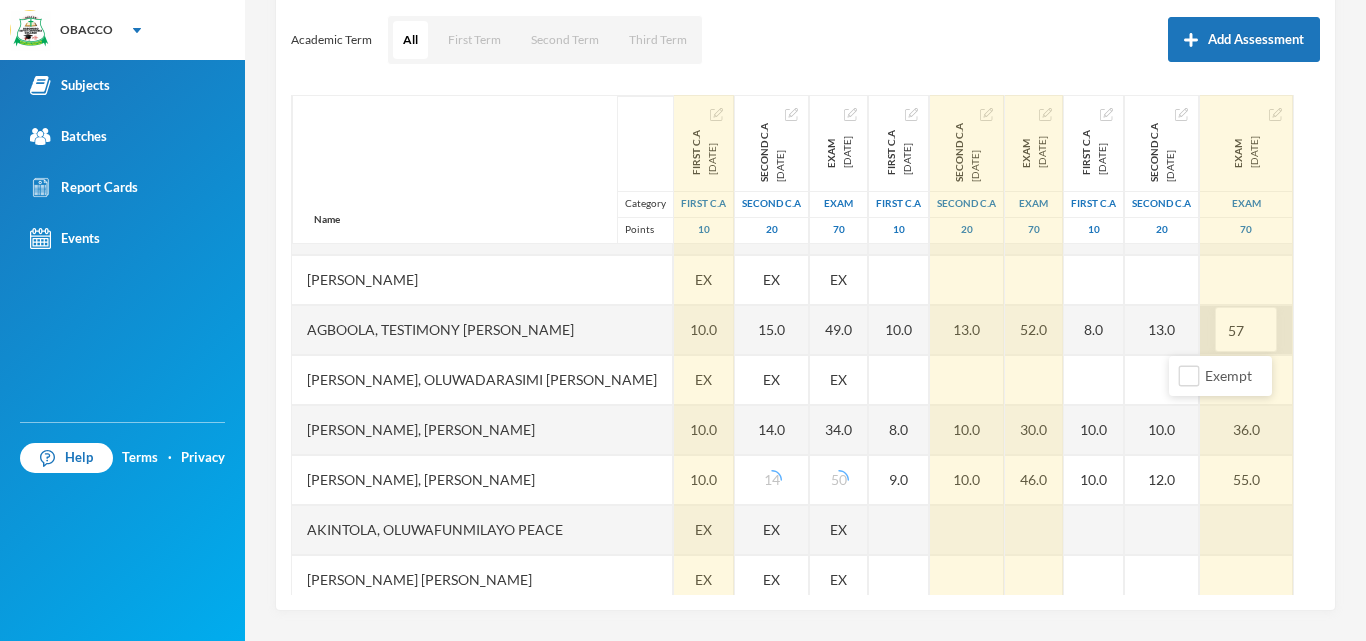 type on "5" 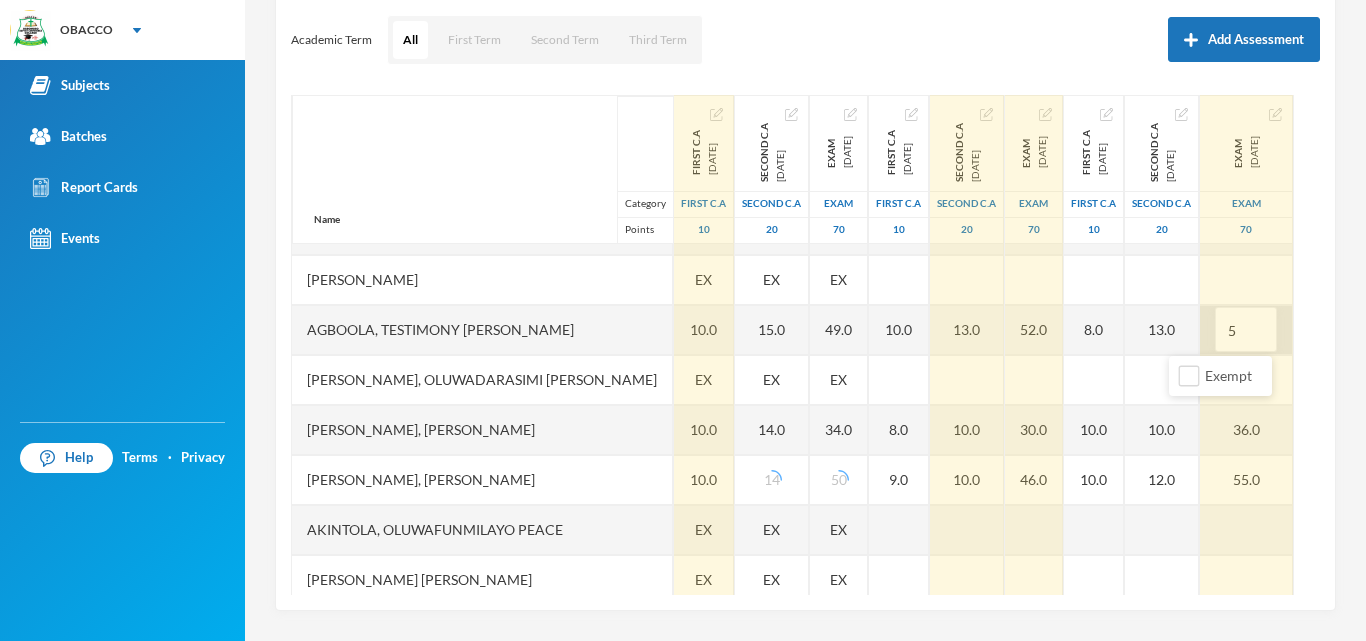 type on "57" 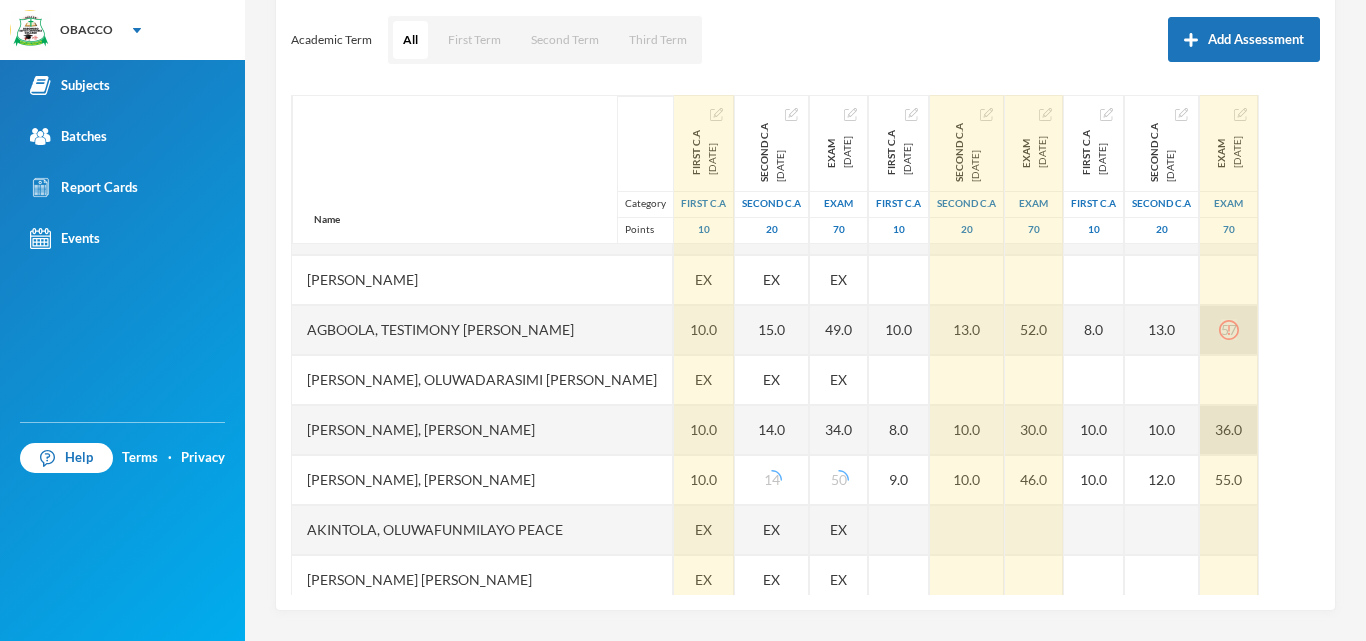 click on "36.0" at bounding box center (1229, 430) 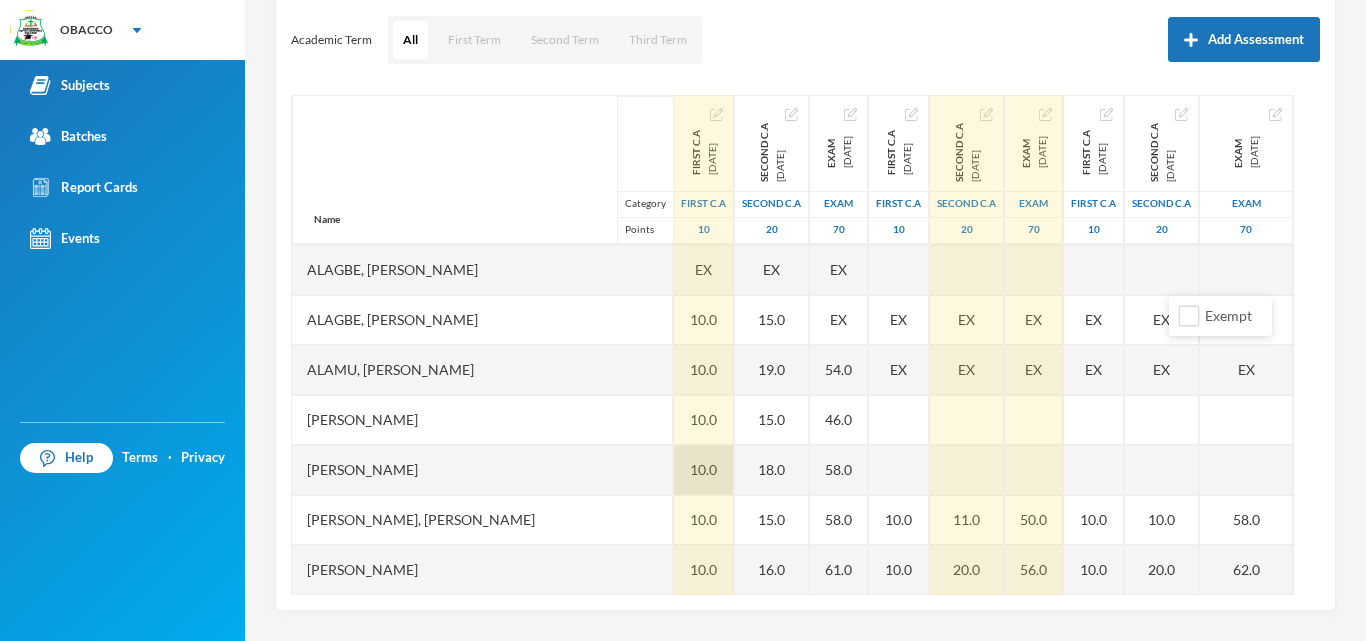 scroll, scrollTop: 1000, scrollLeft: 0, axis: vertical 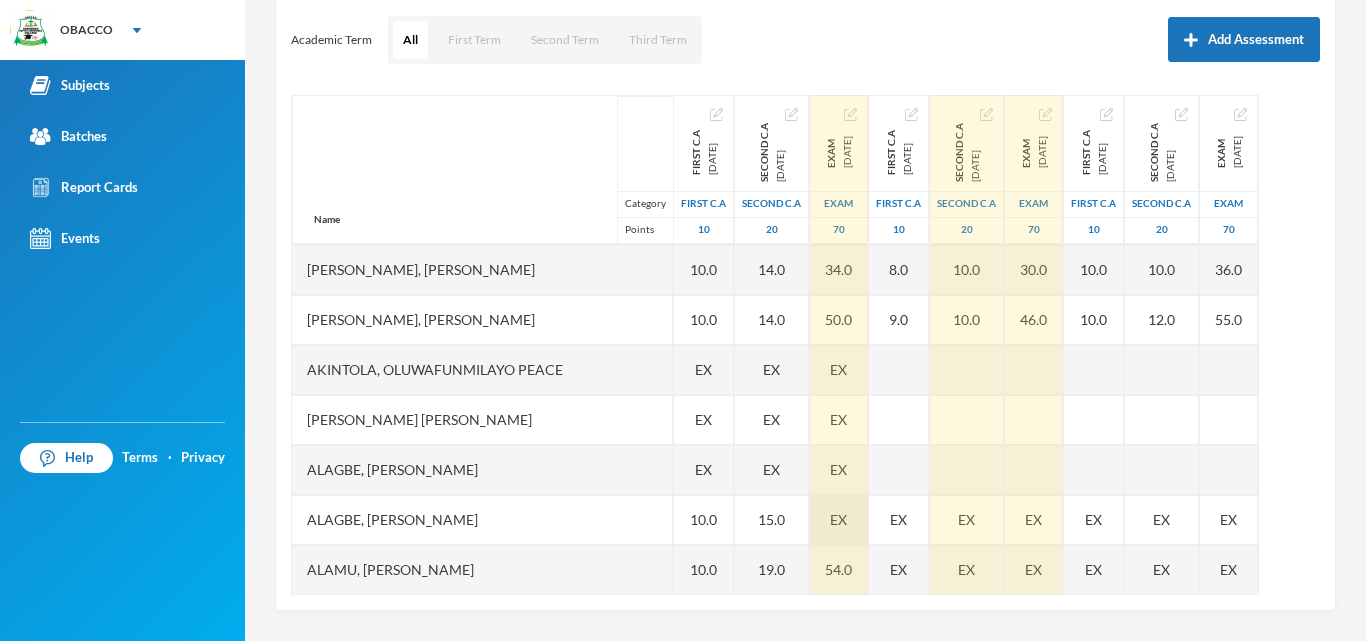 click on "EX" at bounding box center [838, 519] 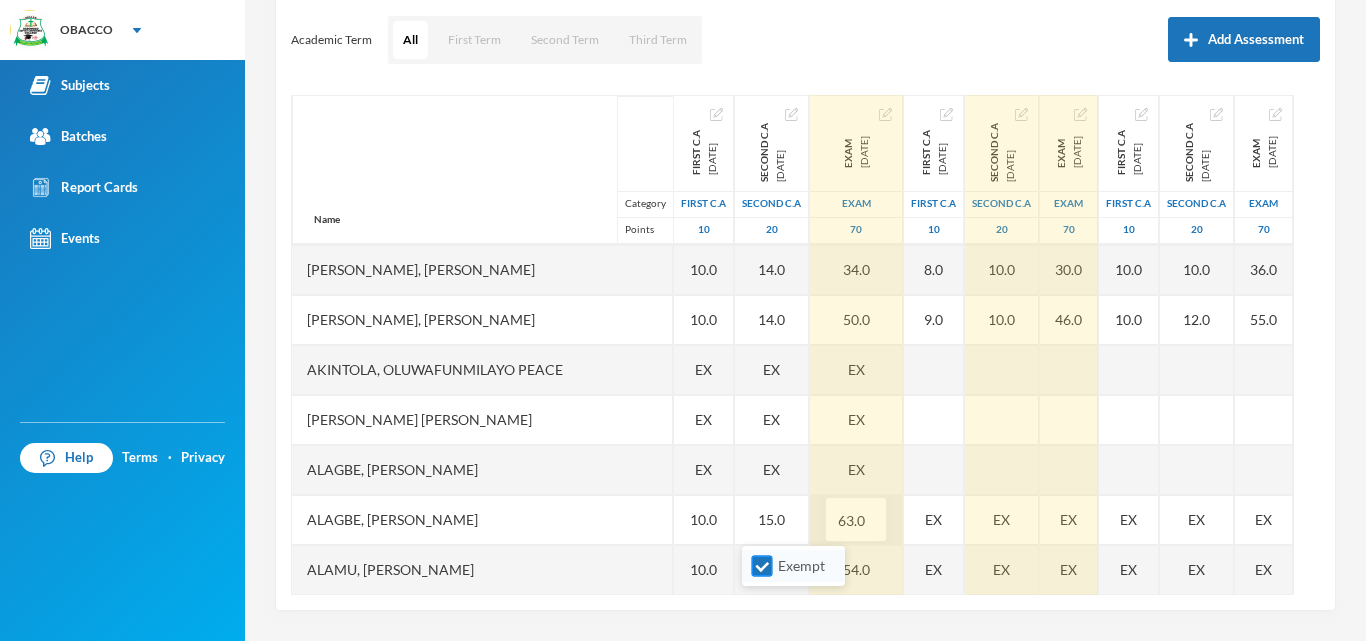 click on "Exempt" at bounding box center (762, 566) 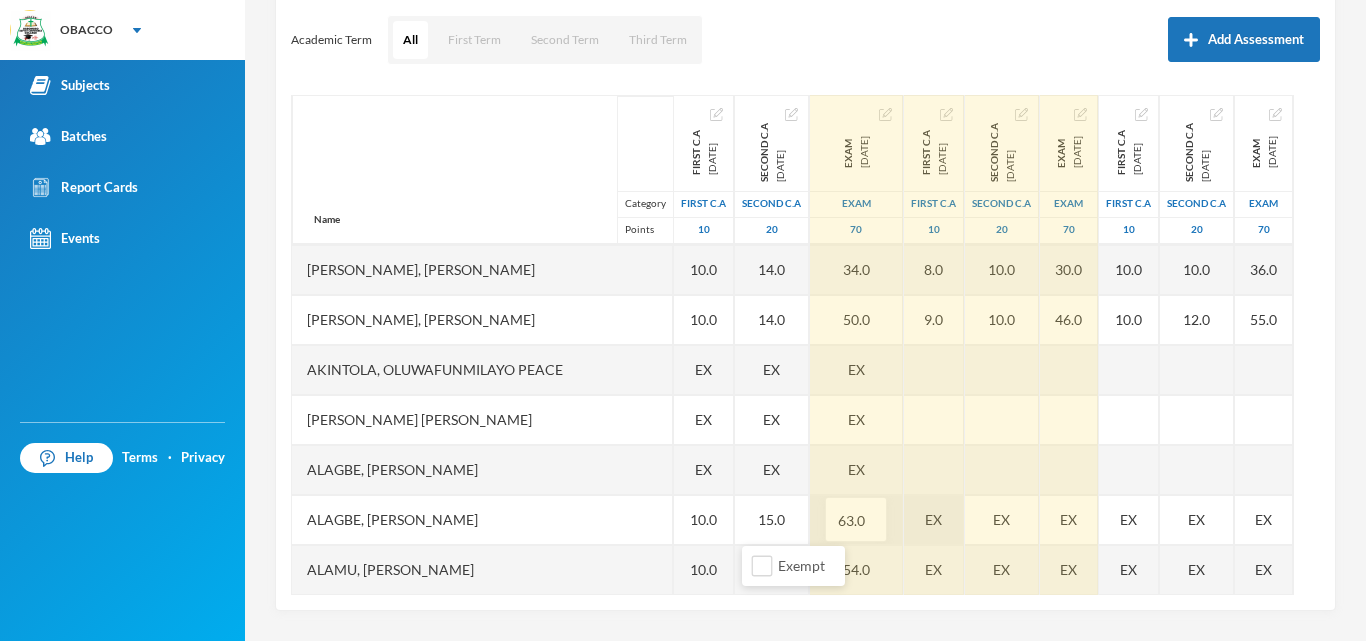 click on "Name   Category Points [PERSON_NAME] [PERSON_NAME], [PERSON_NAME], Wuraola Happiness [PERSON_NAME] [PERSON_NAME], [PERSON_NAME], [PERSON_NAME] [PERSON_NAME] Mercy [PERSON_NAME] [PERSON_NAME], [PERSON_NAME], [PERSON_NAME], [PERSON_NAME], [PERSON_NAME] [PERSON_NAME] [PERSON_NAME], Oluwamayokun [PERSON_NAME], [PERSON_NAME], [PERSON_NAME], [PERSON_NAME] [PERSON_NAME], [PERSON_NAME], Testimony [PERSON_NAME], [PERSON_NAME], [PERSON_NAME] [PERSON_NAME] [PERSON_NAME], [PERSON_NAME] [PERSON_NAME], [PERSON_NAME], [PERSON_NAME] [PERSON_NAME], Ololade [PERSON_NAME], [PERSON_NAME], [PERSON_NAME], Adesewa [PERSON_NAME], [PERSON_NAME], [PERSON_NAME], [PERSON_NAME] [PERSON_NAME], Oluwadamilare [PERSON_NAME], [PERSON_NAME], [PERSON_NAME], [PERSON_NAME], [PERSON_NAME] 10 10.0" at bounding box center (805, 345) 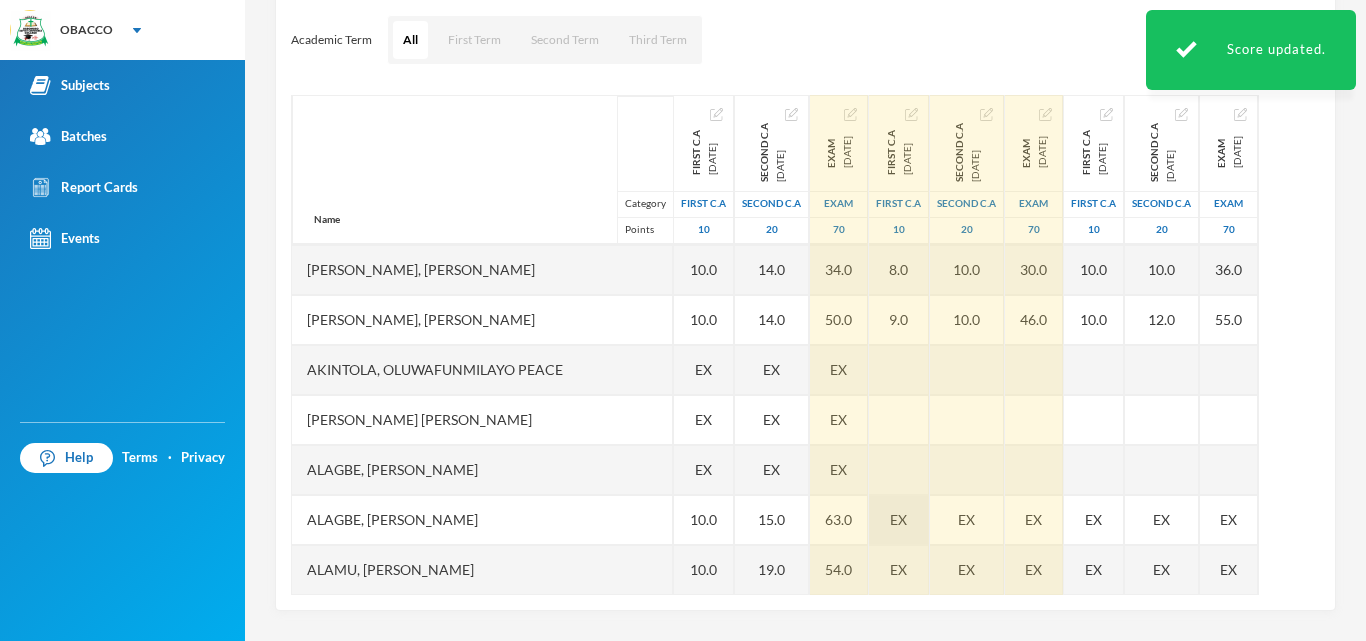 click on "EX" at bounding box center (898, 519) 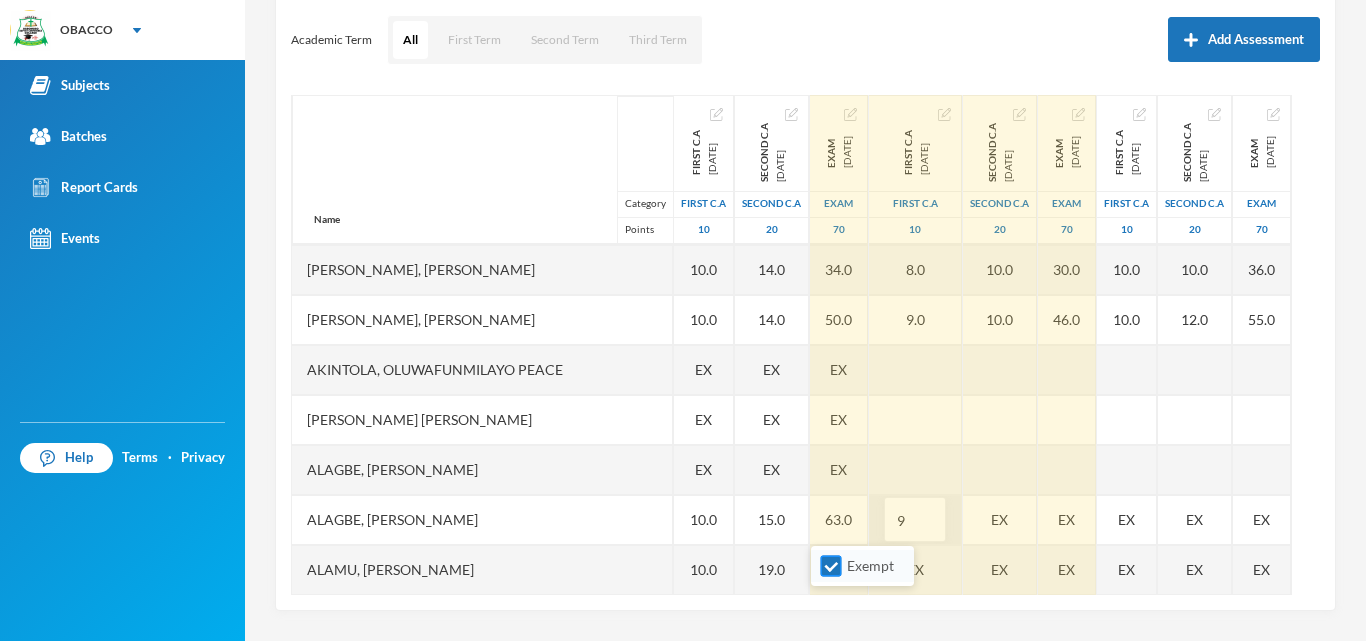 type on "9" 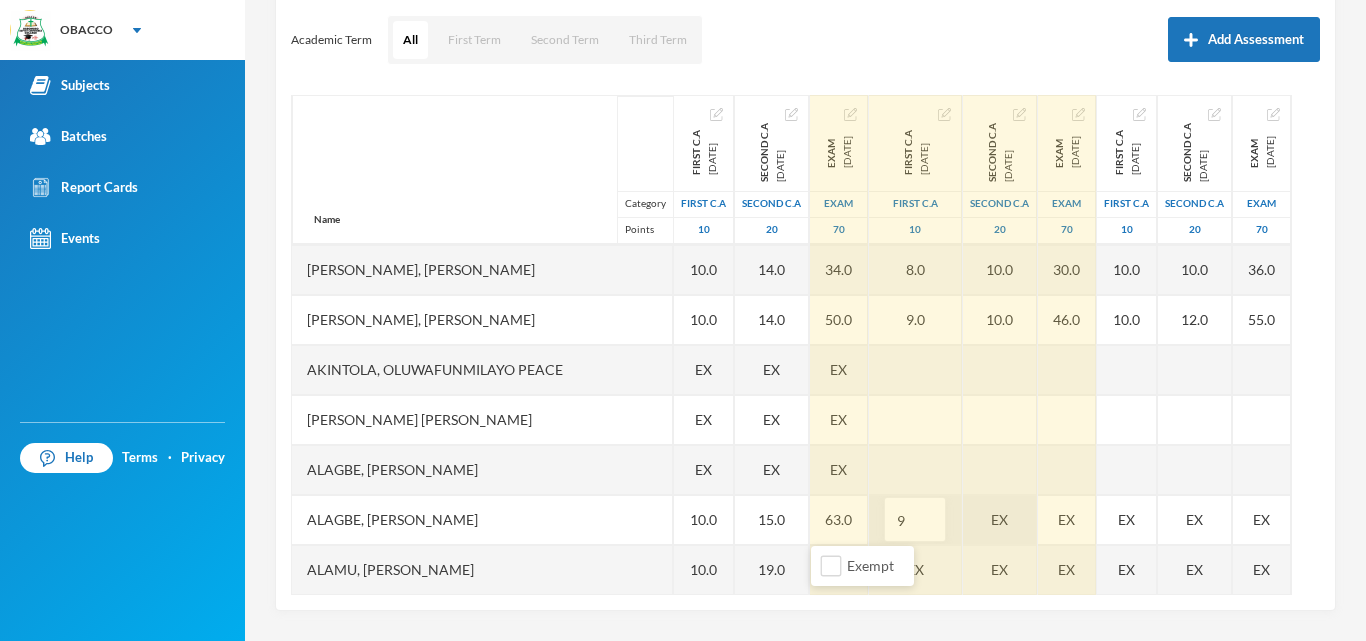 click on "EX" at bounding box center (1000, 520) 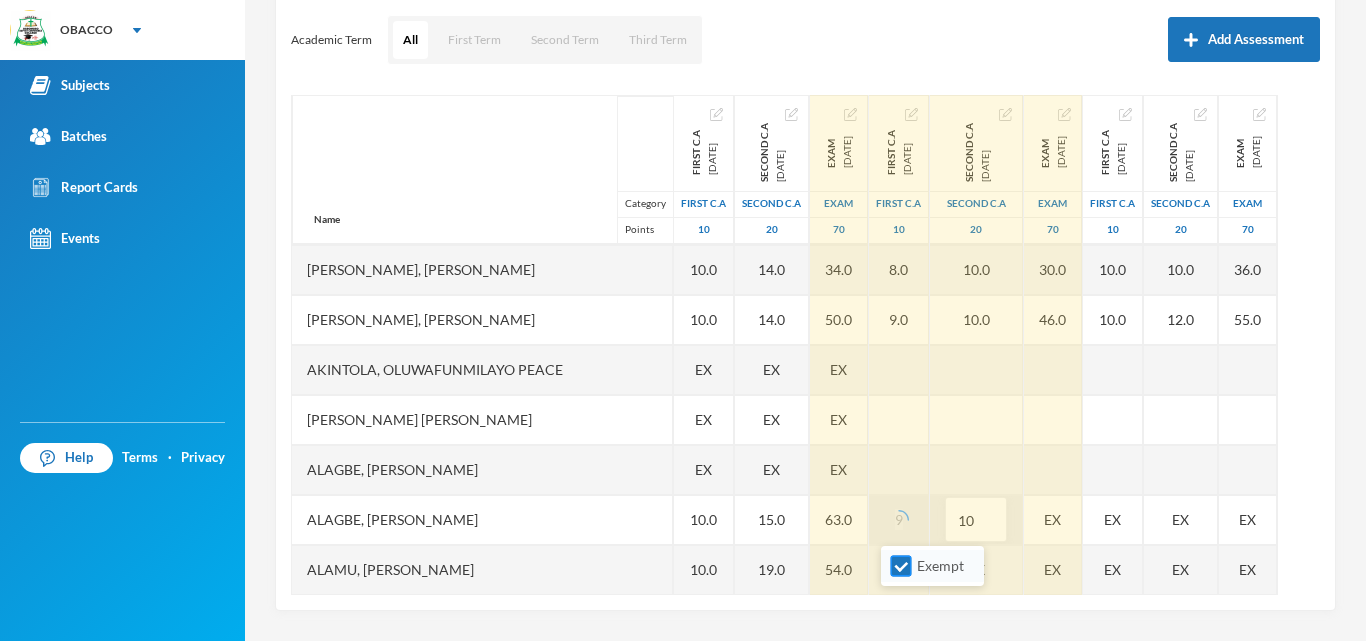 type on "10" 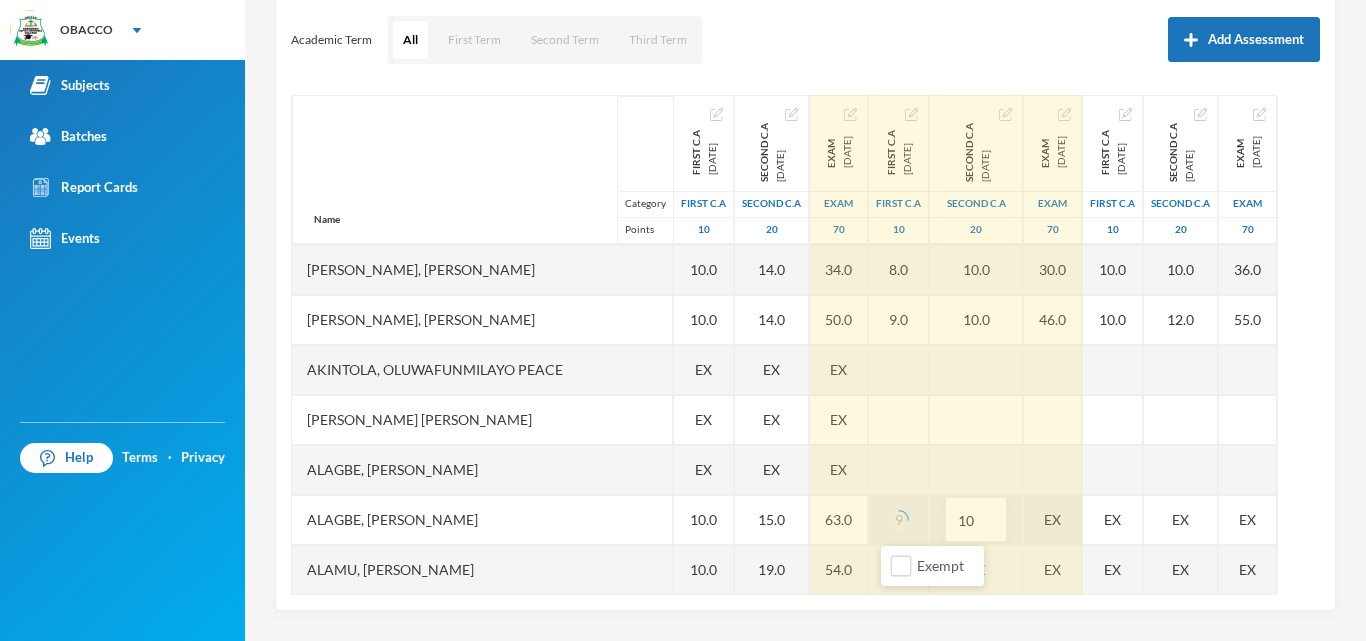 click on "EX" at bounding box center [1053, 520] 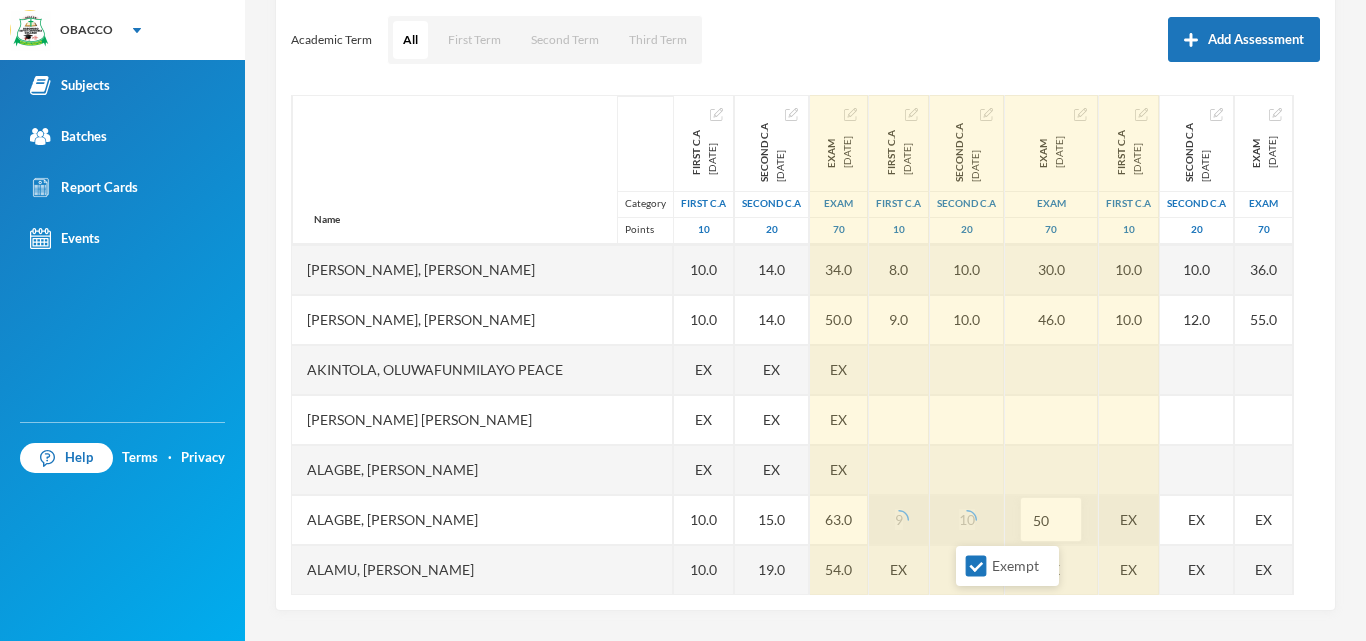 click on "Exempt" at bounding box center [976, 566] 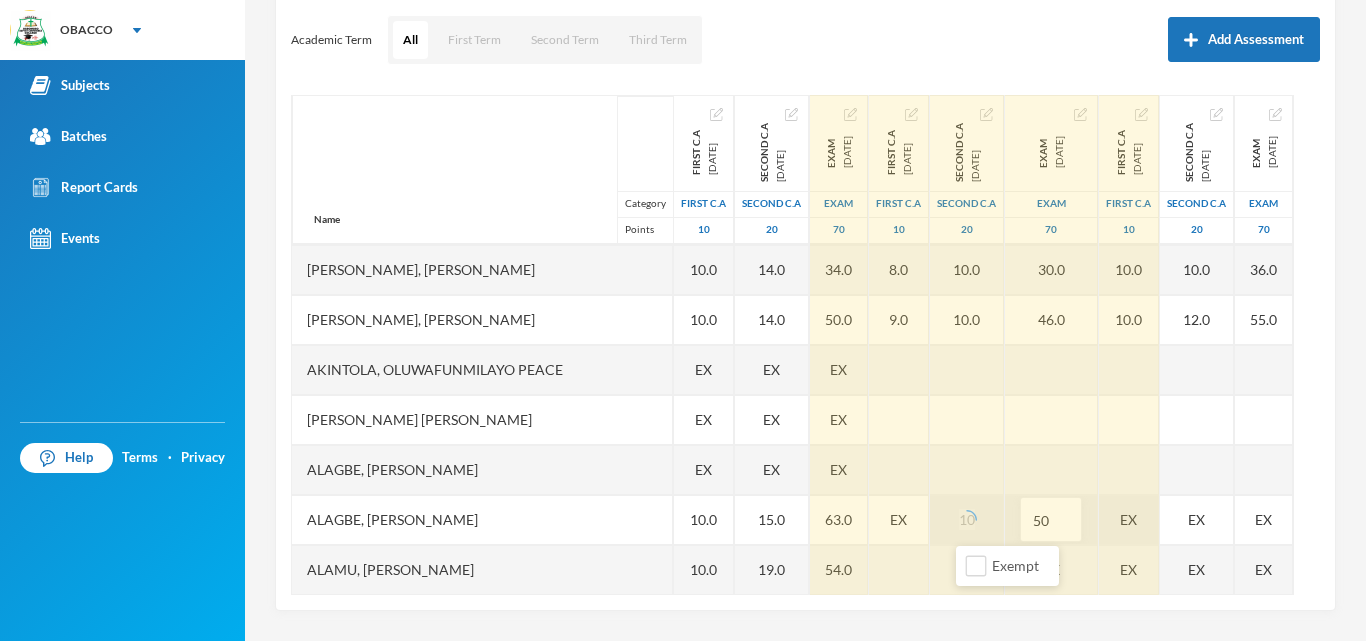 click on "EX" at bounding box center [1129, 520] 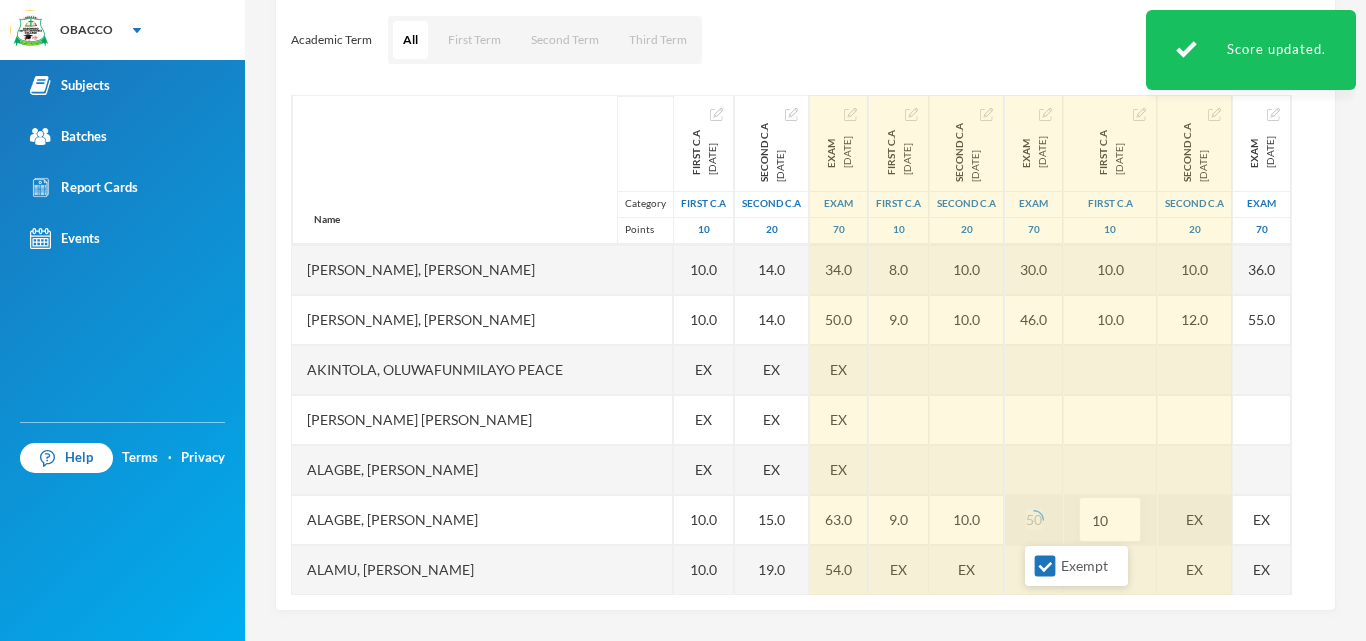 type on "10" 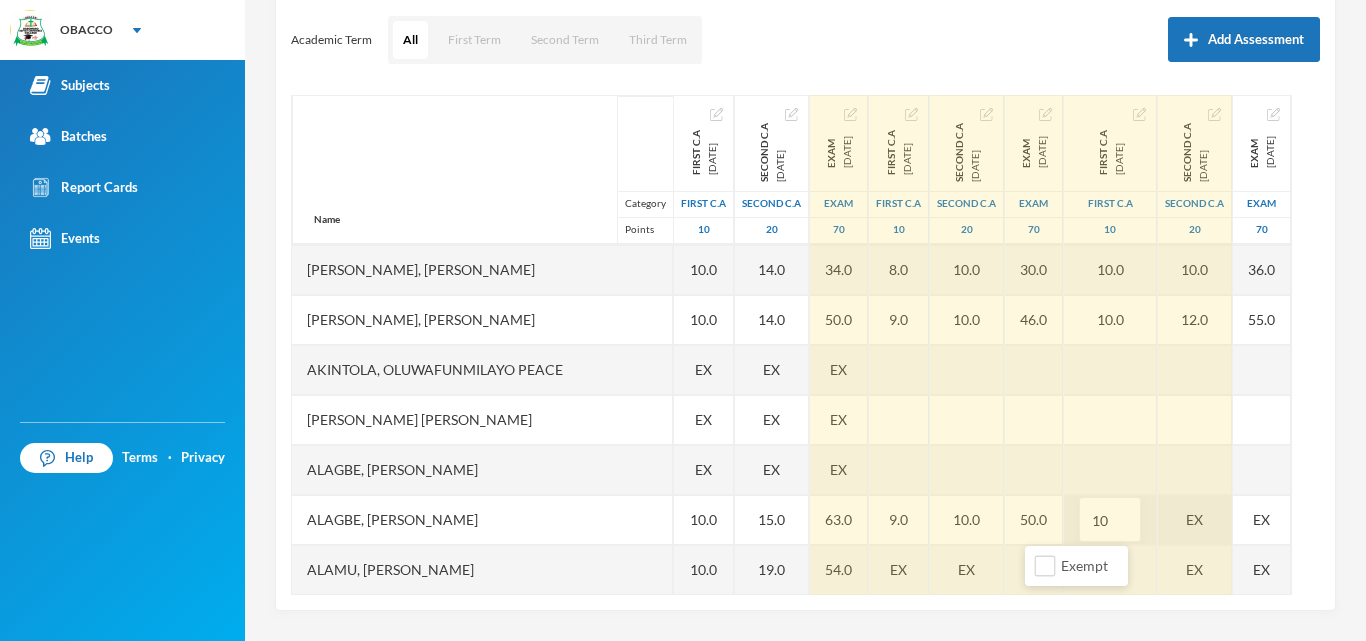 click on "EX" at bounding box center [1195, 520] 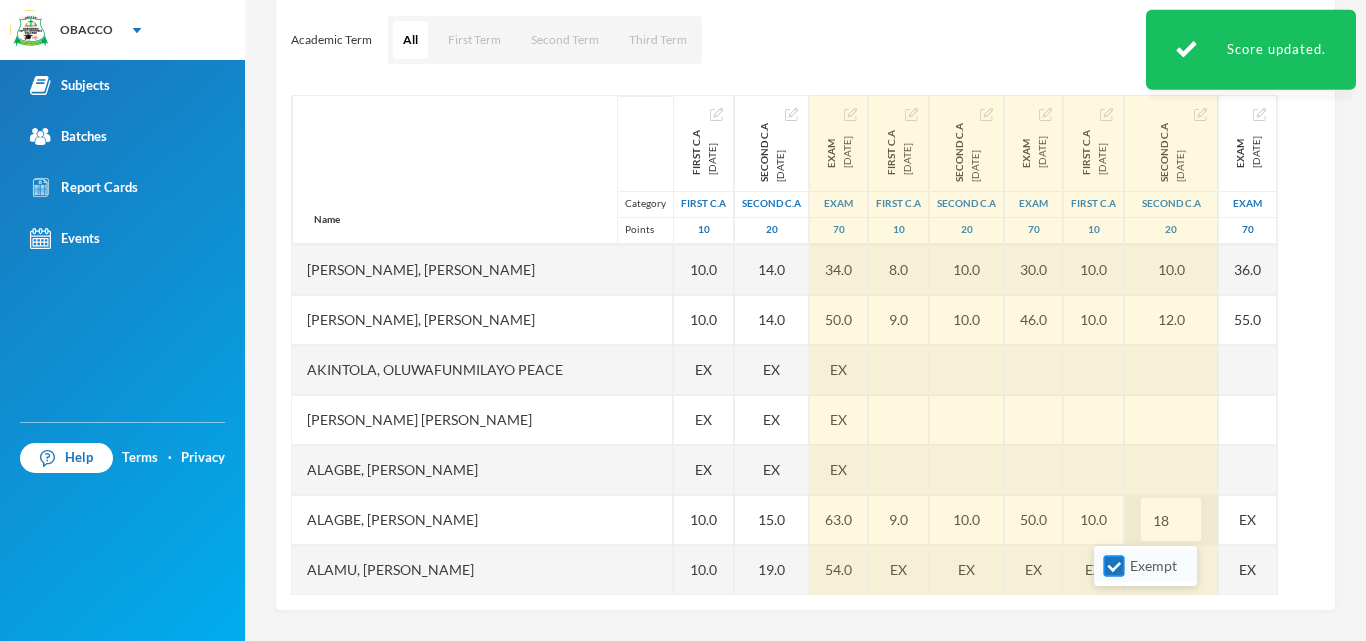 type on "18" 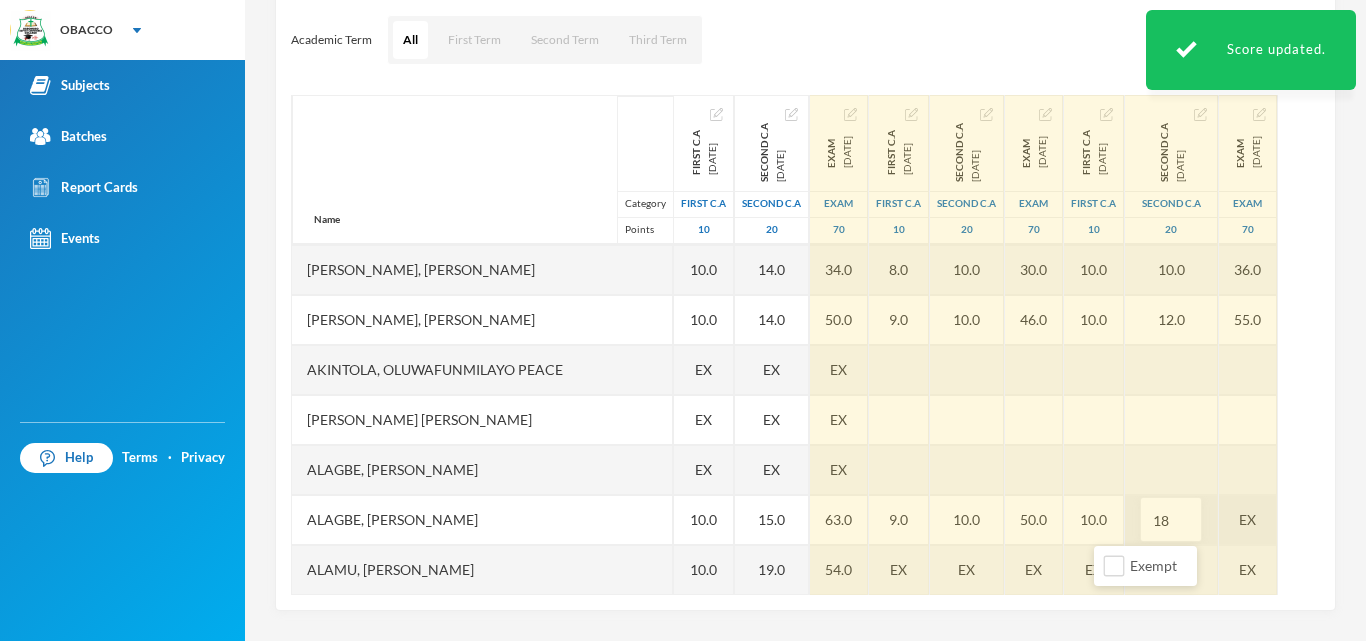 click on "EX" at bounding box center (1248, 520) 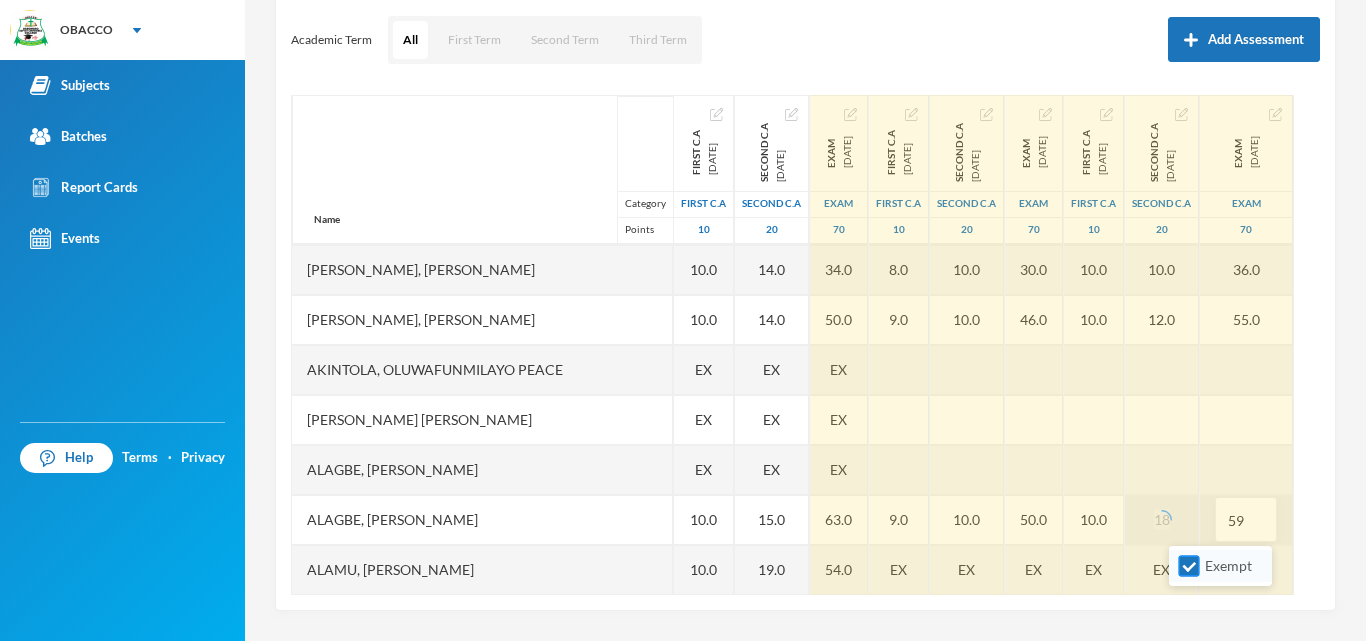 type on "59" 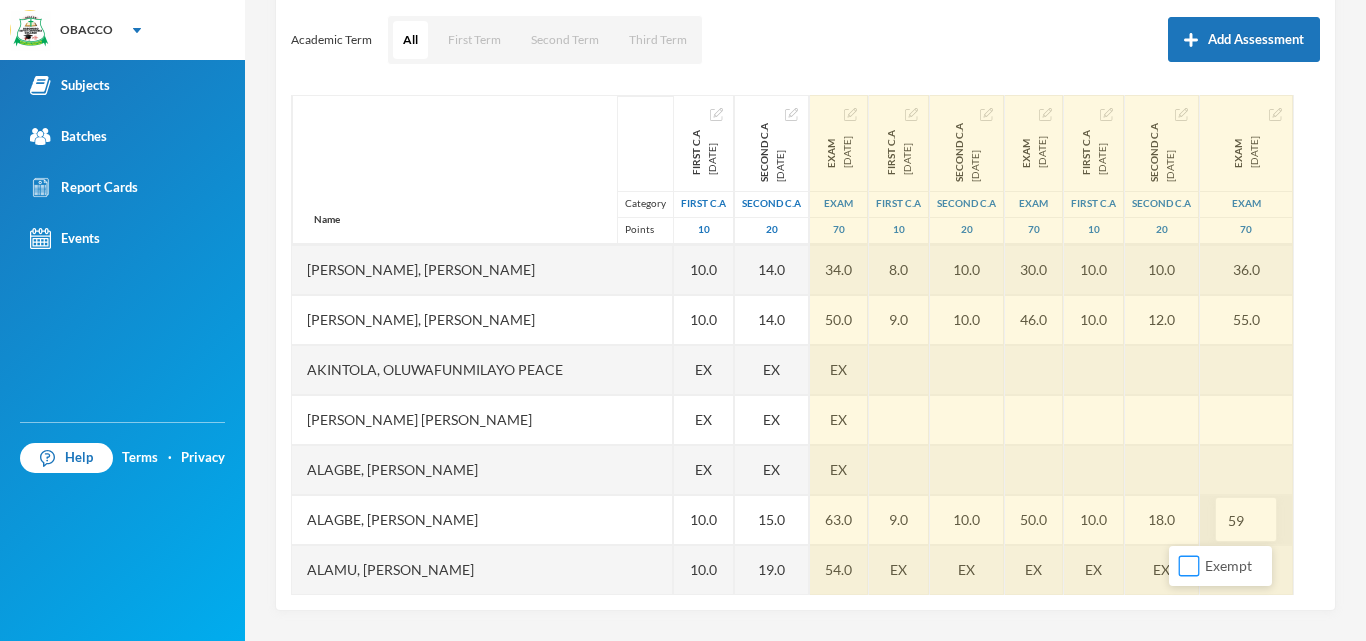 scroll, scrollTop: 1120, scrollLeft: 0, axis: vertical 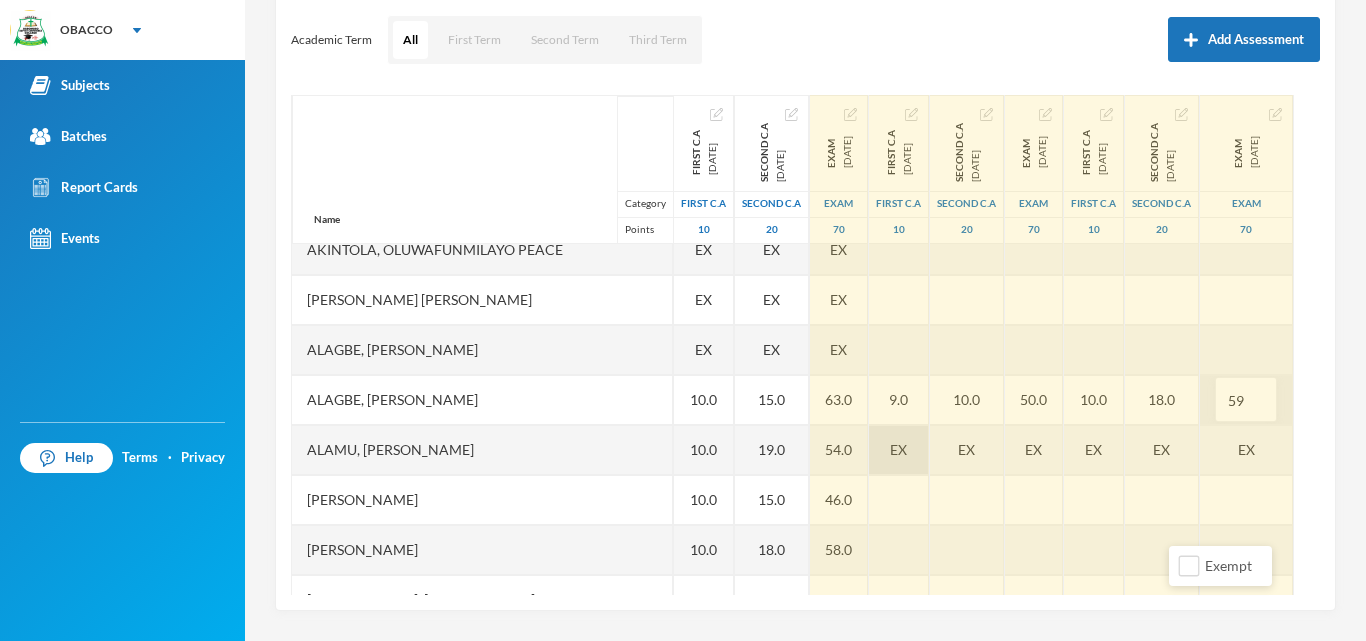click on "EX" at bounding box center (898, 449) 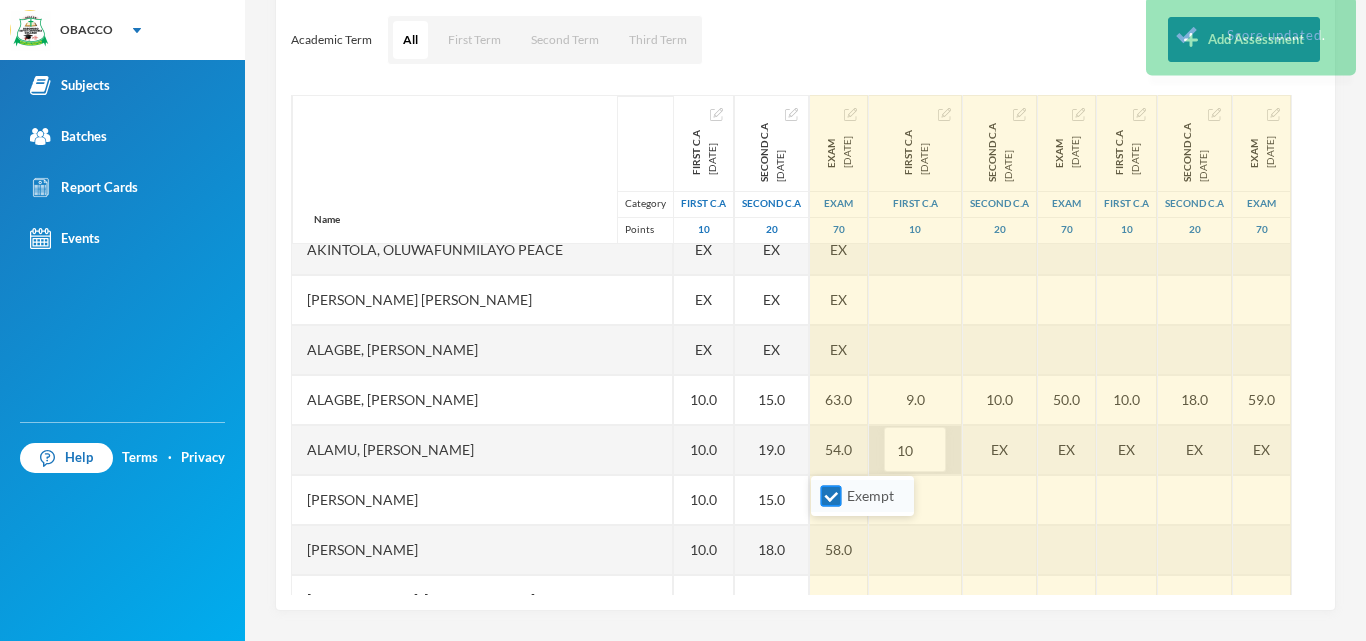 type on "10" 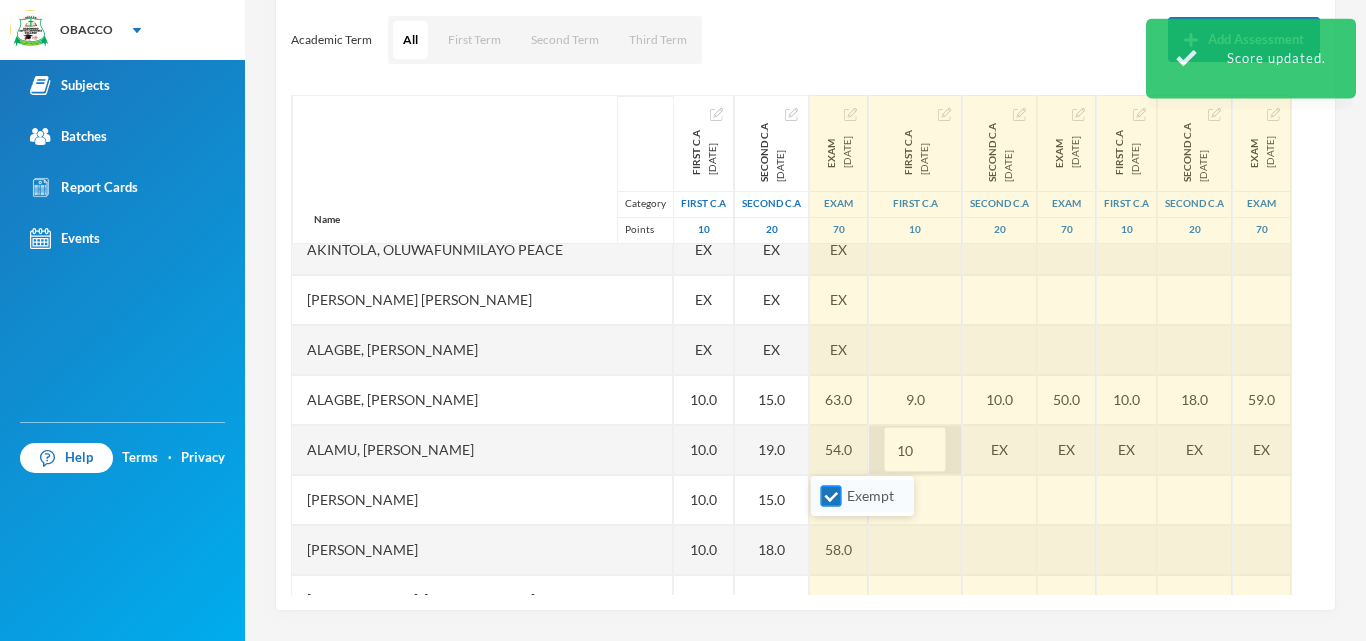 click on "Exempt" at bounding box center (831, 496) 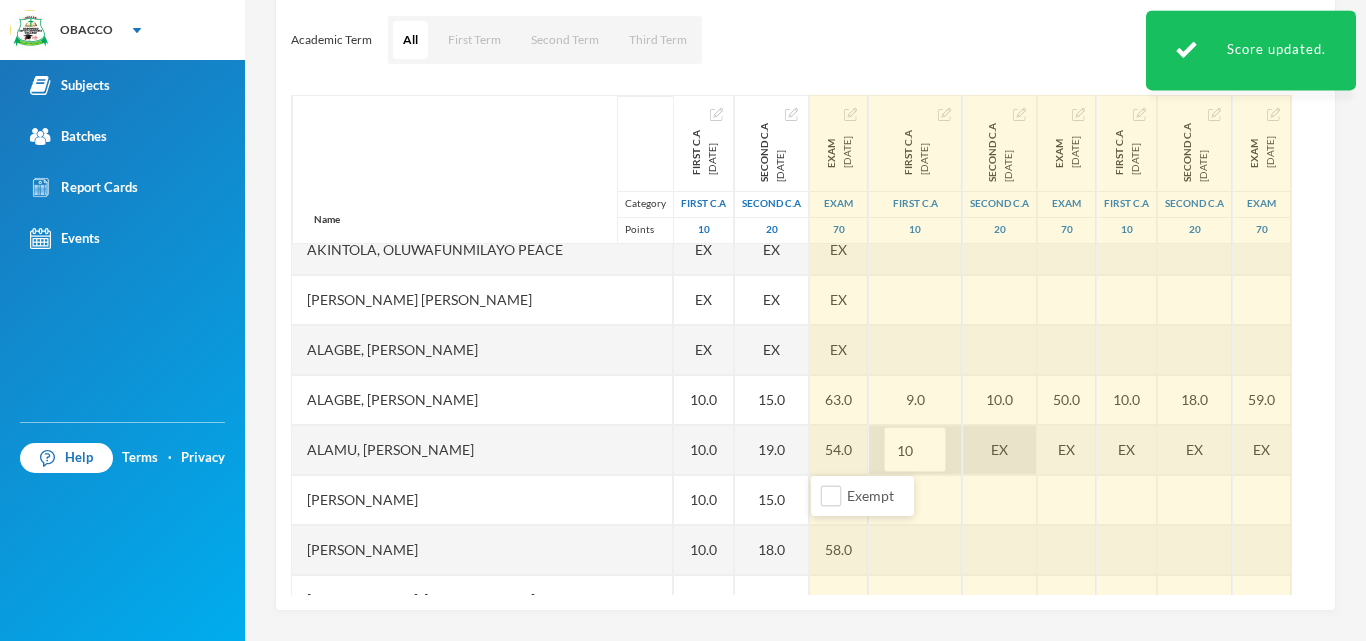 click on "EX" at bounding box center (1000, 450) 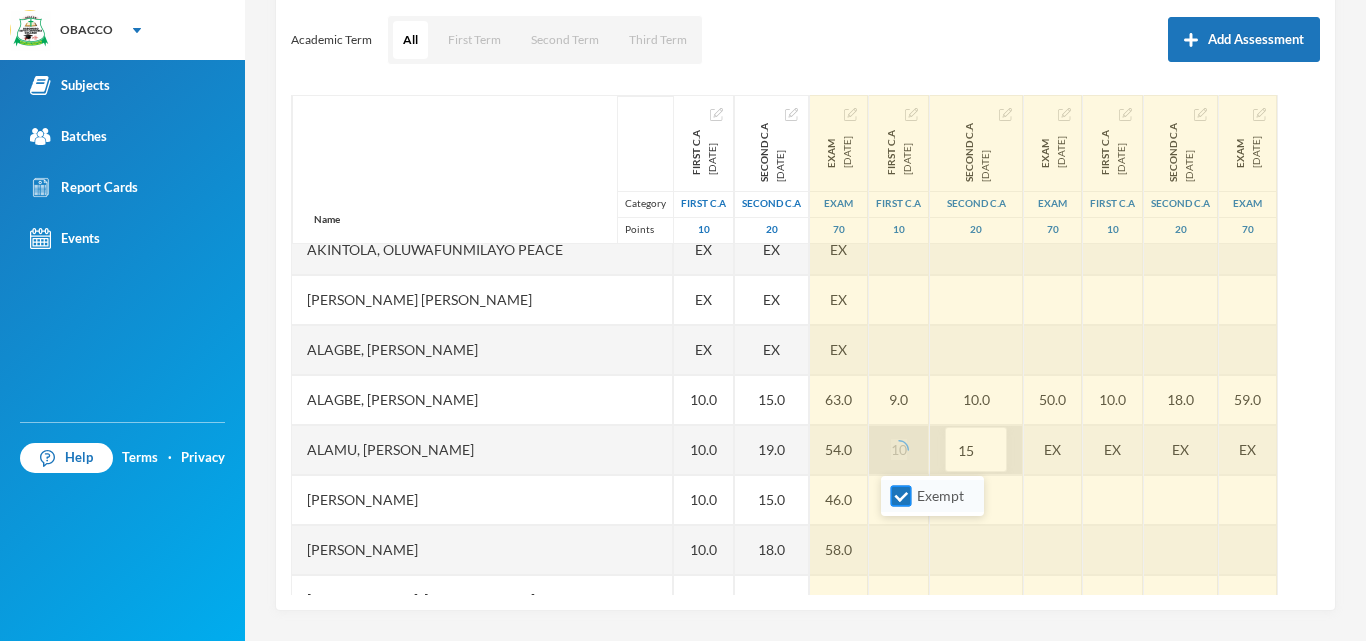 type on "15" 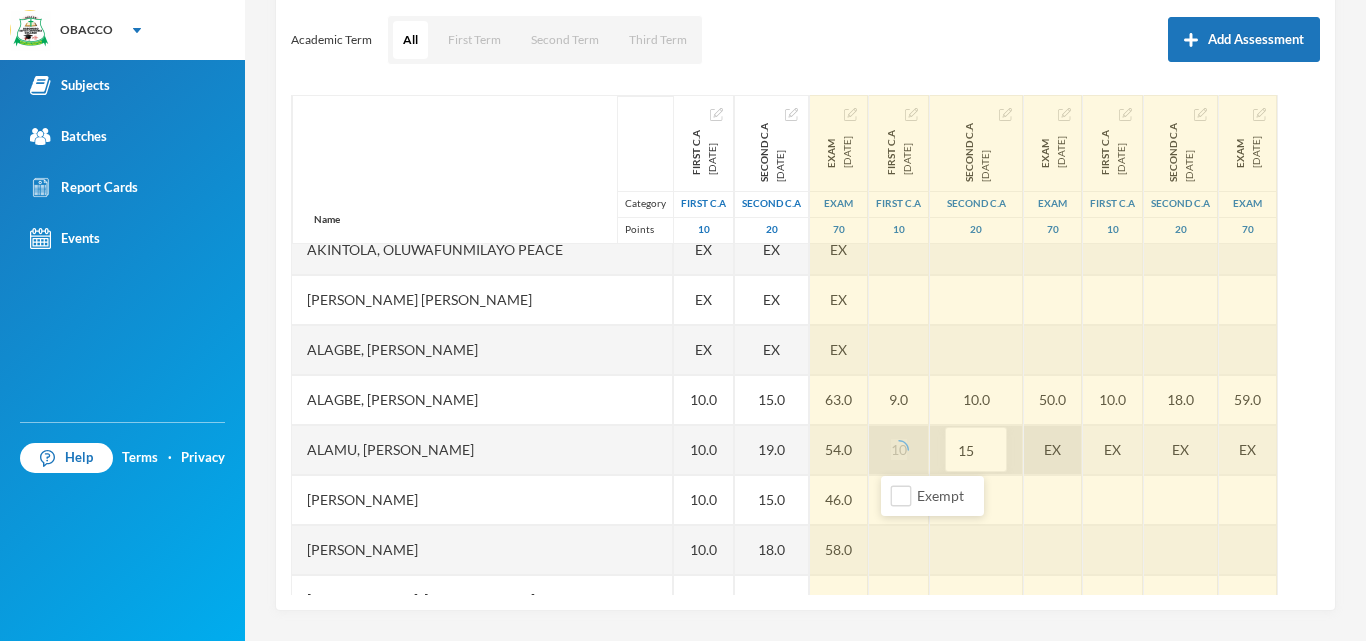 click on "EX" at bounding box center (1053, 450) 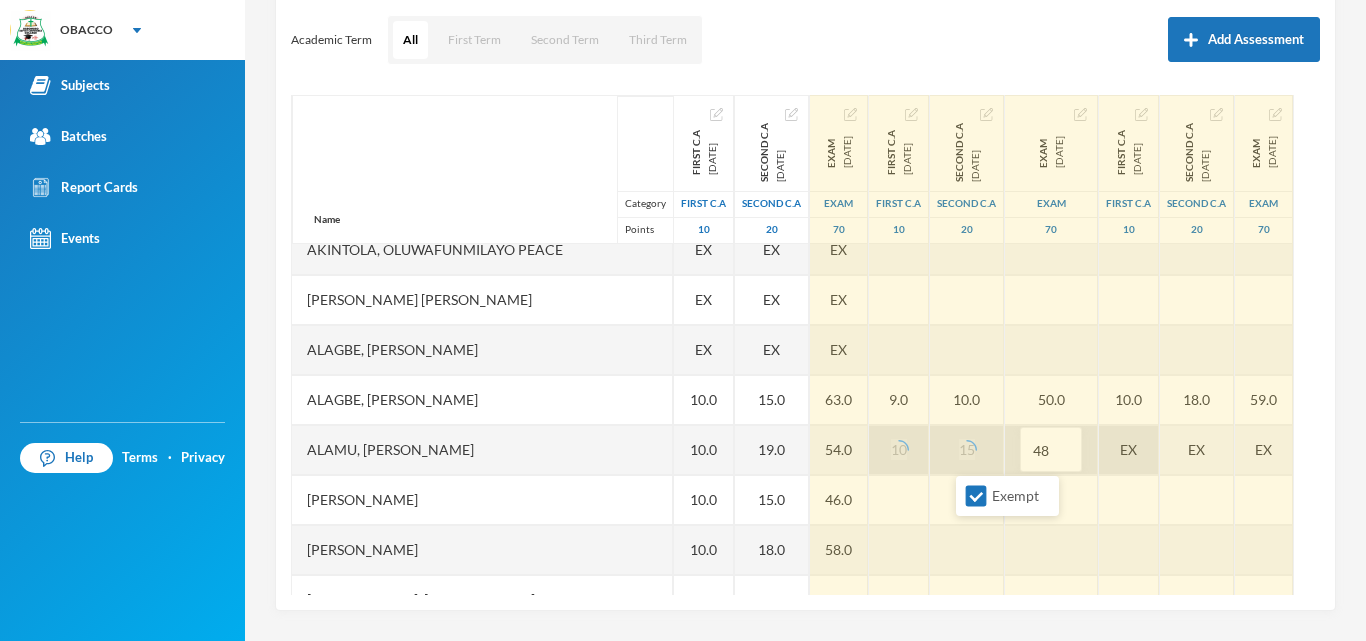 click on "Exempt" at bounding box center (976, 496) 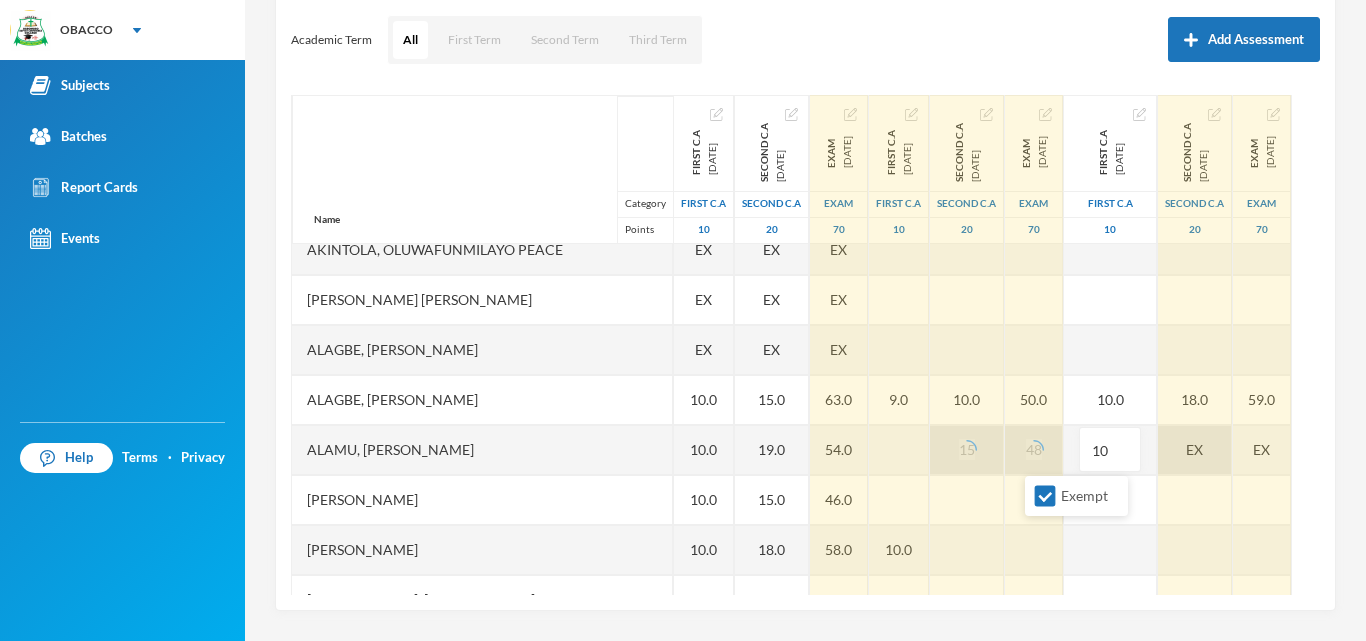 click on "Exempt" at bounding box center [1045, 496] 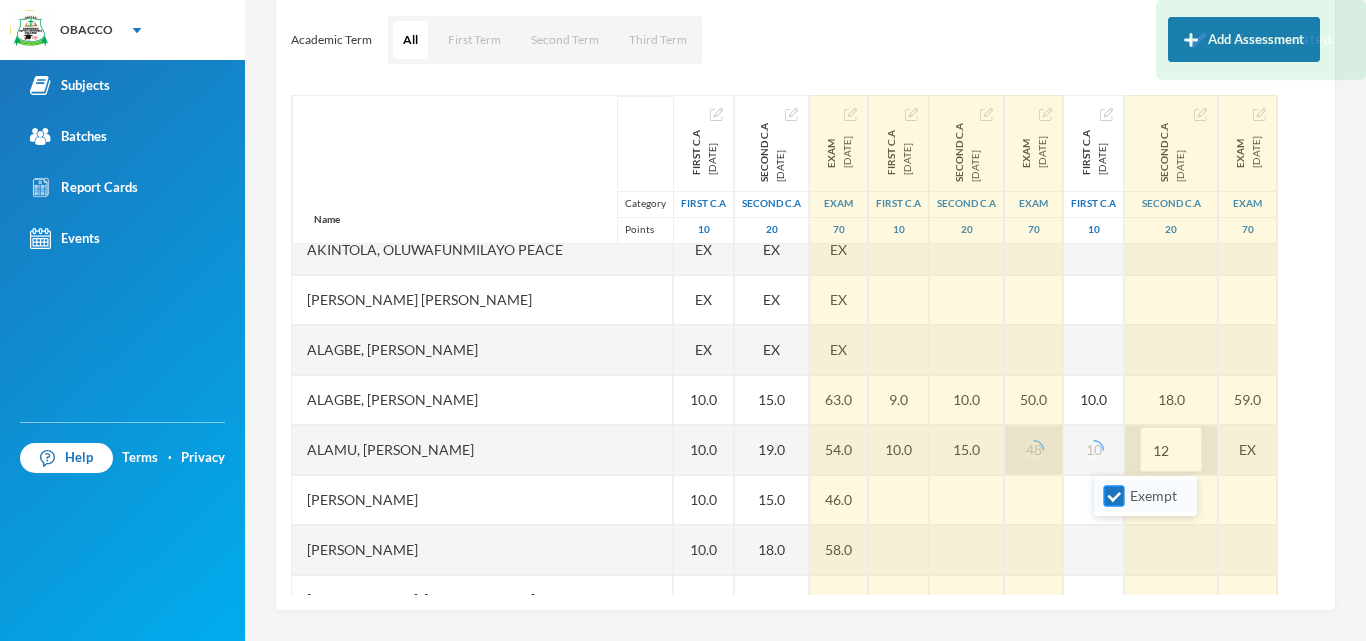 click on "Exempt" at bounding box center [1114, 496] 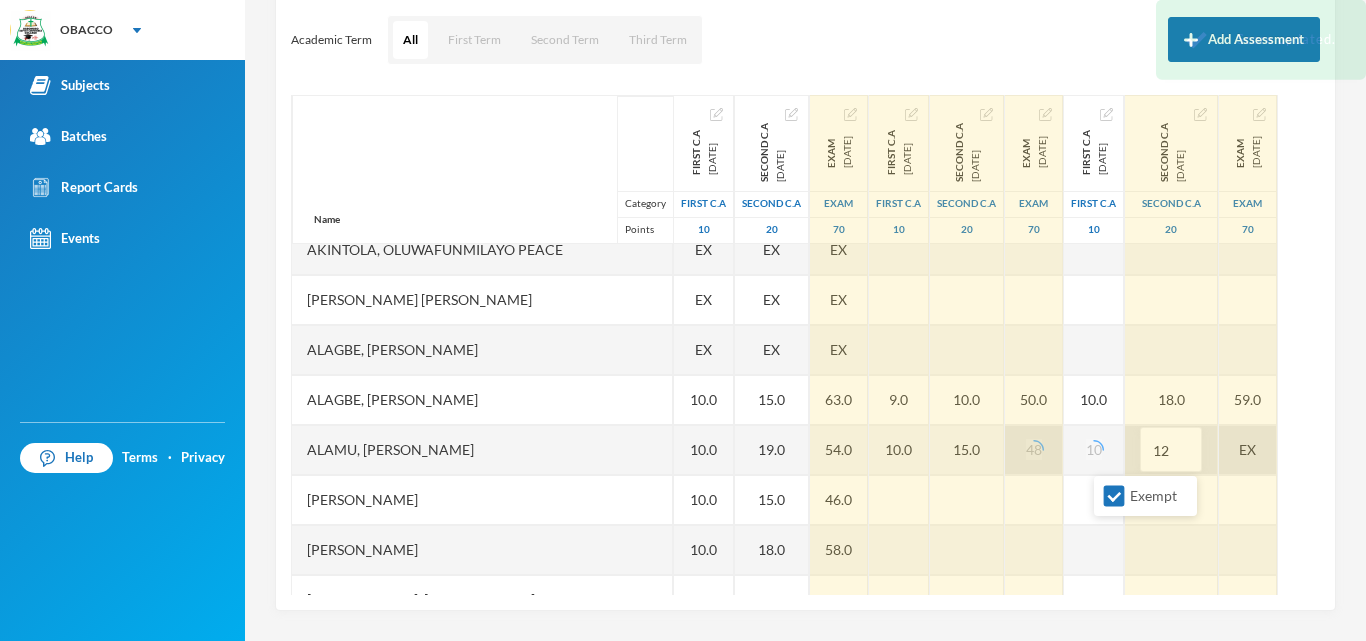 click on "EX" at bounding box center [1248, 450] 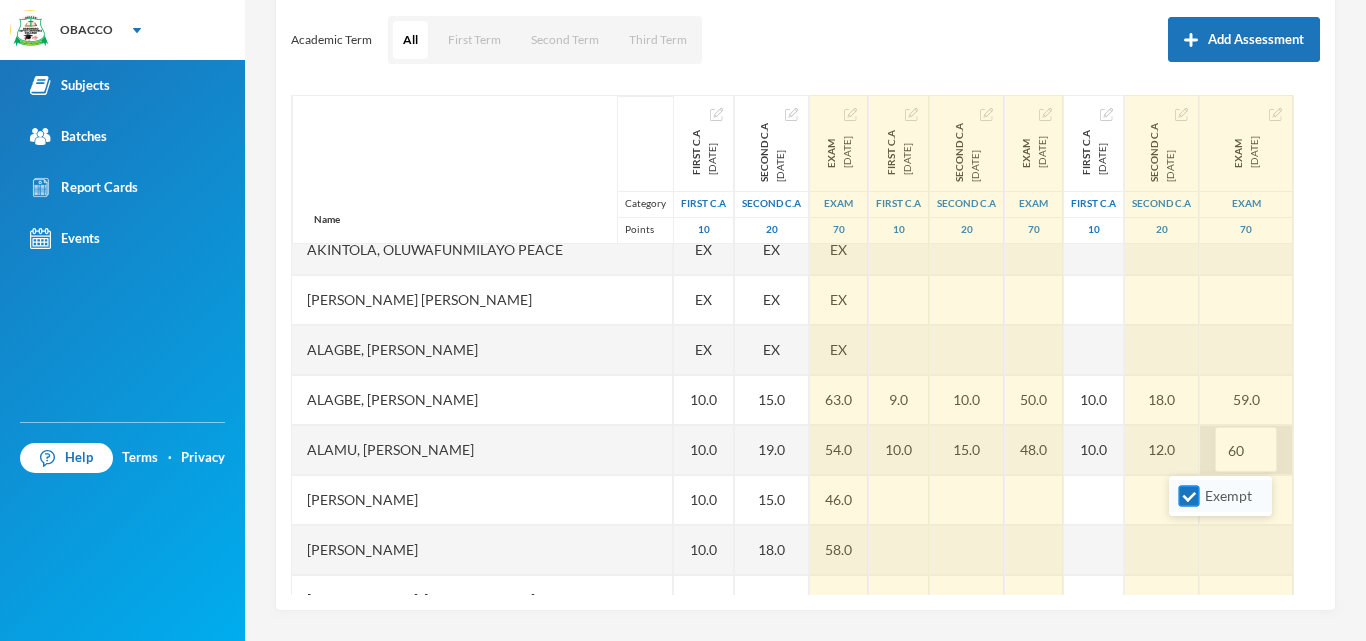 type on "60" 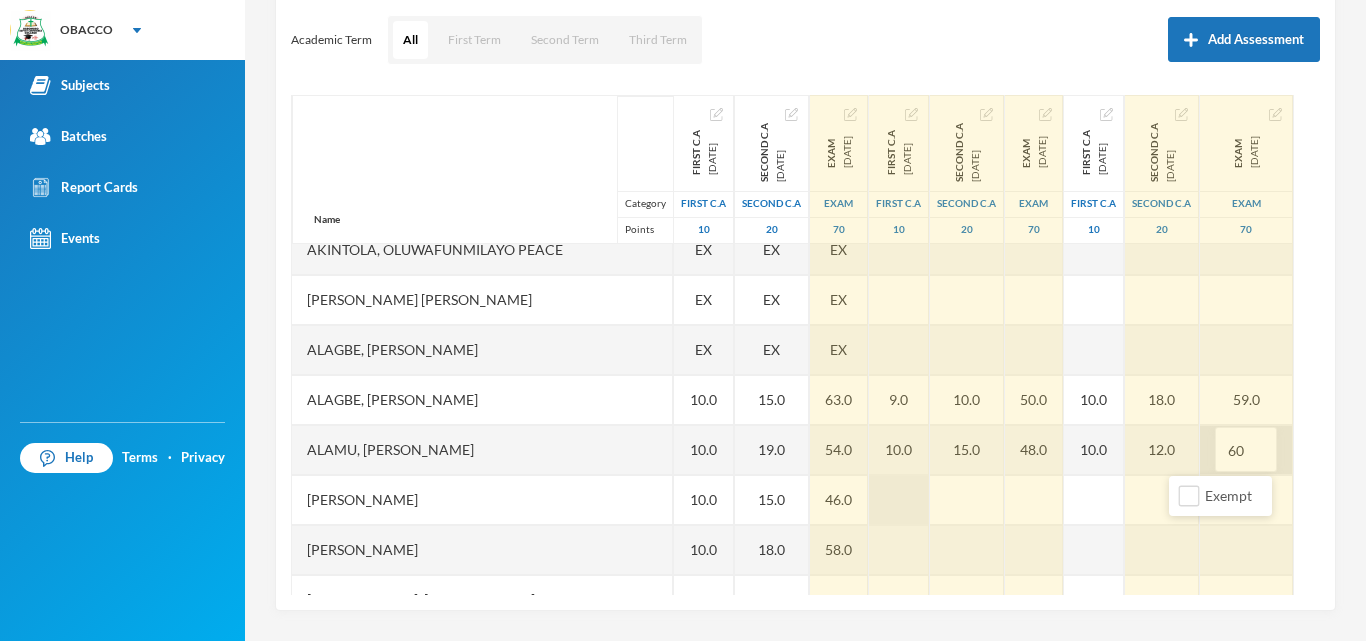 click at bounding box center (899, 500) 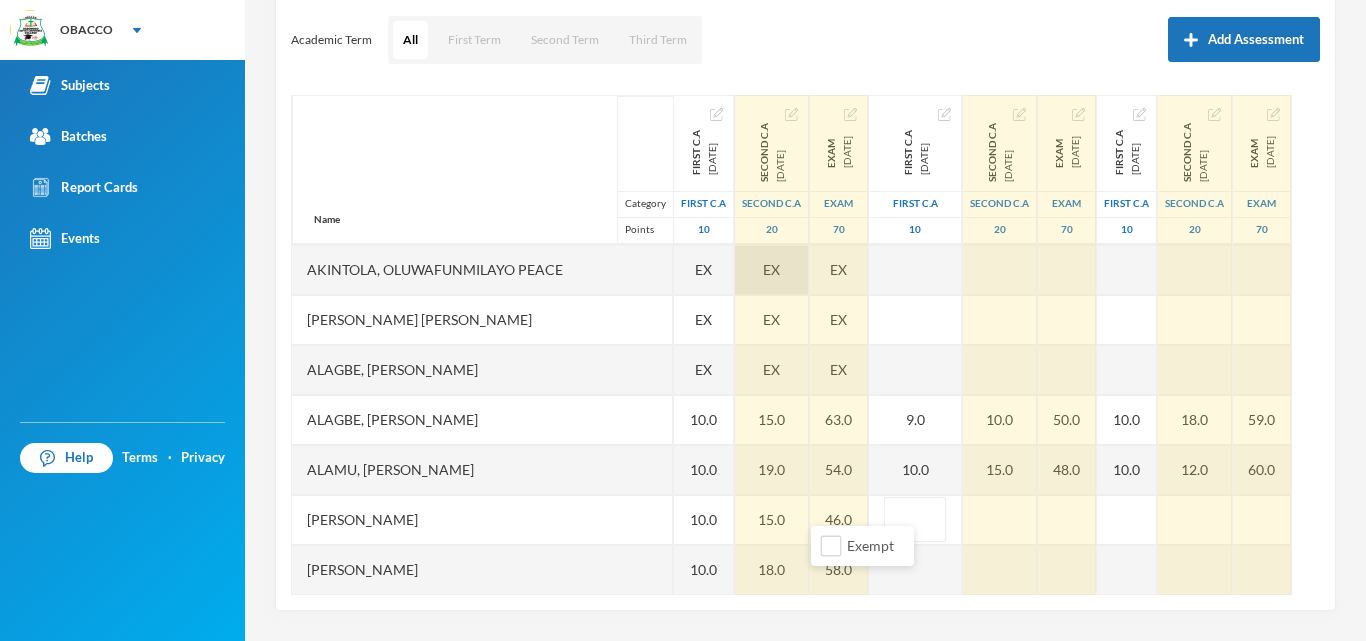 scroll, scrollTop: 1138, scrollLeft: 0, axis: vertical 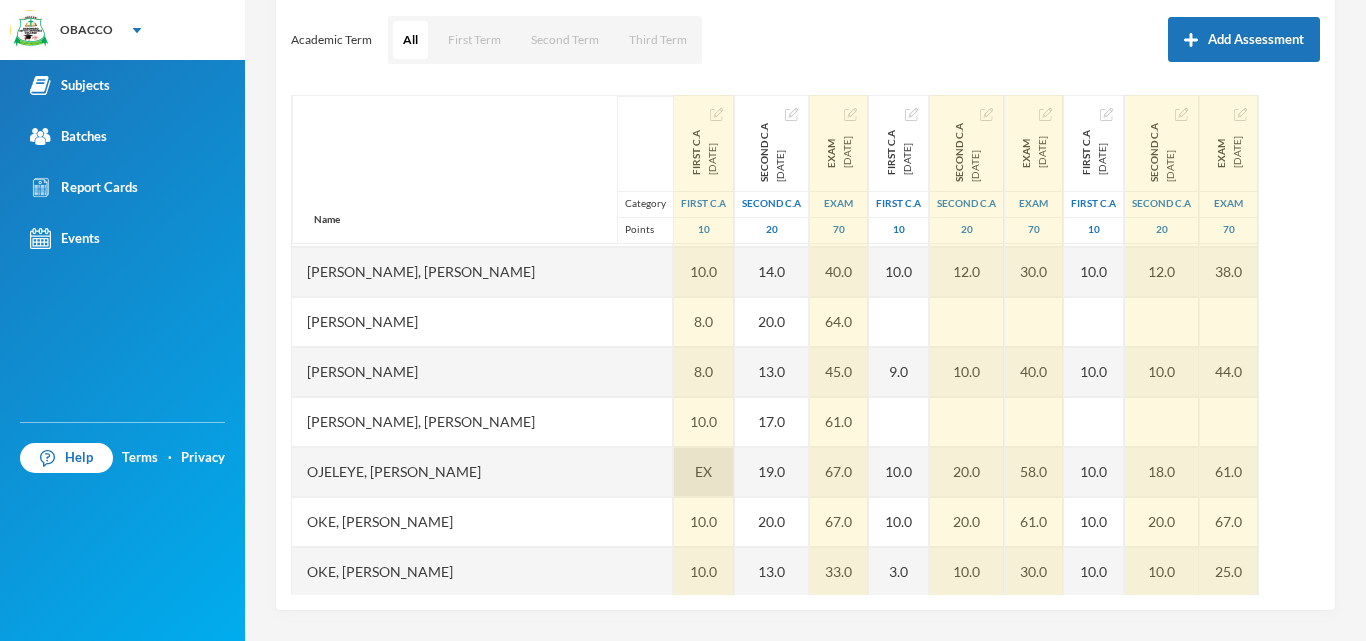click on "EX" at bounding box center (704, 472) 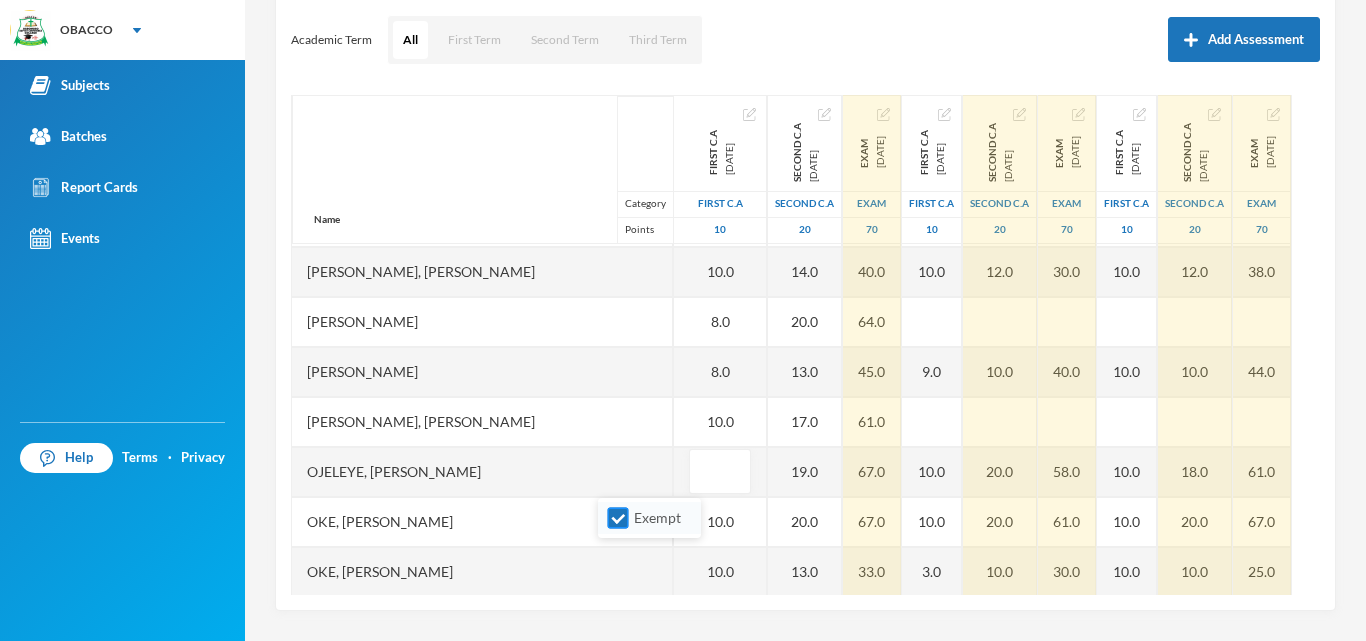 click on "Exempt" at bounding box center (618, 518) 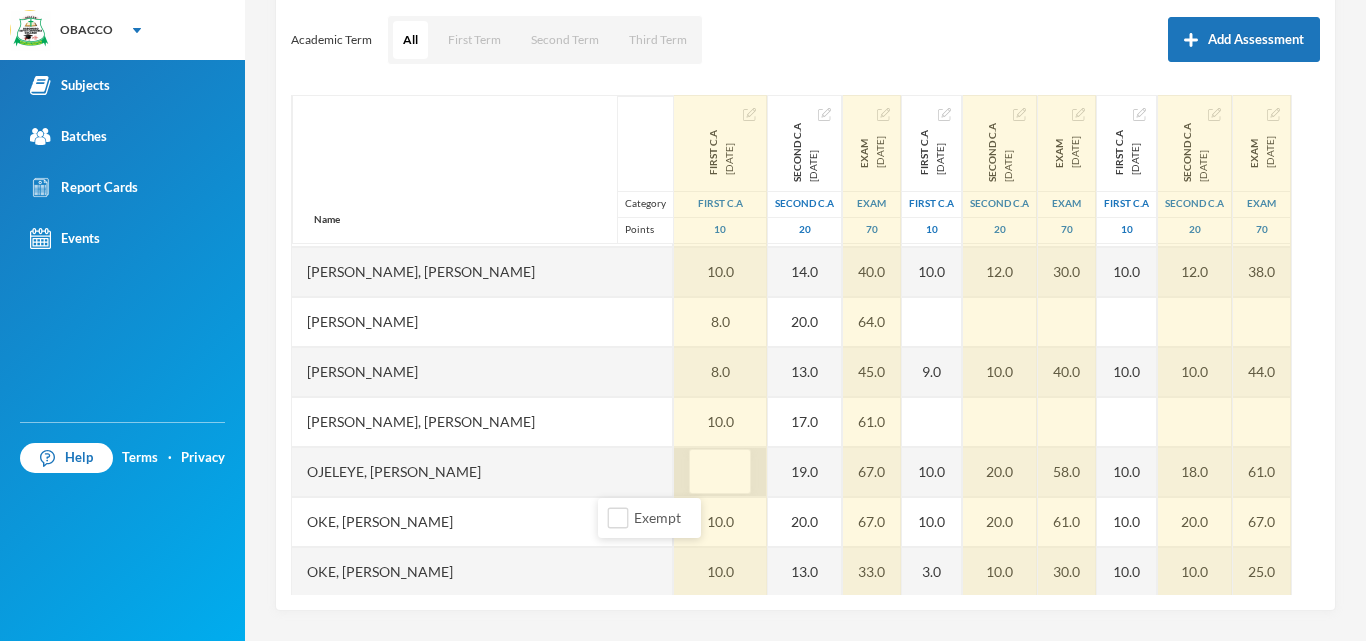 click at bounding box center (720, 472) 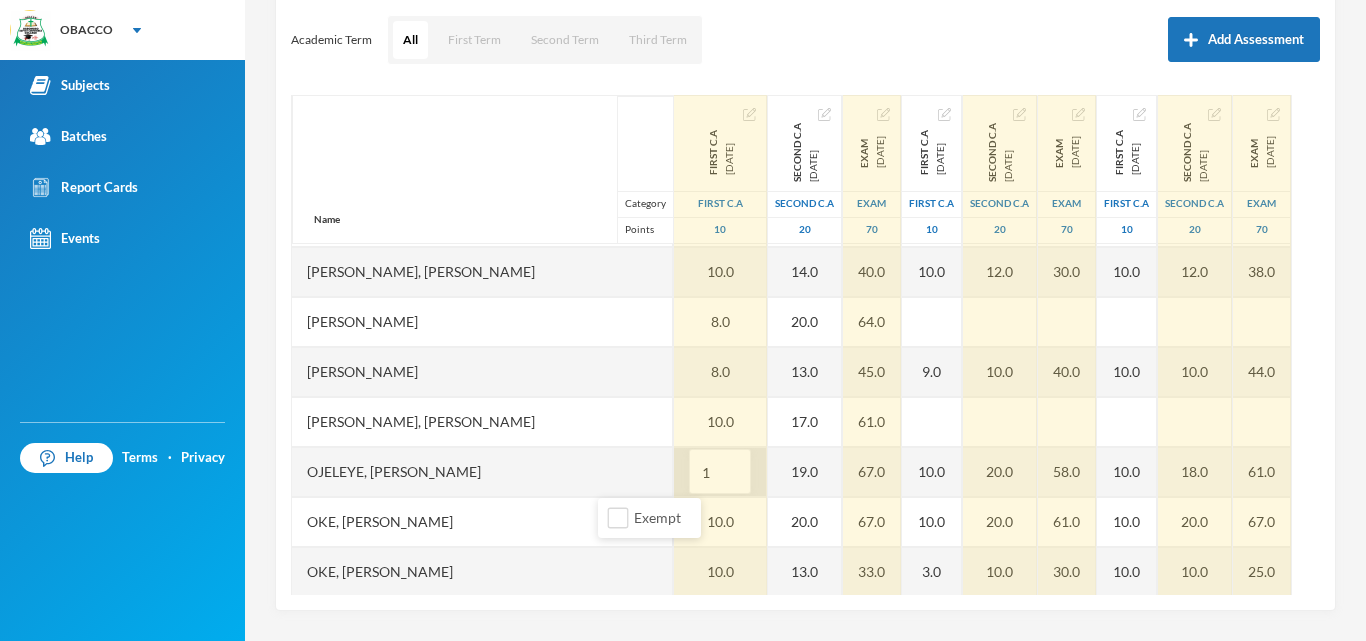 type on "10" 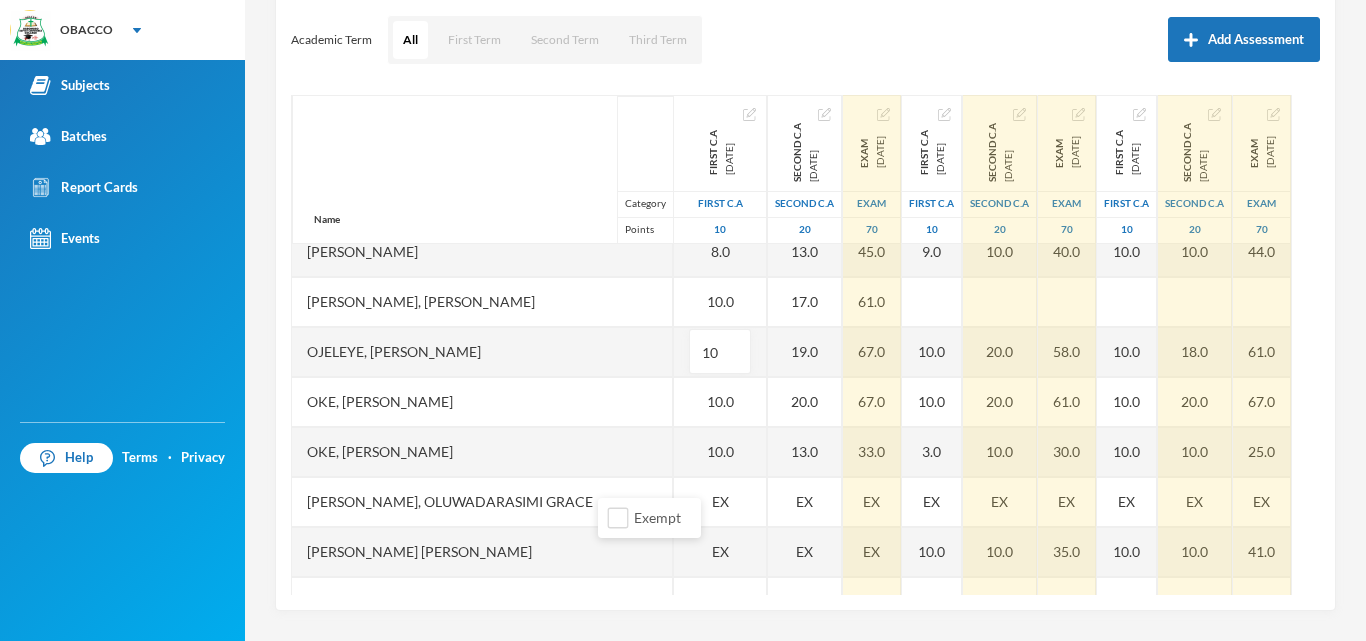 scroll, scrollTop: 1858, scrollLeft: 0, axis: vertical 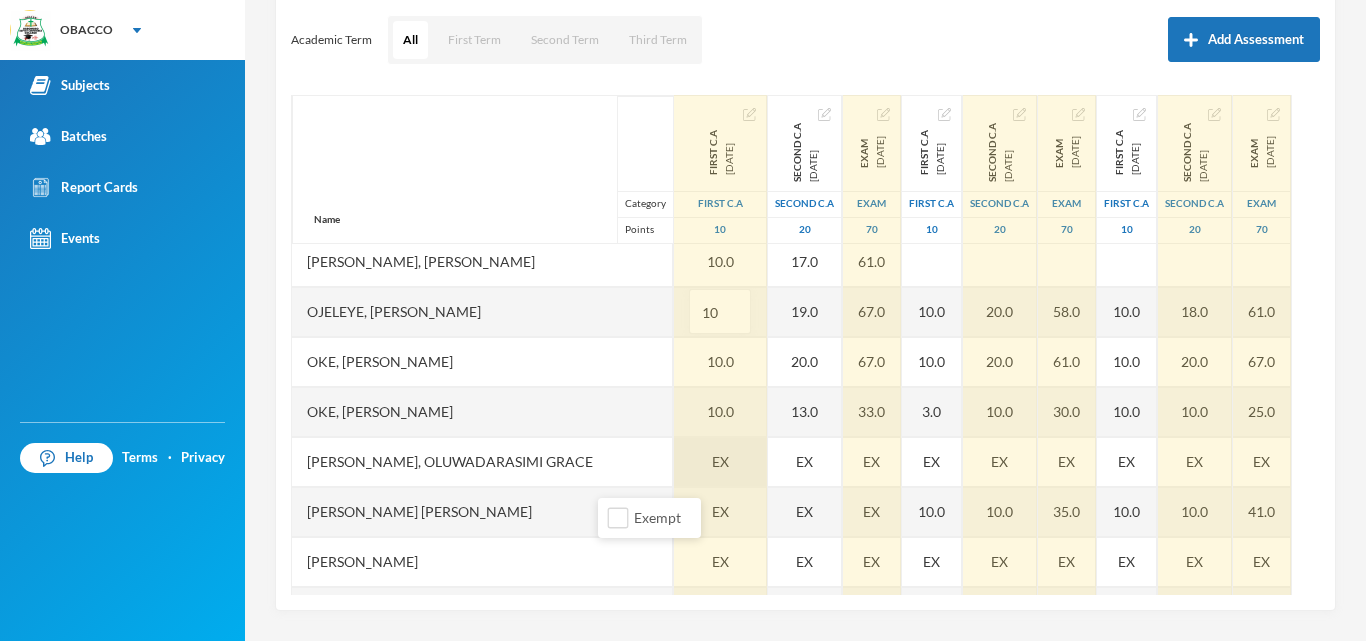 click on "EX" at bounding box center [720, 462] 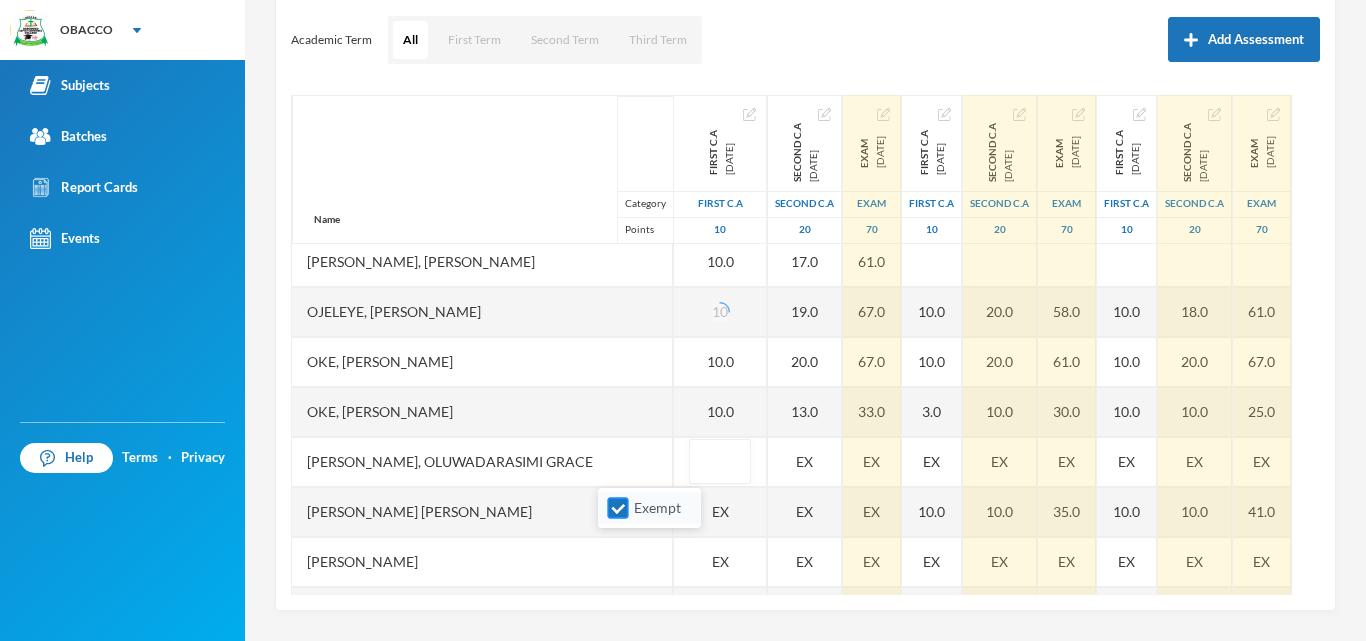 click on "Exempt" at bounding box center [618, 508] 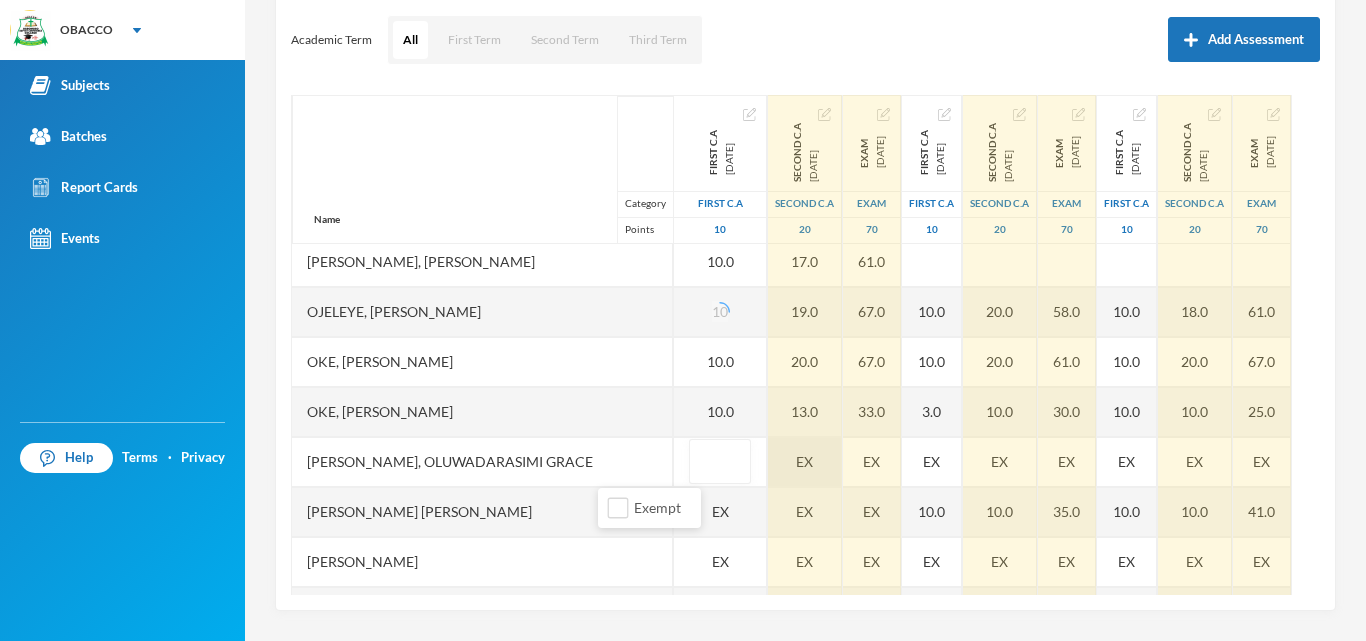 click at bounding box center (720, 462) 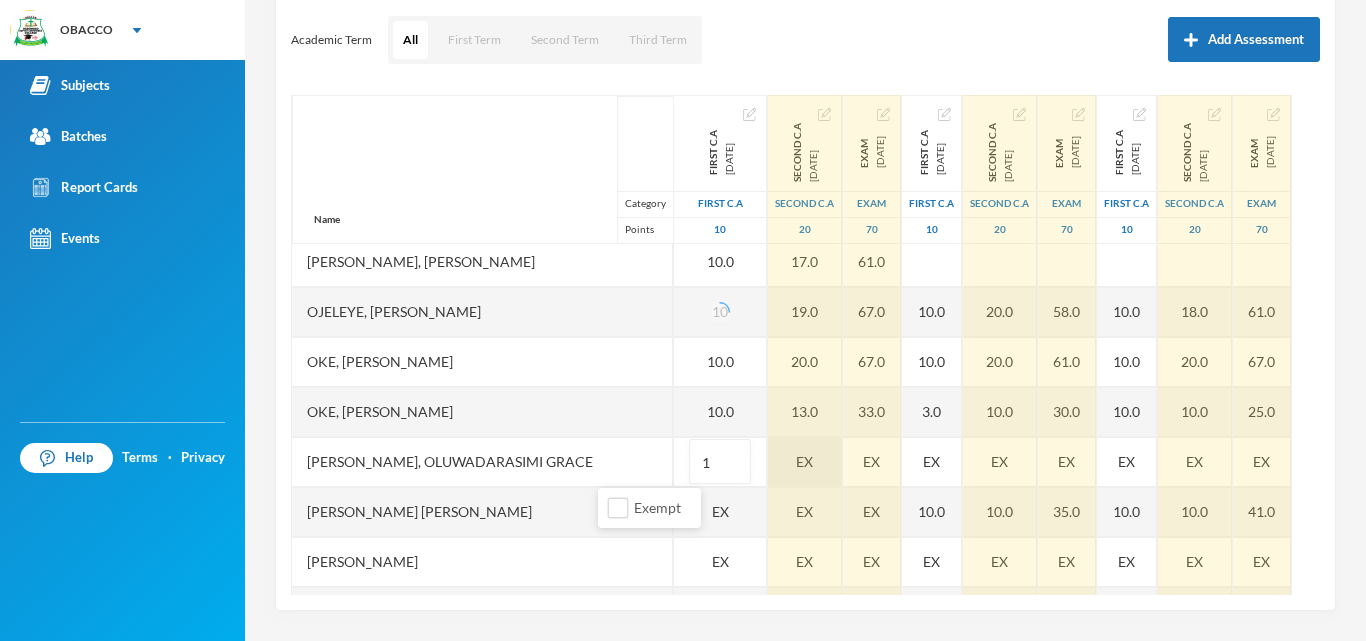 type on "10" 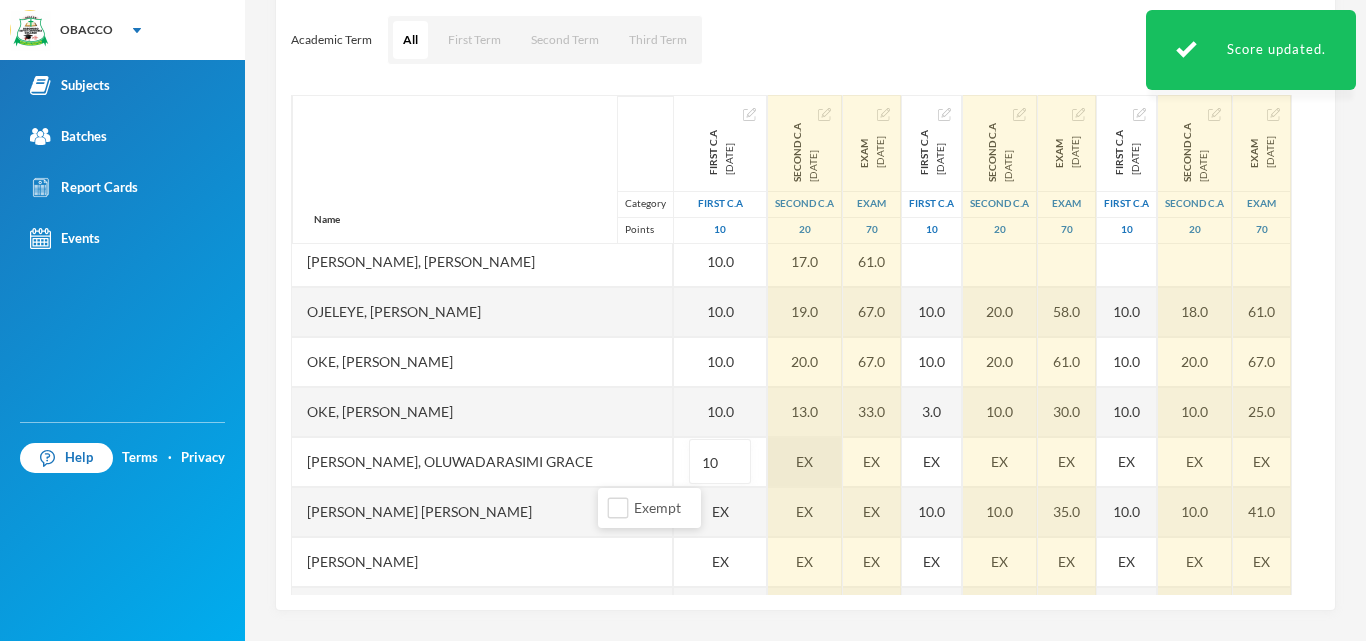 click on "EX" at bounding box center [805, 462] 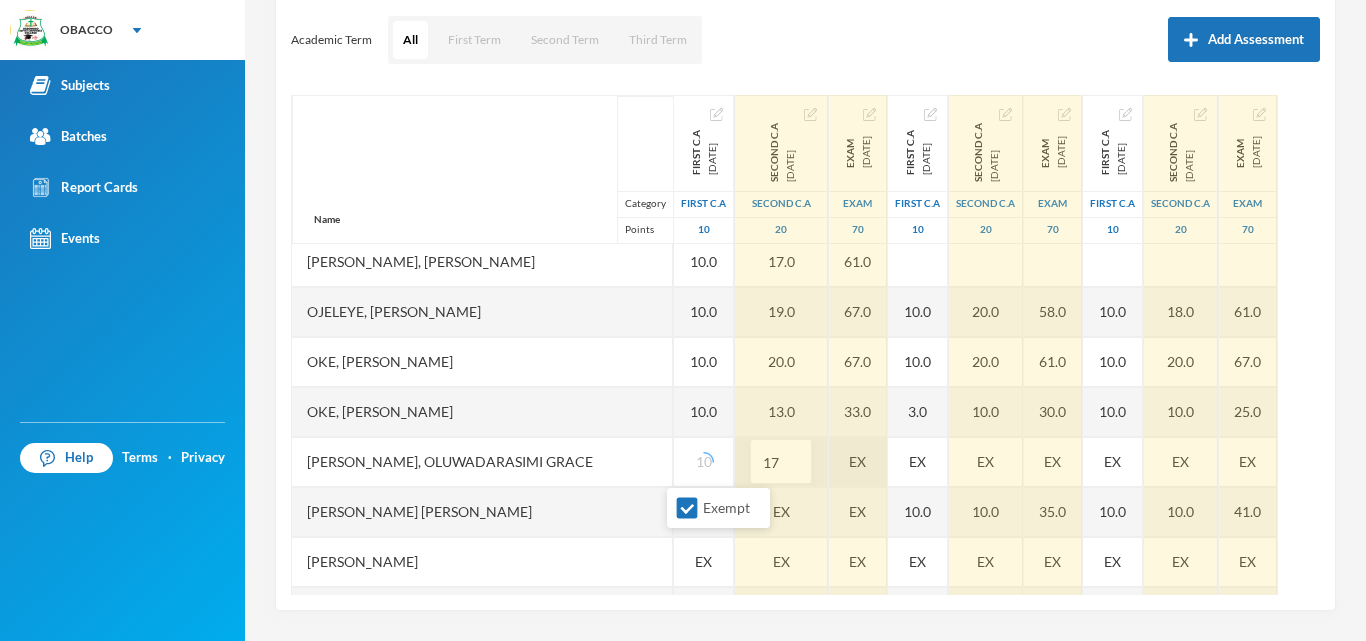 type on "17" 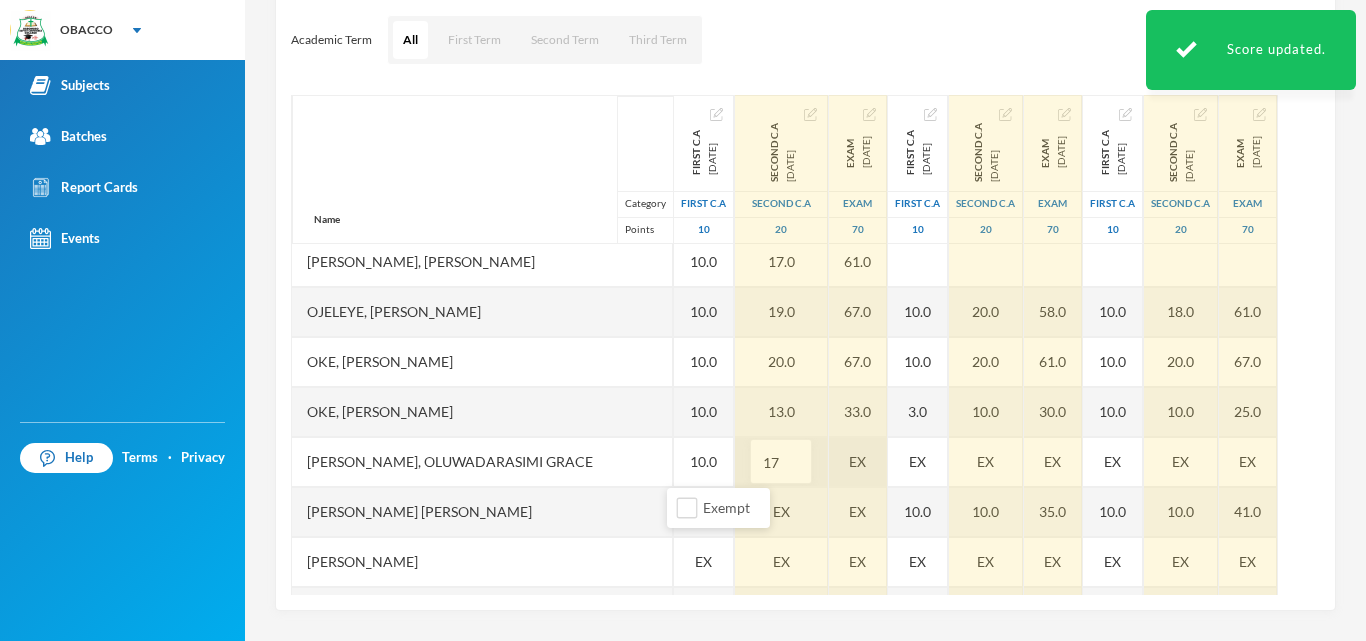 click on "EX" at bounding box center (858, 462) 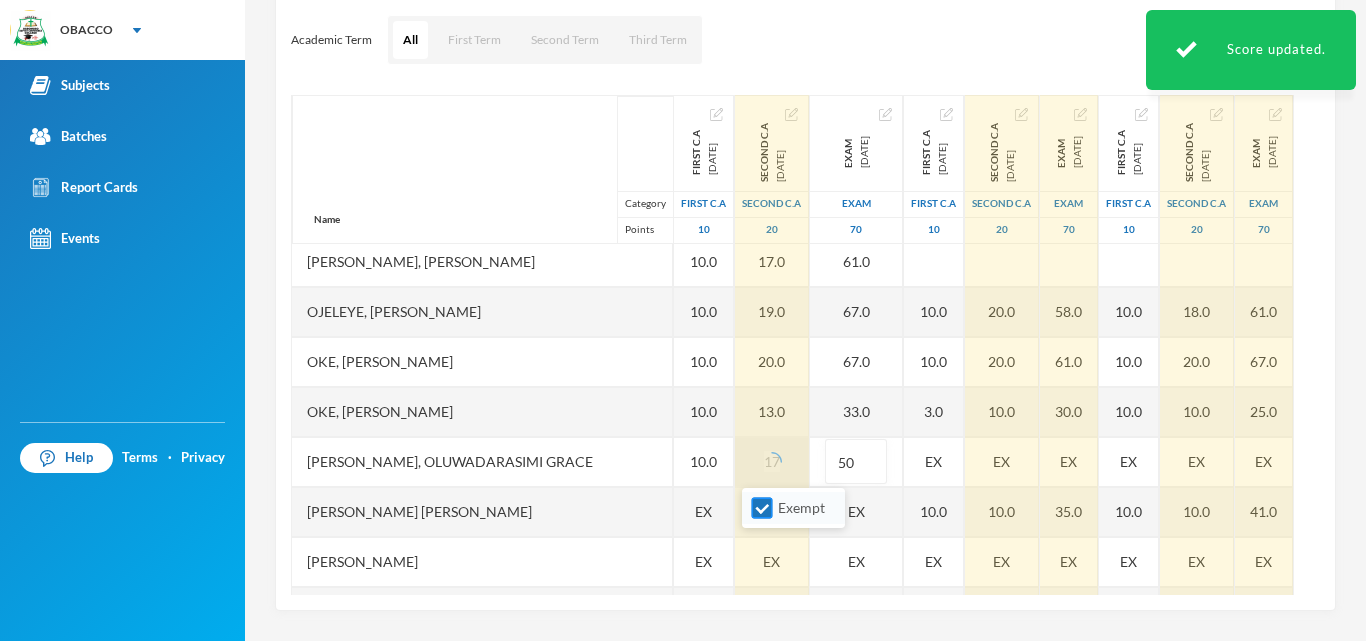 type on "50" 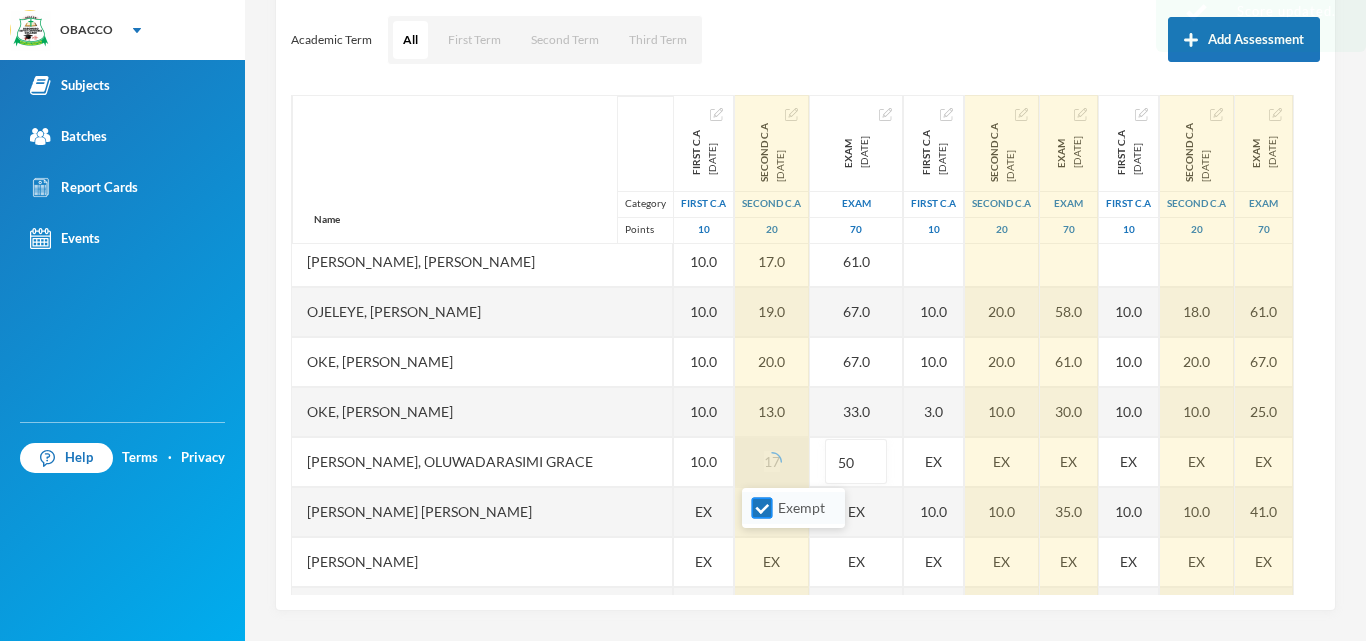 click on "Exempt" at bounding box center [762, 508] 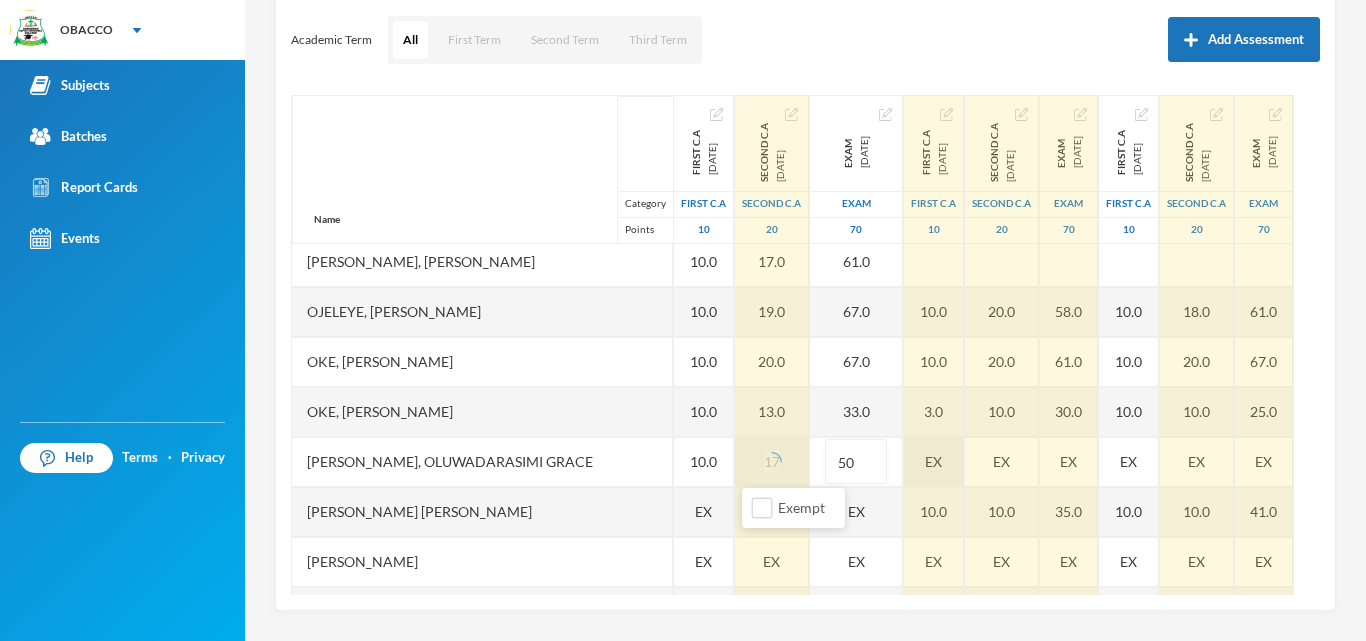 click on "EX" at bounding box center (934, 462) 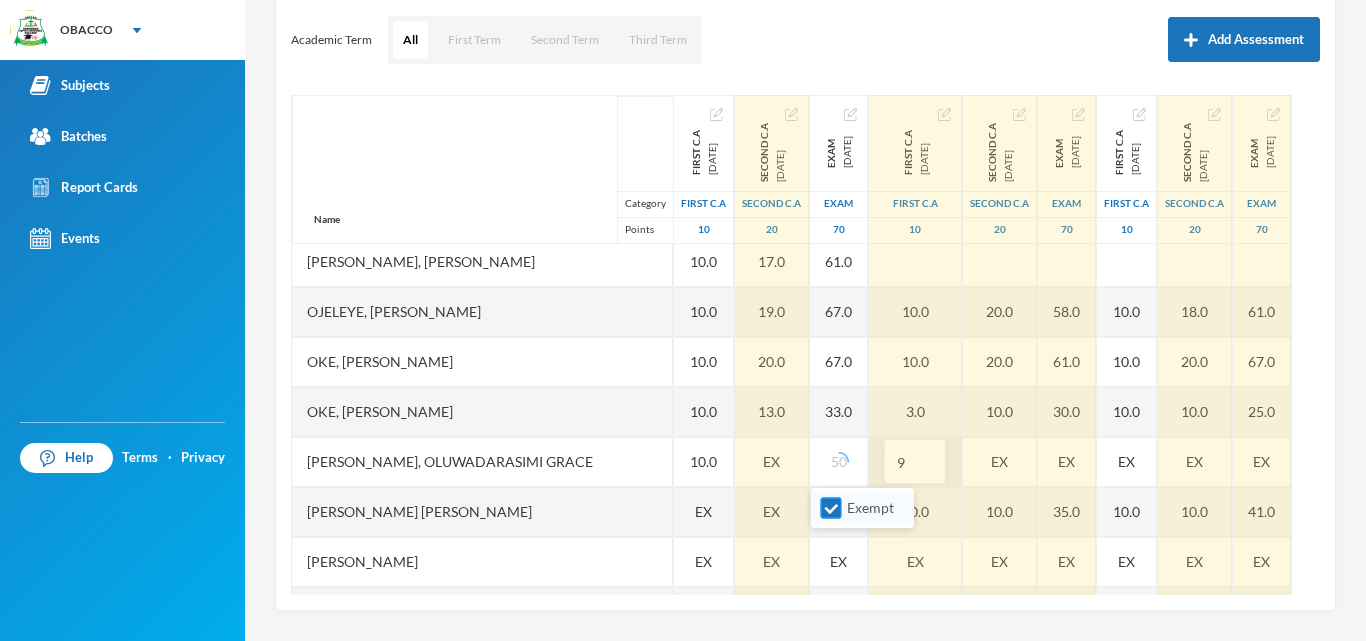 click on "Exempt" at bounding box center (831, 508) 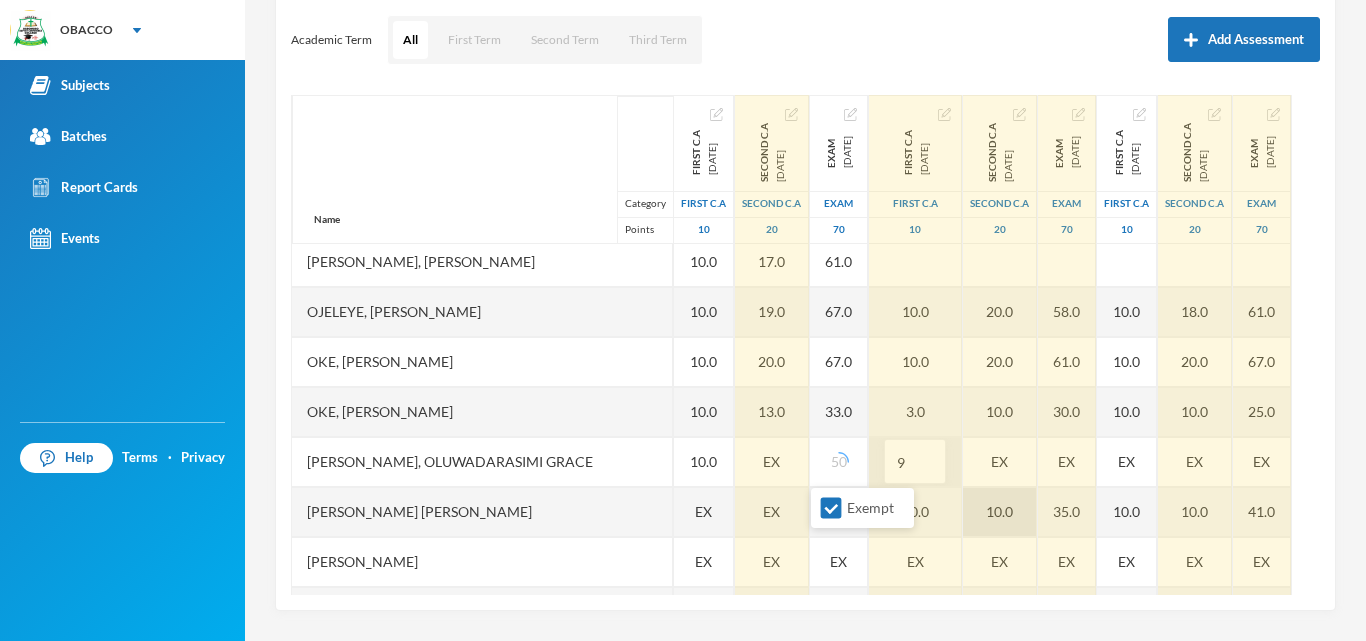 click on "EX" at bounding box center [1000, 462] 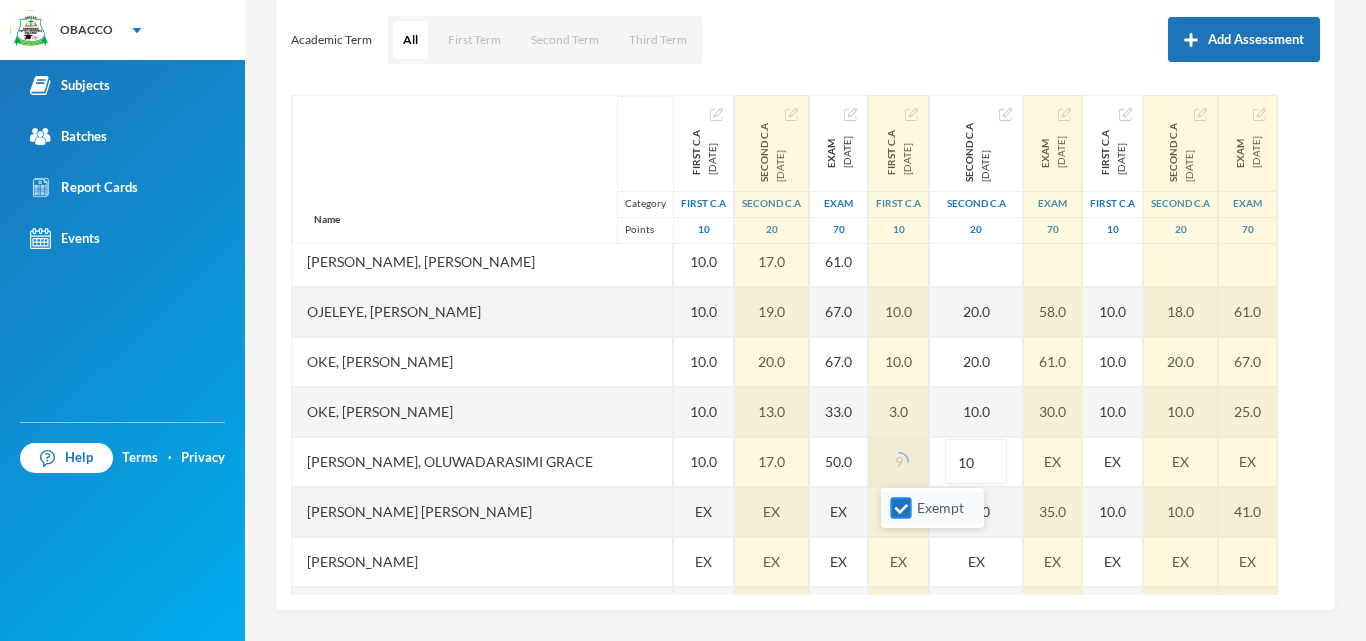 type on "10" 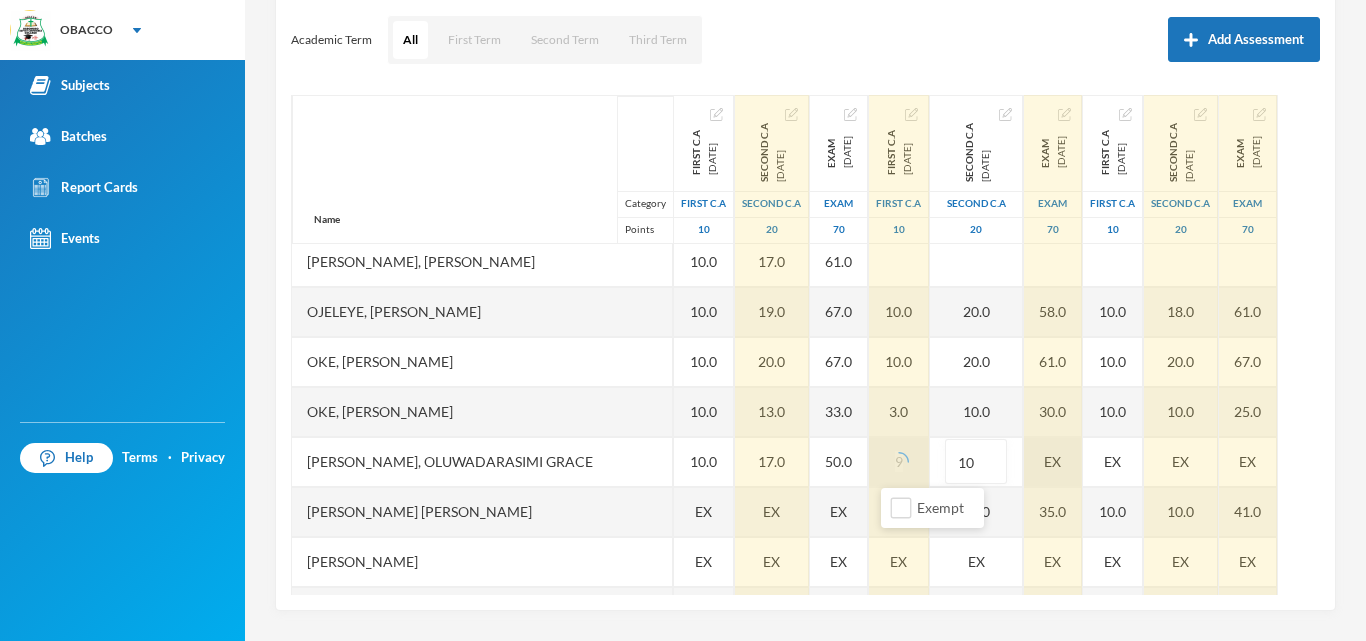 click on "EX" at bounding box center (1053, 462) 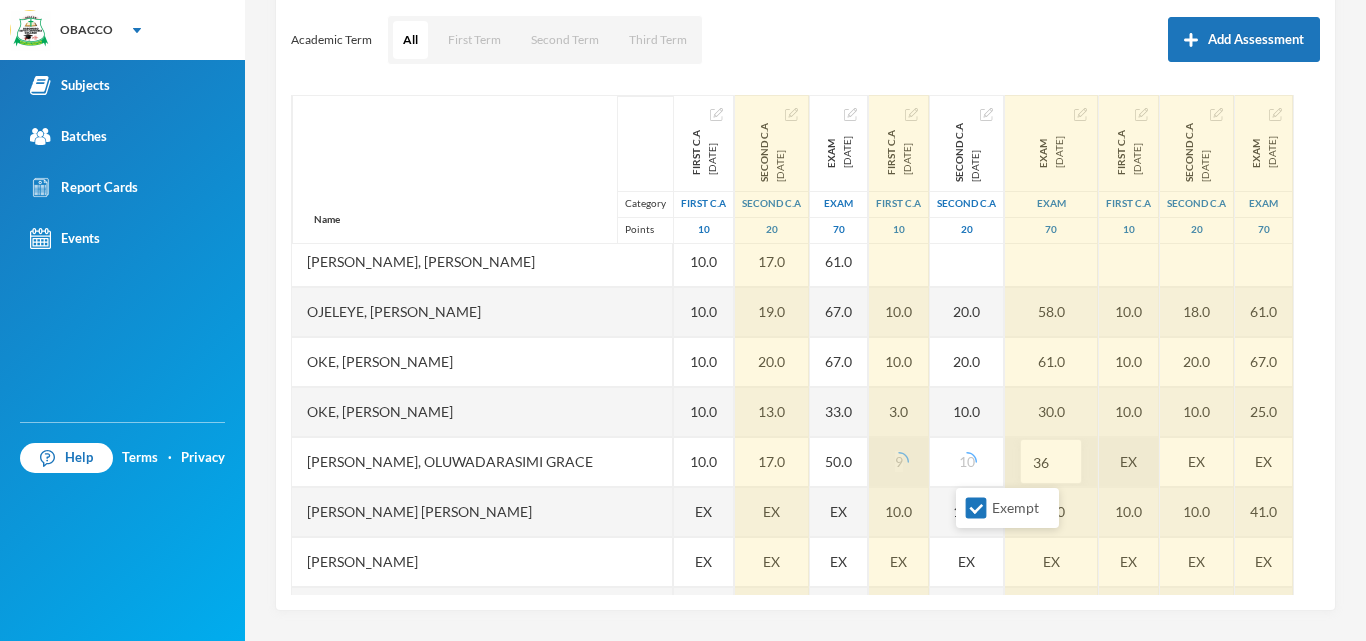 click on "Exempt" at bounding box center [976, 508] 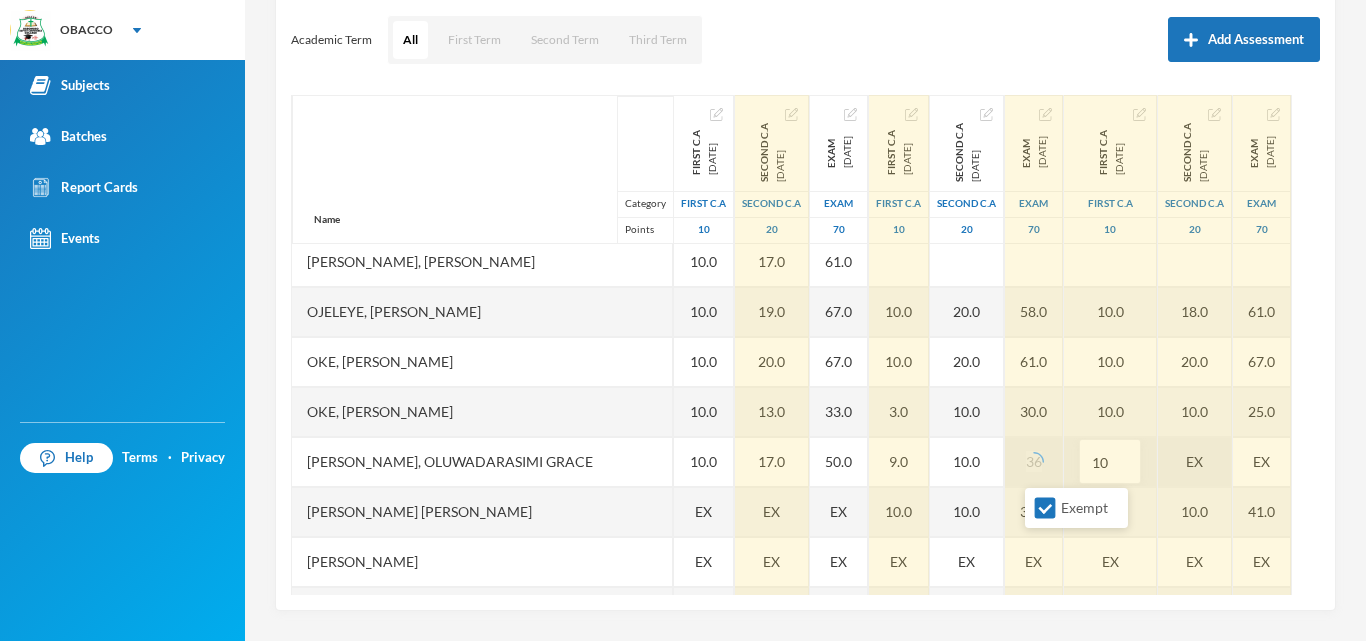 type on "10" 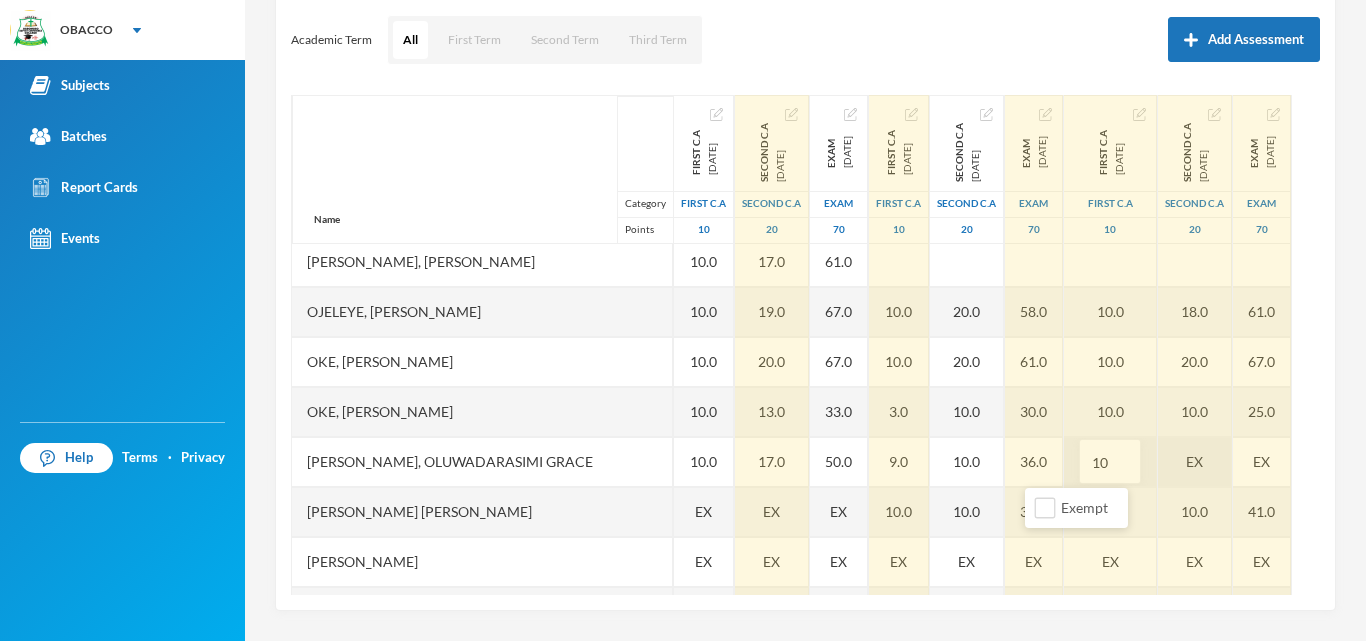 click on "EX" at bounding box center [1195, 462] 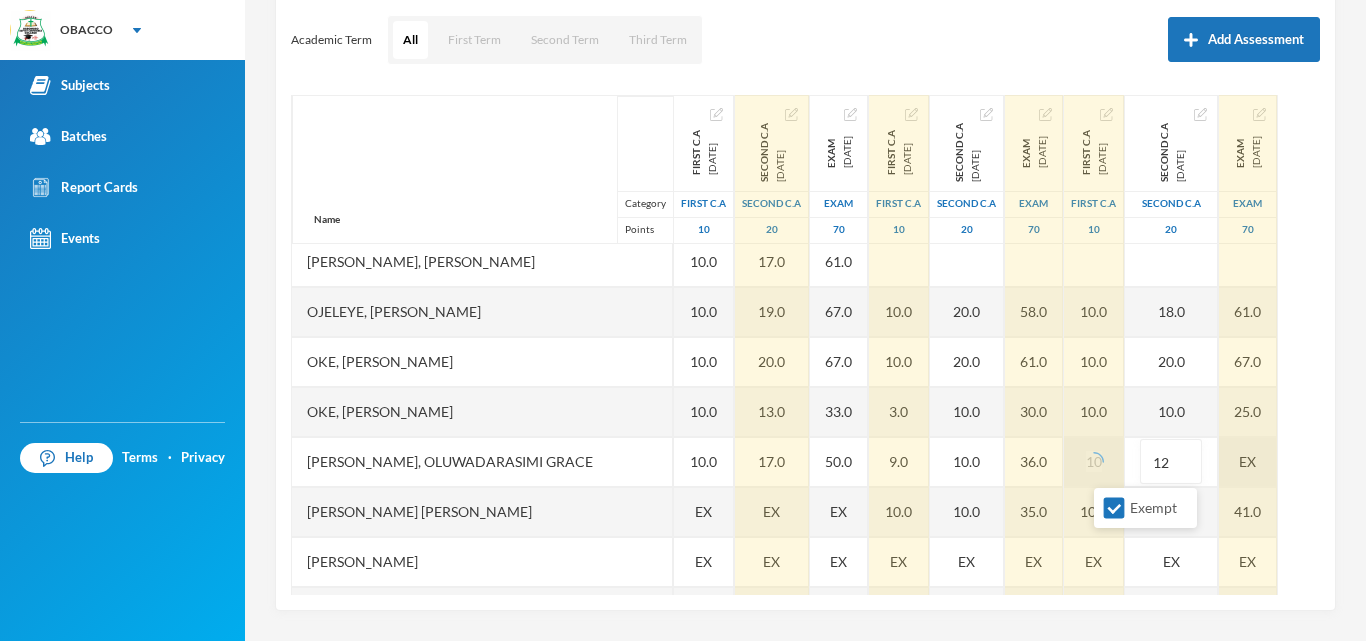click on "Exempt" at bounding box center [1114, 508] 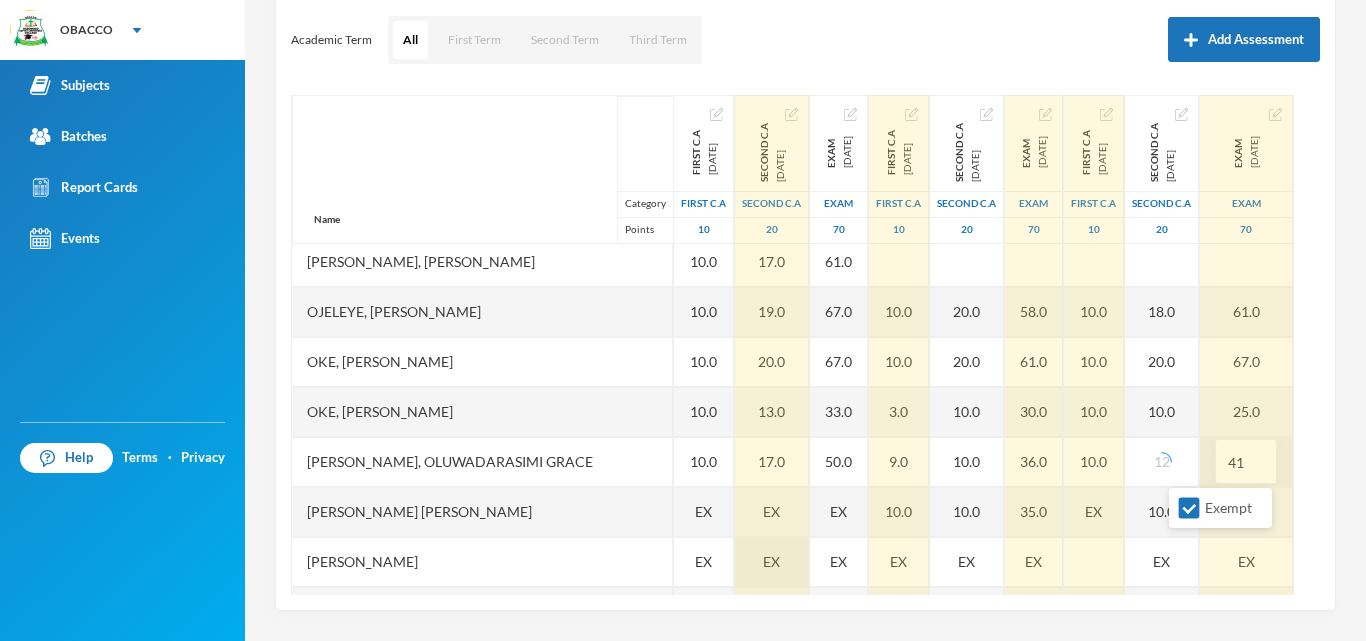 type on "41" 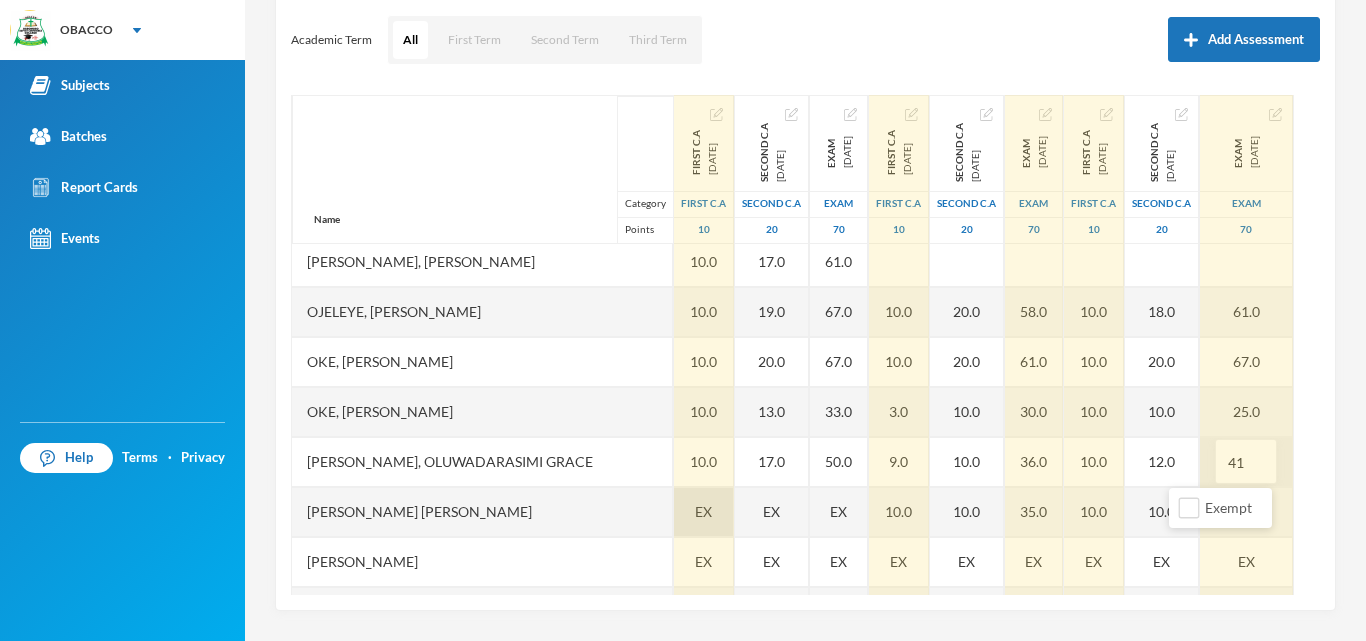 click on "EX" at bounding box center [704, 512] 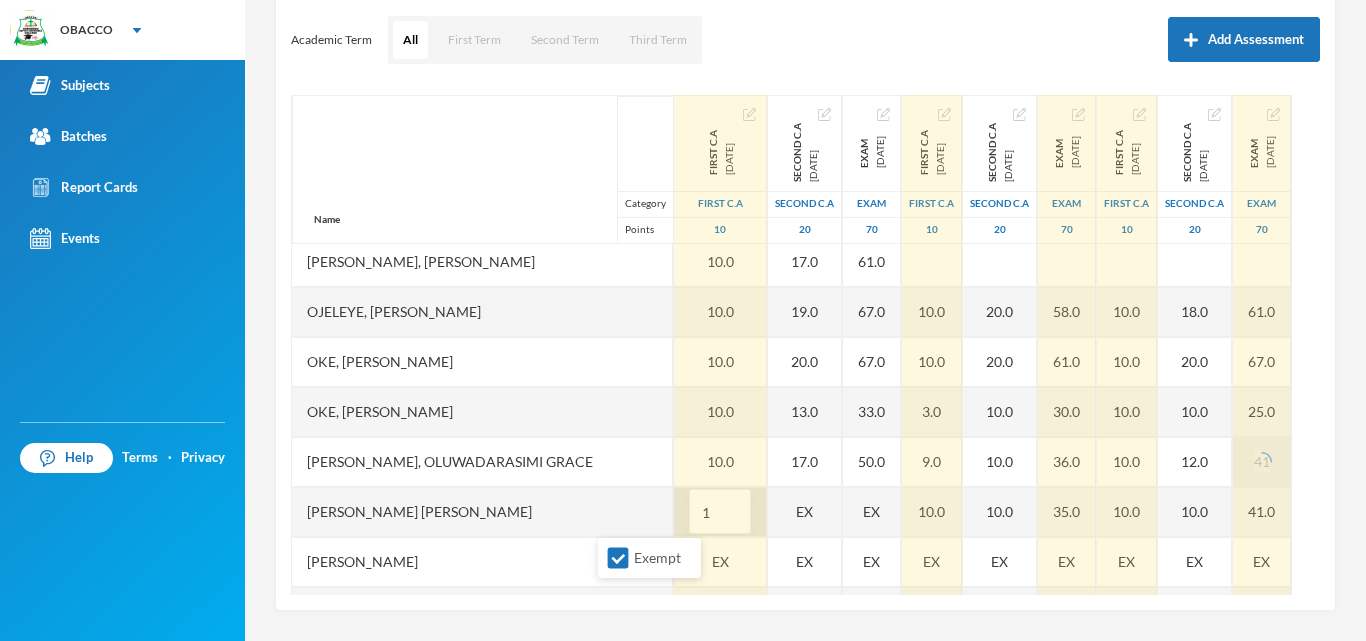 type on "10" 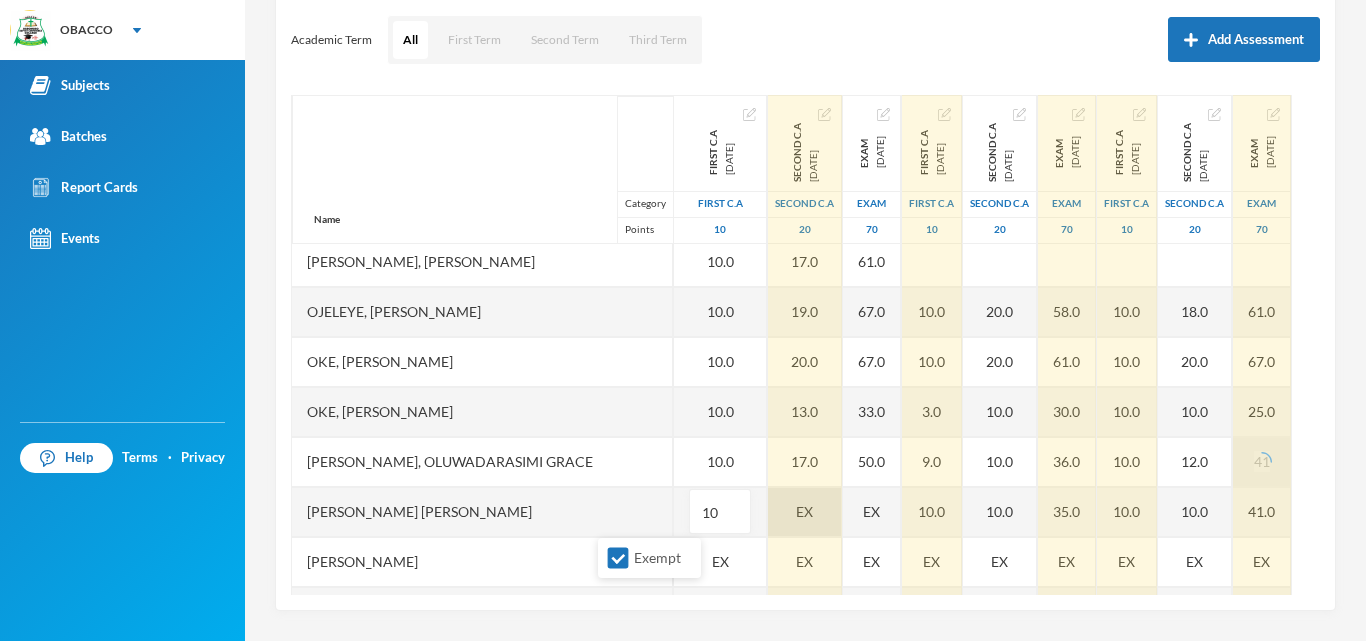 click on "Exempt" at bounding box center [618, 558] 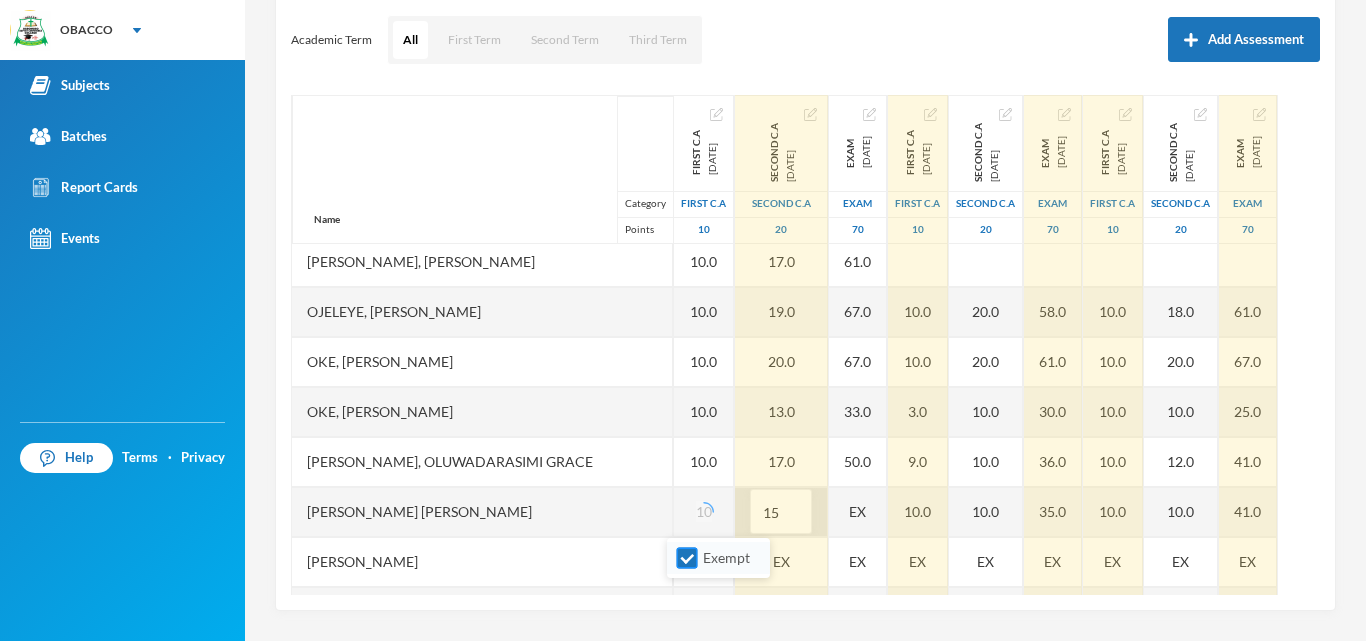 type on "15" 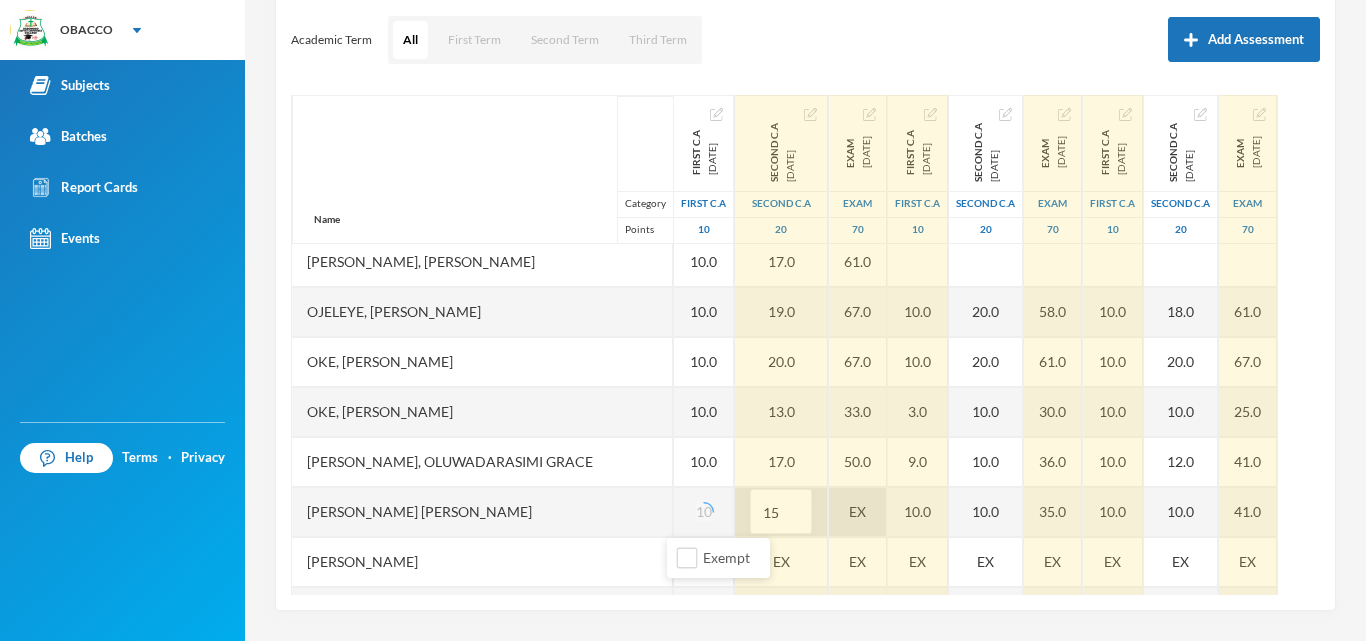 click on "EX" at bounding box center [858, 512] 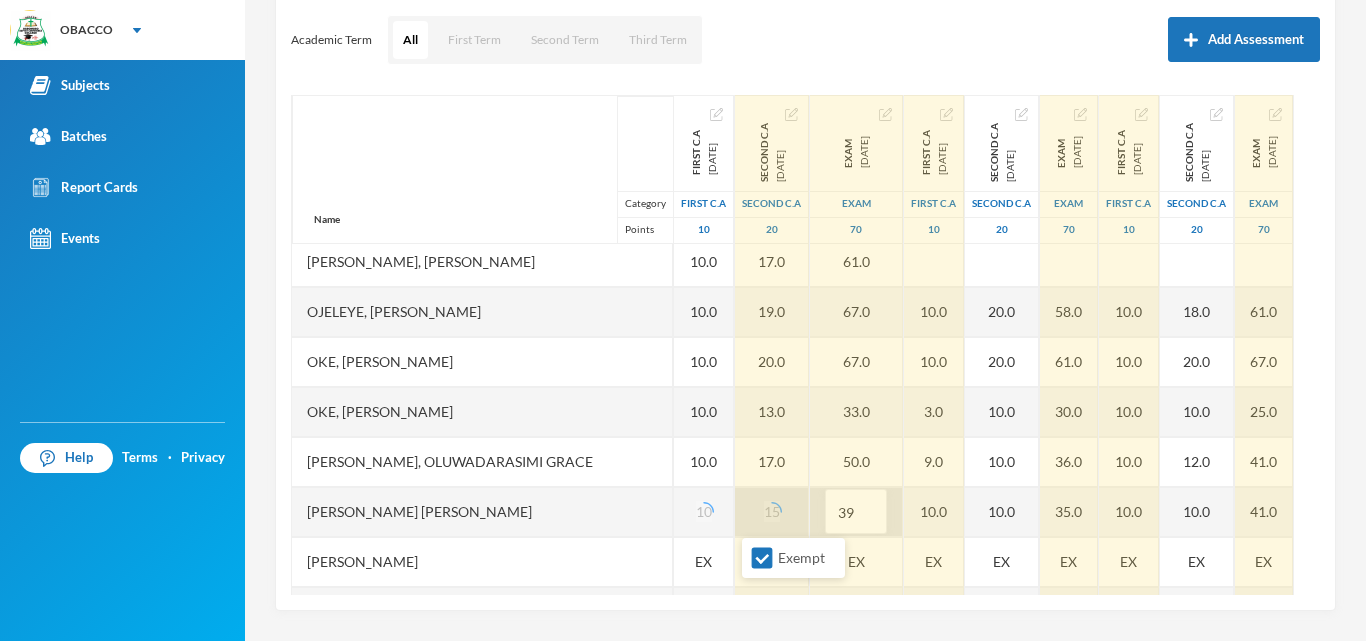 type on "39" 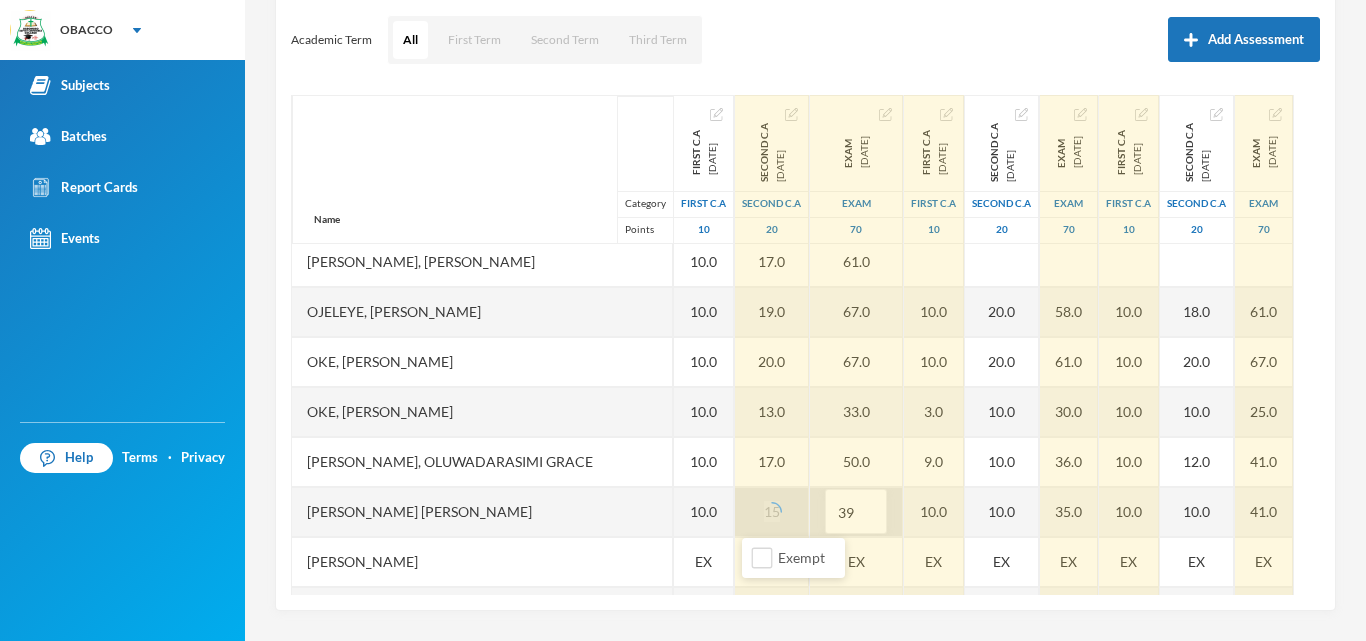 click on "Scoresheet Academic Term All First Term Second Term Third Term Add Assessment Name   Category Points [PERSON_NAME] [PERSON_NAME], [PERSON_NAME] [PERSON_NAME], Wuraola Happiness [PERSON_NAME] [PERSON_NAME], [PERSON_NAME], [PERSON_NAME] [PERSON_NAME] Mercy [PERSON_NAME] [PERSON_NAME], Adejoju [PERSON_NAME], [PERSON_NAME], [PERSON_NAME], [PERSON_NAME] [PERSON_NAME] Solution [PERSON_NAME], [PERSON_NAME] [PERSON_NAME], [PERSON_NAME], [PERSON_NAME], [PERSON_NAME] [PERSON_NAME], [PERSON_NAME], Testimony [PERSON_NAME], Oluwadarasimi [PERSON_NAME], [PERSON_NAME] [PERSON_NAME] [PERSON_NAME], [PERSON_NAME] [PERSON_NAME], [PERSON_NAME], [PERSON_NAME] [PERSON_NAME], [PERSON_NAME] [PERSON_NAME], Omobolanle [PERSON_NAME], [PERSON_NAME], [PERSON_NAME], [PERSON_NAME], [PERSON_NAME], [PERSON_NAME] [PERSON_NAME], Oluwadamilare [PERSON_NAME], [PERSON_NAME] 10" at bounding box center (805, 281) 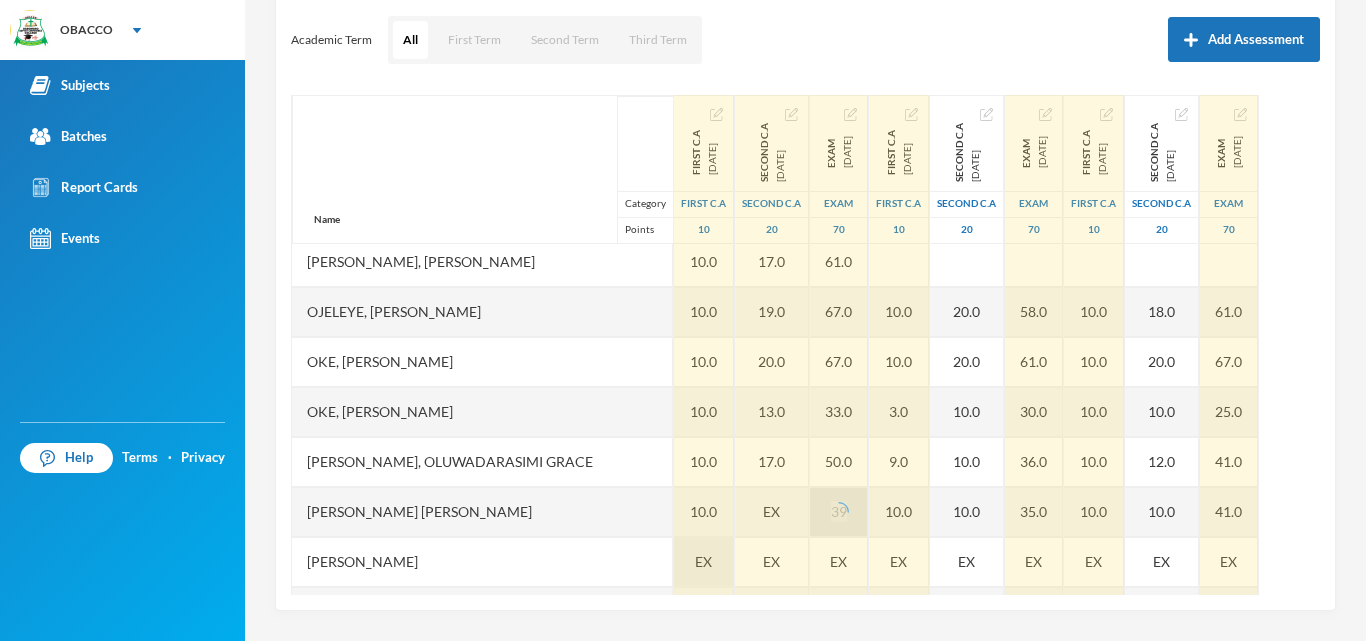 click on "EX" at bounding box center [703, 561] 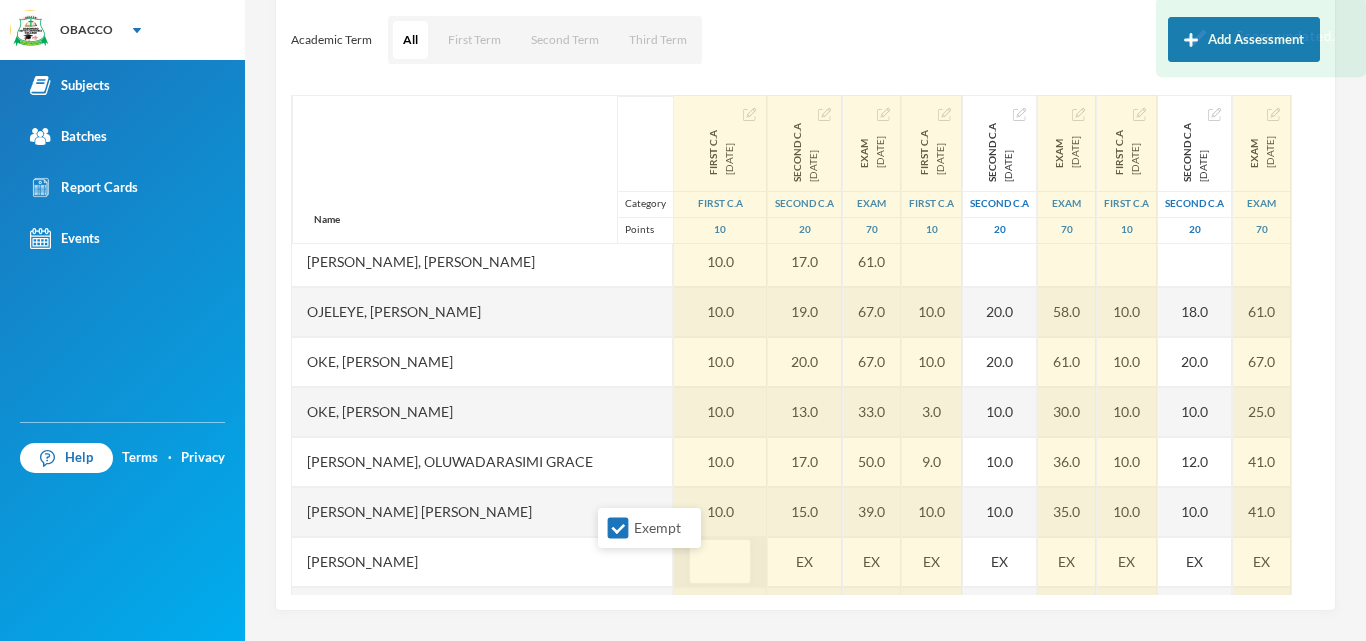 scroll, scrollTop: 1938, scrollLeft: 0, axis: vertical 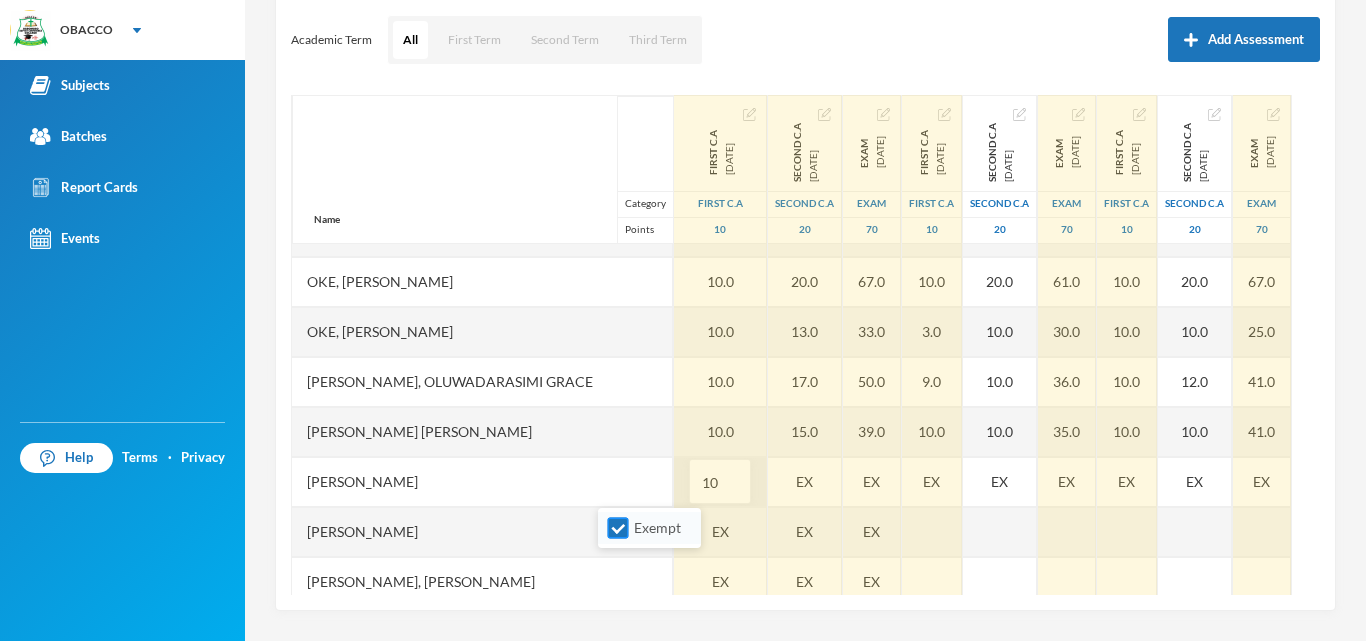 type on "10" 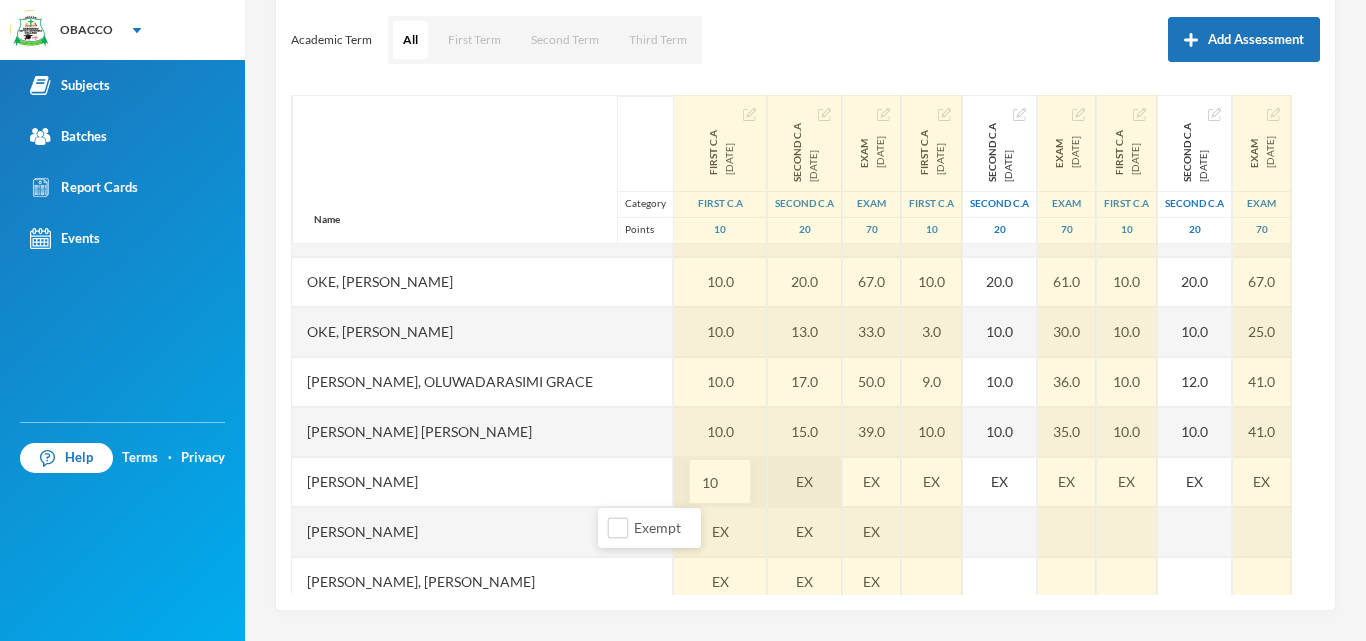click on "EX" at bounding box center [805, 482] 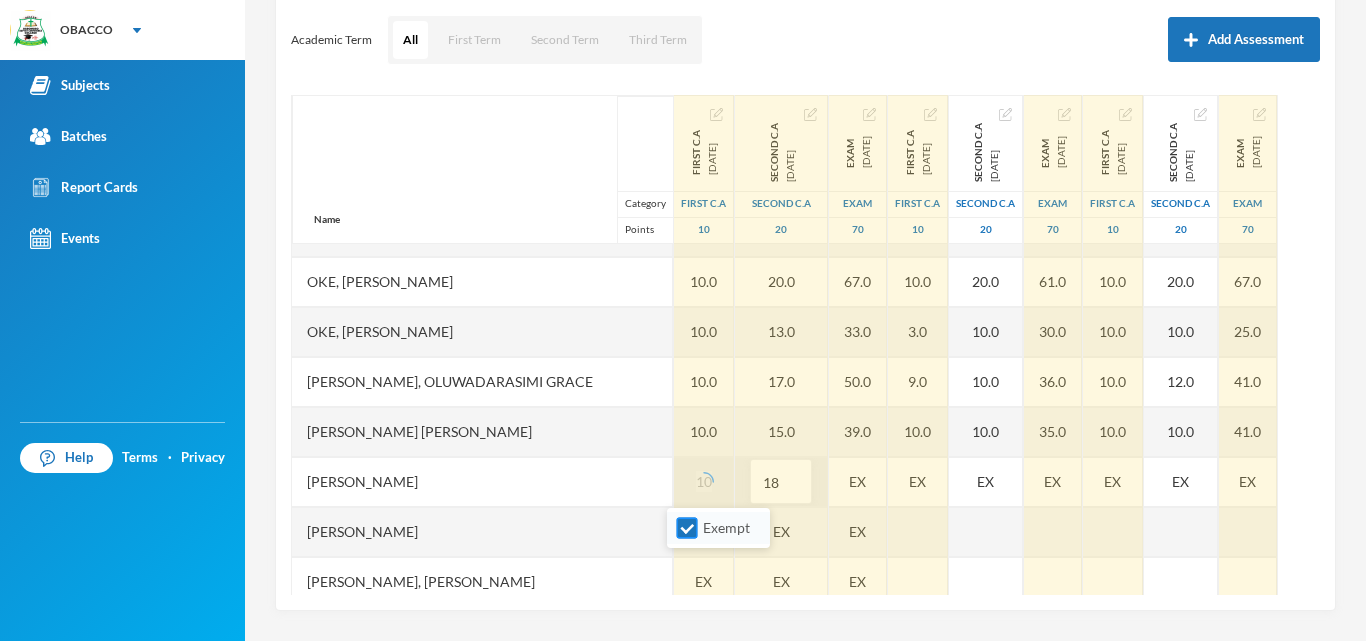 type on "18" 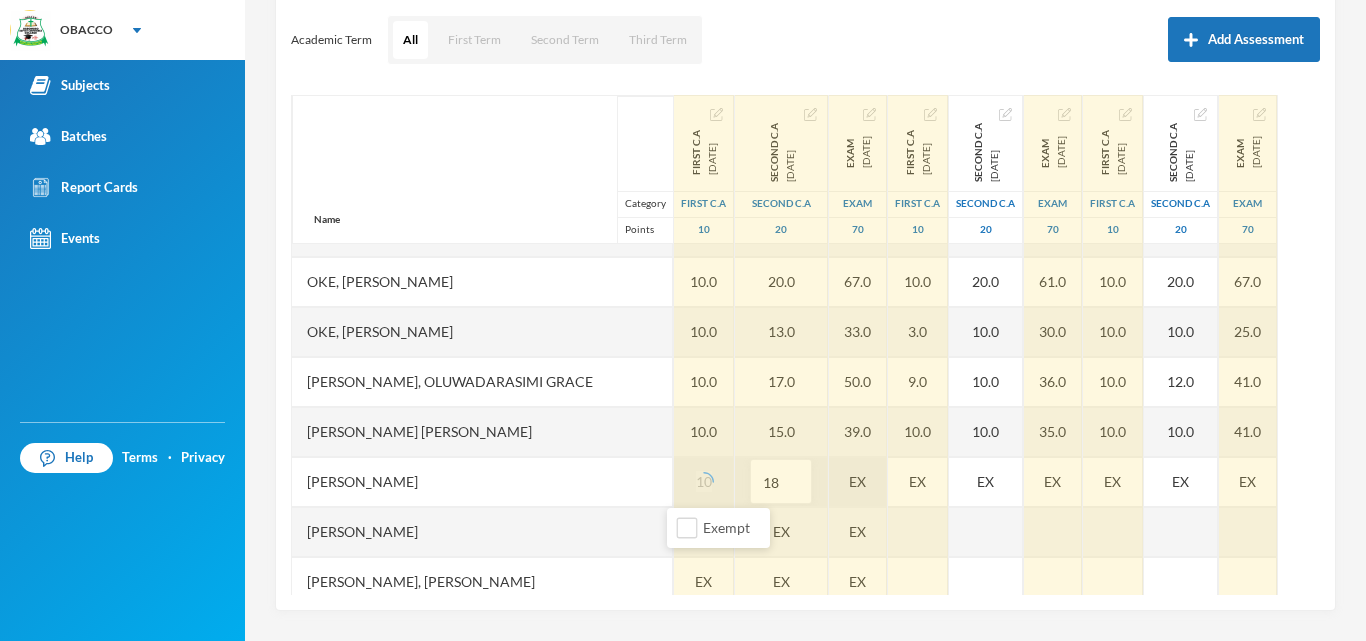 click on "EX" at bounding box center (858, 482) 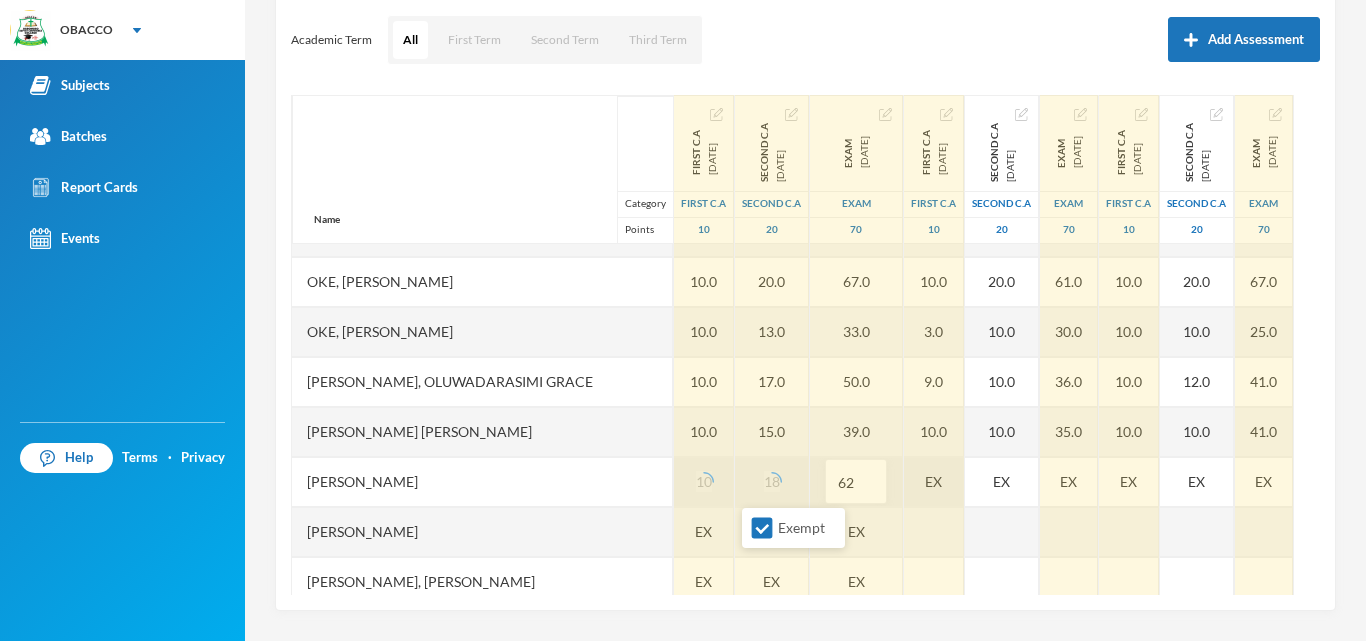 click on "Exempt" at bounding box center [762, 528] 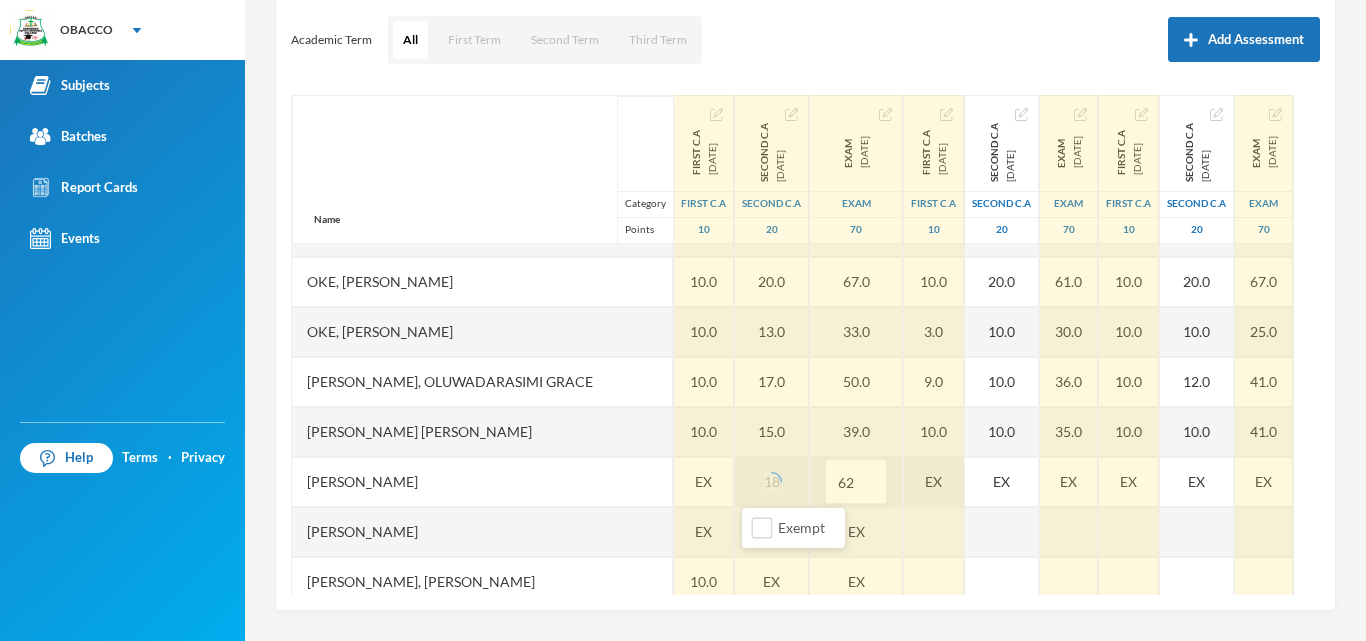 click on "EX" at bounding box center (934, 482) 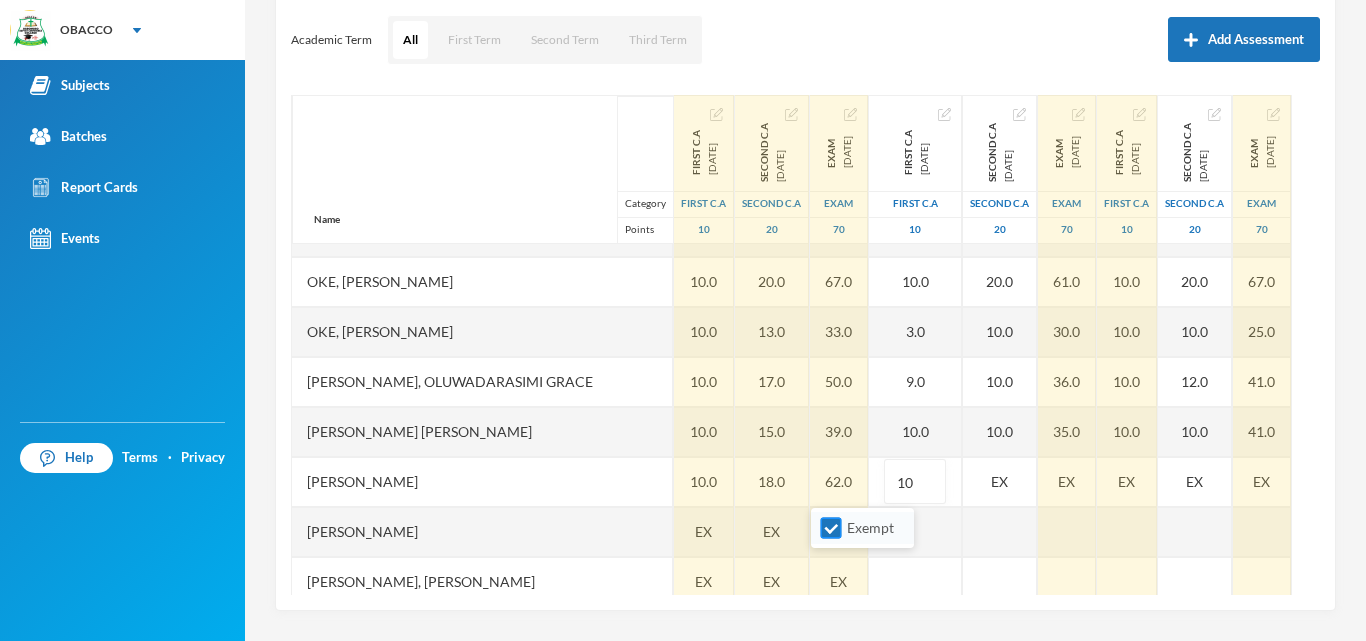 type on "10" 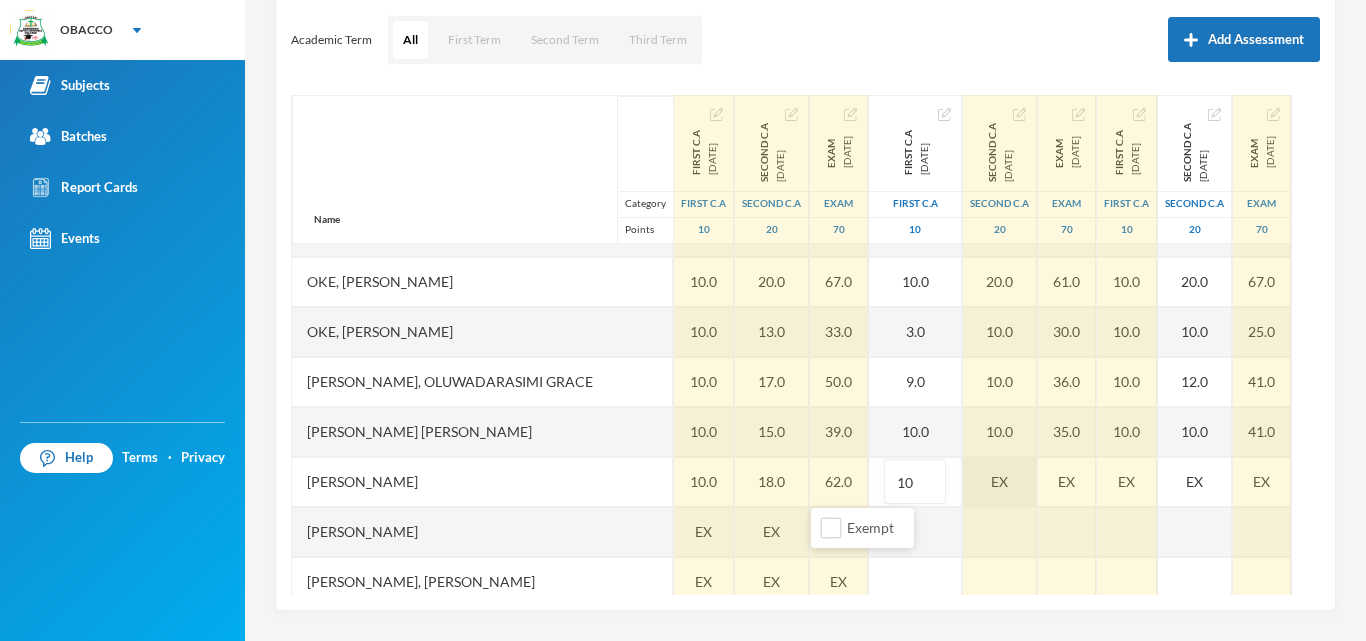 click on "EX" at bounding box center [1000, 482] 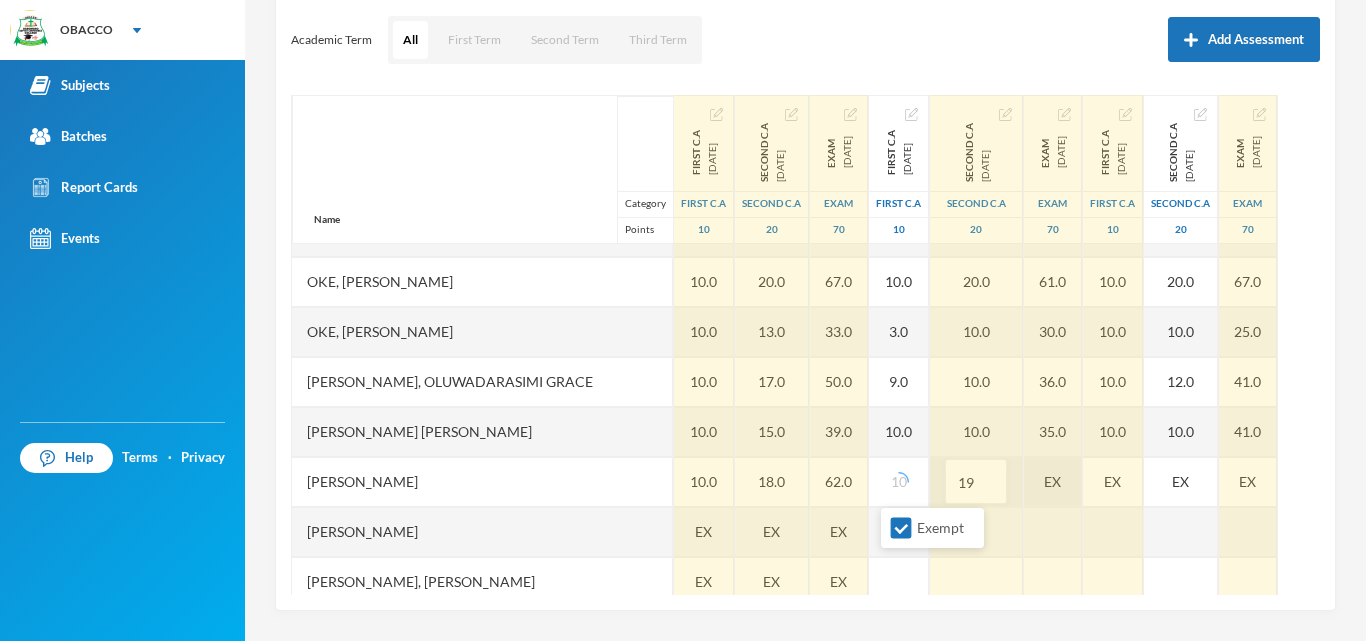 type on "19" 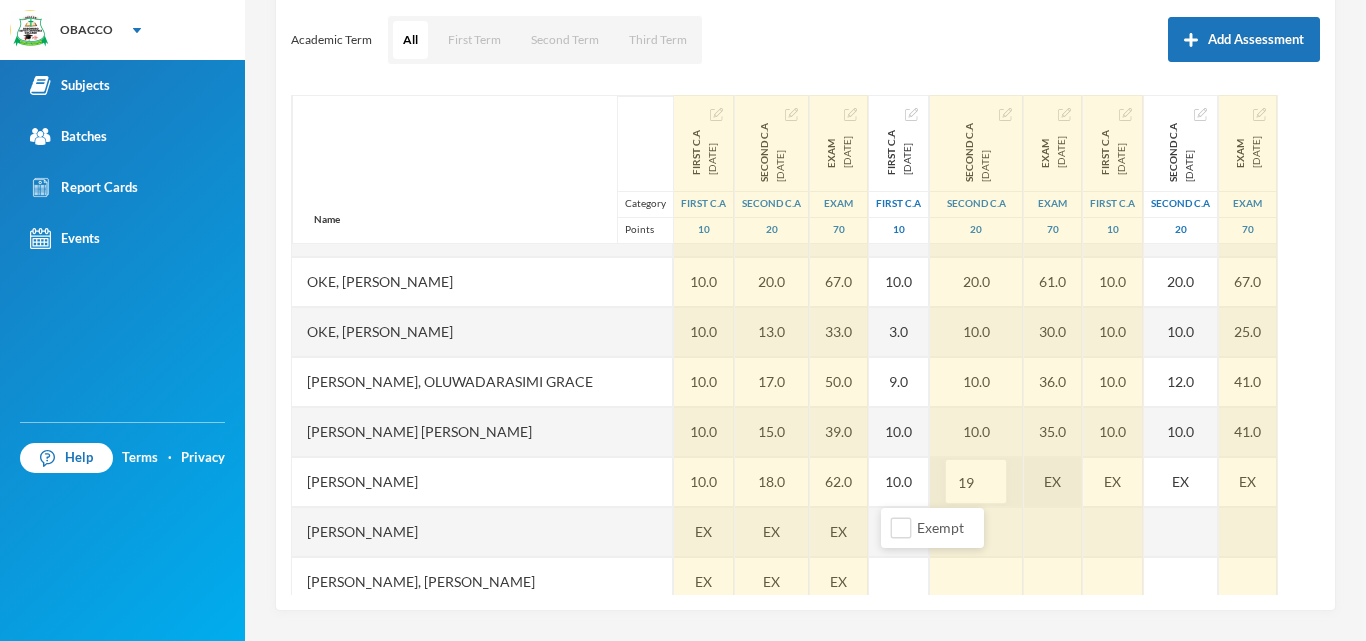 click on "EX" at bounding box center (1053, 482) 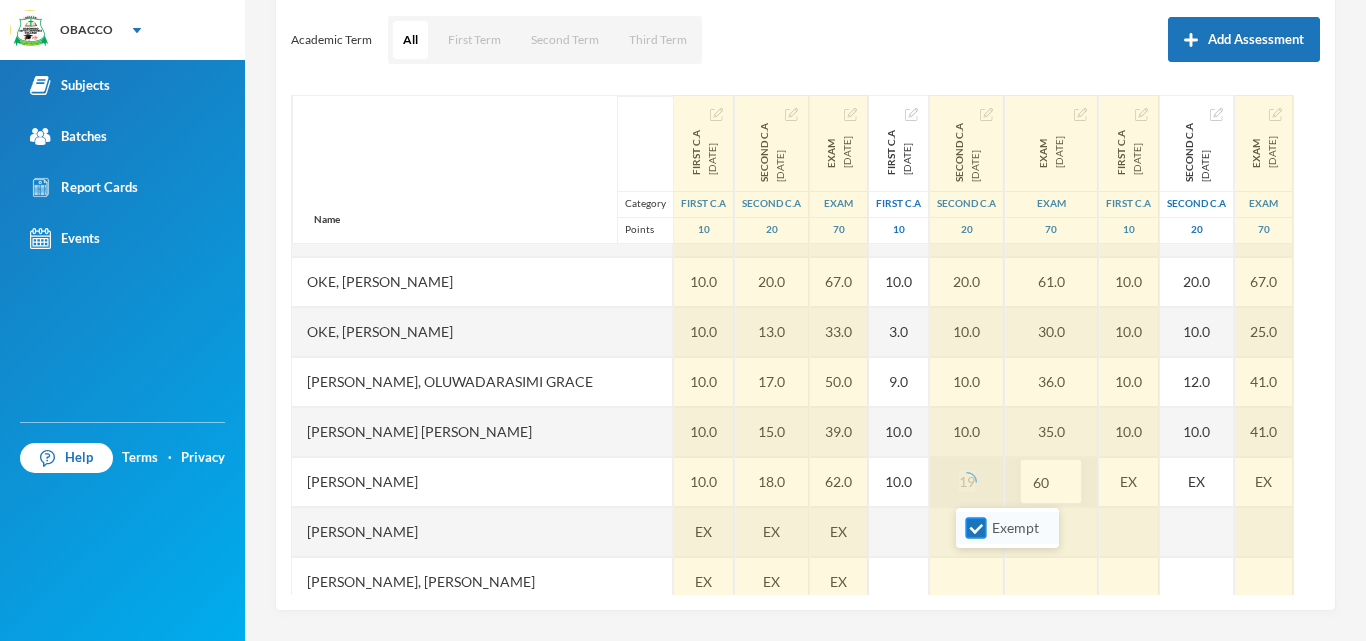 type on "60" 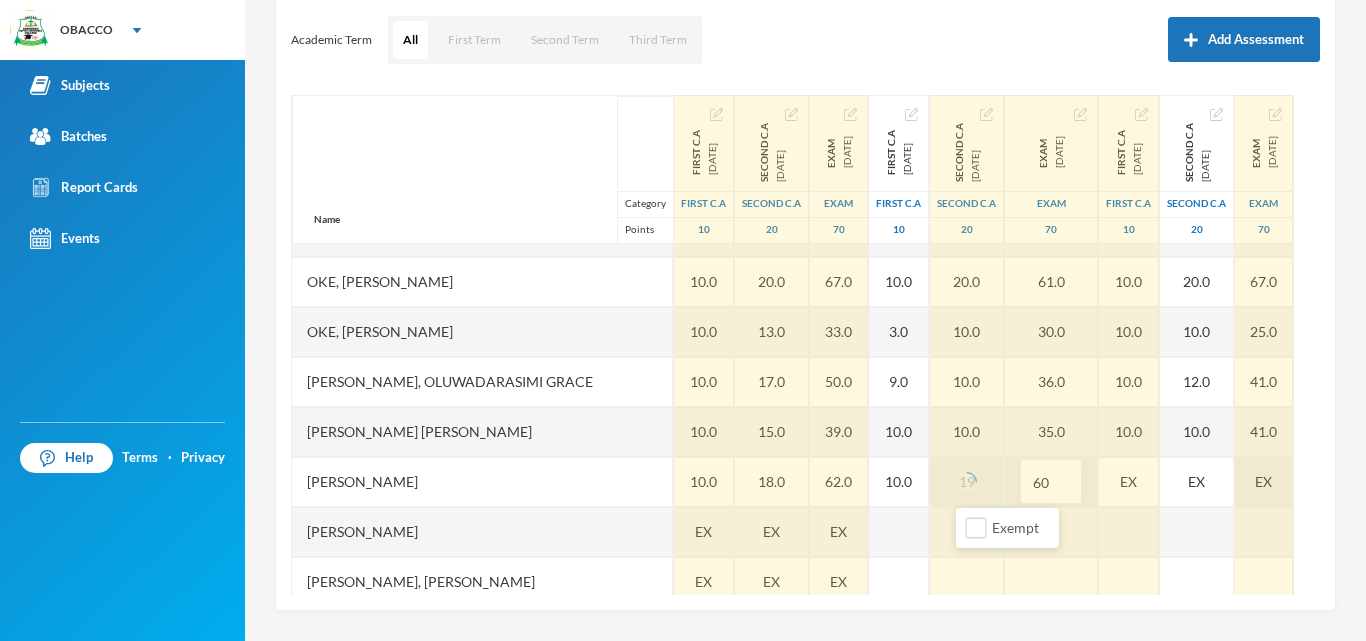 drag, startPoint x: 1062, startPoint y: 489, endPoint x: 1210, endPoint y: 479, distance: 148.33745 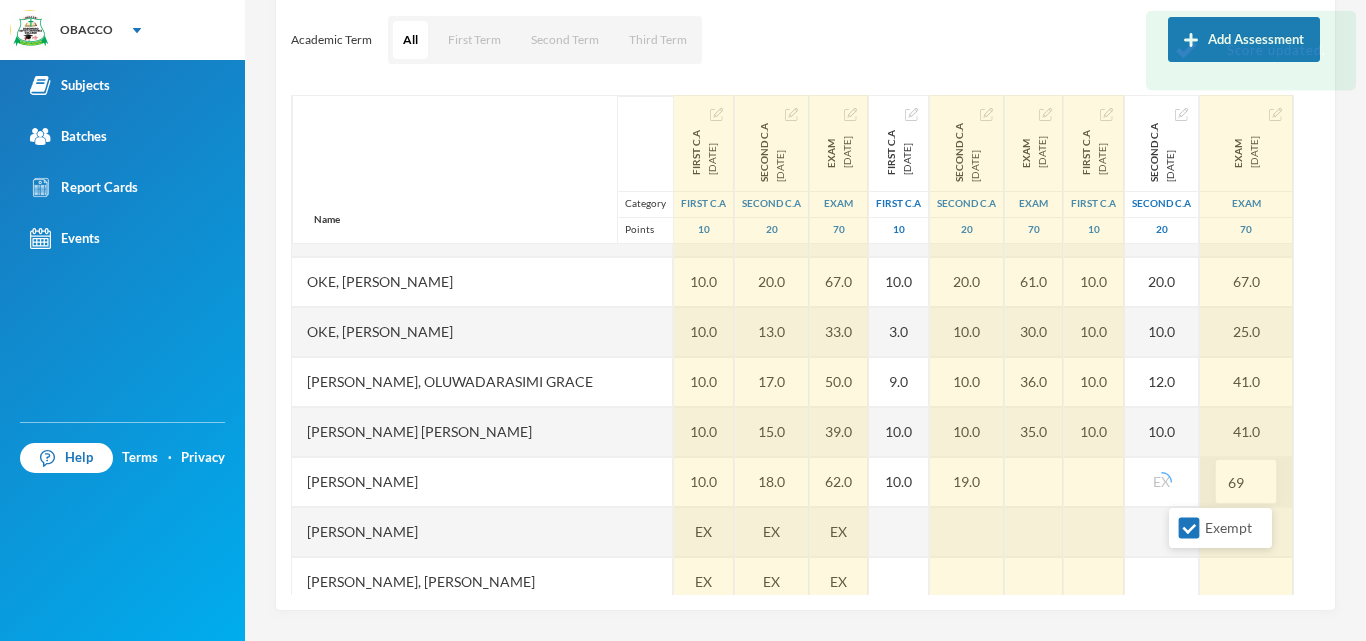 type on "69" 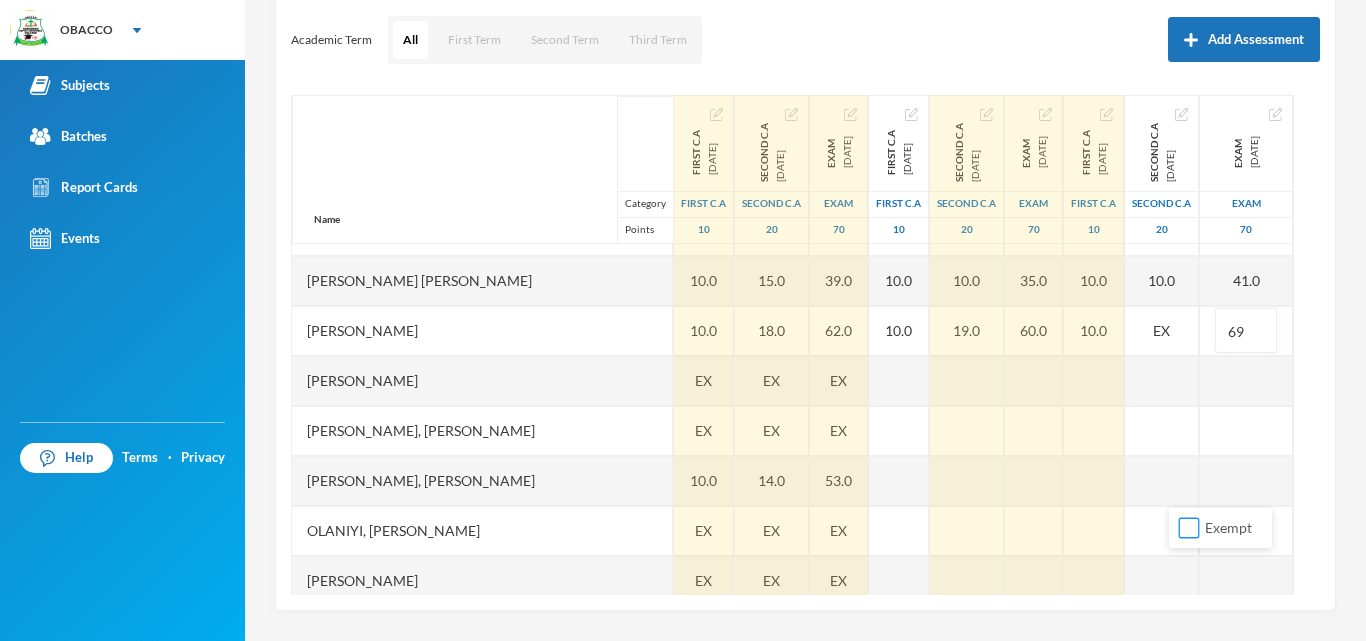scroll, scrollTop: 2098, scrollLeft: 0, axis: vertical 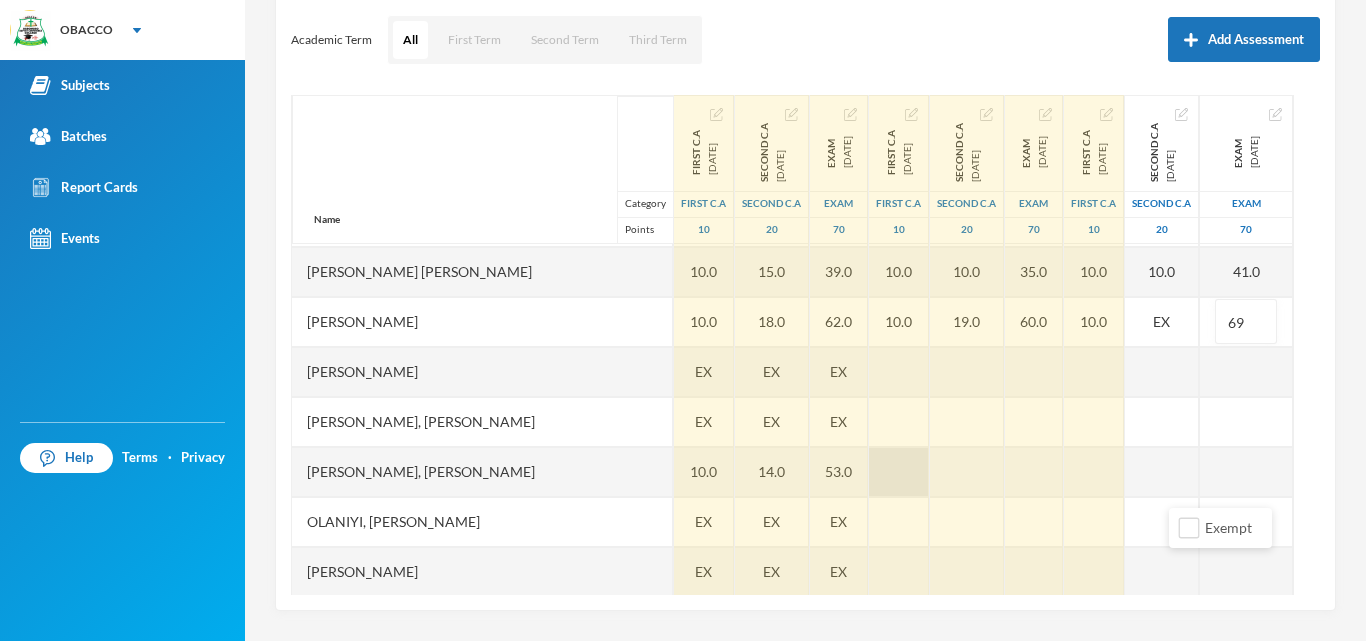 click at bounding box center [899, 472] 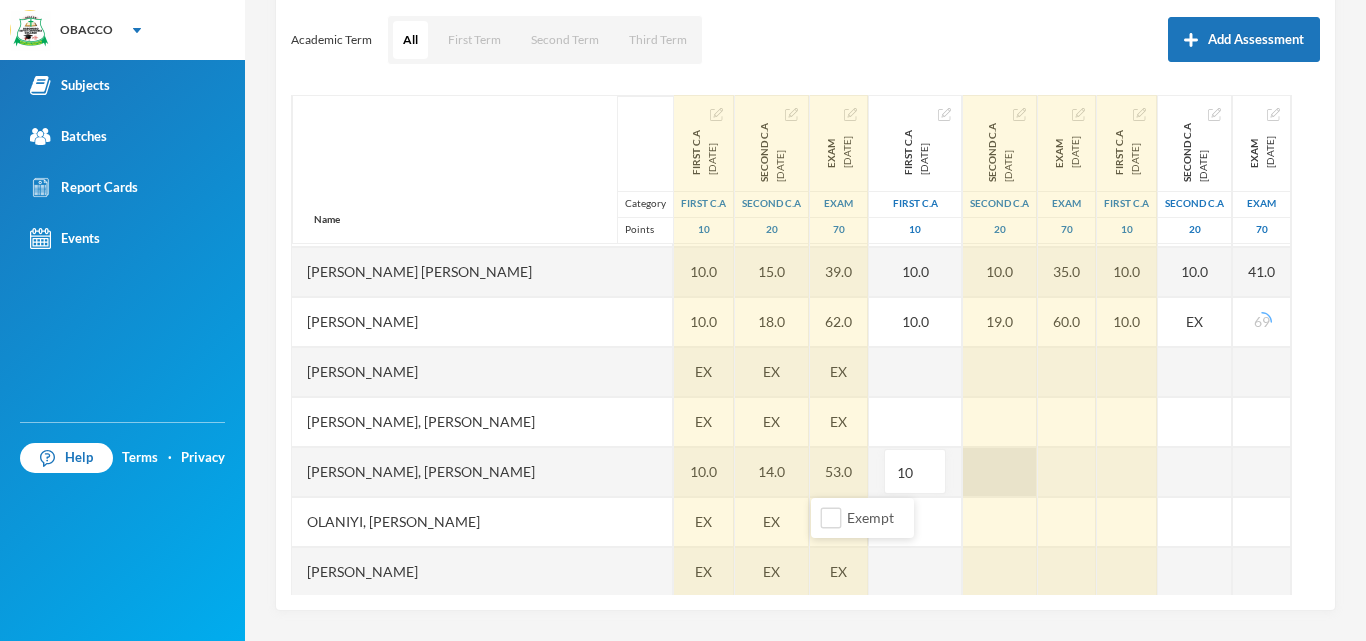 click at bounding box center [1000, 472] 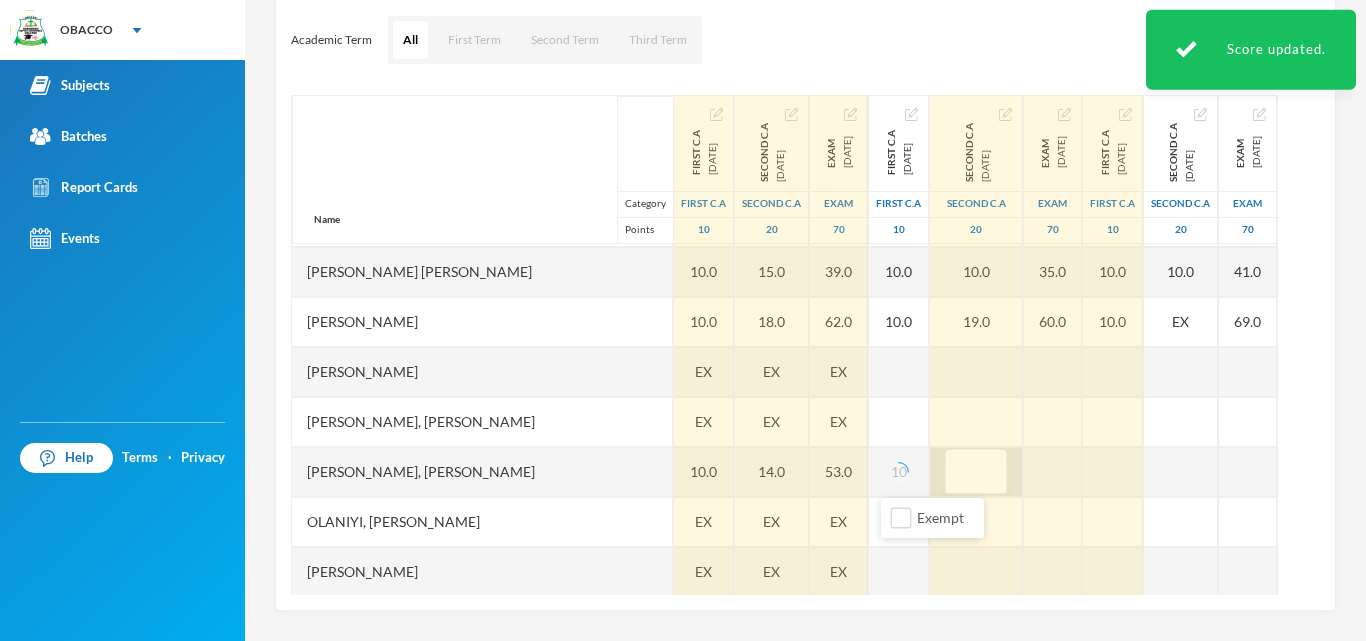type on "2" 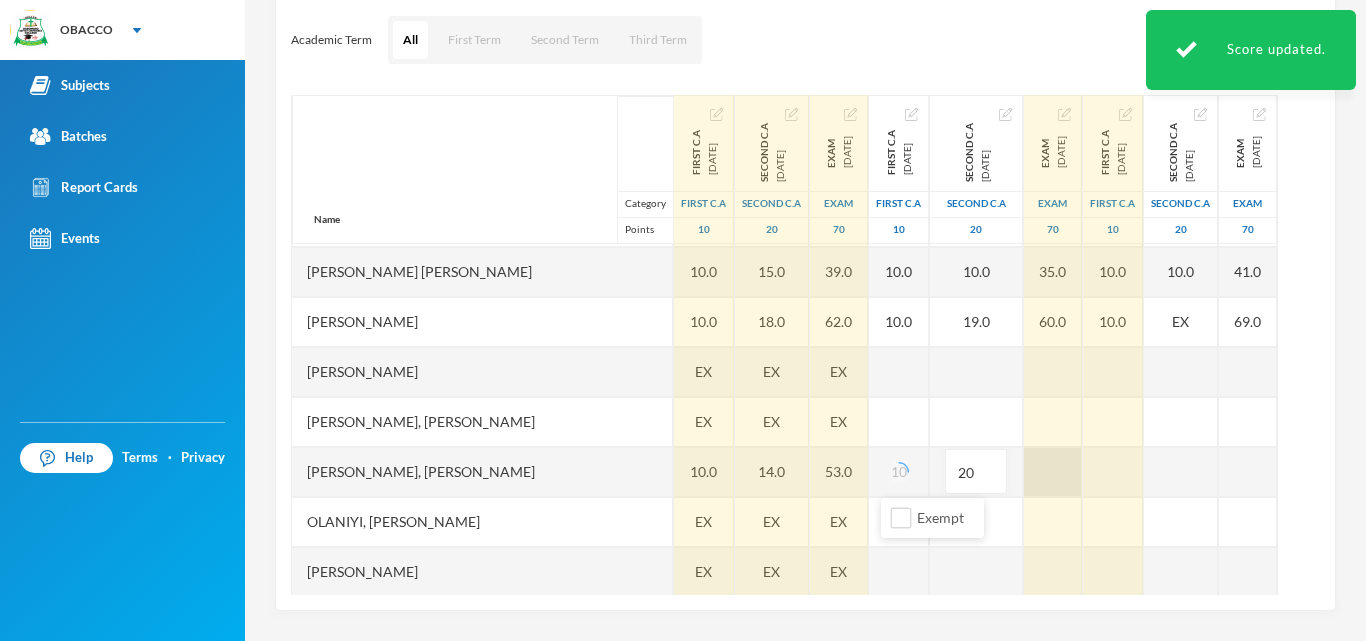 click at bounding box center [1053, 472] 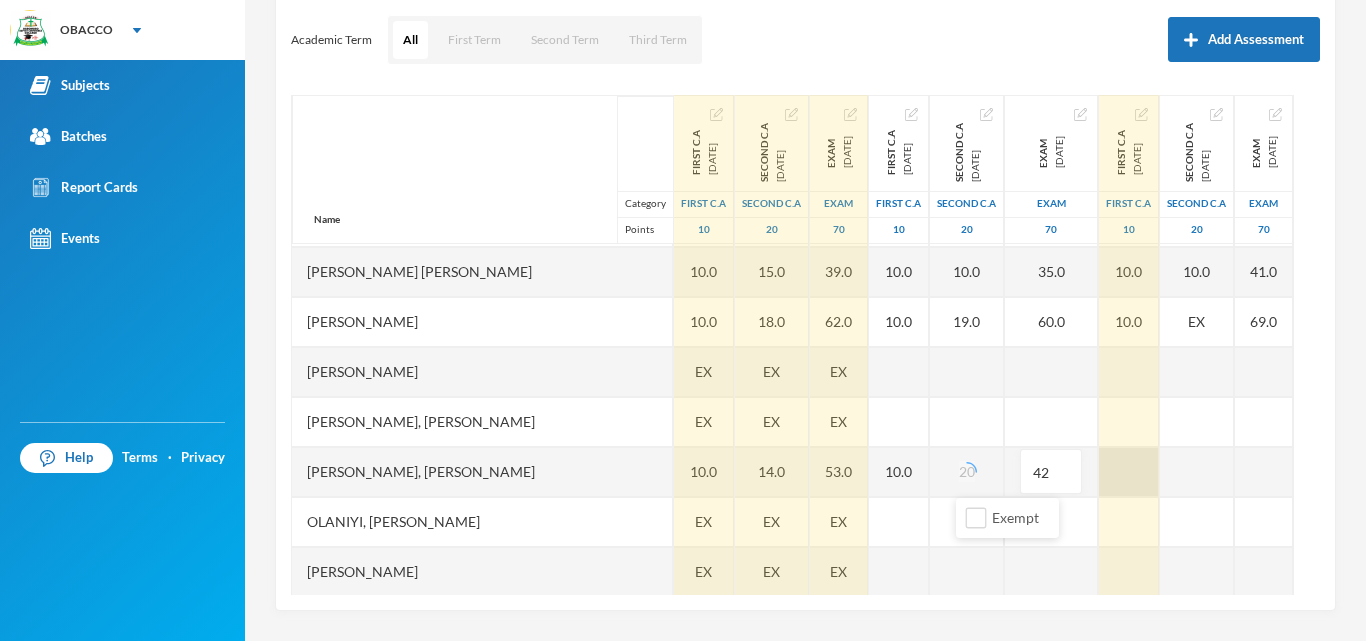 click at bounding box center (1129, 472) 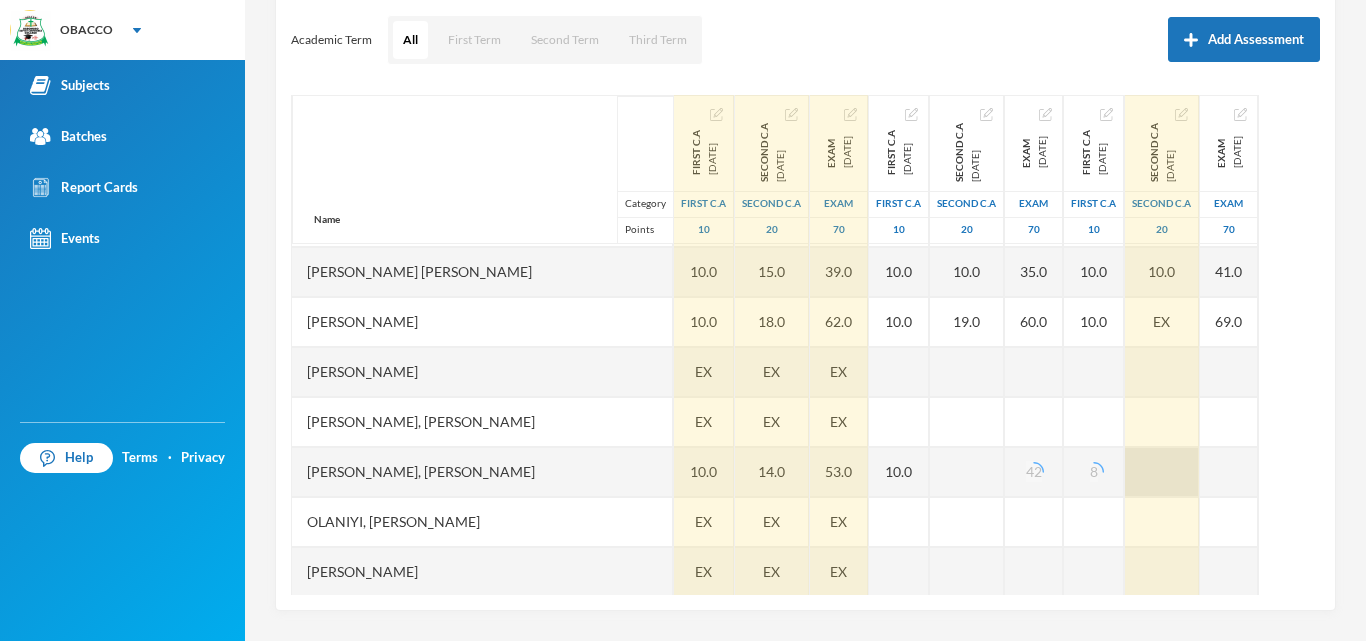 click at bounding box center (1162, 472) 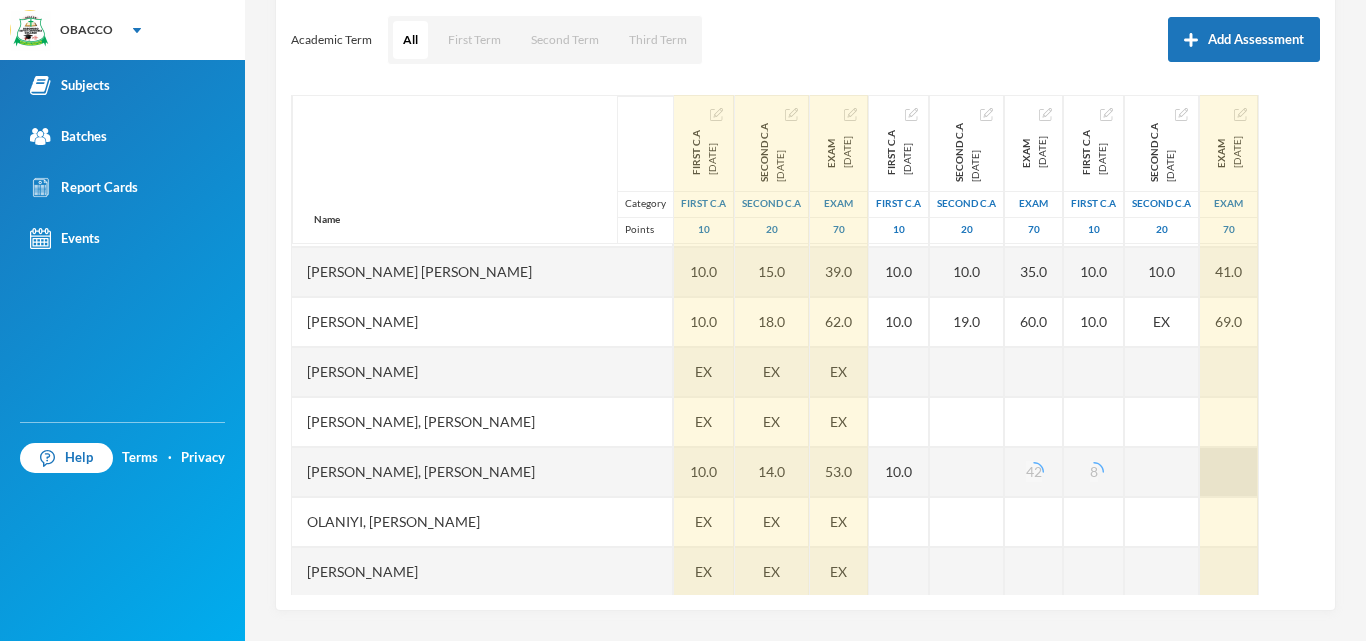 click at bounding box center [1229, 472] 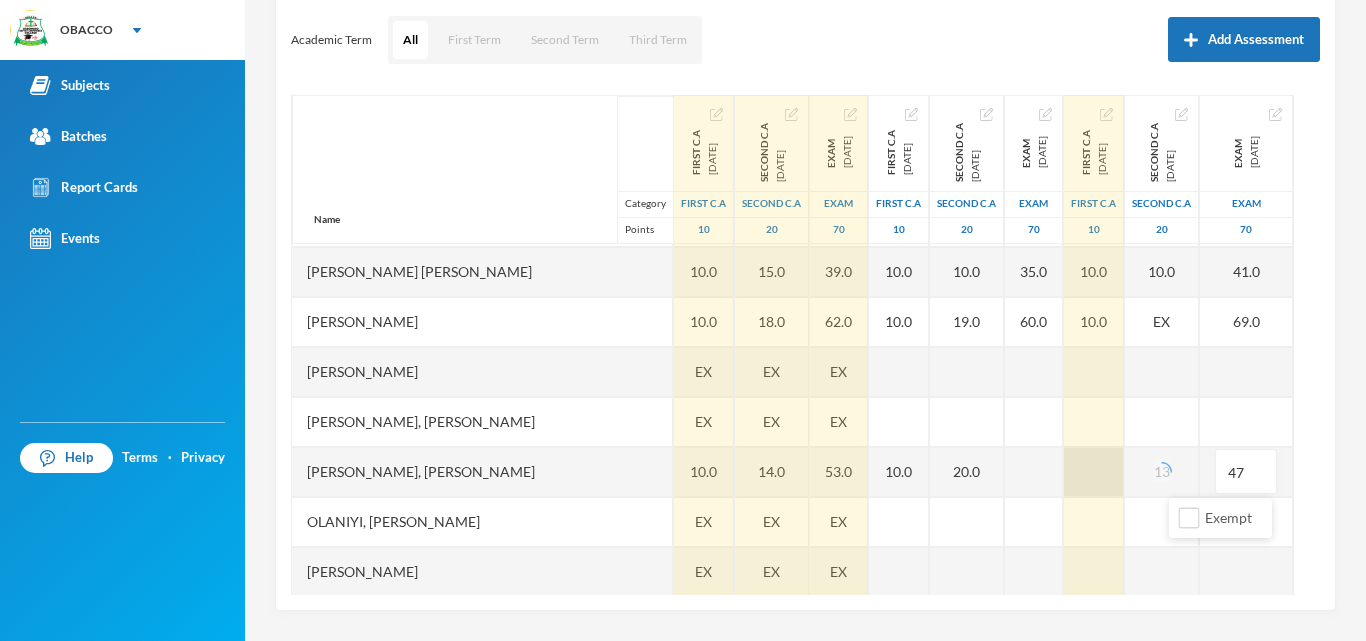 click at bounding box center (1094, 472) 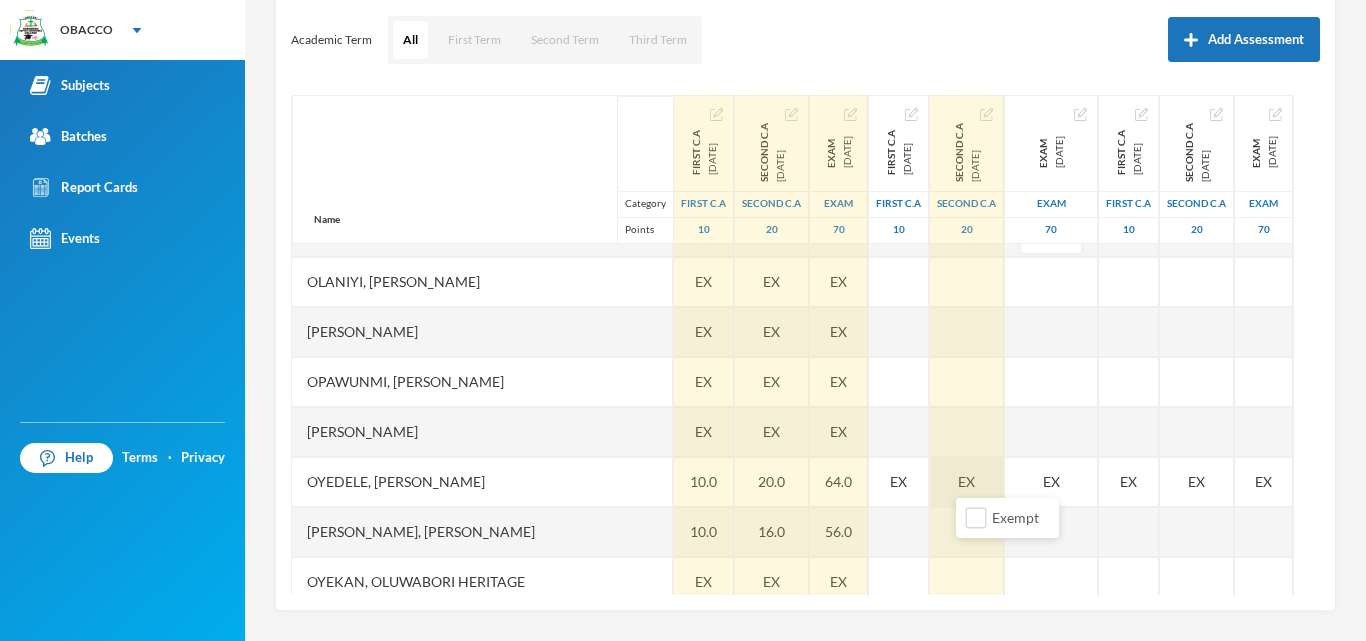 scroll, scrollTop: 2238, scrollLeft: 0, axis: vertical 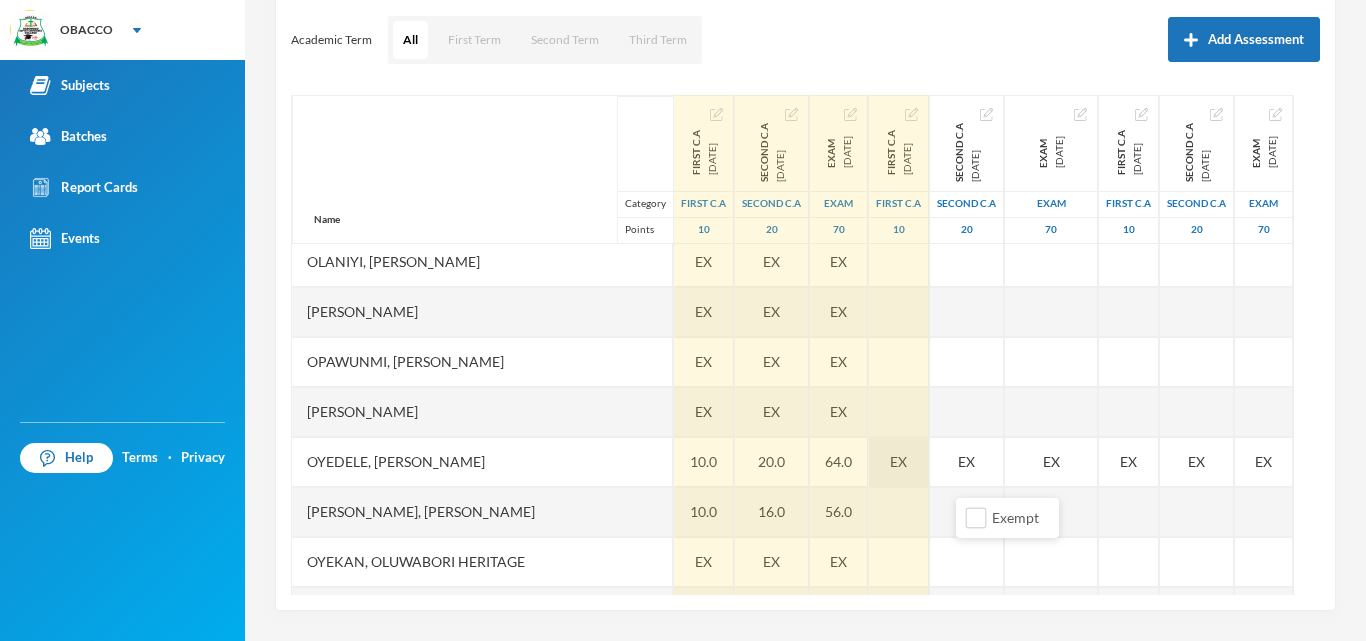 click on "EX" at bounding box center [898, 461] 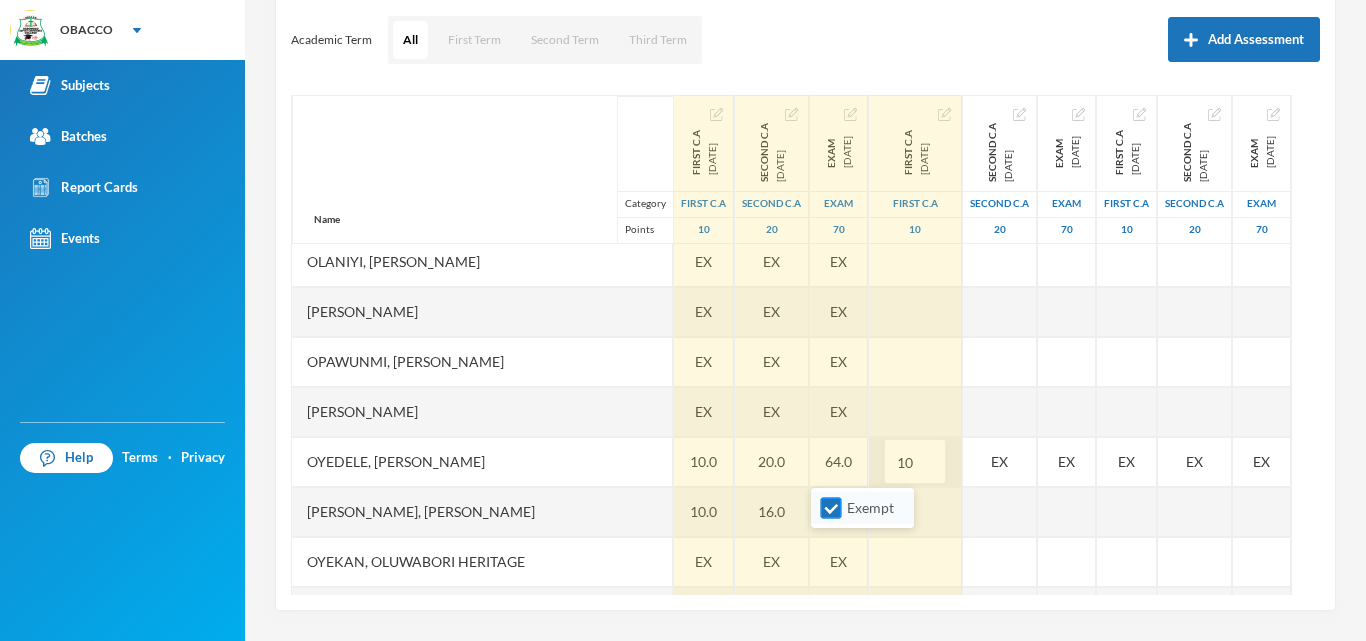 type on "10" 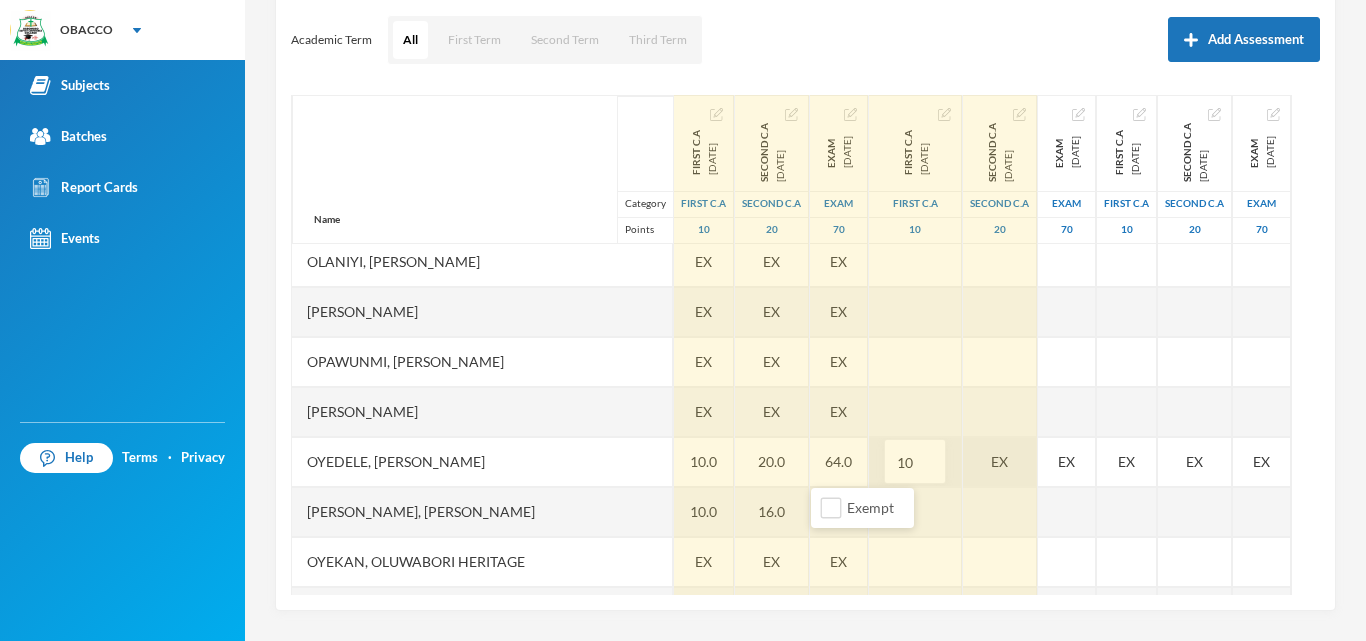 click on "EX" at bounding box center [1000, 462] 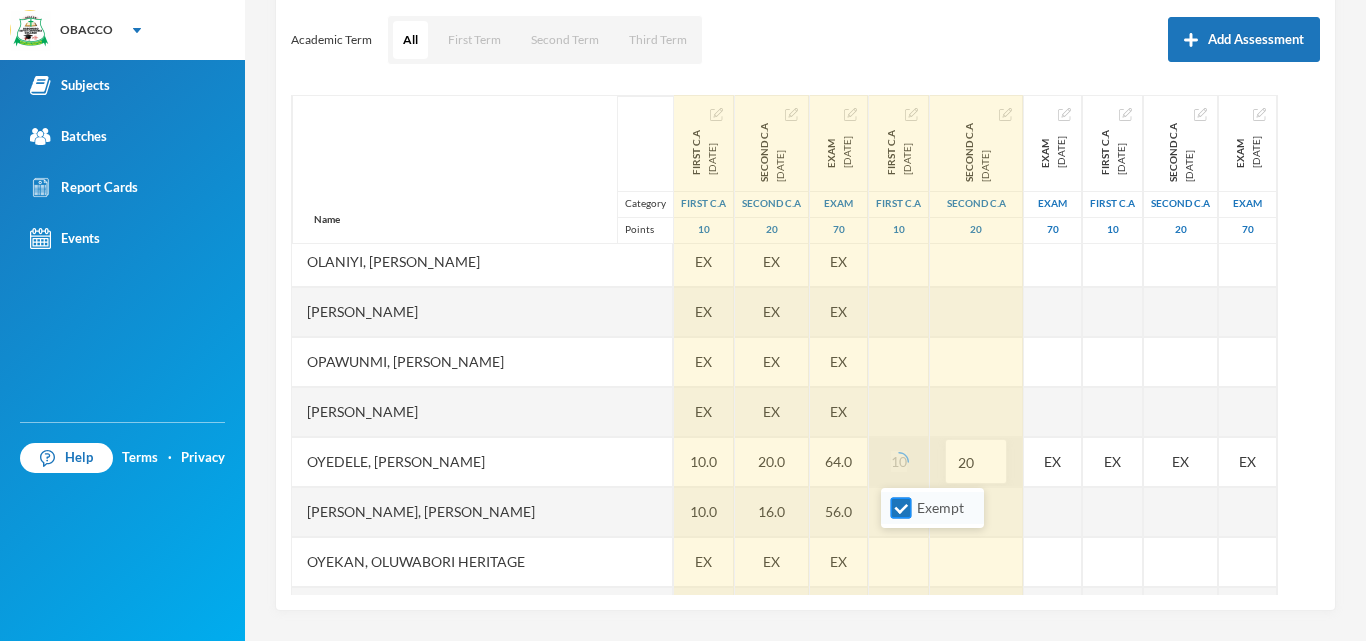 type on "20" 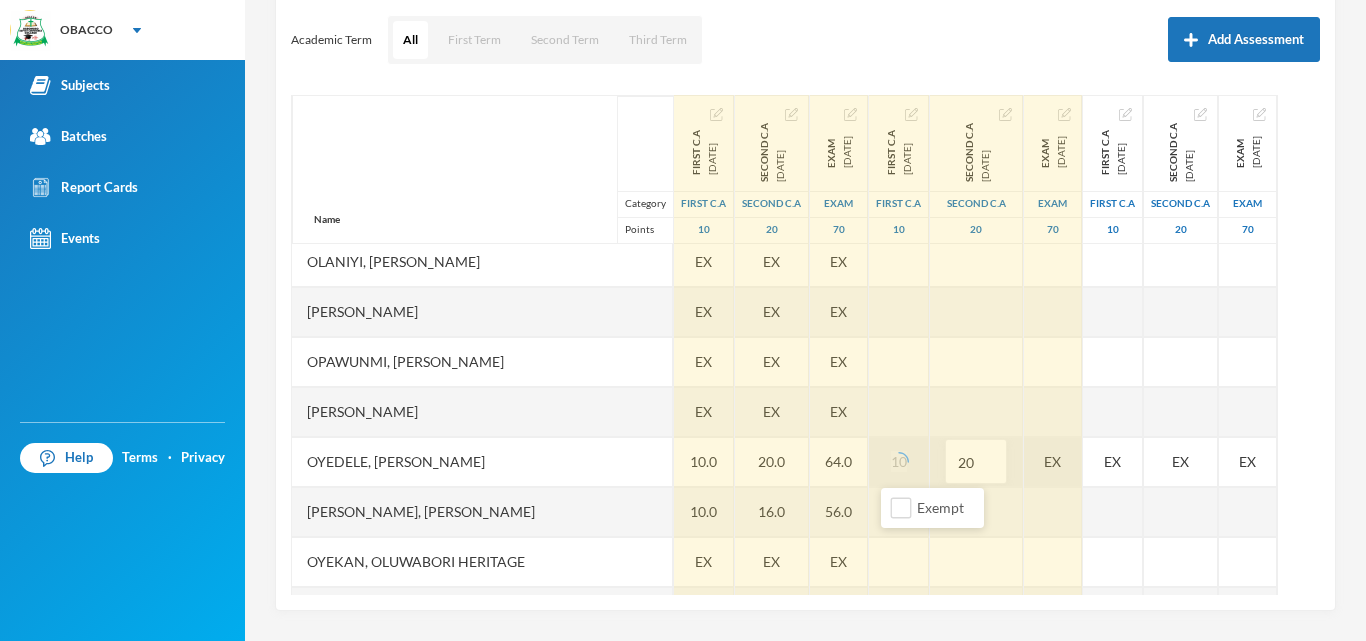 click on "EX" at bounding box center (1053, 462) 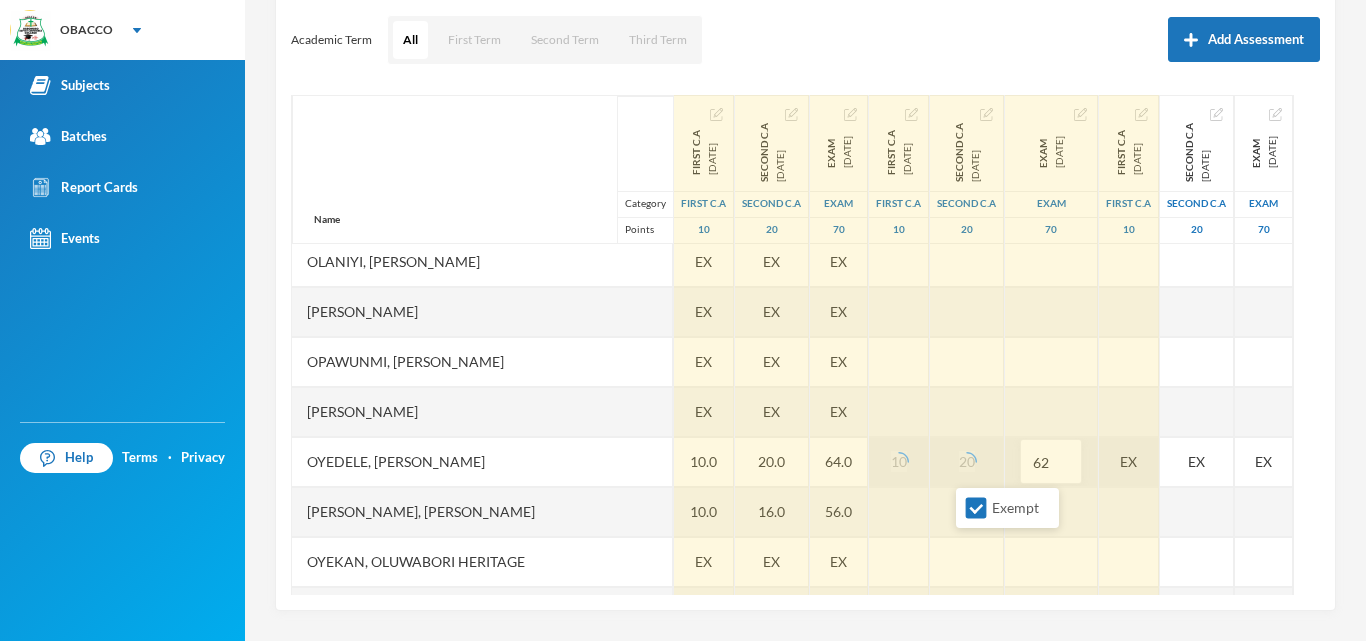click on "Exempt" at bounding box center (976, 508) 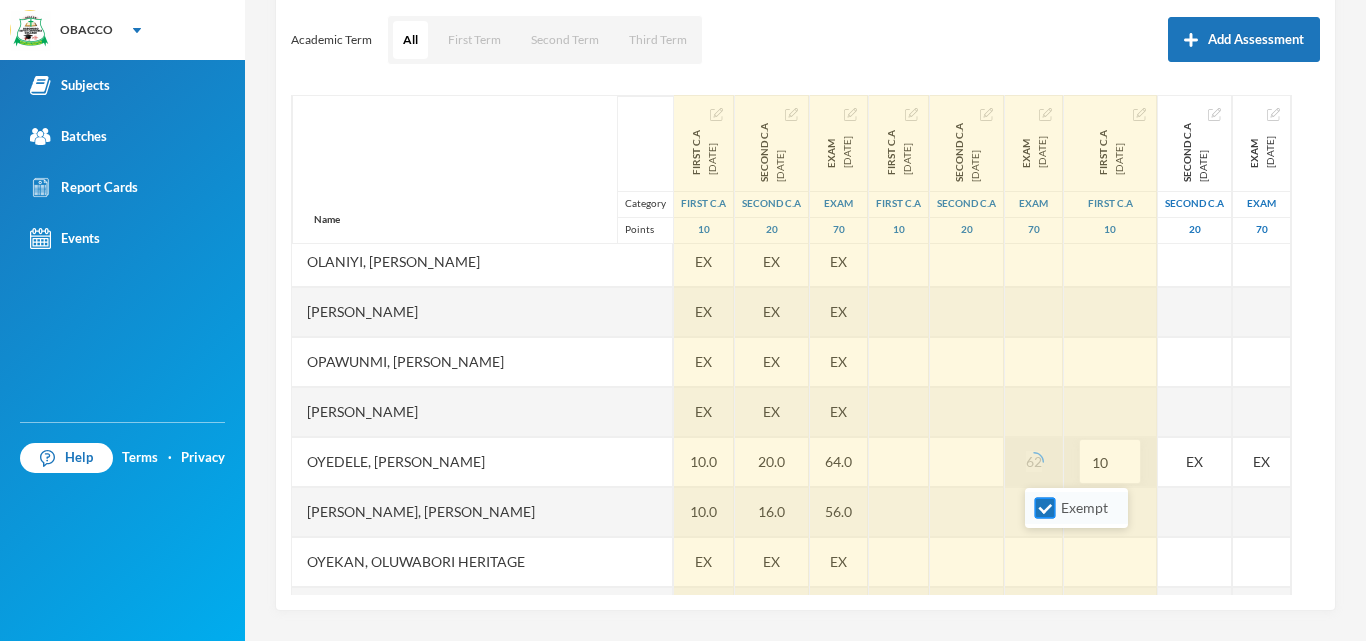 type on "10" 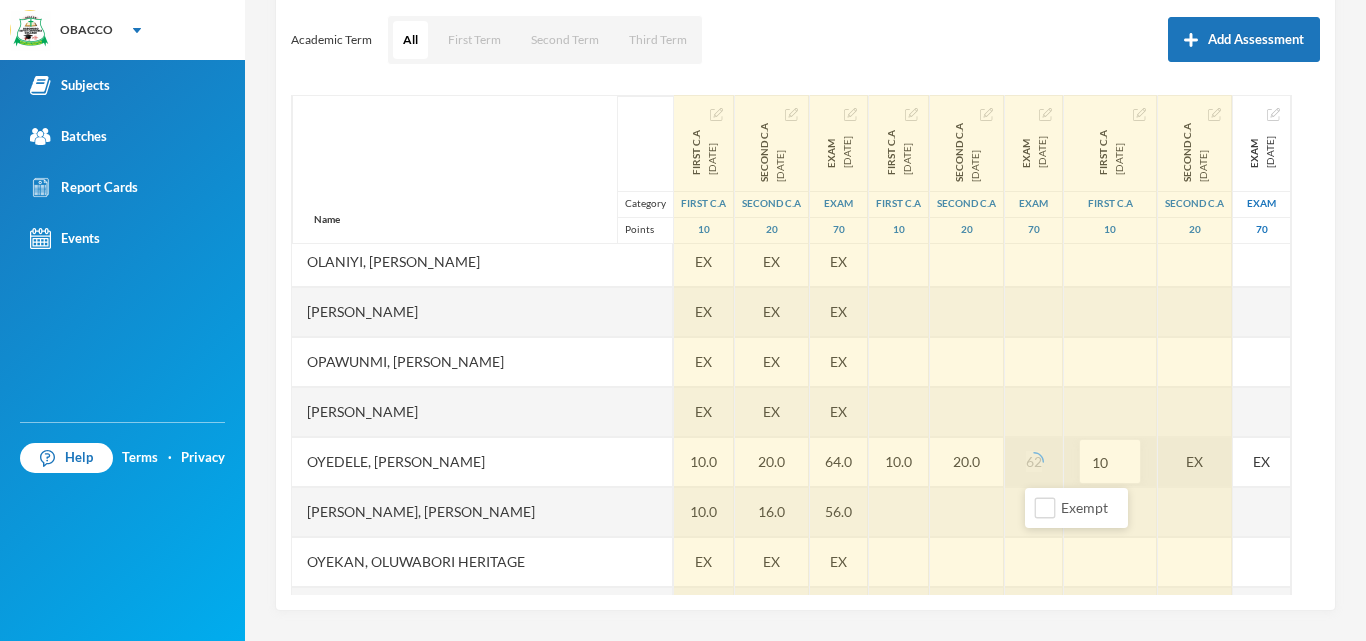 click on "EX" at bounding box center (1195, 462) 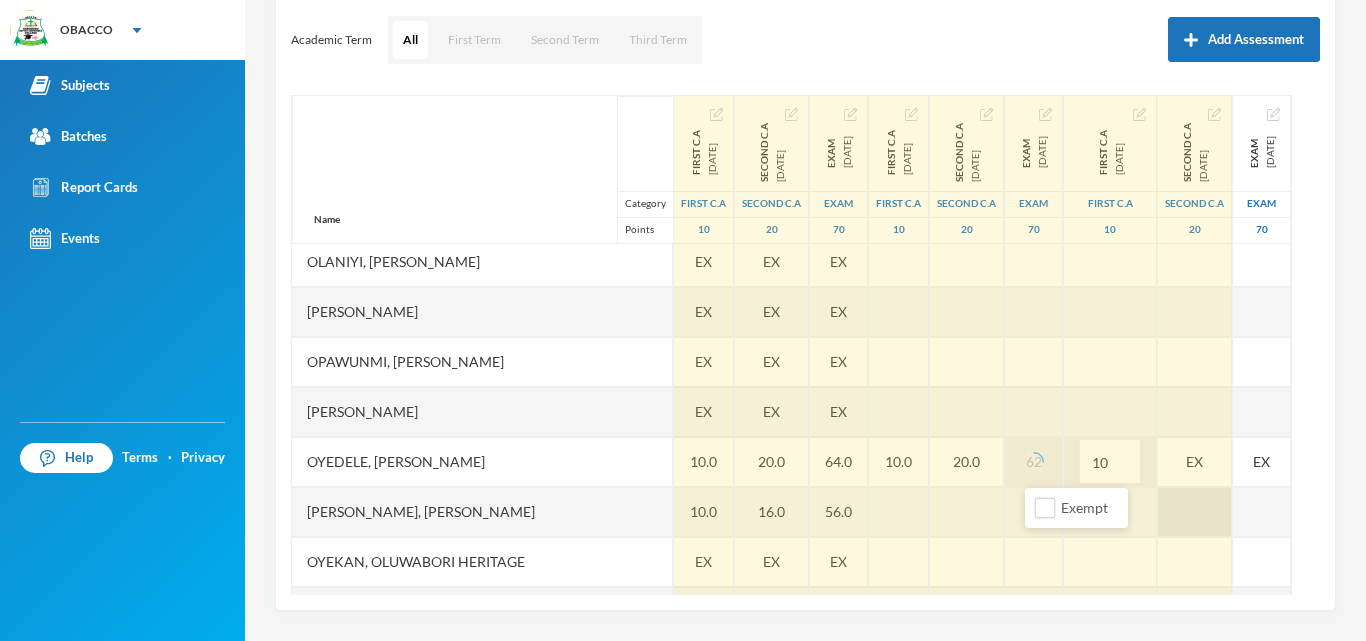 click on "EX" at bounding box center [1262, 462] 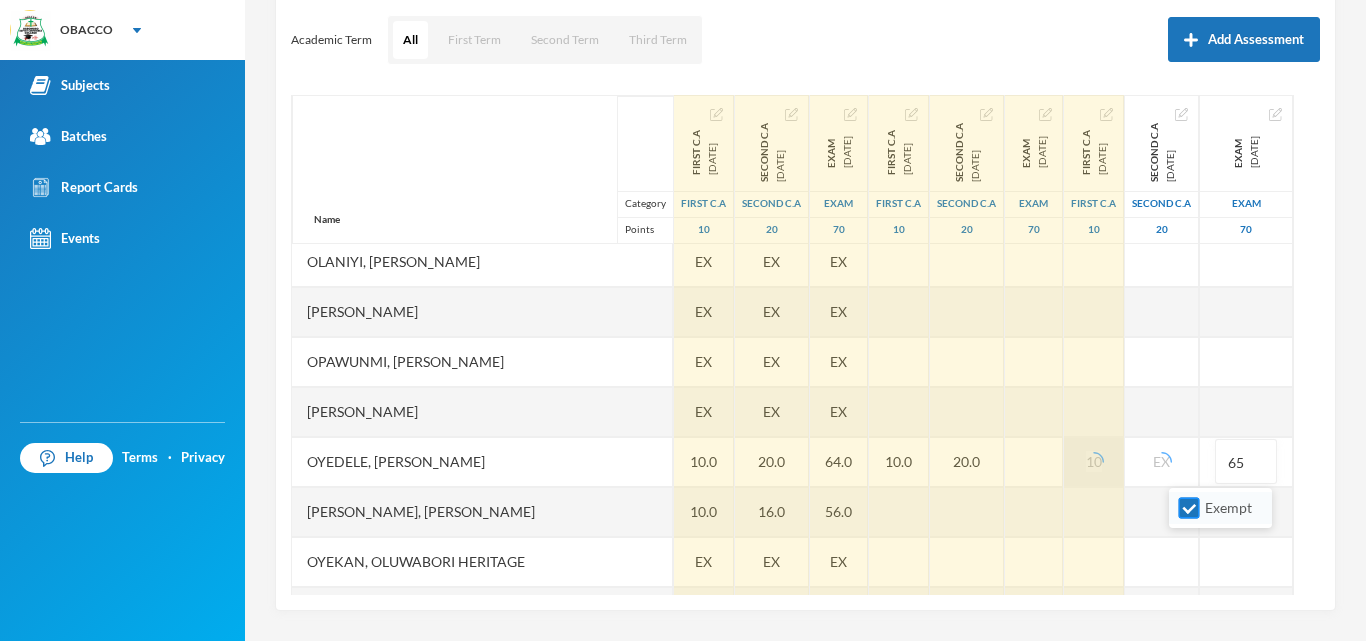 click on "Exempt" at bounding box center [1189, 508] 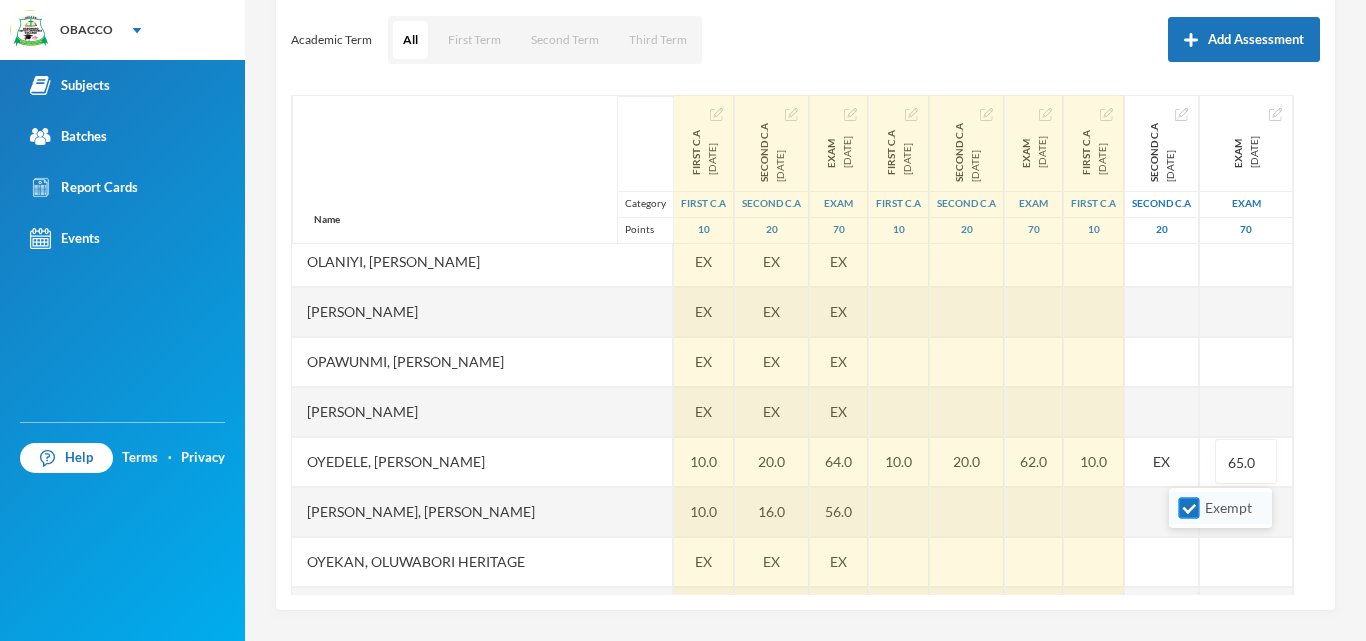 click on "Exempt" at bounding box center (1189, 508) 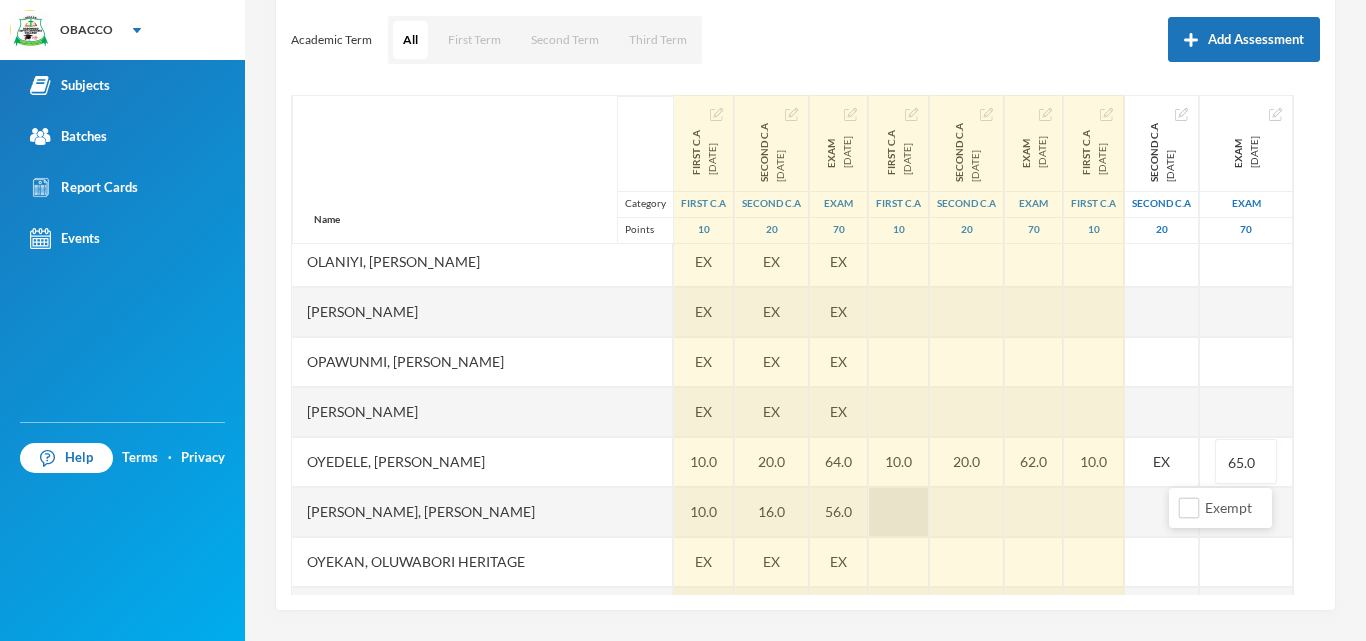 click at bounding box center [899, 512] 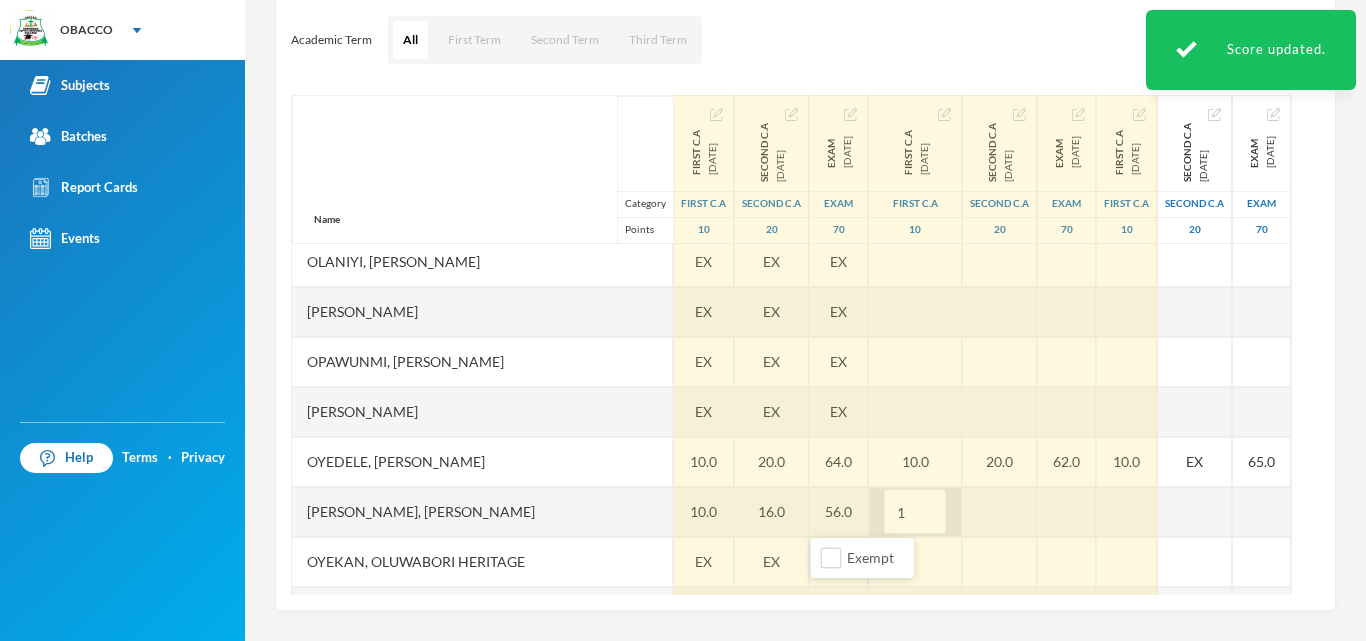 type on "10" 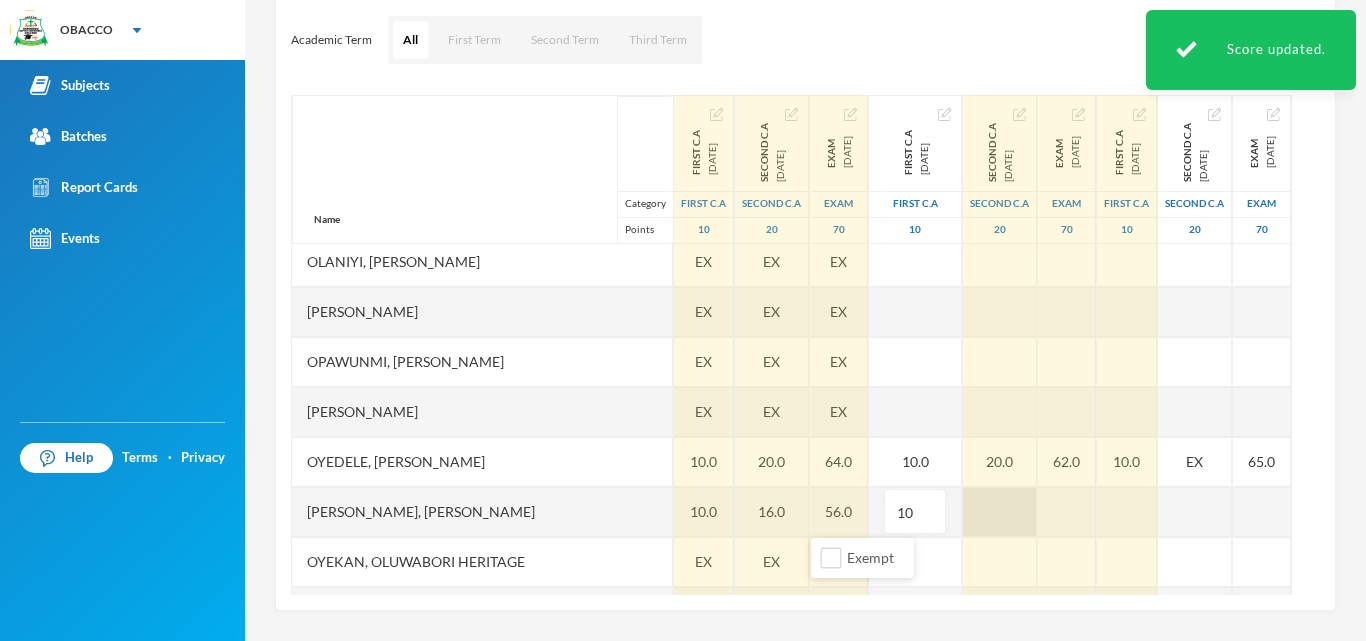 click at bounding box center (1000, 512) 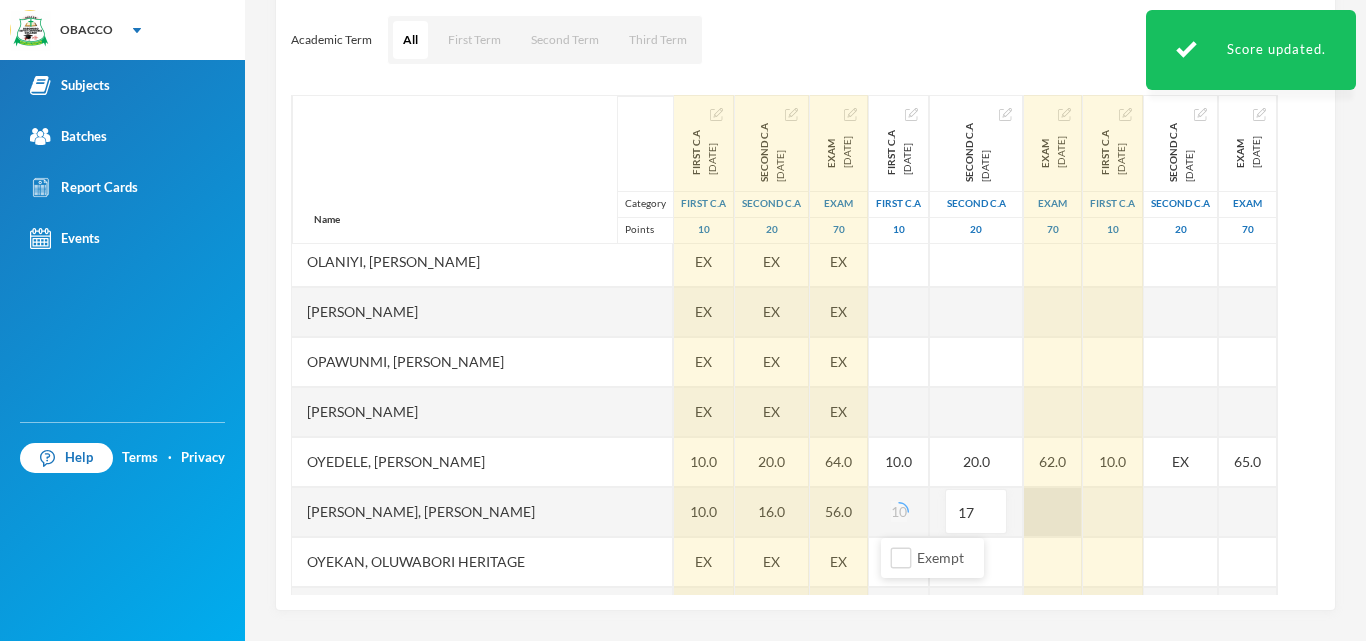 click at bounding box center (1053, 512) 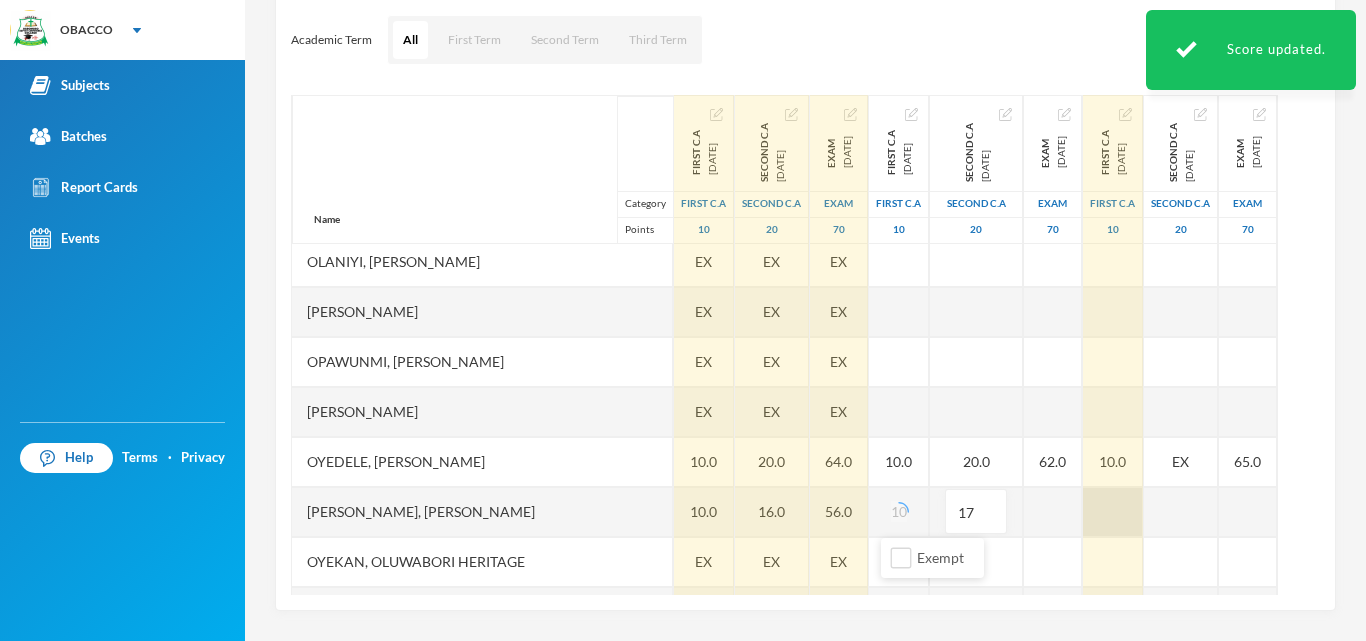 click at bounding box center [1113, 512] 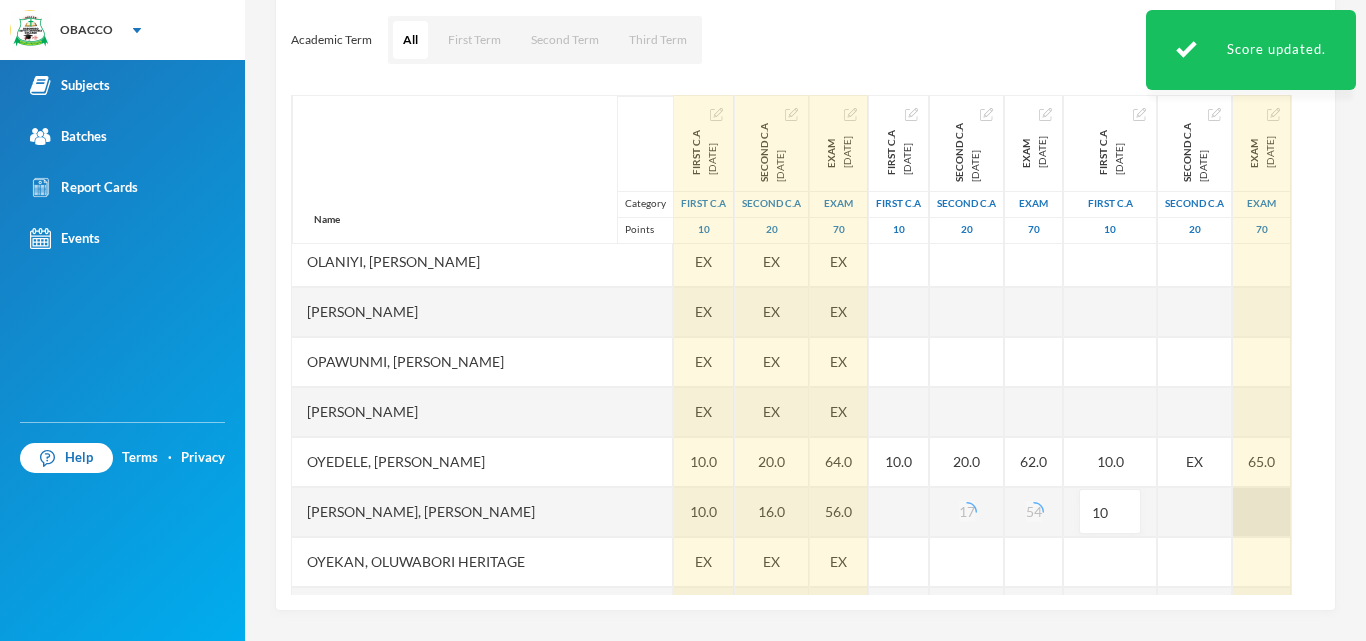 click at bounding box center (1195, 512) 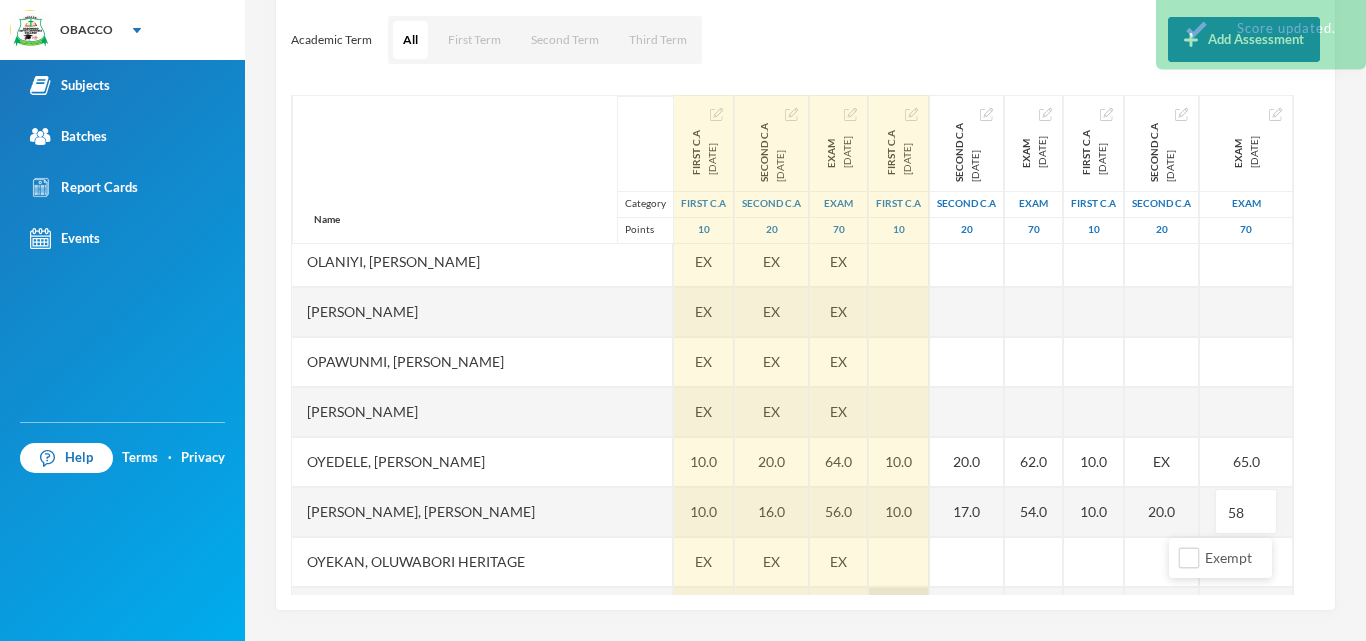 scroll, scrollTop: 2398, scrollLeft: 0, axis: vertical 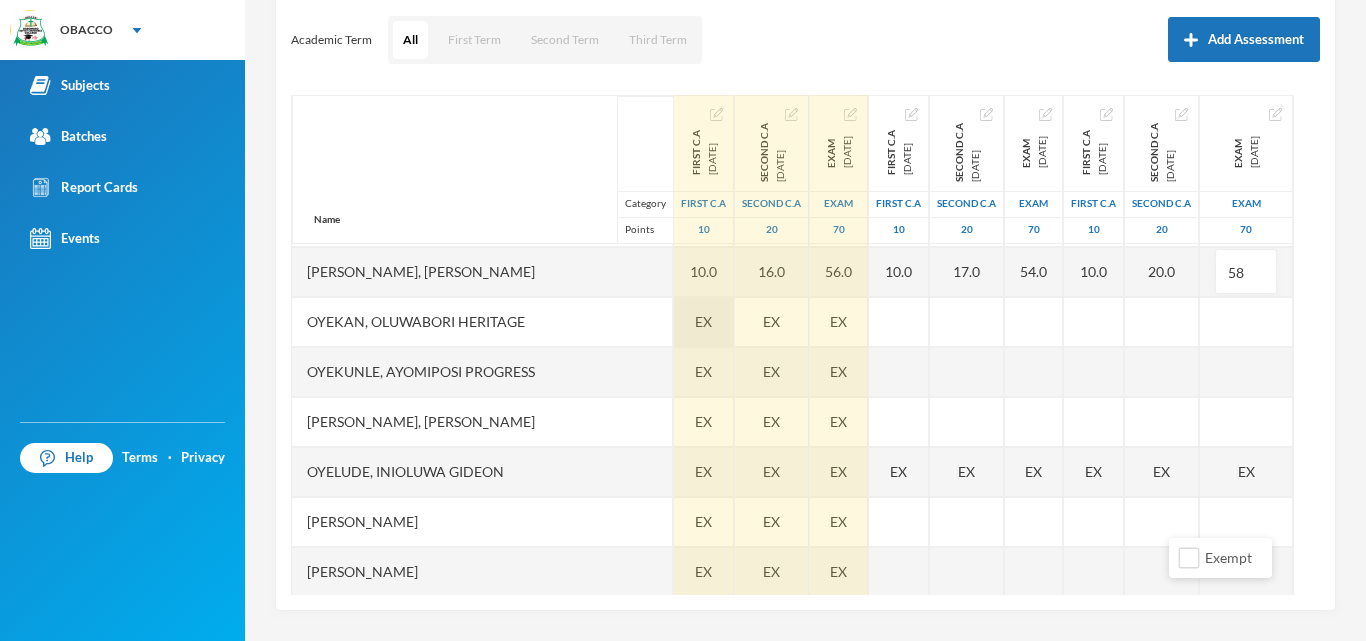 click on "EX" at bounding box center [703, 321] 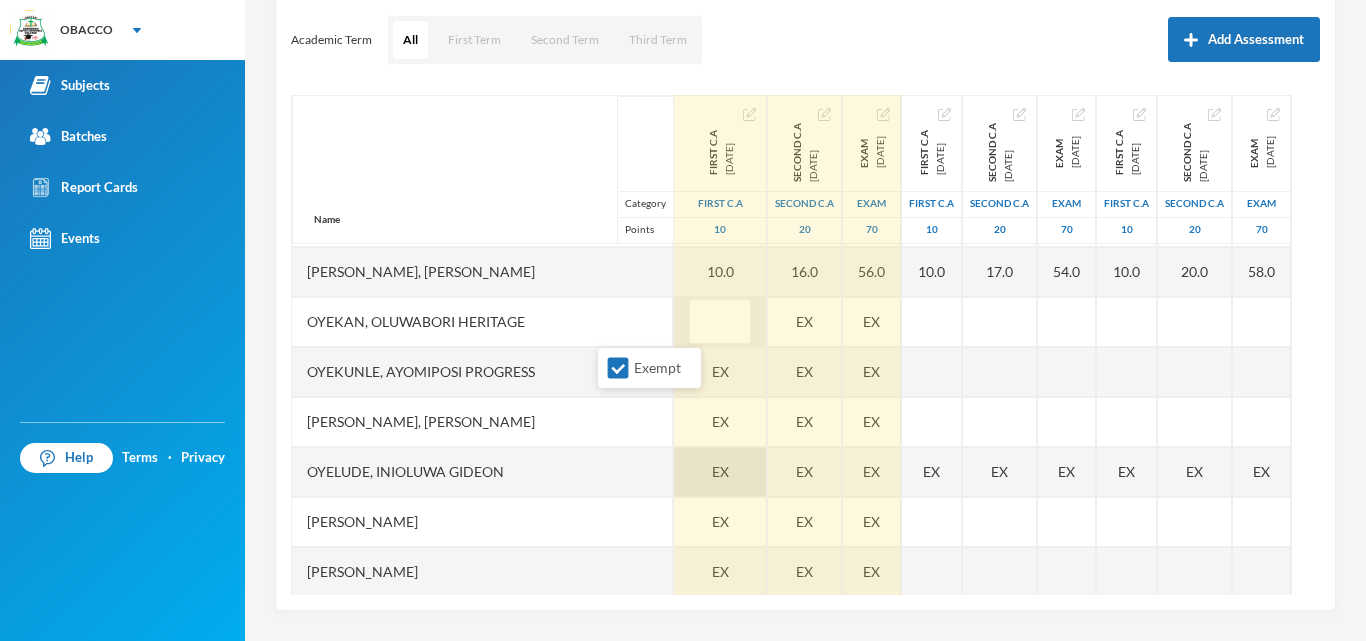 click on "EX" at bounding box center (720, 472) 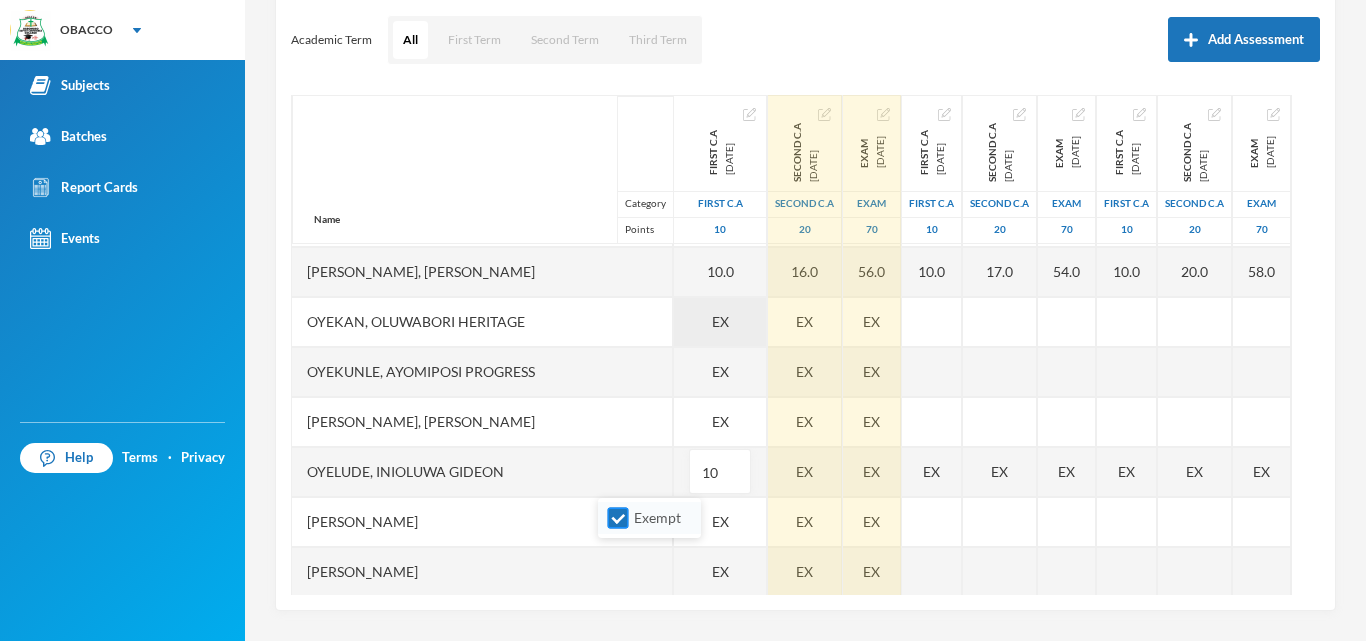 type on "10" 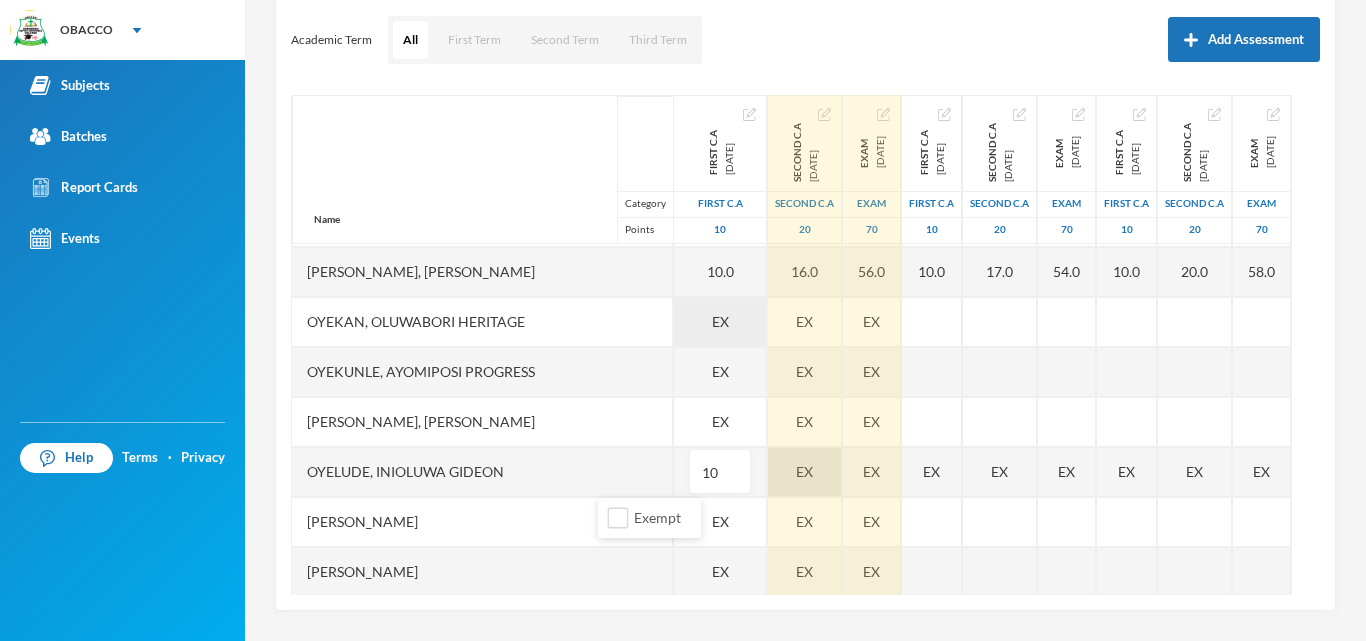 click on "Name   Category Points [PERSON_NAME] [PERSON_NAME], [PERSON_NAME], Wuraola Happiness [PERSON_NAME] [PERSON_NAME], [PERSON_NAME], [PERSON_NAME] [PERSON_NAME] Mercy [PERSON_NAME] [PERSON_NAME], [PERSON_NAME], [PERSON_NAME], [PERSON_NAME], [PERSON_NAME] [PERSON_NAME] [PERSON_NAME], Oluwamayokun [PERSON_NAME], [PERSON_NAME], [PERSON_NAME], [PERSON_NAME] [PERSON_NAME], [PERSON_NAME], Testimony [PERSON_NAME], [PERSON_NAME], [PERSON_NAME] [PERSON_NAME] [PERSON_NAME], [PERSON_NAME] [PERSON_NAME], [PERSON_NAME], [PERSON_NAME] [PERSON_NAME], Ololade [PERSON_NAME], [PERSON_NAME], [PERSON_NAME], Adesewa [PERSON_NAME], [PERSON_NAME], [PERSON_NAME], [PERSON_NAME] [PERSON_NAME], Oluwadamilare [PERSON_NAME], [PERSON_NAME], [PERSON_NAME], [PERSON_NAME], [PERSON_NAME] 10 10.0" at bounding box center [805, 345] 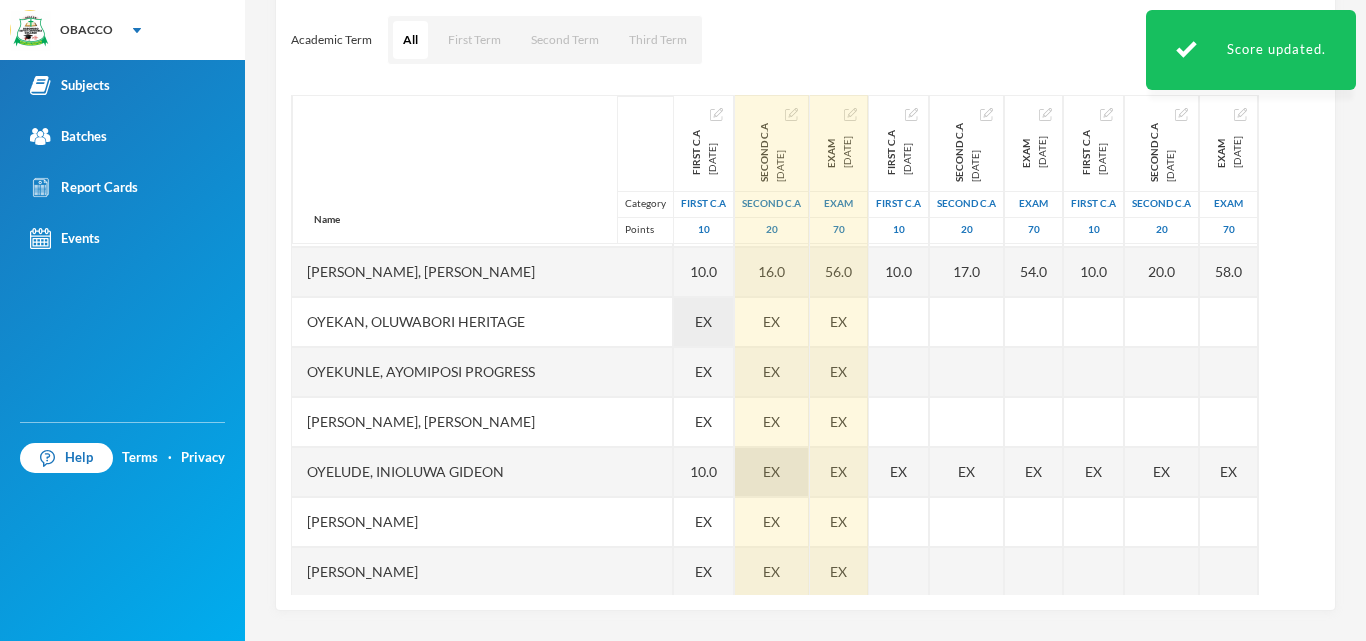 click on "EX" at bounding box center [771, 471] 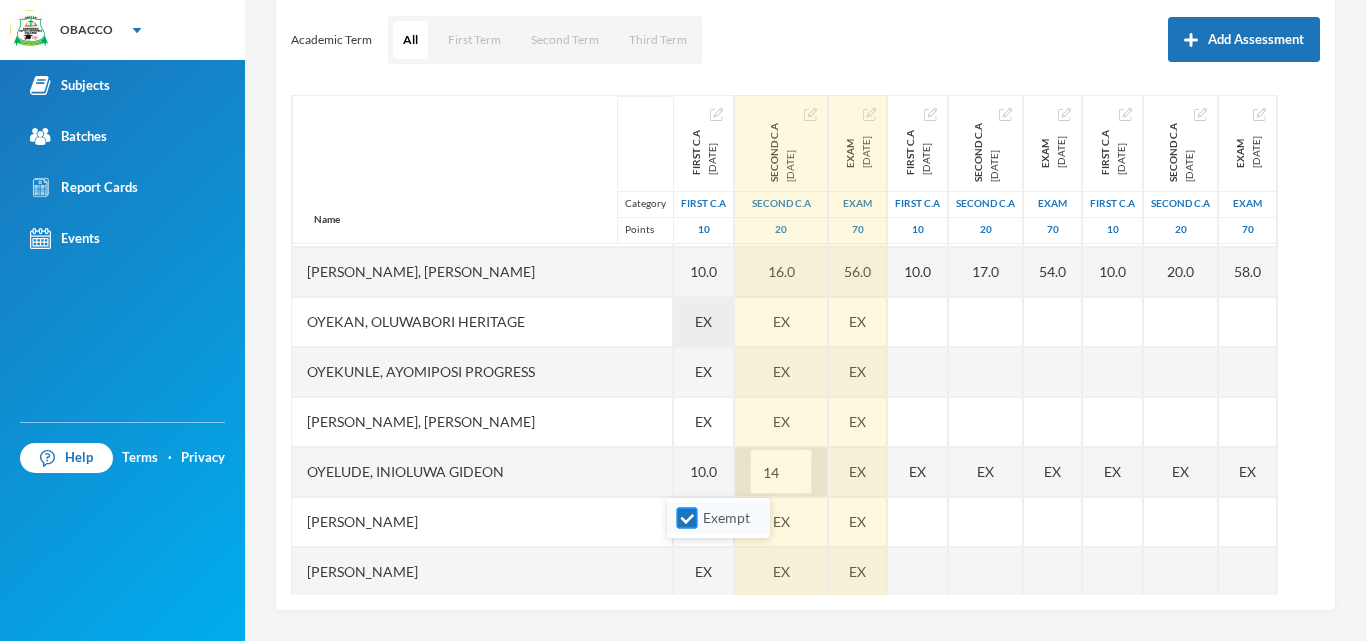type on "14" 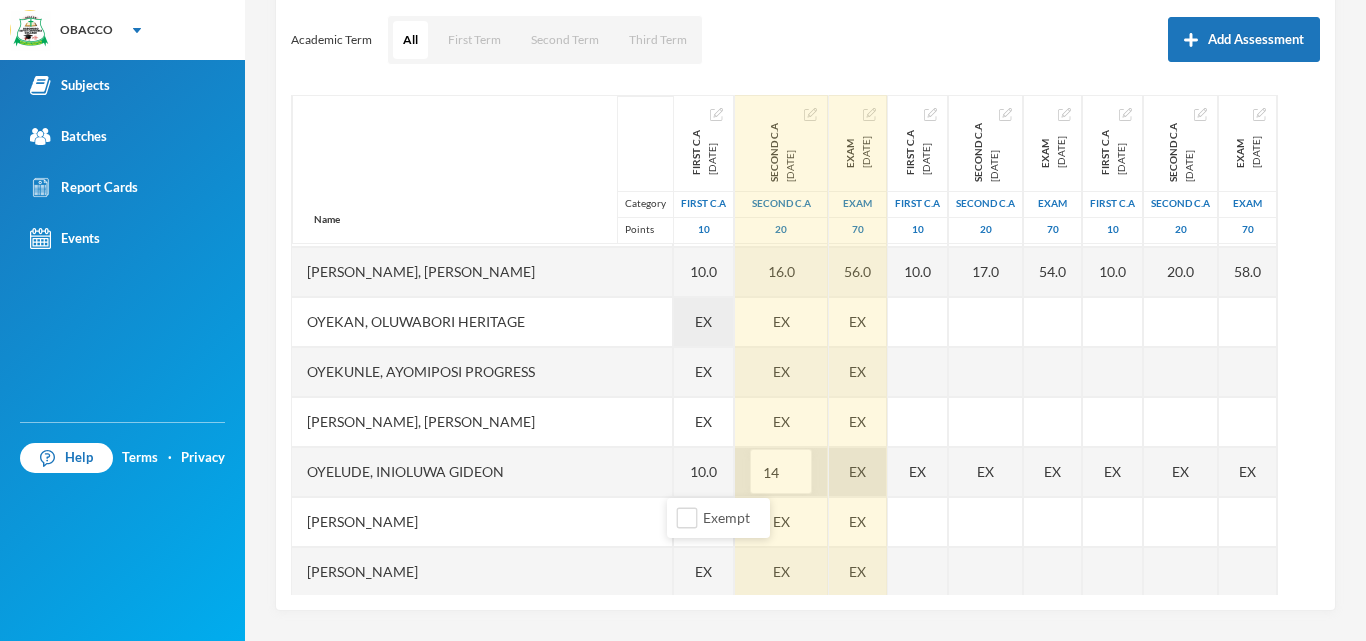 click on "EX" at bounding box center (858, 472) 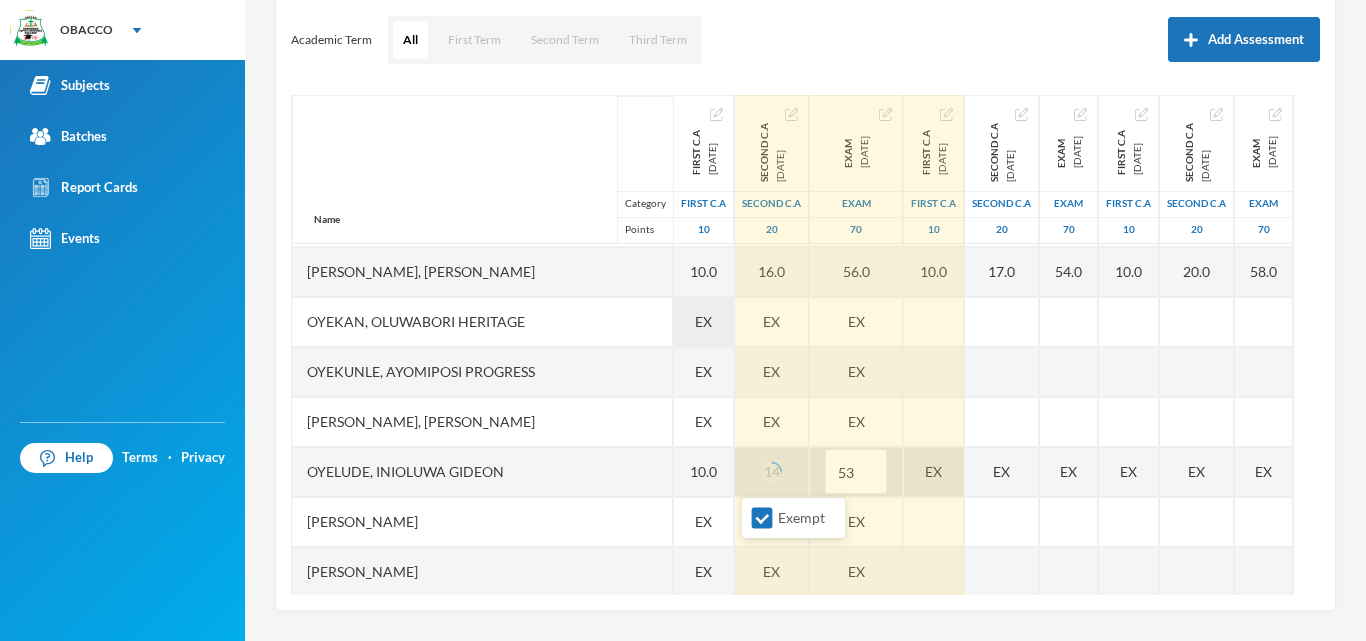 type on "53" 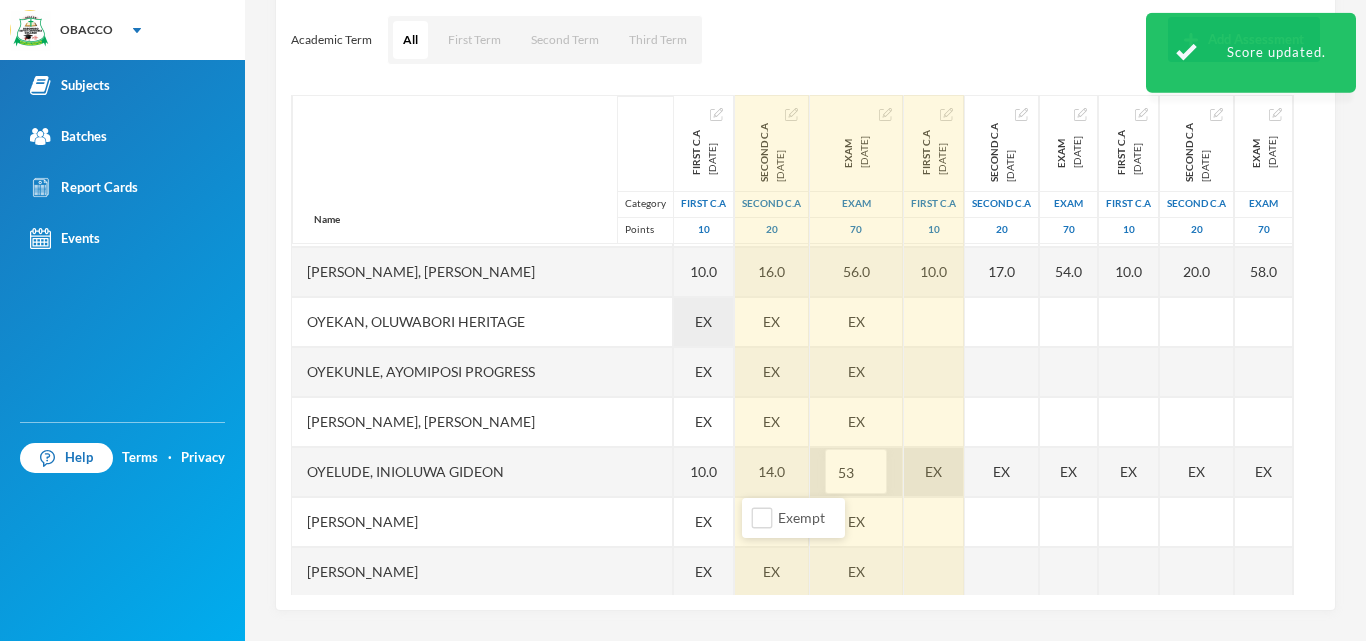 click on "EX" at bounding box center (934, 472) 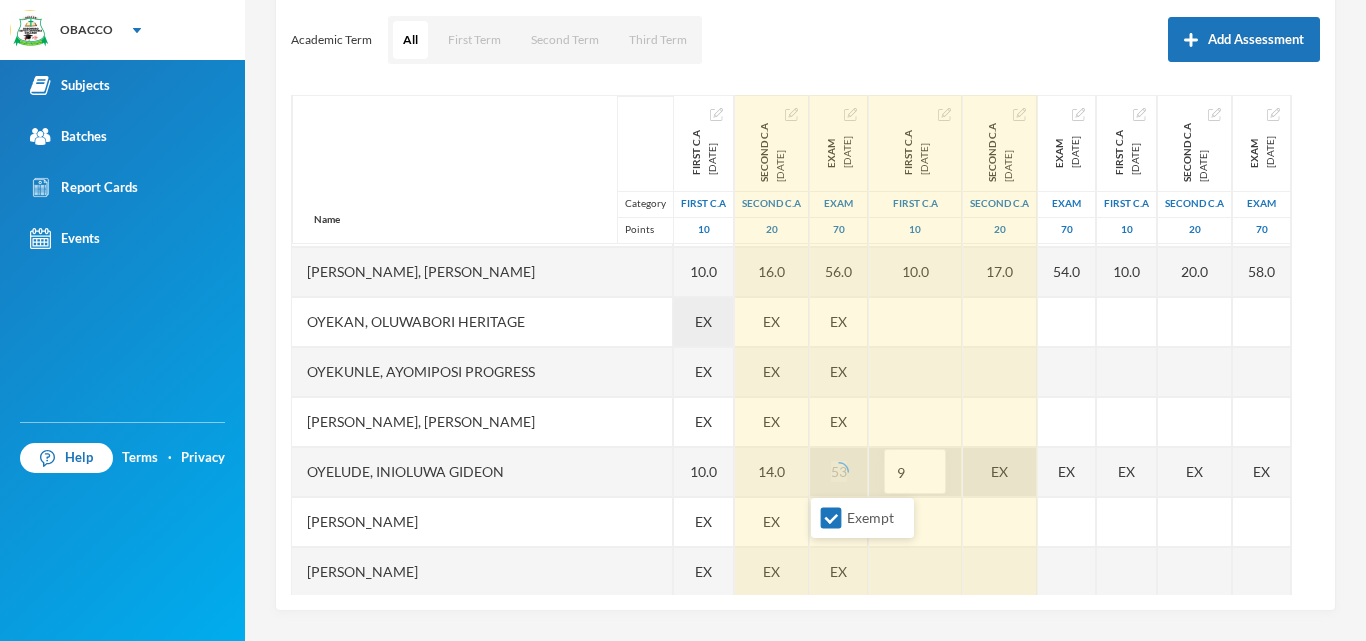 click on "Exempt" at bounding box center (831, 518) 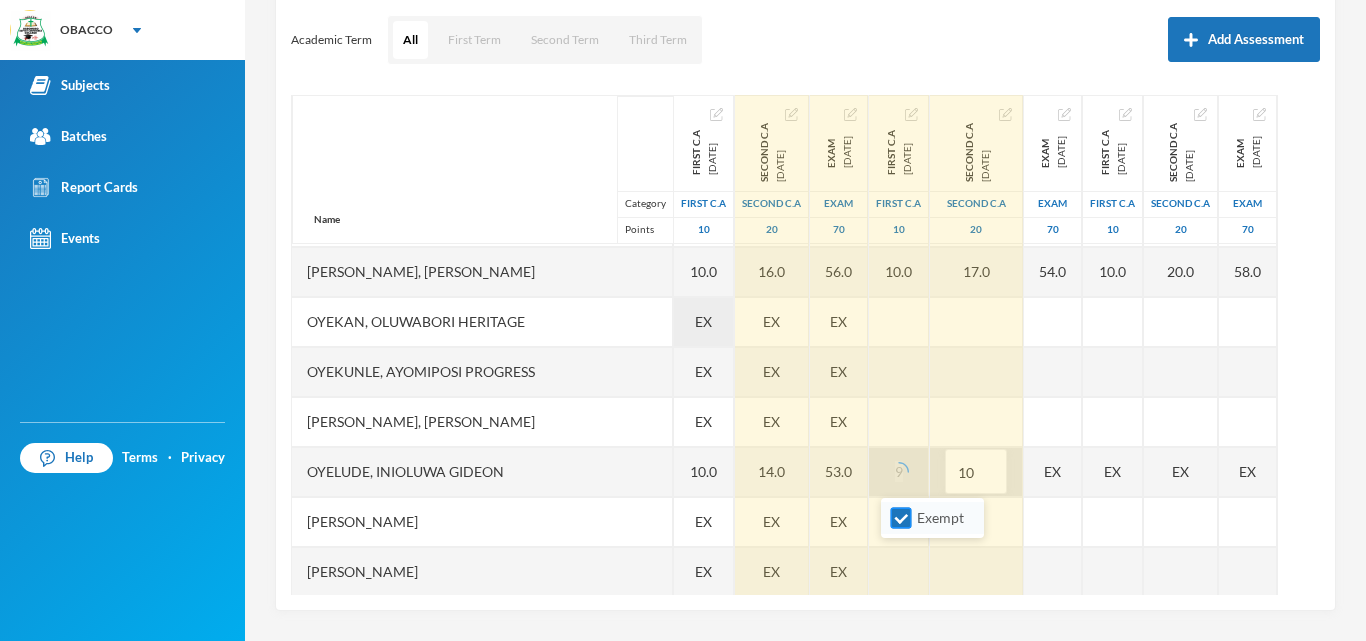 type on "10" 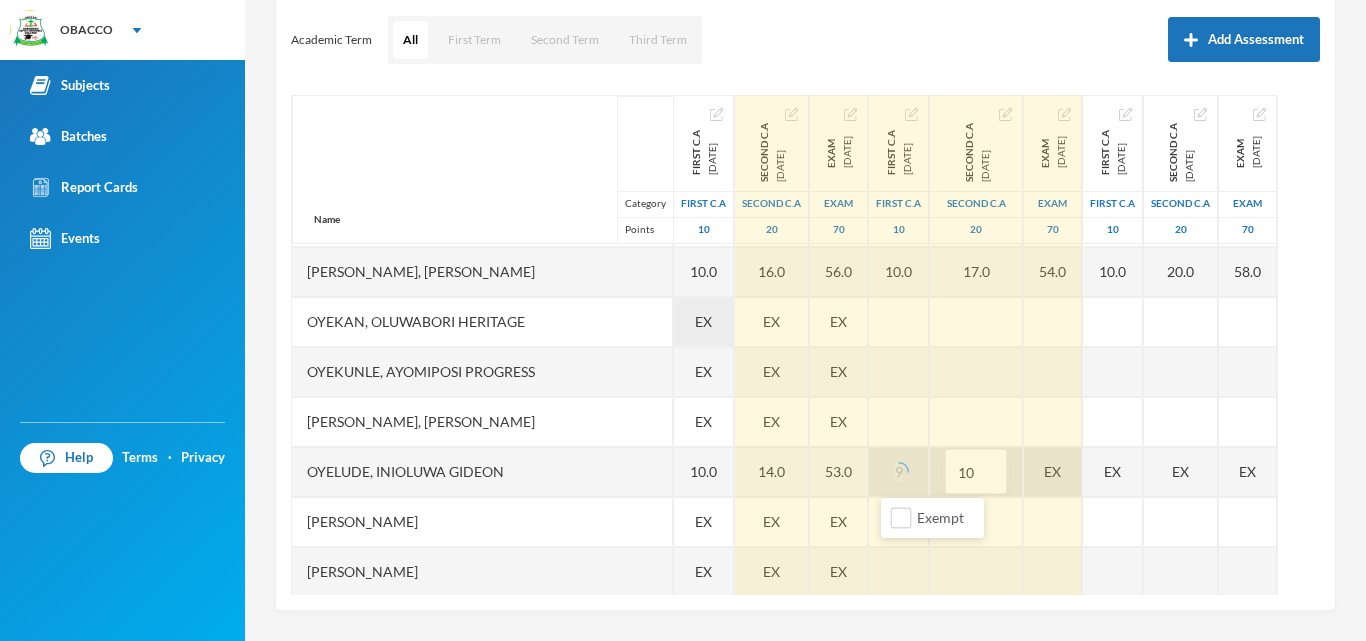click on "EX" at bounding box center (1053, 472) 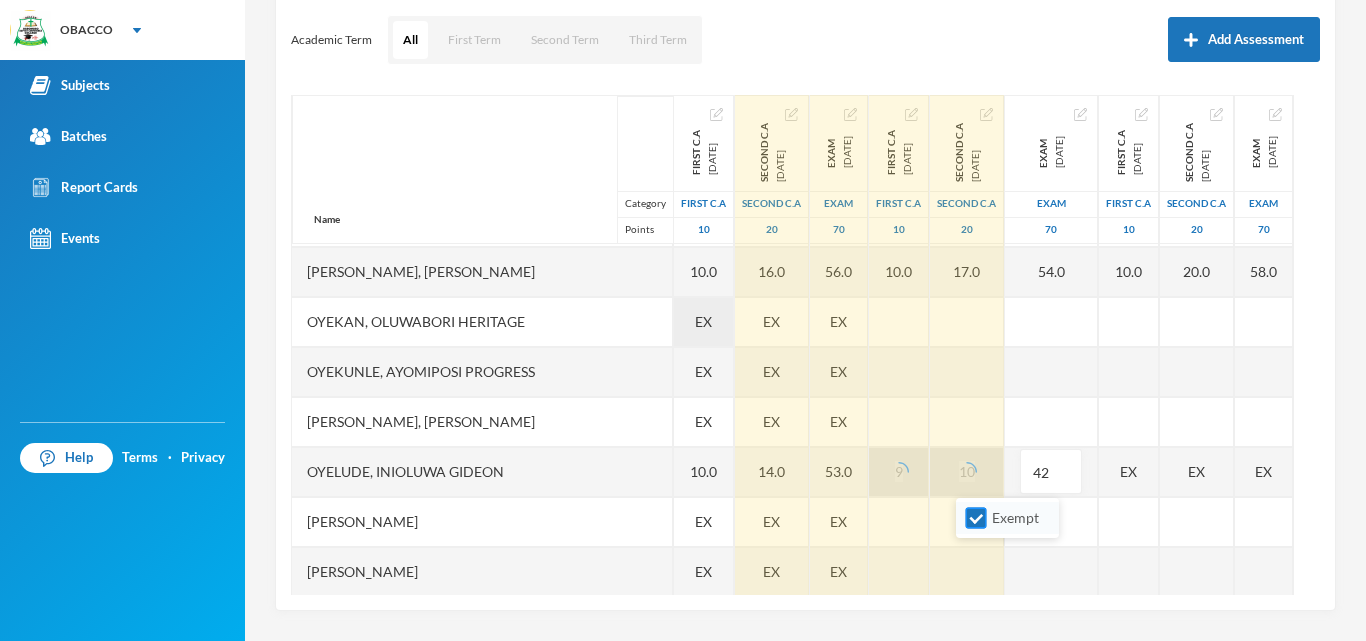 type on "42" 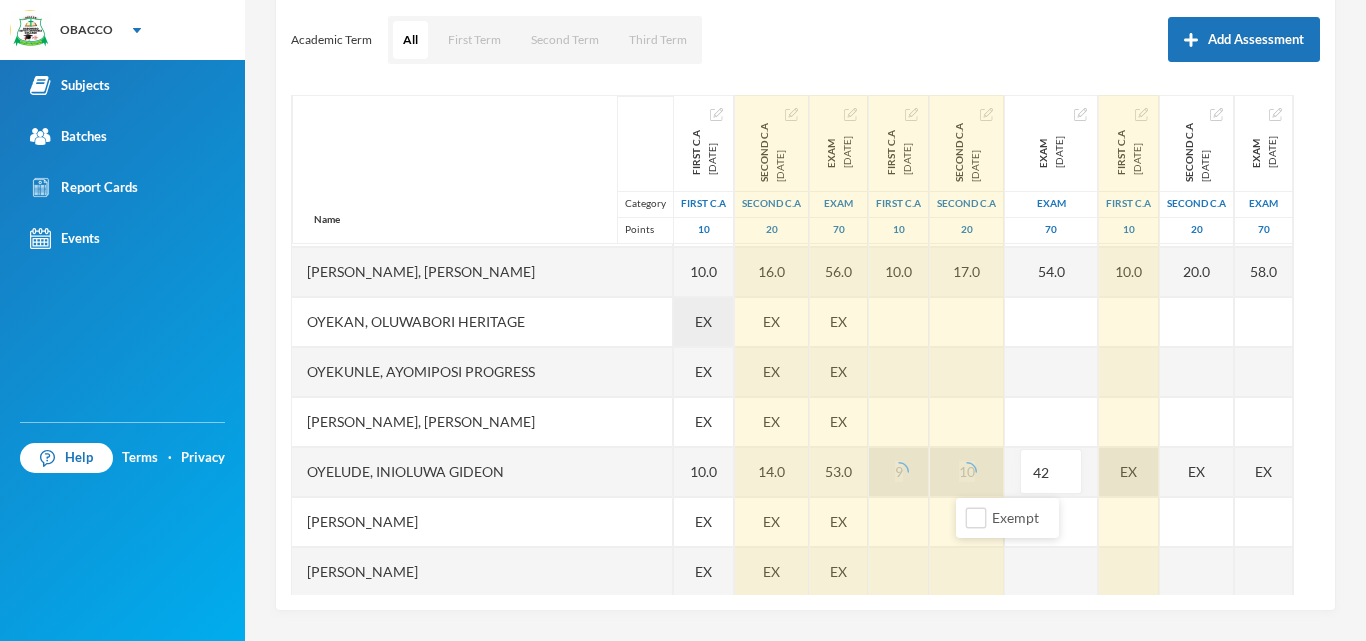 click on "EX" at bounding box center (1129, 472) 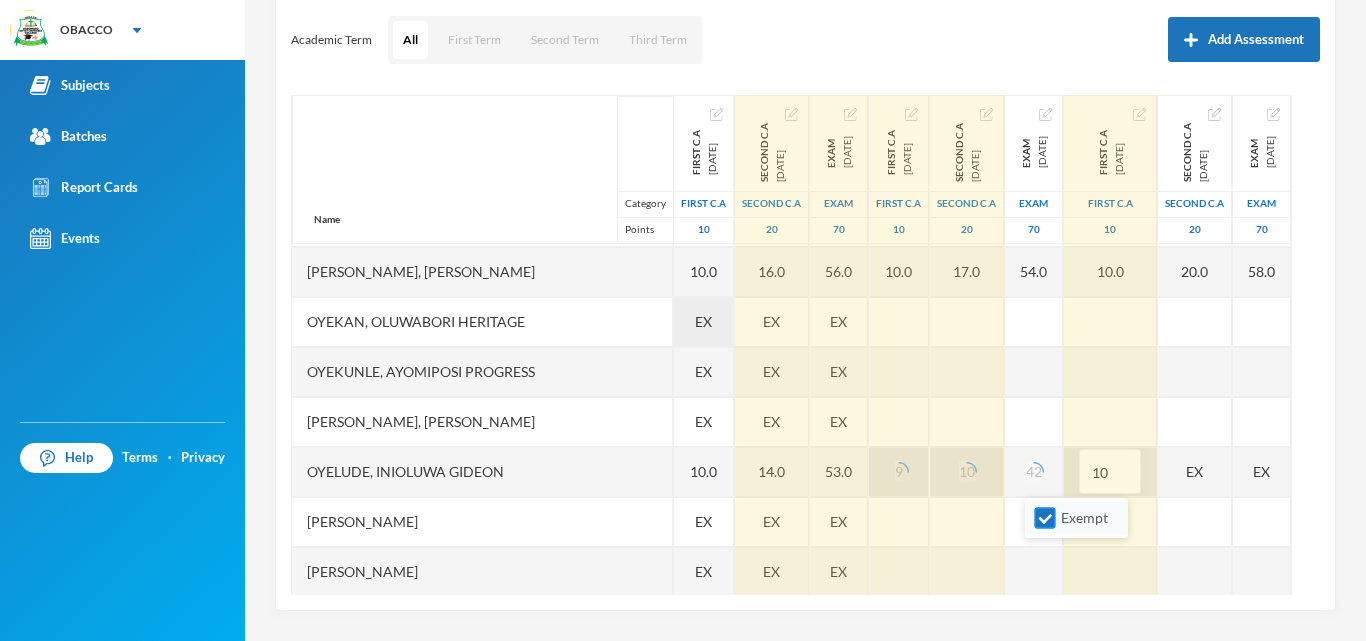 type on "10" 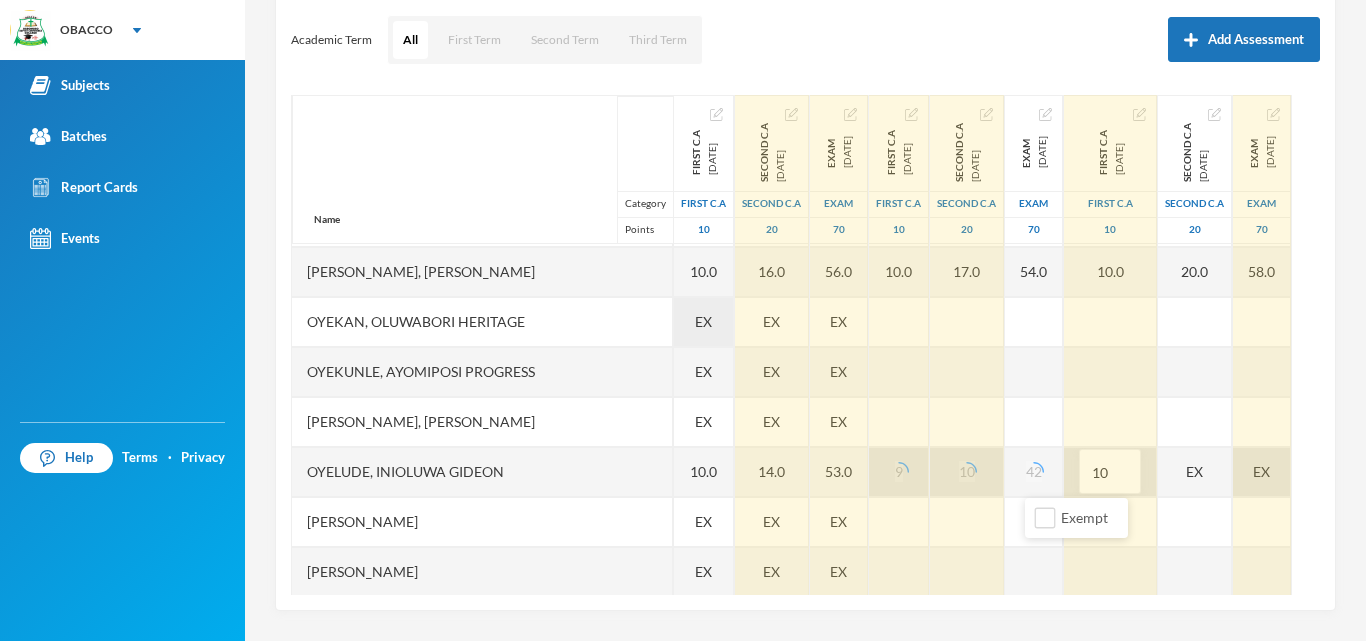 click on "EX" at bounding box center [1195, 472] 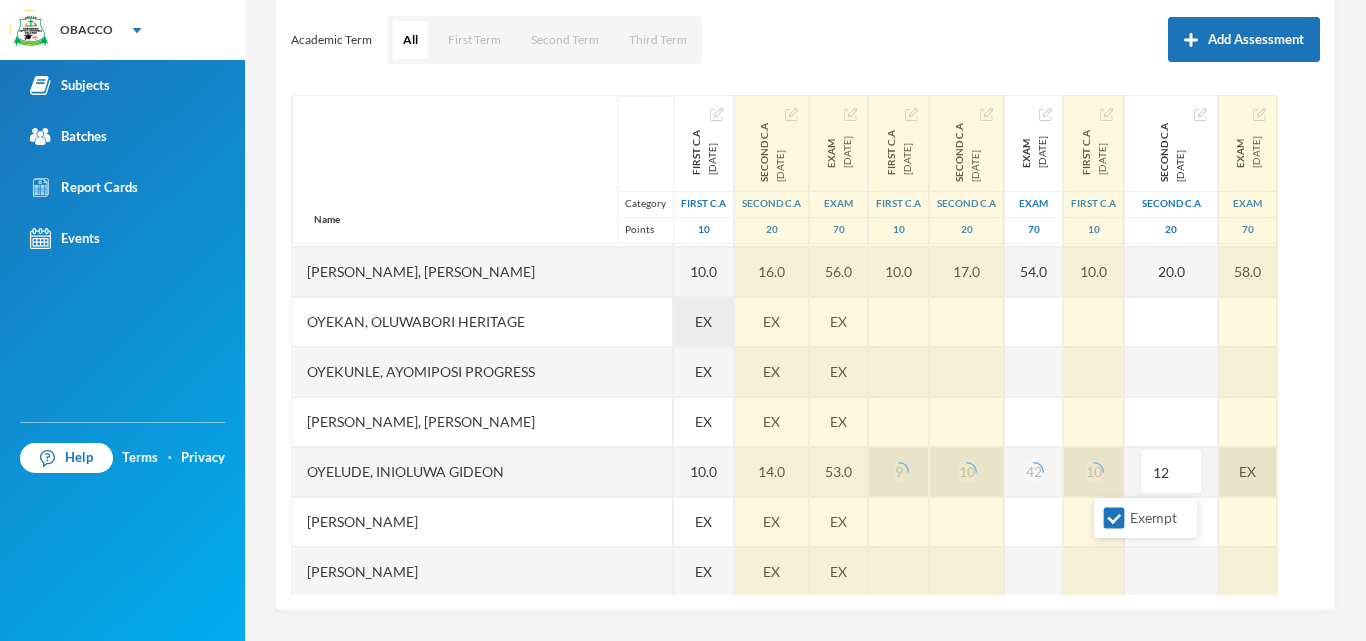 click on "Exempt" at bounding box center (1114, 518) 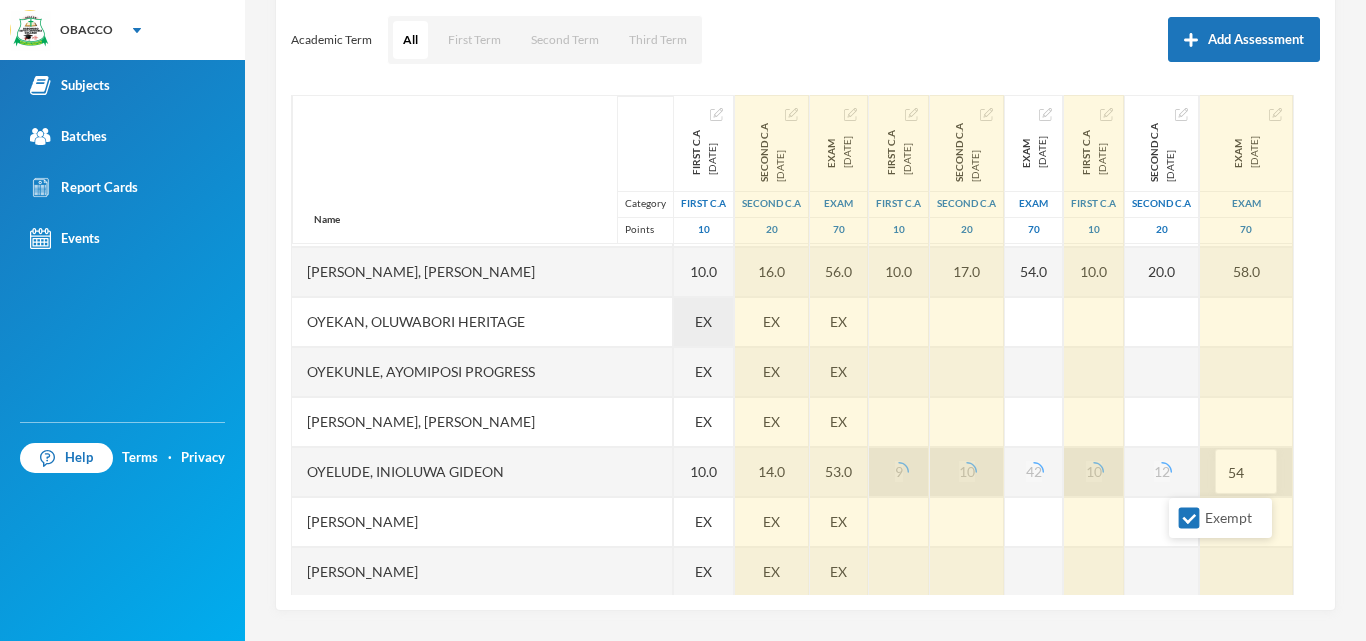 type on "54" 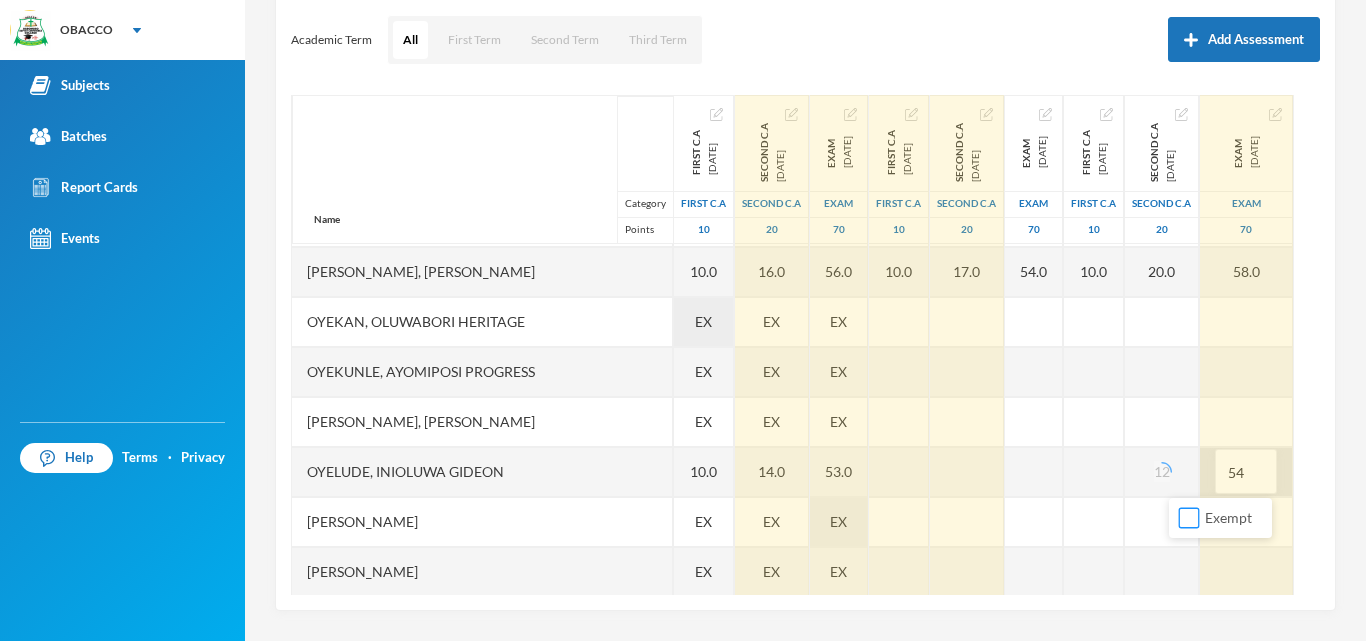 scroll, scrollTop: 2638, scrollLeft: 0, axis: vertical 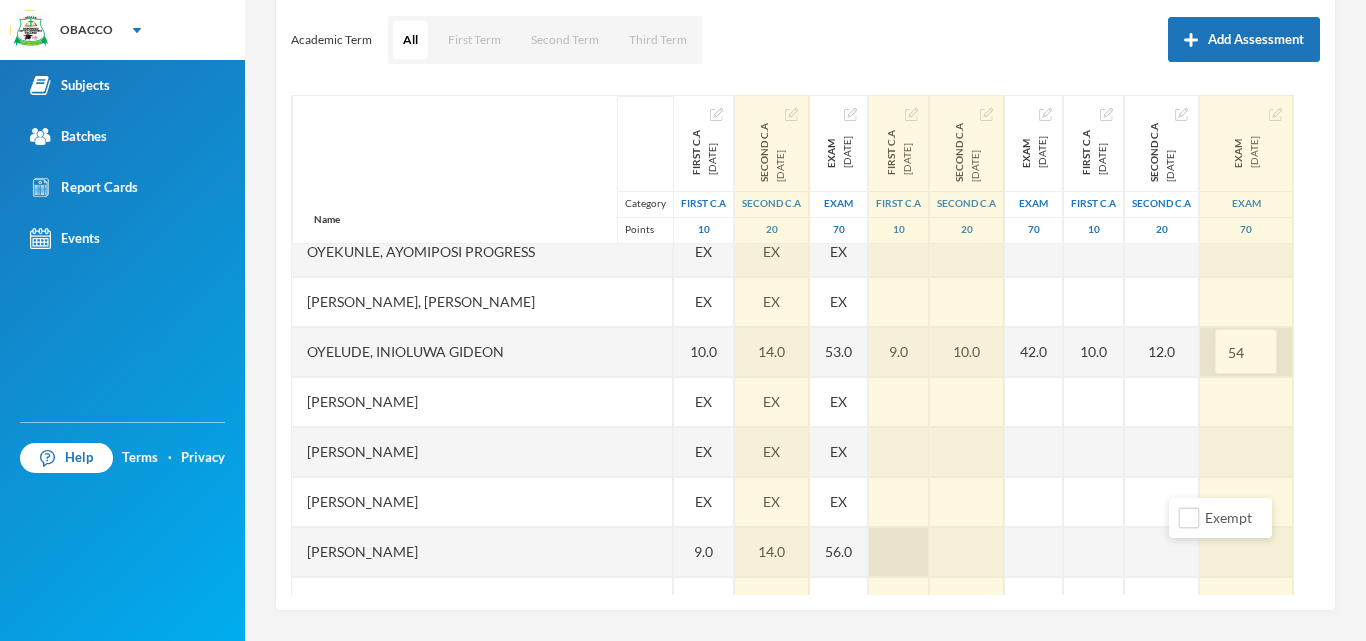 click at bounding box center (899, 552) 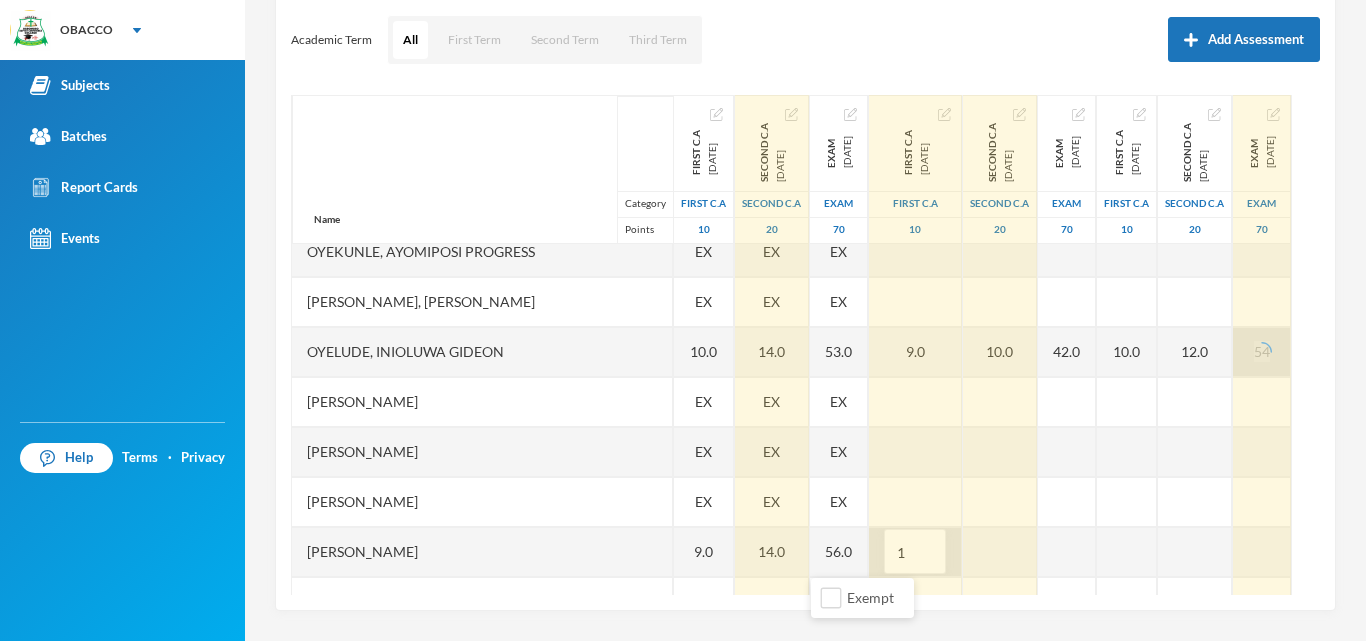 type on "10" 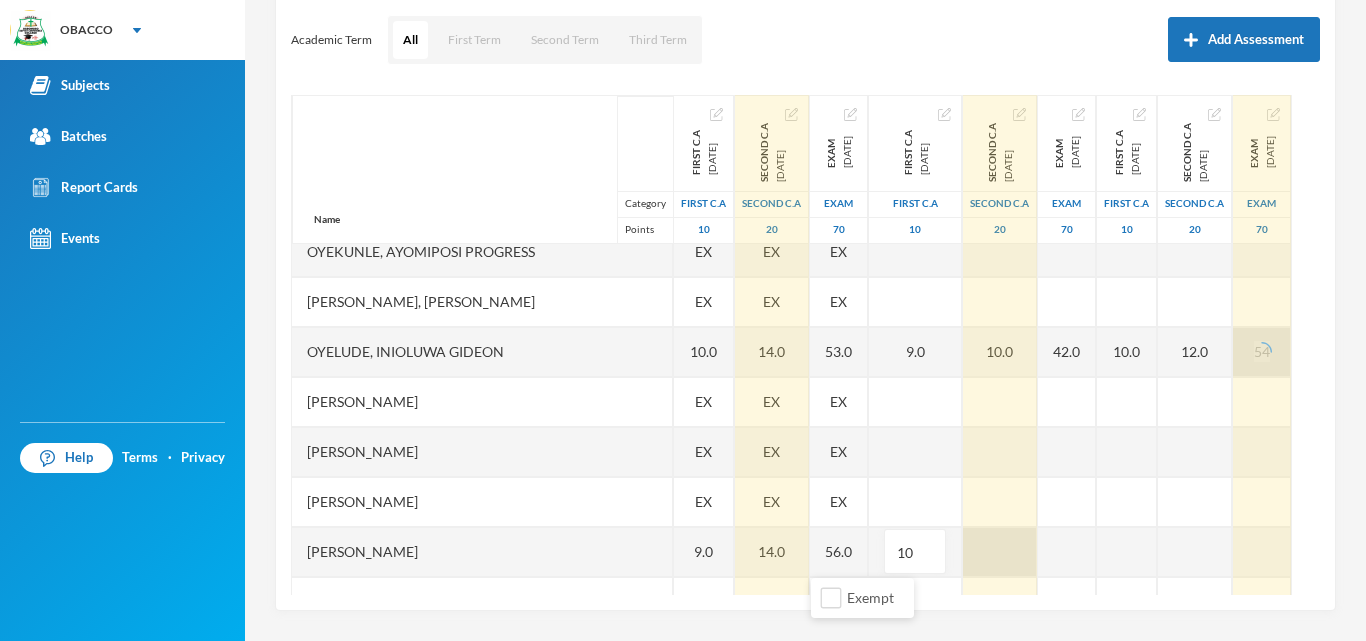 click at bounding box center (1000, 552) 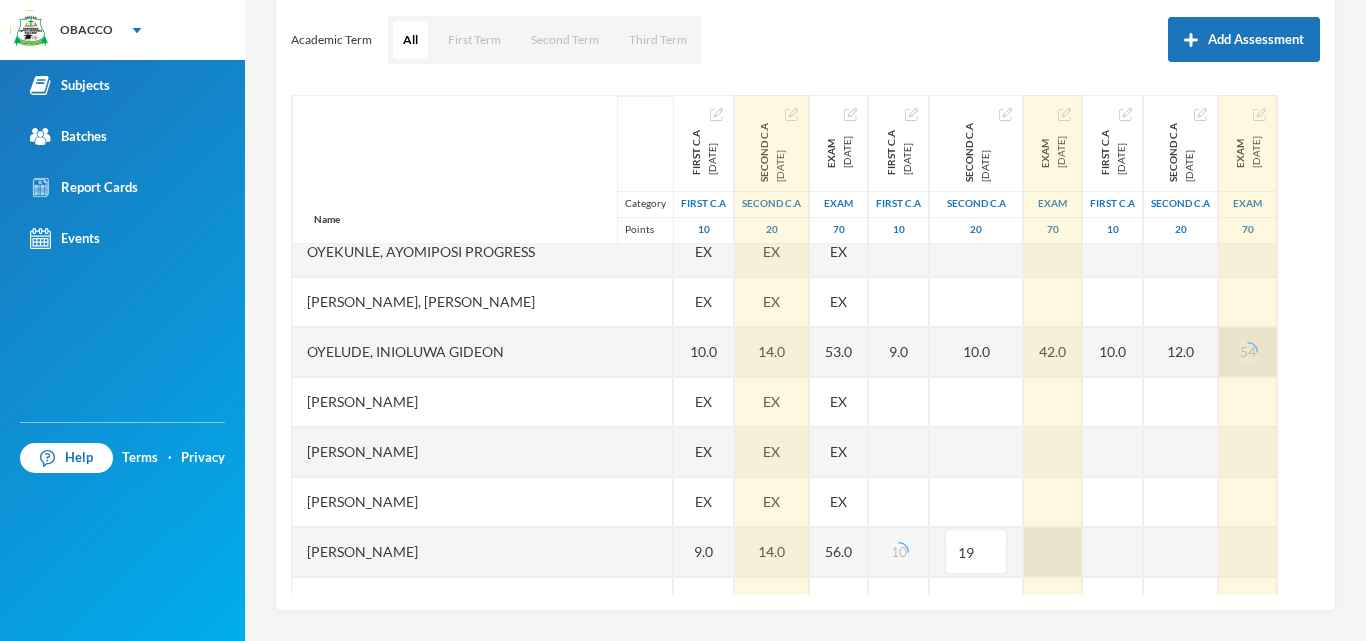 click at bounding box center [1053, 552] 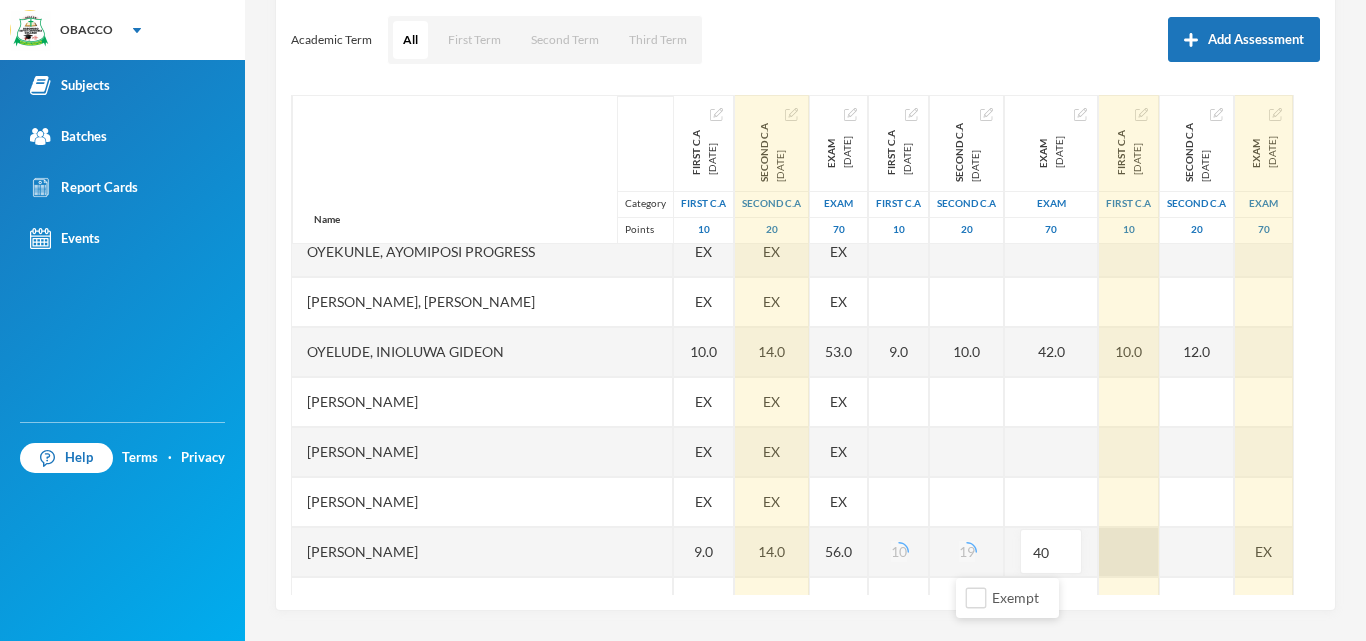 click at bounding box center [1129, 552] 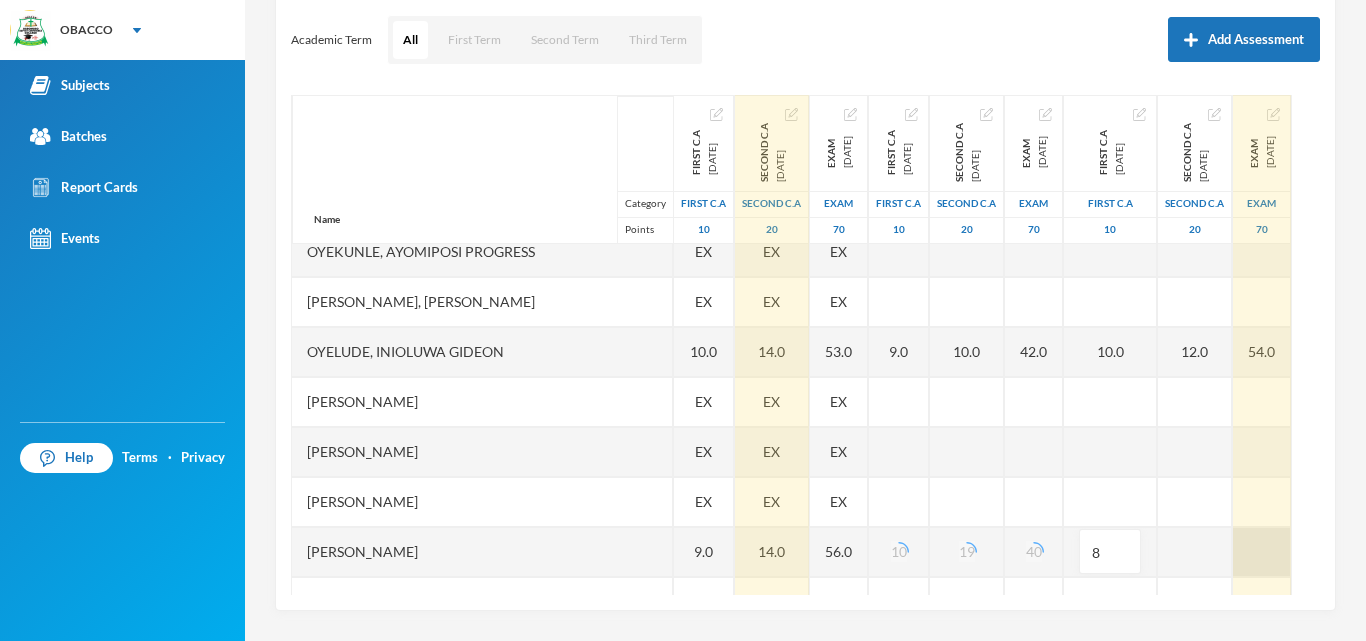 click at bounding box center [1195, 552] 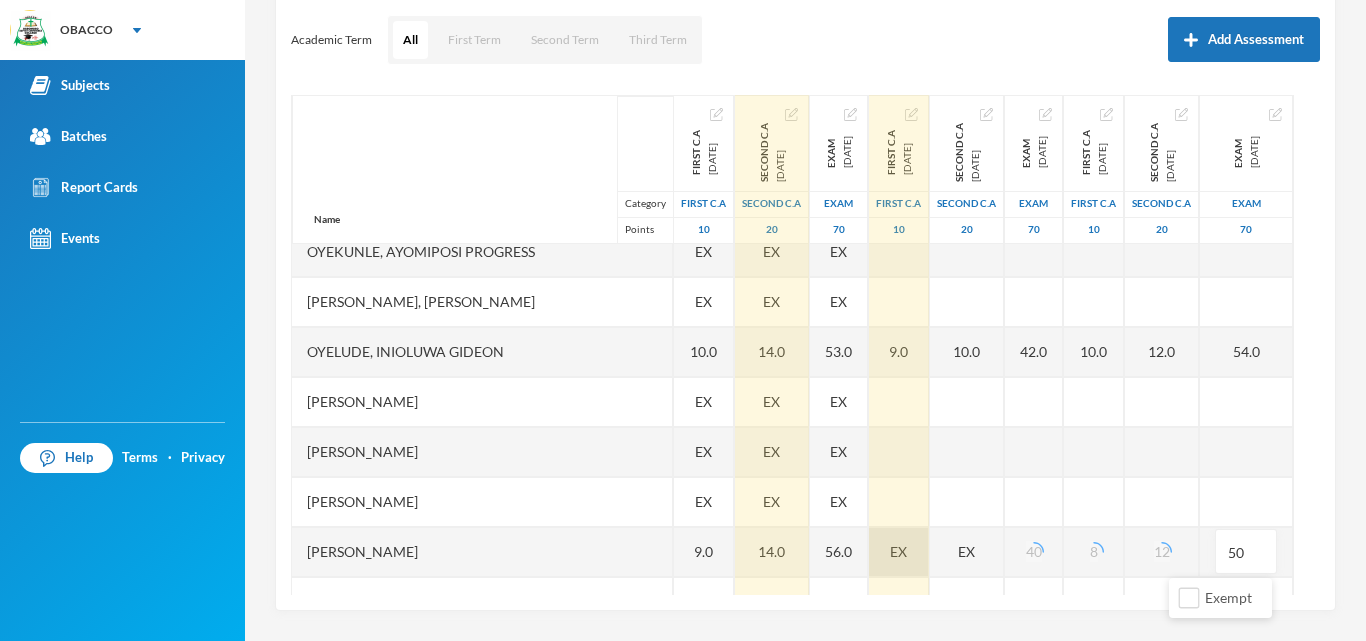 click on "EX" at bounding box center (898, 551) 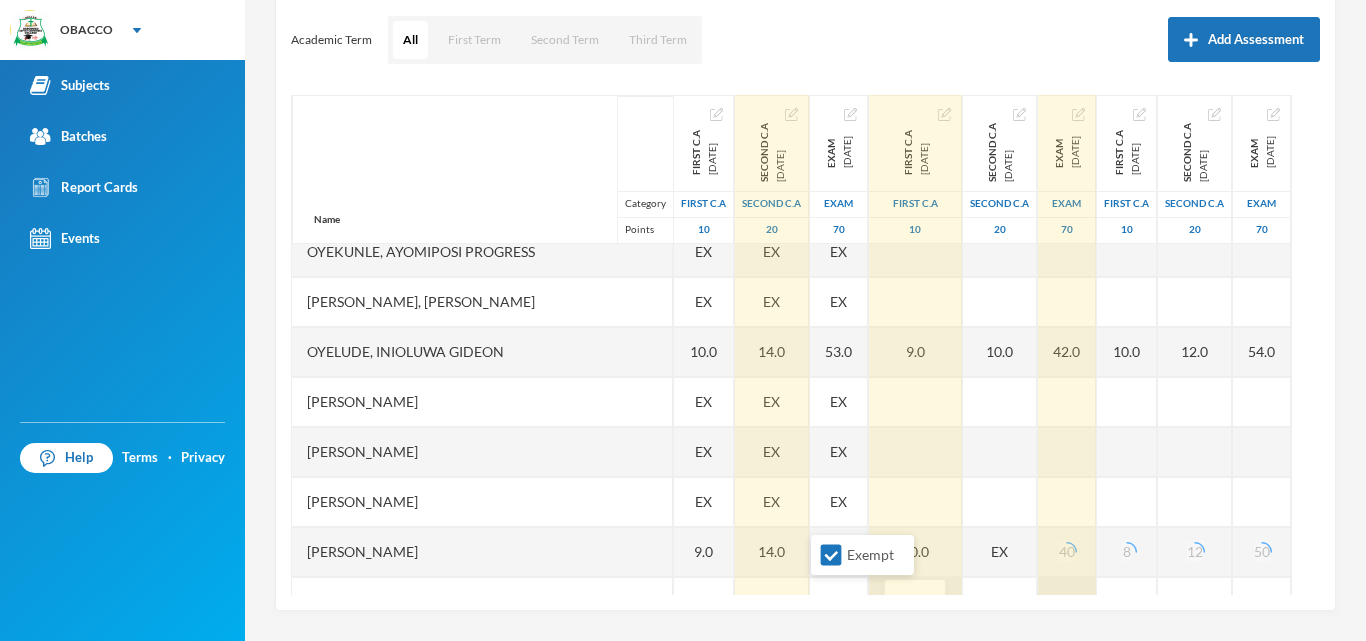 click on "Exempt" at bounding box center (831, 555) 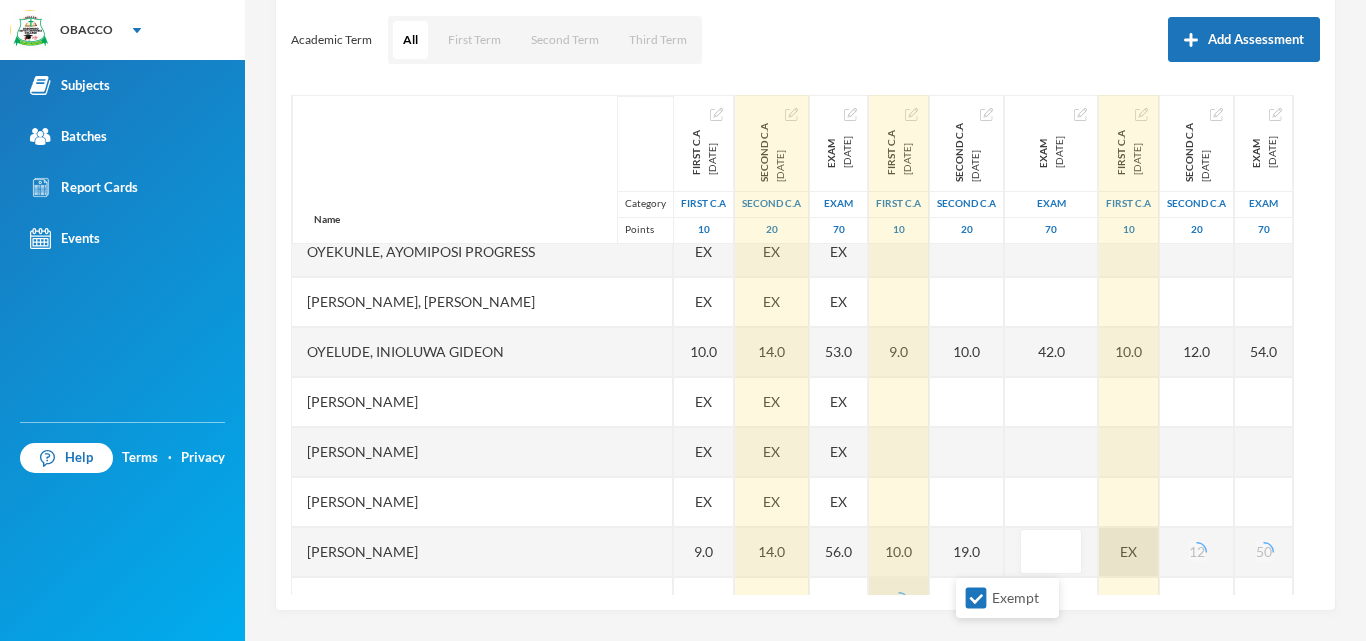 click on "Exempt" at bounding box center (976, 598) 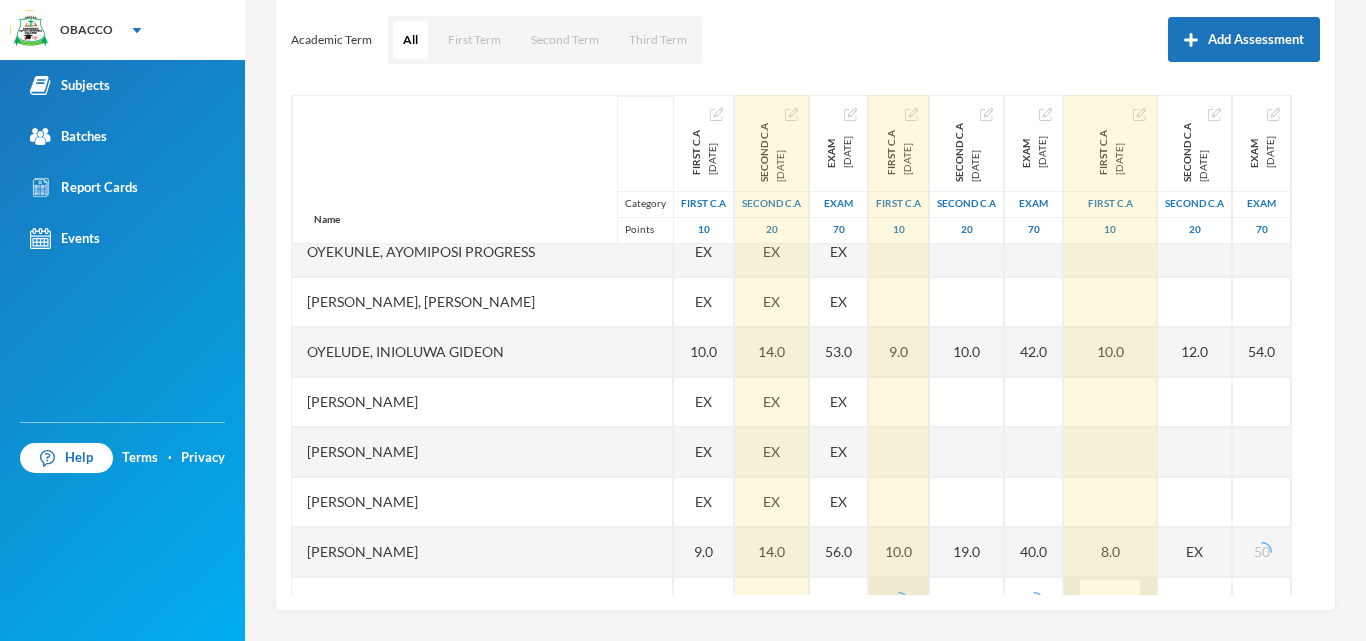 click on "Exempt" at bounding box center [1045, 598] 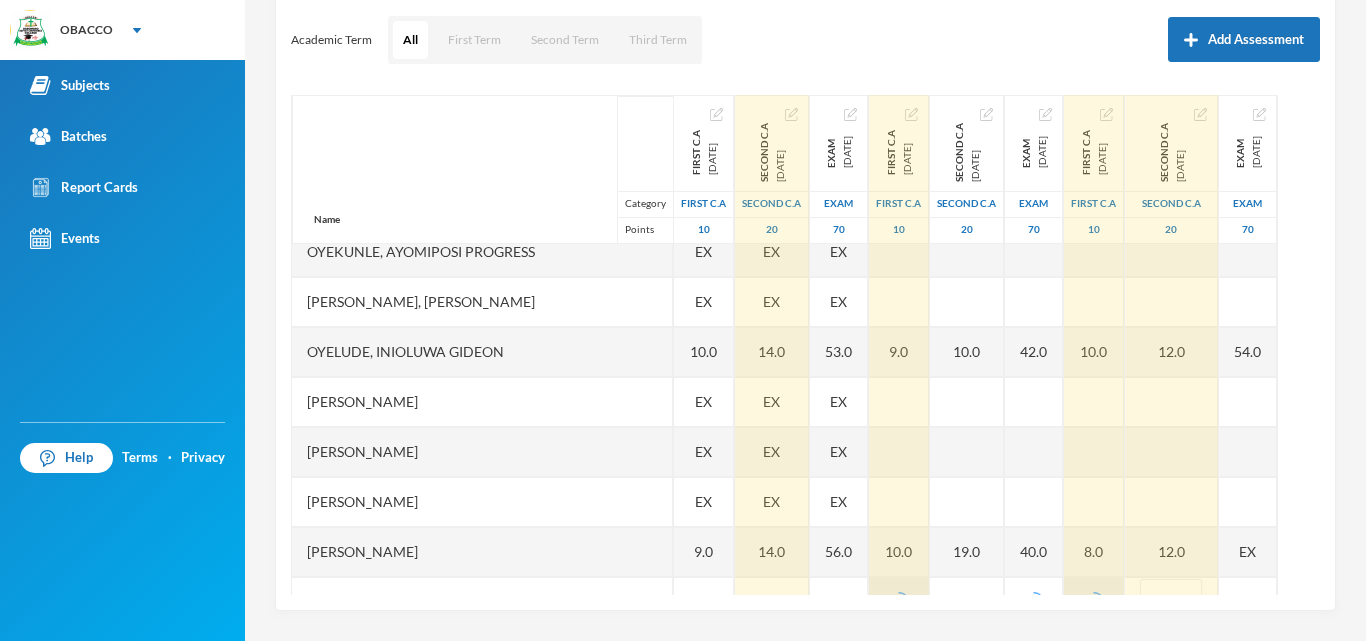 scroll, scrollTop: 2878, scrollLeft: 0, axis: vertical 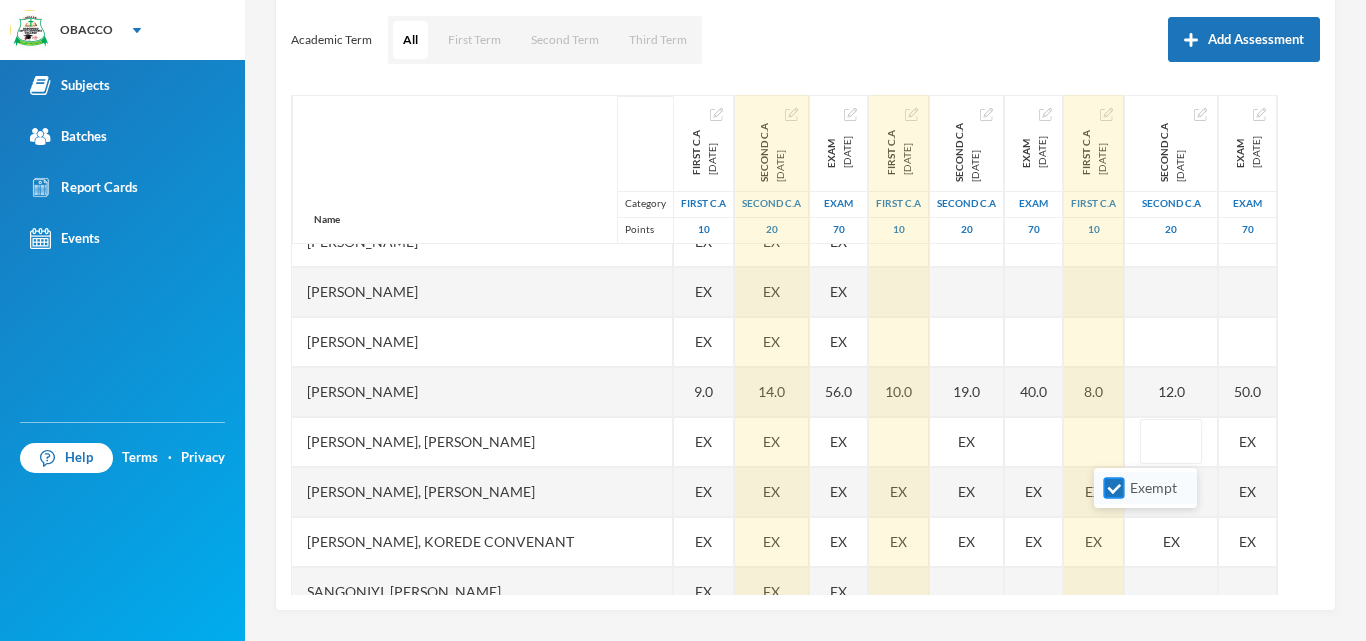 click on "Exempt" at bounding box center (1114, 488) 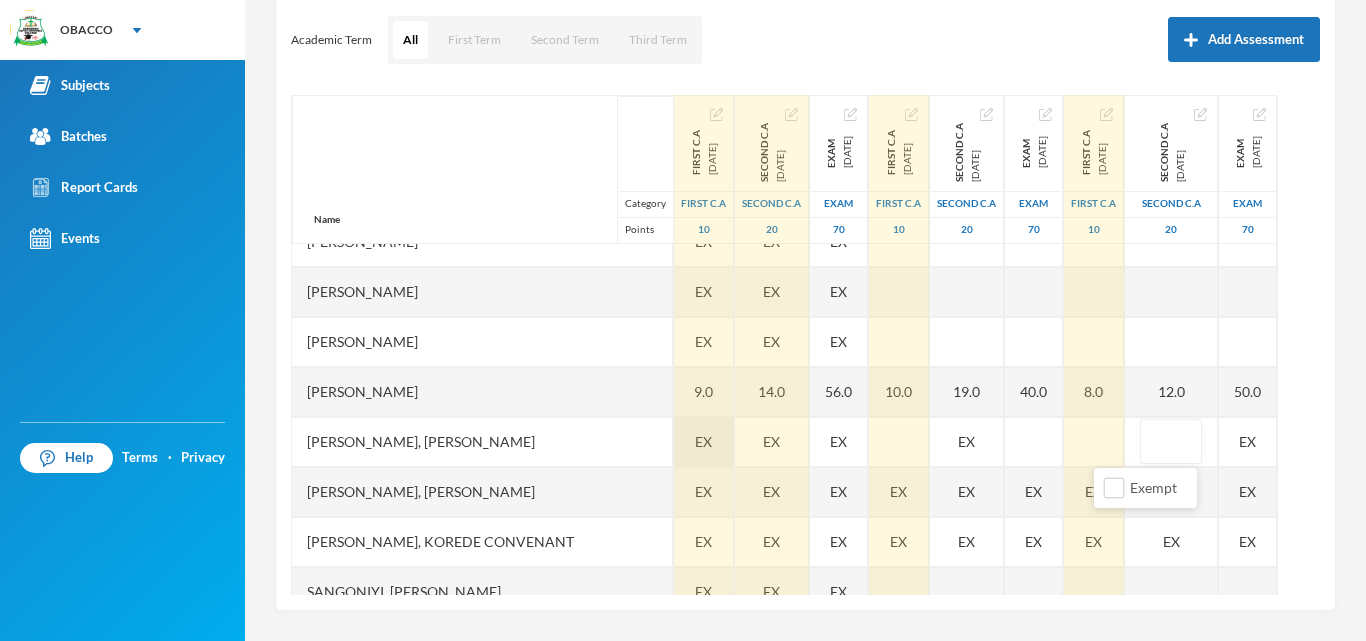 click on "EX" at bounding box center (704, 442) 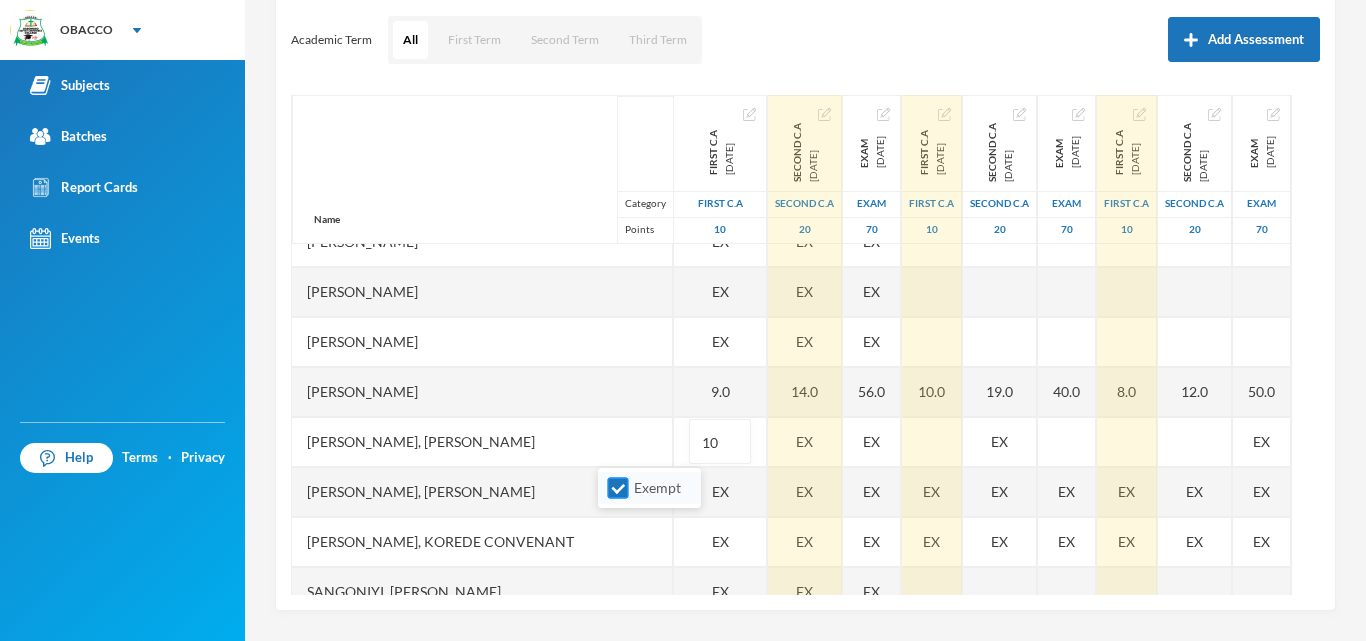 type on "10" 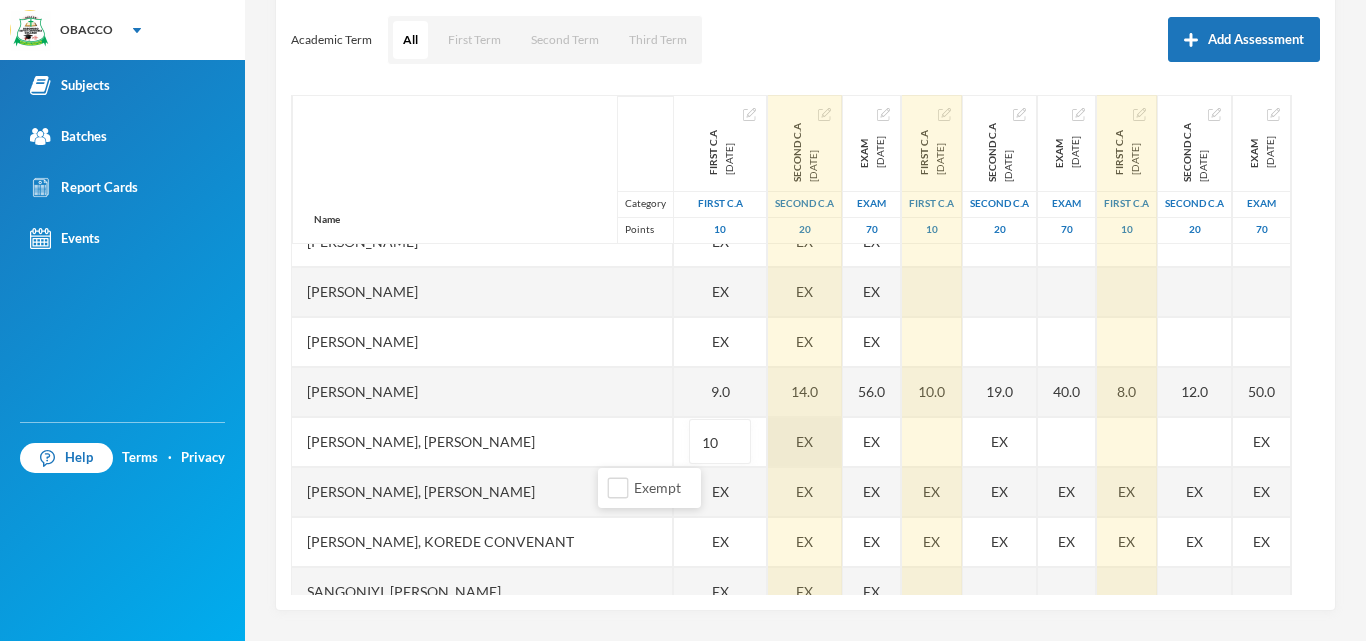 click on "EX" at bounding box center (805, 442) 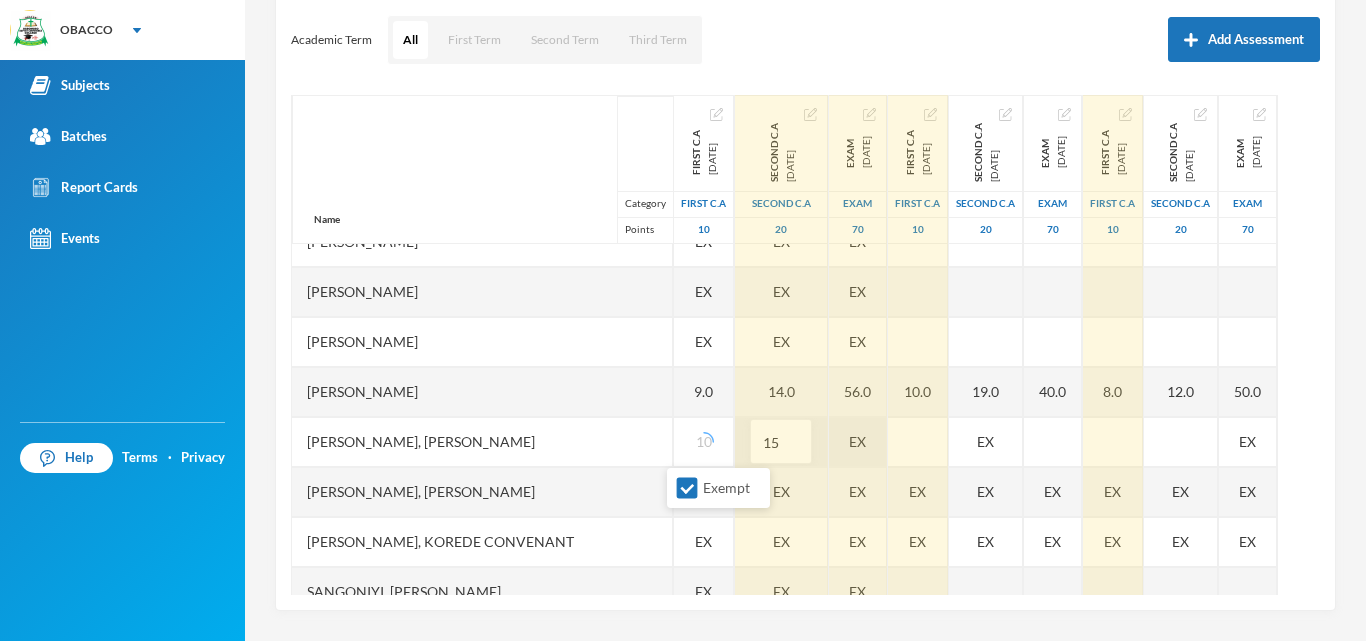 type on "15" 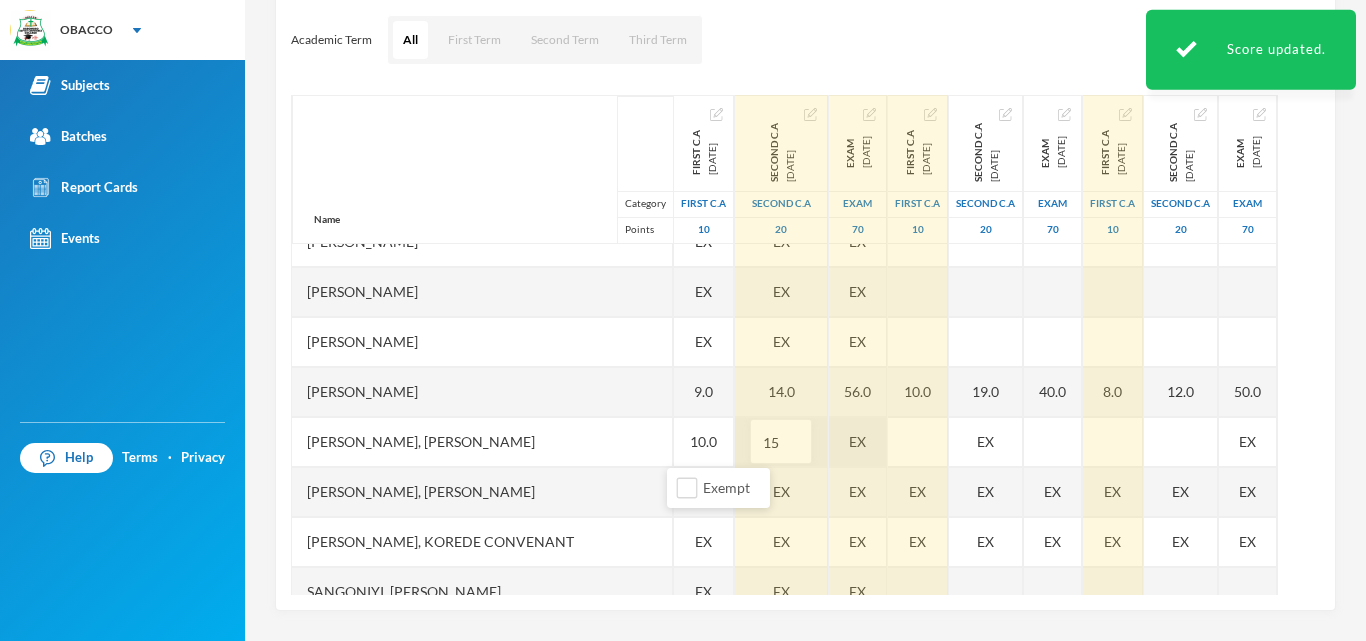 click on "EX" at bounding box center [858, 442] 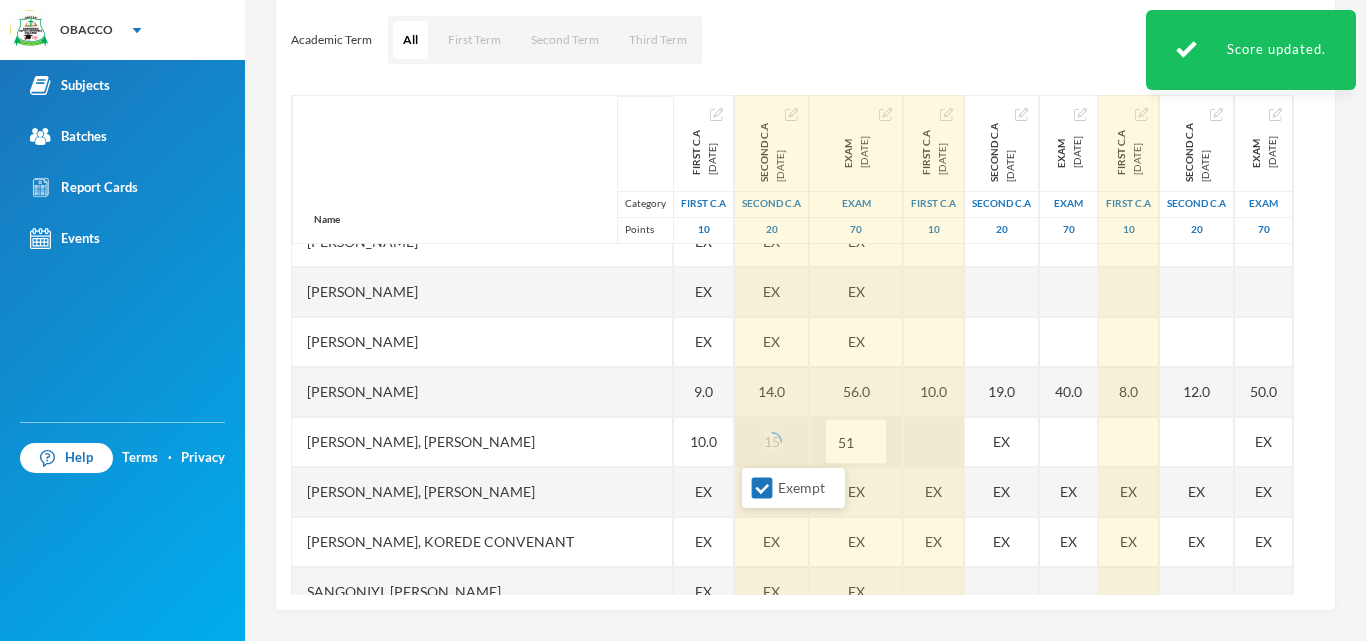 type on "51" 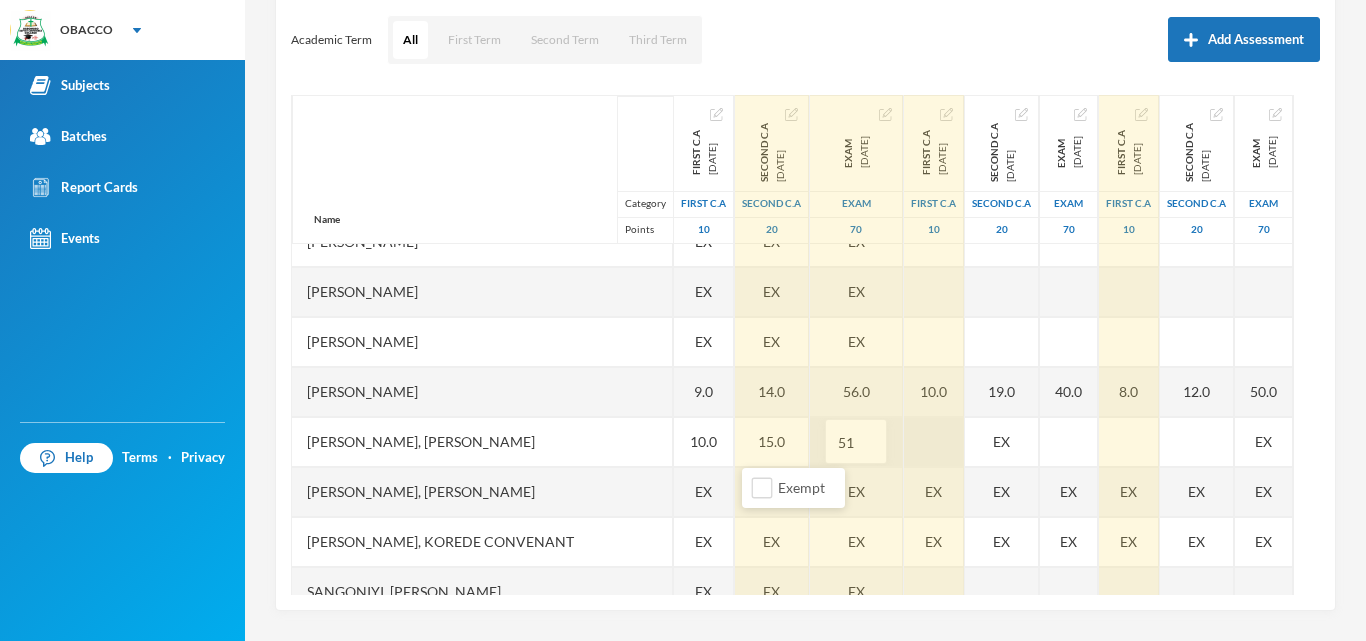 click at bounding box center (934, 442) 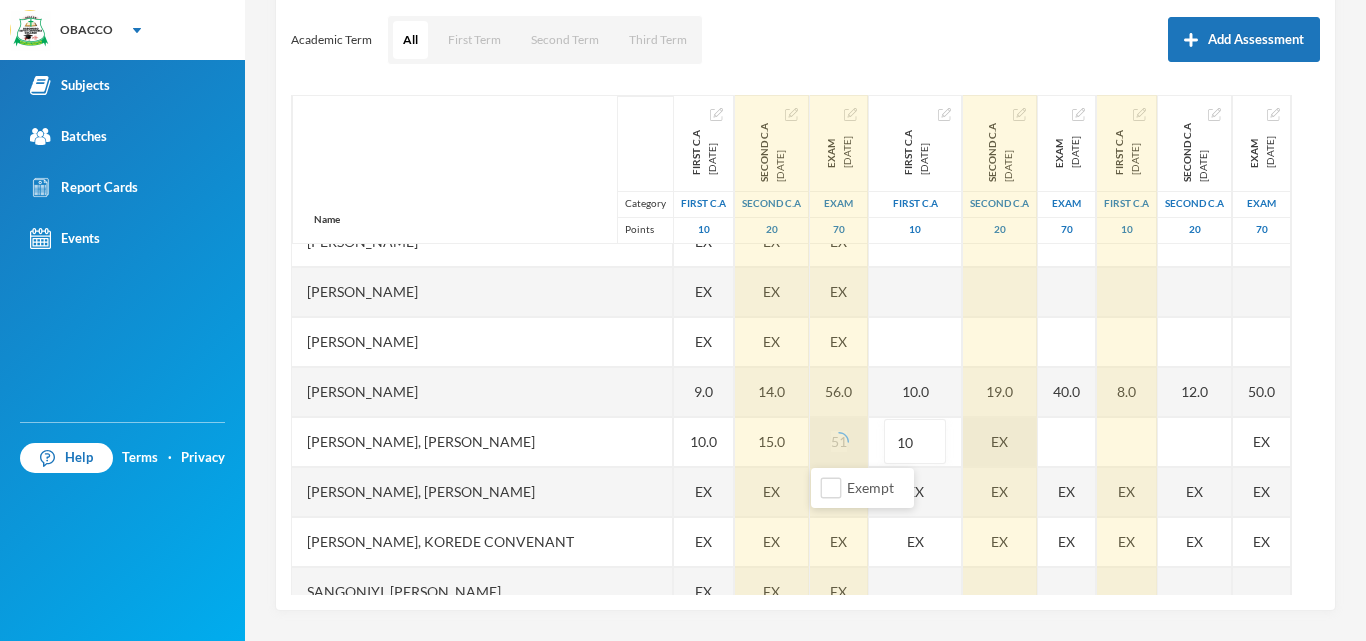 click on "EX" at bounding box center (1000, 442) 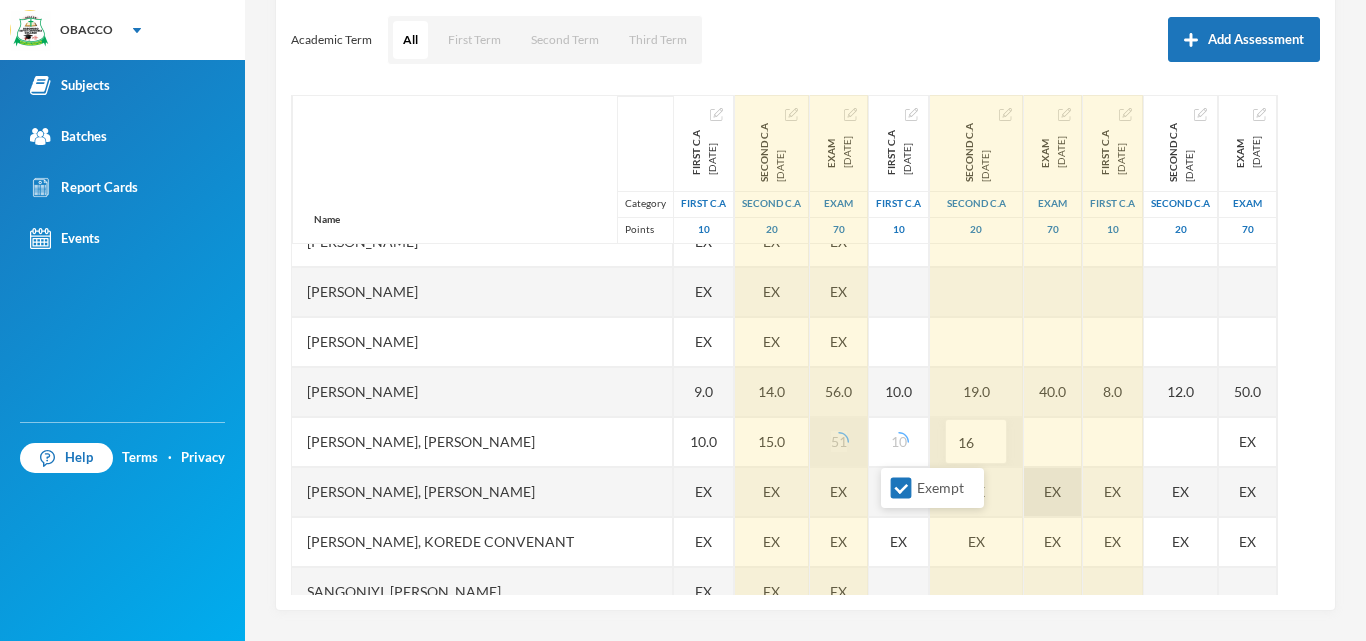 click on "Exempt" at bounding box center (901, 488) 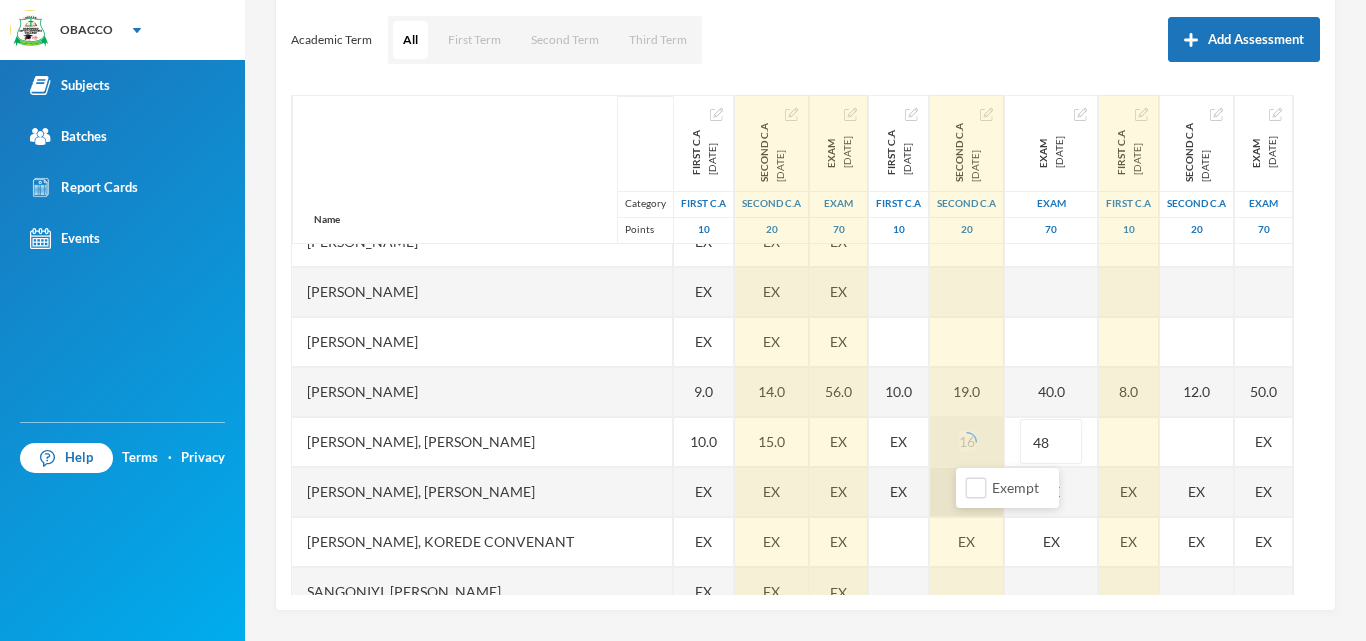 click on "EX" at bounding box center [838, 441] 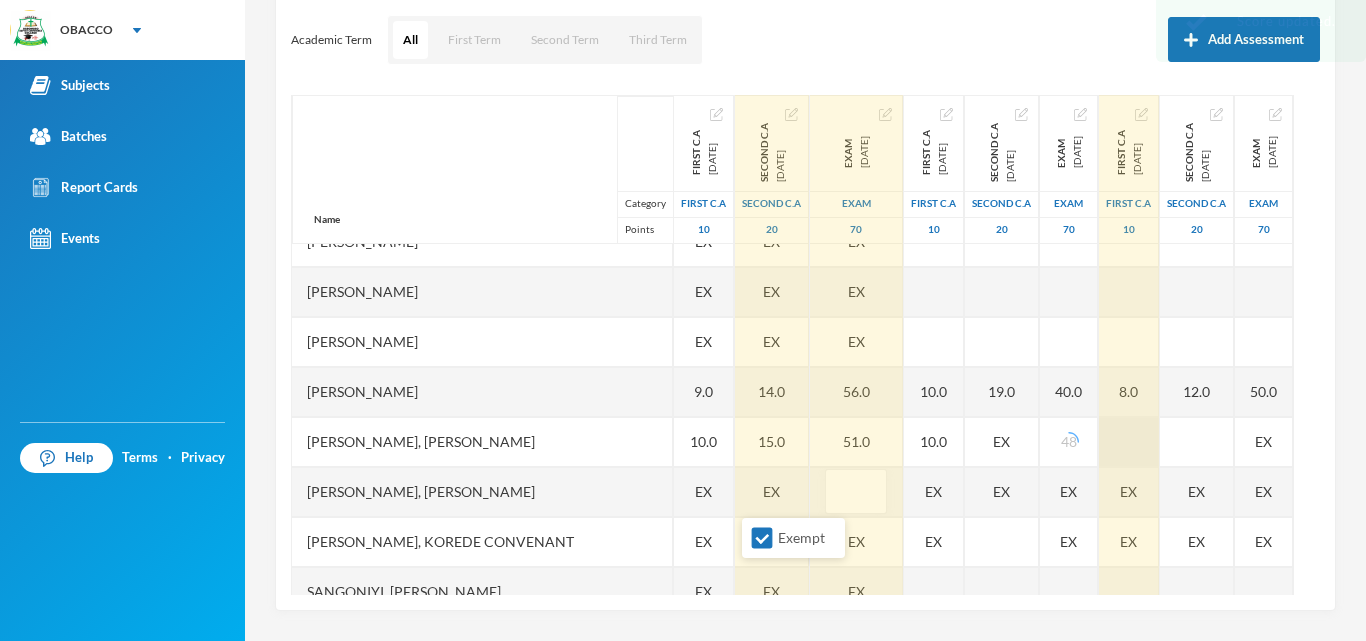 click on "EX" at bounding box center (1002, 442) 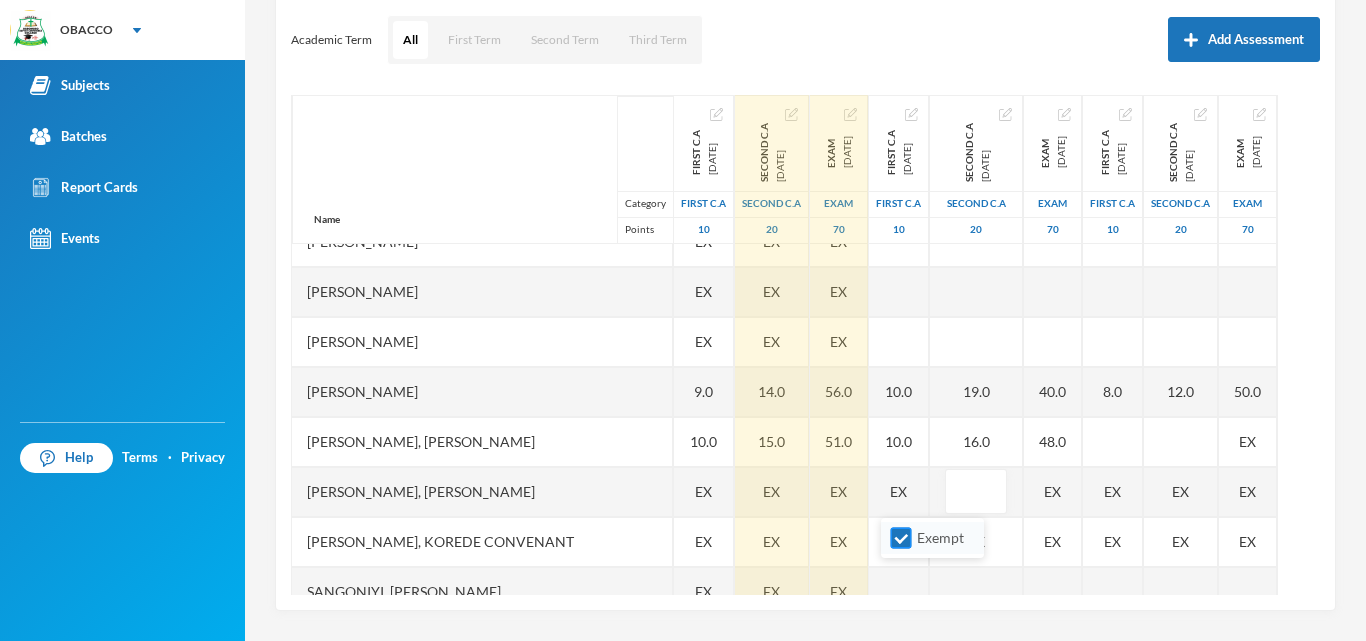 click on "Exempt" at bounding box center [901, 538] 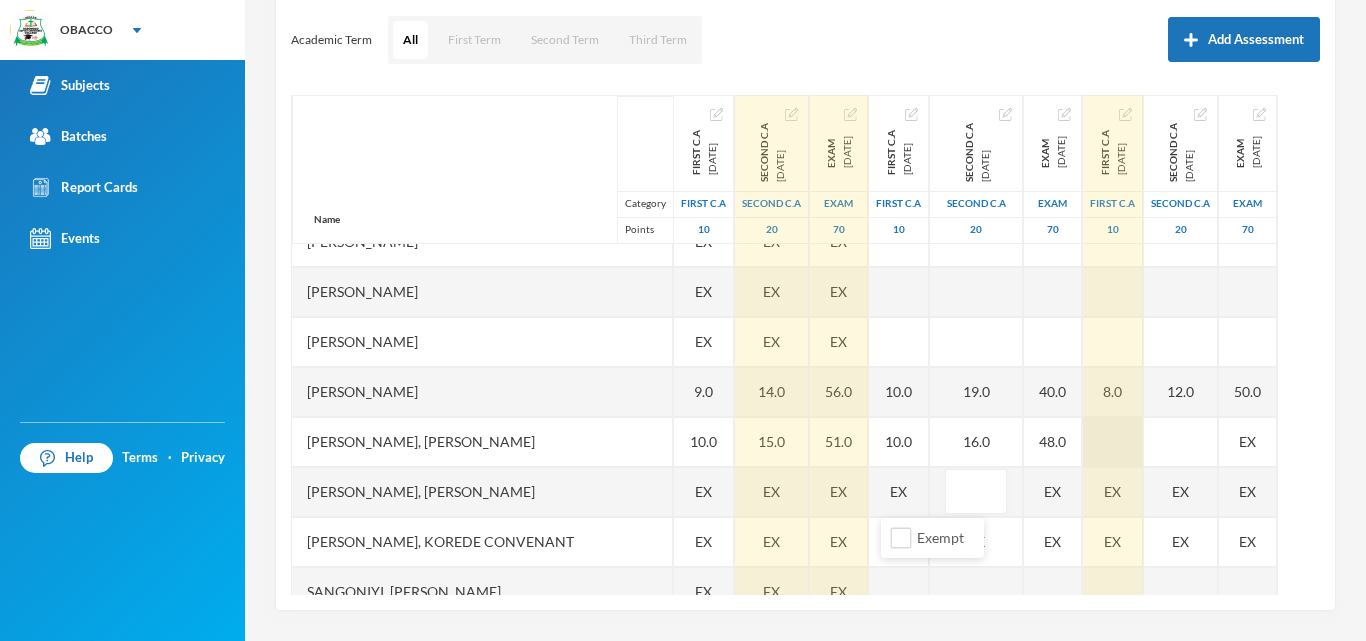 click at bounding box center [1113, 442] 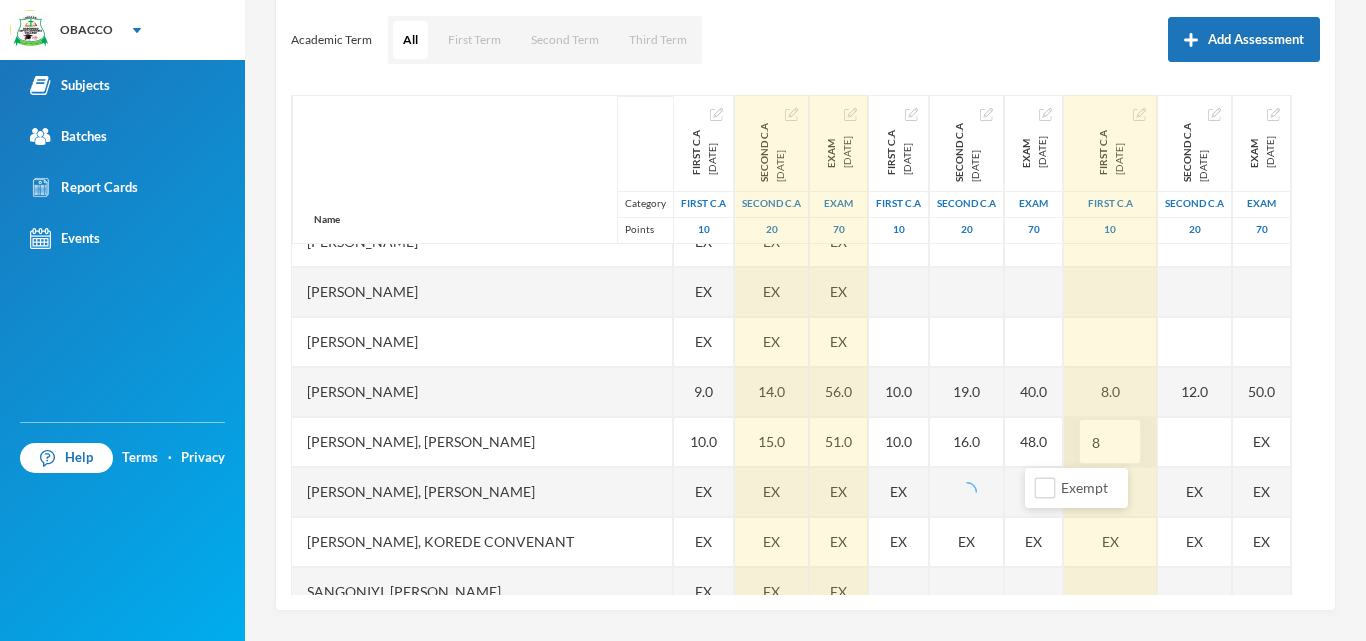type 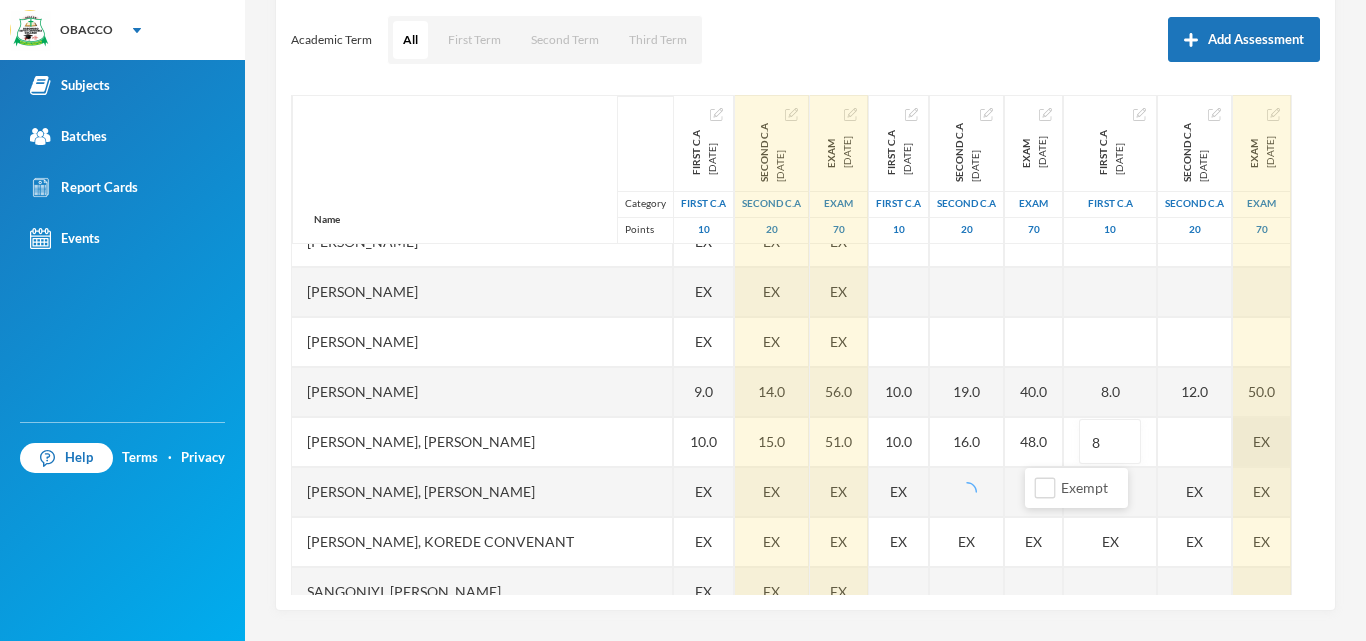 click at bounding box center [1195, 442] 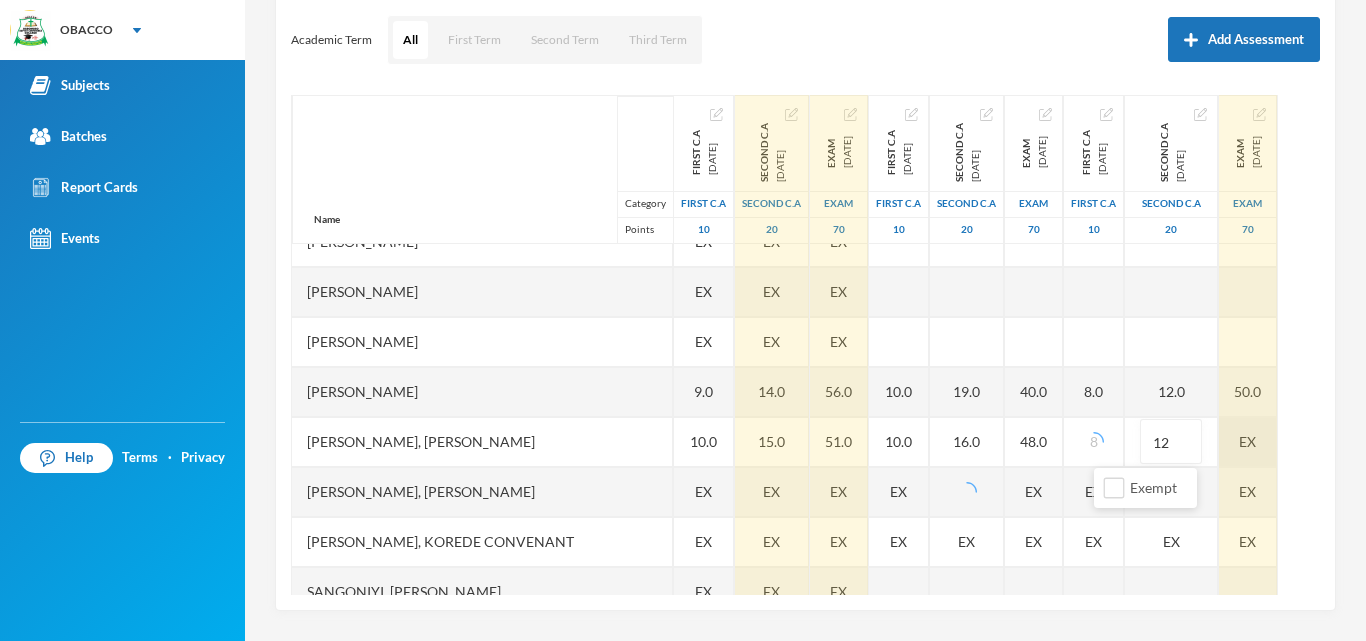 click on "Exam [DATE] Exam 70 54.0 64.0 62.0 53.0 EX 62.0 50.0 41.0 48.0 60.0 54.0 57 36.0 55.0 59.0 60.0 58.0 62.0 50.0 45.0 37.0 38.0 44.0 61.0 67.0 25.0 41.0 41.0 69.0 47.0 65.0 58.0 54.0 50.0 EX EX EX" at bounding box center [1248, -1058] 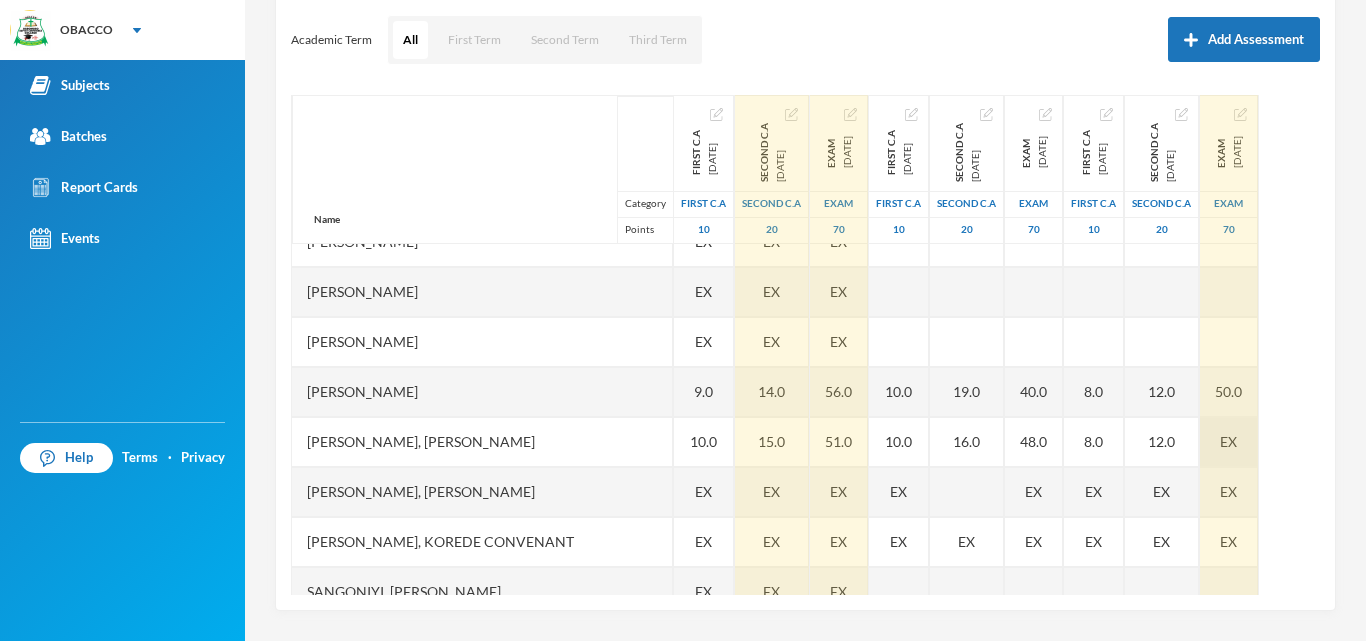 click on "EX" at bounding box center [1228, 441] 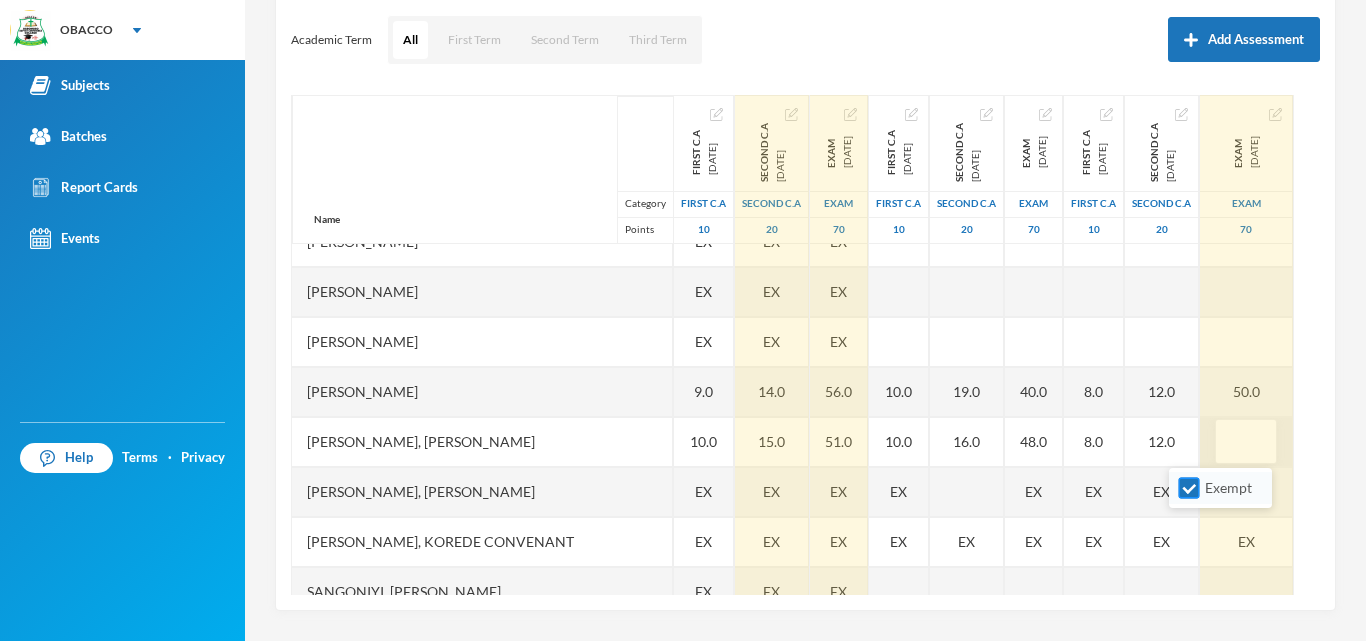 click on "Exempt" at bounding box center [1189, 488] 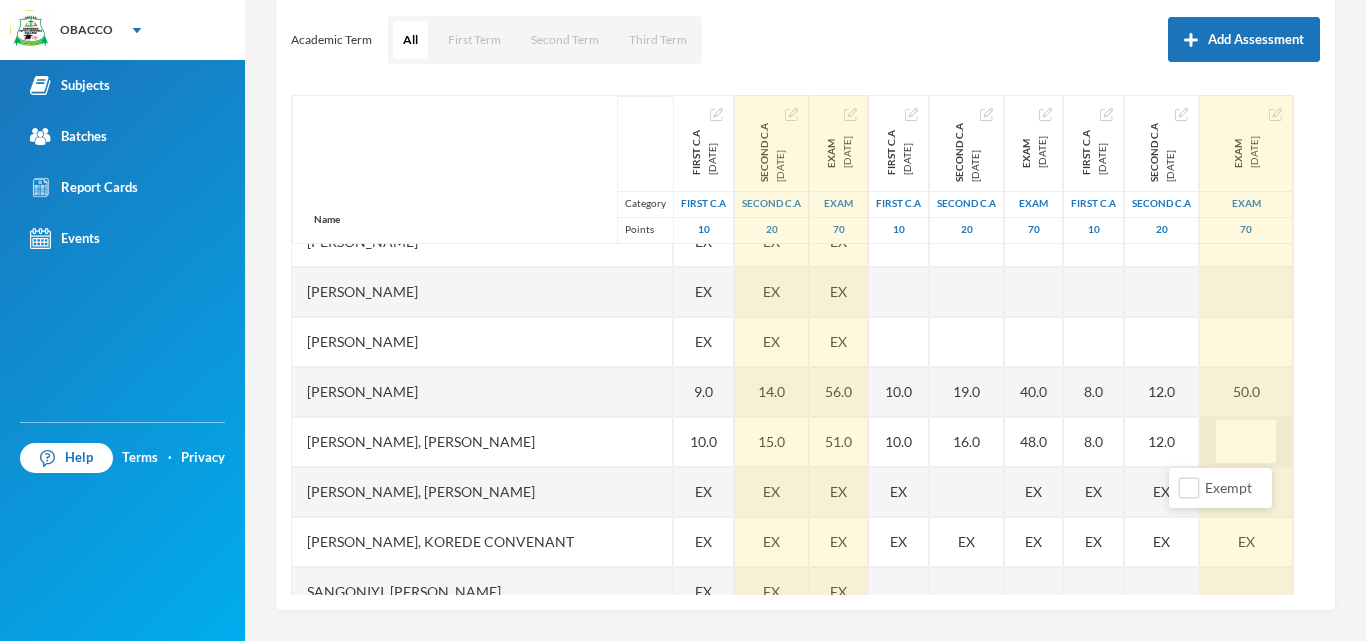 click at bounding box center [1246, 442] 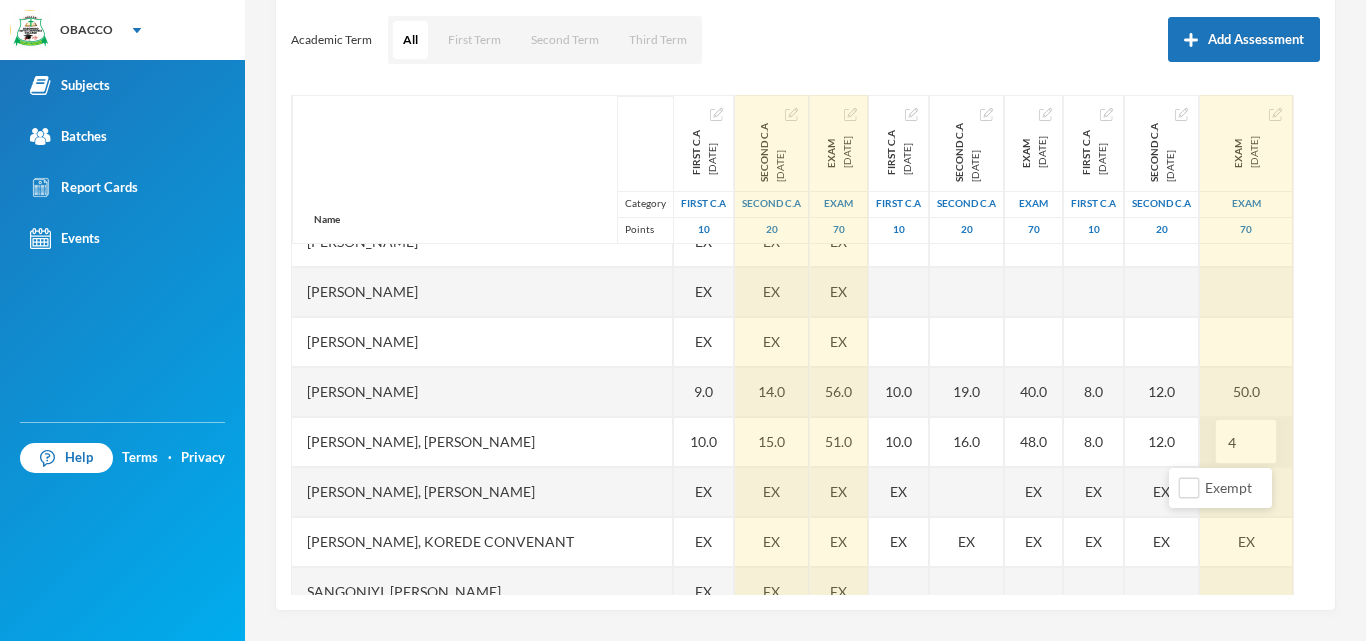 type on "46" 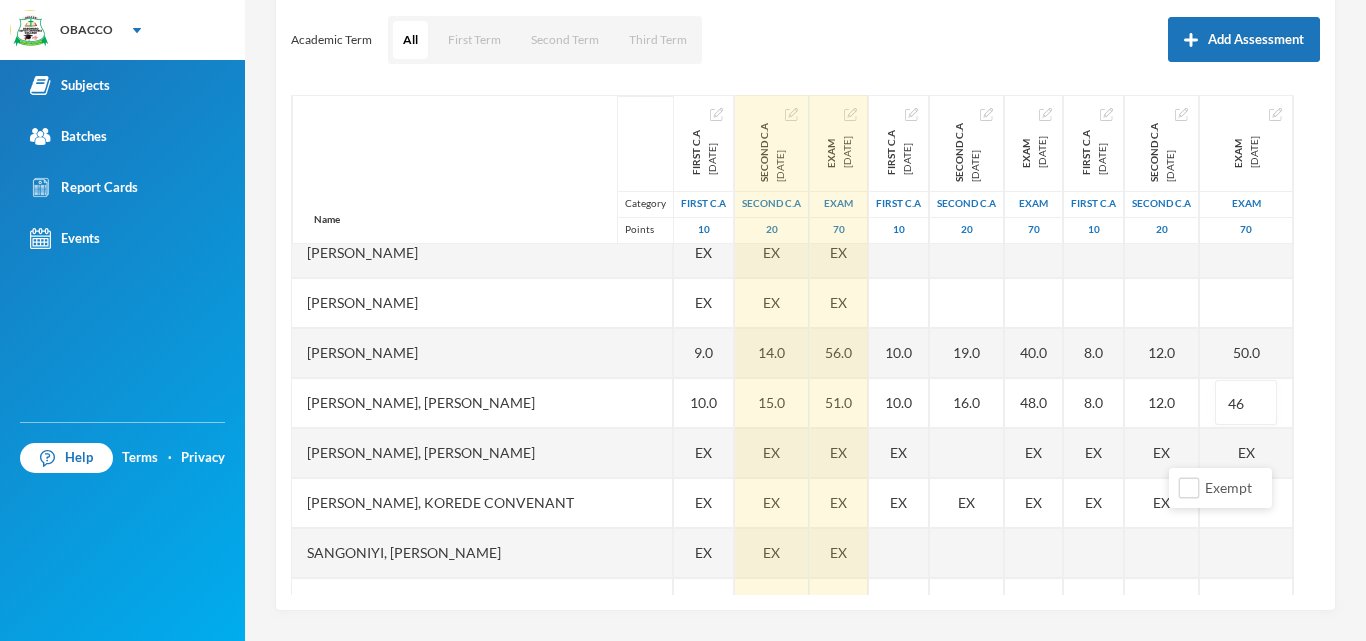 scroll, scrollTop: 2918, scrollLeft: 0, axis: vertical 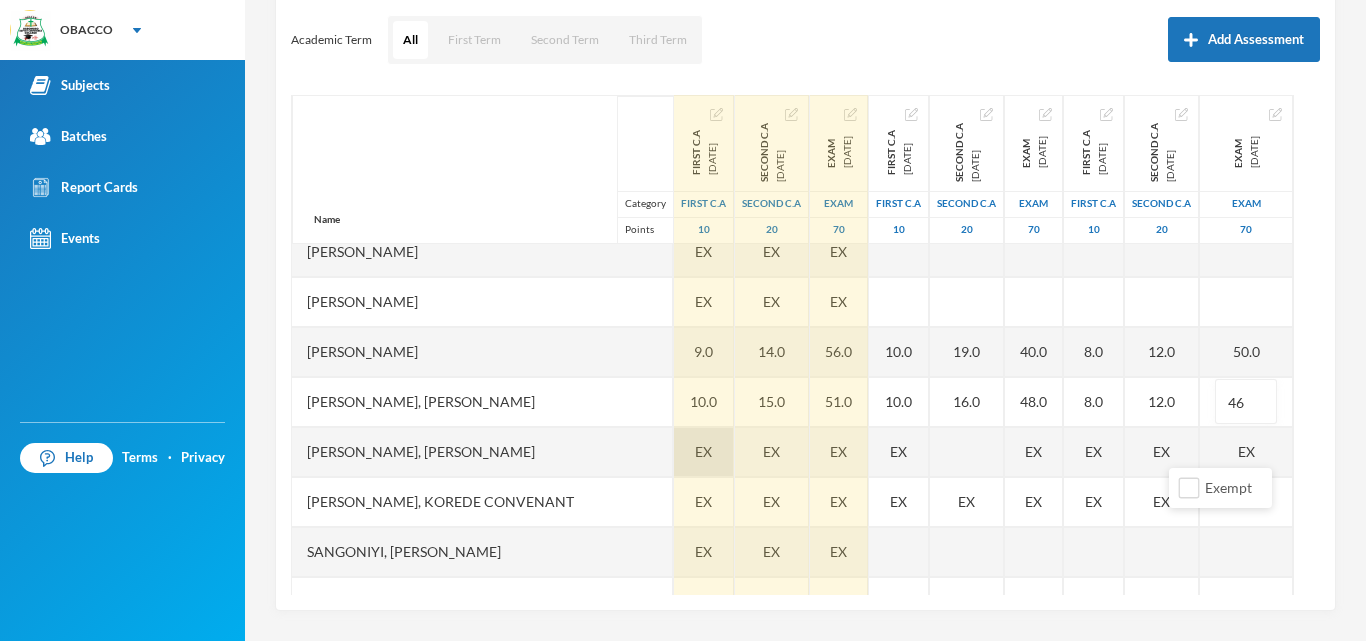 click on "EX" at bounding box center [703, 451] 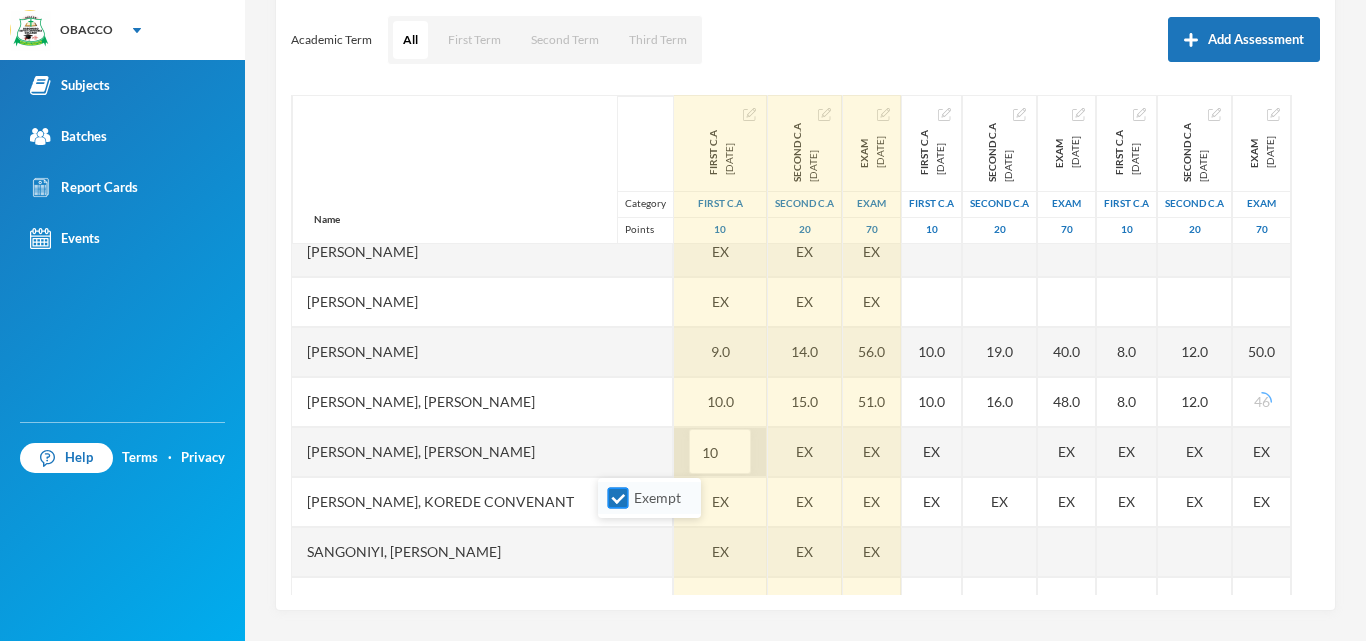 type on "10" 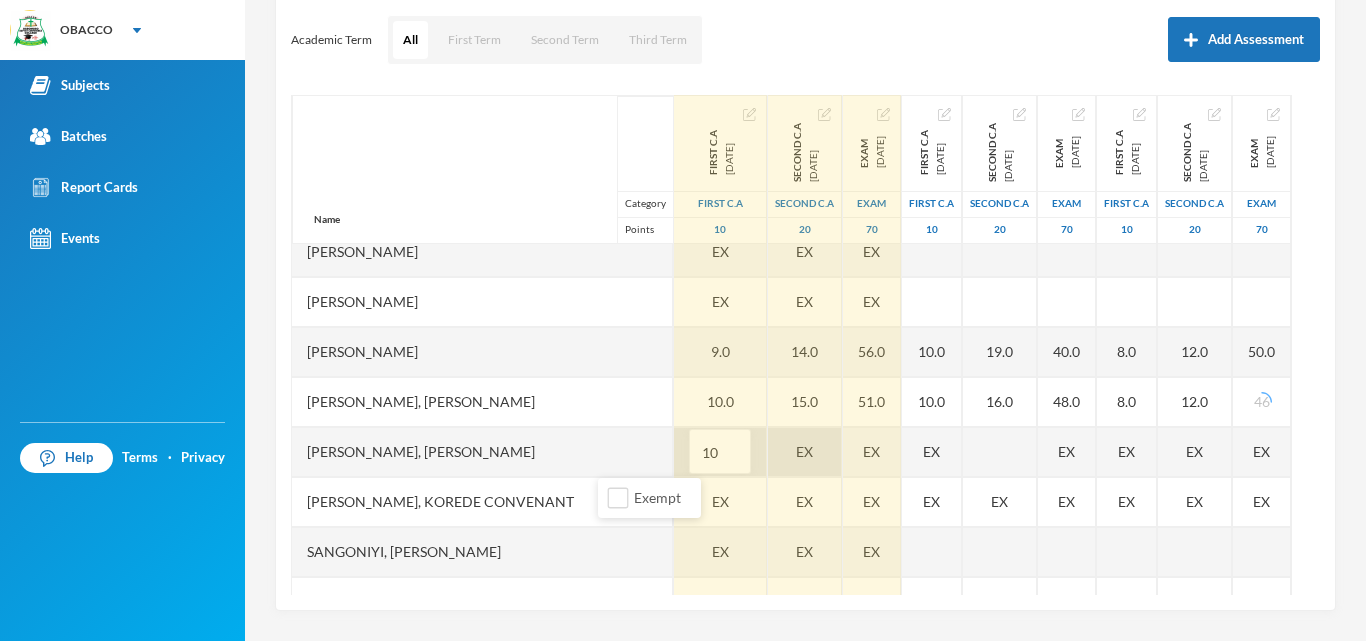 click on "EX" at bounding box center (805, 452) 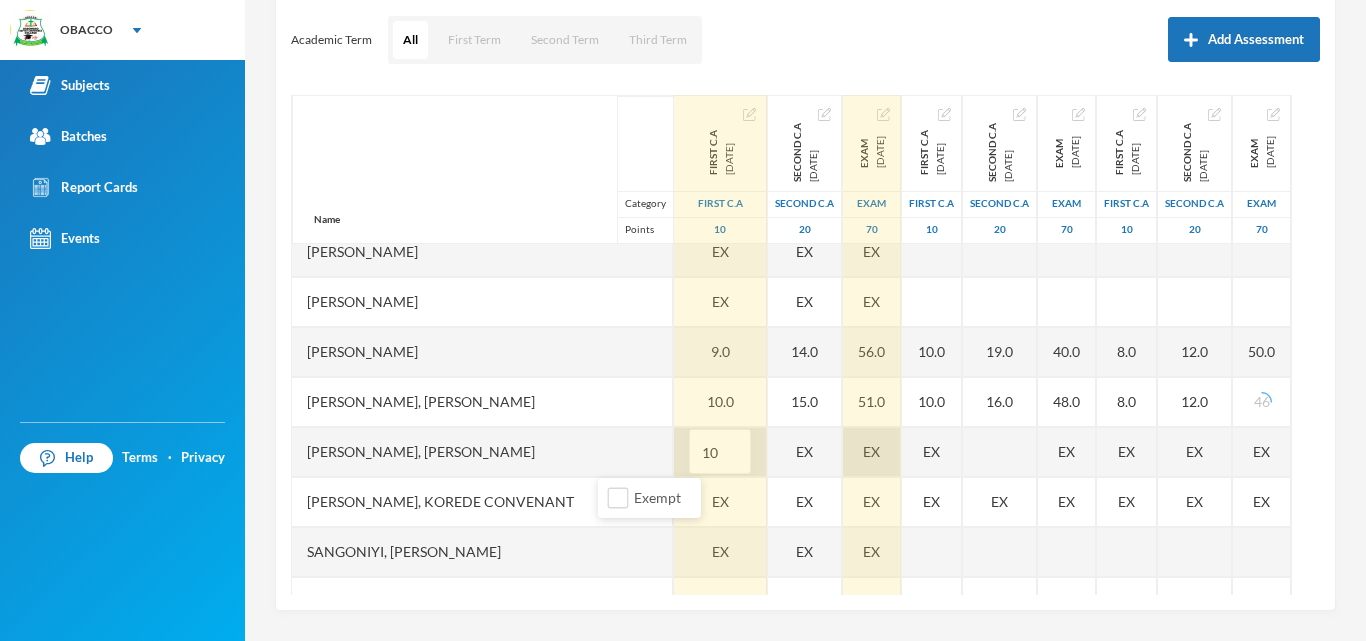 click on "EX" at bounding box center [872, 452] 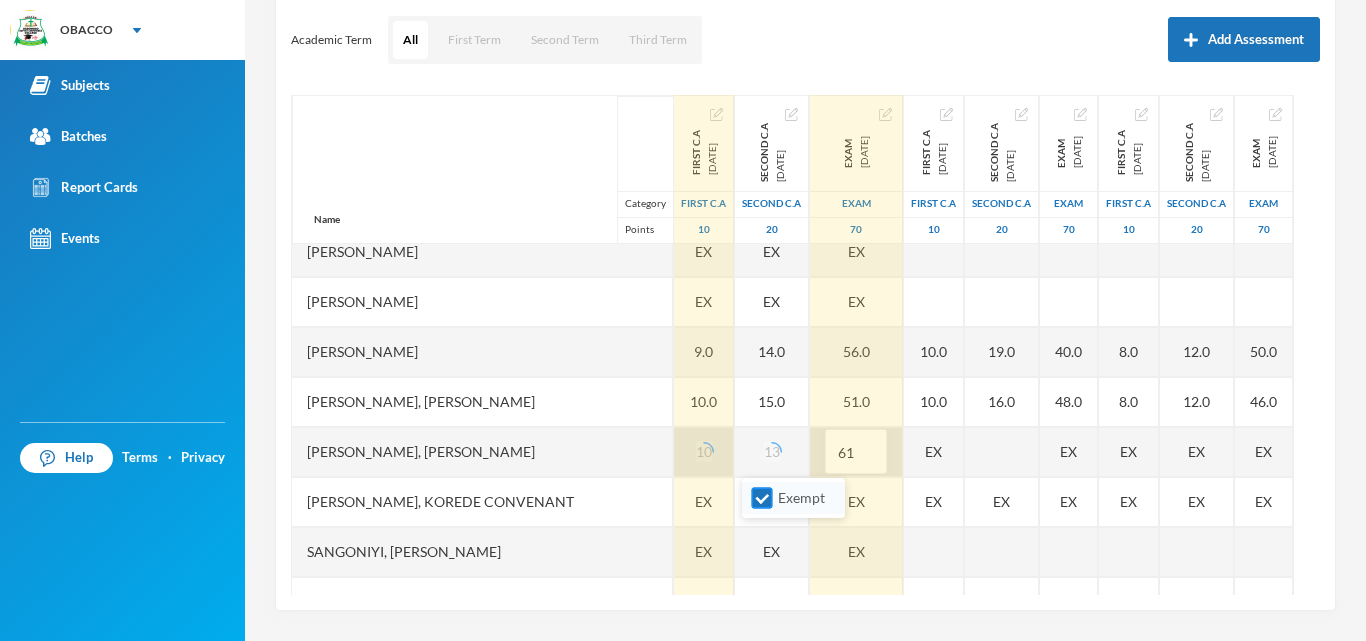 click on "Exempt" at bounding box center (762, 498) 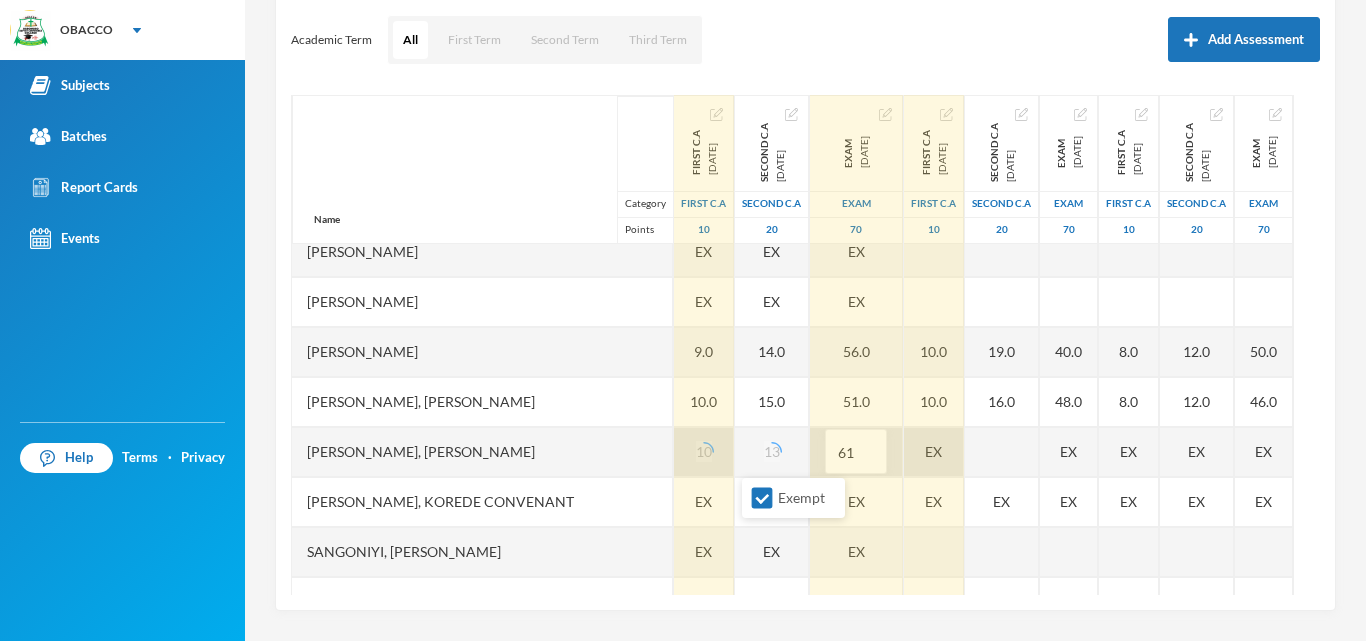 click on "EX" at bounding box center (934, 452) 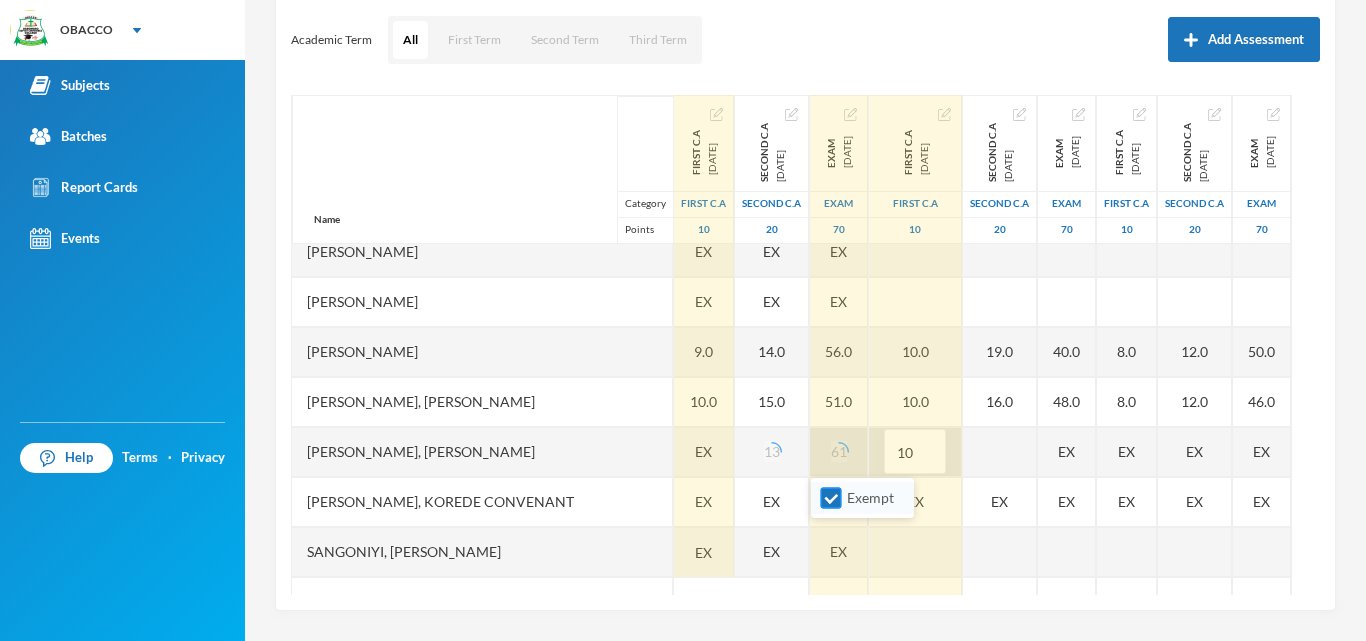 click on "Exempt" at bounding box center (831, 498) 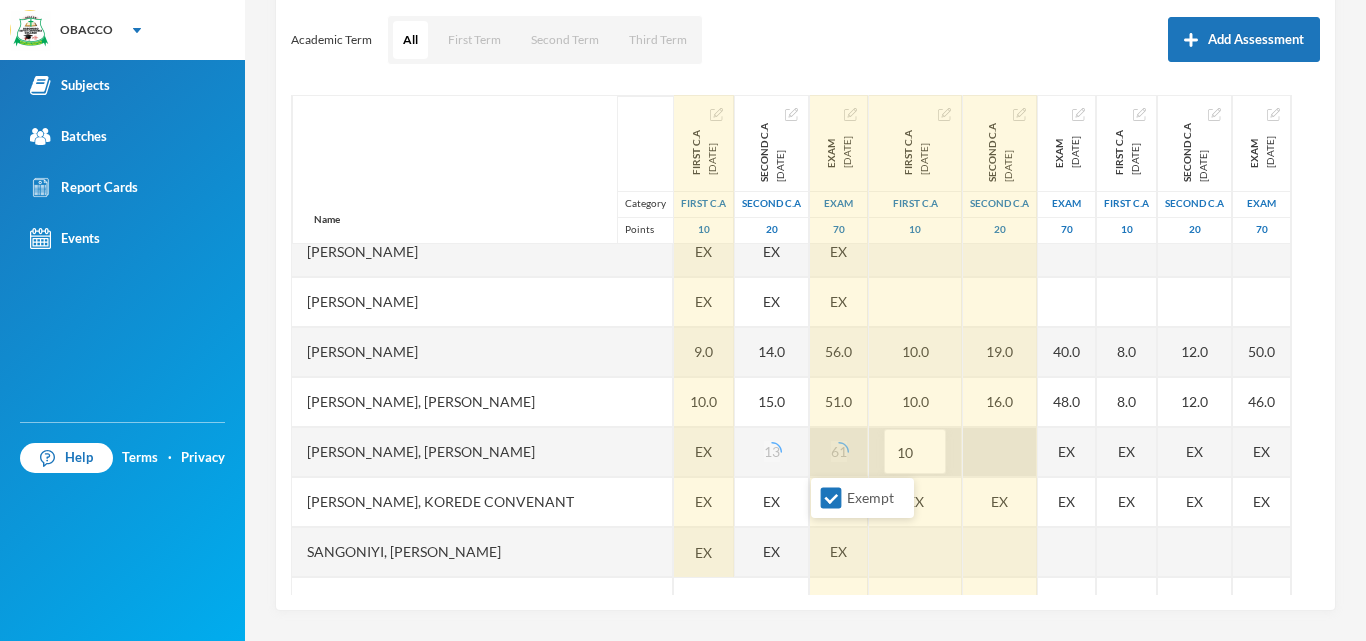 click at bounding box center [1000, 452] 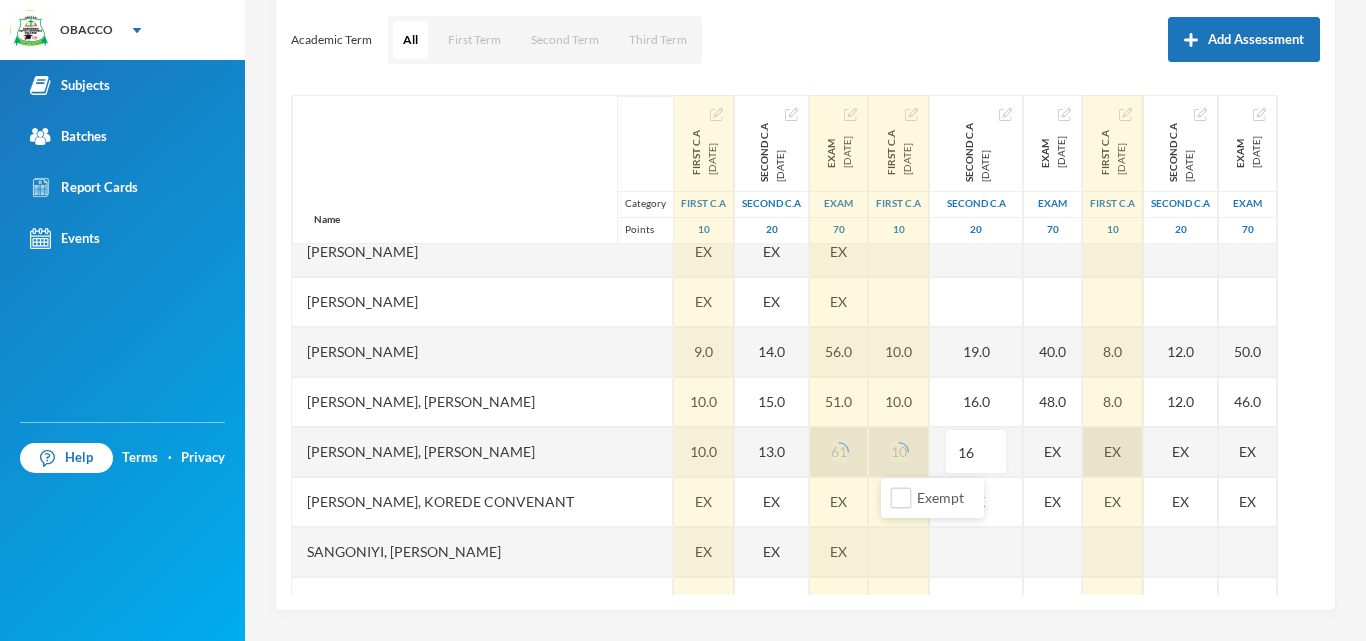drag, startPoint x: 998, startPoint y: 454, endPoint x: 1063, endPoint y: 453, distance: 65.00769 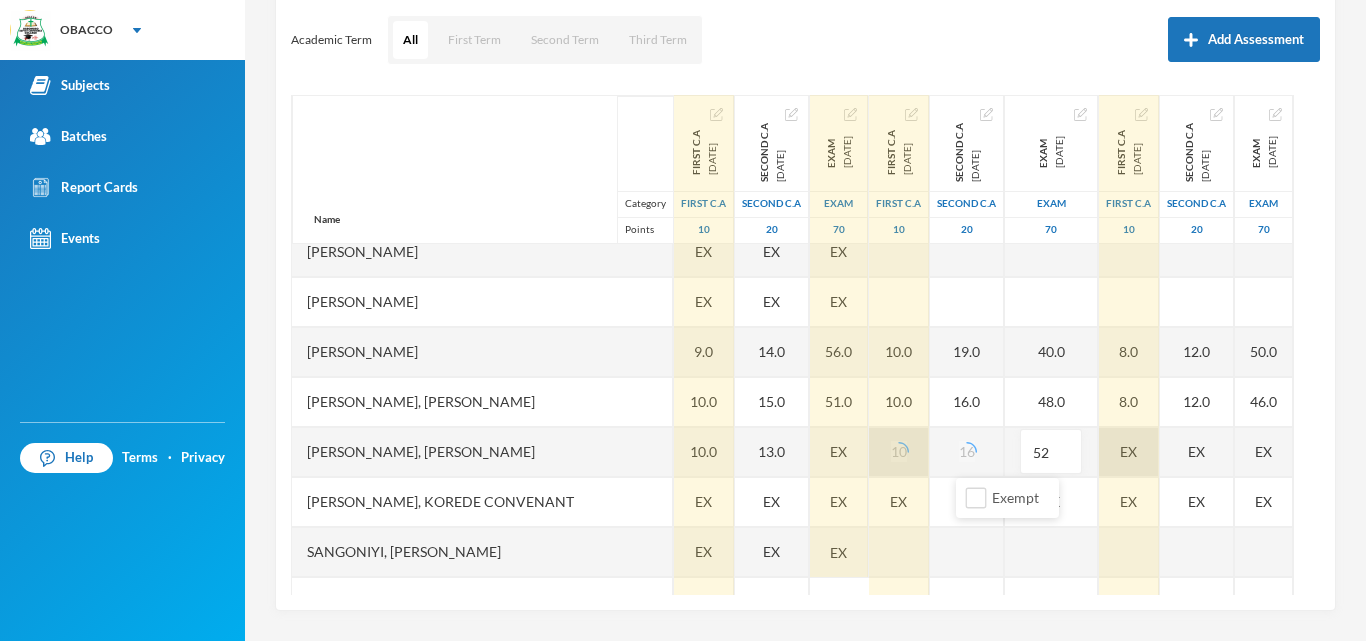 click on "EX" at bounding box center [1129, 452] 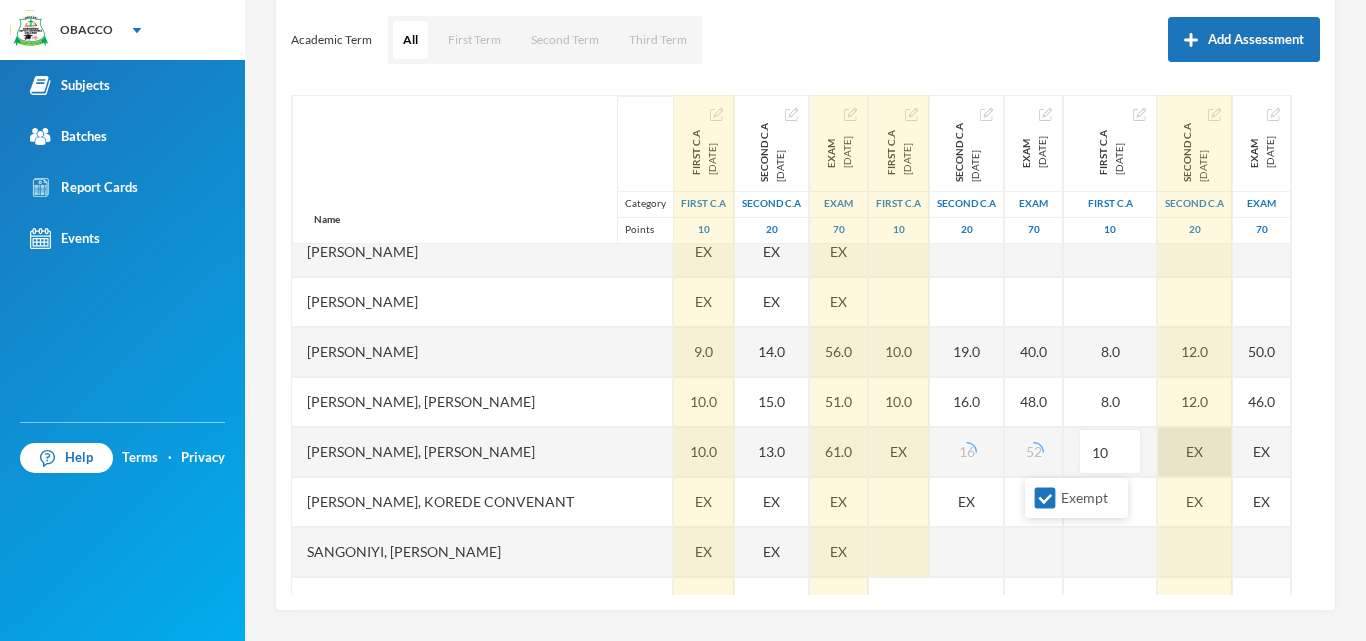 click on "Exempt" at bounding box center (1045, 498) 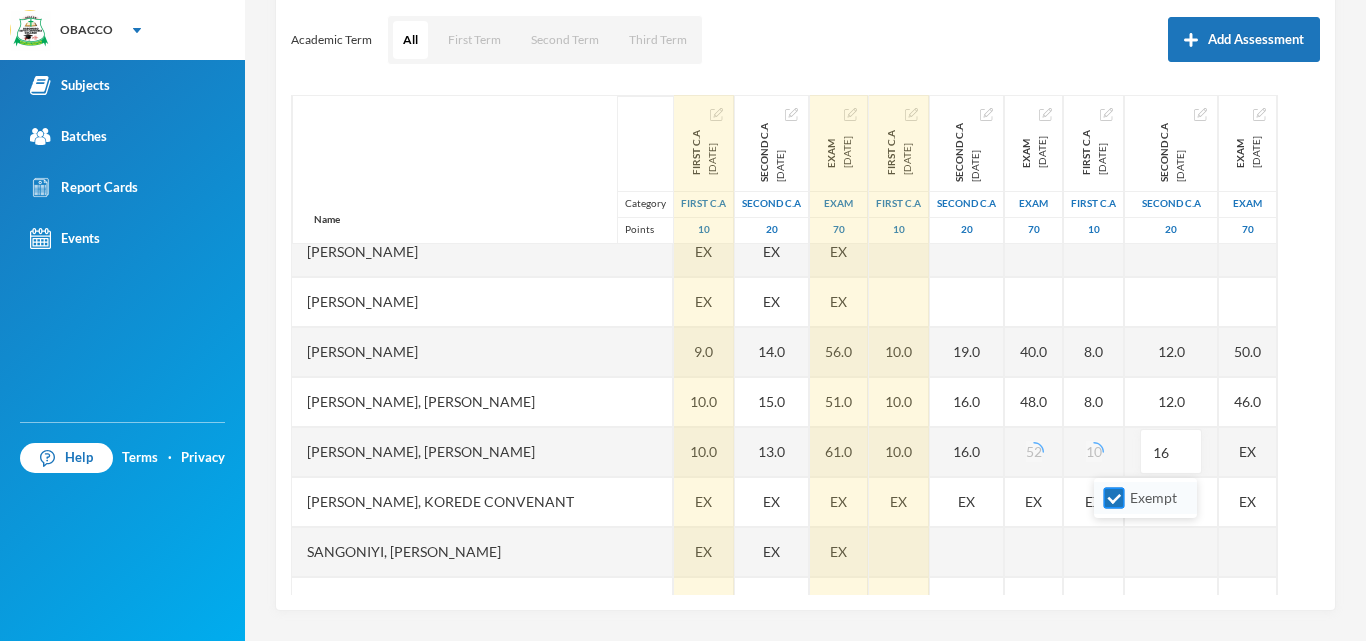 click on "Exempt" at bounding box center [1114, 498] 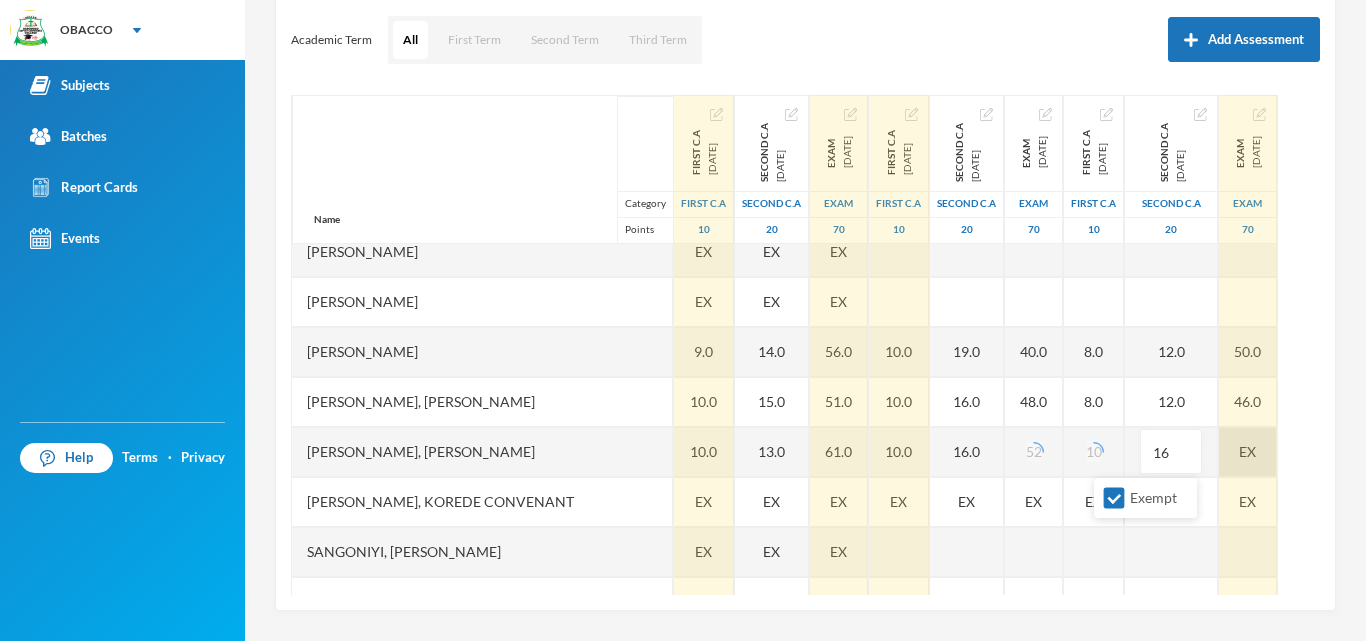 click on "EX" at bounding box center [1248, 452] 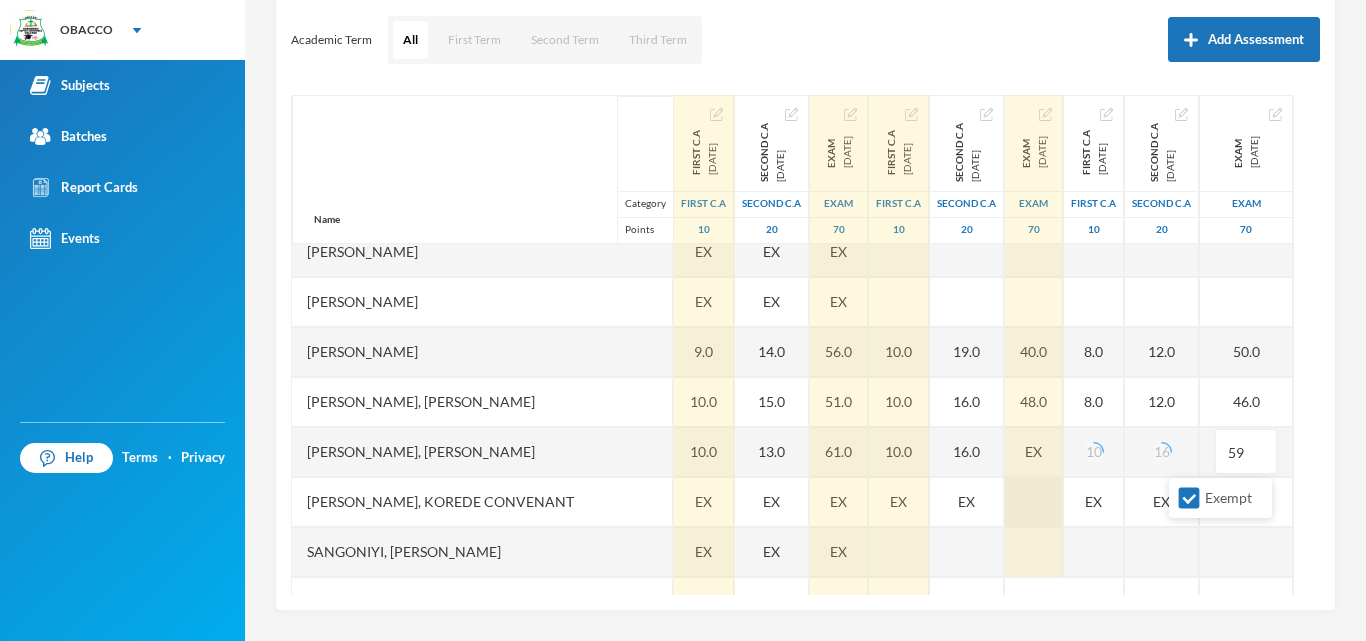 type on "59" 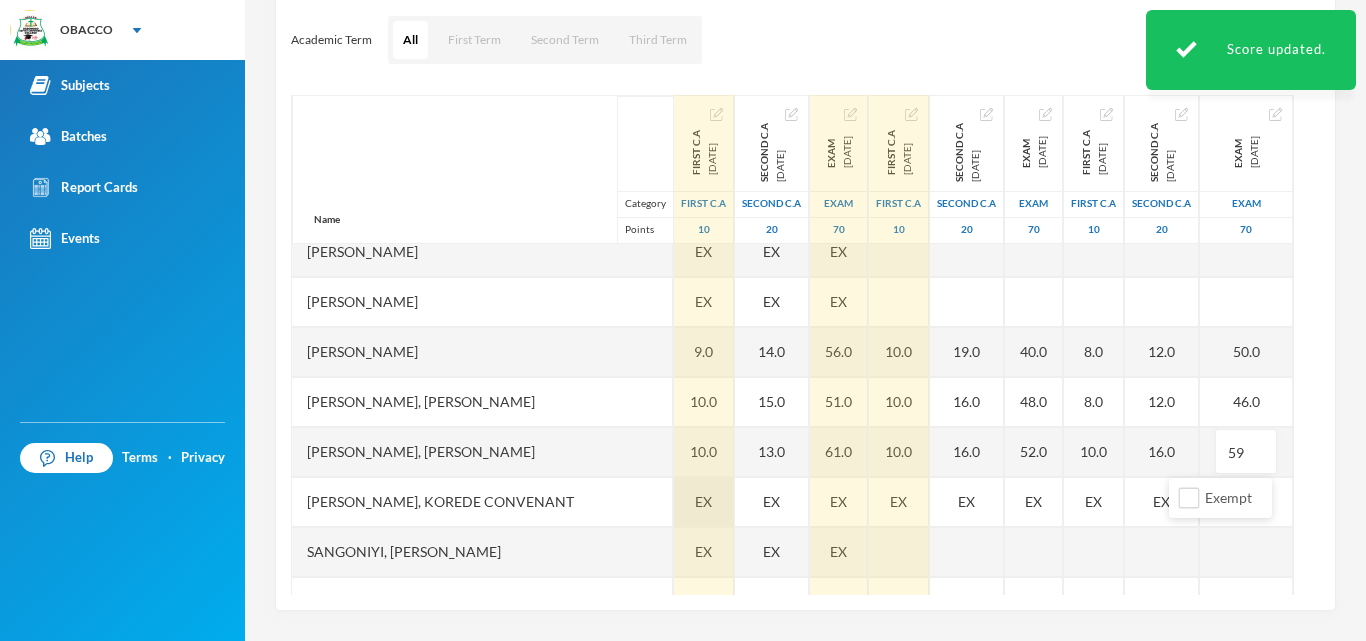 click on "EX" at bounding box center [703, 501] 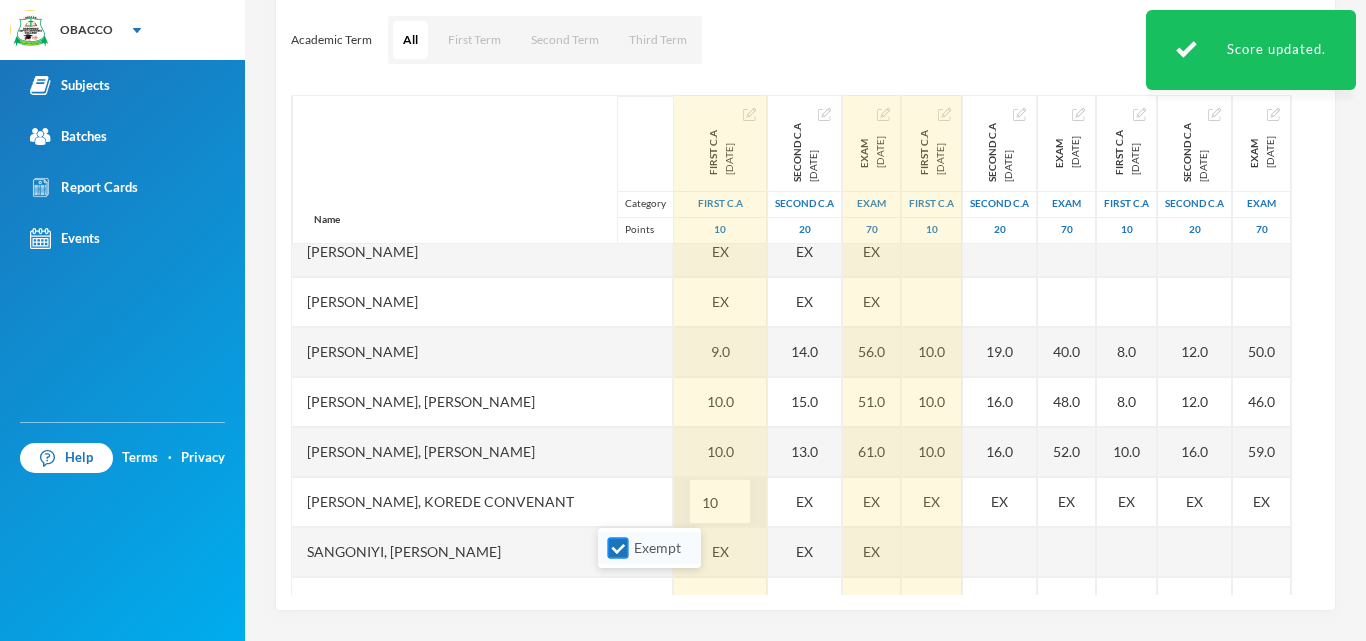 type on "10" 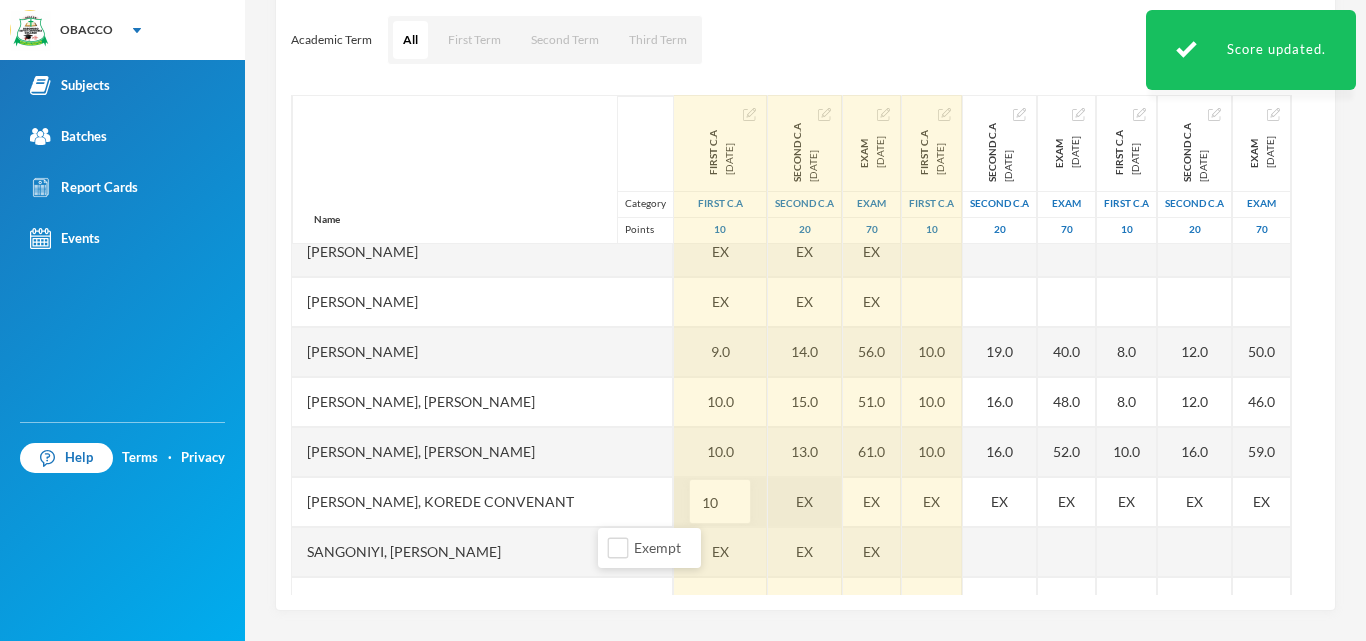 click on "EX" at bounding box center (805, 502) 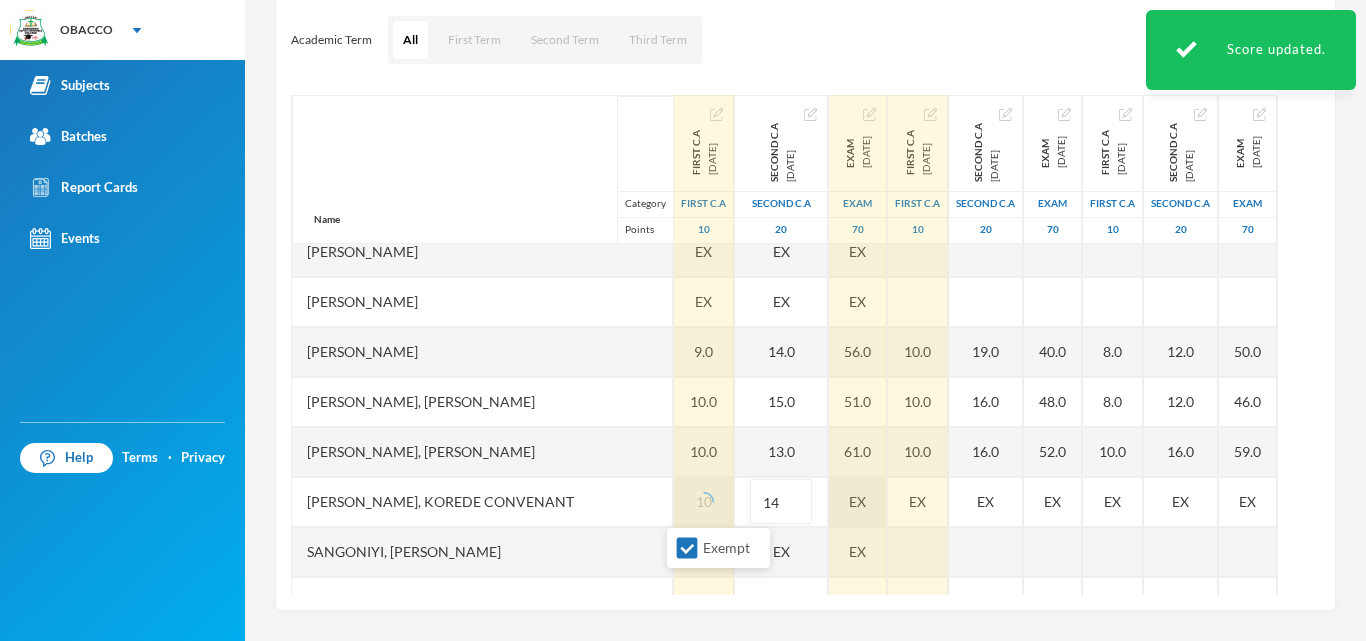type on "14" 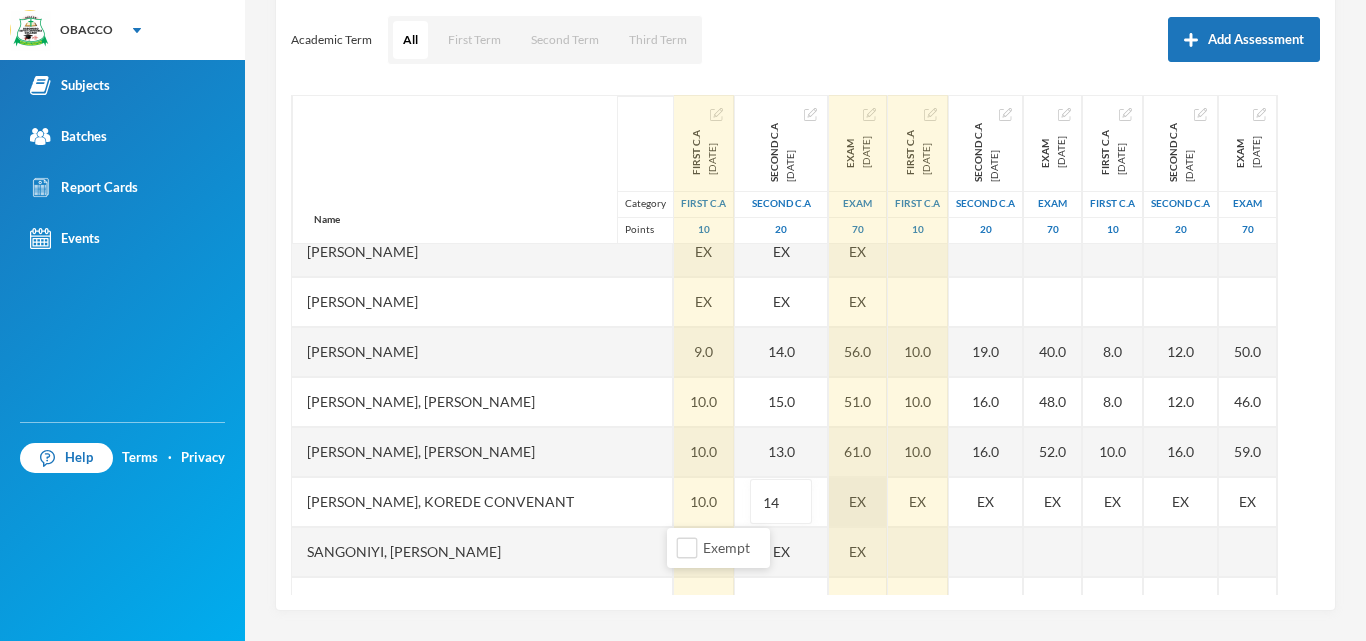 click on "EX" at bounding box center (858, 502) 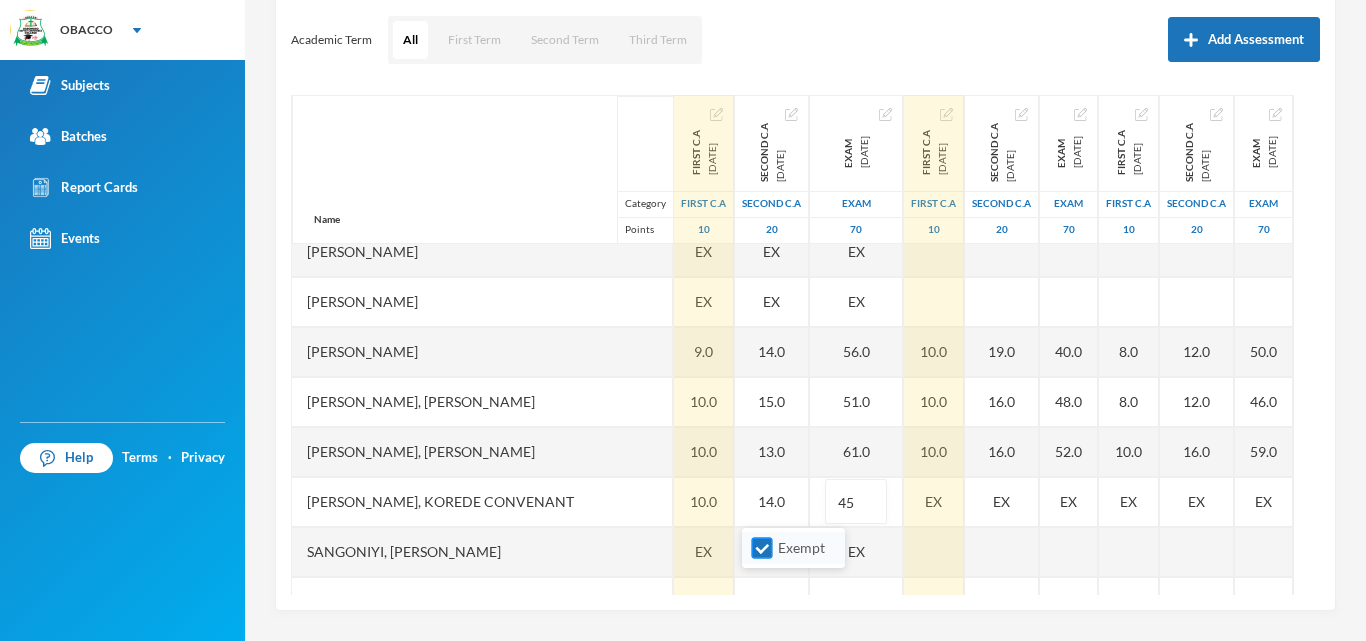 click on "Exempt" at bounding box center (762, 548) 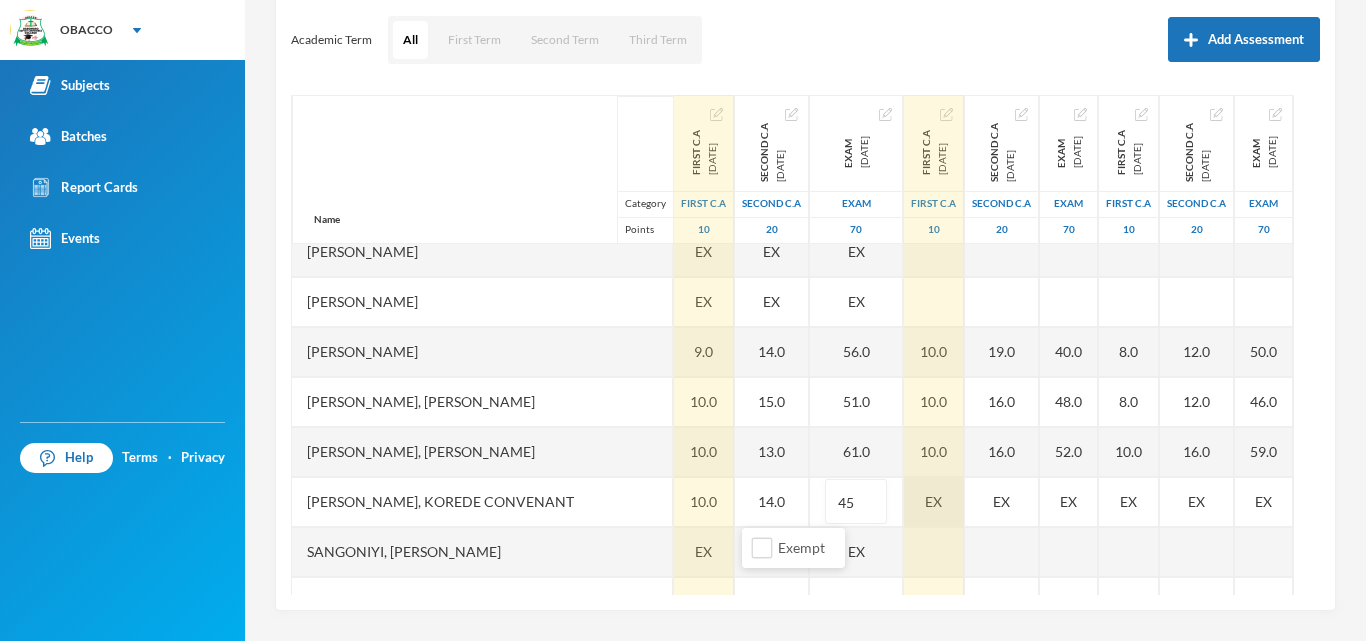 click on "EX" at bounding box center [934, 502] 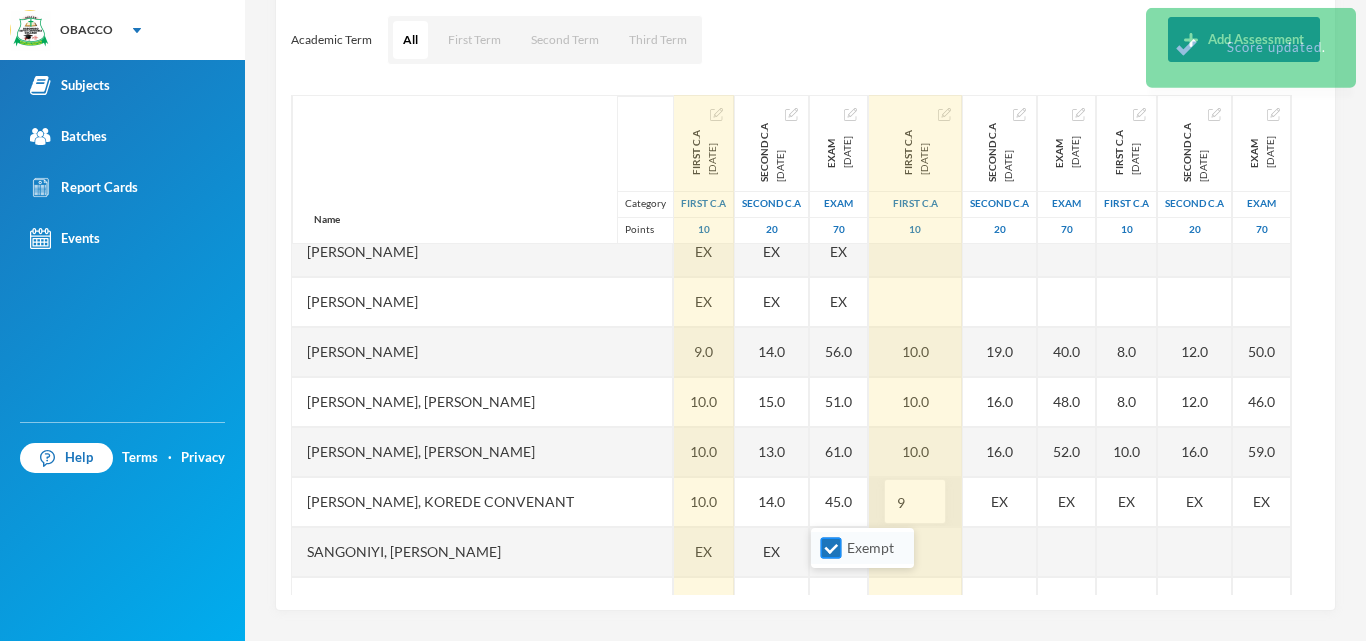 click on "Exempt" at bounding box center (831, 548) 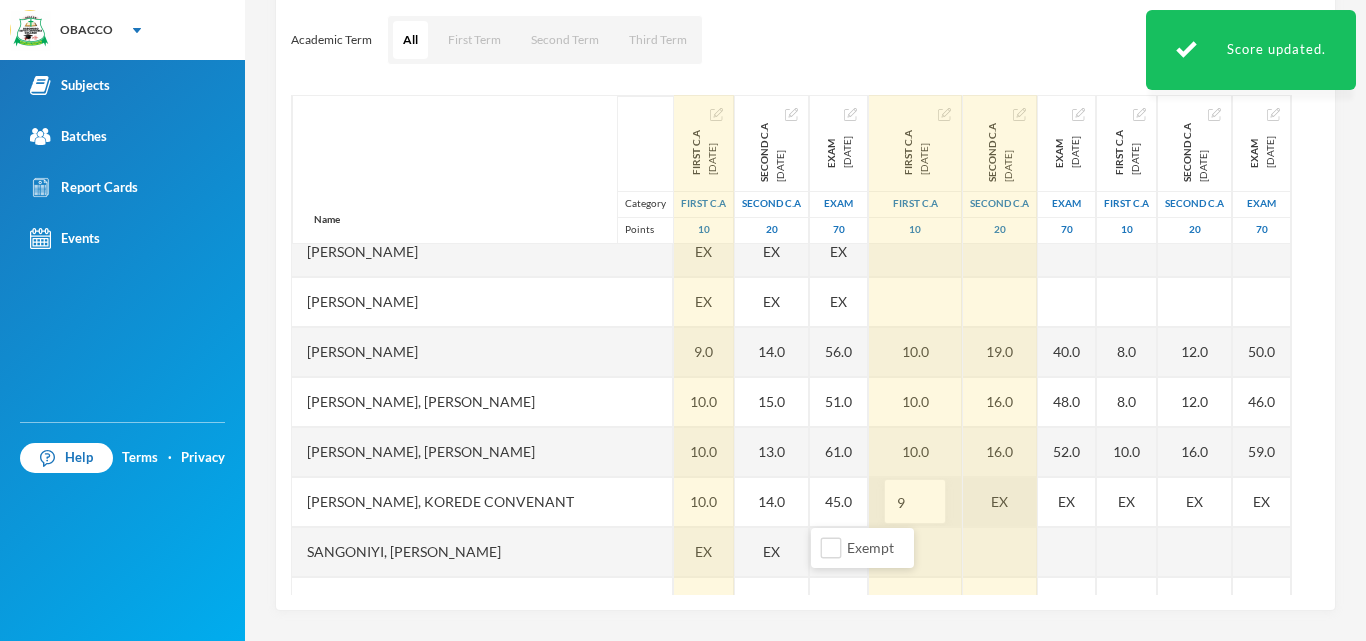 click on "EX" at bounding box center [1000, 502] 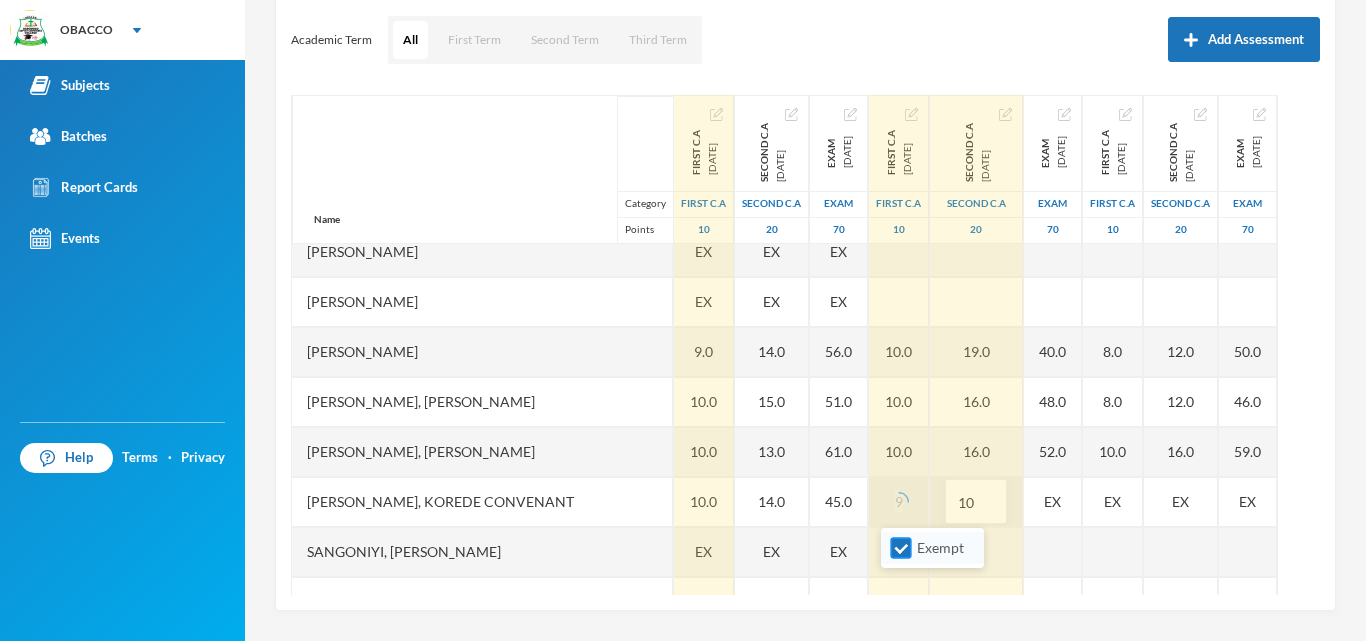 click on "Exempt" at bounding box center [901, 548] 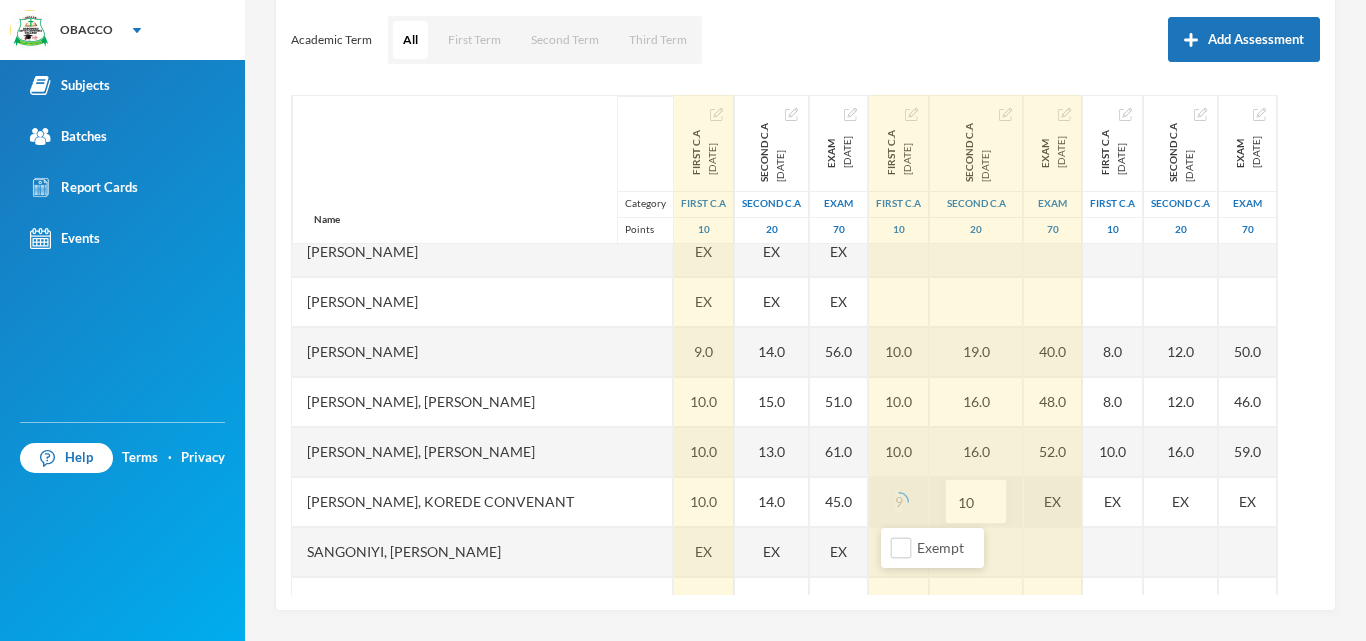 click on "EX" at bounding box center [1053, 502] 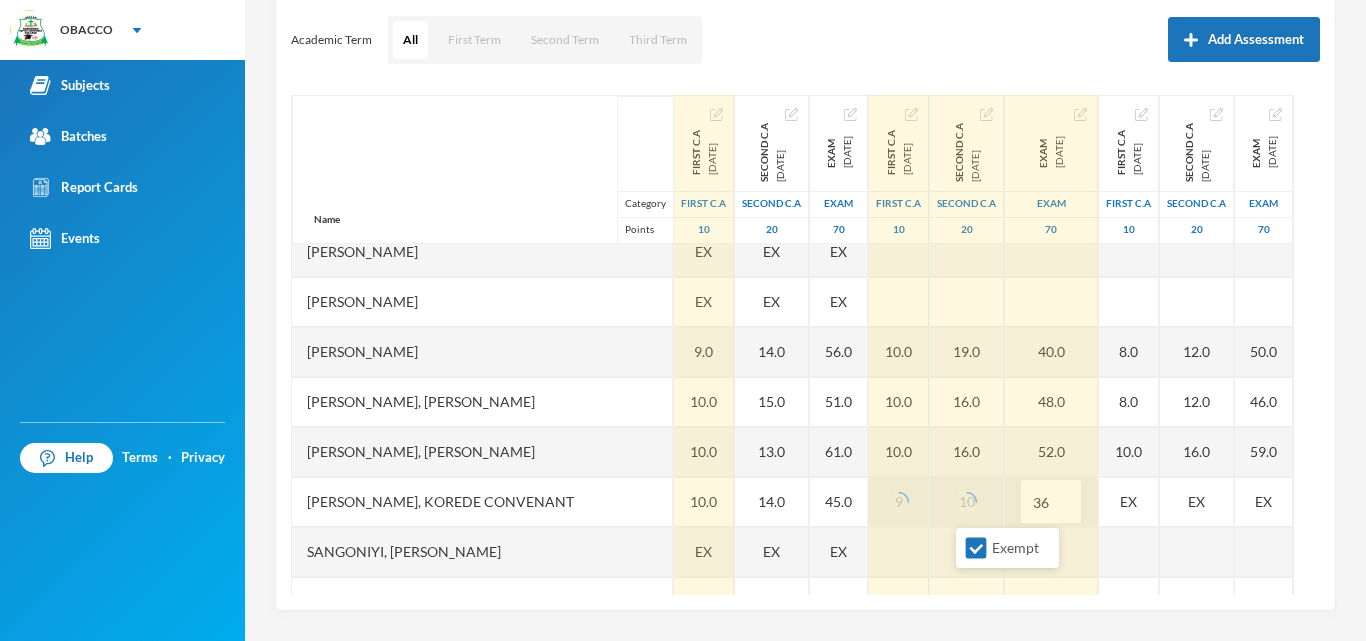 click on "Exempt" at bounding box center (976, 548) 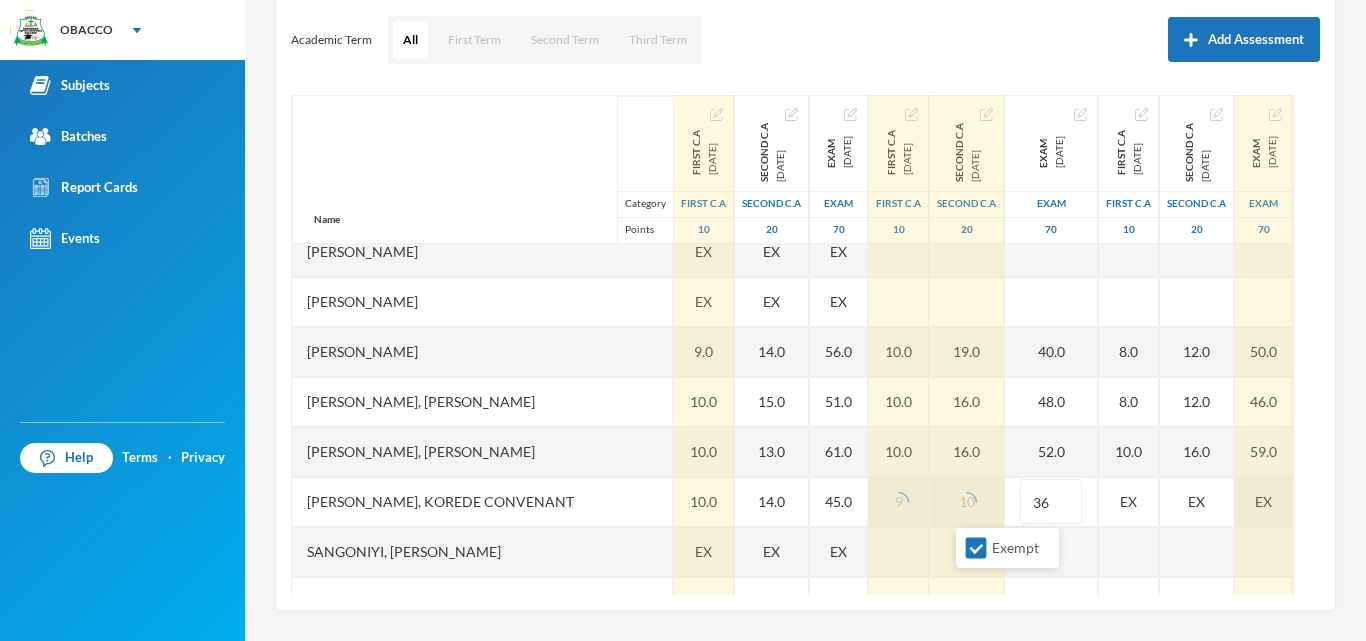 click on "EX" at bounding box center (1129, 502) 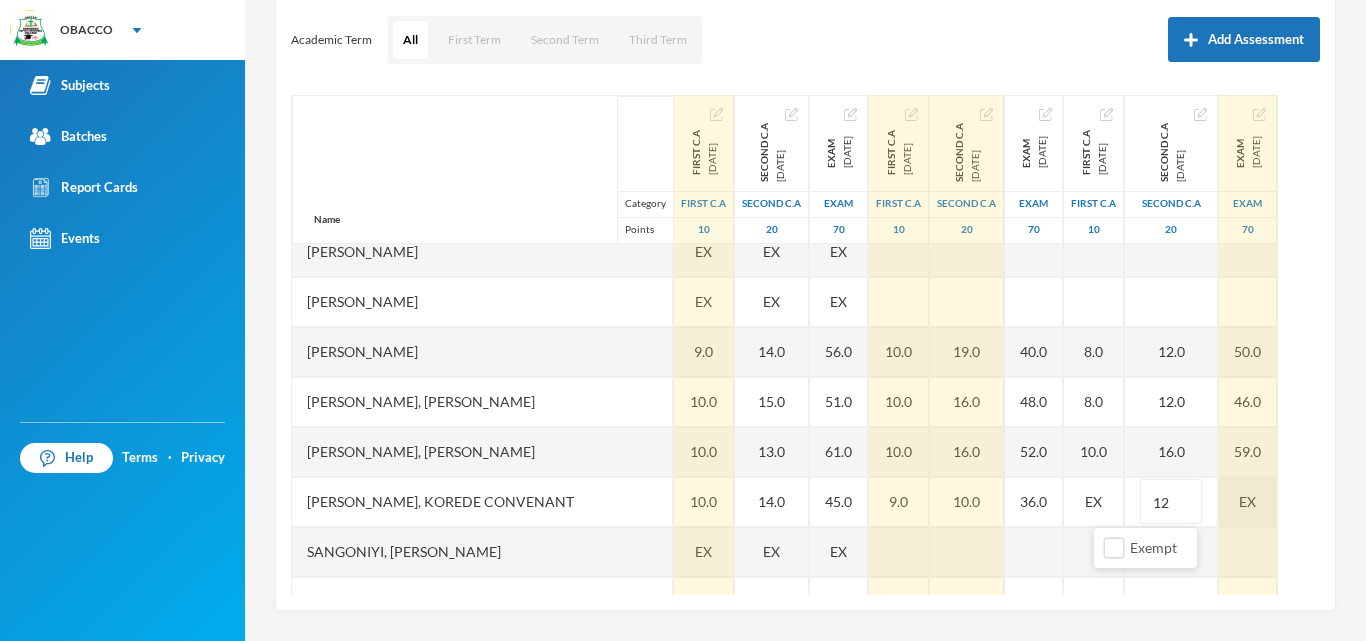 click on "EX" at bounding box center (1248, 502) 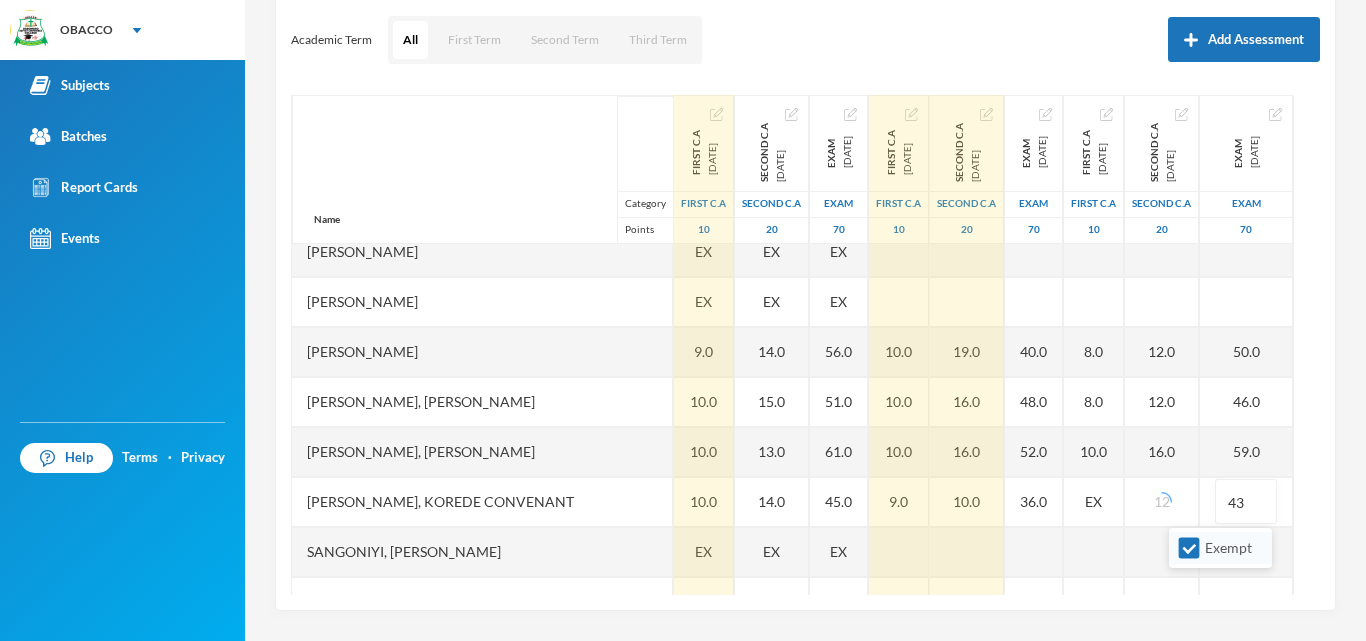 click on "Exempt" at bounding box center (1189, 548) 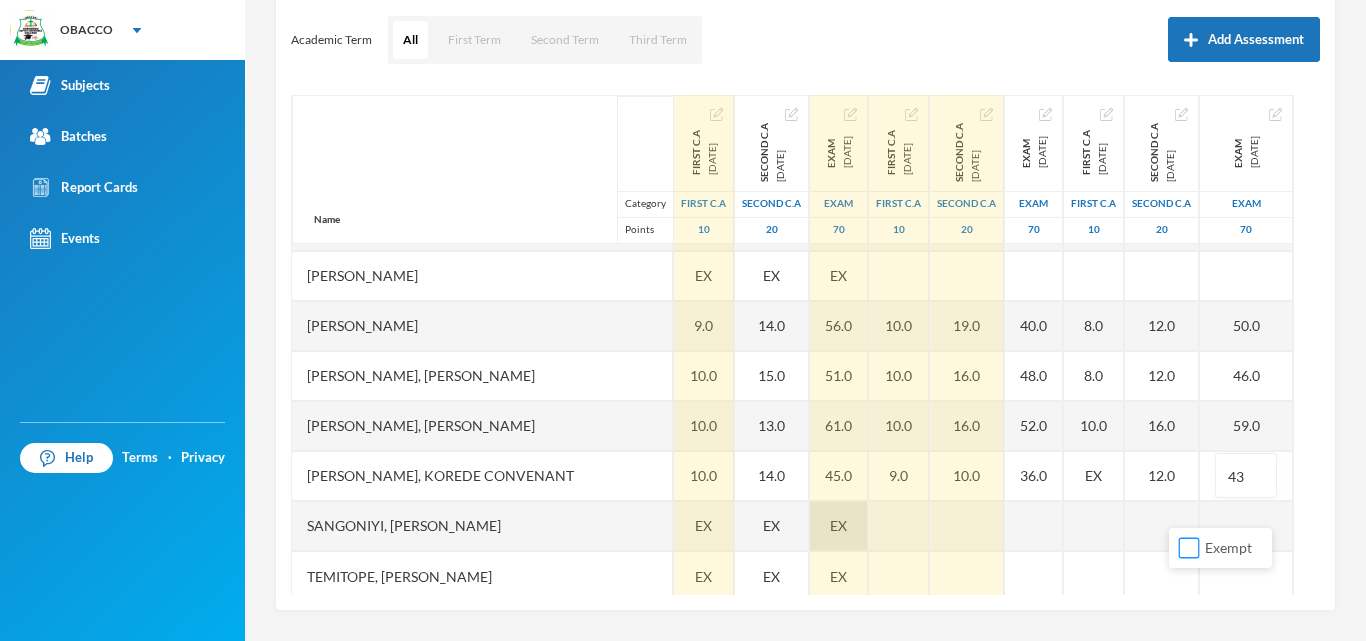 scroll, scrollTop: 2951, scrollLeft: 0, axis: vertical 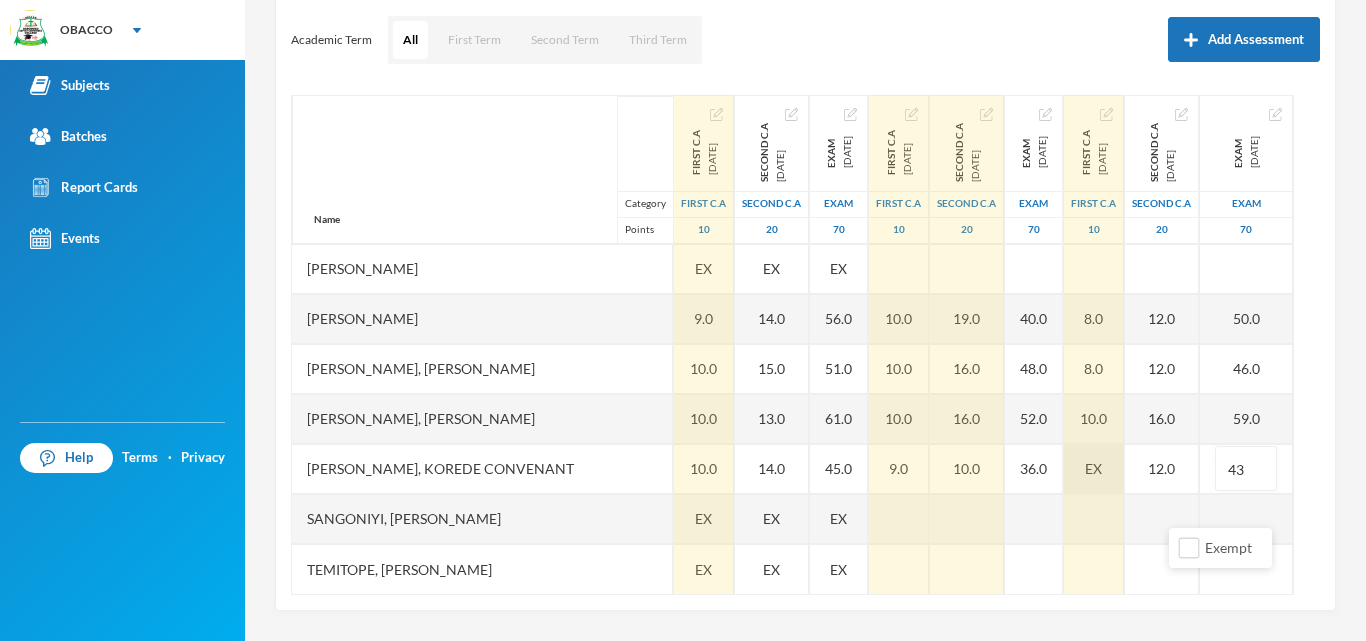 click on "EX" at bounding box center (1093, 468) 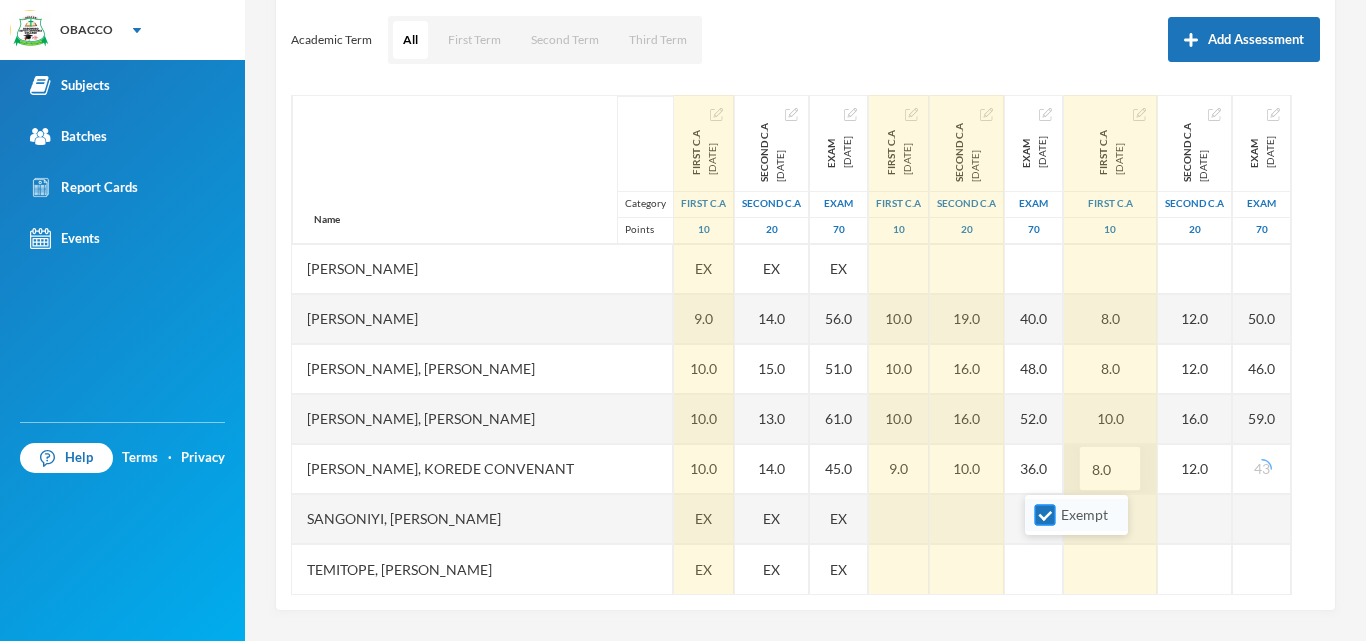 click on "Exempt" at bounding box center [1045, 515] 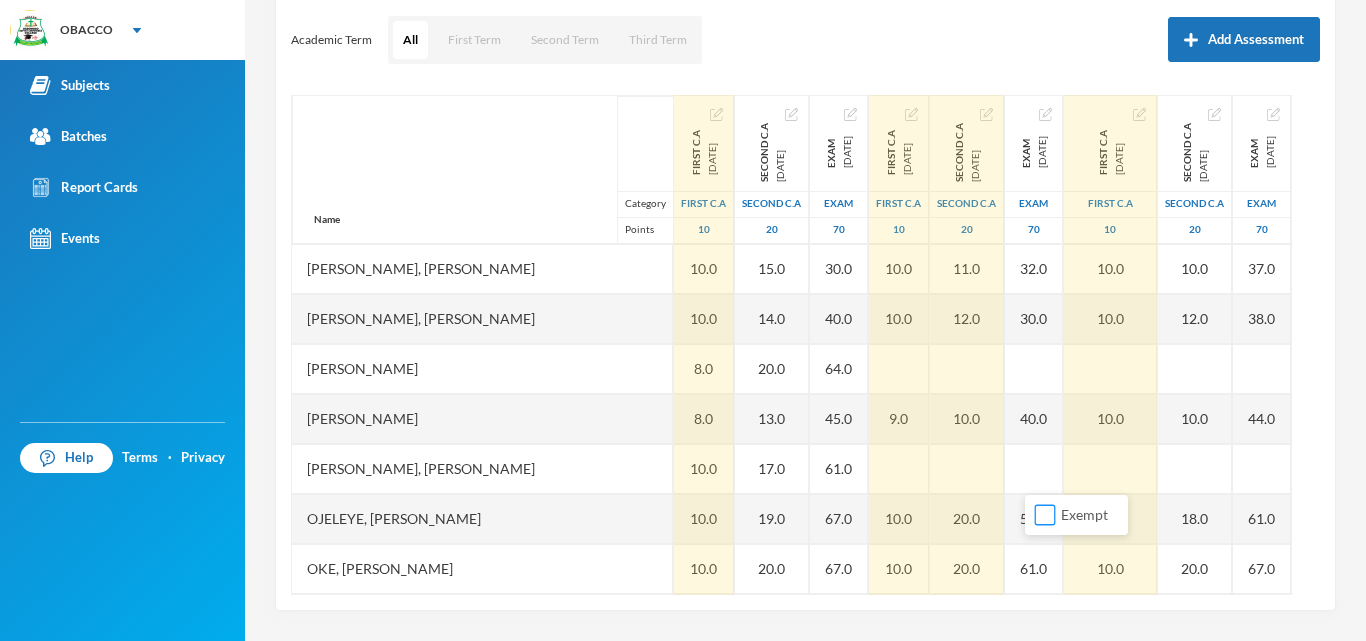 scroll, scrollTop: 1751, scrollLeft: 0, axis: vertical 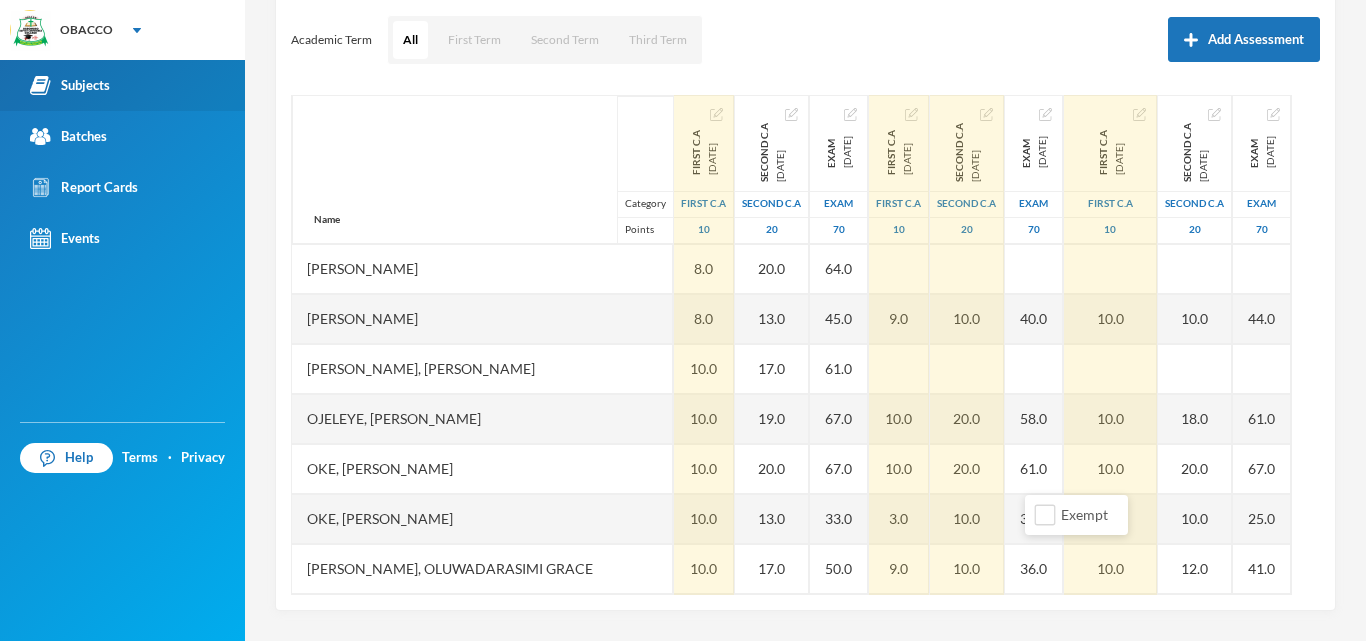 click on "Subjects" at bounding box center (70, 85) 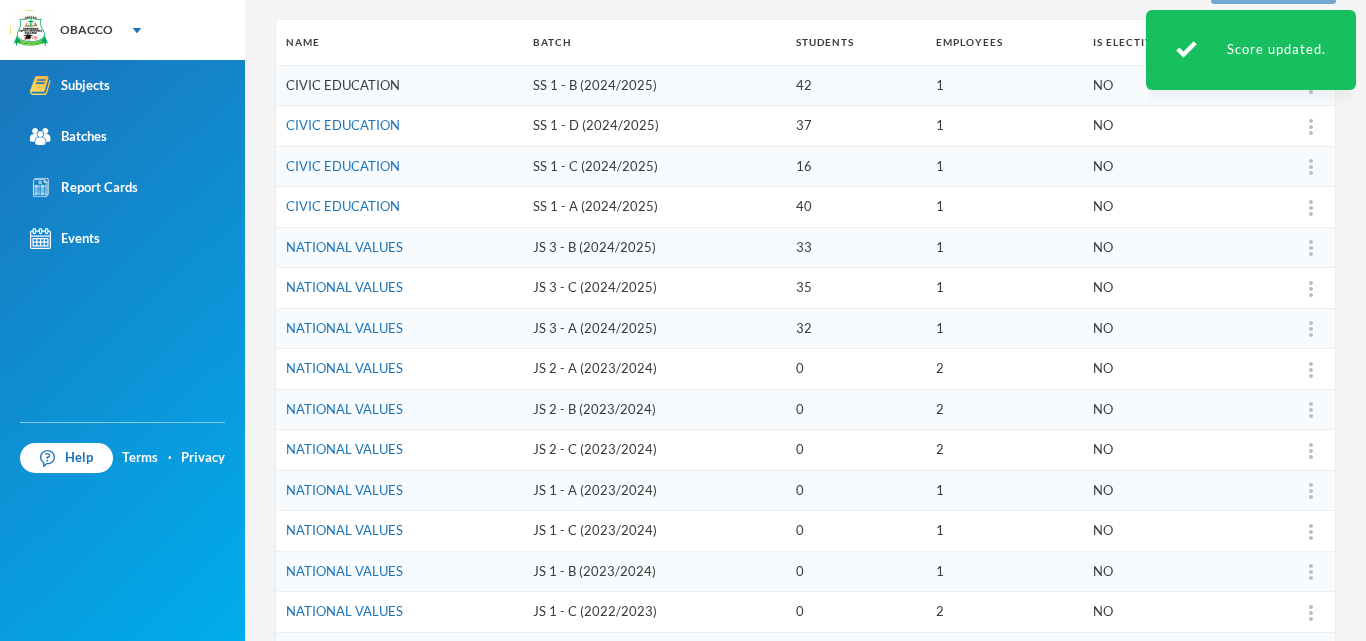 click on "CIVIC EDUCATION" at bounding box center (343, 85) 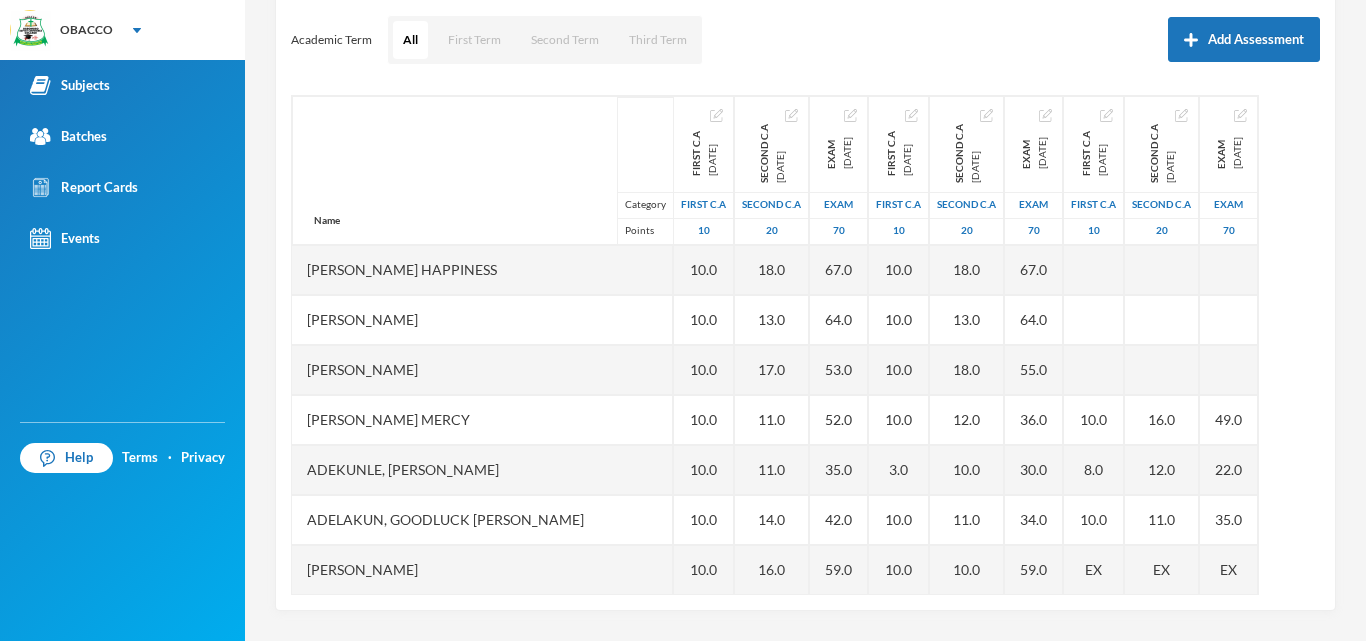 click on "Scoresheet Academic Term All First Term Second Term Third Term Add Assessment Name   Category Points [PERSON_NAME] Happiness [PERSON_NAME] [PERSON_NAME], [PERSON_NAME] [PERSON_NAME] [PERSON_NAME], [PERSON_NAME] [PERSON_NAME], [PERSON_NAME], [PERSON_NAME], [PERSON_NAME] [PERSON_NAME], [PERSON_NAME], [PERSON_NAME] Solution Adeyemi, Oluwadamilare [PERSON_NAME], [PERSON_NAME] [PERSON_NAME] [PERSON_NAME], [PERSON_NAME] [PERSON_NAME], Iretomiwa [PERSON_NAME], [PERSON_NAME], [PERSON_NAME] [PERSON_NAME], Inioluwa Surprise [PERSON_NAME] [PERSON_NAME], [PERSON_NAME] [PERSON_NAME], [PERSON_NAME], Boluwatife [PERSON_NAME], [PERSON_NAME] Rejoice Alagbe, Oluwaponmile Promise Alayande, Oluwabunkunmi [PERSON_NAME], [PERSON_NAME], [PERSON_NAME] [PERSON_NAME], Ifeoluwa [PERSON_NAME], [PERSON_NAME] [PERSON_NAME], [PERSON_NAME] [PERSON_NAME] [PERSON_NAME]" at bounding box center [805, 281] 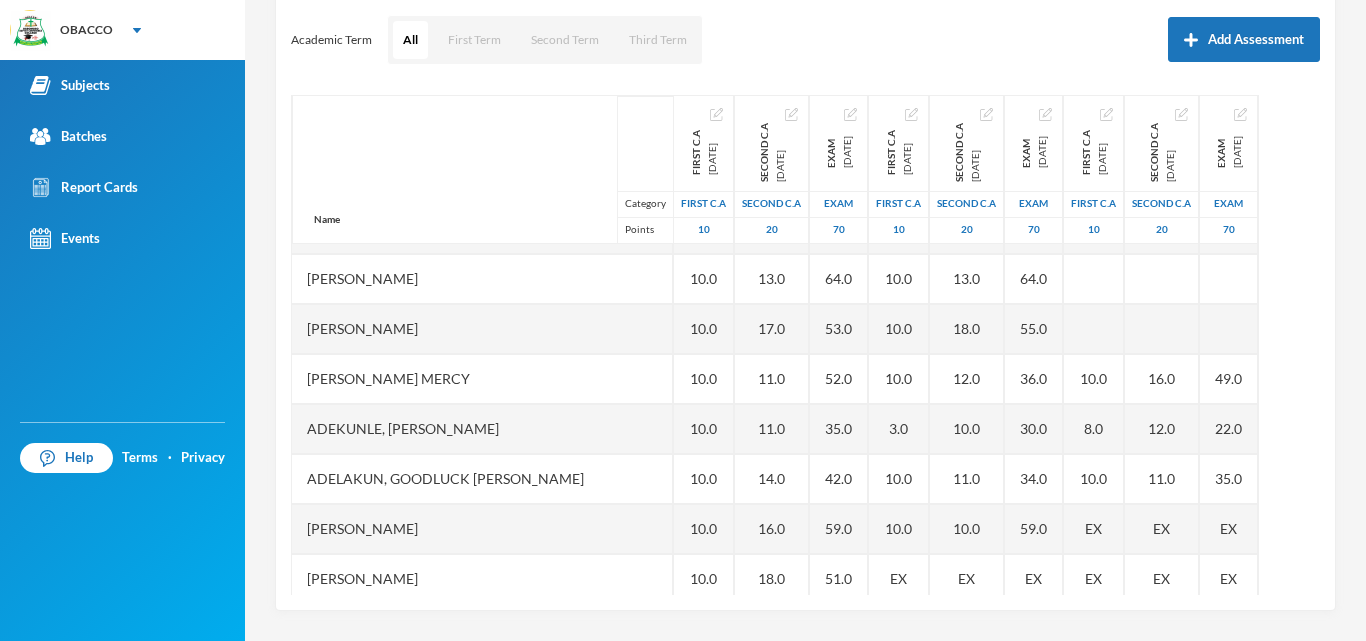 scroll, scrollTop: 80, scrollLeft: 0, axis: vertical 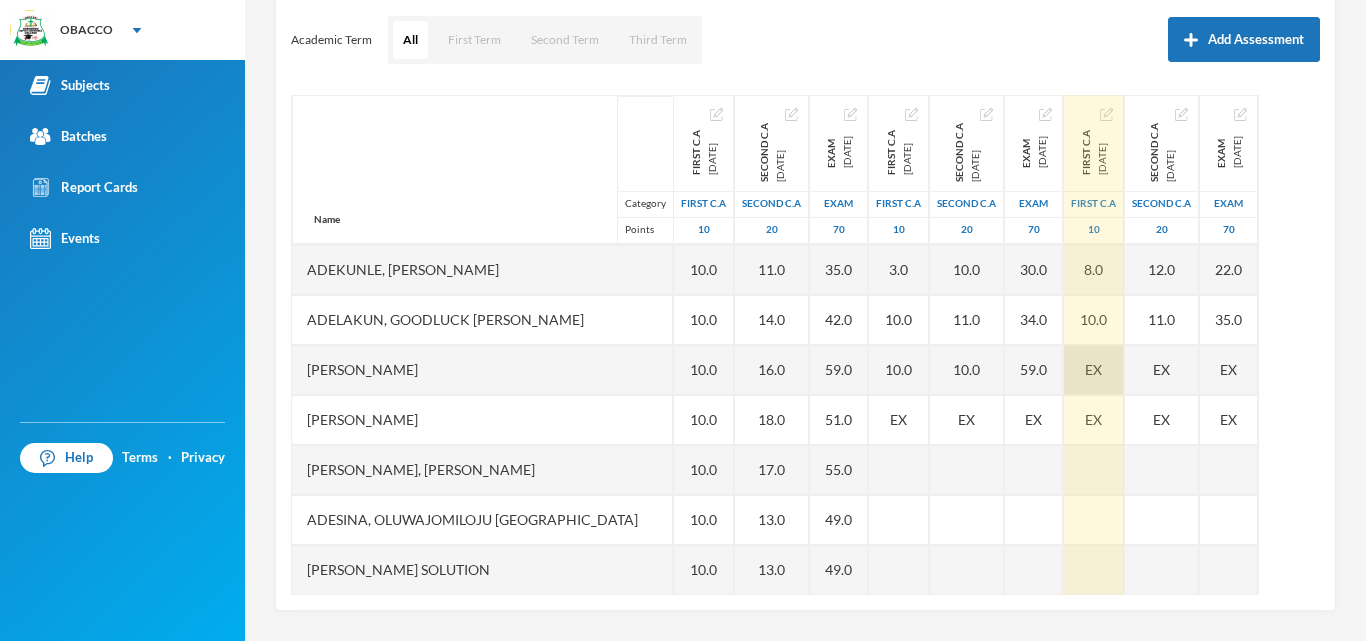 click on "EX" at bounding box center (1094, 370) 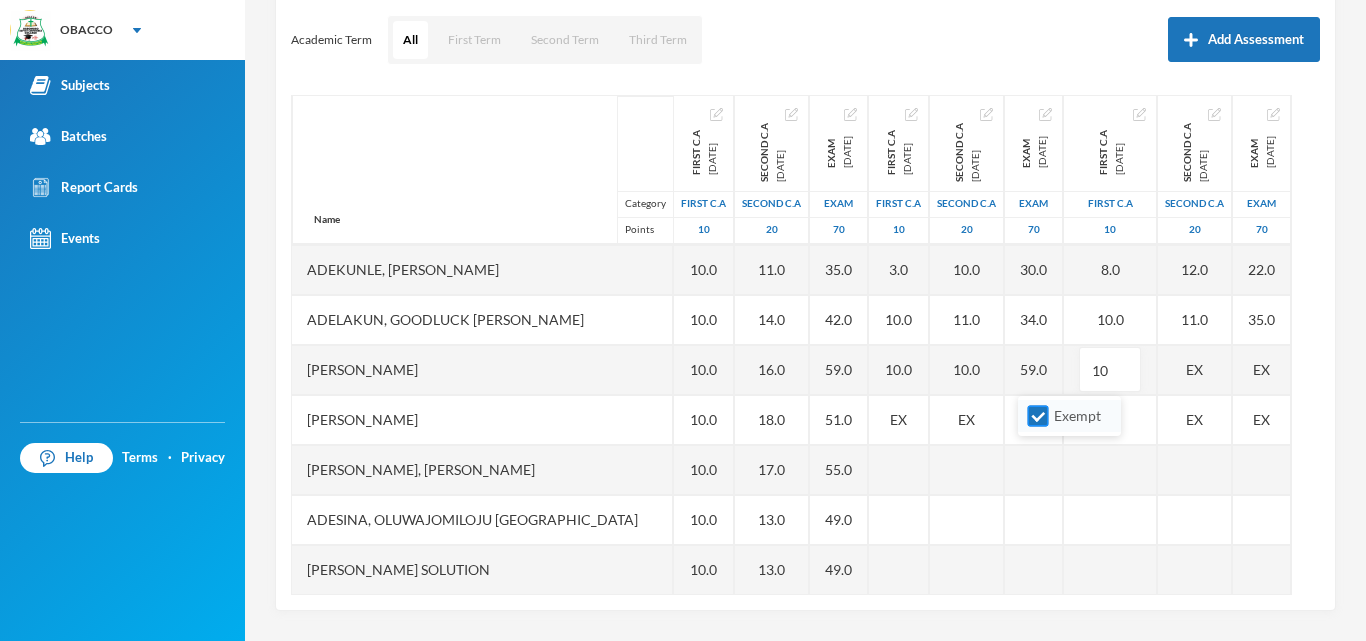 click on "Exempt" at bounding box center [1038, 416] 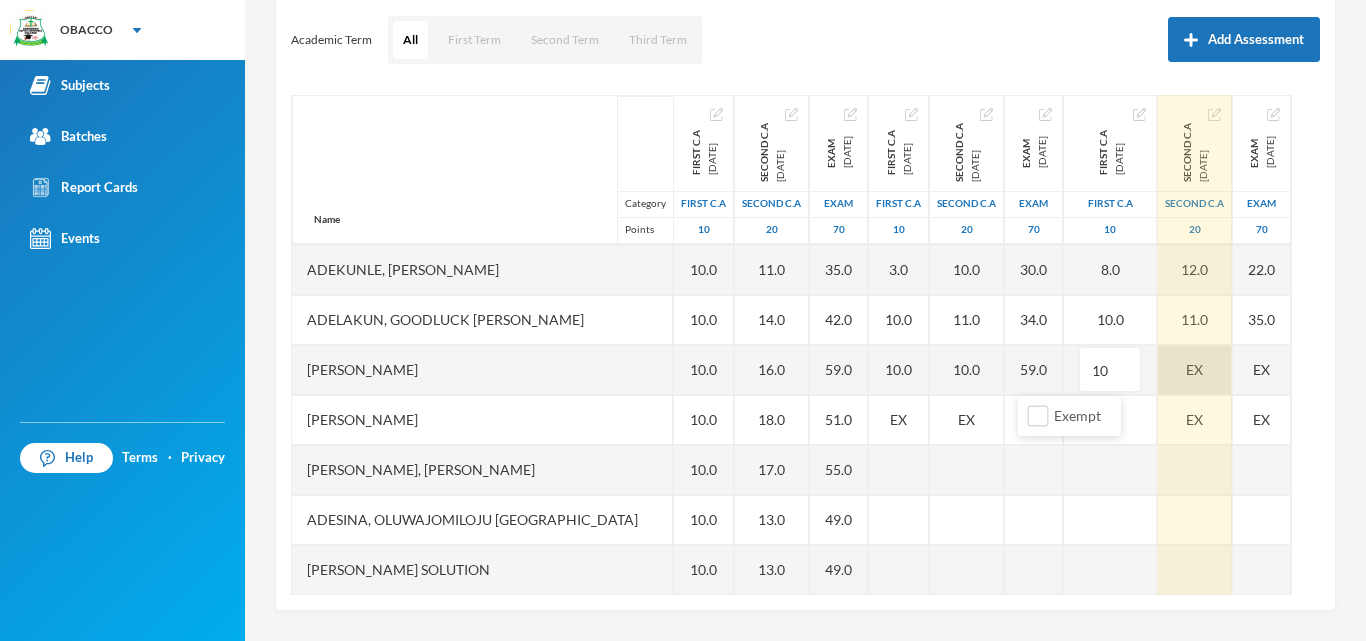click on "EX" at bounding box center [1195, 370] 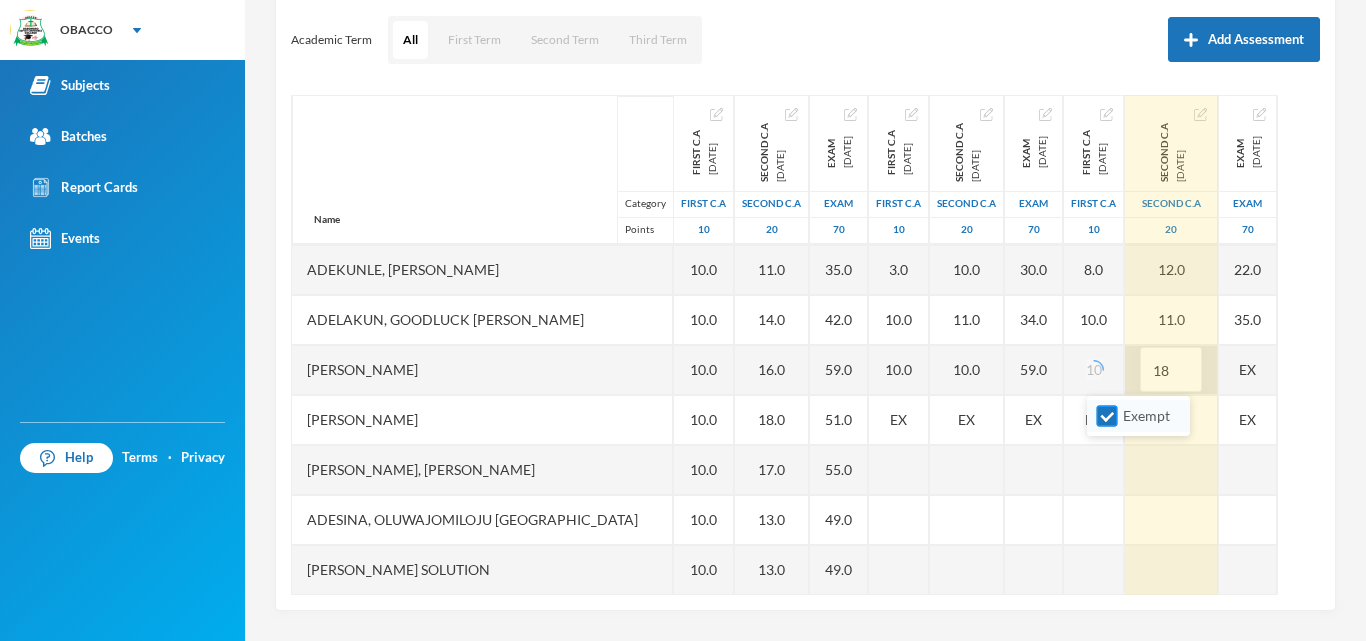 click on "Exempt" at bounding box center [1107, 416] 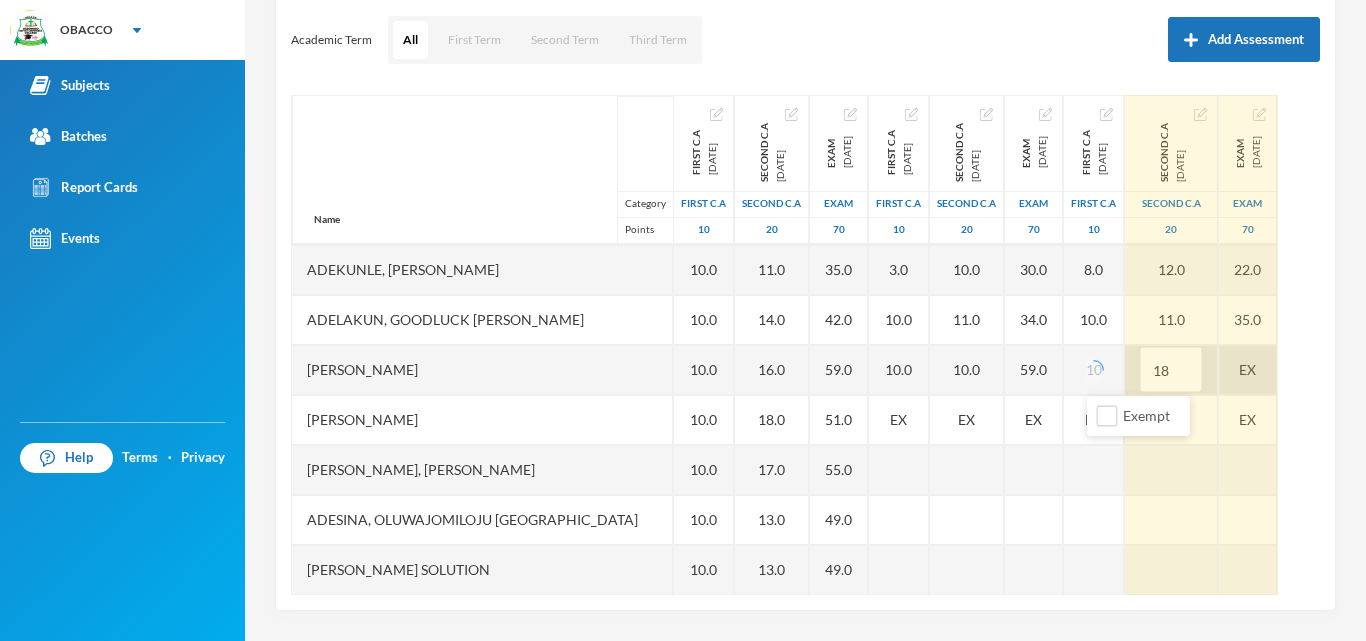 click on "EX" at bounding box center (1248, 370) 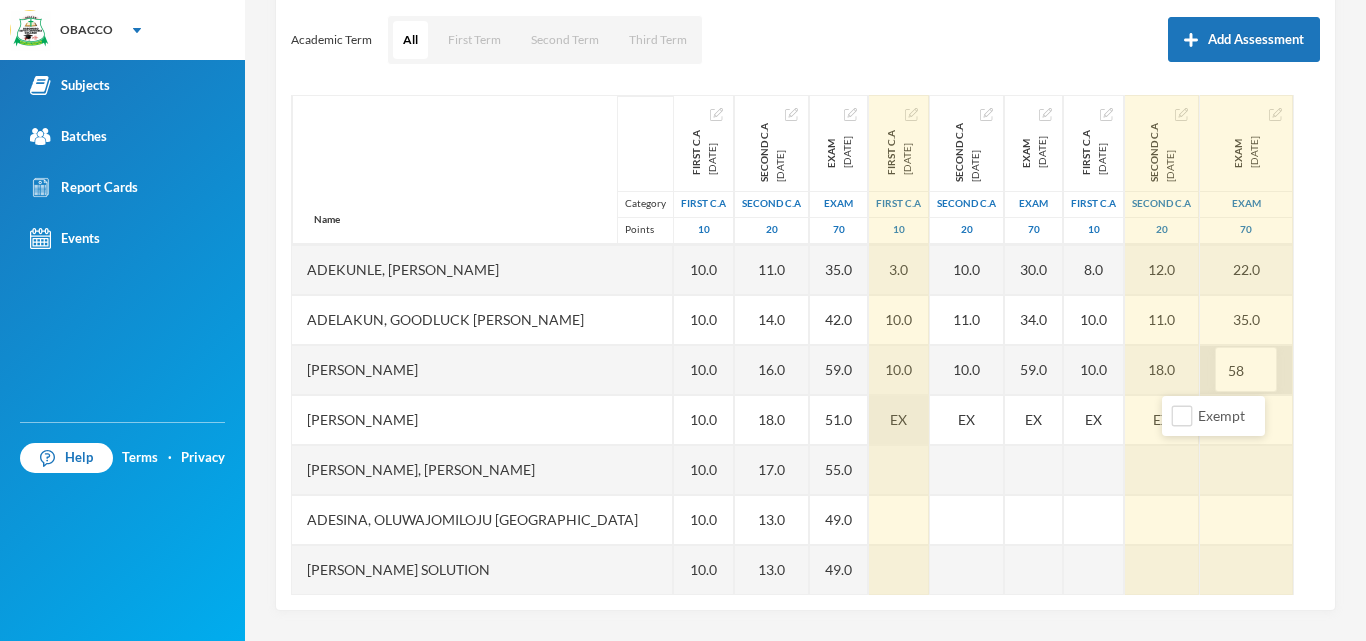click on "EX" at bounding box center [898, 419] 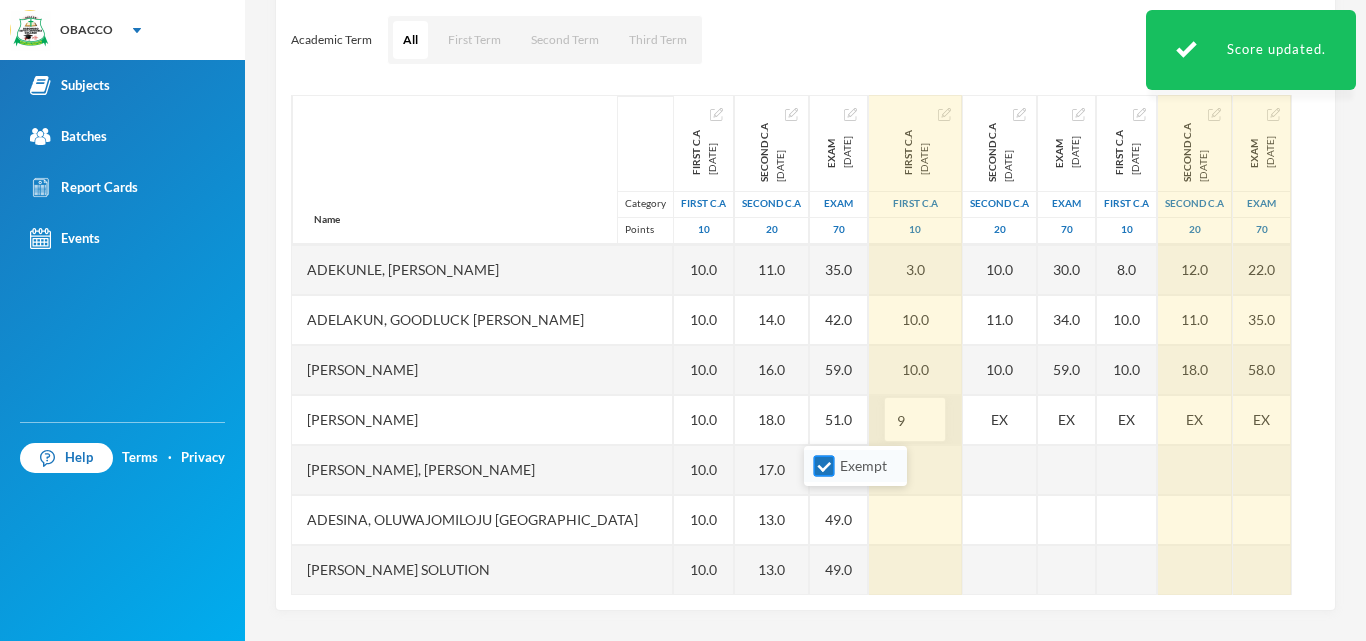 click on "Exempt" at bounding box center [824, 466] 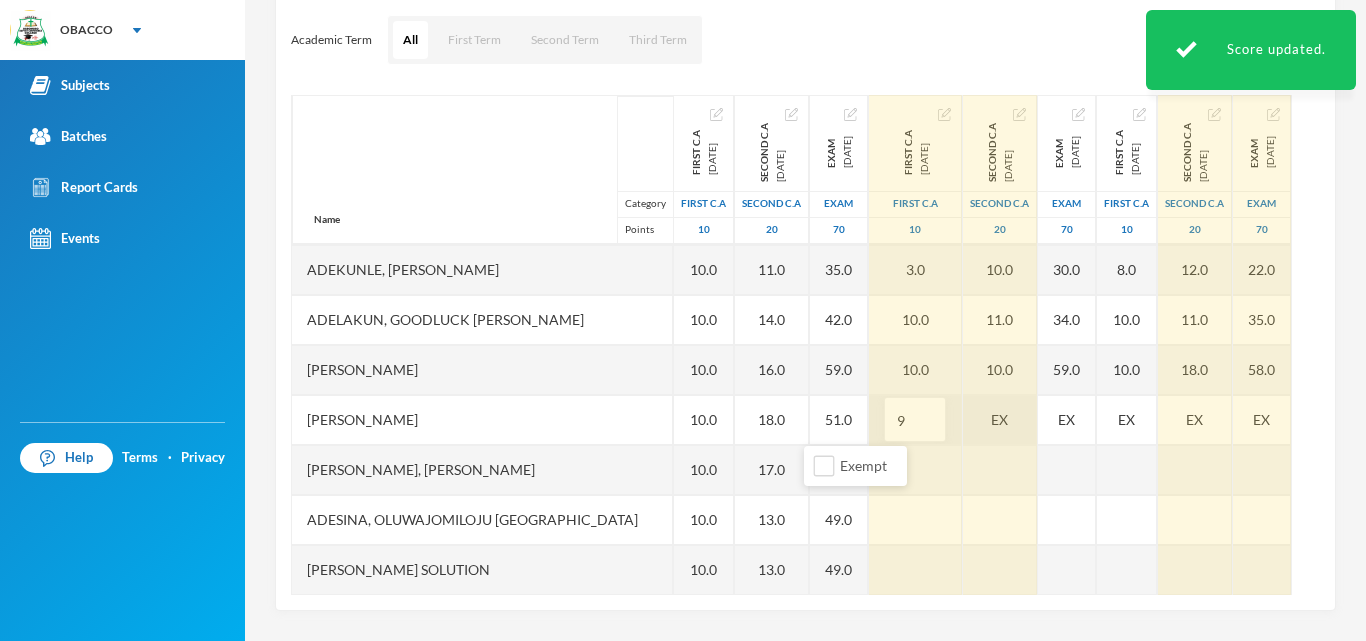 click on "EX" at bounding box center (1000, 420) 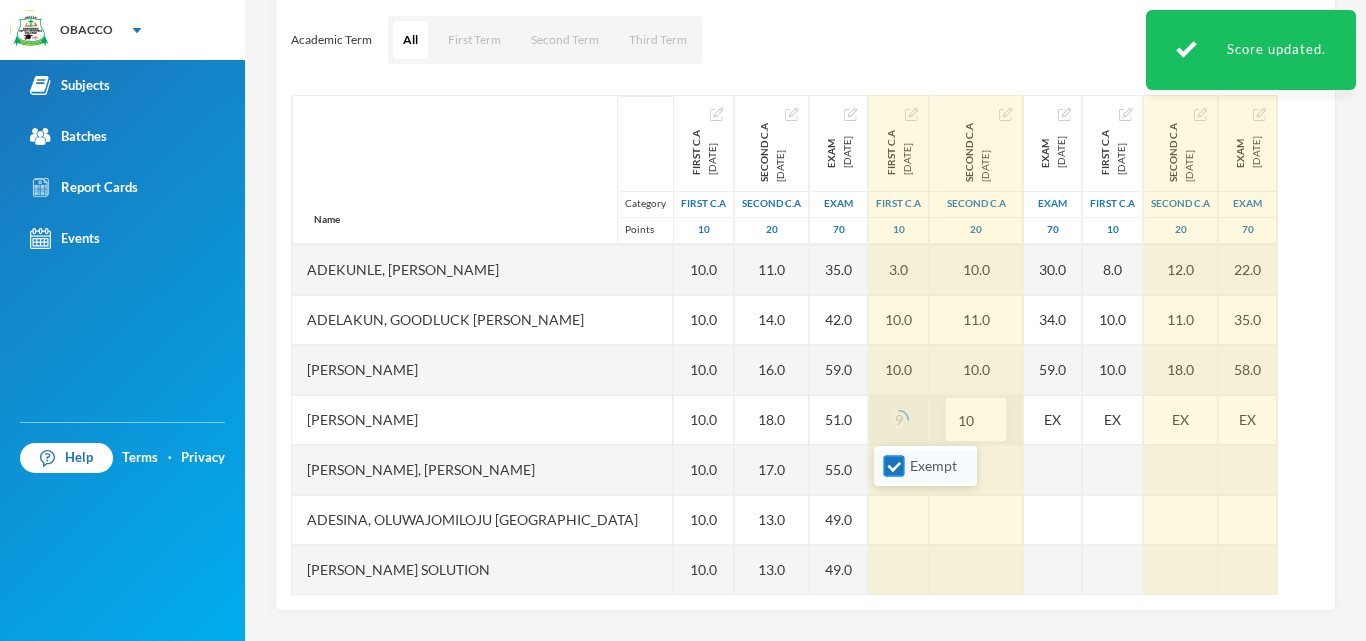 click on "Exempt" at bounding box center (894, 466) 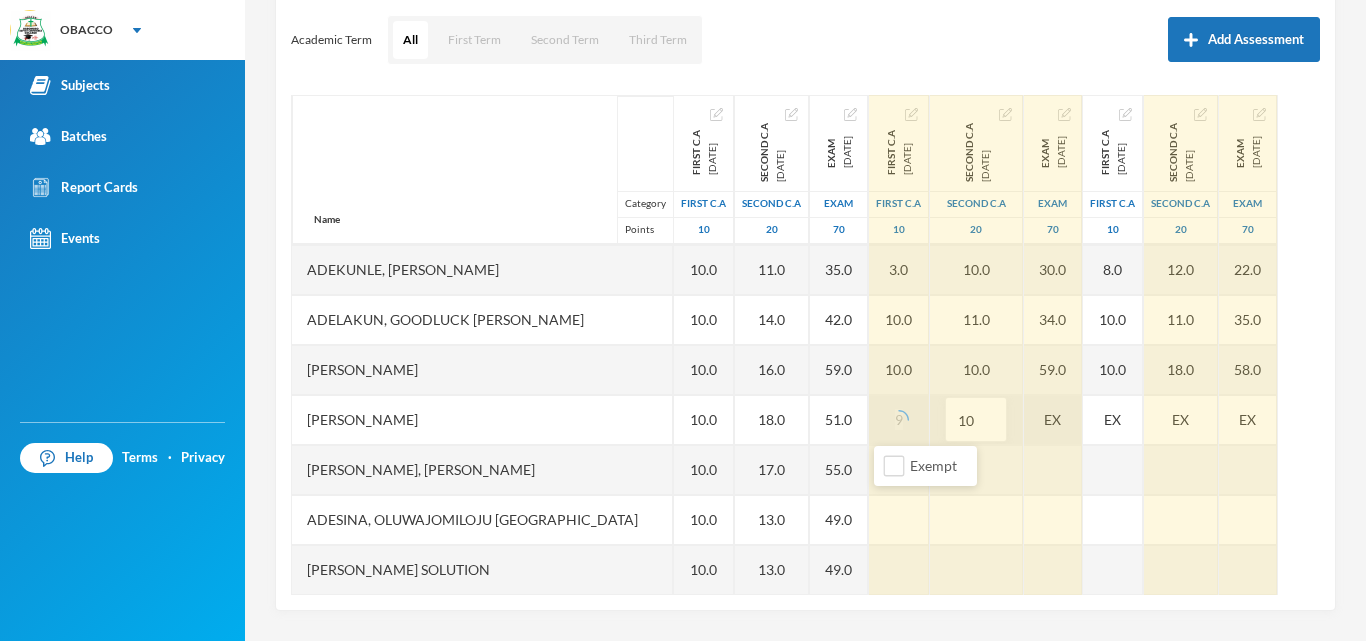 click on "EX" at bounding box center [1053, 420] 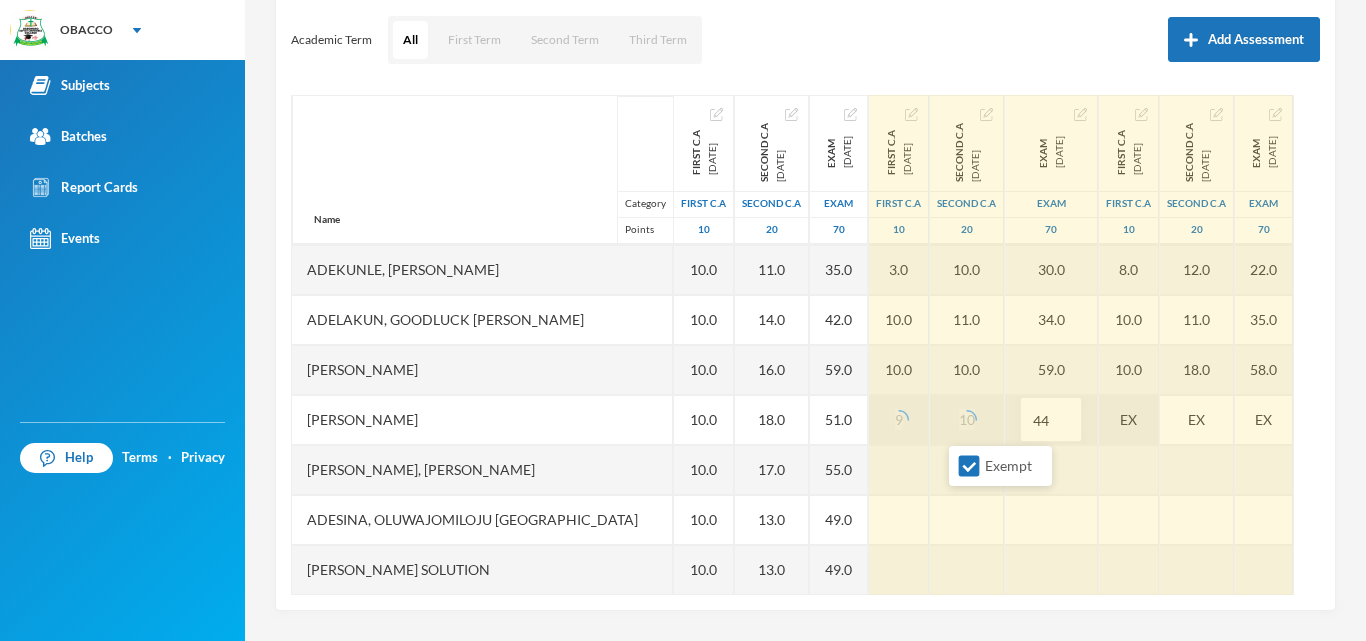 click on "Exempt" at bounding box center [969, 466] 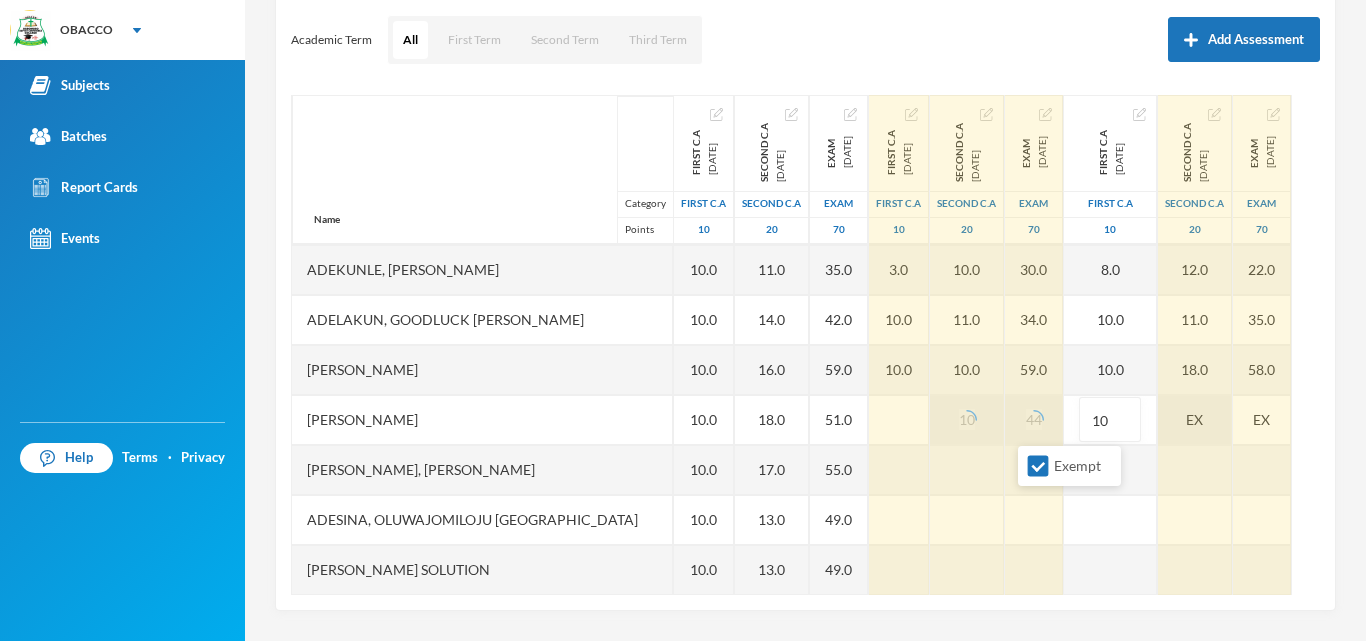 click on "Exempt" at bounding box center [1038, 466] 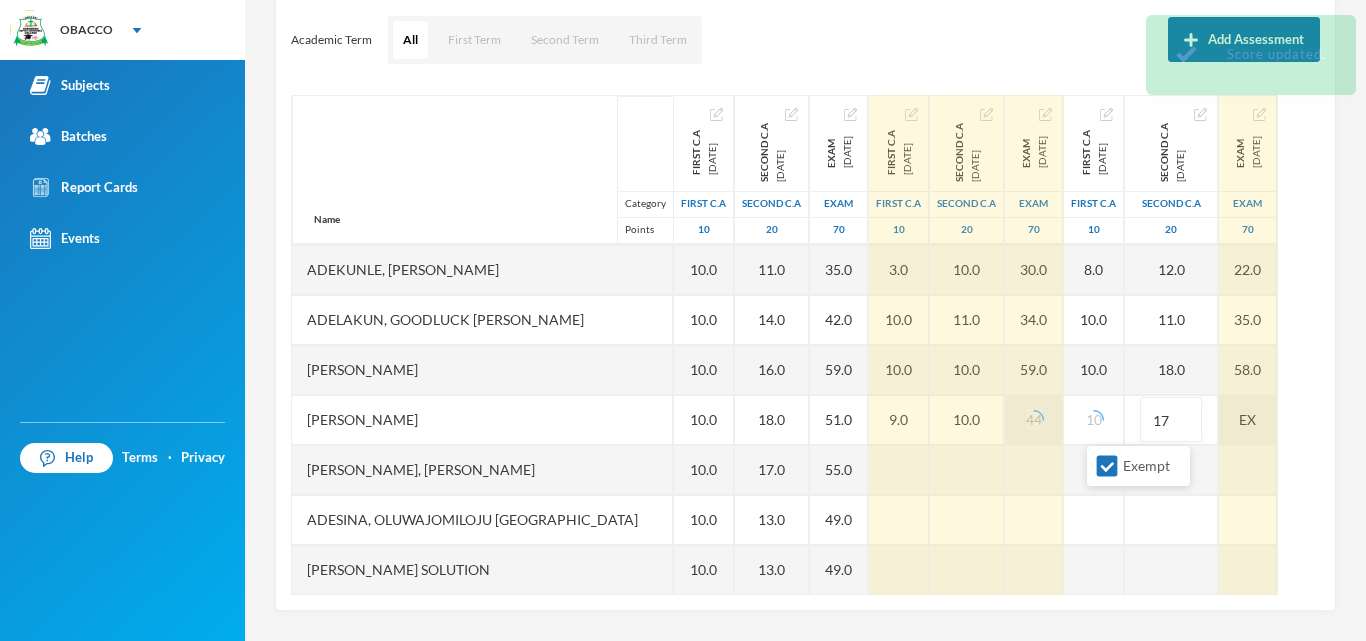 click on "Exempt" at bounding box center [1107, 466] 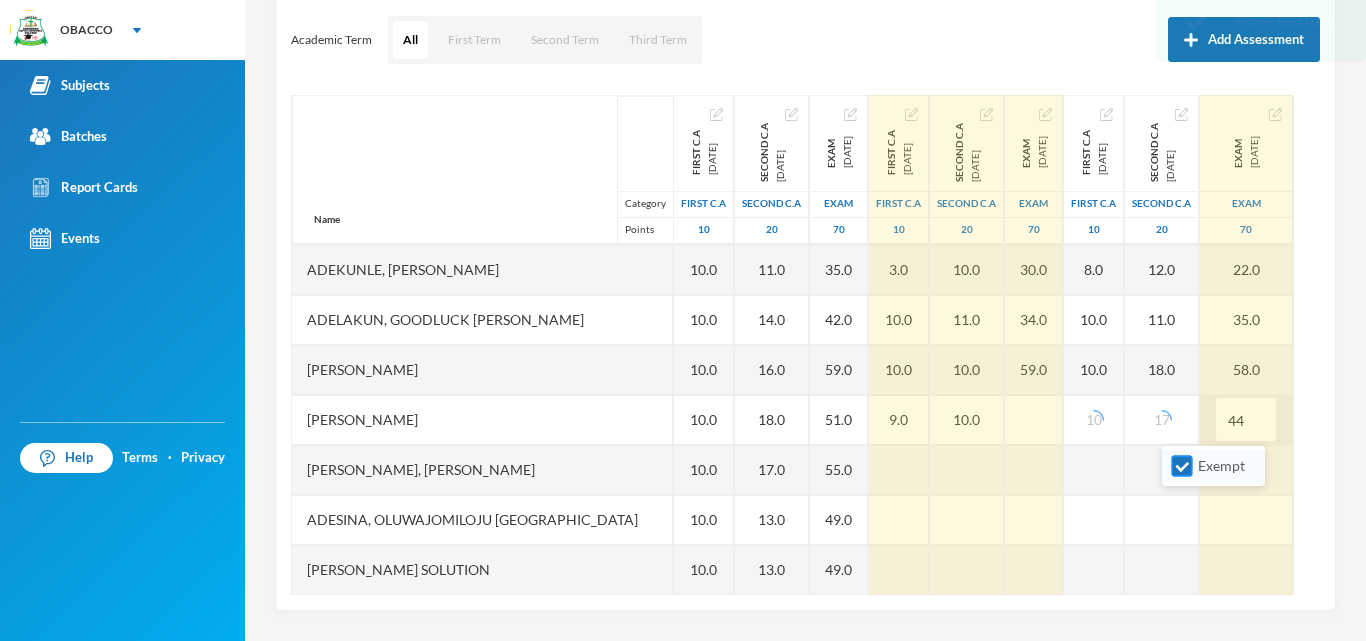 click on "Exempt" at bounding box center (1182, 466) 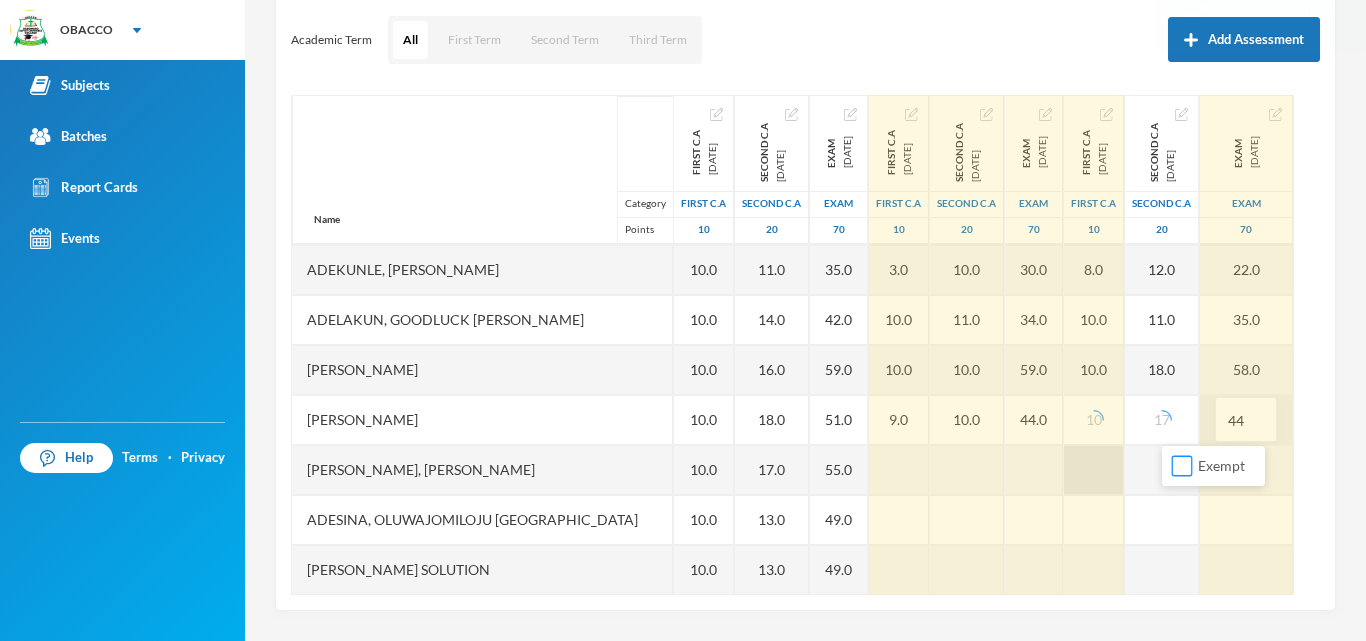 click on "Exempt" at bounding box center [1182, 466] 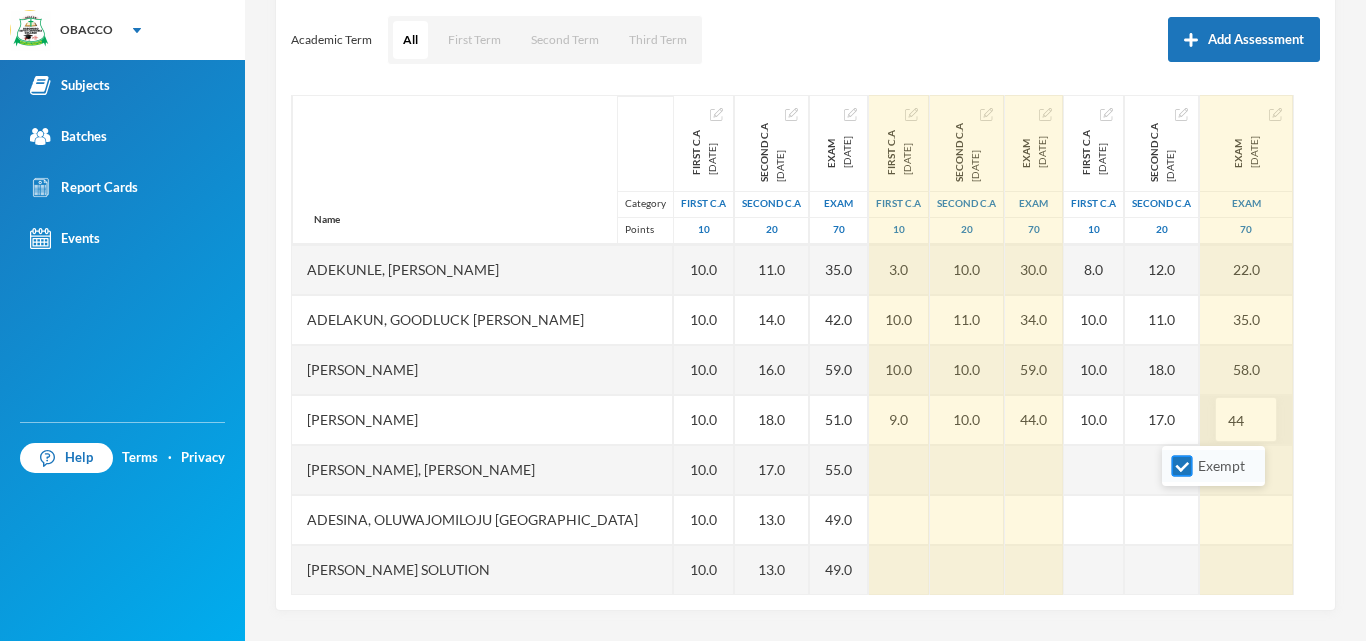 click on "Exempt" at bounding box center (1182, 466) 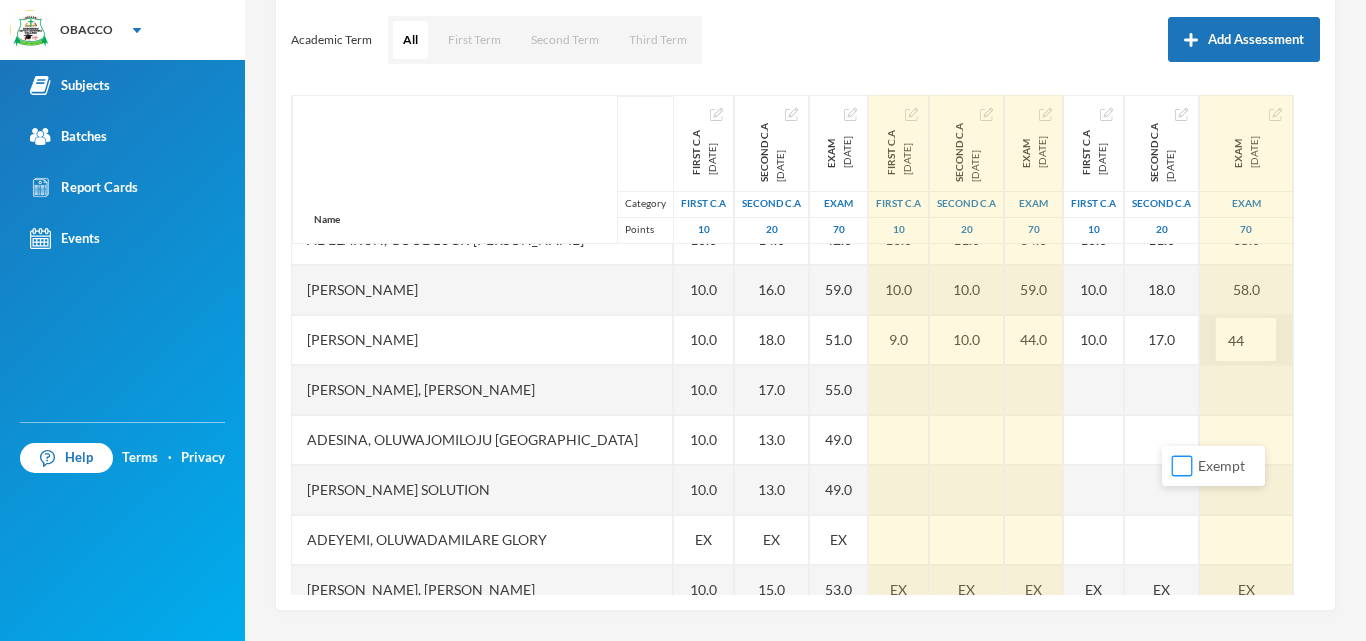 scroll, scrollTop: 320, scrollLeft: 0, axis: vertical 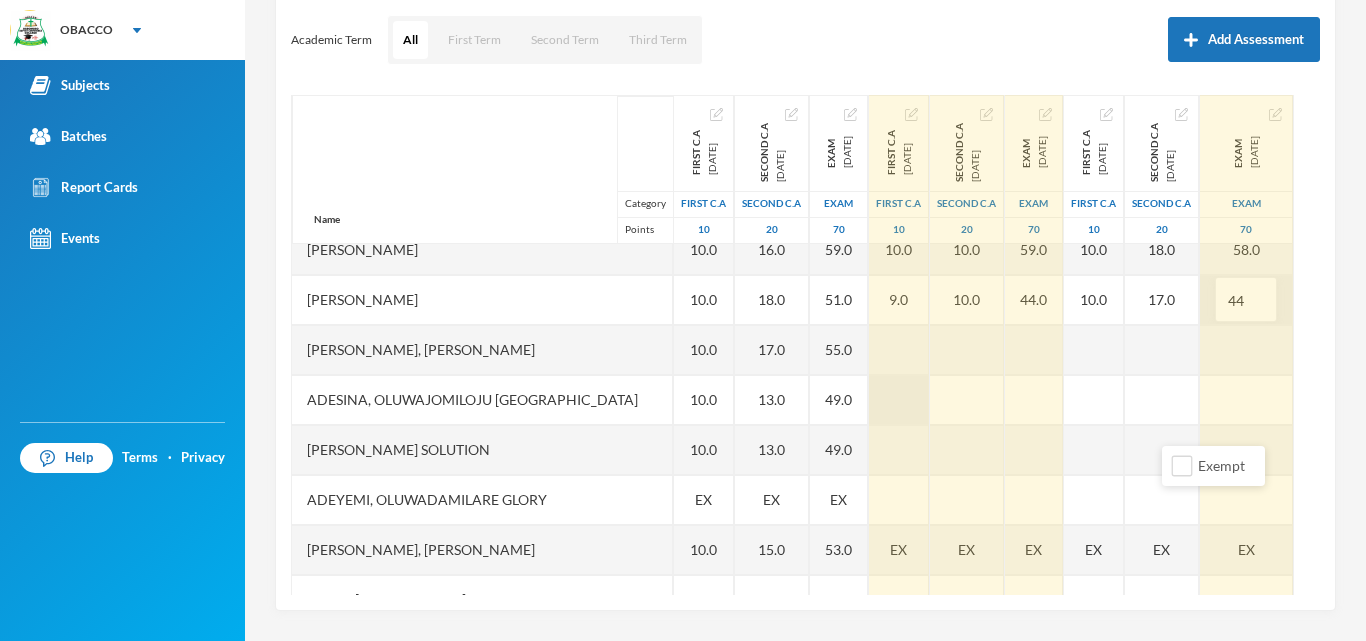 click at bounding box center [899, 400] 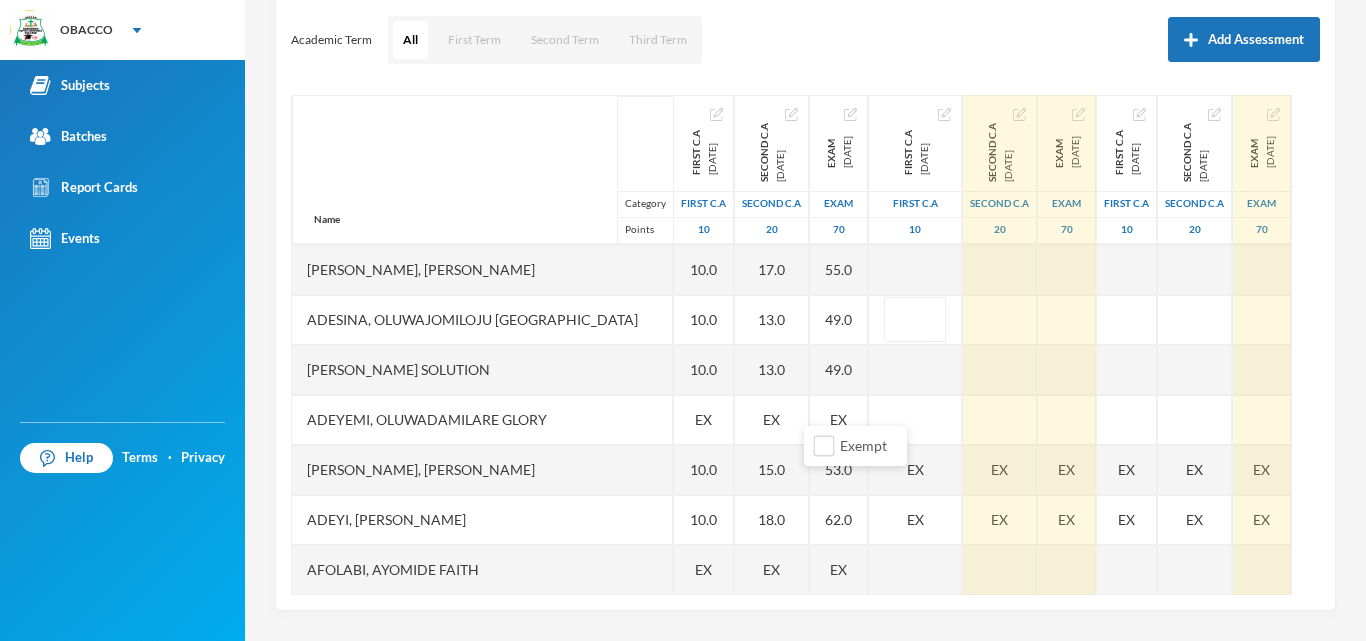 scroll, scrollTop: 440, scrollLeft: 0, axis: vertical 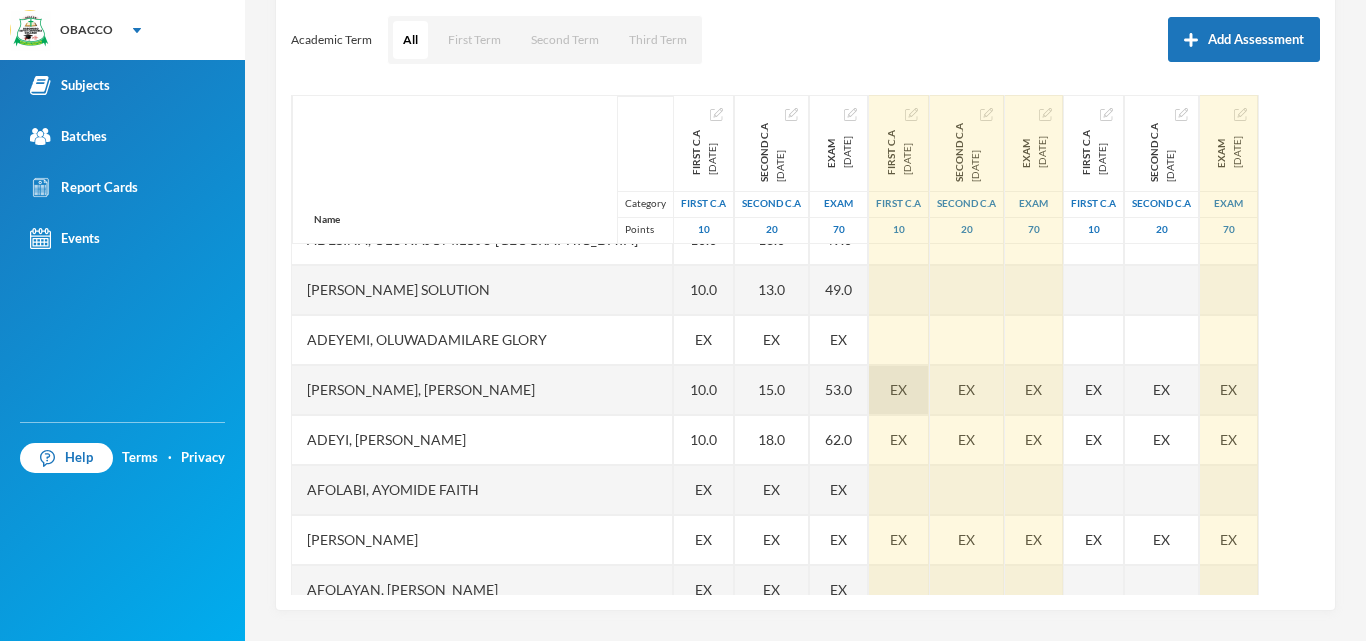 click on "EX" at bounding box center (898, 389) 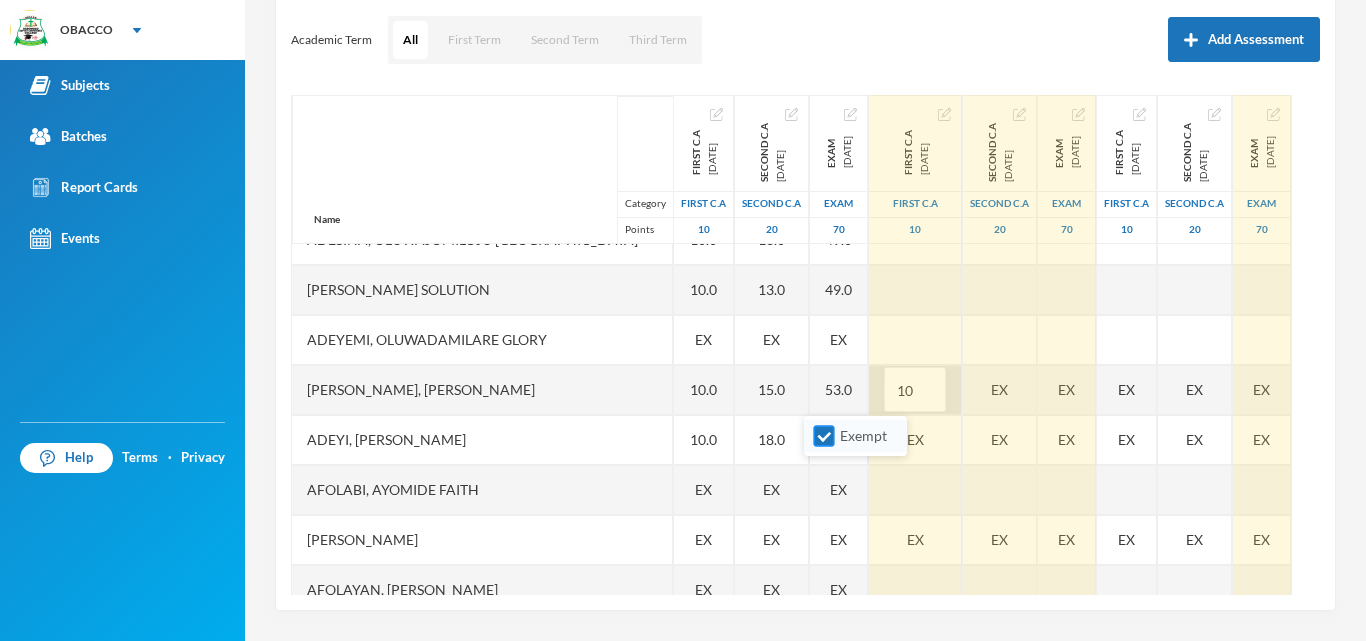 click on "Exempt" at bounding box center [824, 436] 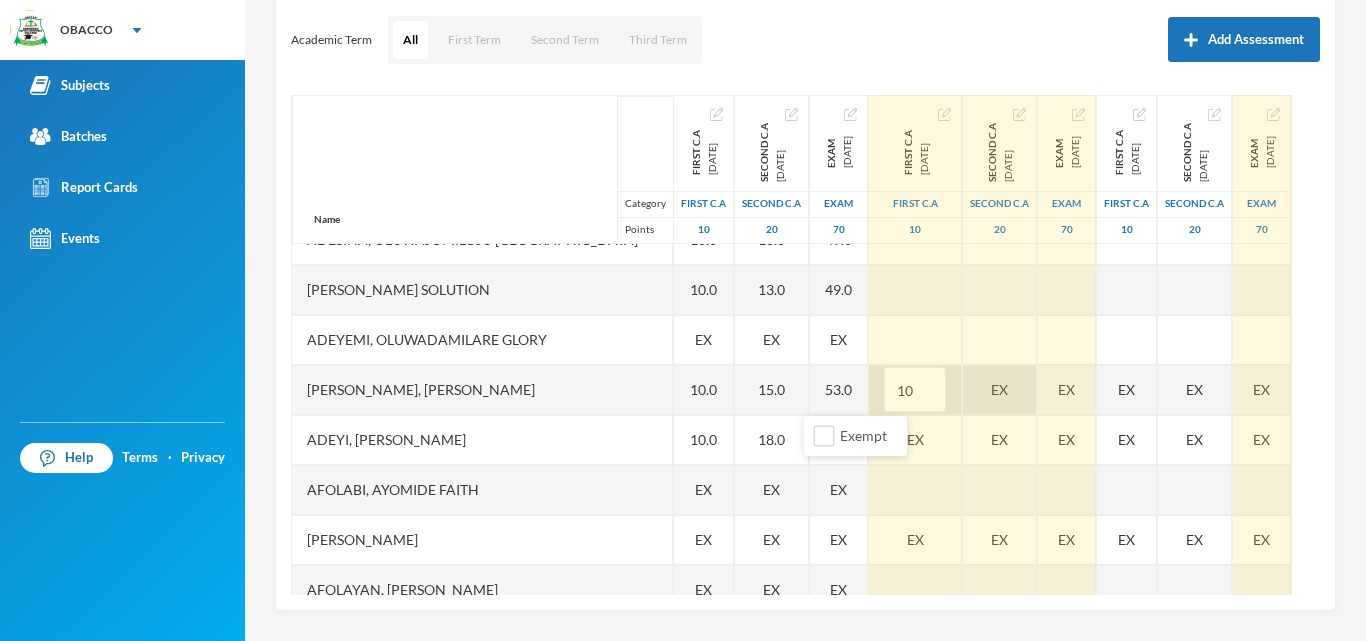 click on "EX" at bounding box center (1000, 390) 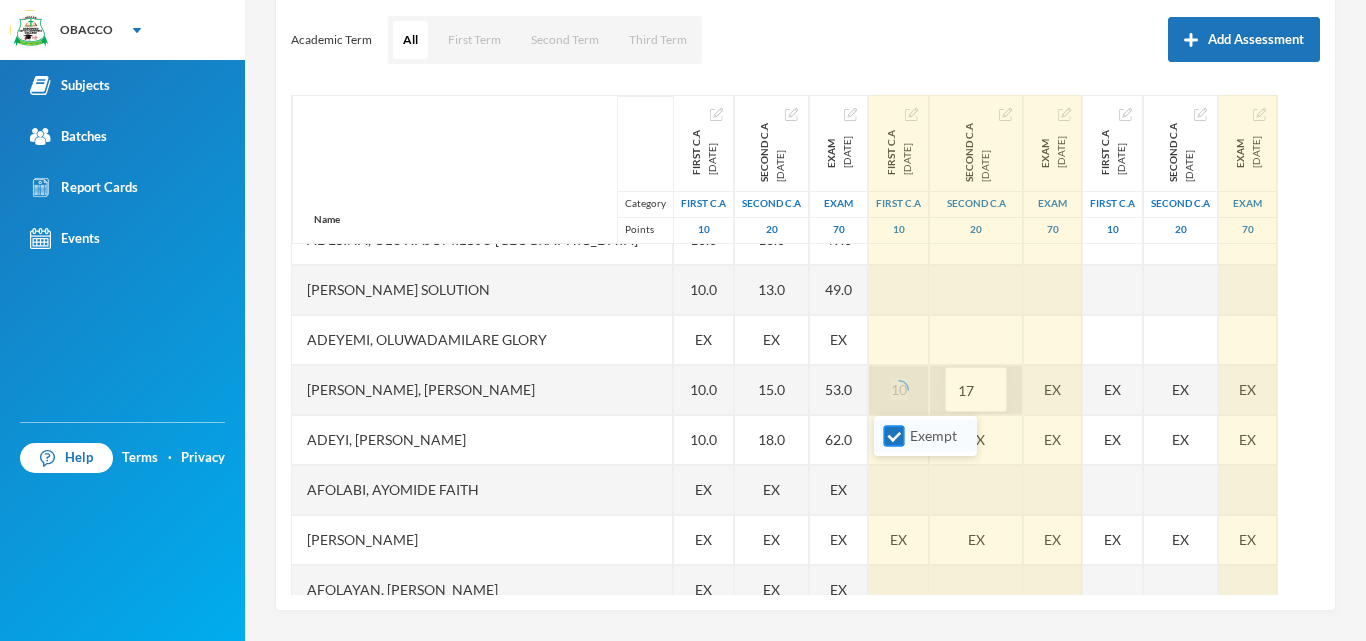 click on "Exempt" at bounding box center [894, 436] 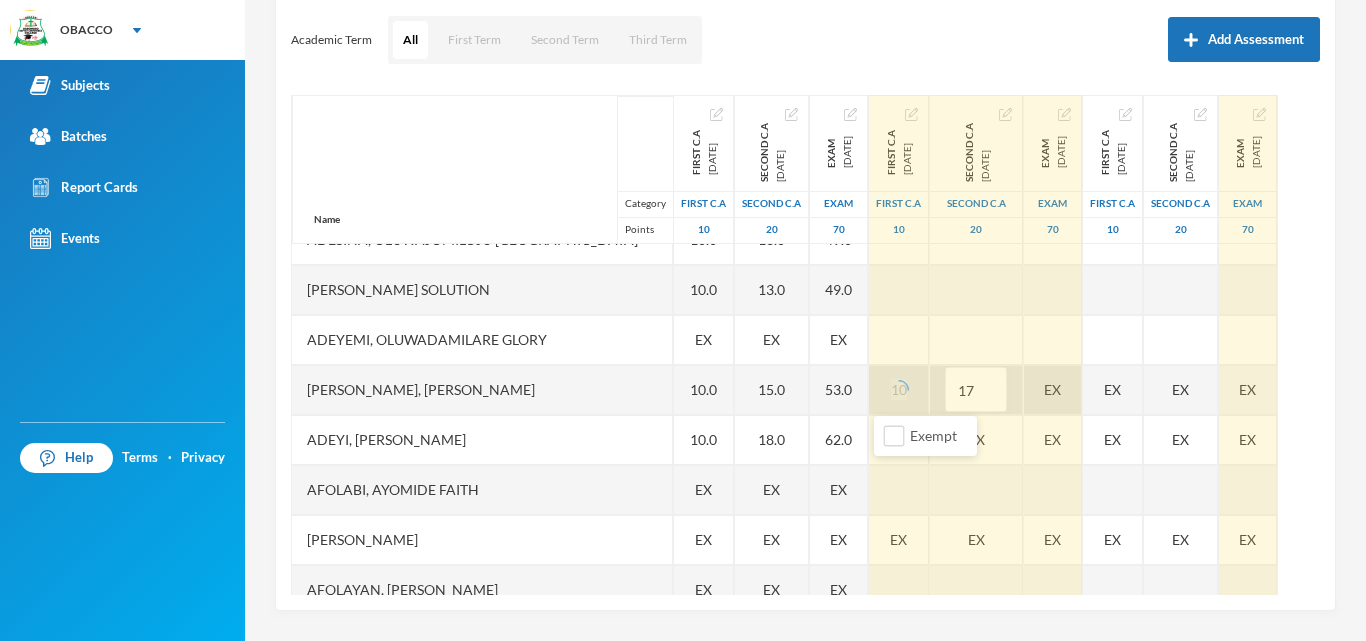 click on "EX" at bounding box center (1053, 390) 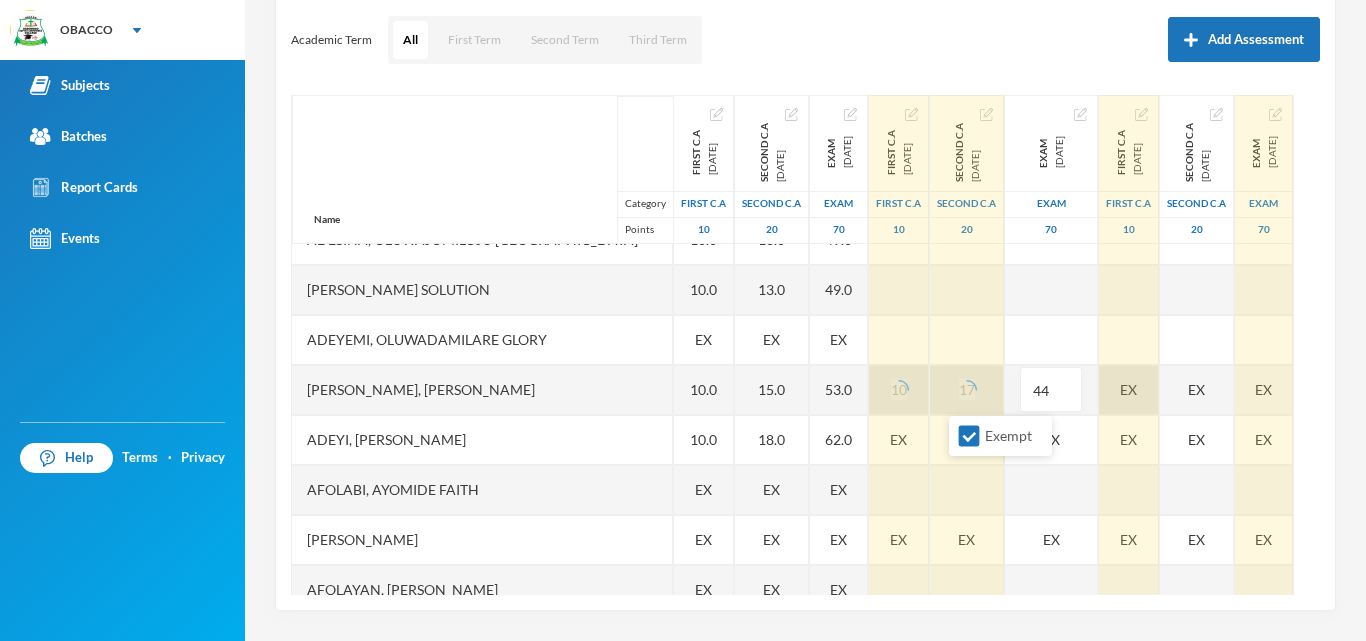 click on "Exempt" at bounding box center (969, 436) 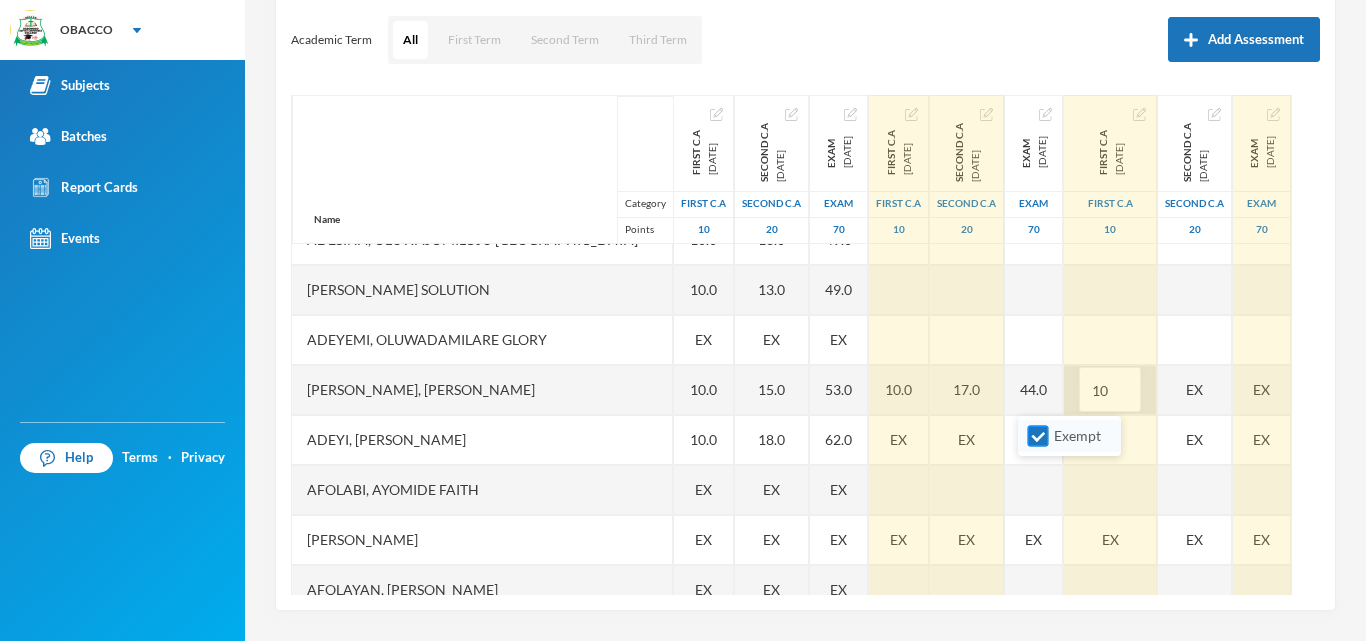 click on "Exempt" at bounding box center [1038, 436] 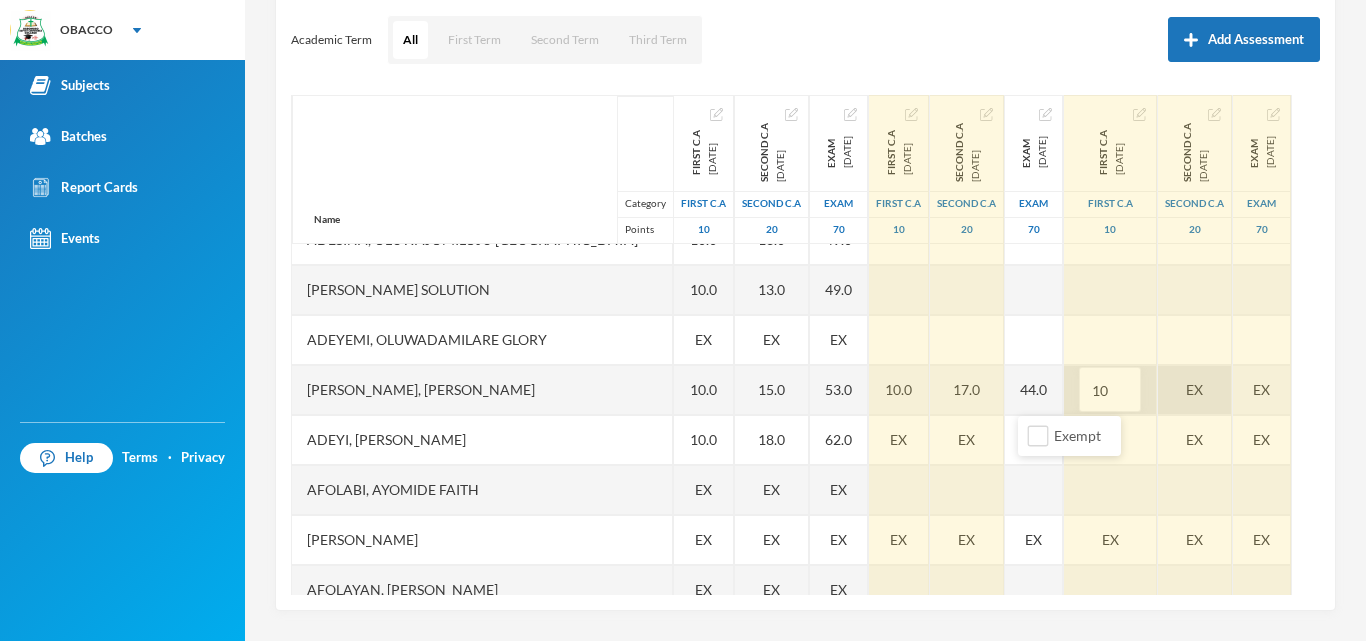 click on "EX" at bounding box center (1195, 390) 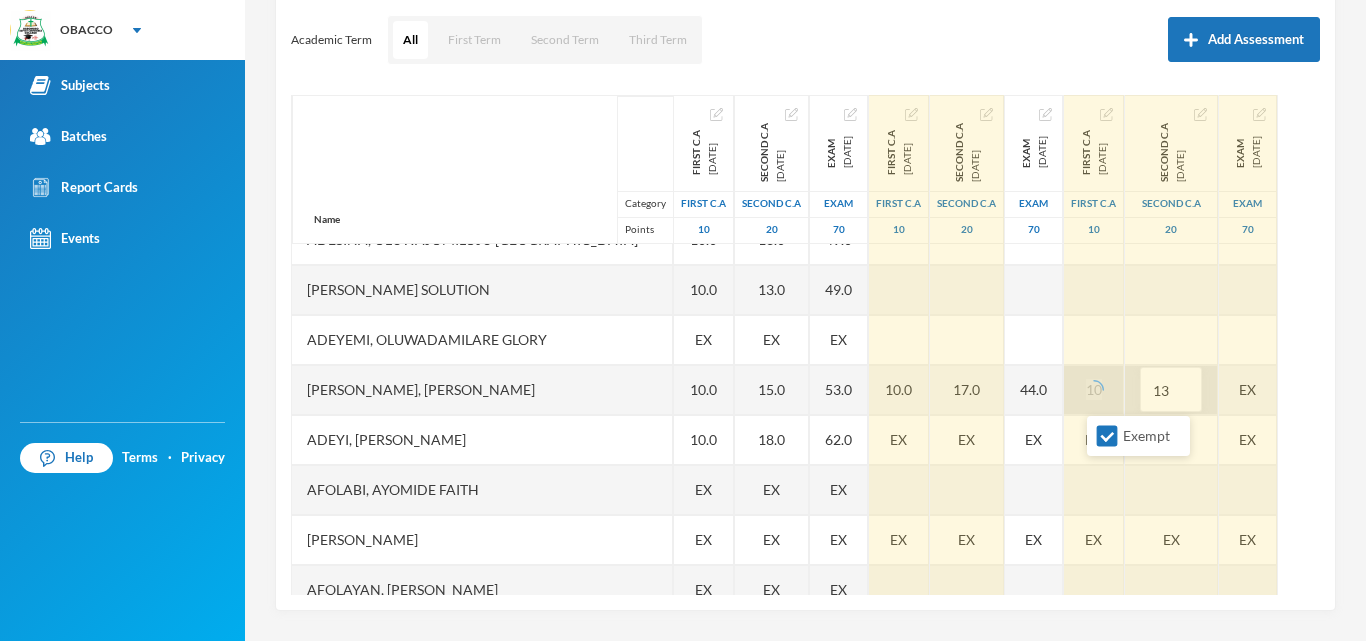 click on "Exempt" at bounding box center [1107, 436] 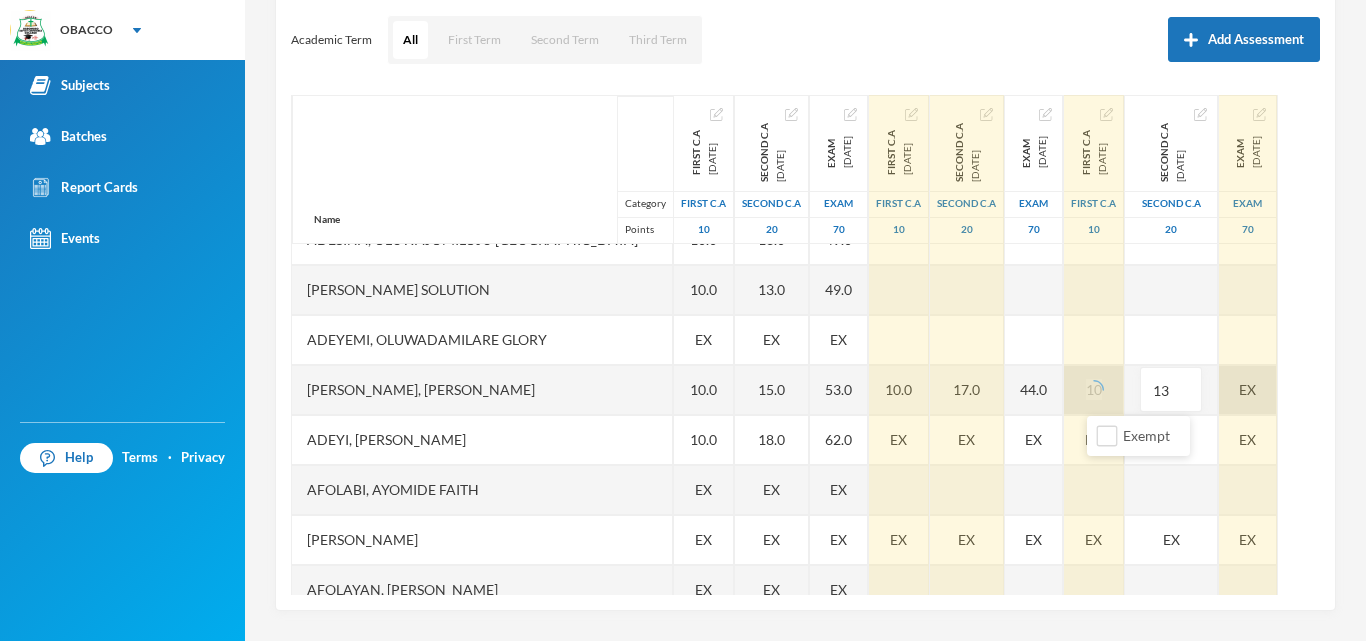 click on "EX" at bounding box center [1248, 390] 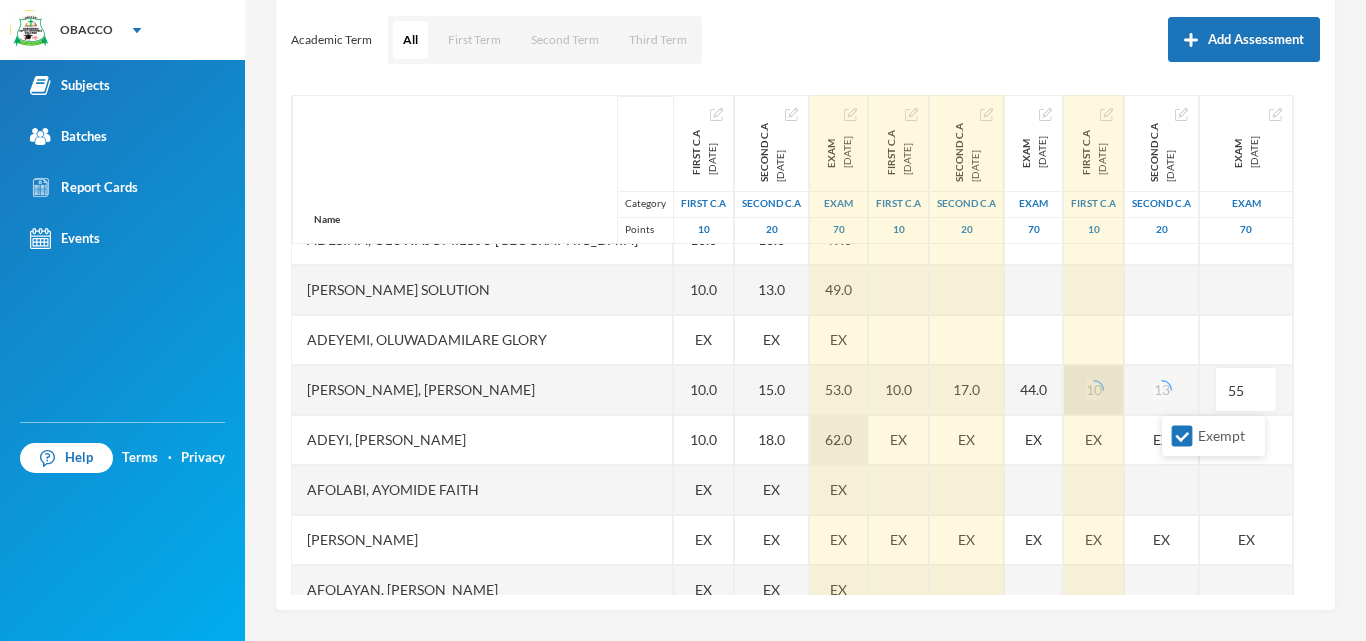 click on "Exempt" at bounding box center (1182, 436) 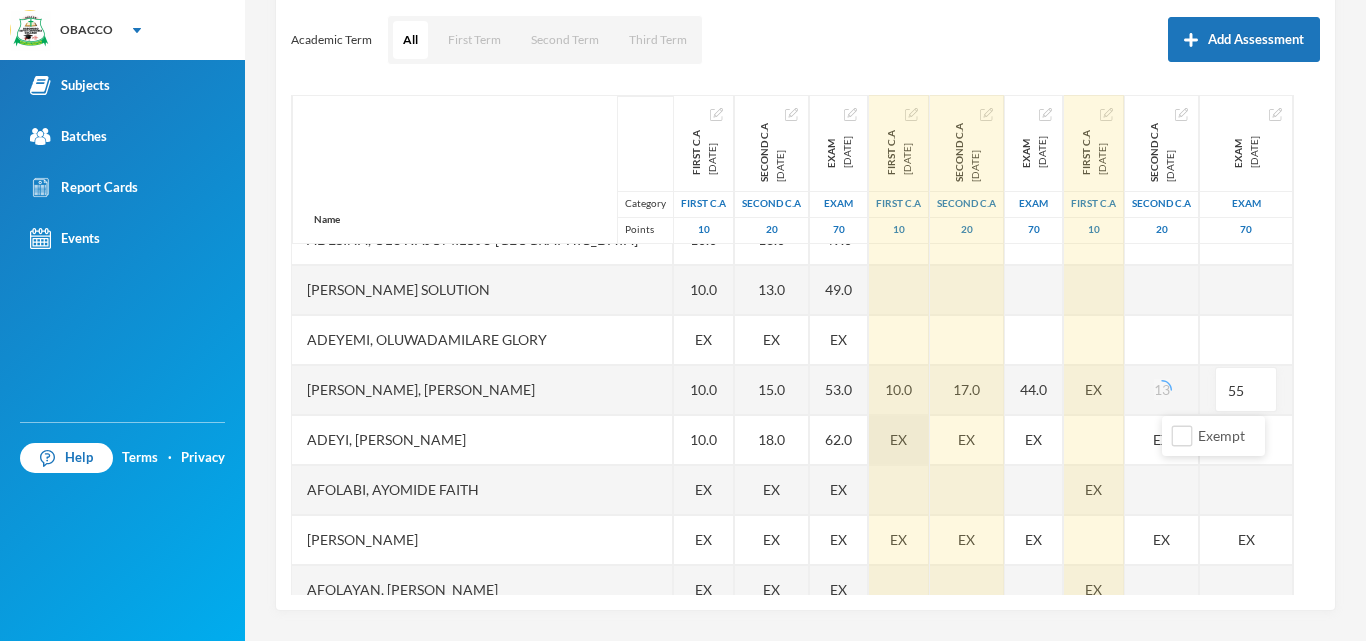 click on "EX" at bounding box center (898, 439) 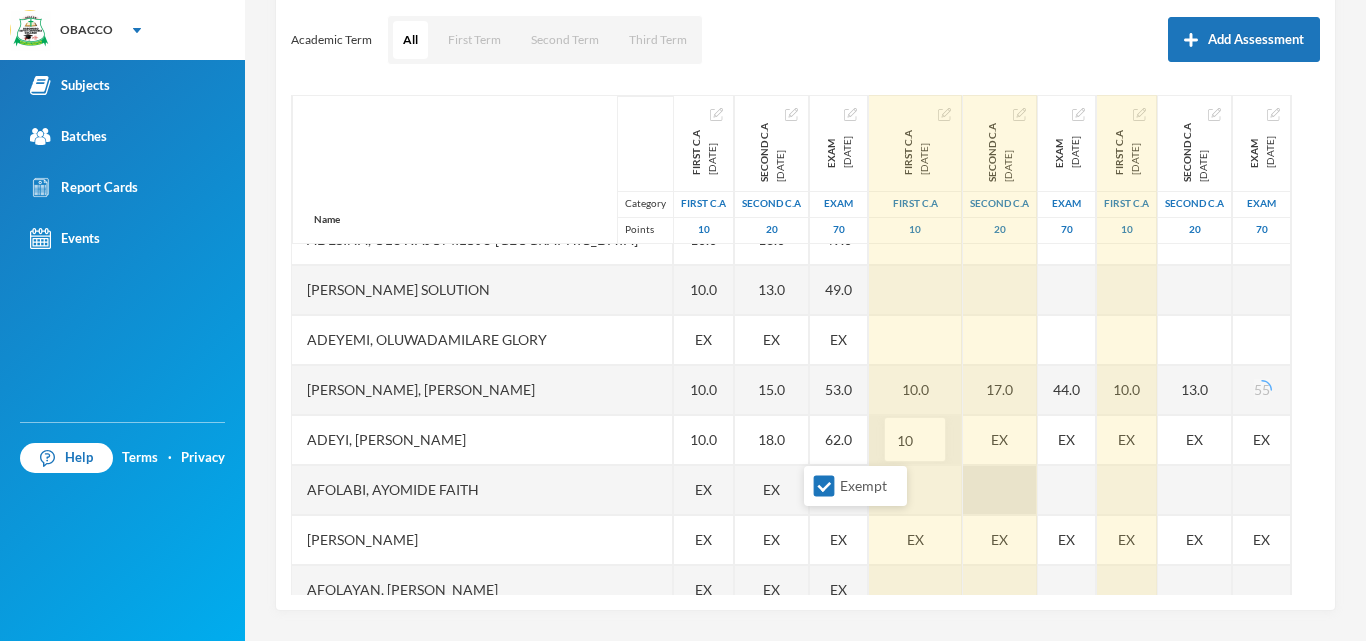 click on "Exempt" at bounding box center [824, 486] 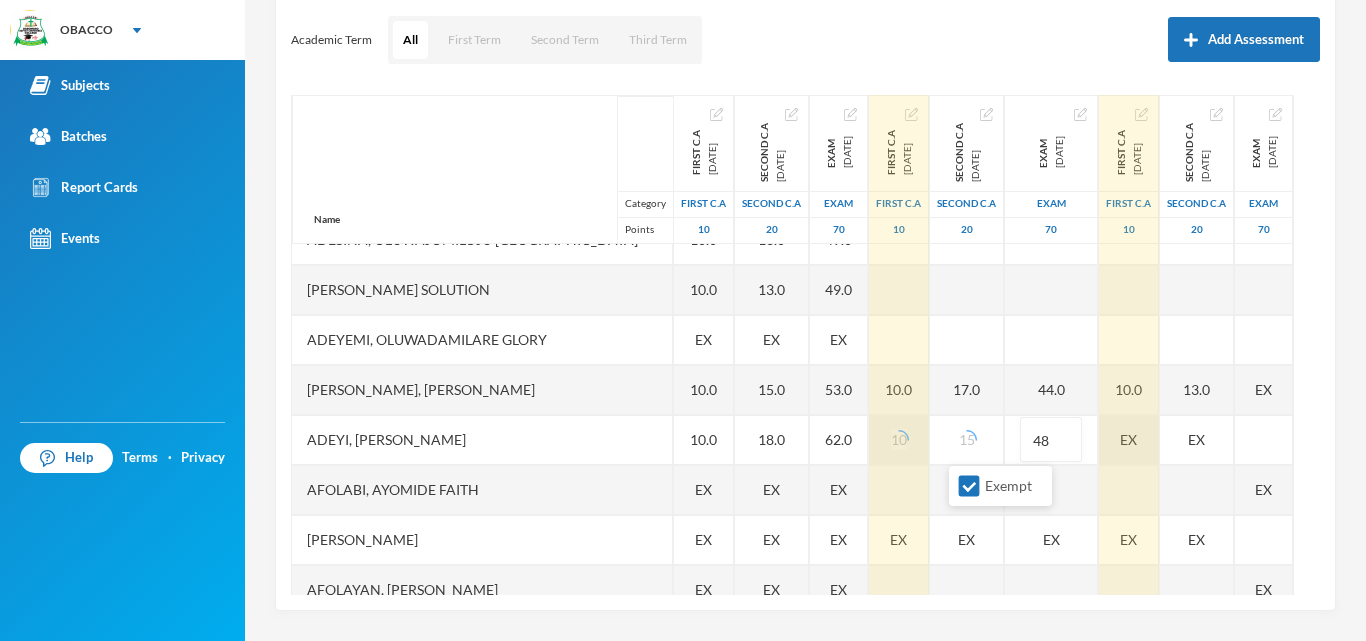 click on "Exempt" at bounding box center [969, 486] 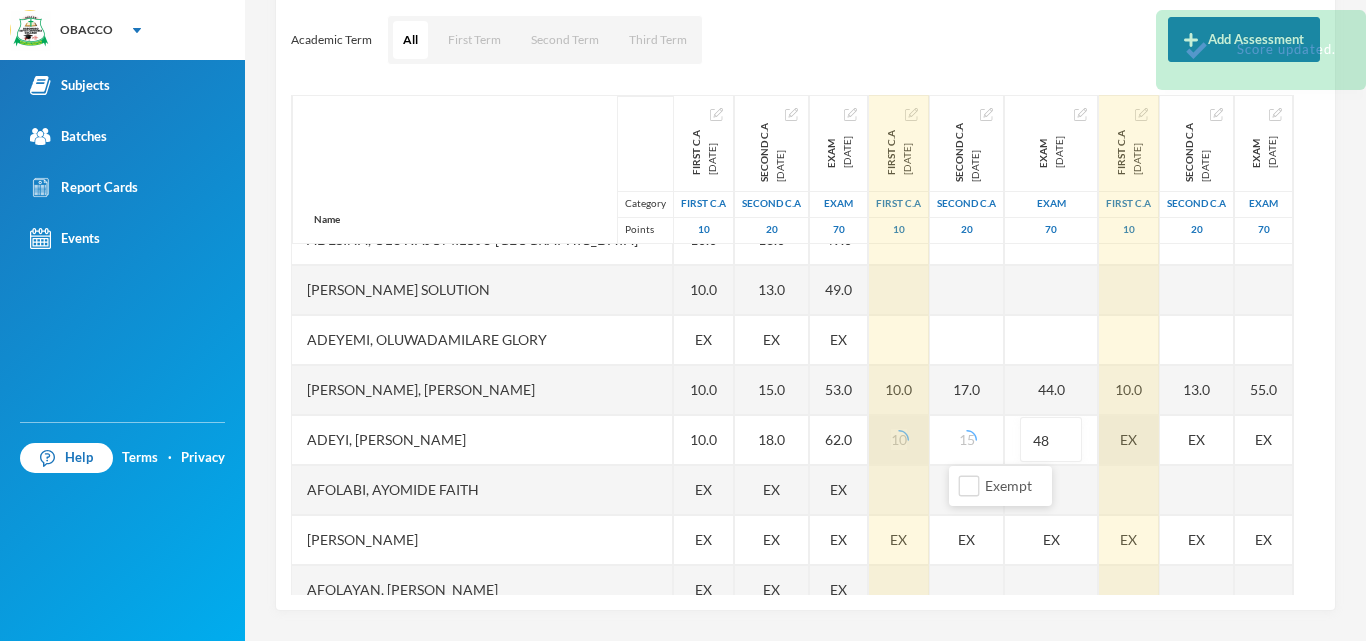 click on "EX" at bounding box center (1129, 440) 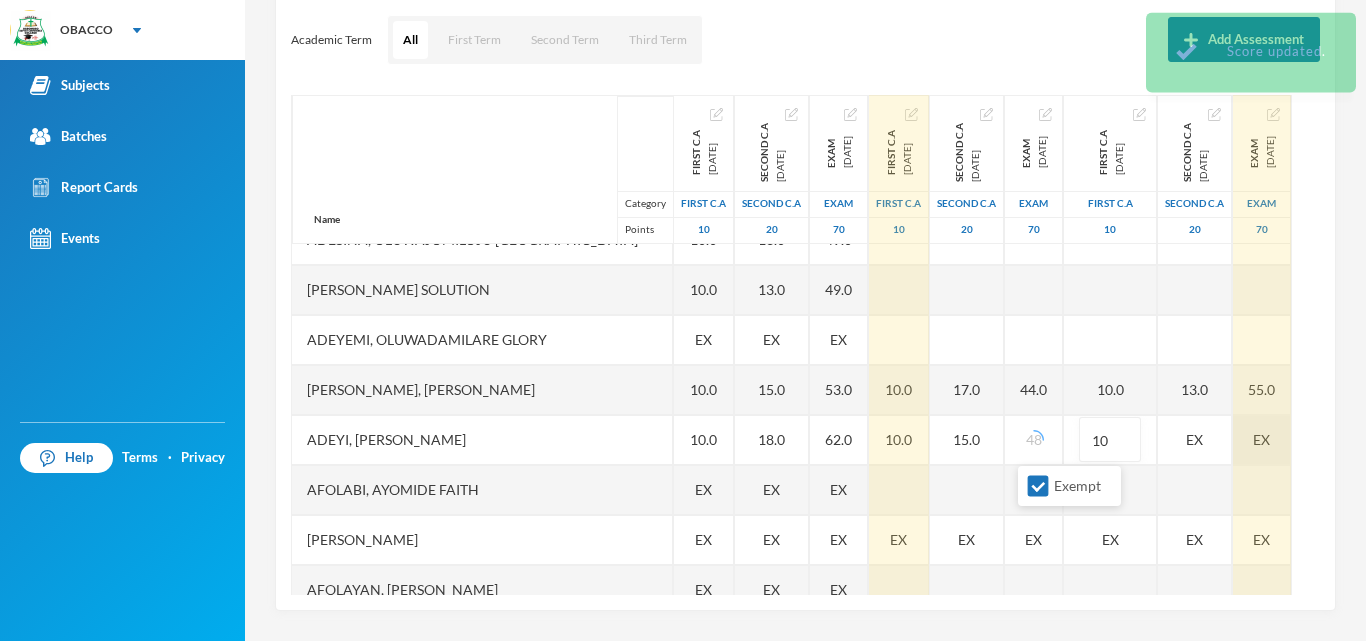 click on "Exempt" at bounding box center [1038, 486] 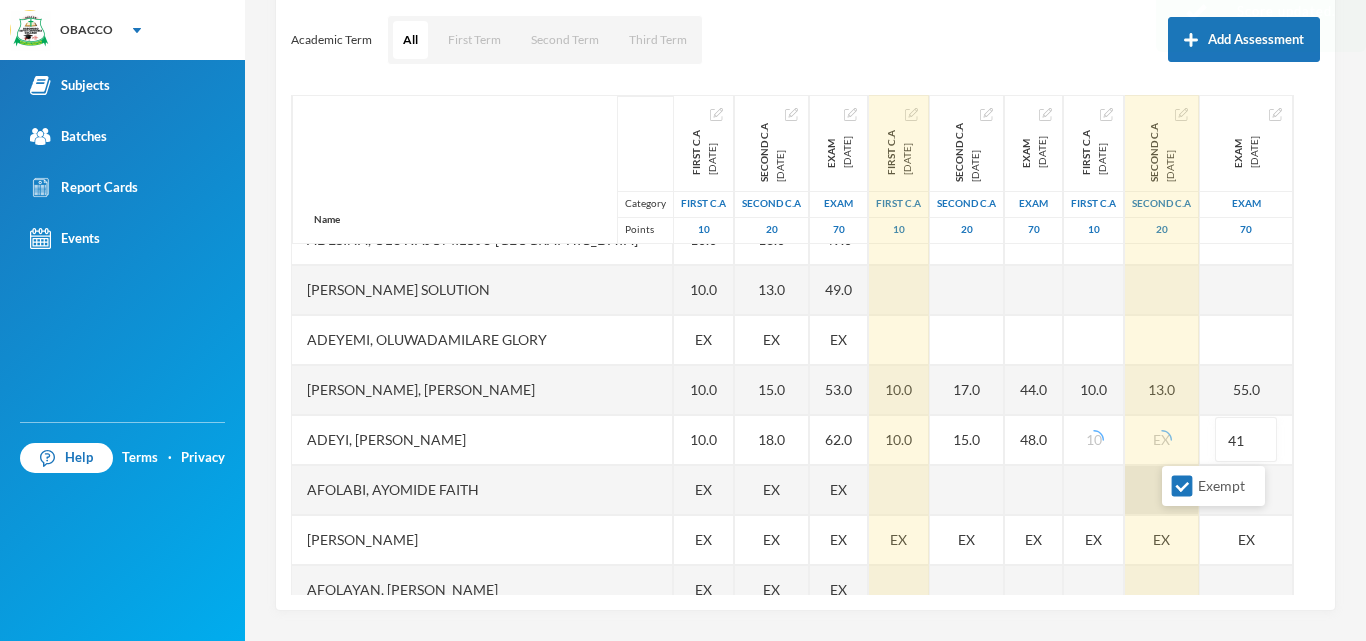 click on "Exempt" at bounding box center (1182, 486) 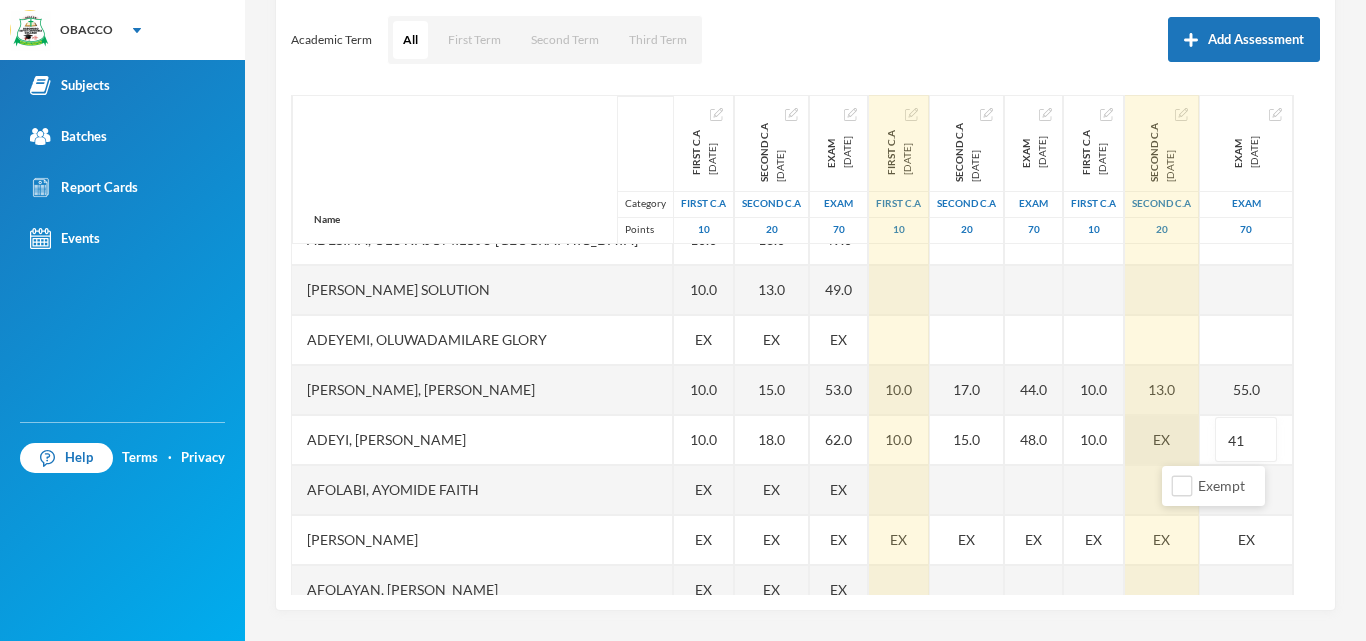 click on "EX" at bounding box center (1162, 440) 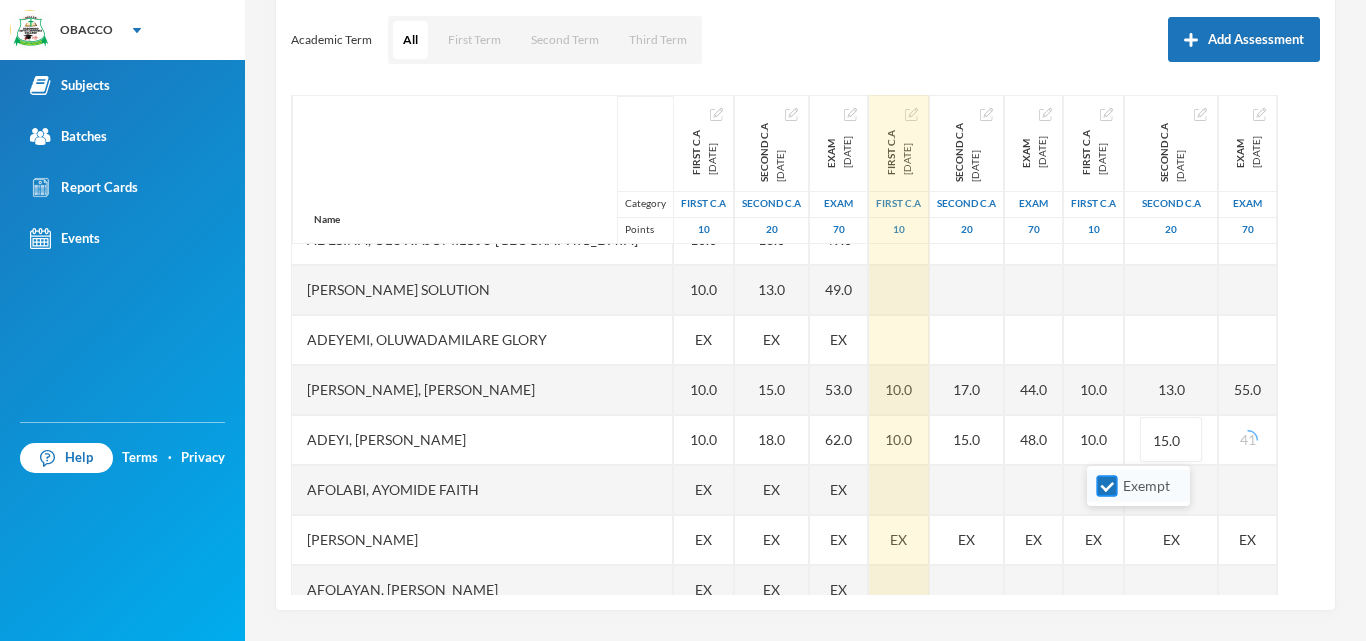 click on "Exempt" at bounding box center [1107, 486] 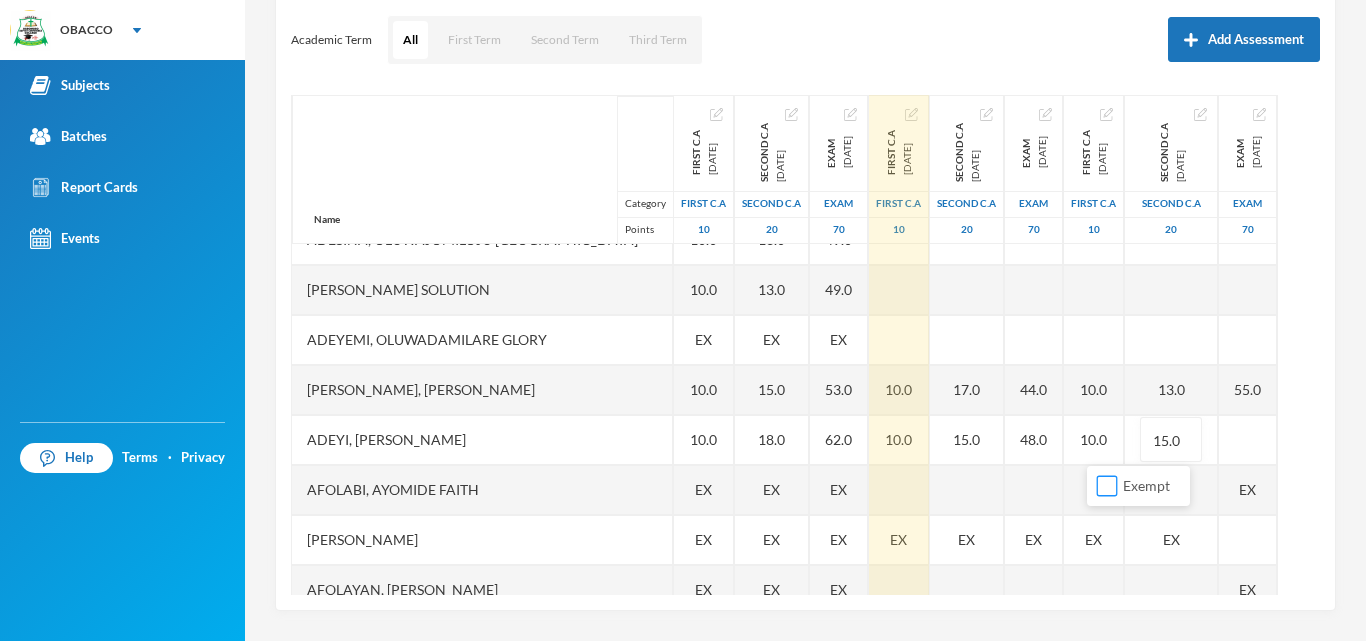 scroll, scrollTop: 560, scrollLeft: 0, axis: vertical 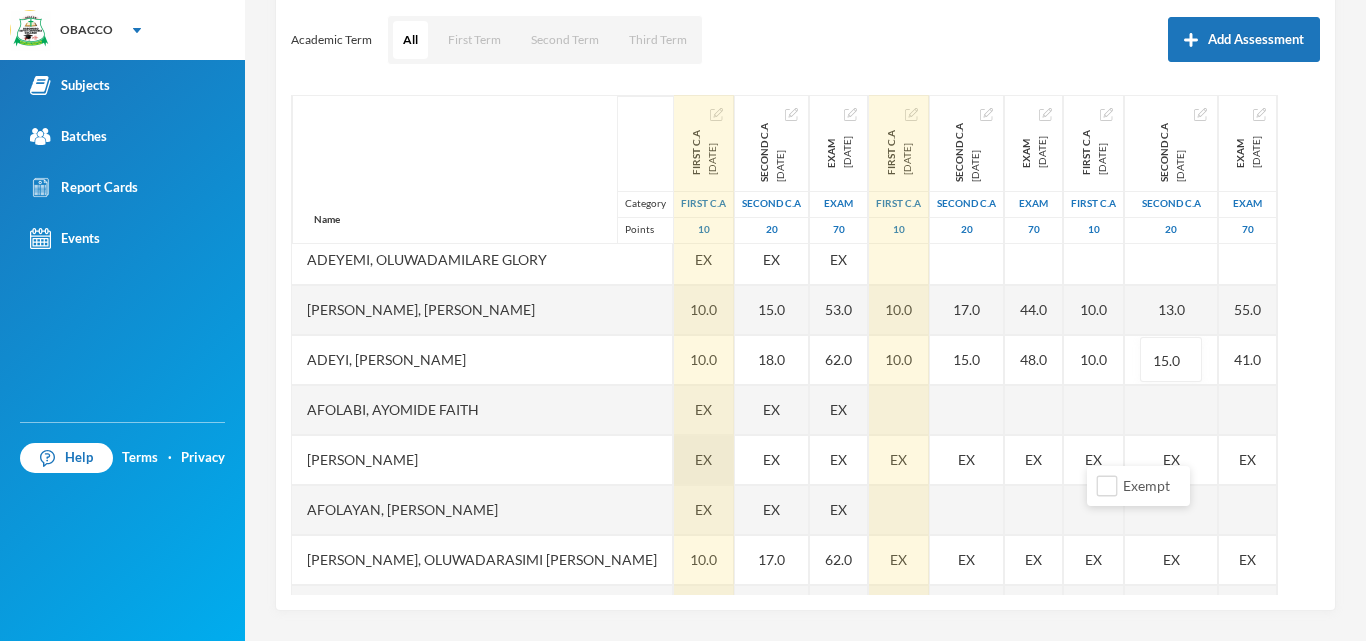 click on "EX" at bounding box center (703, 459) 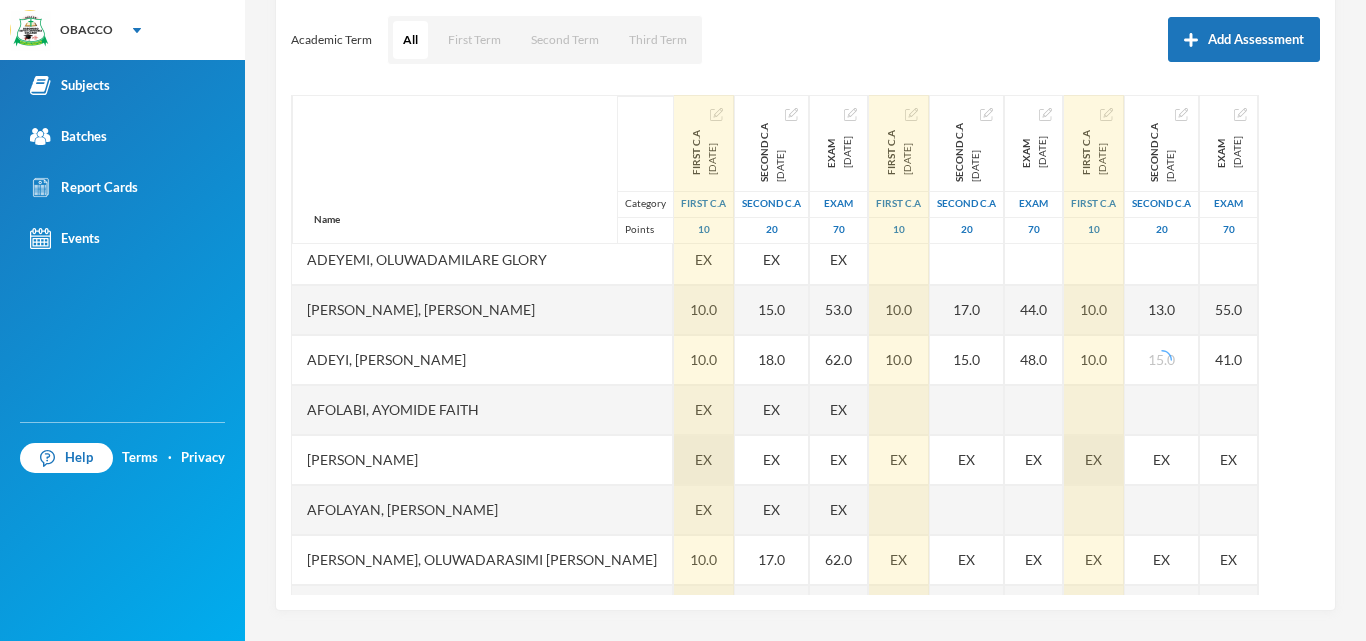 click on "EX" at bounding box center [1094, 460] 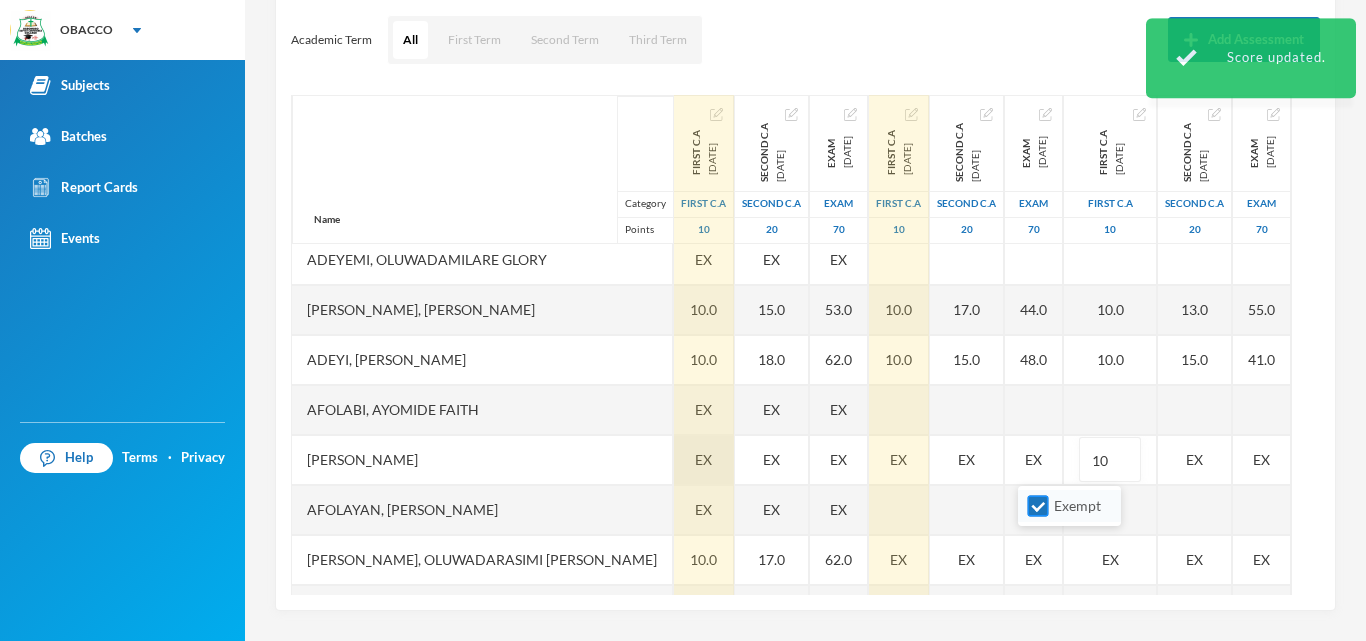 click on "Exempt" at bounding box center (1038, 506) 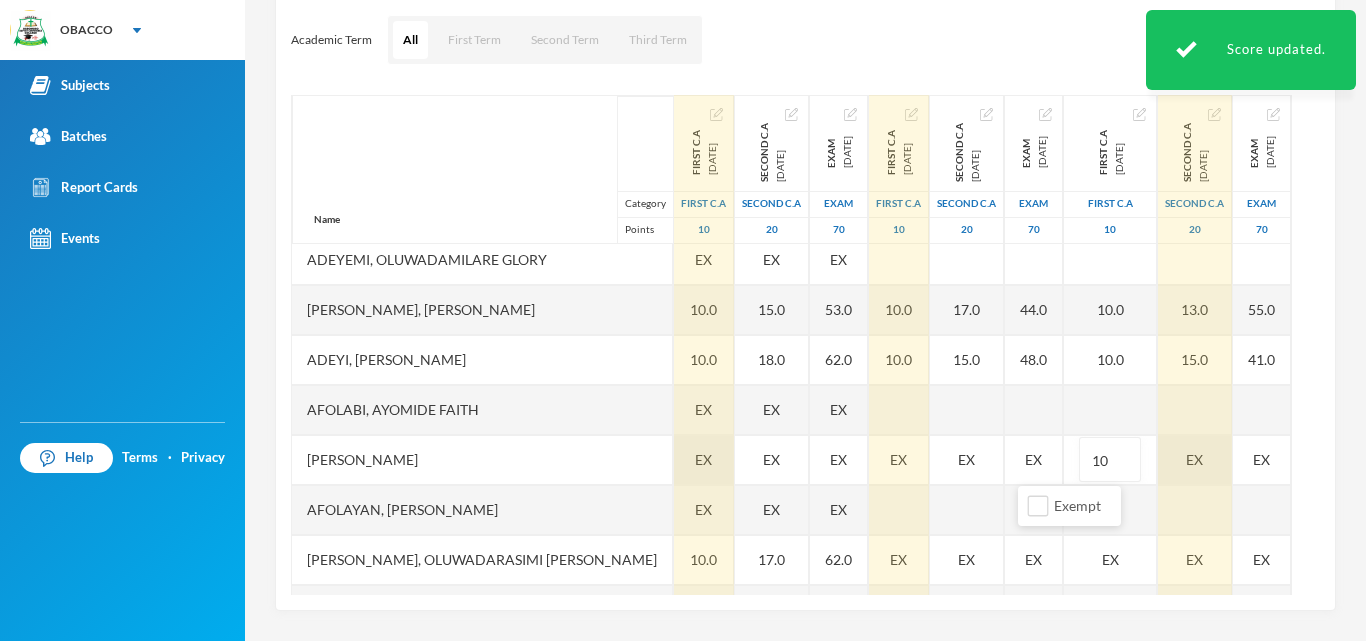 click on "EX" at bounding box center (1195, 460) 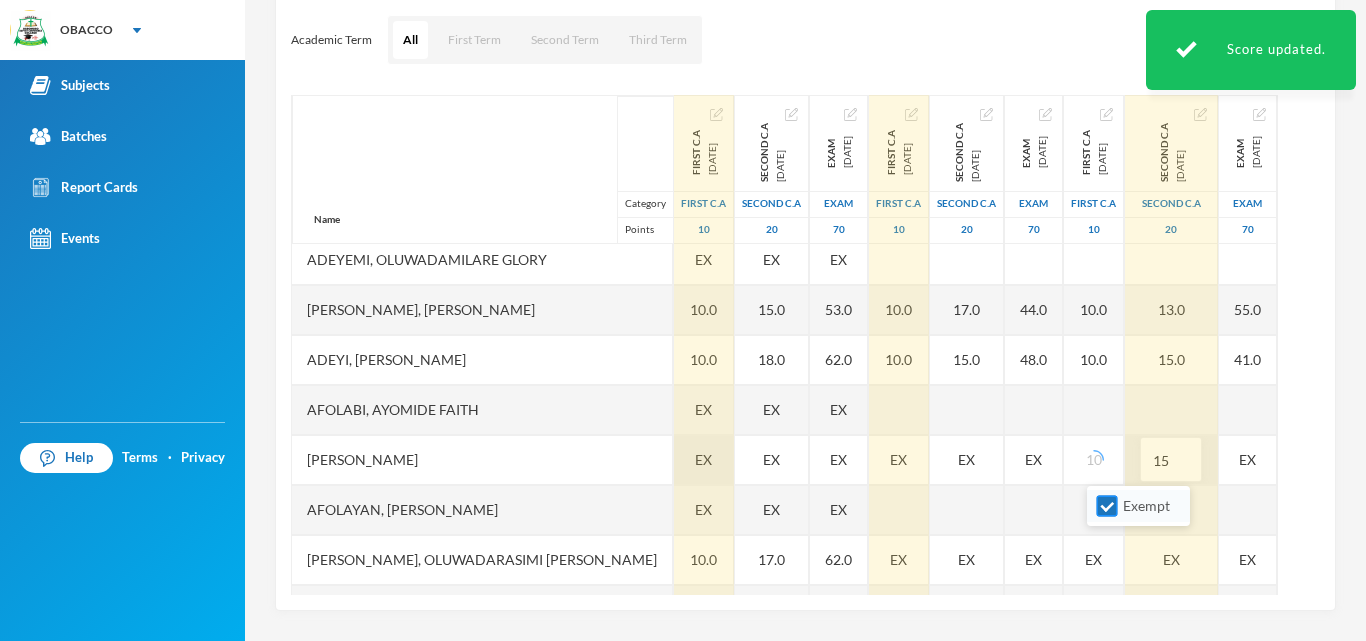 click on "Exempt" at bounding box center (1107, 506) 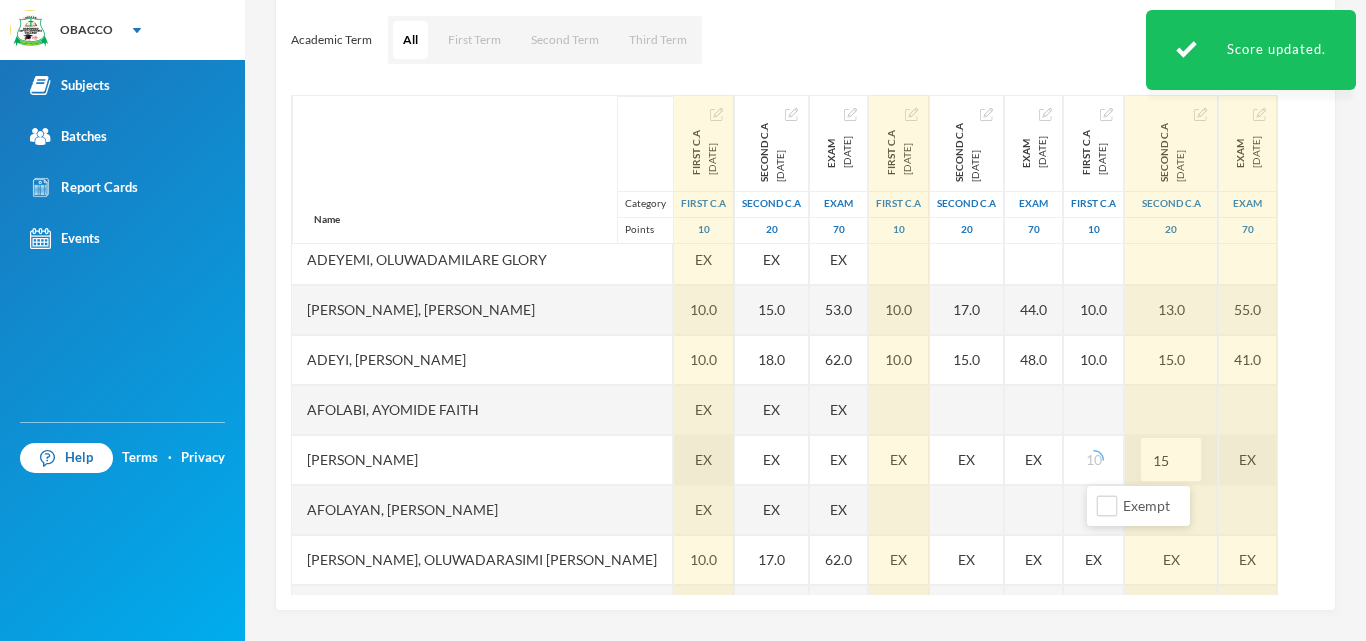 click on "EX" at bounding box center (1248, 460) 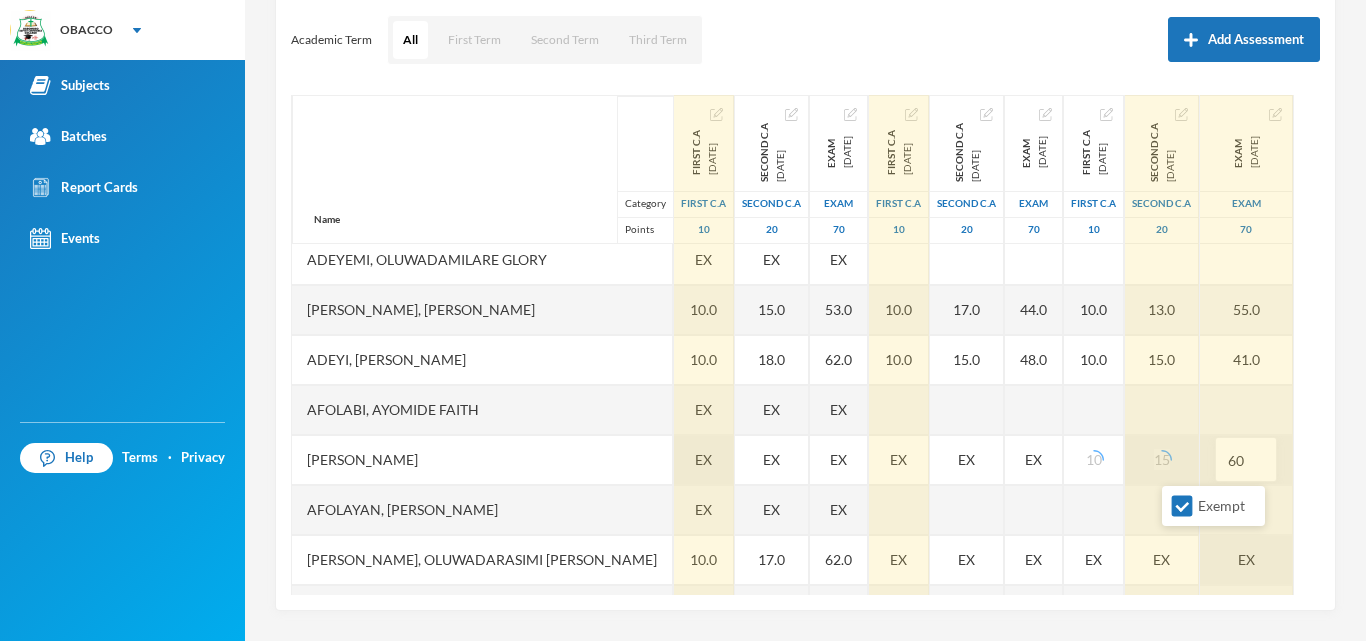 click on "Exempt" at bounding box center [1182, 506] 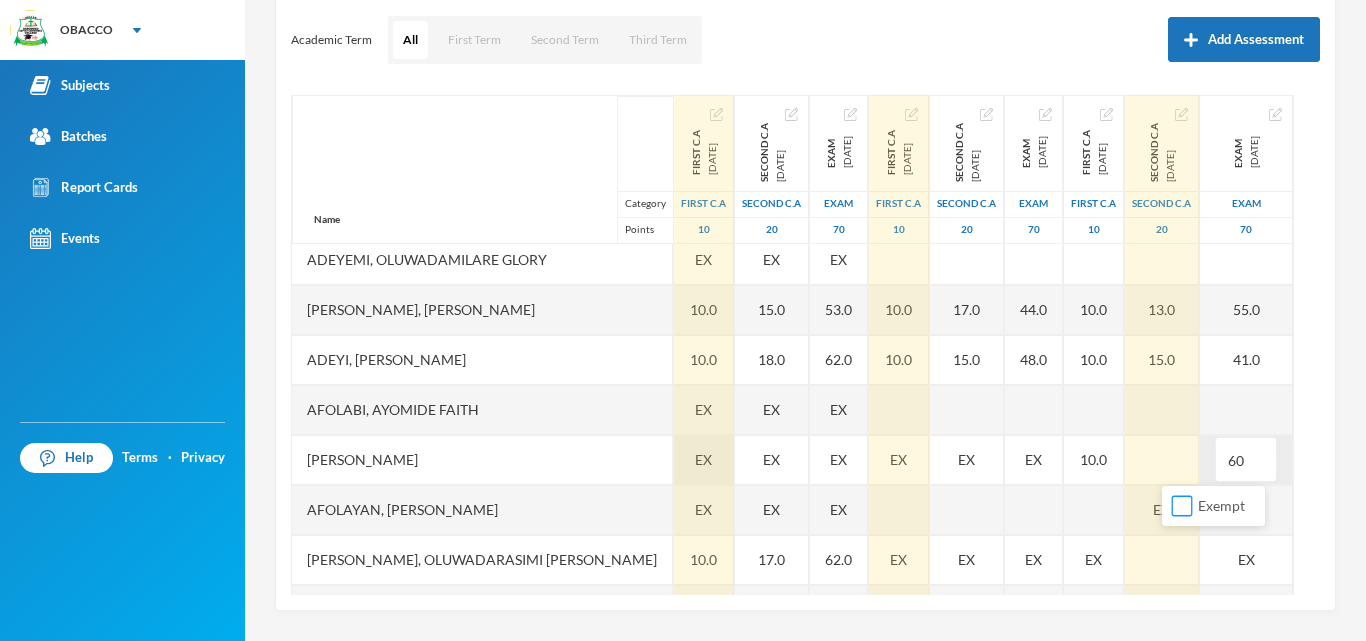 scroll, scrollTop: 600, scrollLeft: 0, axis: vertical 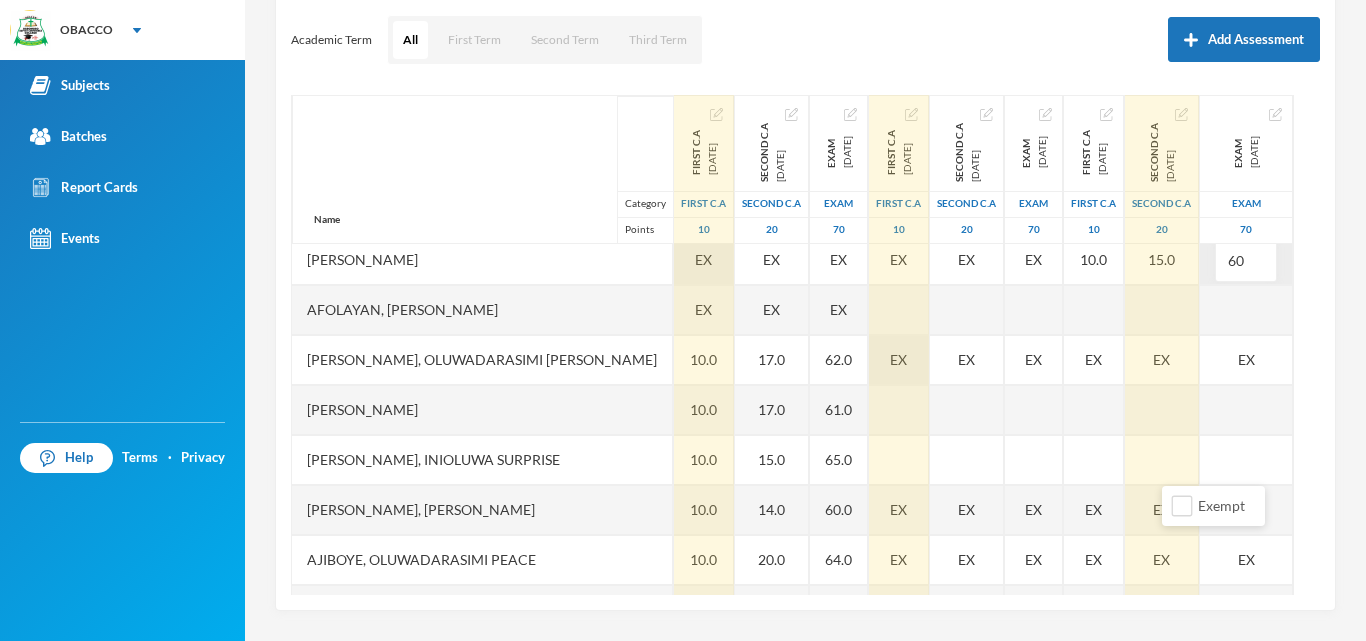 click on "EX" at bounding box center [898, 359] 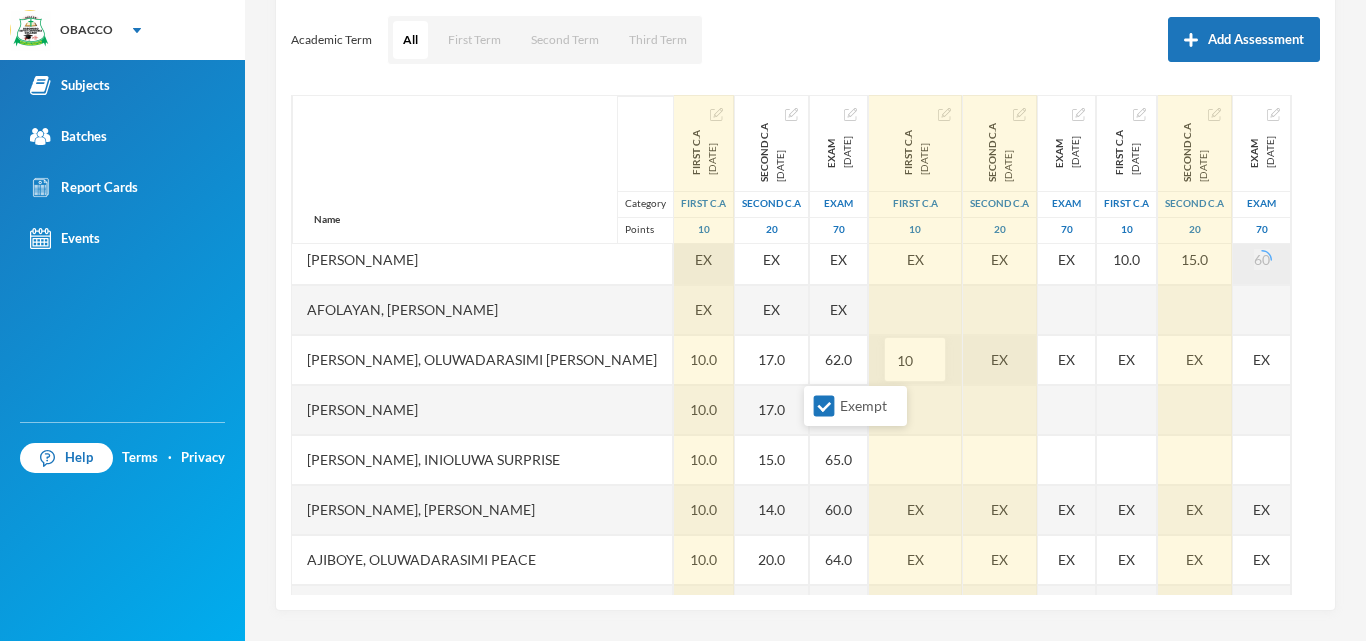 click on "Exempt" at bounding box center [824, 406] 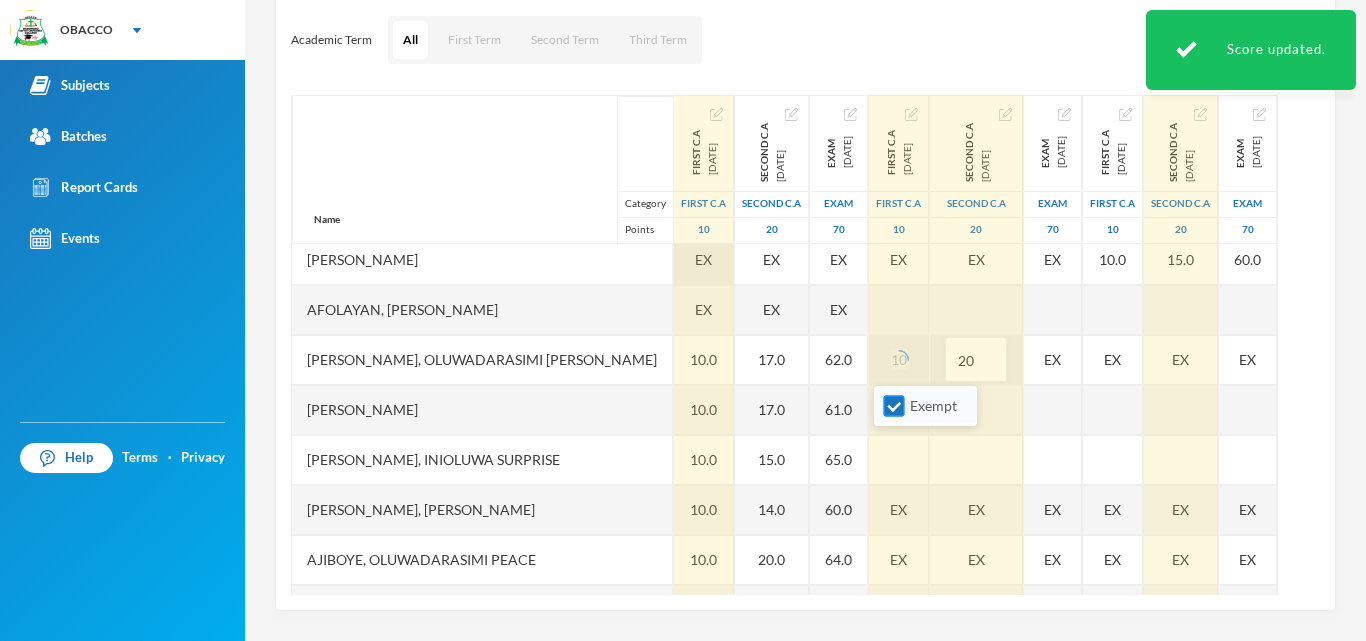 click on "Exempt" at bounding box center [894, 406] 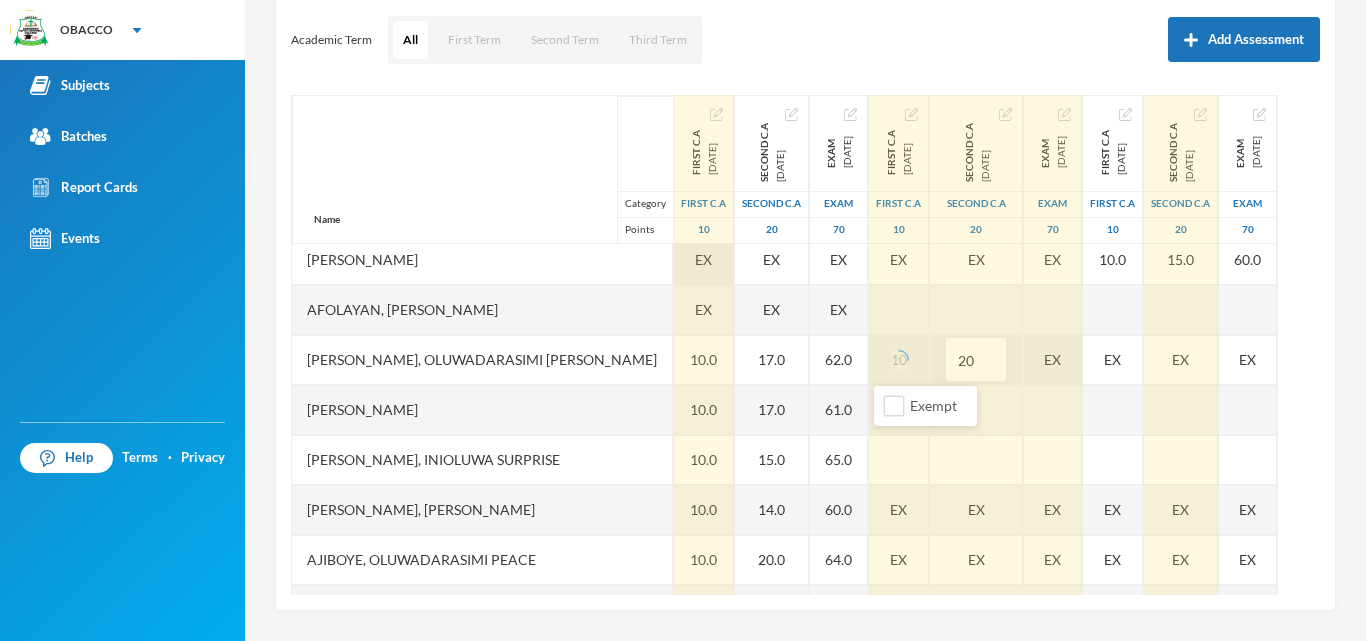 click on "EX" at bounding box center (1053, 360) 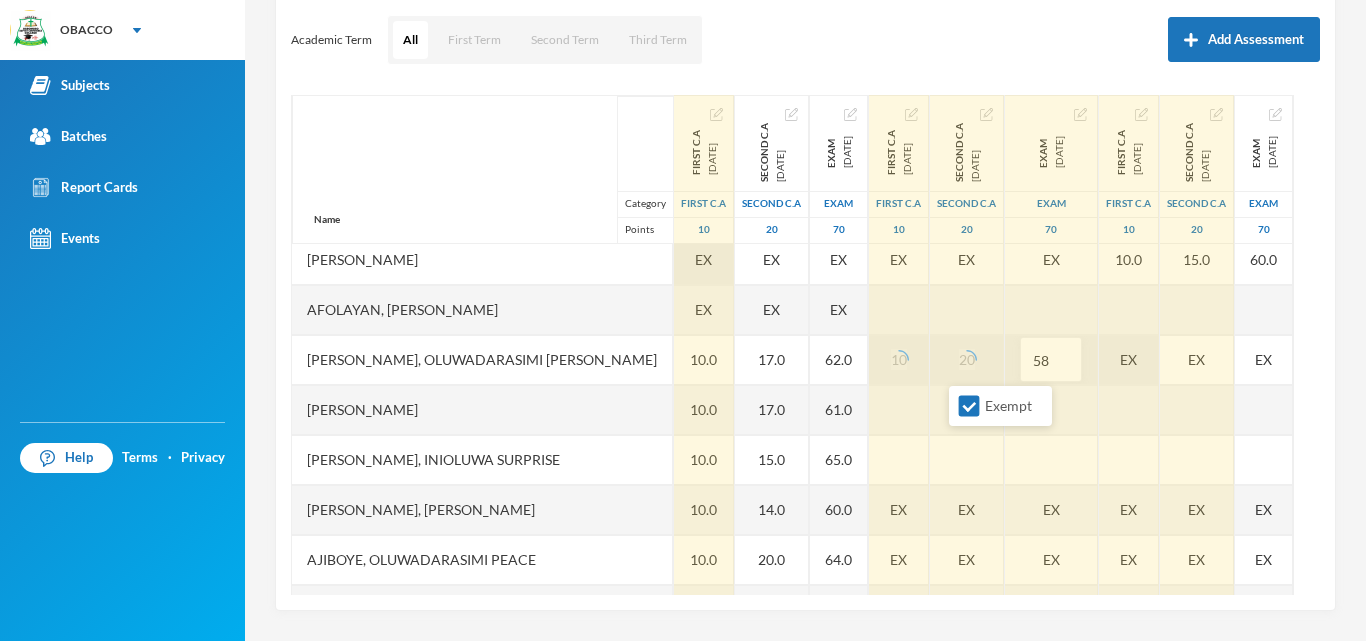 click on "Exempt" at bounding box center [969, 406] 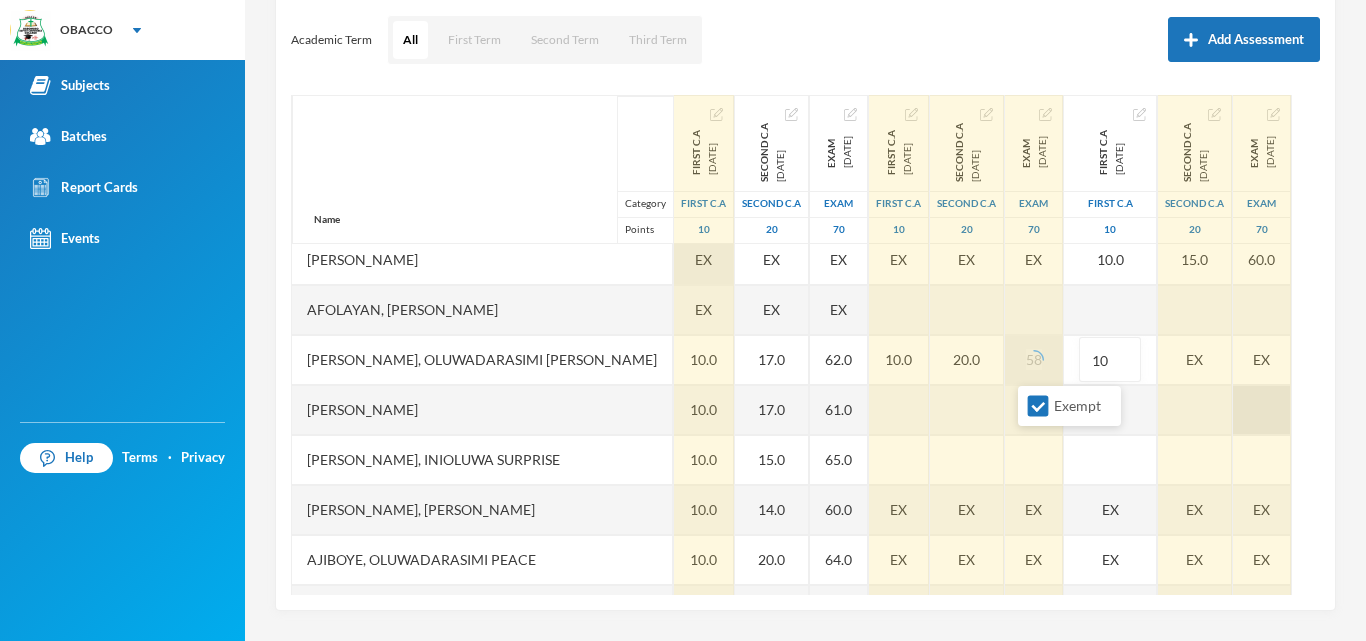 click on "Exempt" at bounding box center [1038, 406] 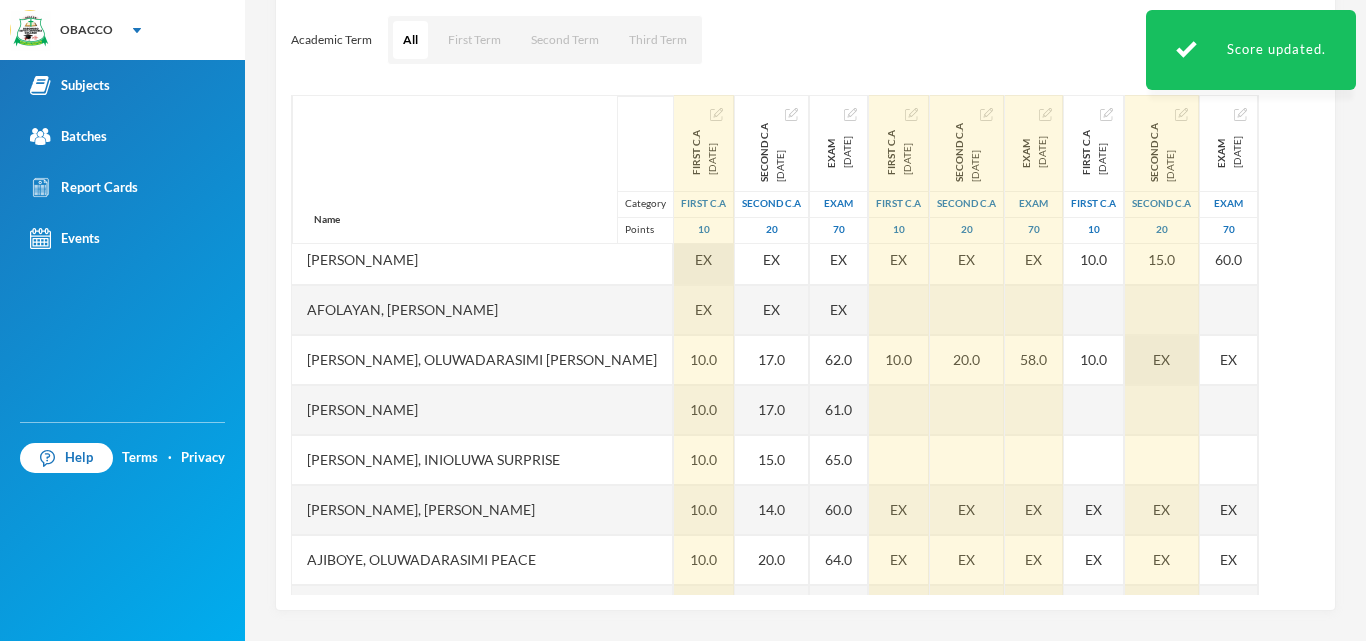 click on "EX" at bounding box center (1162, 360) 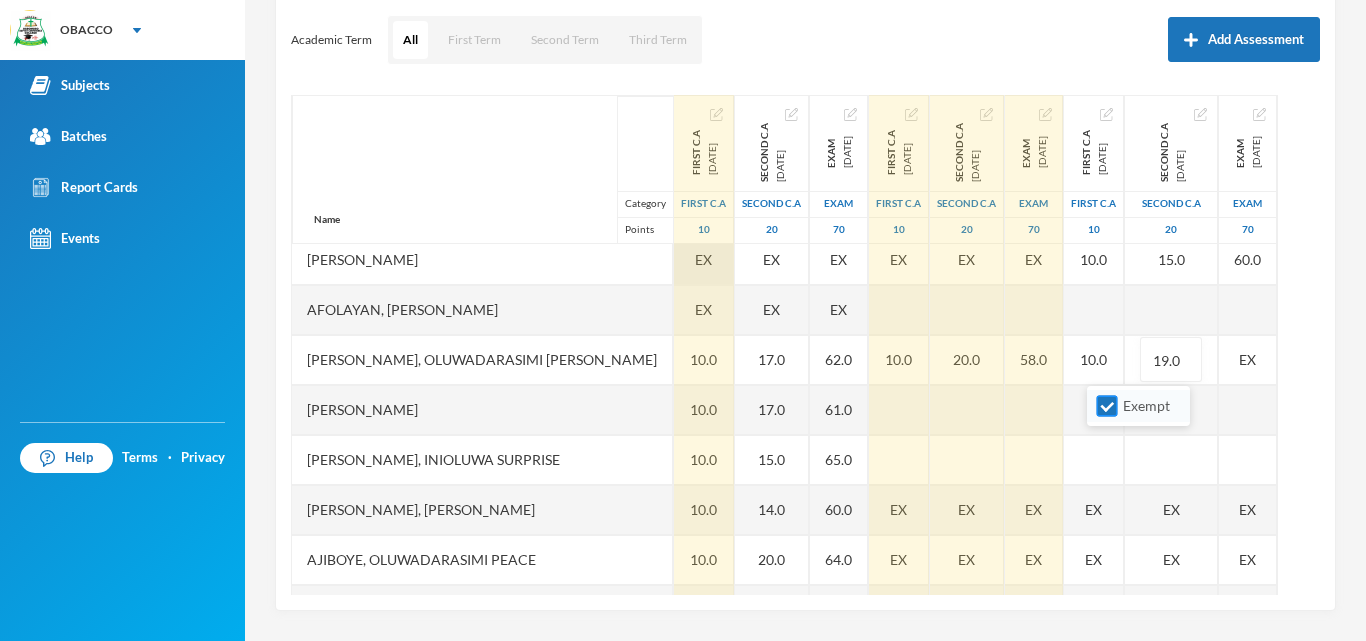 click on "Exempt" at bounding box center (1107, 406) 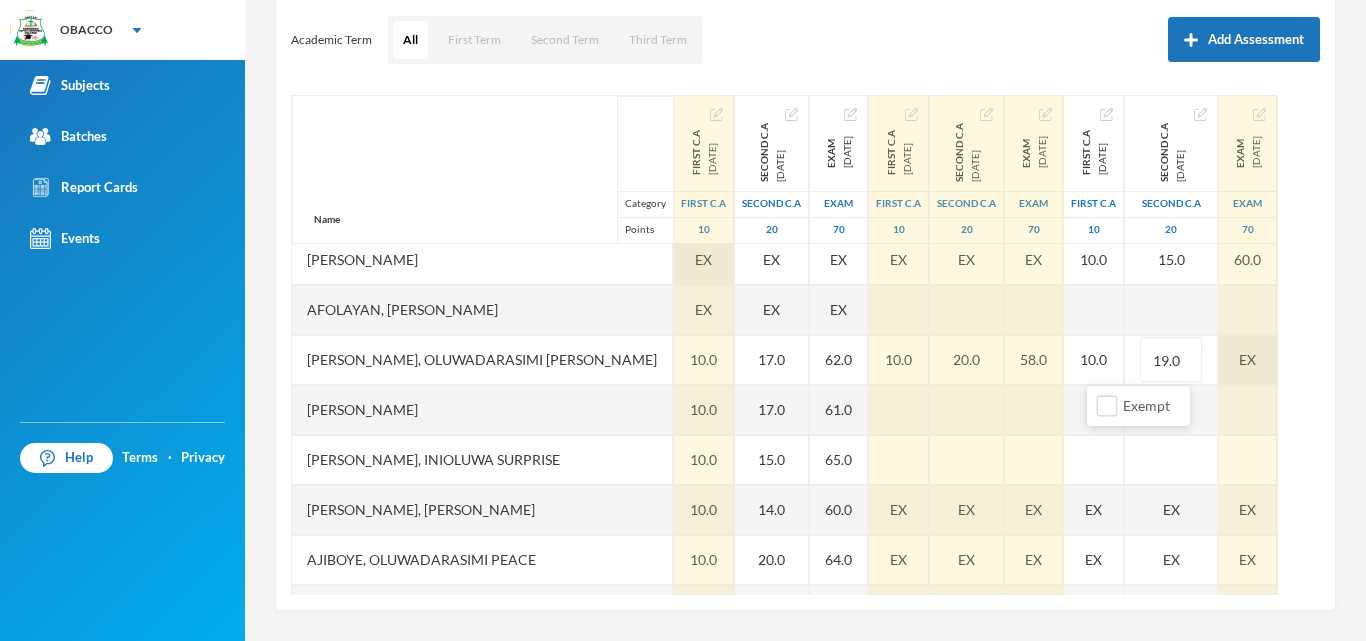 click on "EX" at bounding box center (1248, 360) 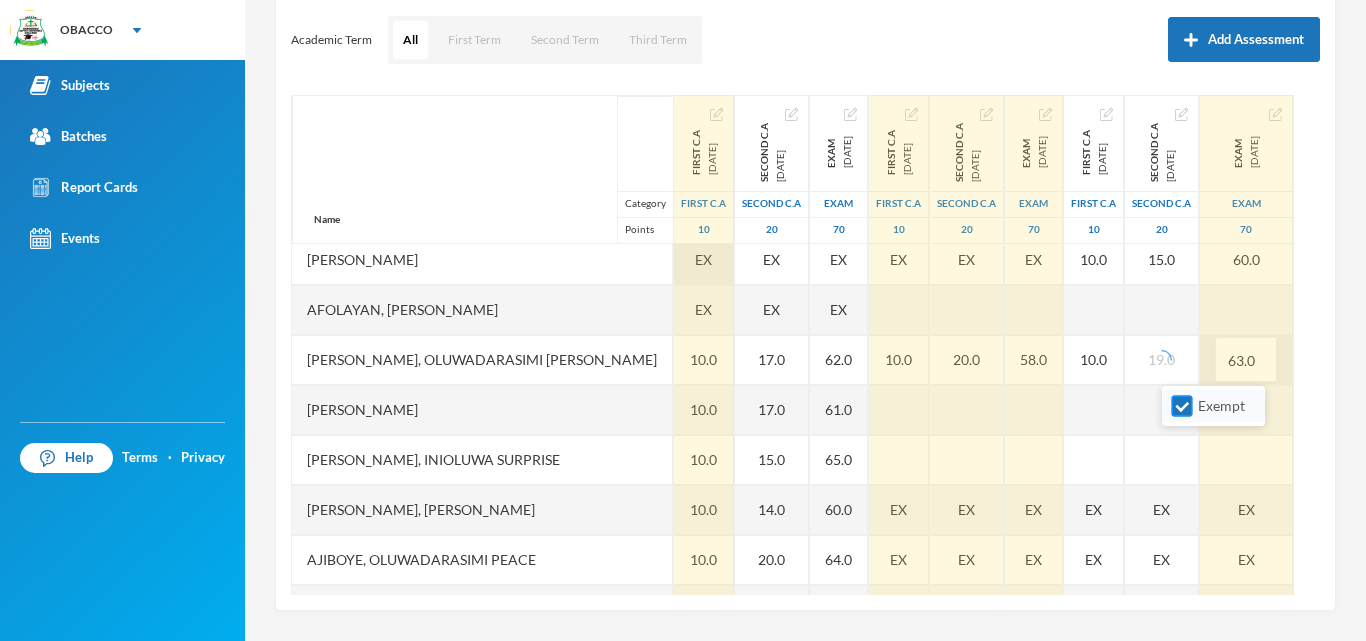 click on "Exempt" at bounding box center [1182, 406] 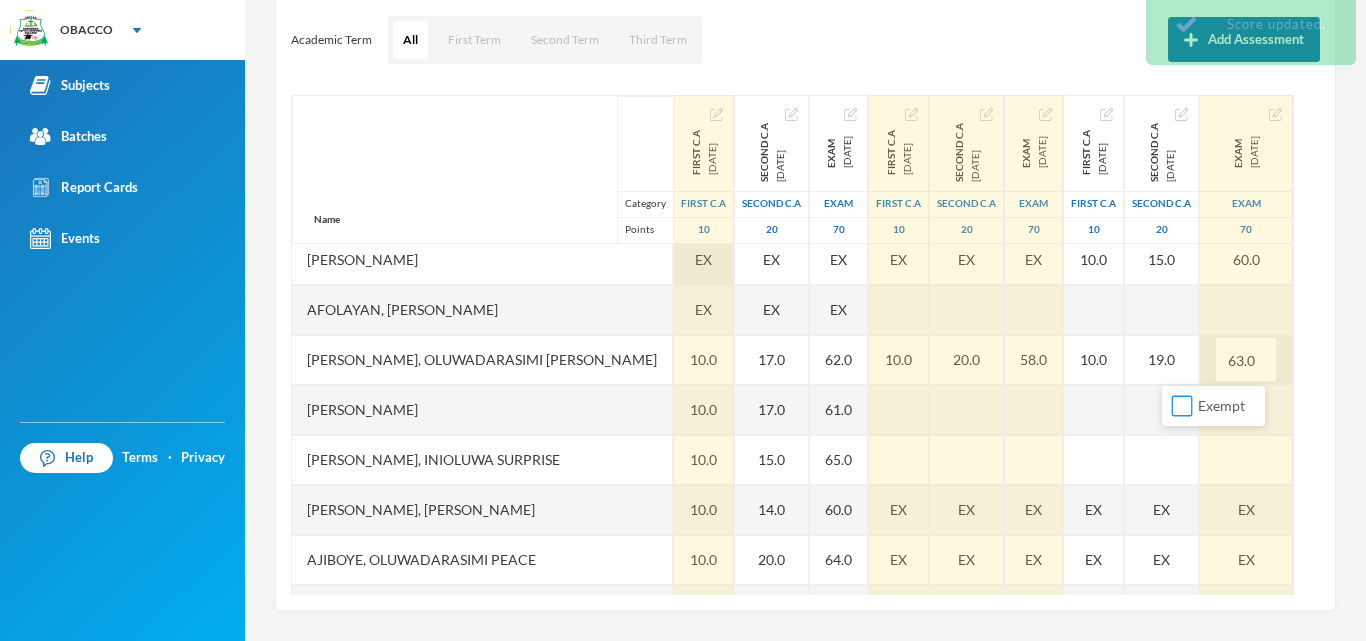 scroll, scrollTop: 840, scrollLeft: 0, axis: vertical 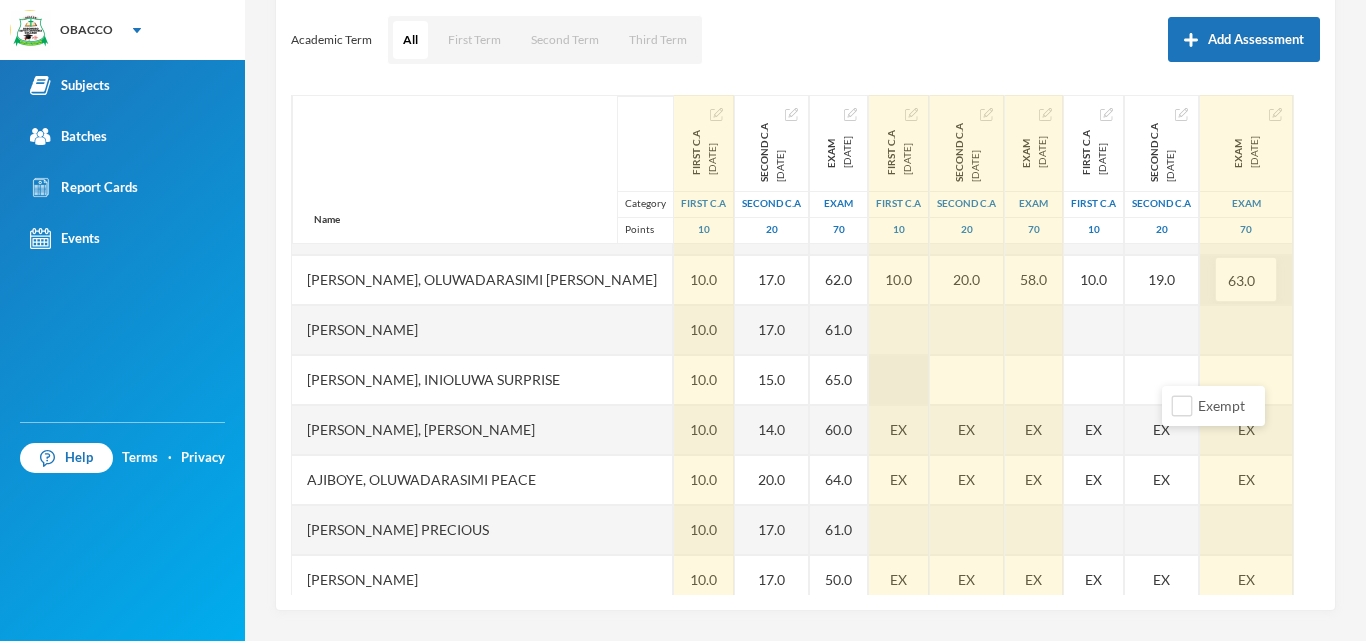 click at bounding box center (899, 380) 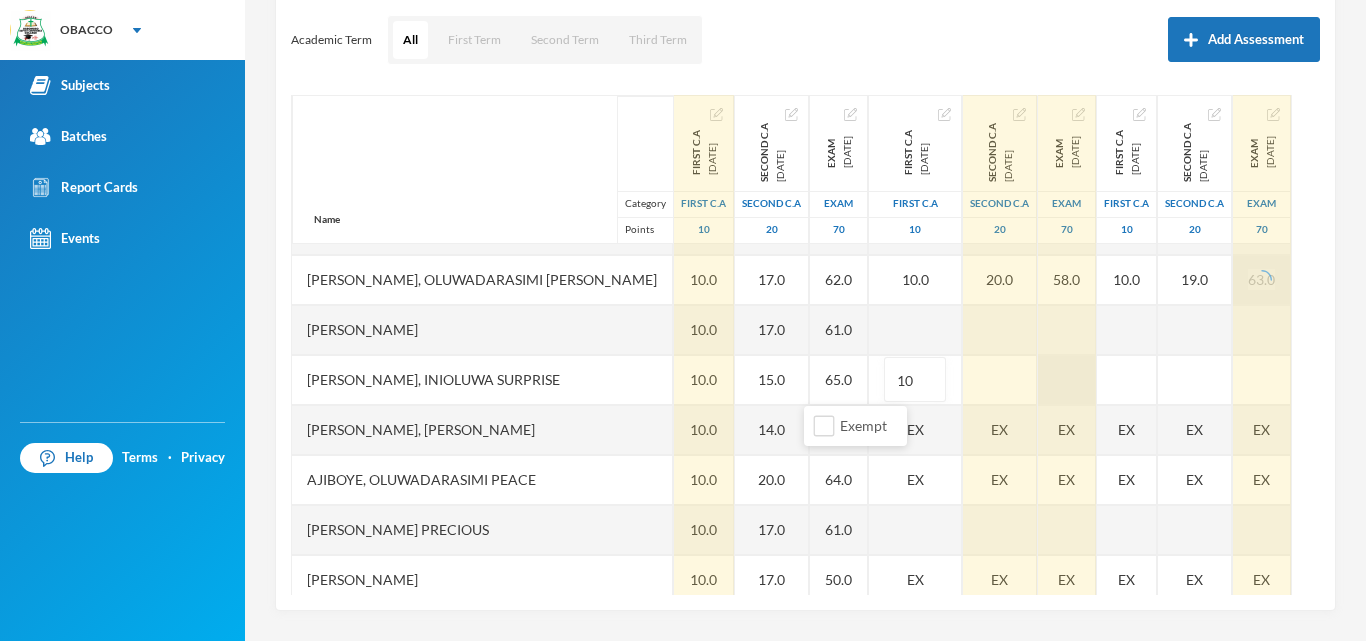 click on "Name   Category Points [PERSON_NAME] Happiness [PERSON_NAME] [PERSON_NAME], [PERSON_NAME] [PERSON_NAME] [PERSON_NAME], [PERSON_NAME] [PERSON_NAME], [PERSON_NAME] [PERSON_NAME], [PERSON_NAME], [PERSON_NAME] [PERSON_NAME], [PERSON_NAME], [PERSON_NAME] [PERSON_NAME] Glory [PERSON_NAME], [PERSON_NAME] [PERSON_NAME] [PERSON_NAME], [PERSON_NAME] [PERSON_NAME], [PERSON_NAME], Oluwadarasimi [PERSON_NAME], [PERSON_NAME] [PERSON_NAME], Inioluwa Surprise [PERSON_NAME] [PERSON_NAME], [PERSON_NAME] [PERSON_NAME], [PERSON_NAME], Boluwatife [PERSON_NAME], [PERSON_NAME] Rejoice Alagbe, Oluwaponmile Promise Alayande, Oluwabunkunmi [PERSON_NAME], [PERSON_NAME], Omobolanle [PERSON_NAME], Ifeoluwa [PERSON_NAME], [PERSON_NAME] [PERSON_NAME], [PERSON_NAME] [PERSON_NAME] Favour [PERSON_NAME] [PERSON_NAME], Olamide Covenant Fabunmi, Ayodunni [PERSON_NAME], [PERSON_NAME] 10" at bounding box center (805, 345) 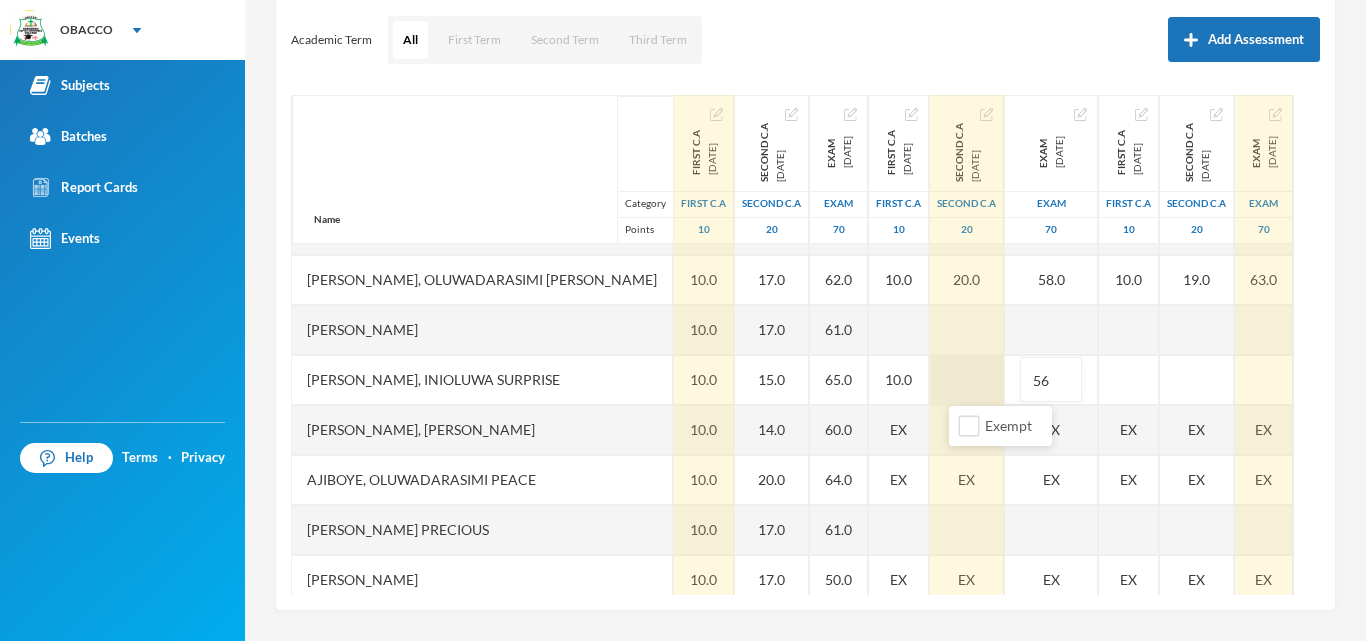 click at bounding box center (967, 380) 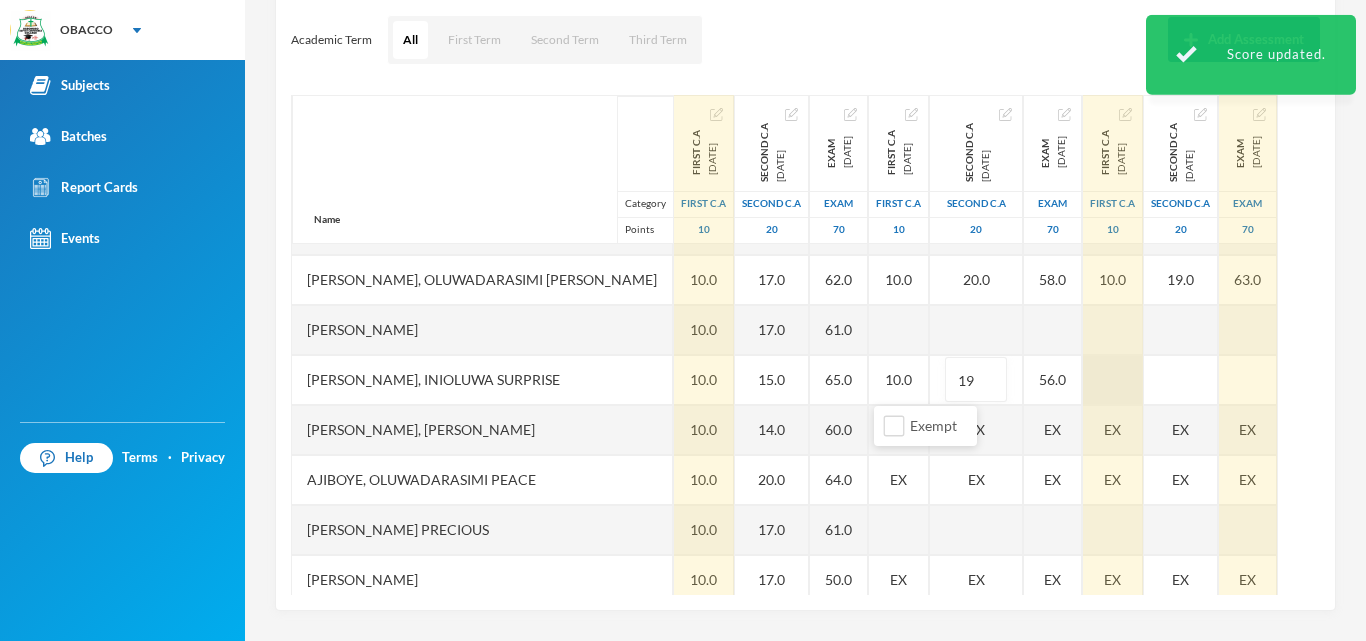 click at bounding box center (1113, 380) 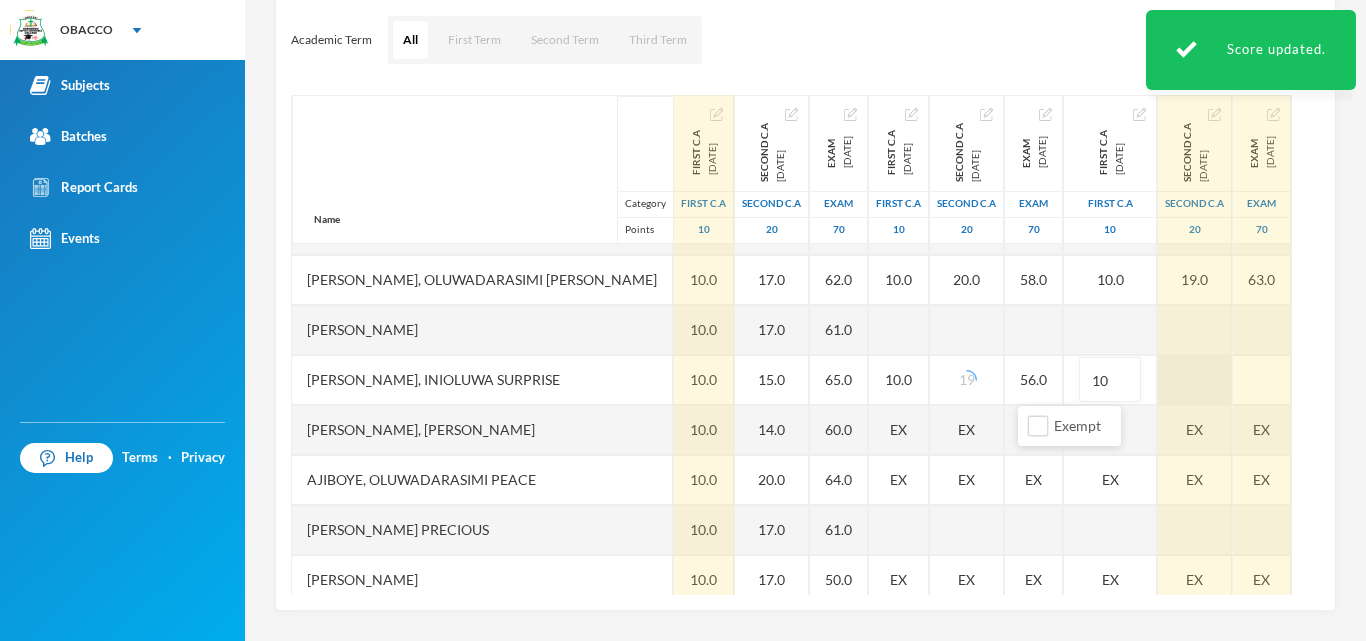 click at bounding box center (1195, 380) 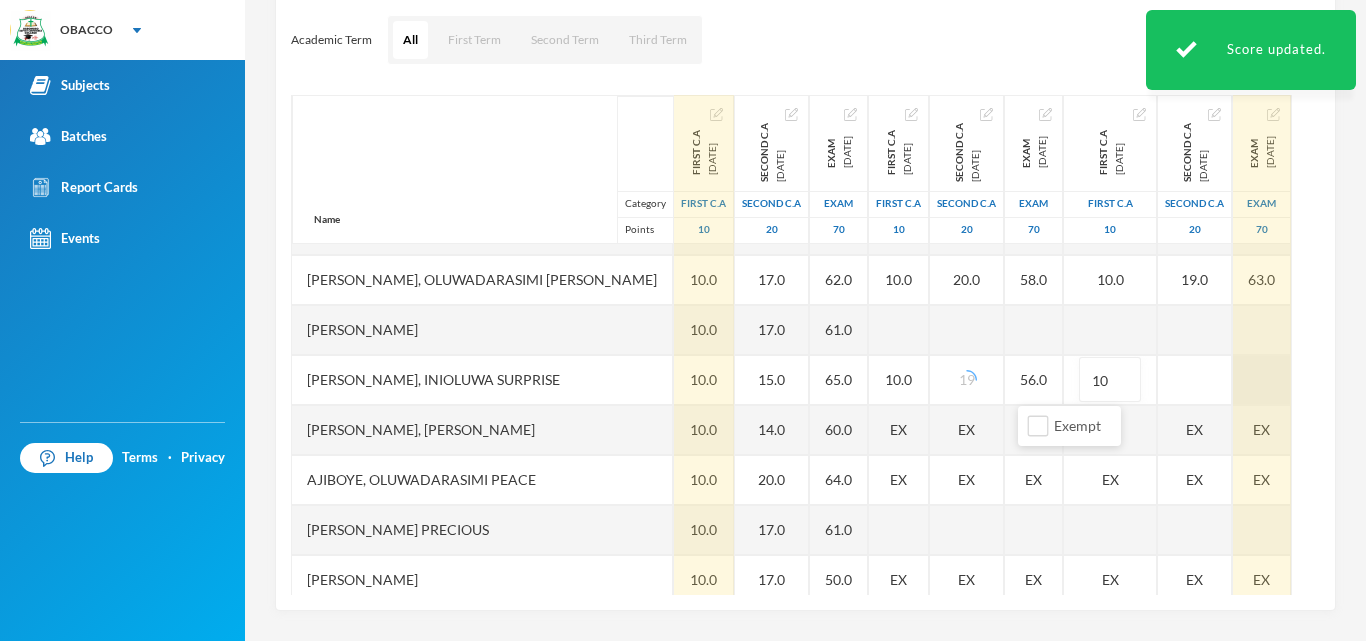 click at bounding box center [1262, 380] 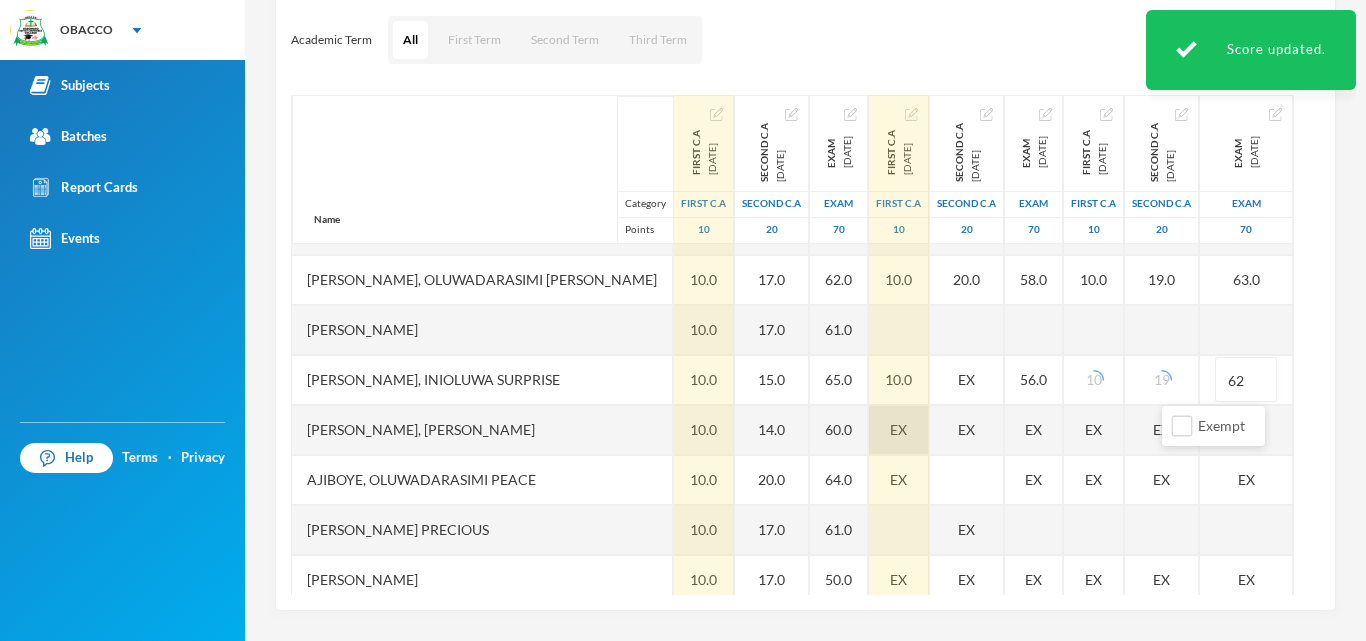 click on "EX" at bounding box center [898, 429] 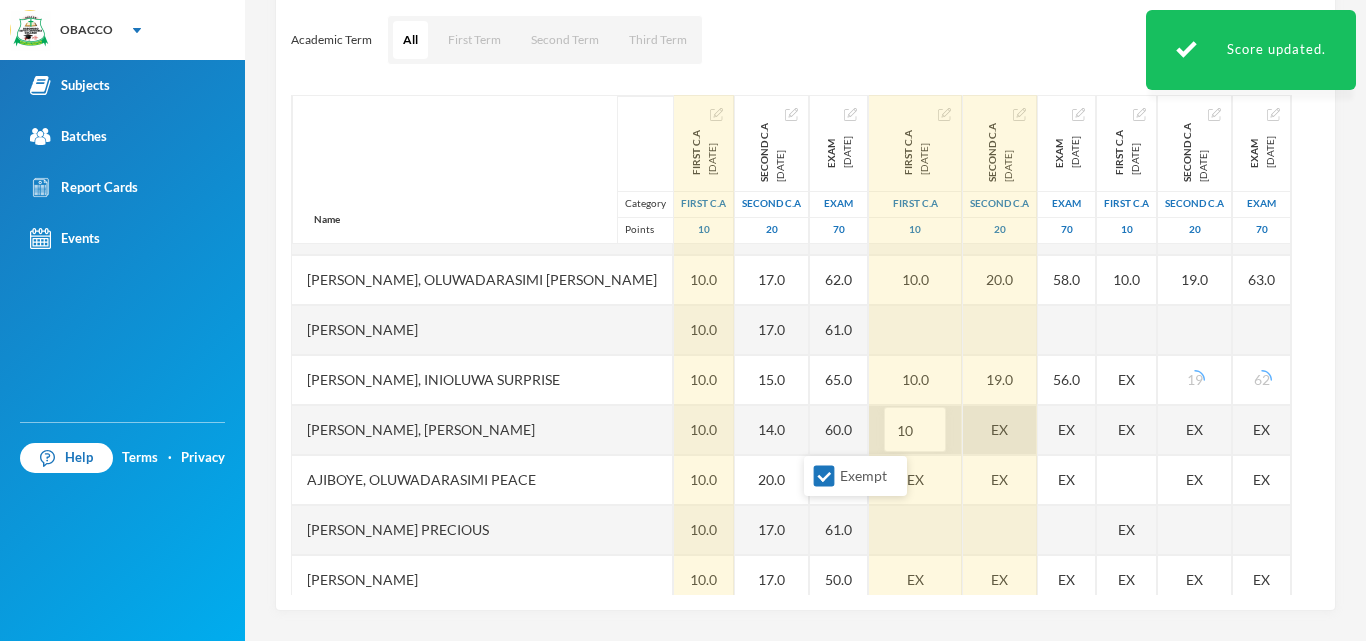 click on "Exempt" at bounding box center [824, 476] 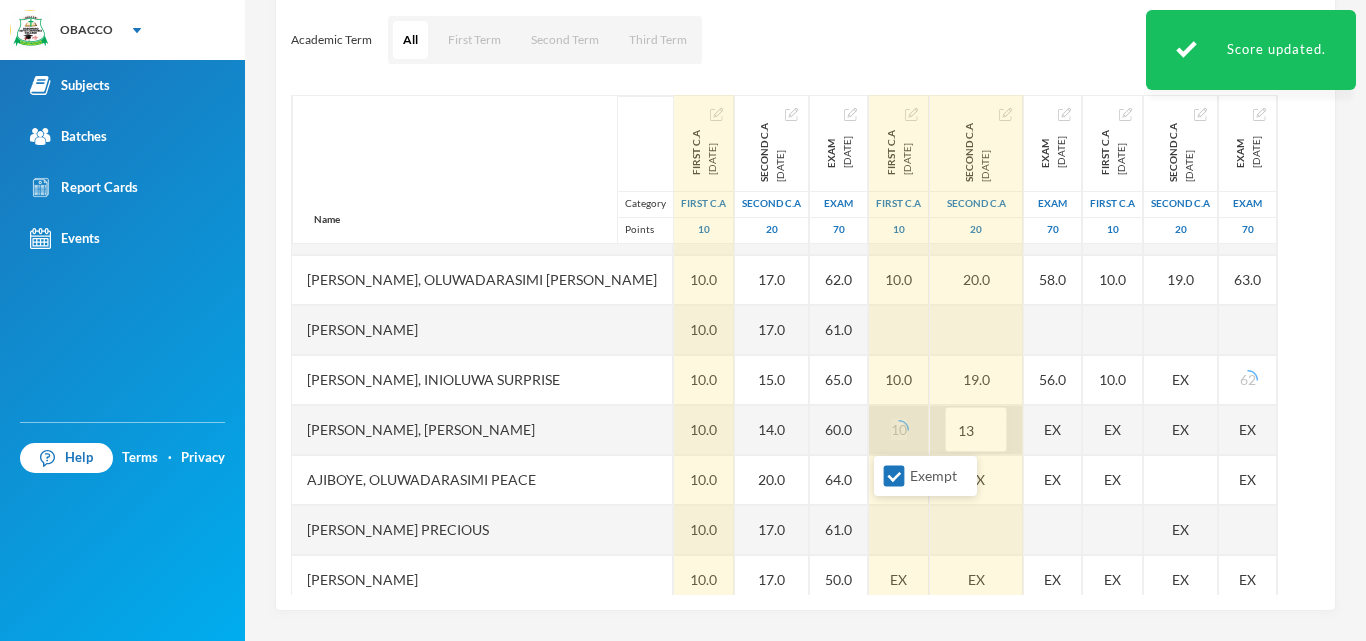 click on "Exempt" at bounding box center (894, 476) 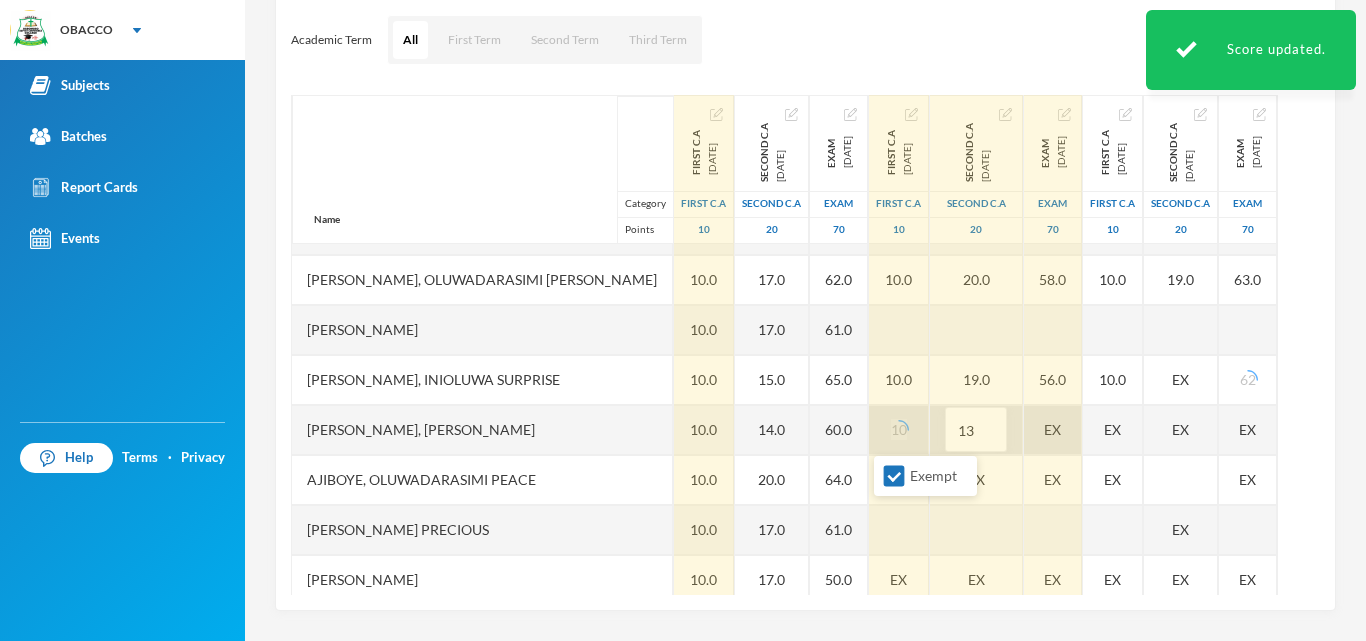click on "EX" at bounding box center [1053, 430] 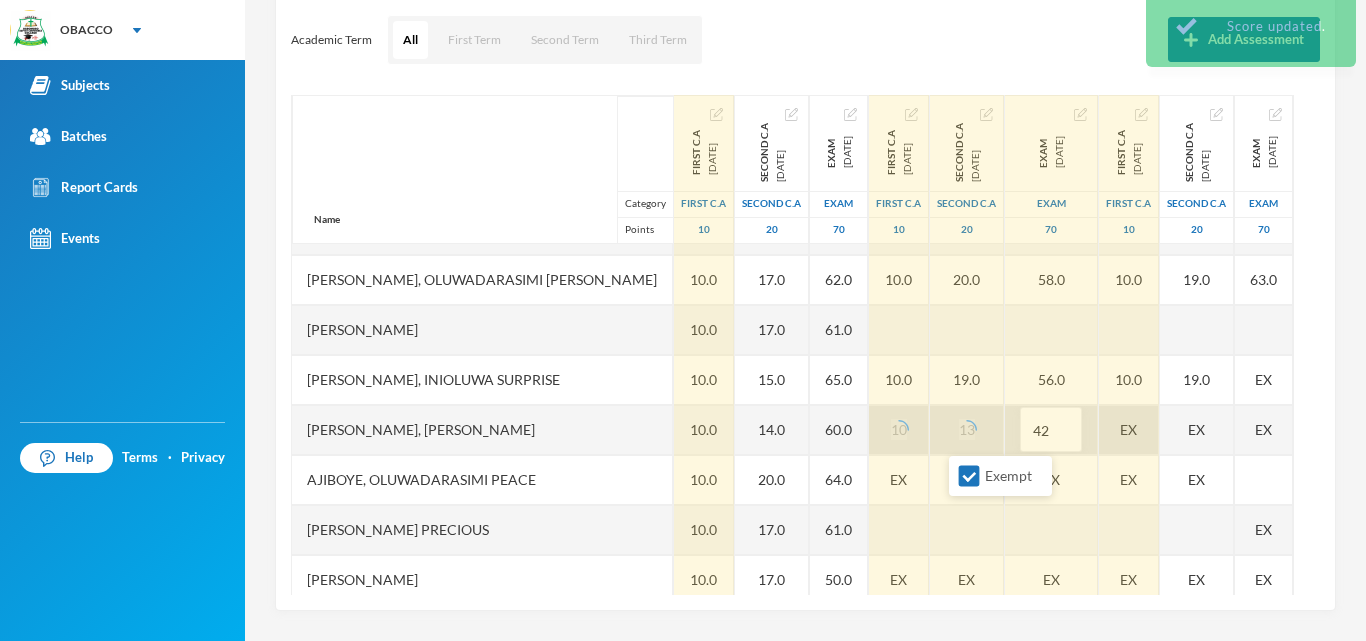 click on "Exempt" at bounding box center [969, 476] 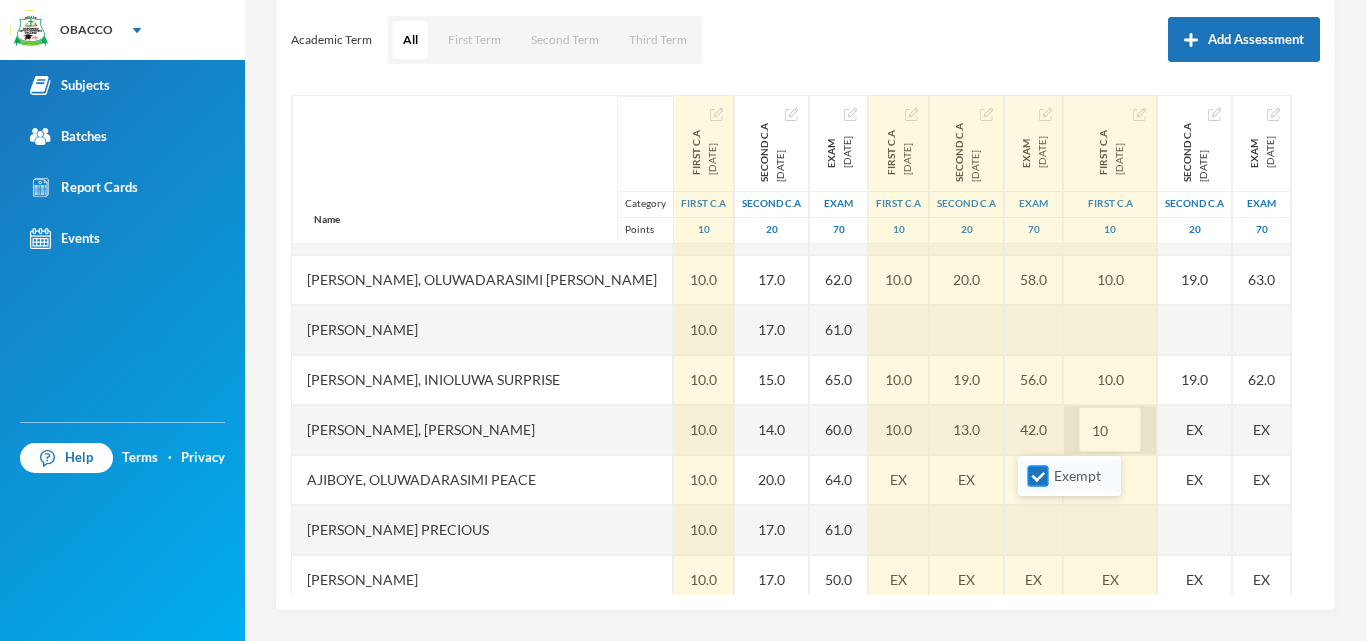 click on "Exempt" at bounding box center [1038, 476] 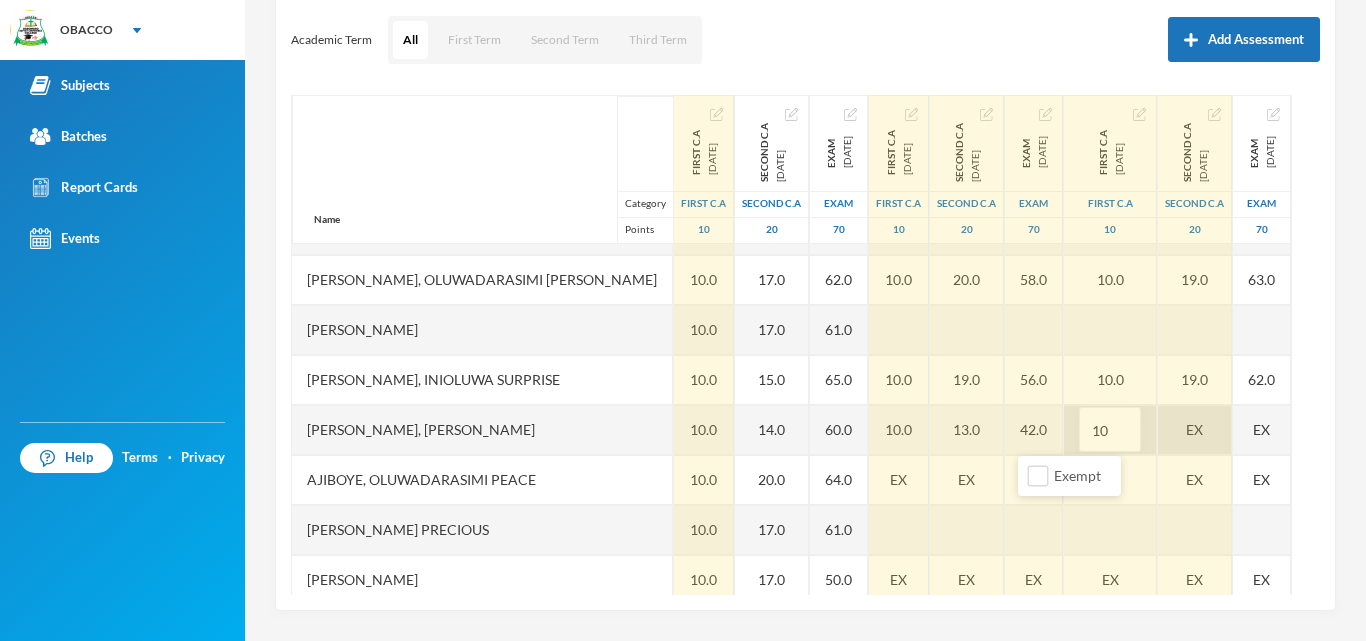 click on "EX" at bounding box center [1195, 430] 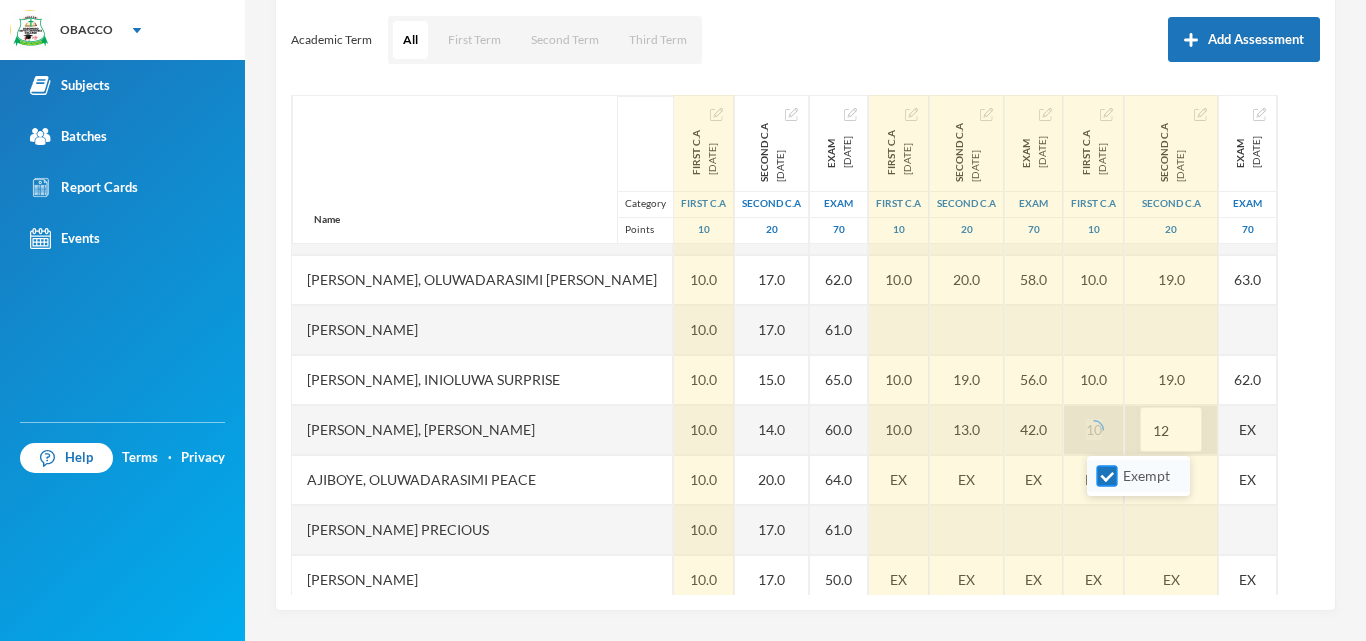 click on "Exempt" at bounding box center [1107, 476] 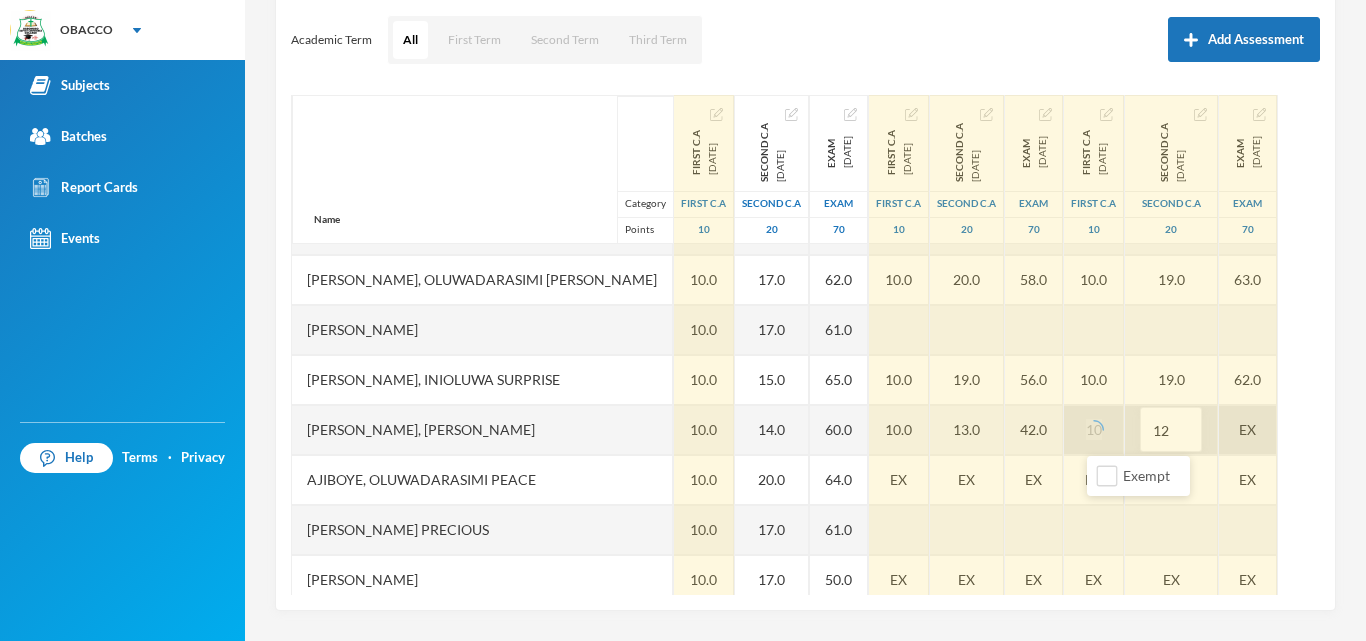 click on "EX" at bounding box center (1248, 430) 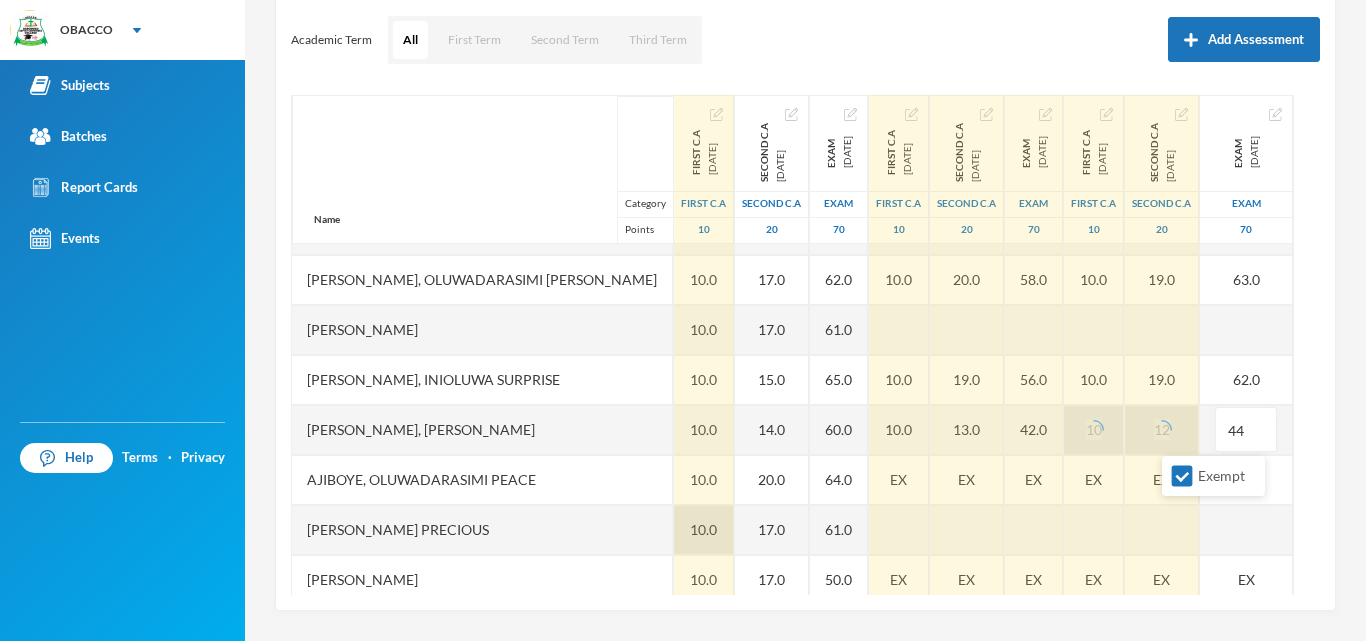 click on "Exempt" at bounding box center (1182, 476) 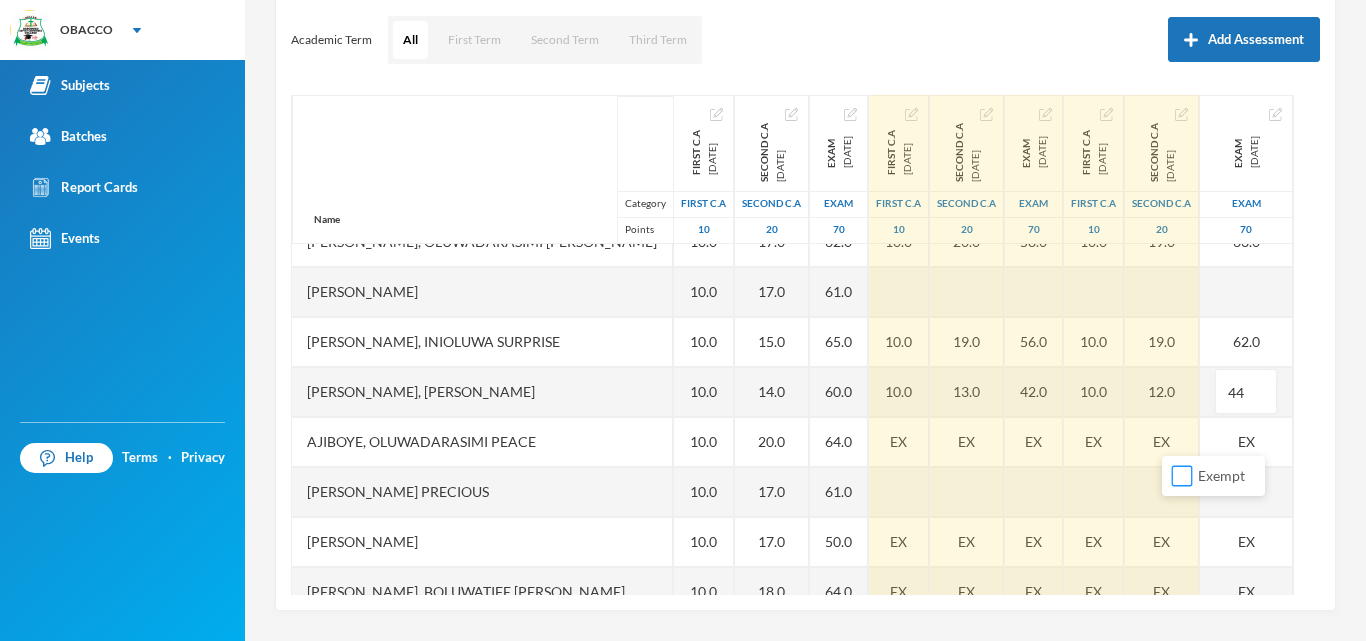 scroll, scrollTop: 880, scrollLeft: 0, axis: vertical 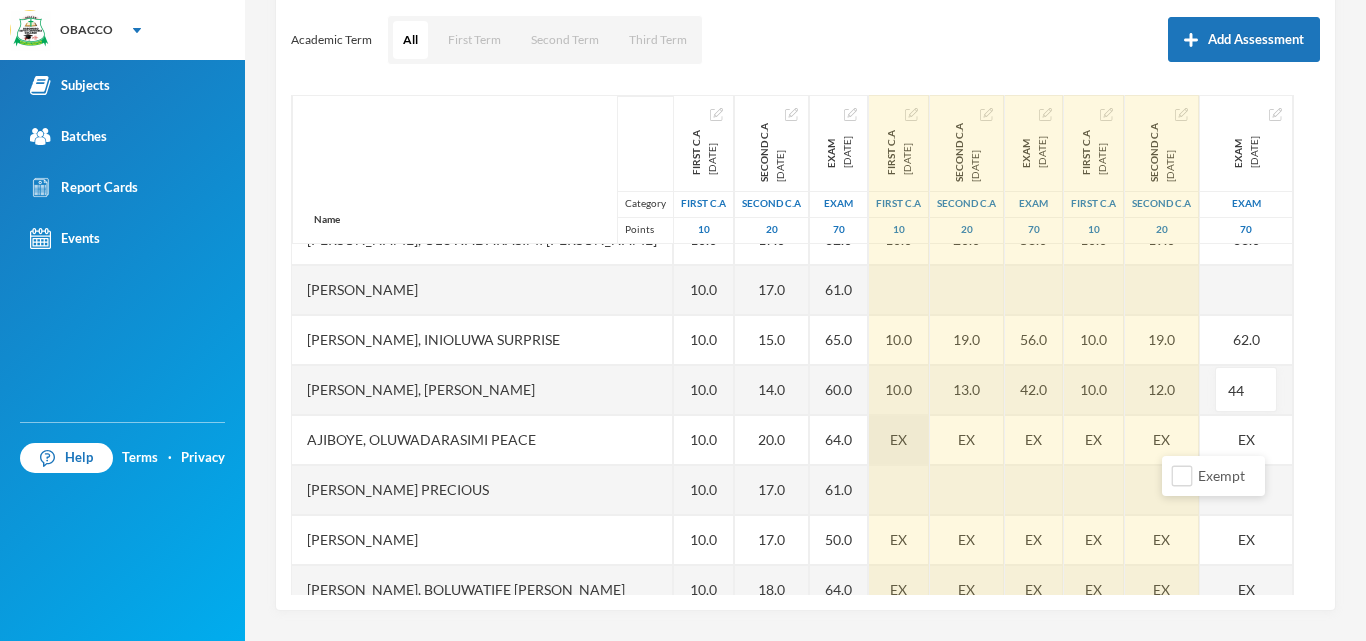 click on "EX" at bounding box center (898, 439) 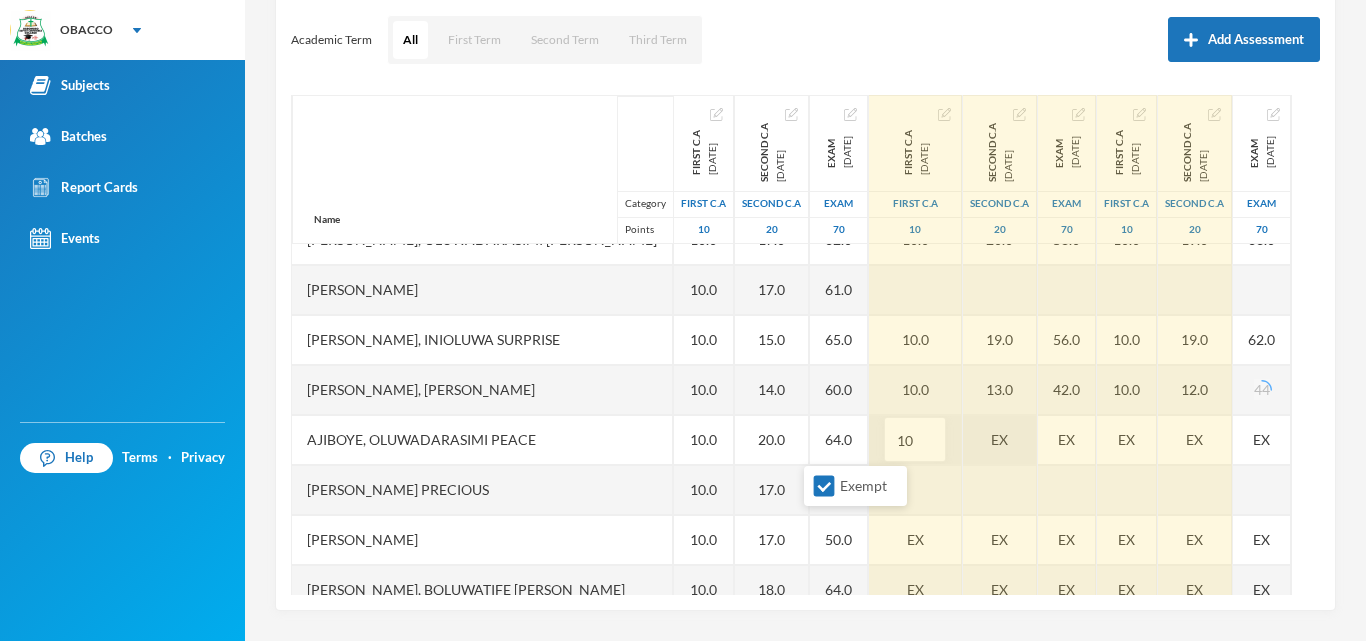 click on "Exempt" at bounding box center [824, 486] 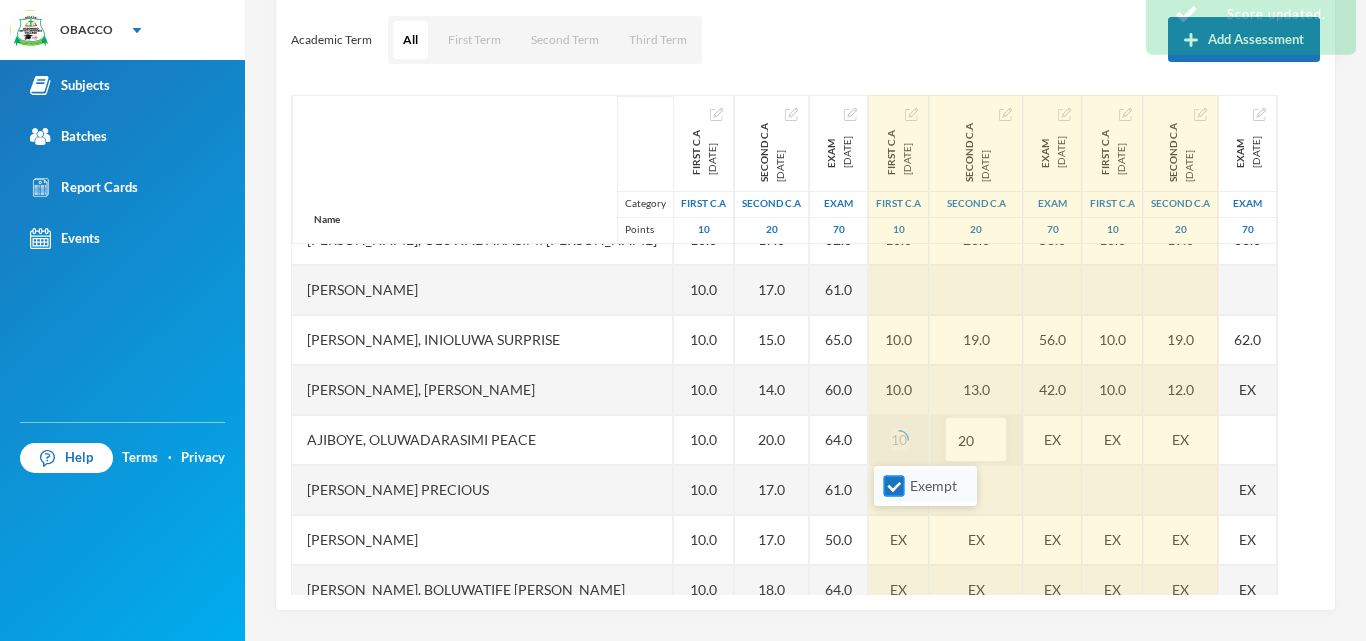 click on "Exempt" at bounding box center (894, 486) 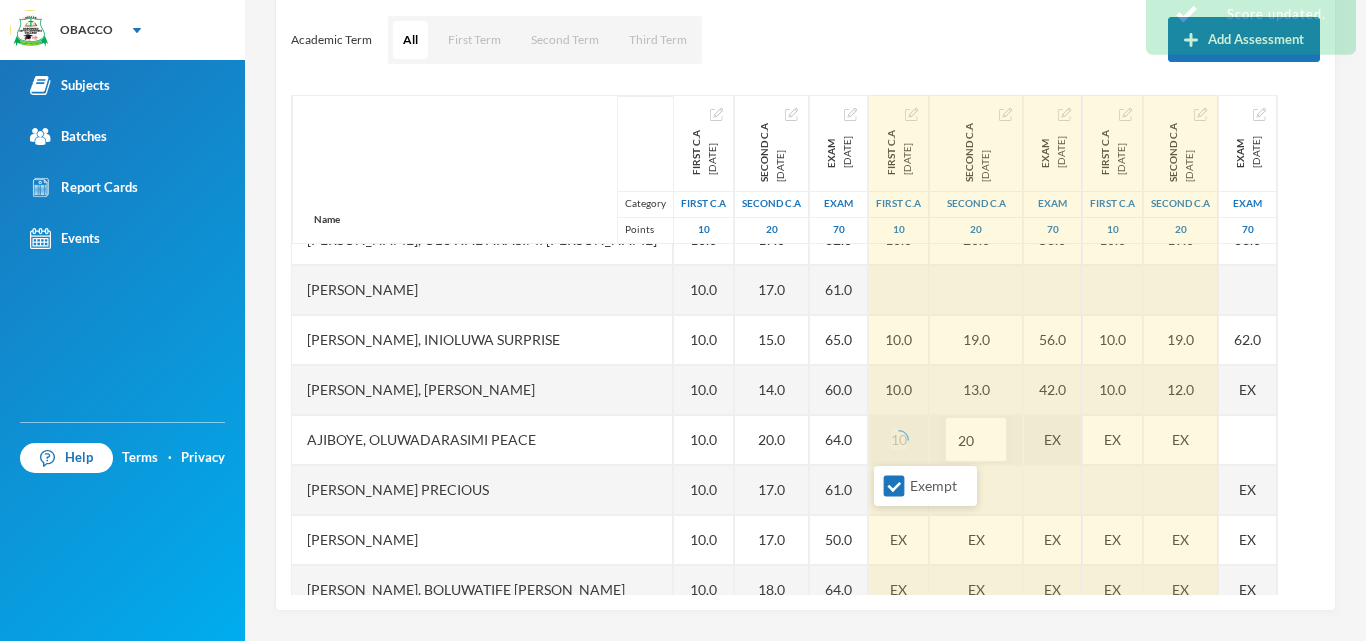 click on "EX" at bounding box center [1053, 440] 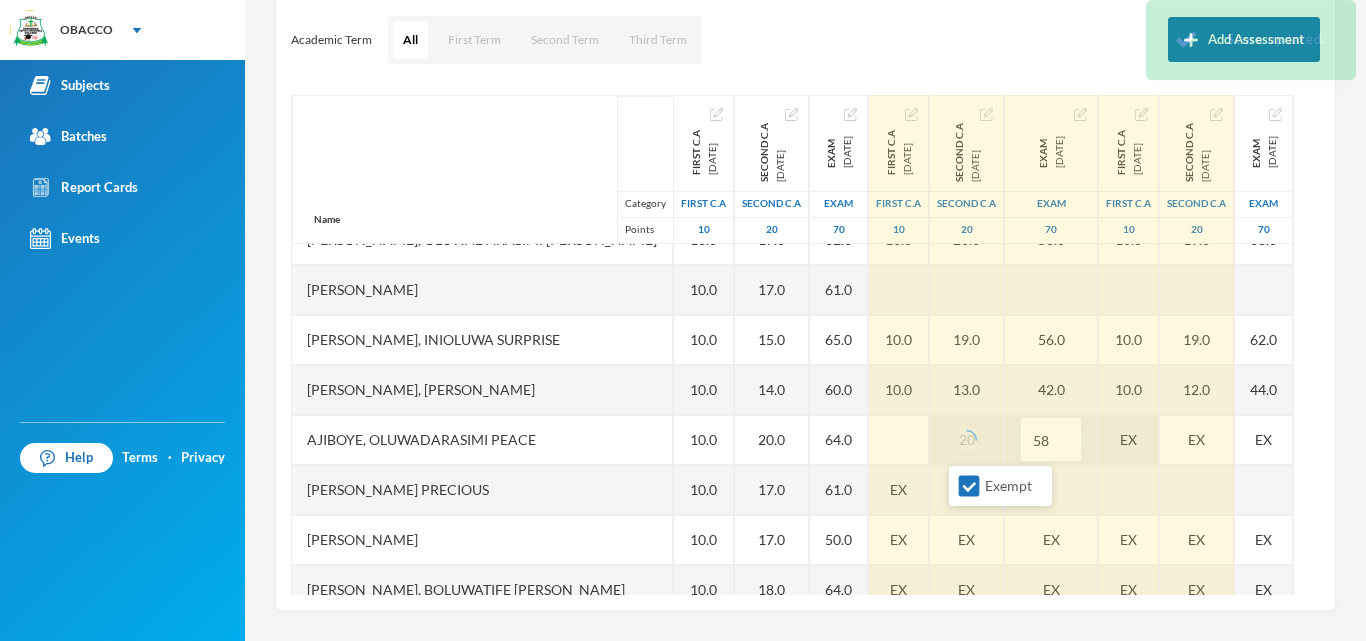 click on "Exempt" at bounding box center [969, 486] 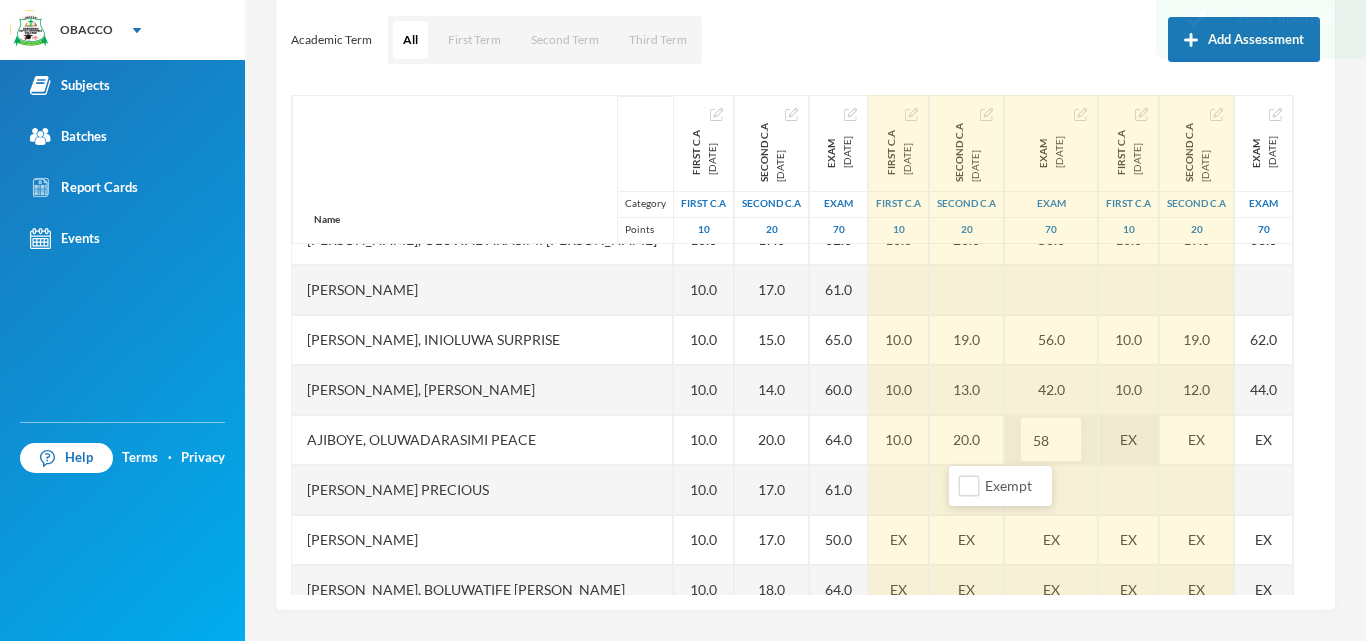 click on "EX" at bounding box center [1129, 440] 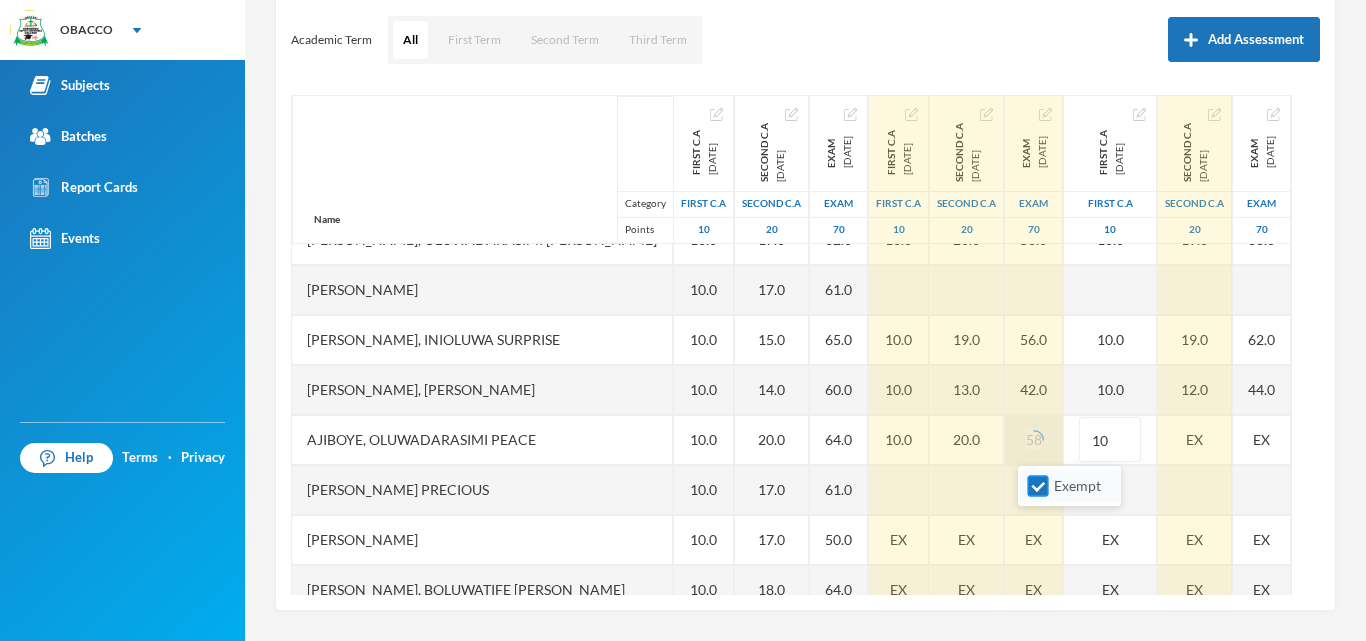 click on "Exempt" at bounding box center [1038, 486] 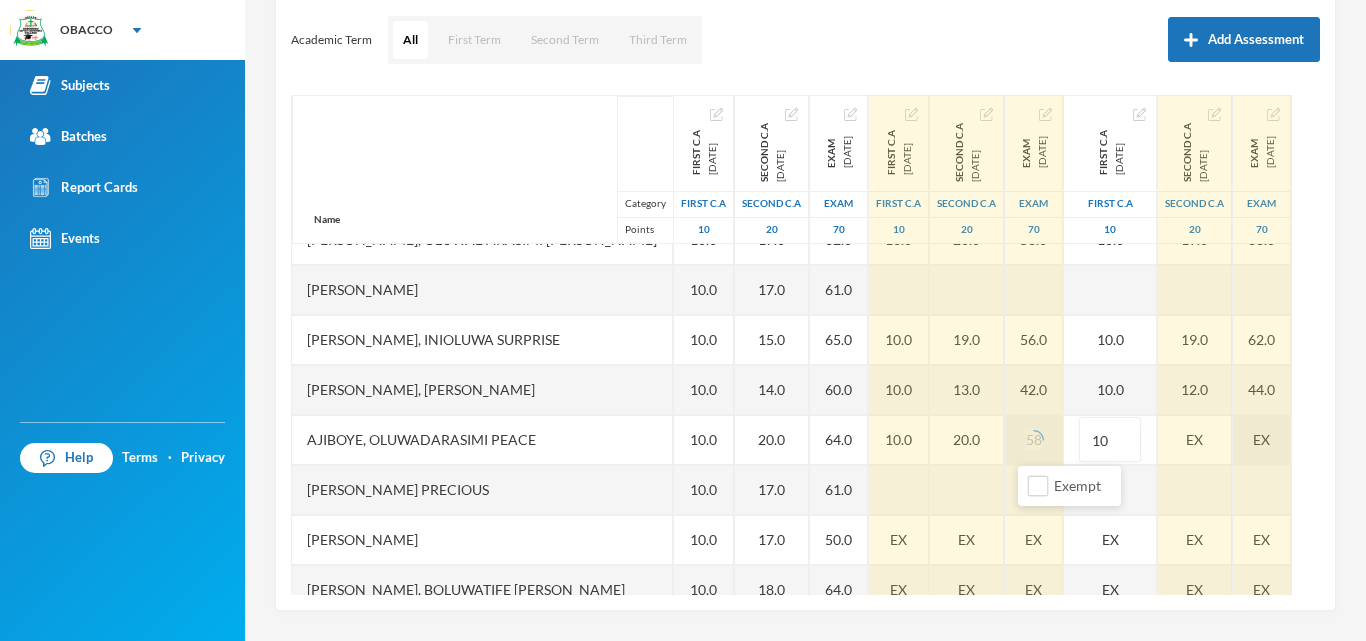 click on "EX" at bounding box center (1195, 440) 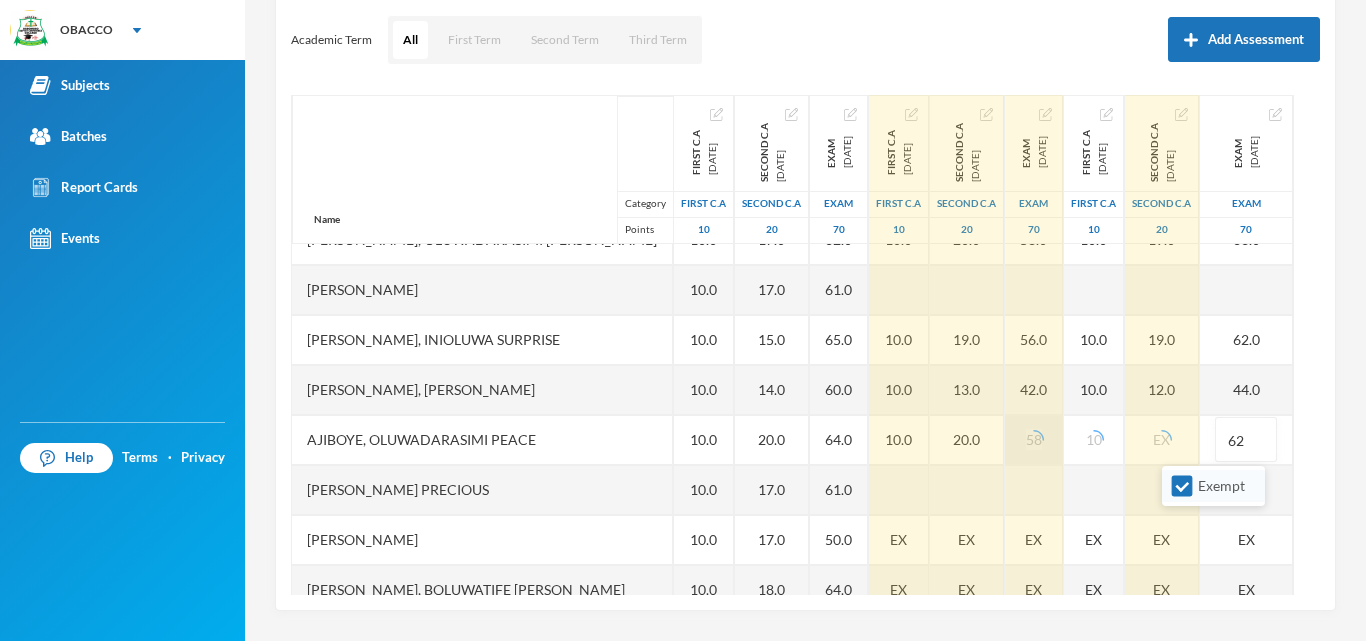 click on "Exempt" at bounding box center [1182, 486] 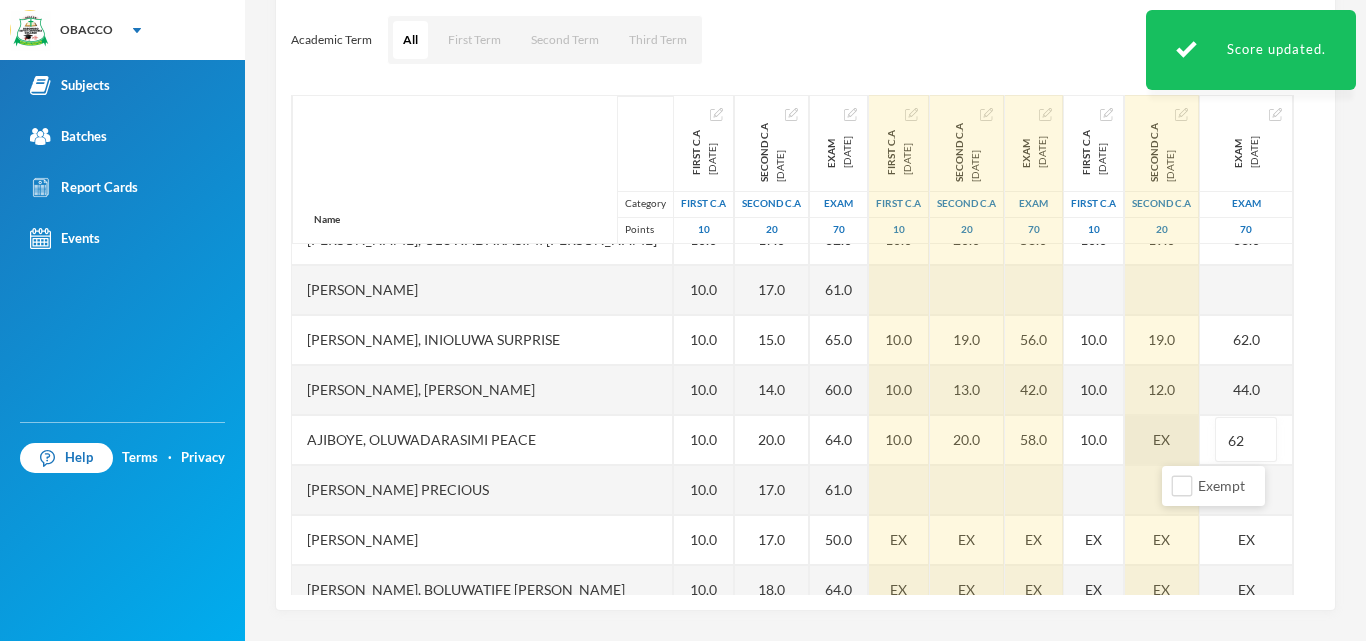 click on "EX" at bounding box center (1161, 439) 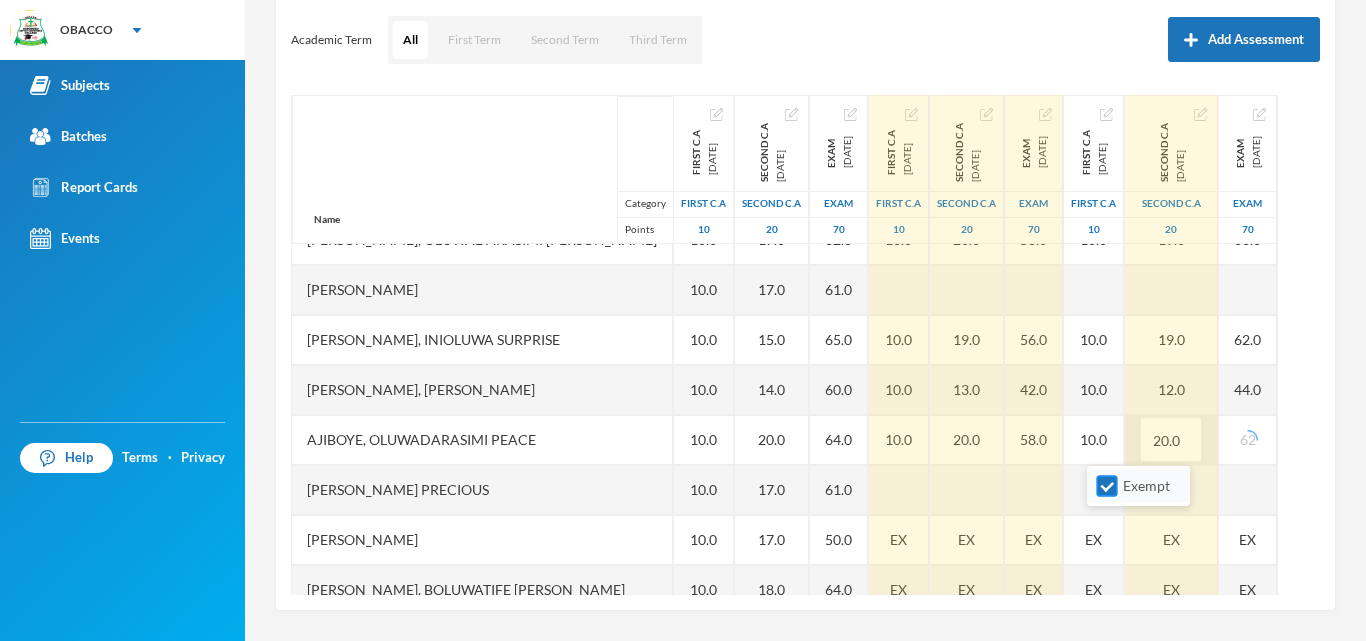 click on "Exempt" at bounding box center [1107, 486] 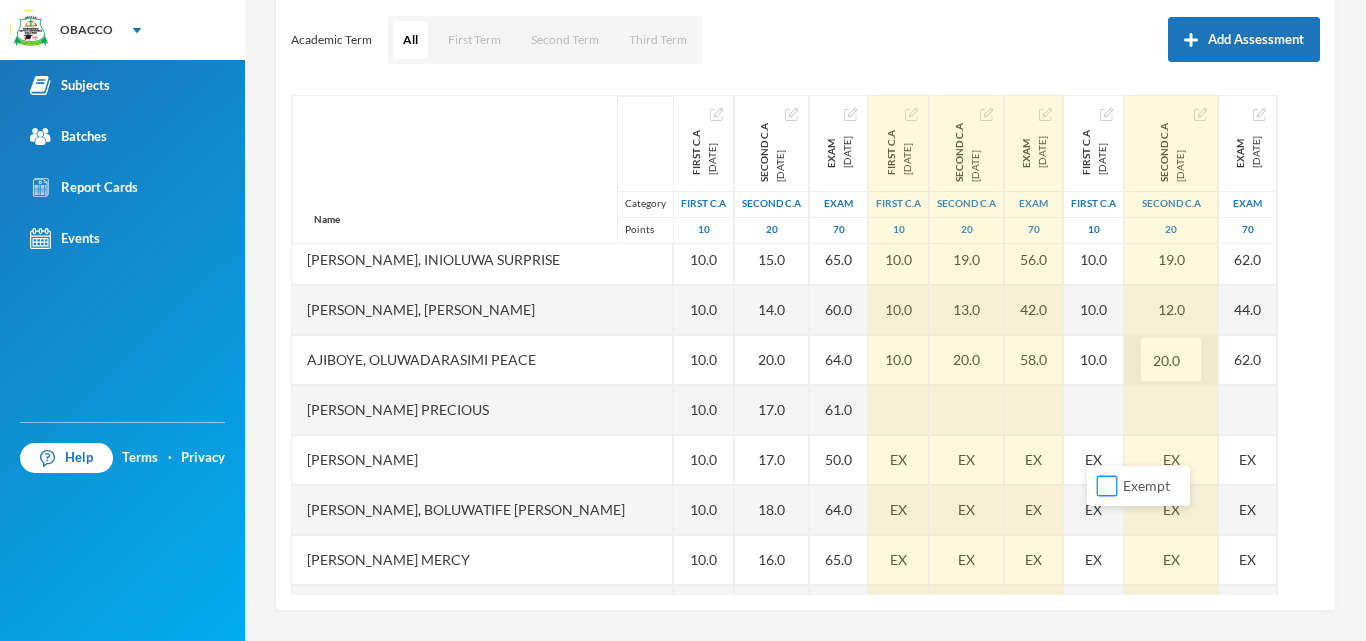 scroll, scrollTop: 1000, scrollLeft: 0, axis: vertical 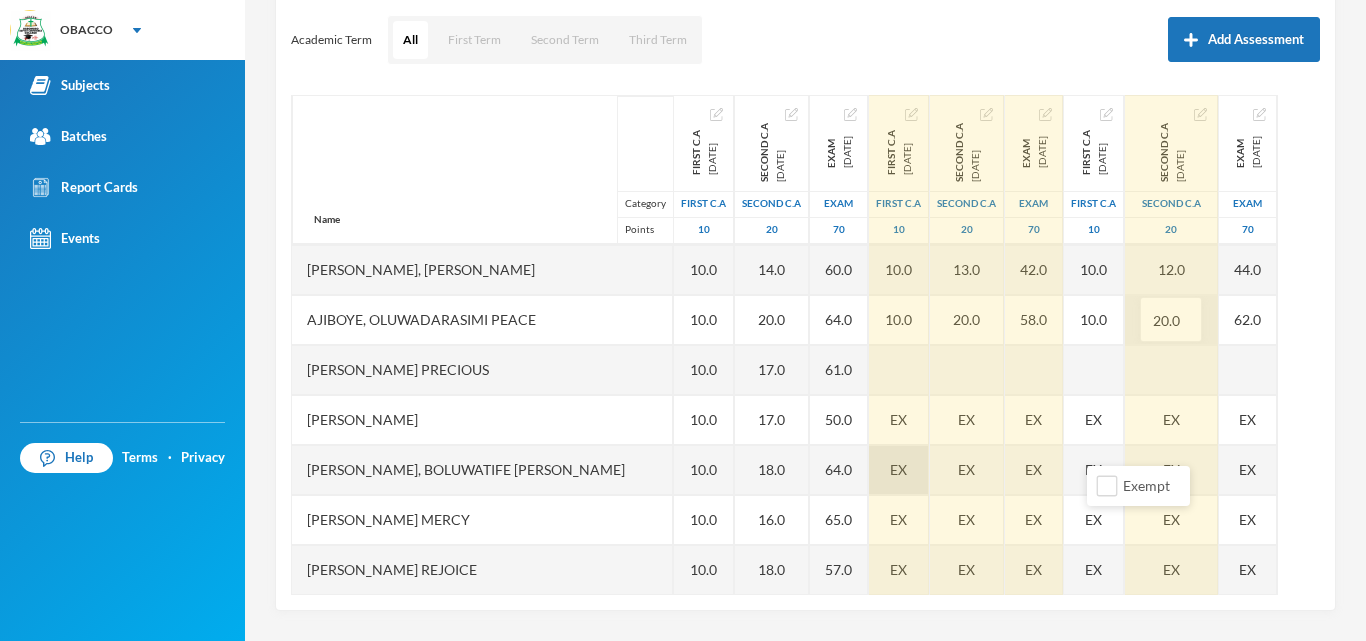 click on "EX" at bounding box center [899, 470] 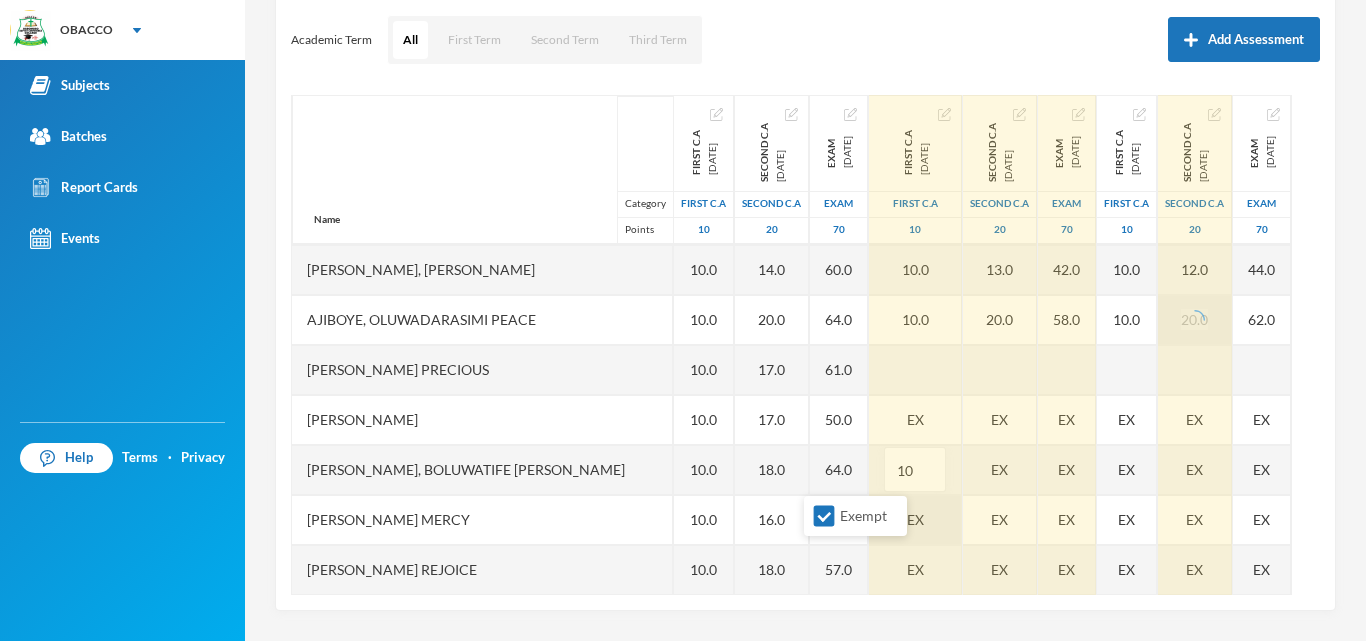 click on "Exempt" at bounding box center [824, 516] 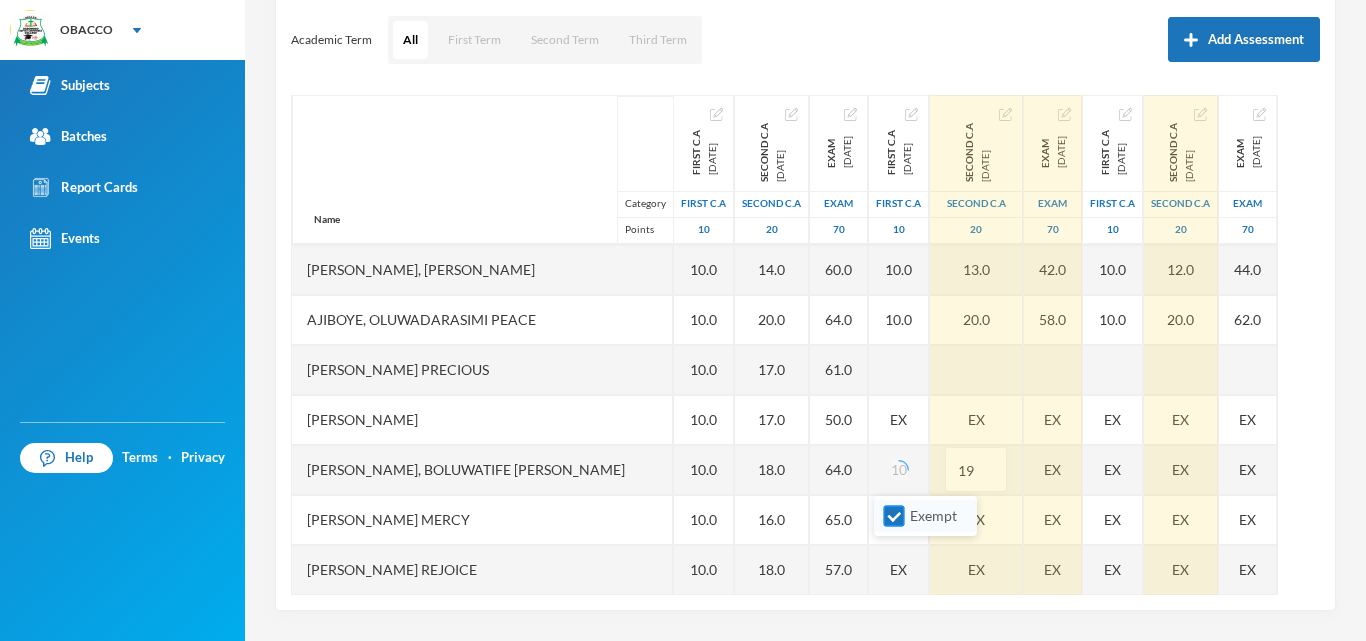 click on "Exempt" at bounding box center (894, 516) 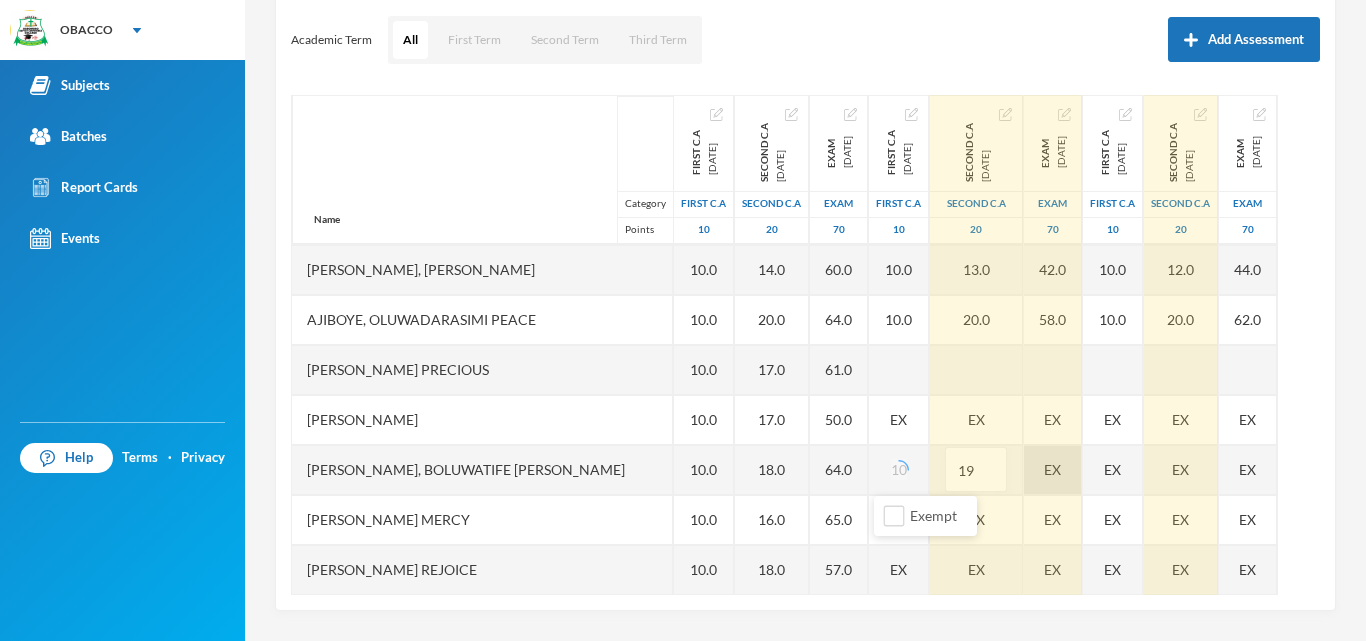 click on "EX" at bounding box center [1053, 470] 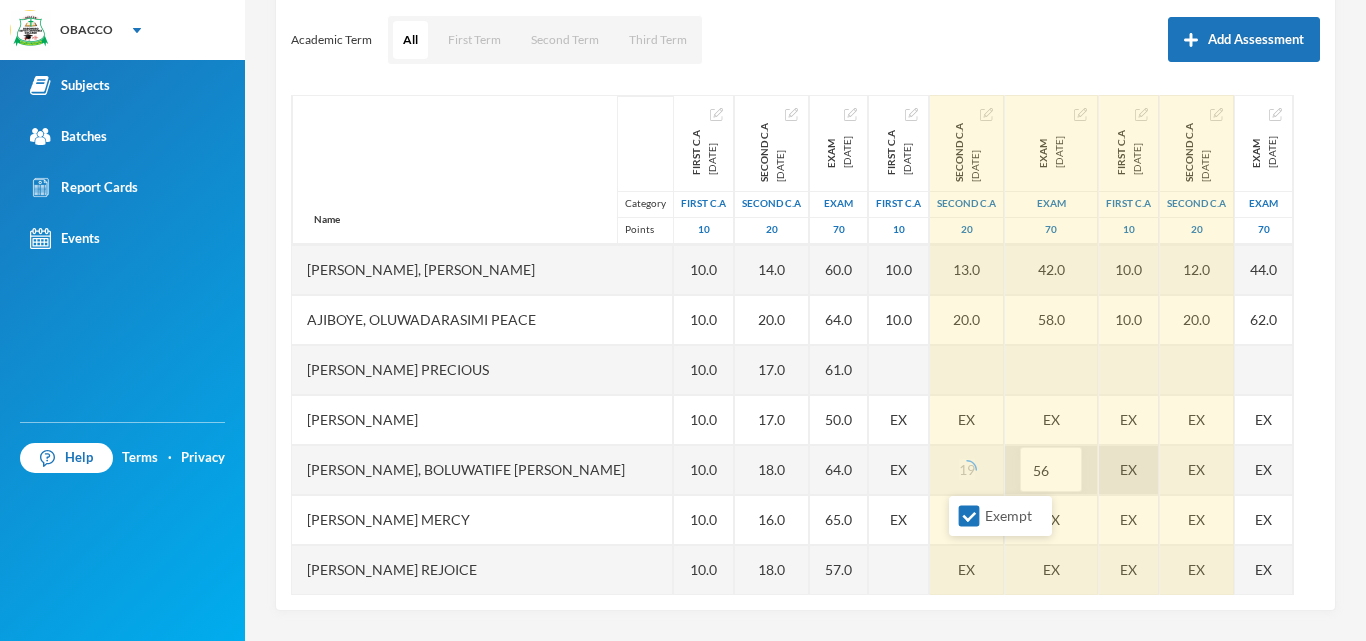 click on "Exempt" at bounding box center (969, 516) 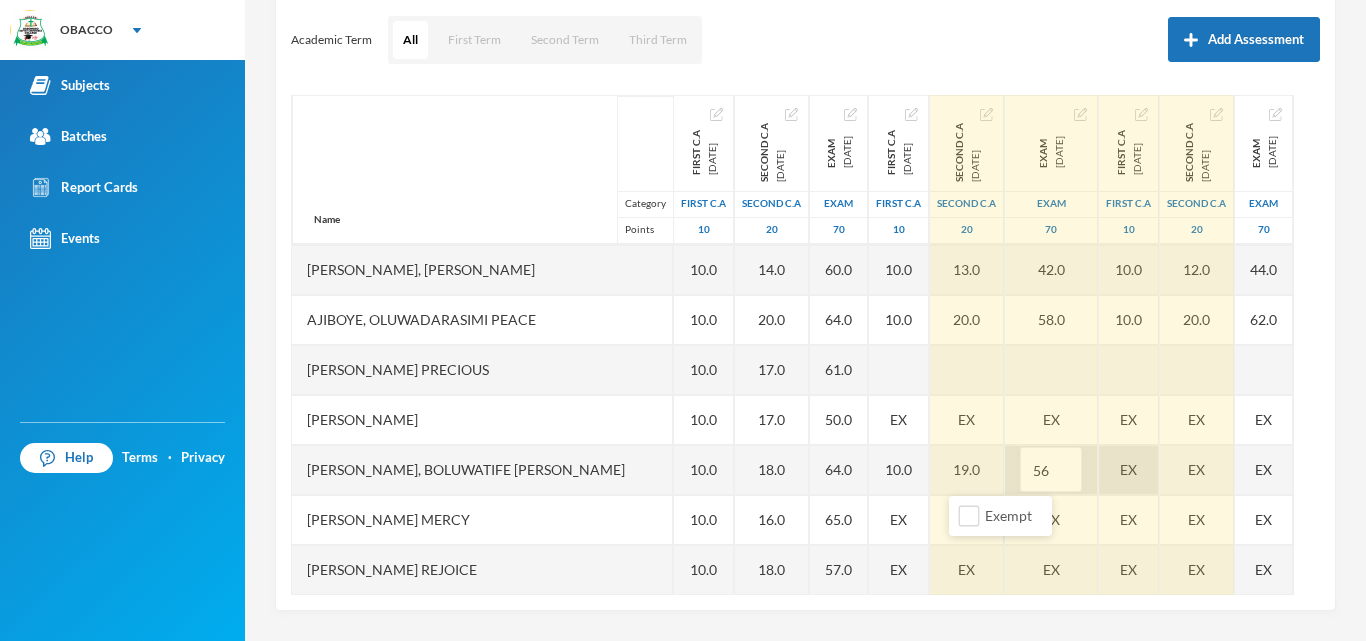 click on "EX" at bounding box center [1129, 470] 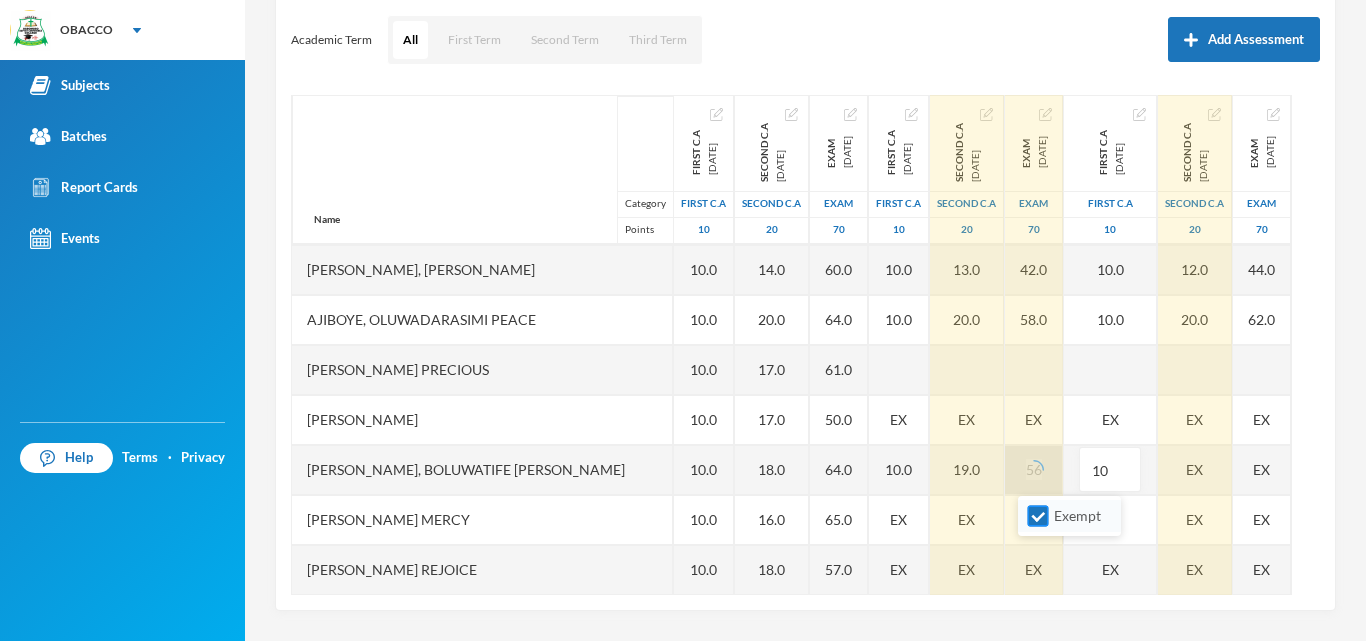 click on "Exempt" at bounding box center [1038, 516] 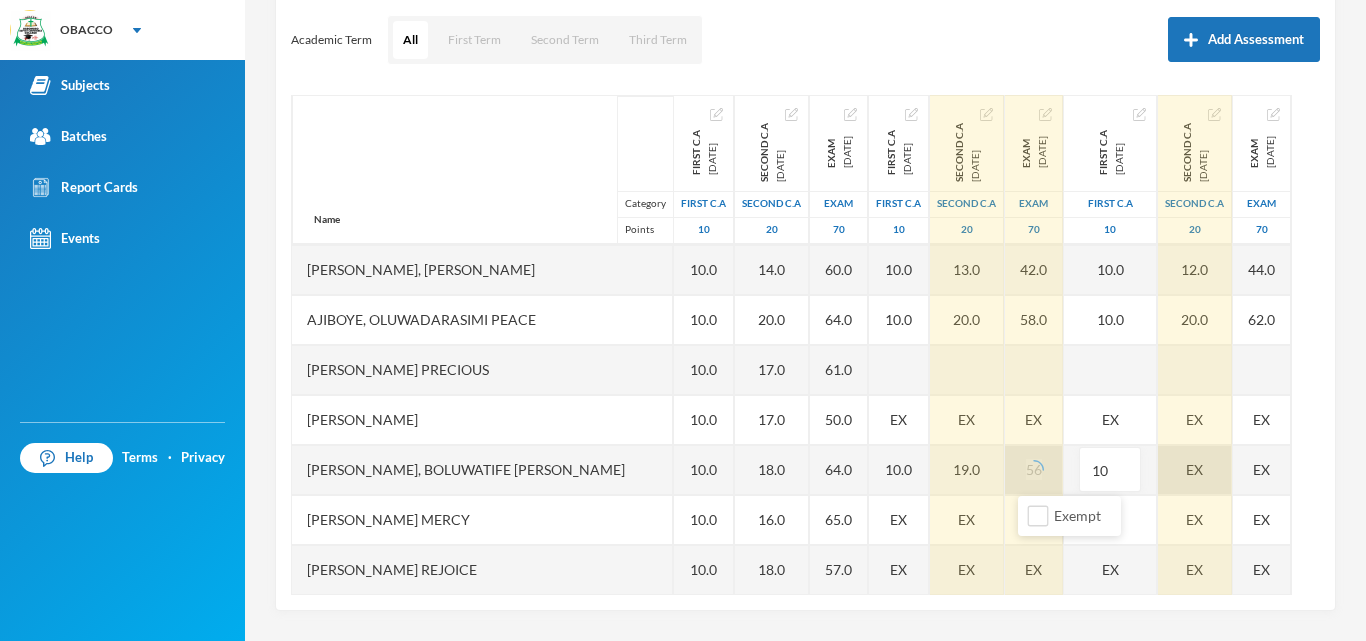 click on "EX" at bounding box center (1195, 470) 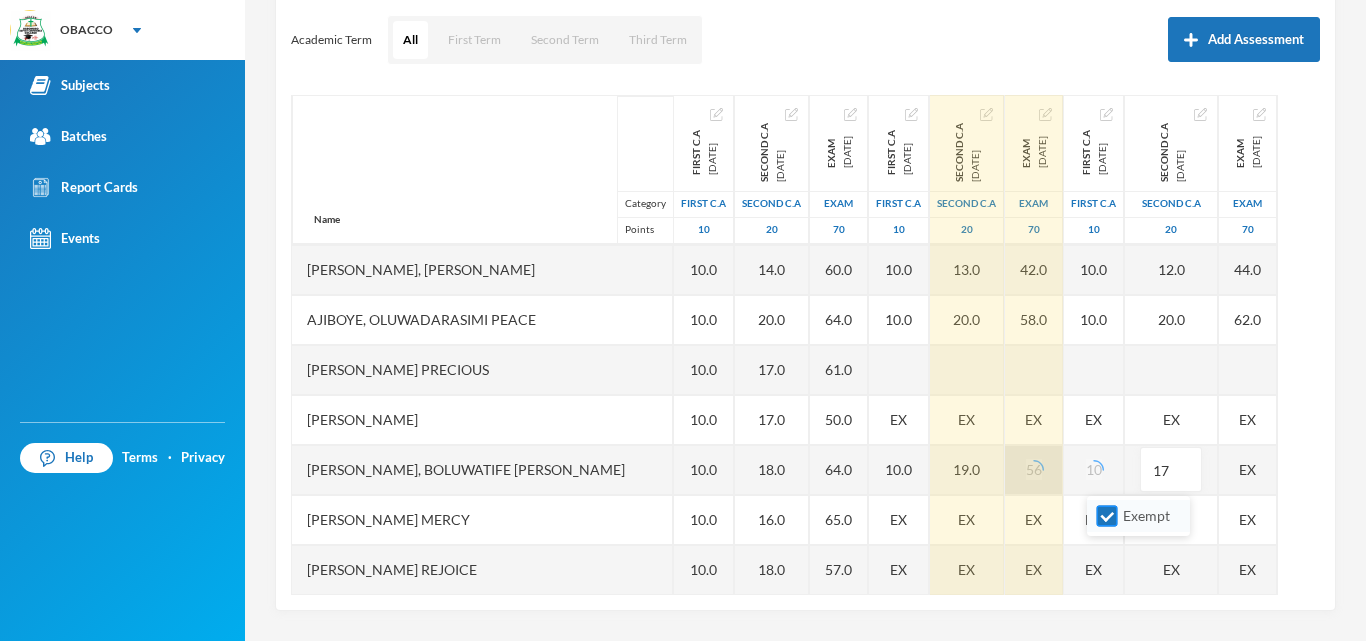 click on "Exempt" at bounding box center [1107, 516] 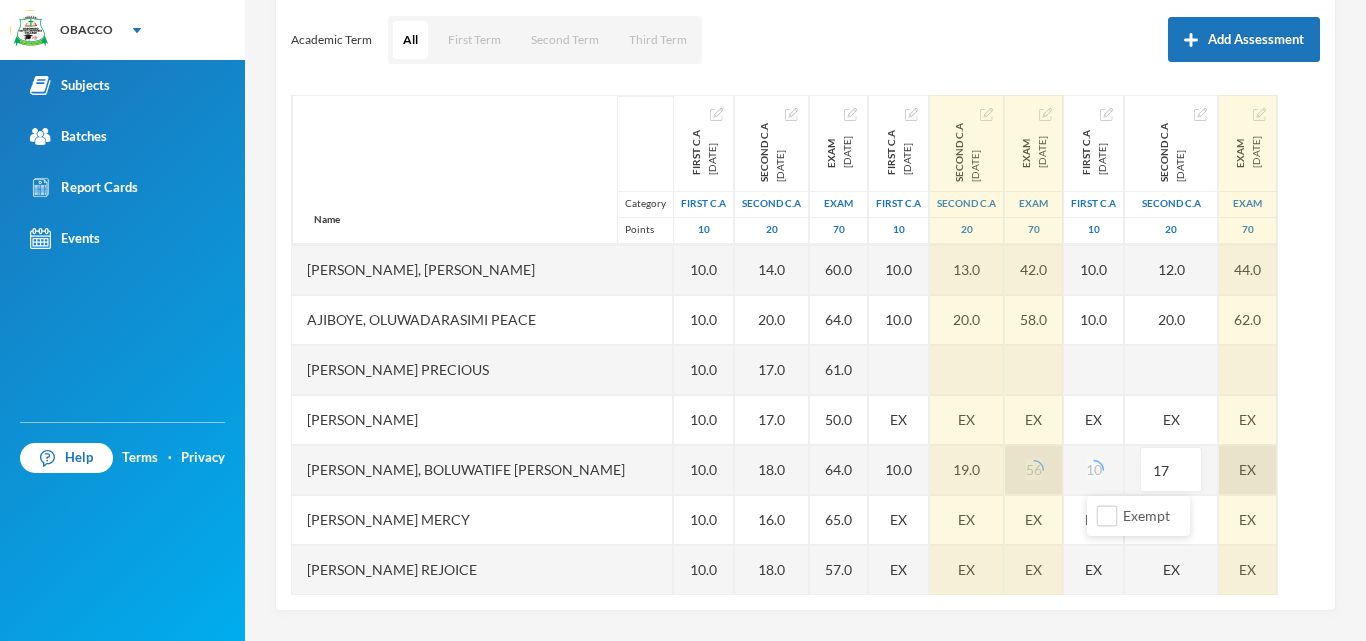 click on "EX" at bounding box center (1248, 470) 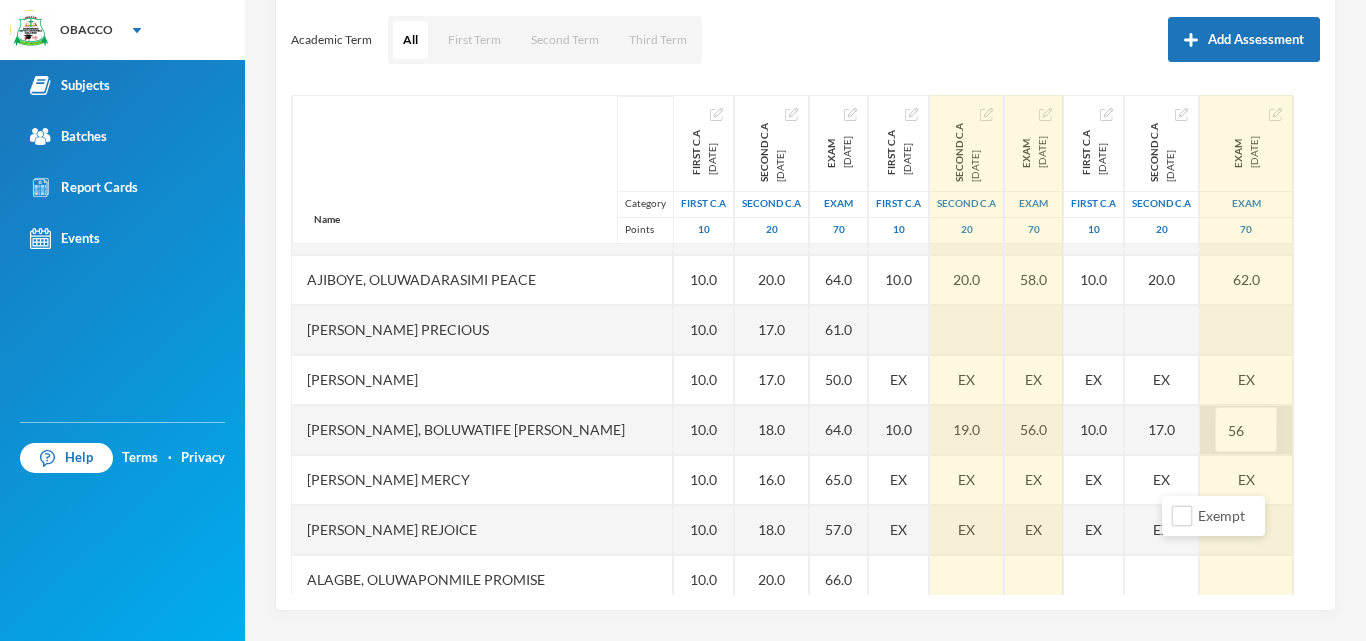 scroll, scrollTop: 1080, scrollLeft: 0, axis: vertical 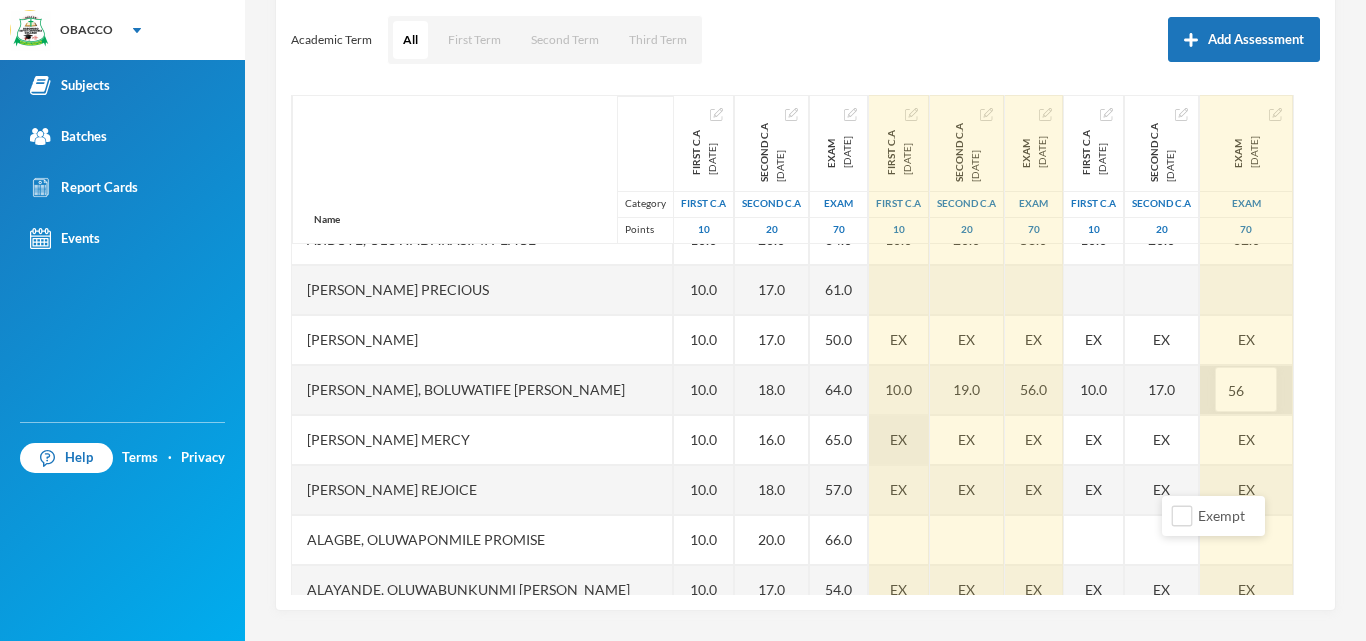 click on "EX" at bounding box center [899, 440] 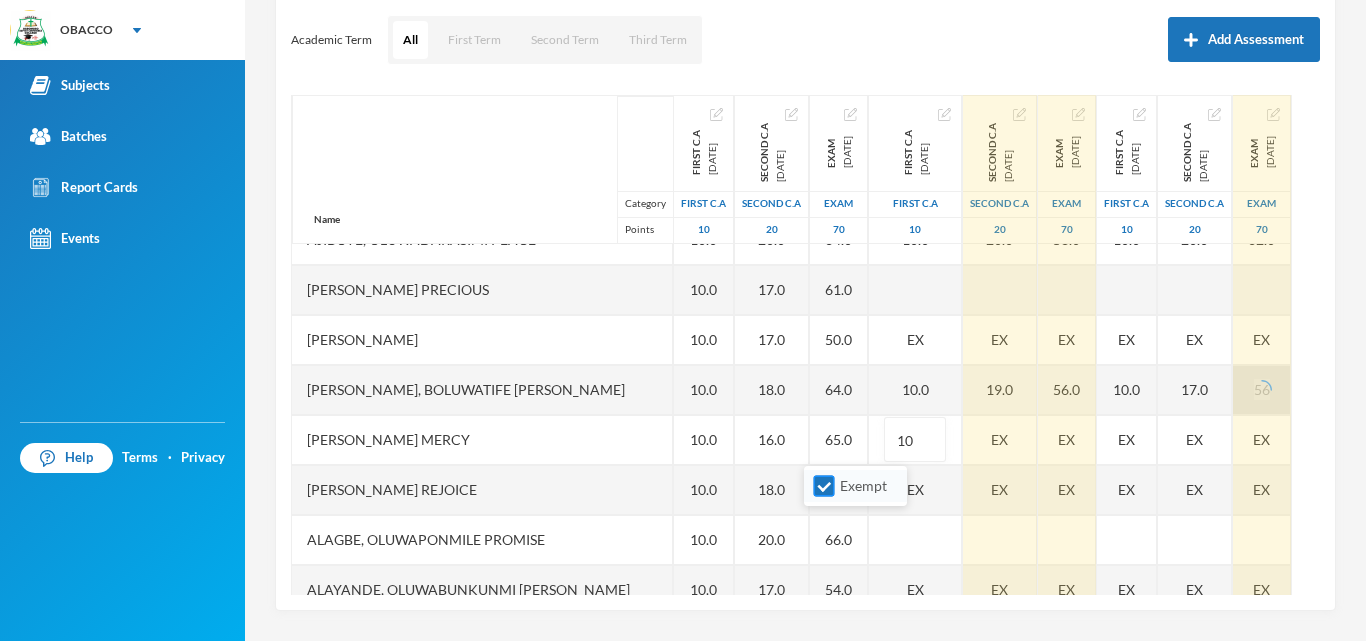 click on "Exempt" at bounding box center (824, 486) 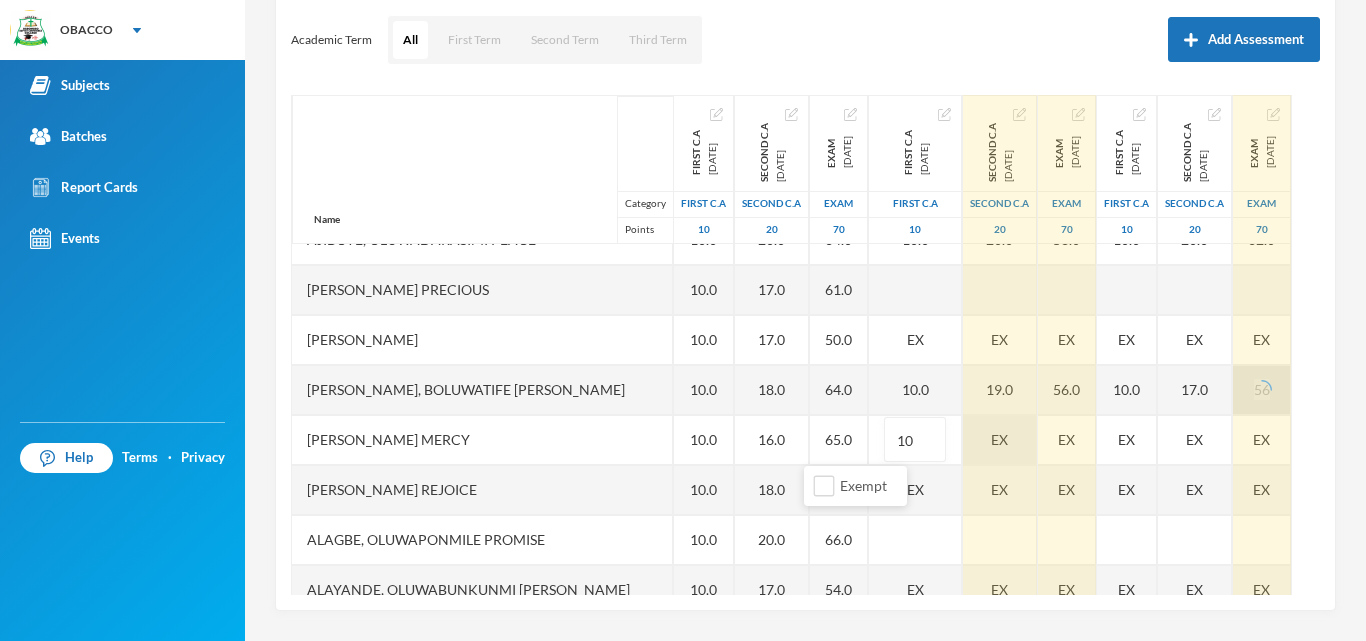click on "EX" at bounding box center (1000, 440) 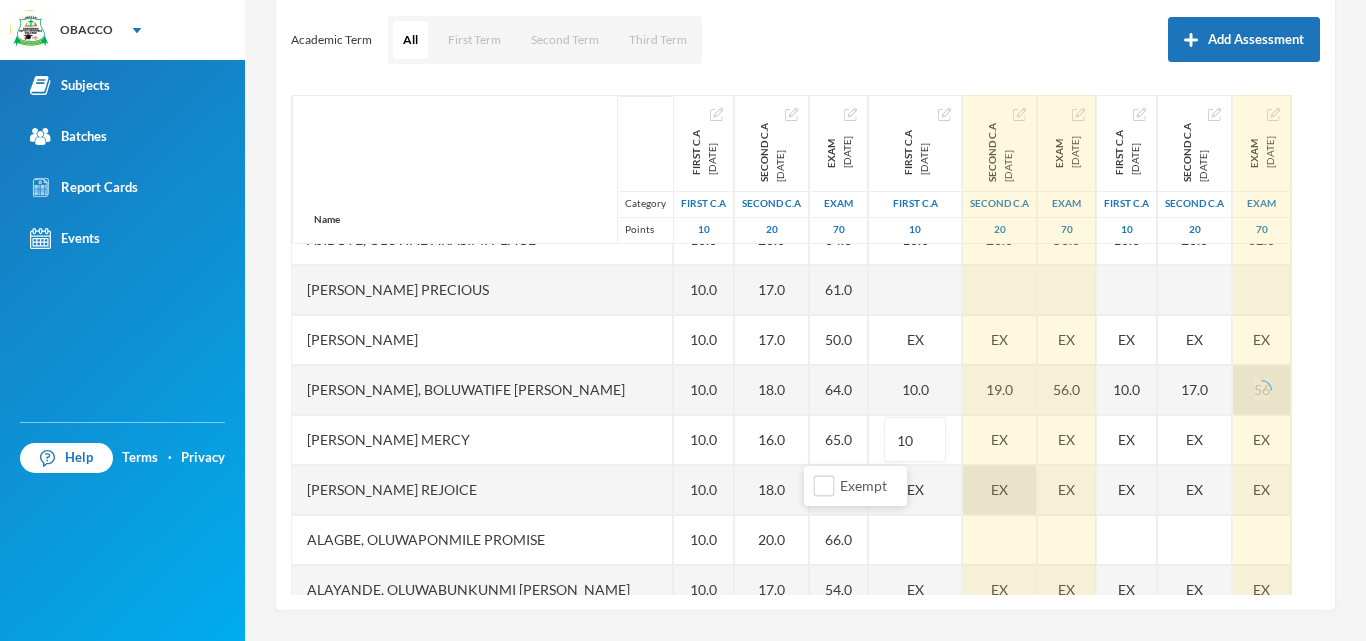 click on "EX" at bounding box center [1067, 440] 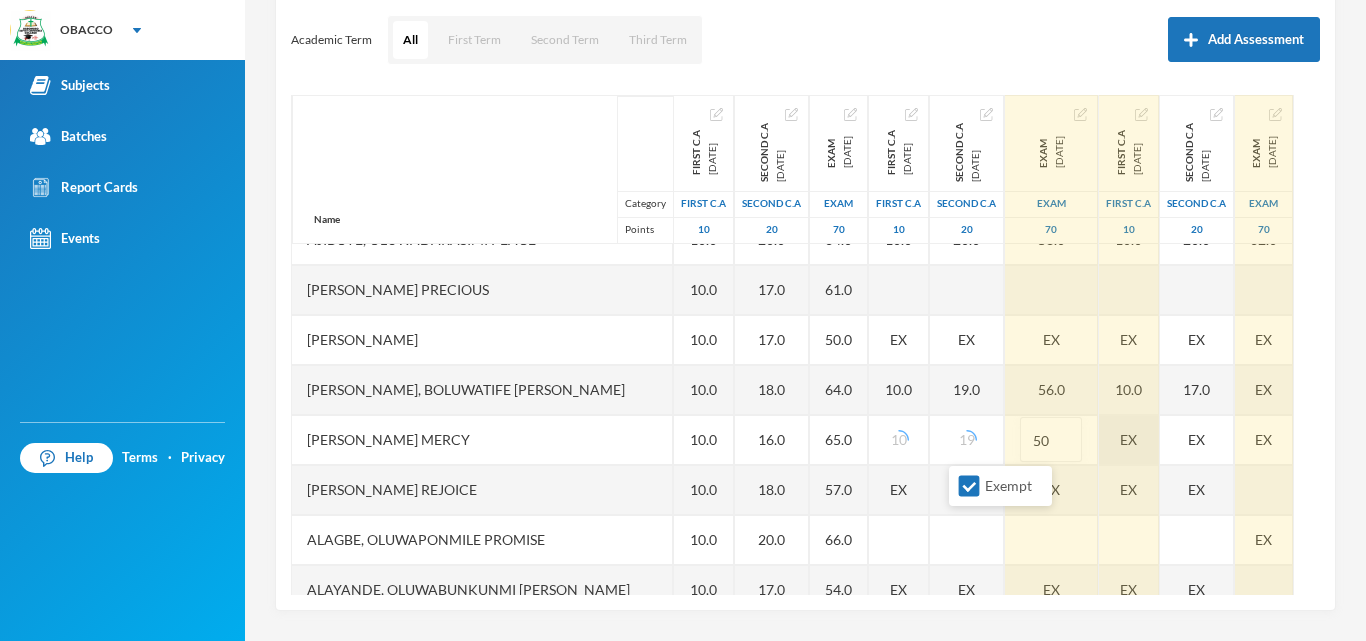 click on "Exempt" at bounding box center (969, 486) 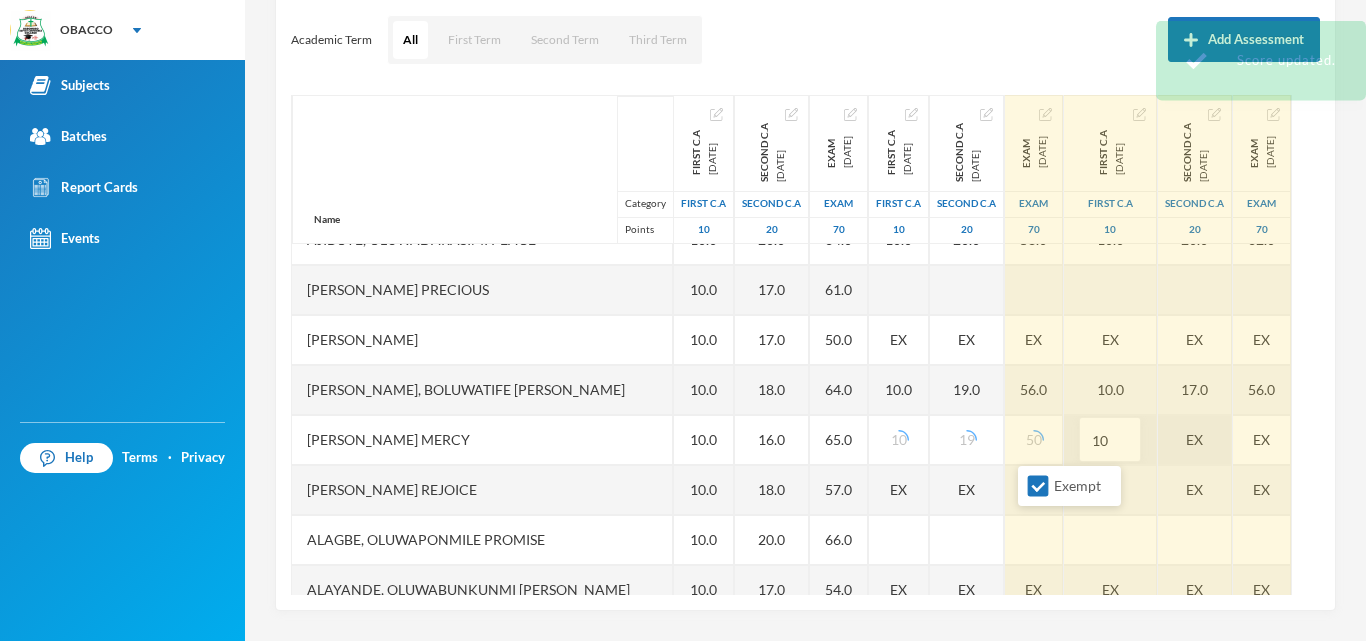 click on "Exempt" at bounding box center [1038, 486] 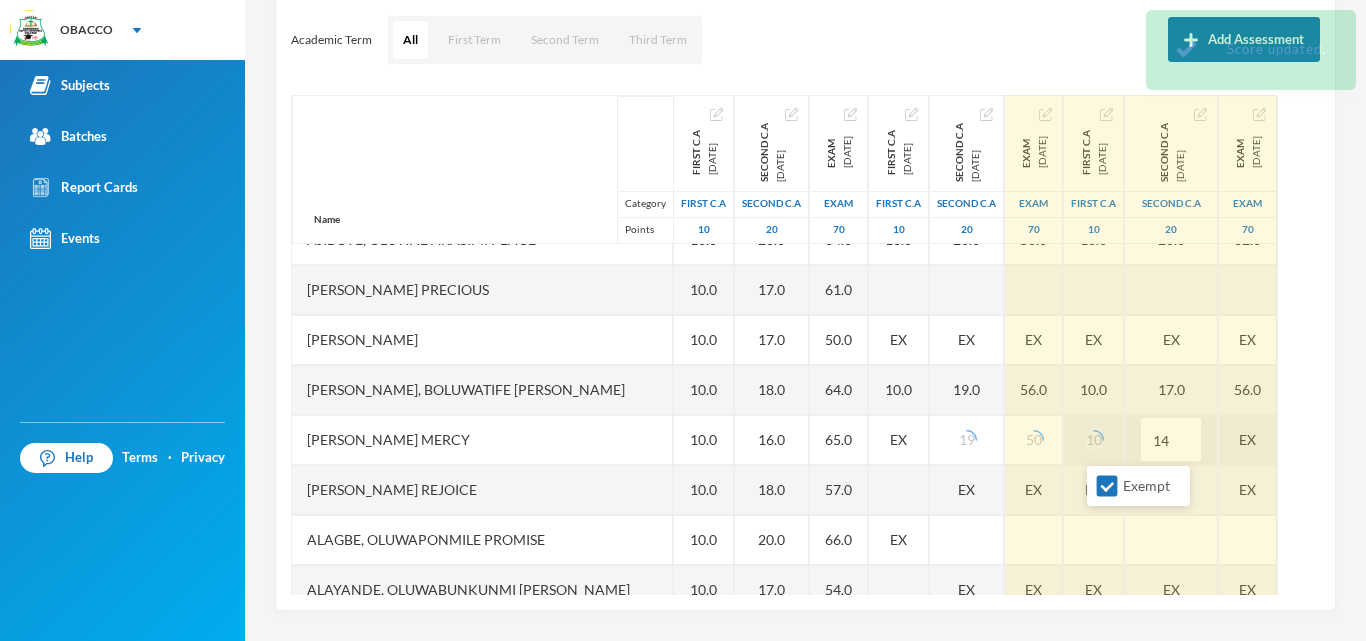 click on "Exempt" at bounding box center (1107, 486) 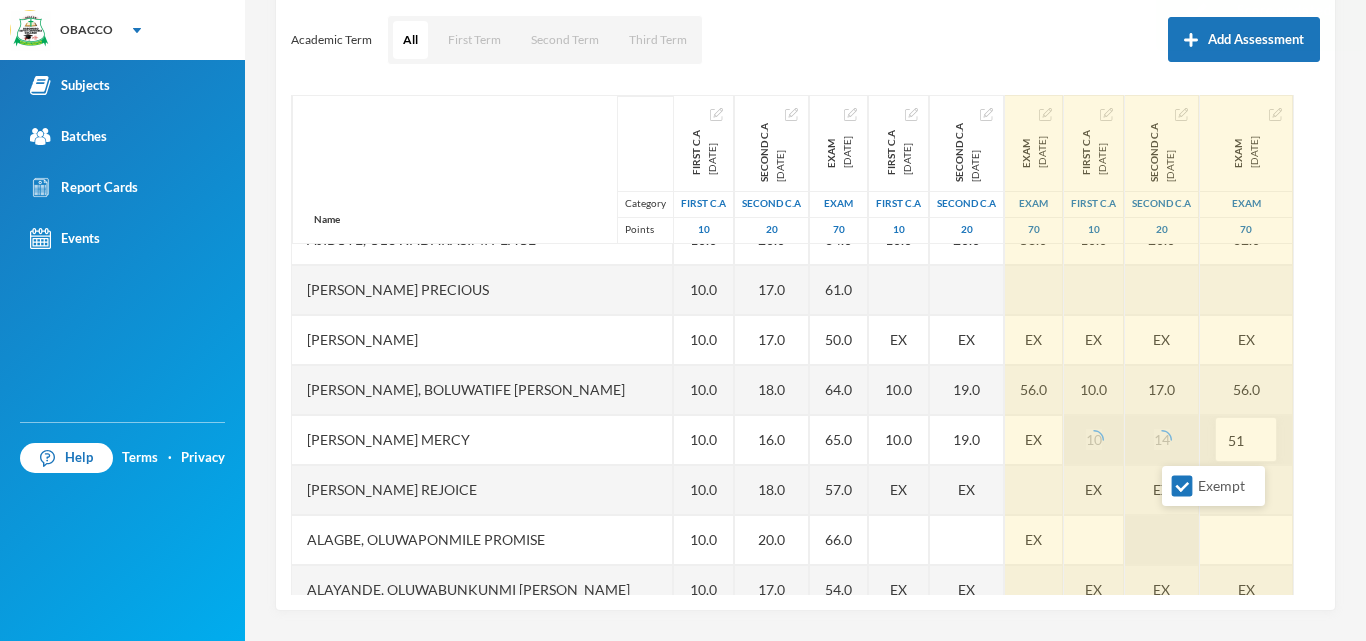 click on "Exempt" at bounding box center [1182, 486] 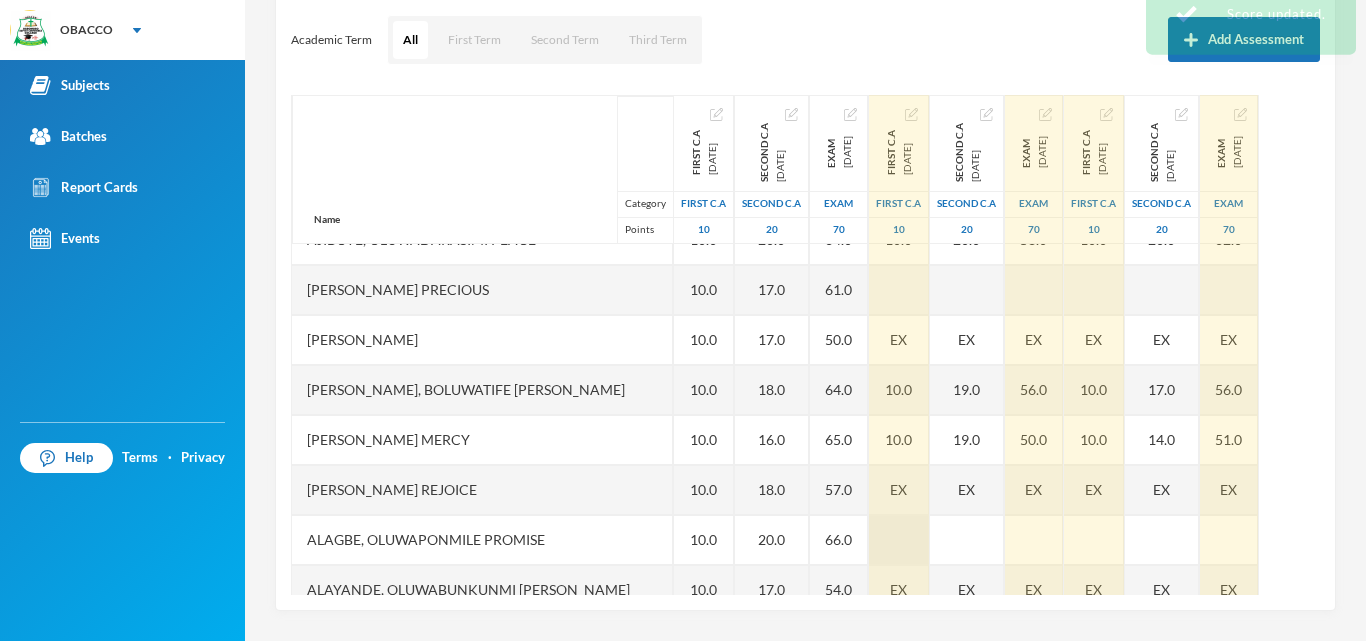 click at bounding box center (899, 540) 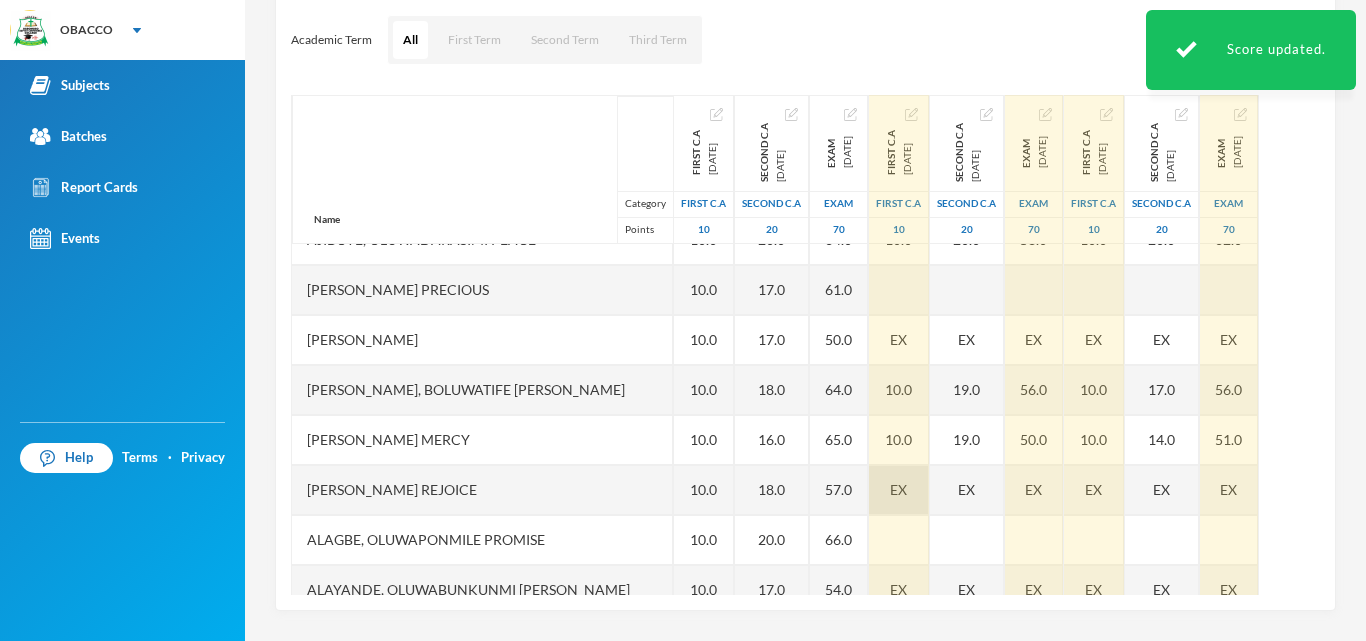 click on "EX" at bounding box center (899, 490) 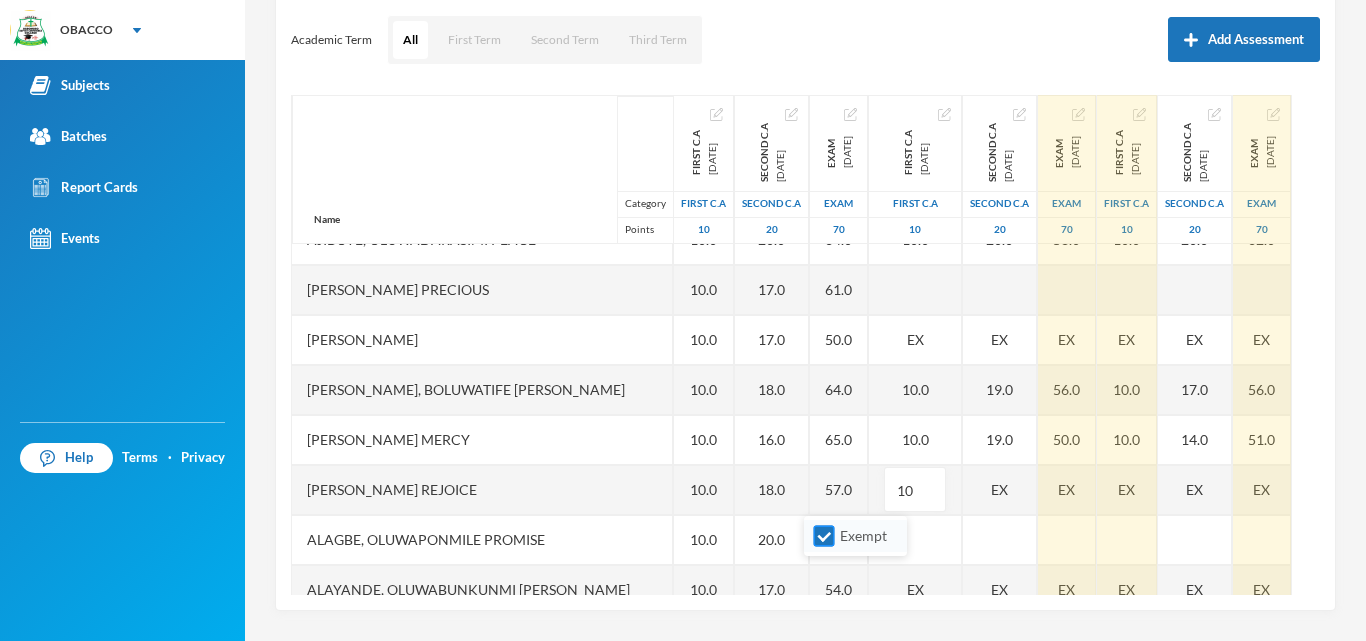 click on "Exempt" at bounding box center [824, 536] 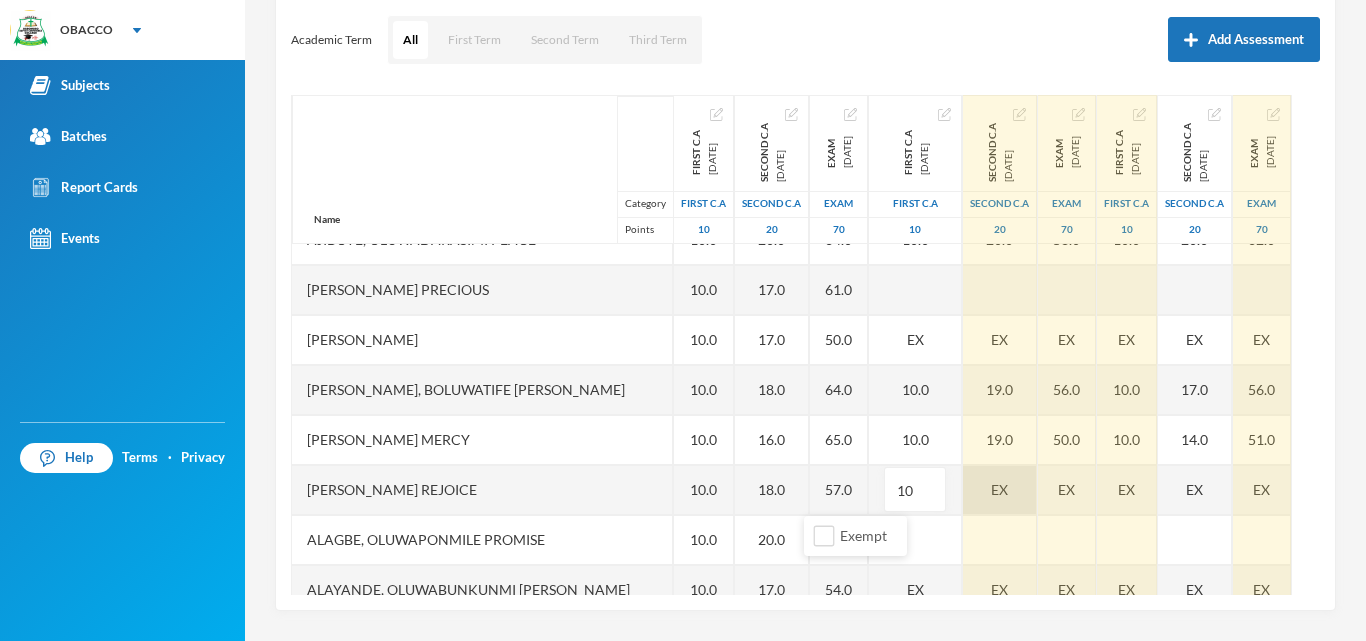 click on "EX" at bounding box center [1000, 490] 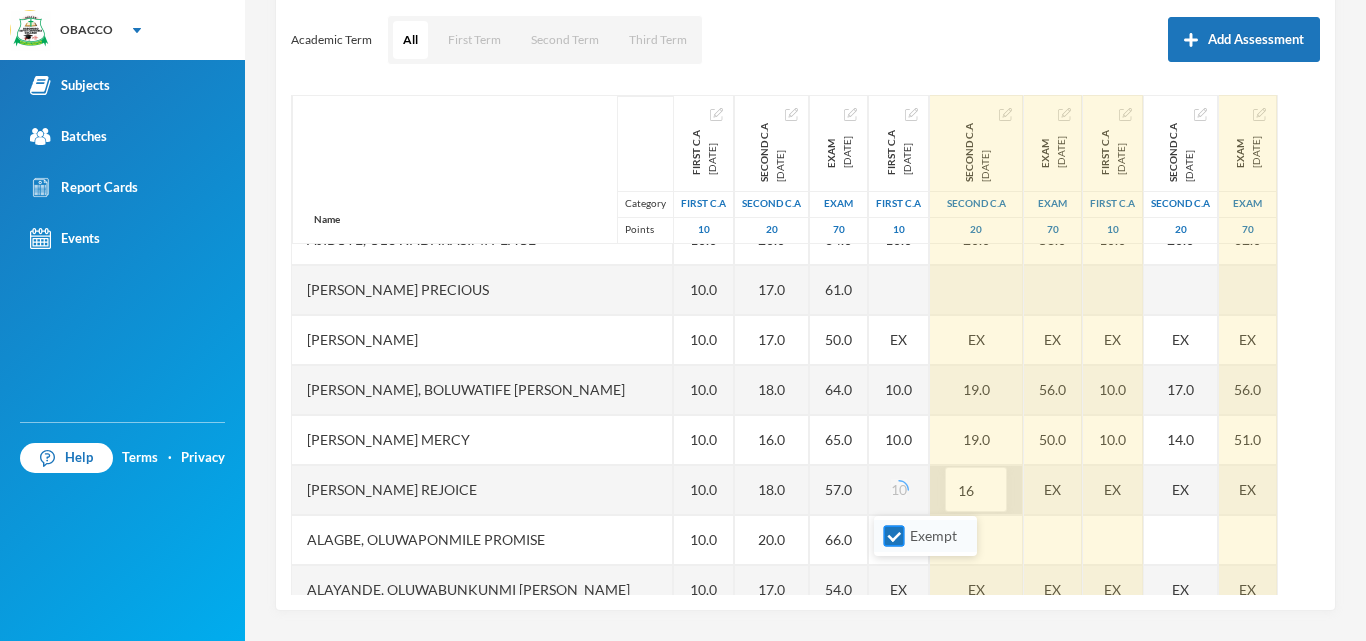 click on "Exempt" at bounding box center [894, 536] 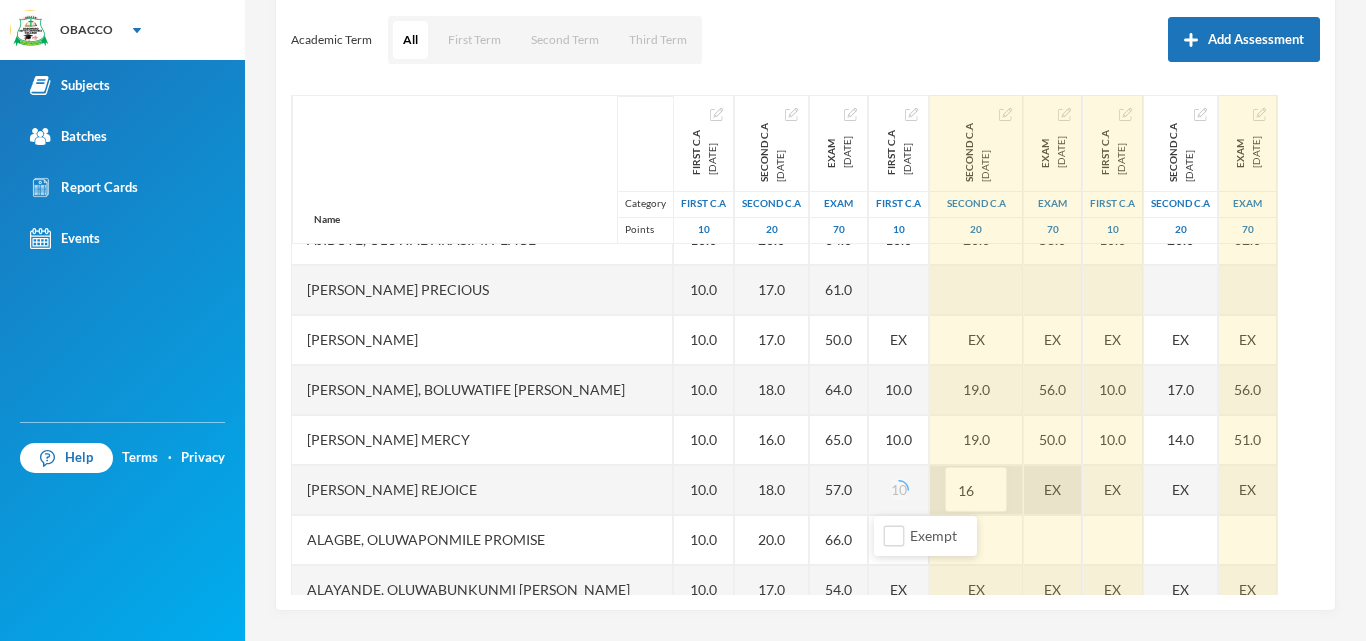click on "EX" at bounding box center (1053, 490) 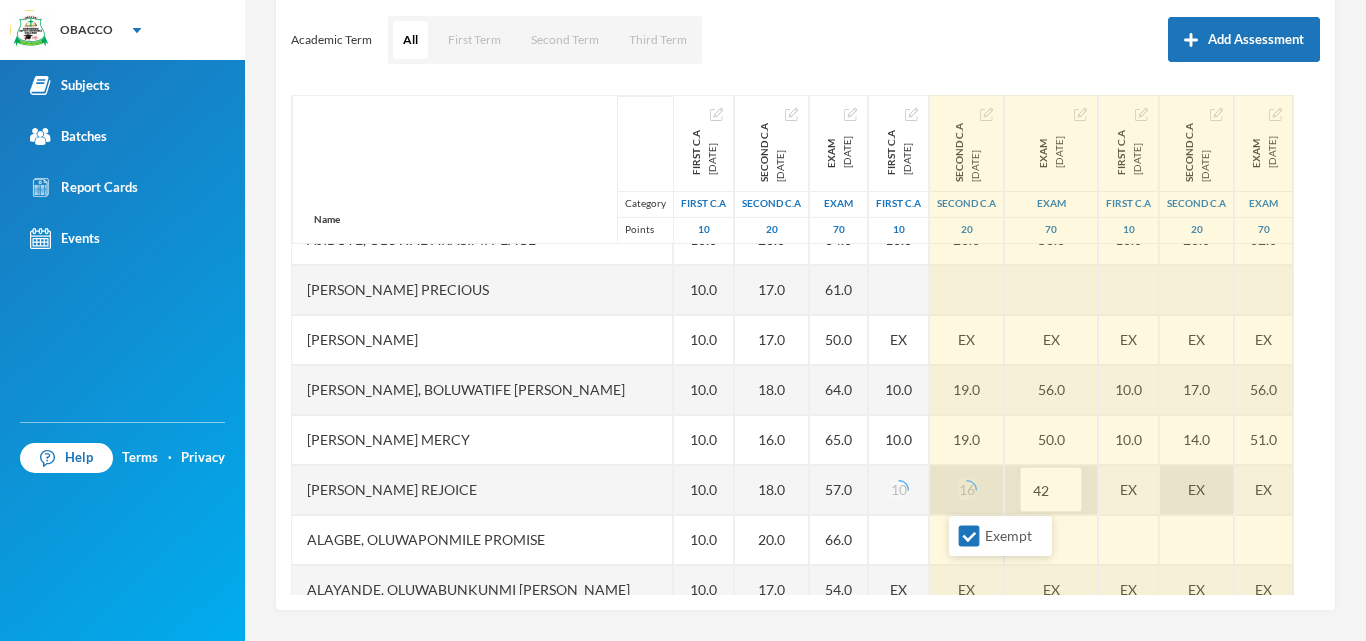 click on "Exempt" at bounding box center [969, 536] 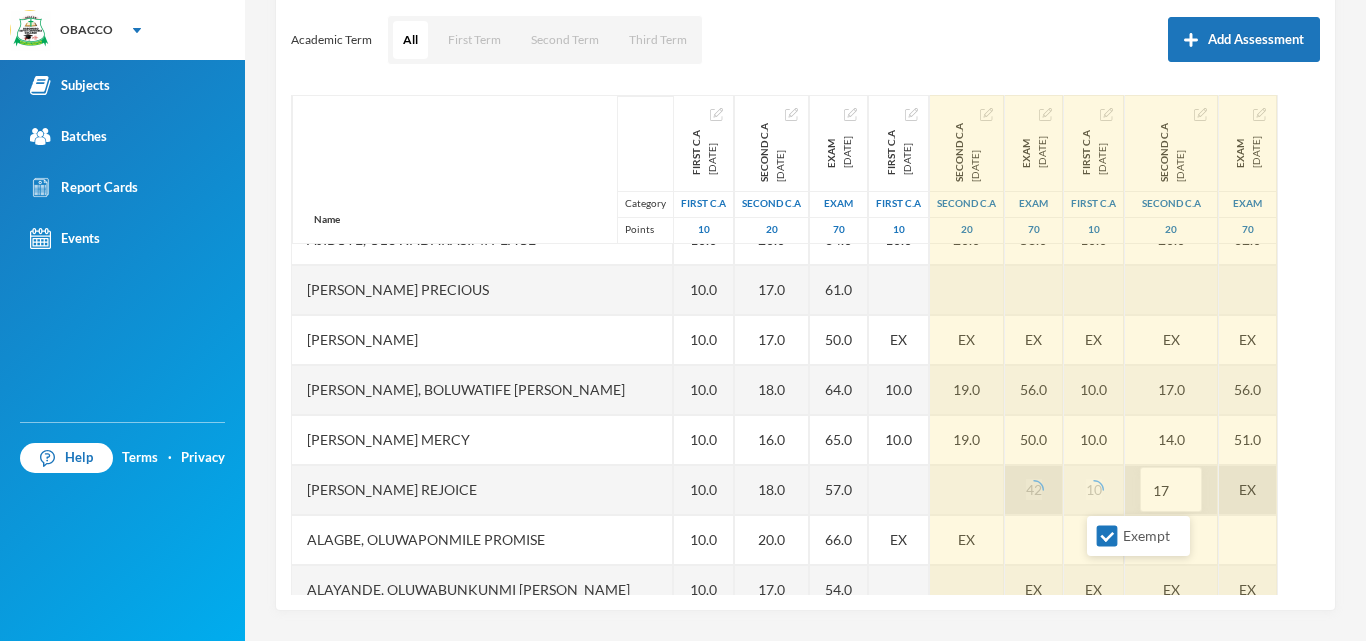 click on "Exempt" at bounding box center [1107, 536] 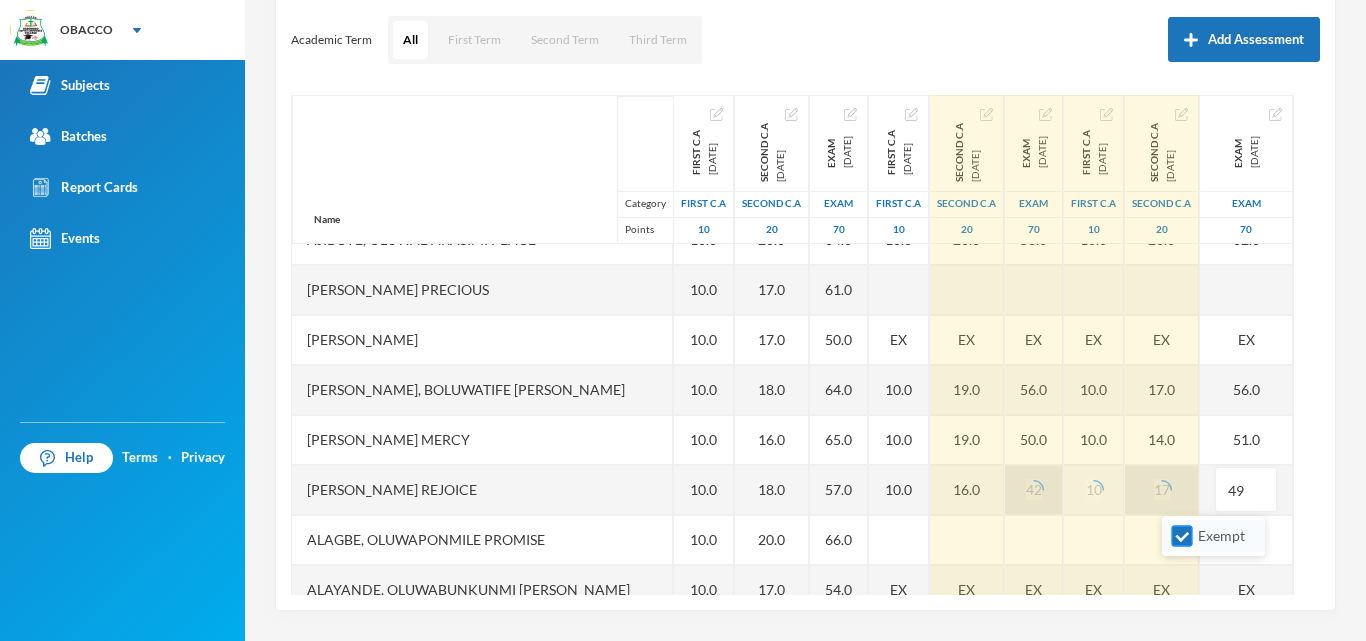 click on "Exempt" at bounding box center (1182, 536) 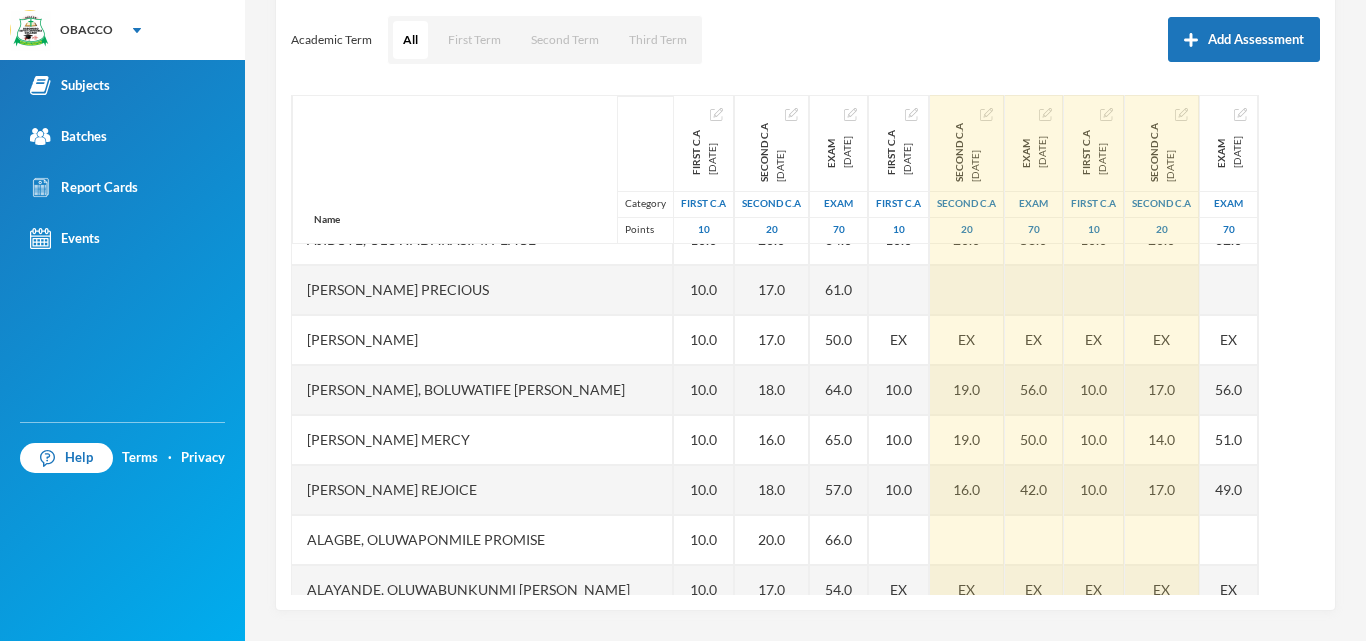 click on "Academic Term All First Term Second Term Third Term Add Assessment" at bounding box center [805, 40] 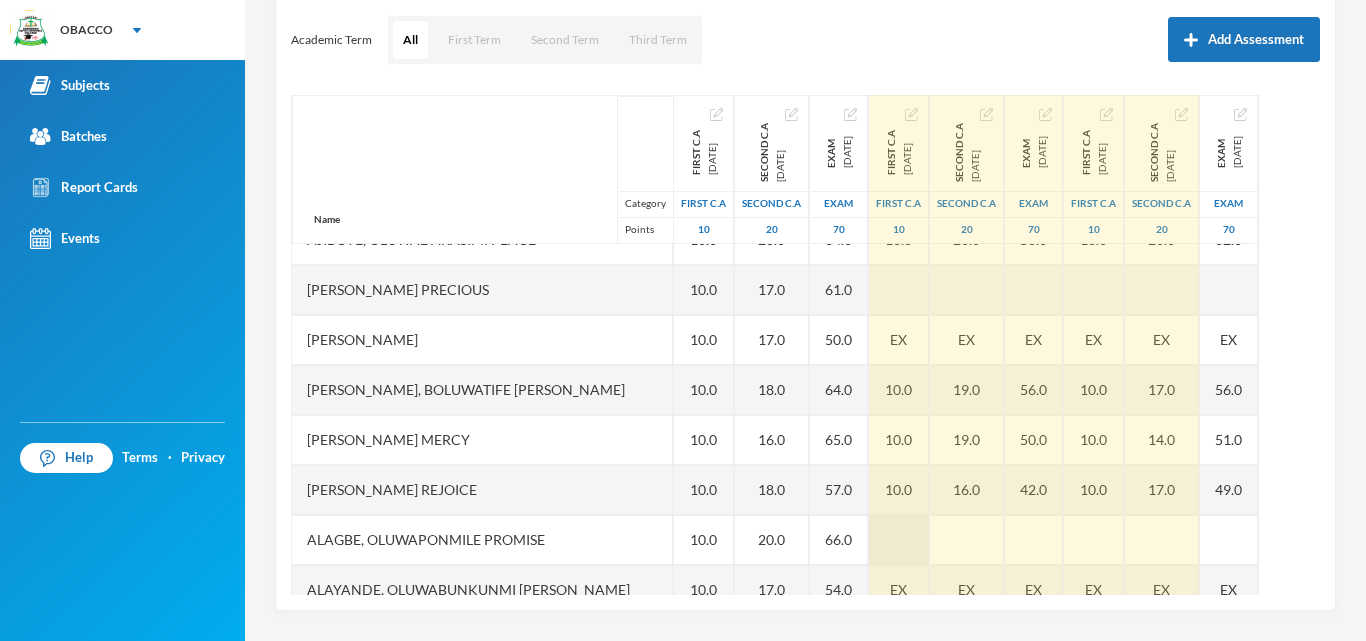 click at bounding box center (899, 540) 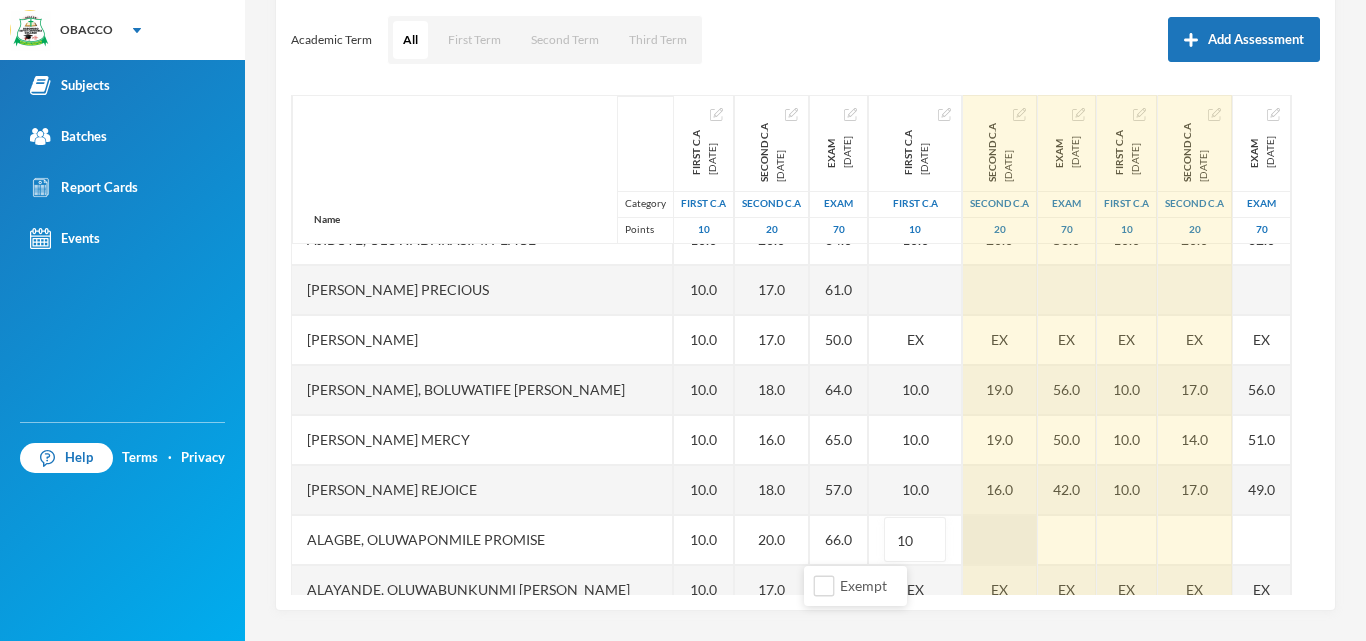 click at bounding box center [1000, 540] 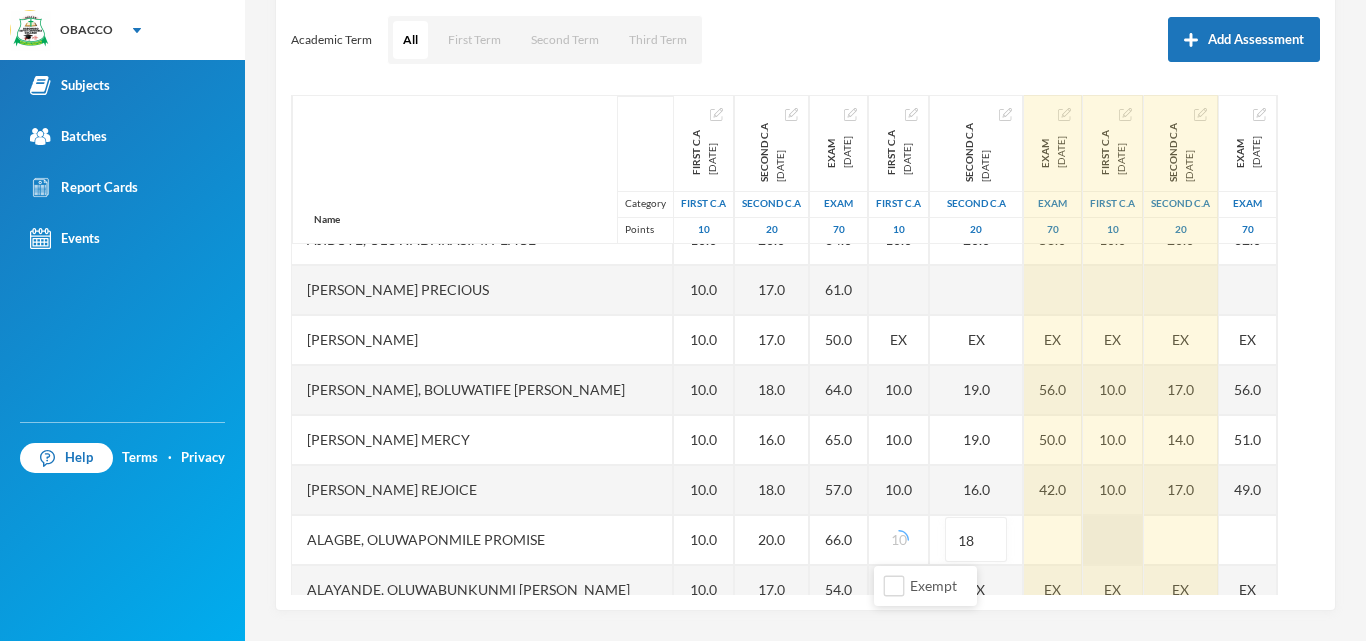 click at bounding box center [1053, 540] 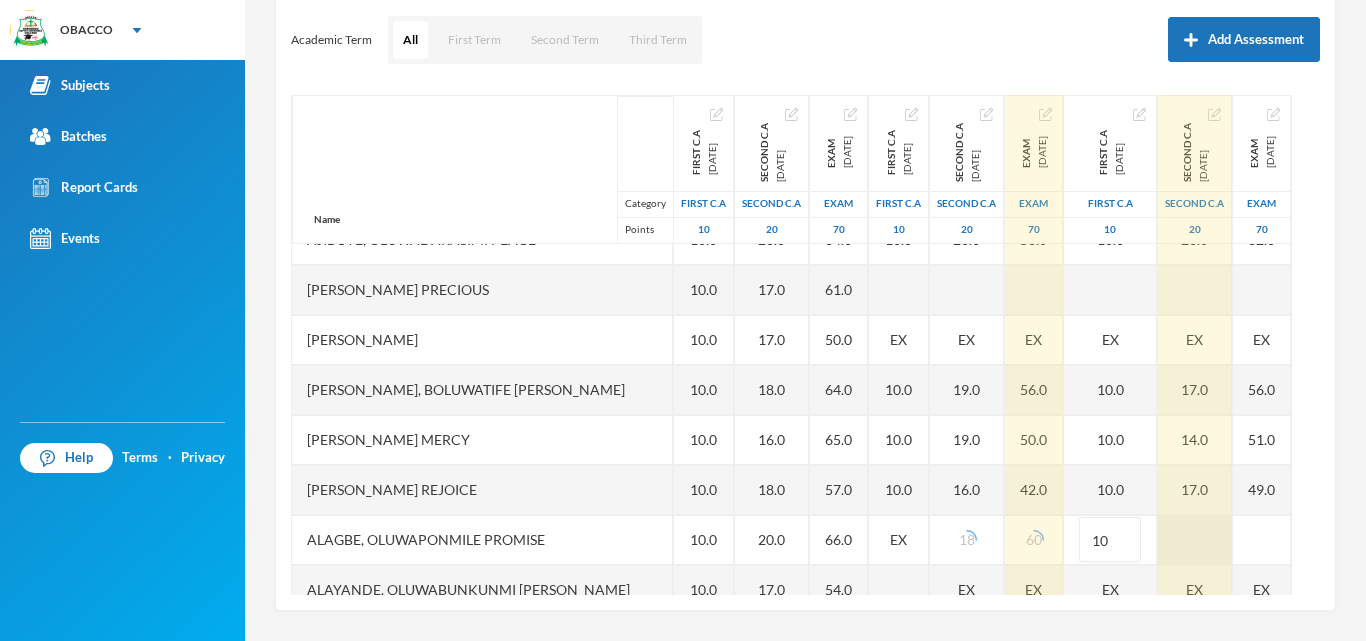 click at bounding box center (1195, 540) 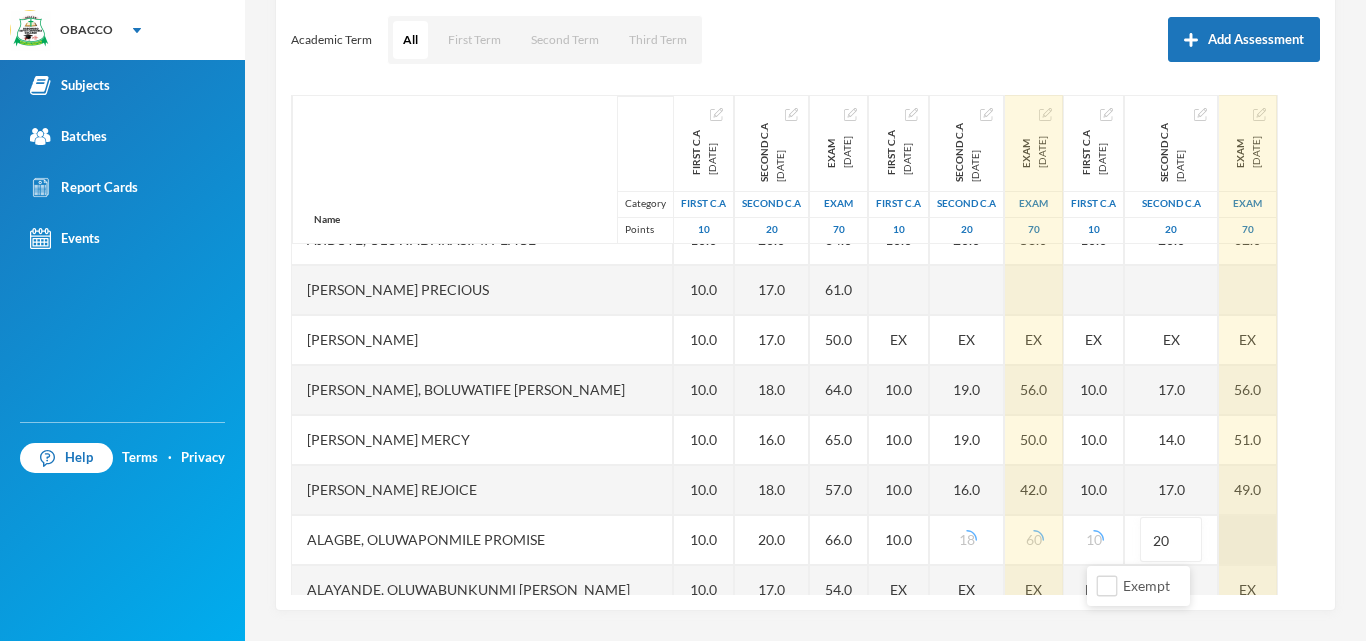 click at bounding box center [1248, 540] 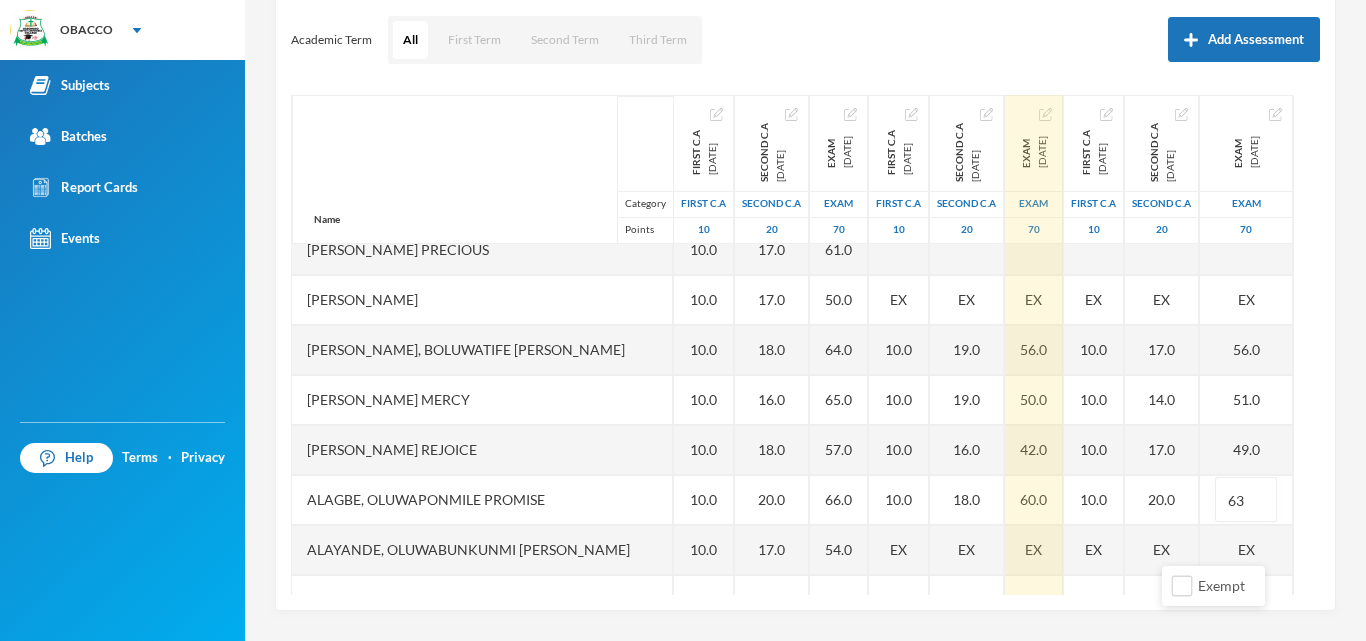 scroll, scrollTop: 1160, scrollLeft: 0, axis: vertical 